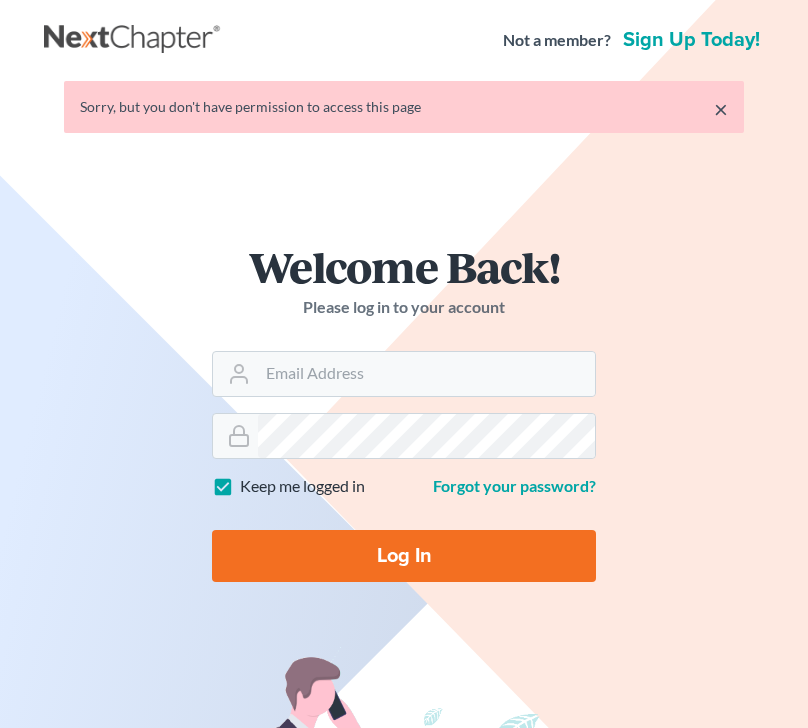 scroll, scrollTop: 0, scrollLeft: 0, axis: both 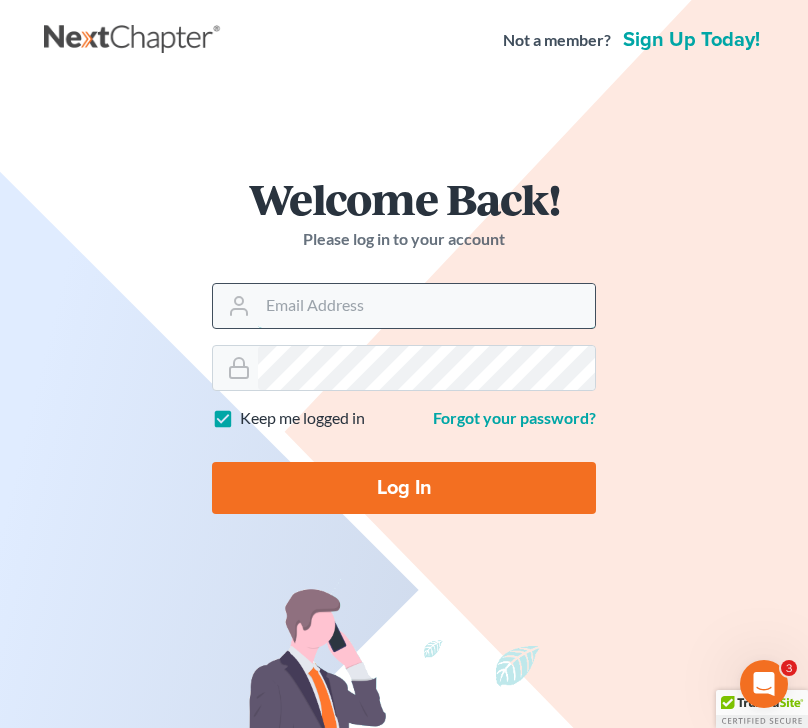 click on "Email Address" at bounding box center [426, 306] 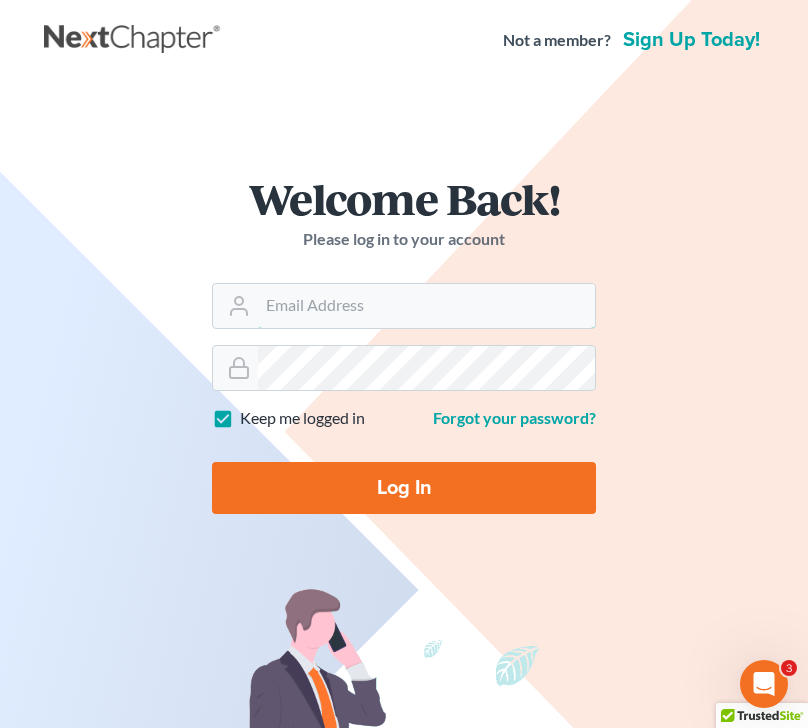 type on "fargo@bulielaw.com" 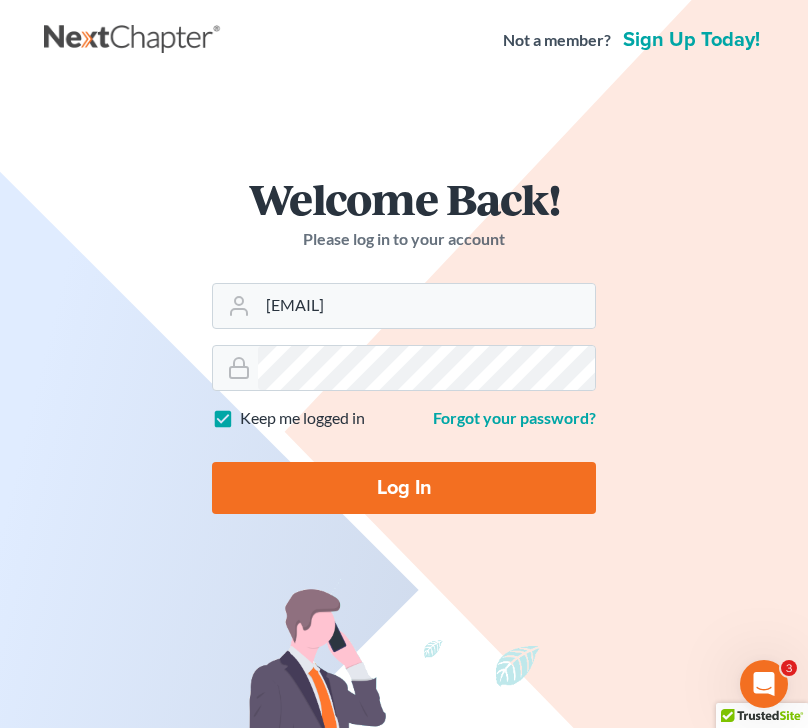 click on "Log In" at bounding box center [404, 488] 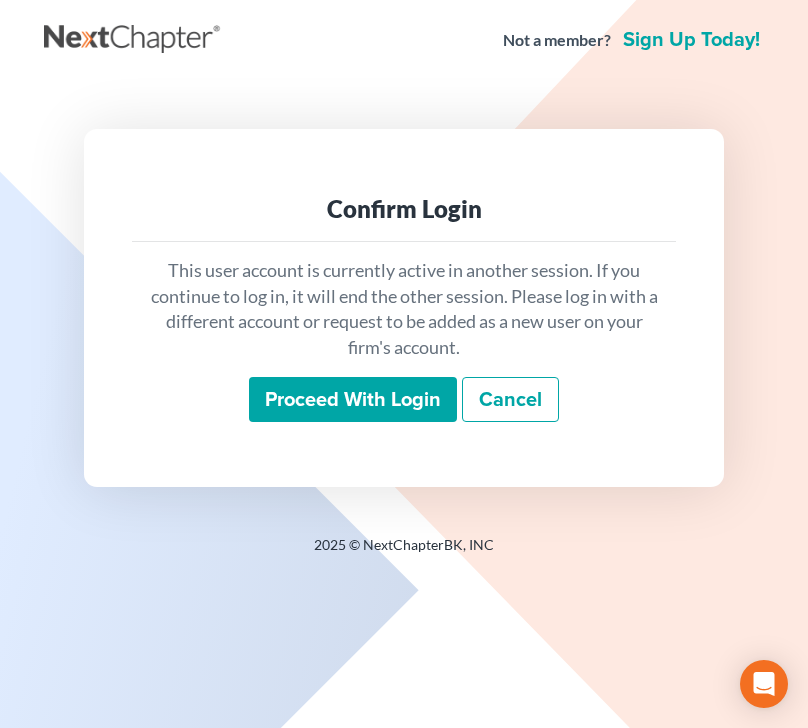 scroll, scrollTop: 0, scrollLeft: 0, axis: both 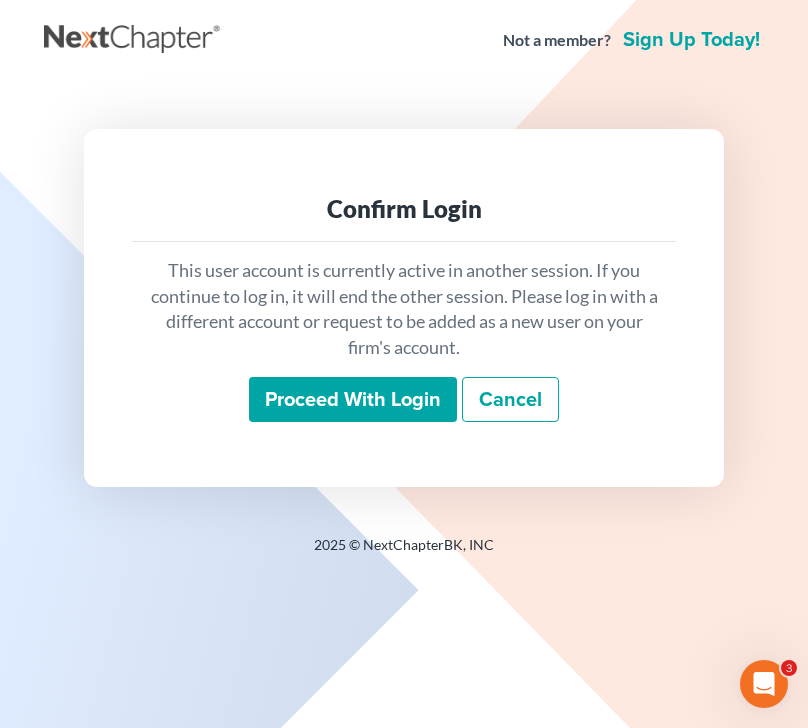click on "Proceed with login" at bounding box center (353, 400) 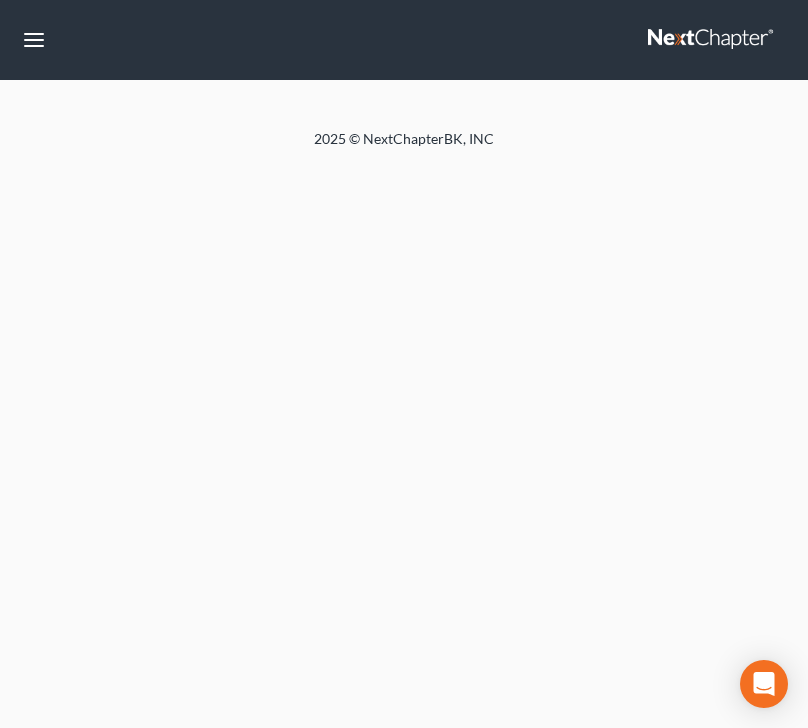 scroll, scrollTop: 0, scrollLeft: 0, axis: both 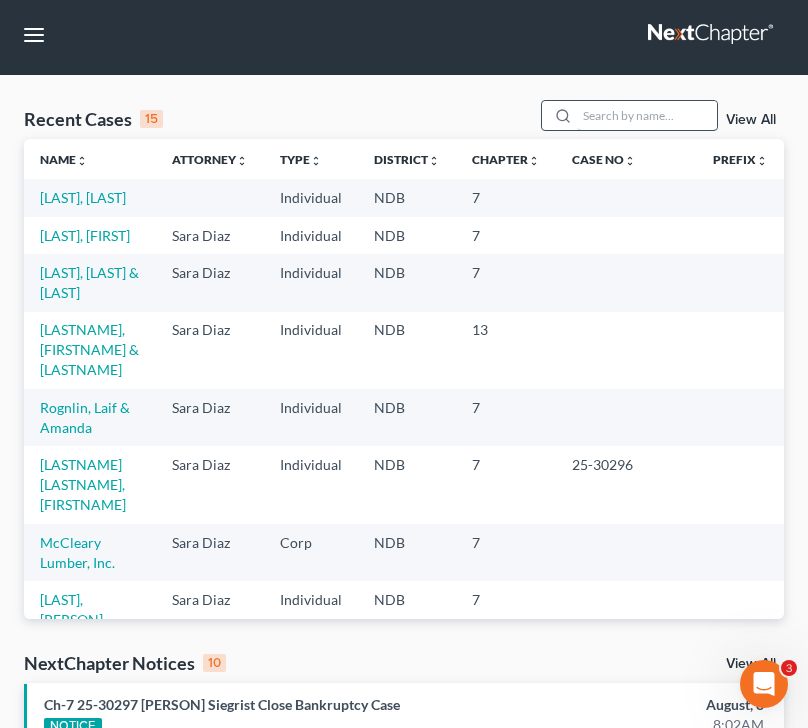 click at bounding box center [647, 115] 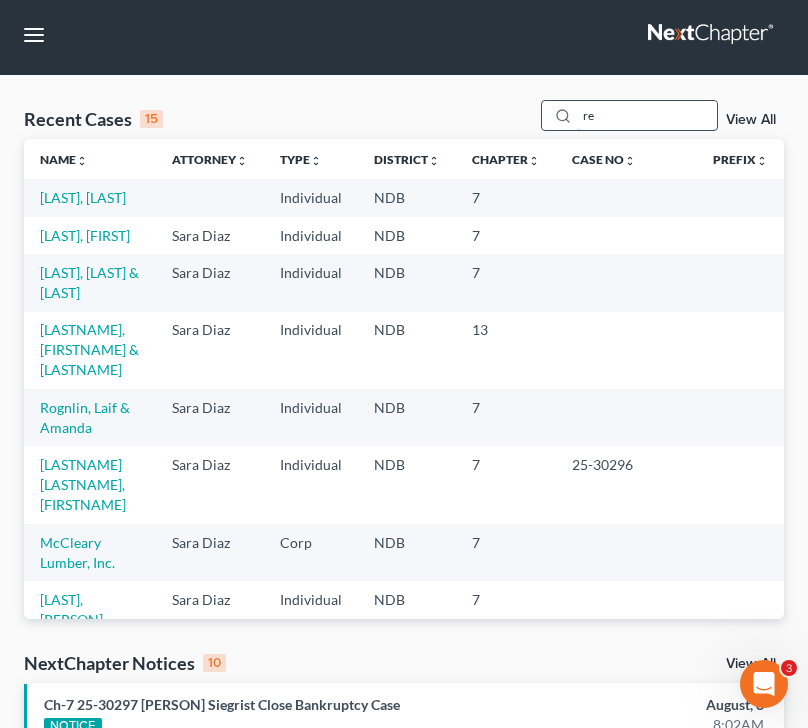 type on "r" 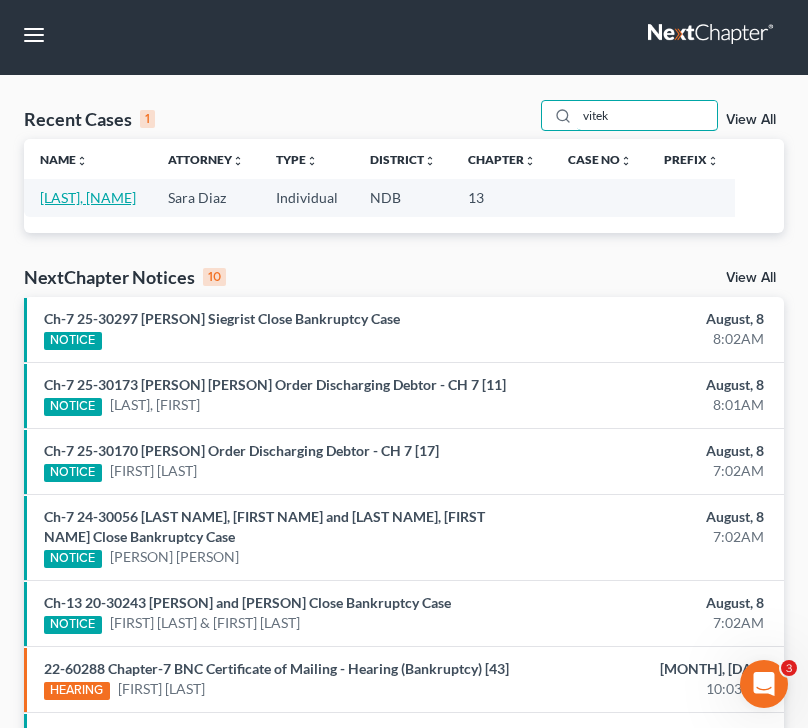 type on "vitek" 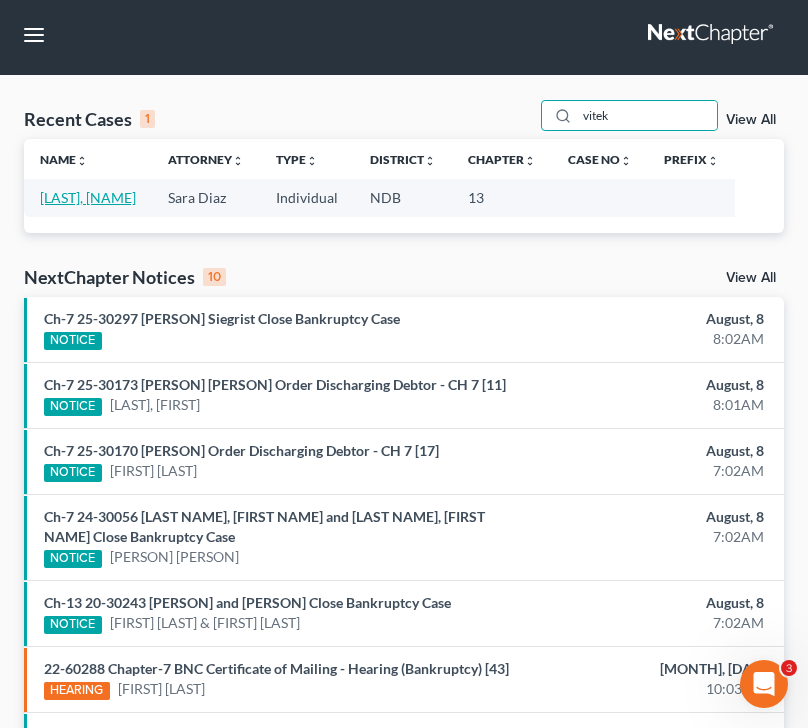 click on "[LAST], [NAME]" at bounding box center [88, 197] 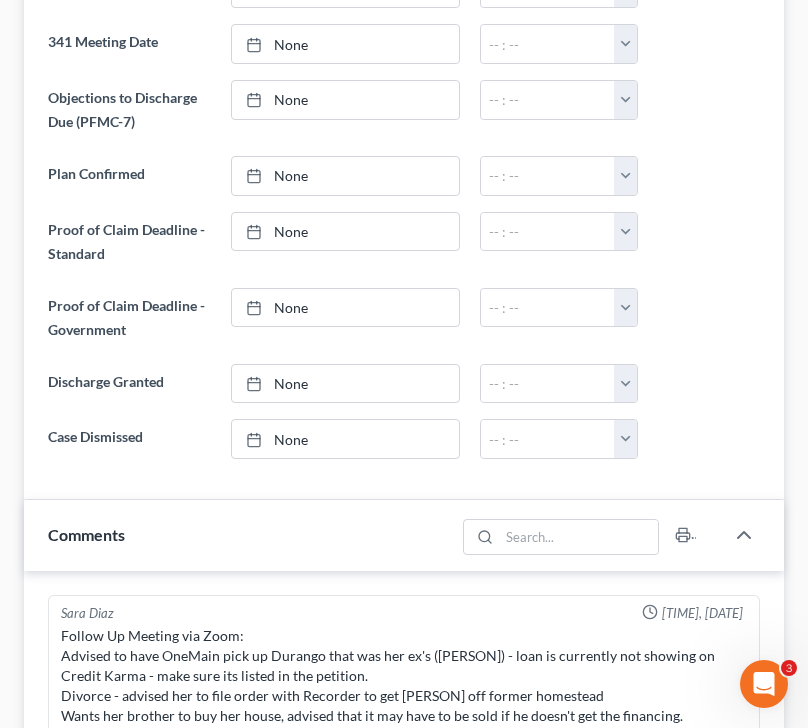 scroll, scrollTop: 0, scrollLeft: 0, axis: both 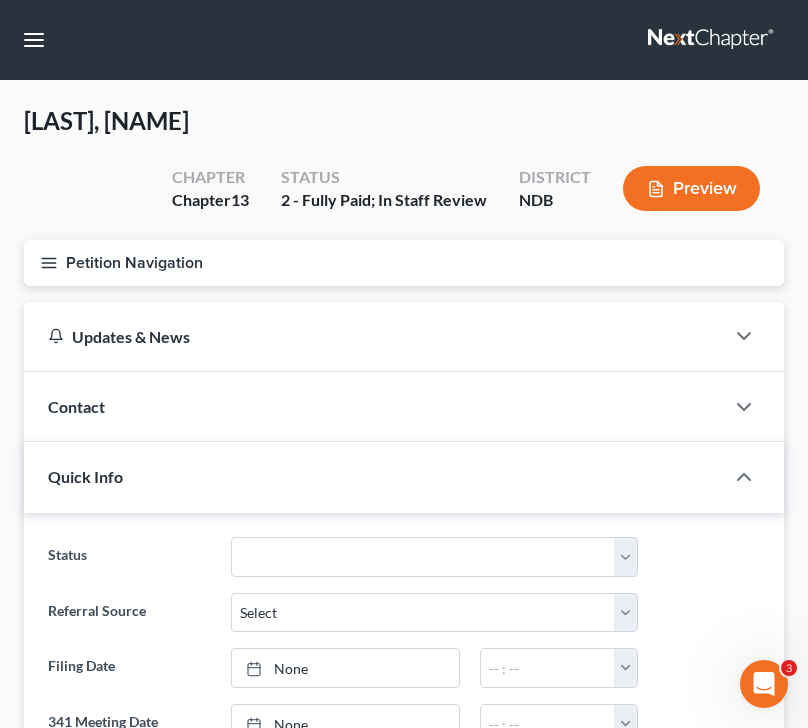 click on "Petition Navigation" at bounding box center [404, 263] 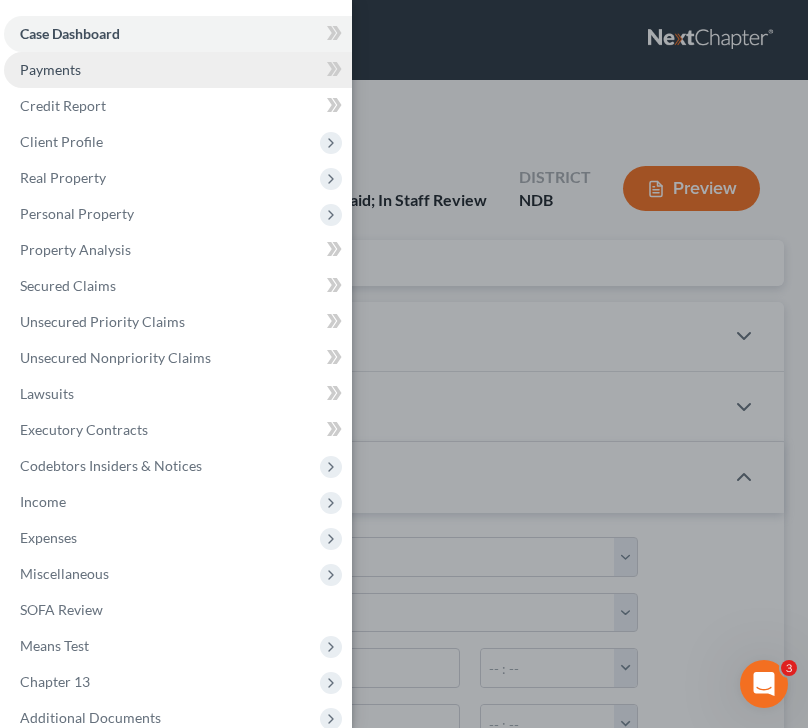 click on "Payments" at bounding box center [178, 70] 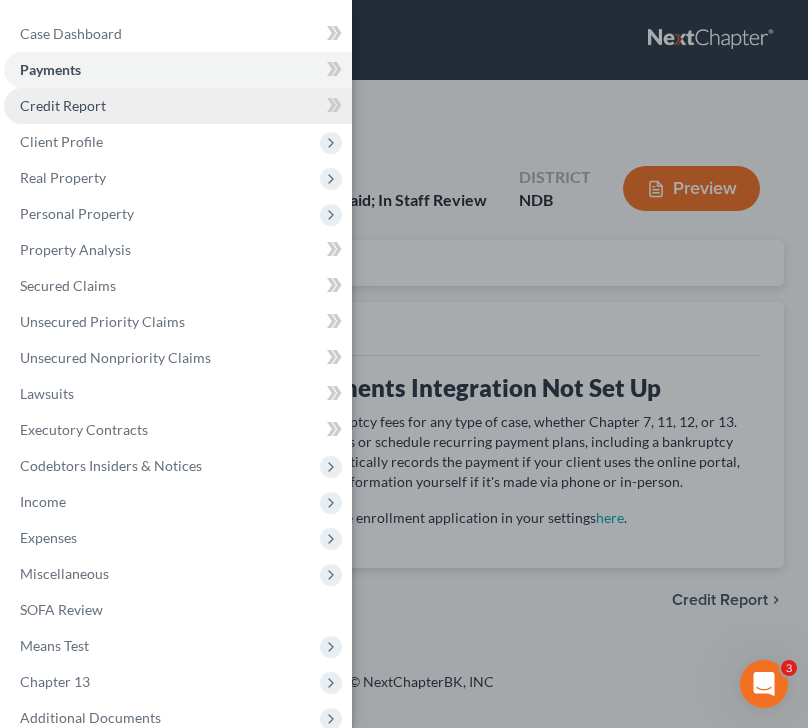 click on "Credit Report" at bounding box center (178, 106) 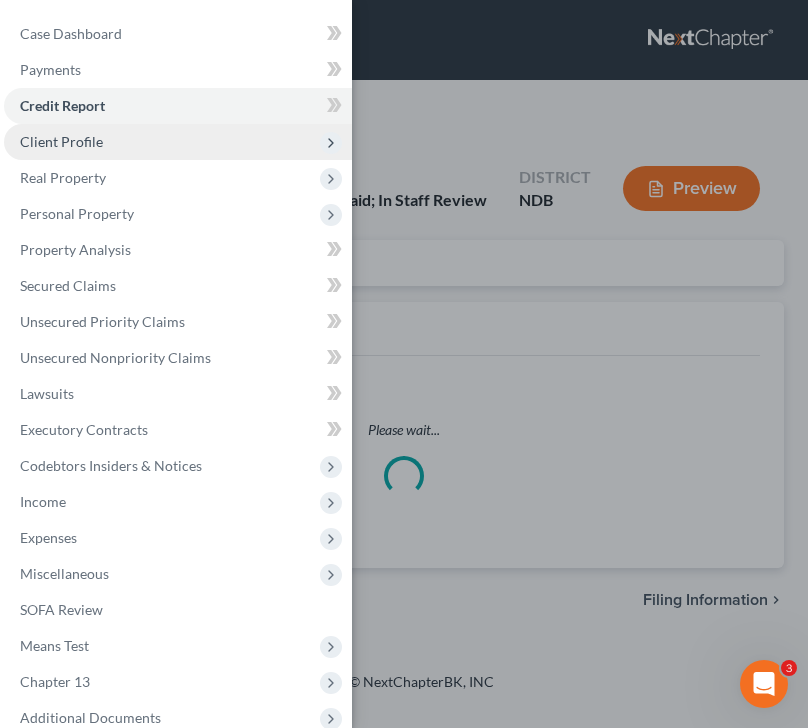 click on "Client Profile" at bounding box center [178, 142] 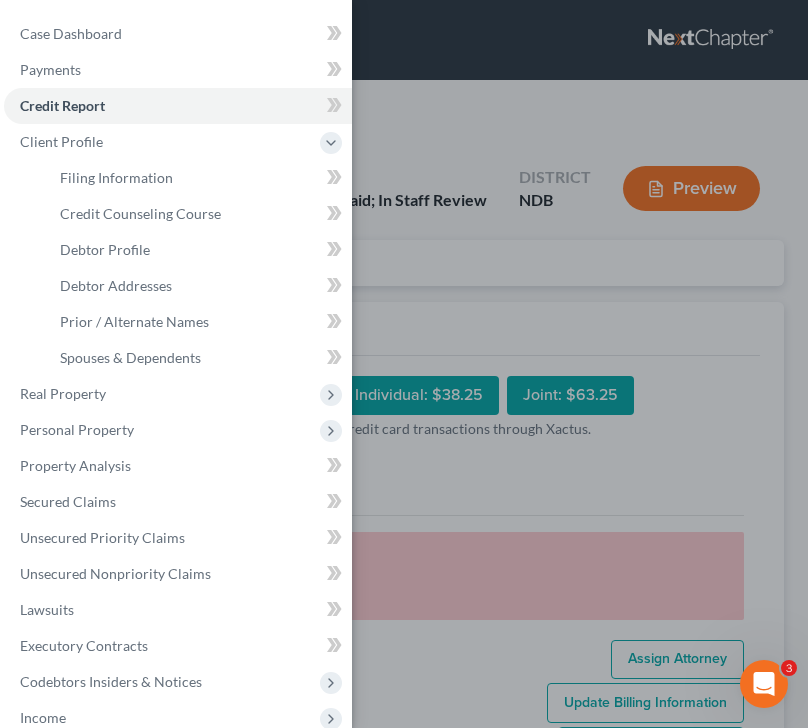 click on "Case Dashboard
Payments
Invoices
Payments
Payments
Credit Report
Client Profile" at bounding box center (404, 364) 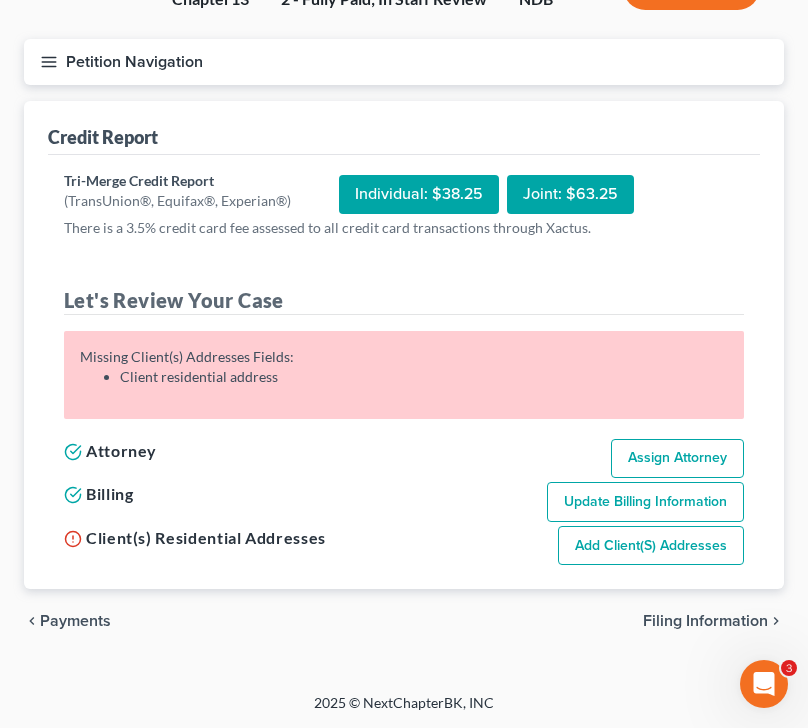 scroll, scrollTop: 0, scrollLeft: 0, axis: both 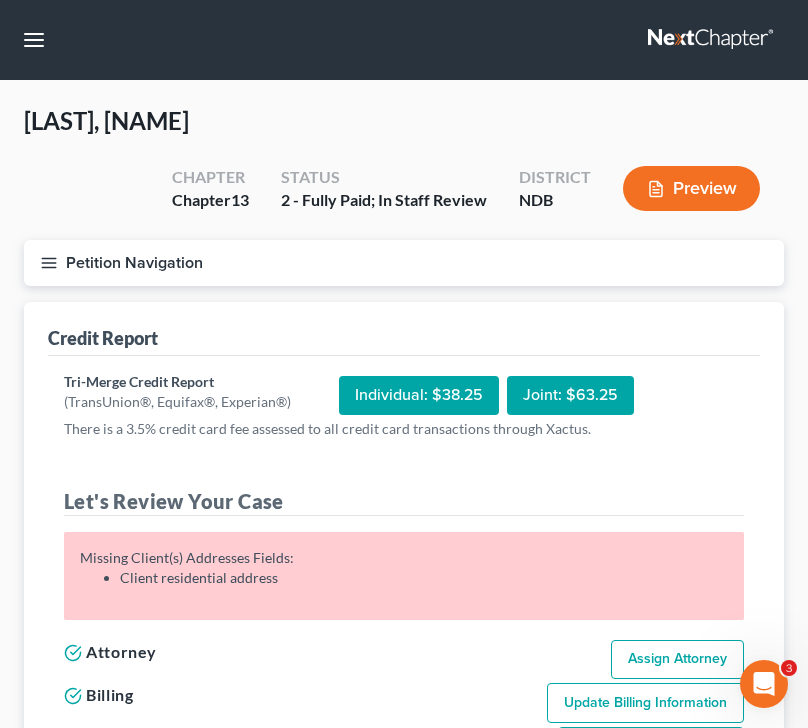 click 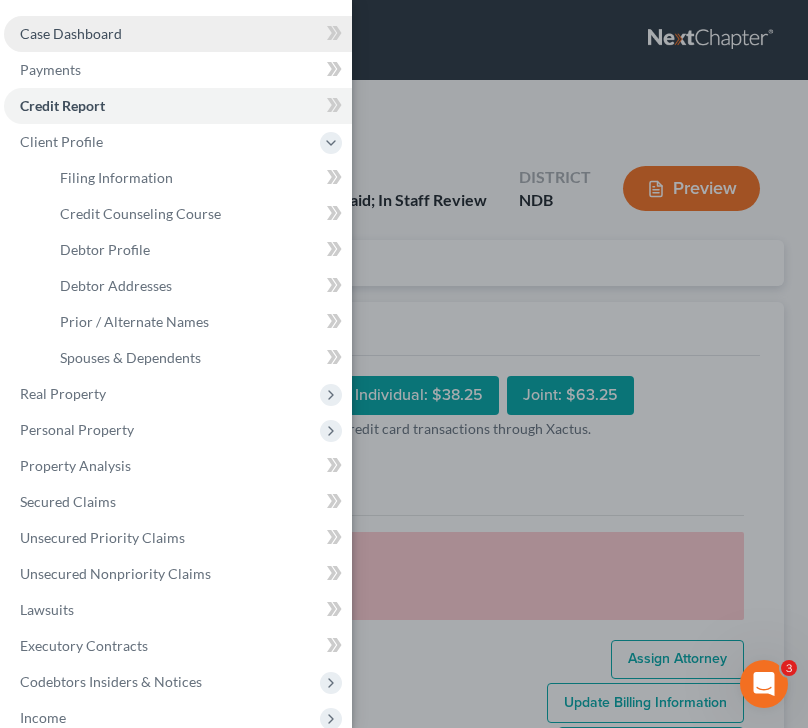 click on "Case Dashboard" at bounding box center (178, 34) 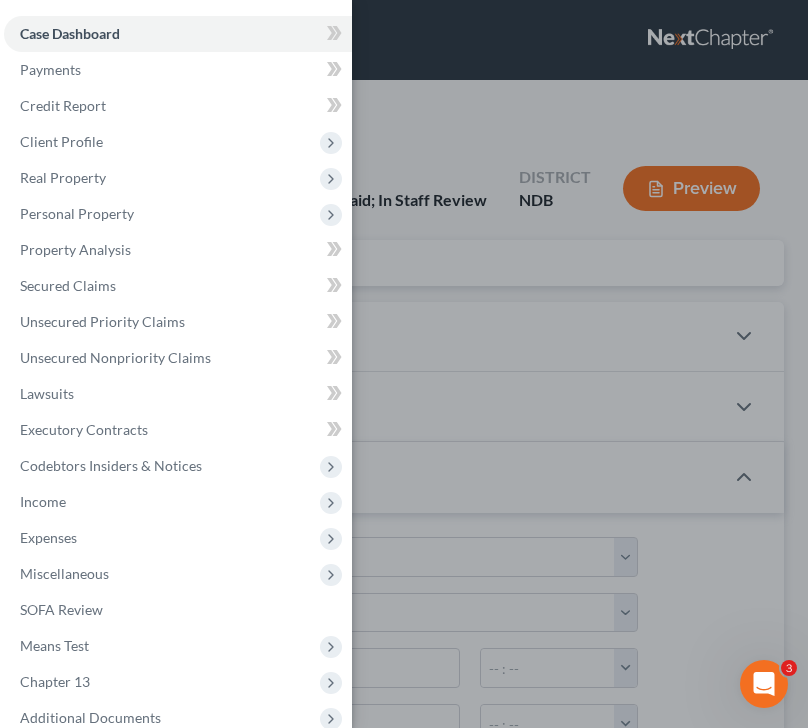 click on "Case Dashboard
Payments
Invoices
Payments
Payments
Credit Report
Client Profile" at bounding box center [404, 364] 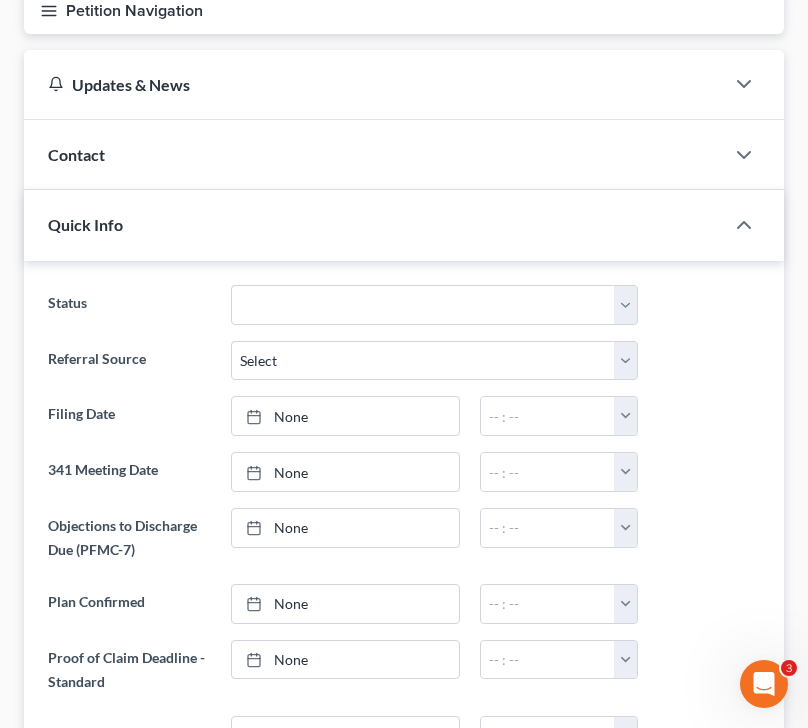 scroll, scrollTop: 250, scrollLeft: 0, axis: vertical 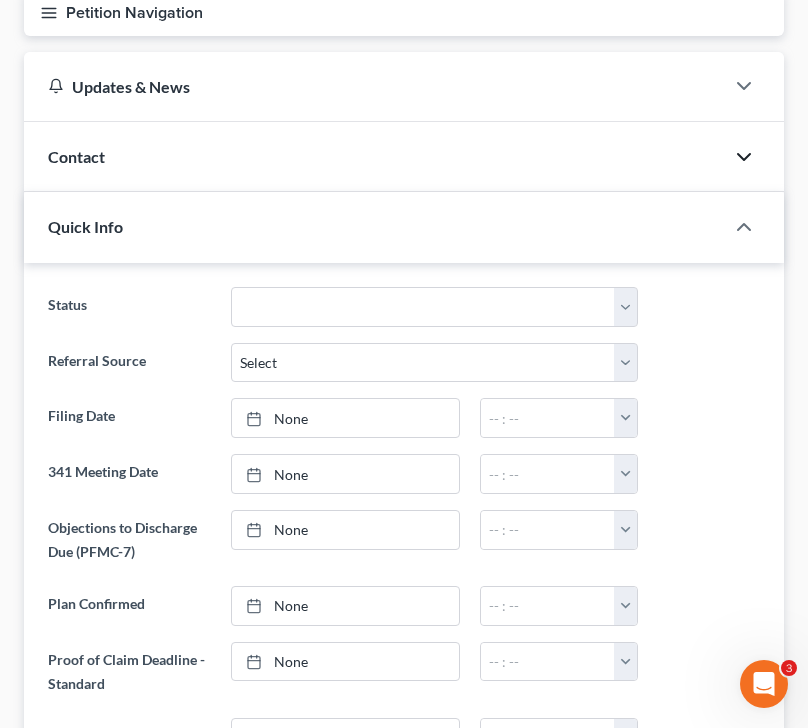click 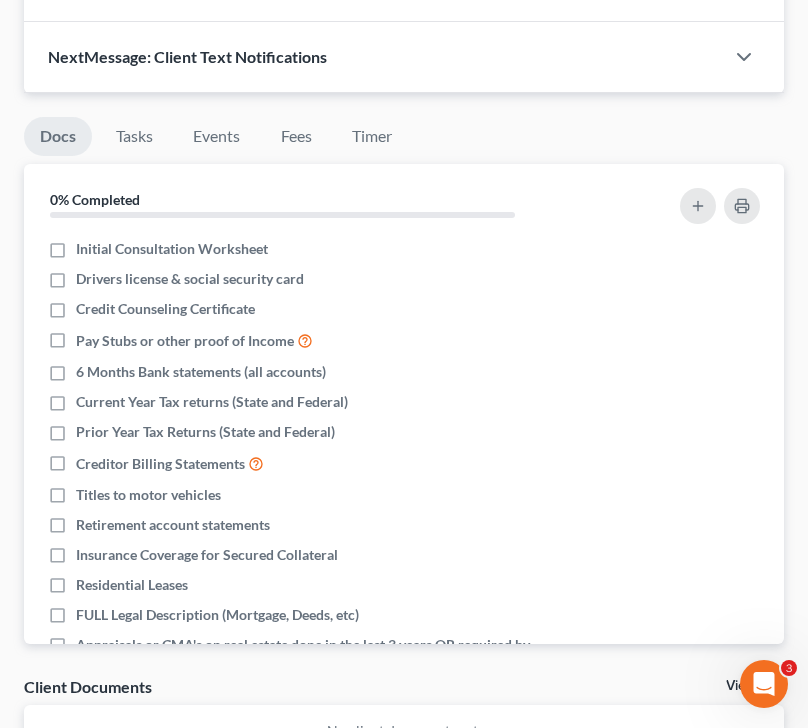 scroll, scrollTop: 2039, scrollLeft: 0, axis: vertical 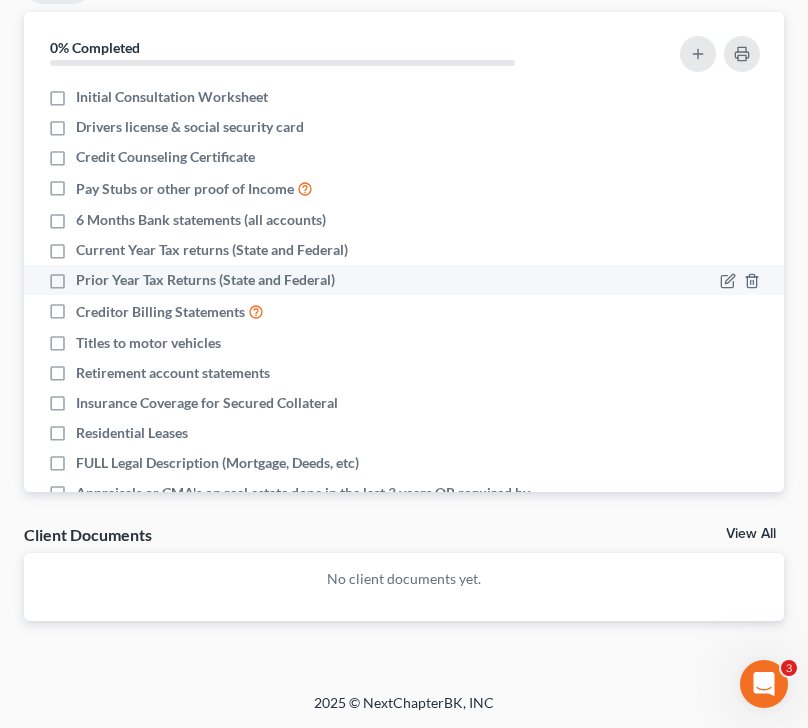 click on "Prior Year Tax Returns (State and Federal)" at bounding box center [205, 280] 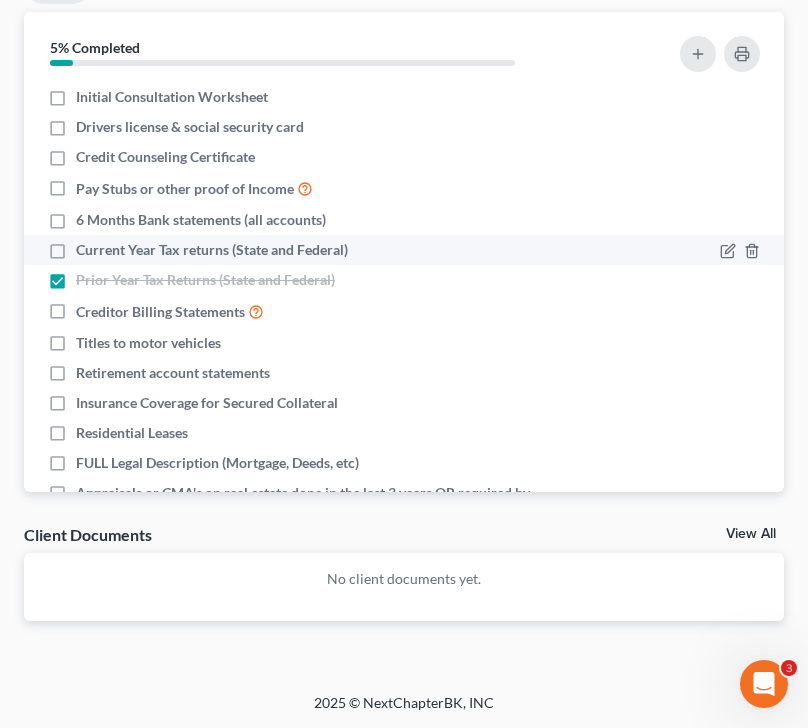 click on "Current Year Tax returns (State and Federal)" at bounding box center [212, 250] 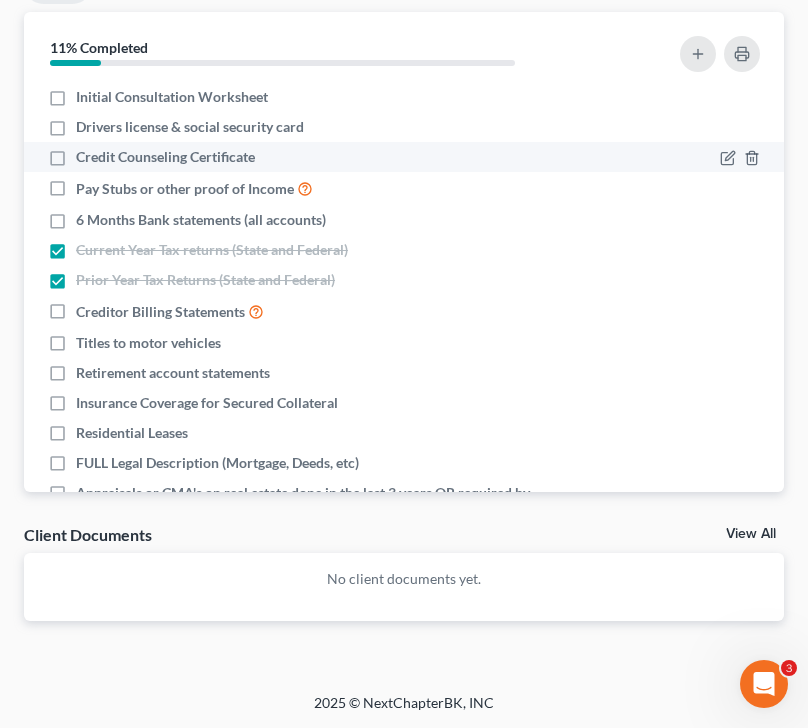 click on "Credit Counseling Certificate" at bounding box center (165, 157) 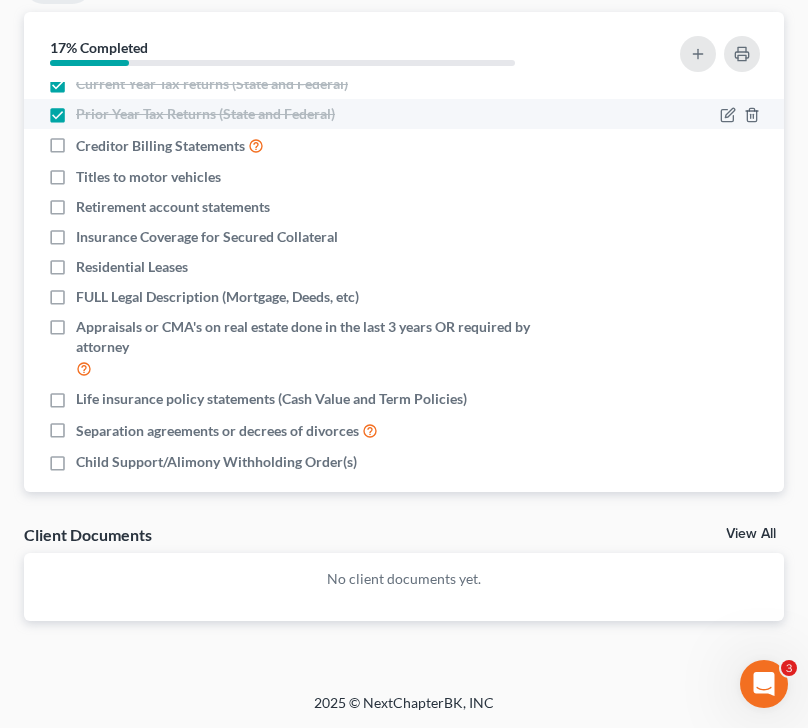 scroll, scrollTop: 184, scrollLeft: 0, axis: vertical 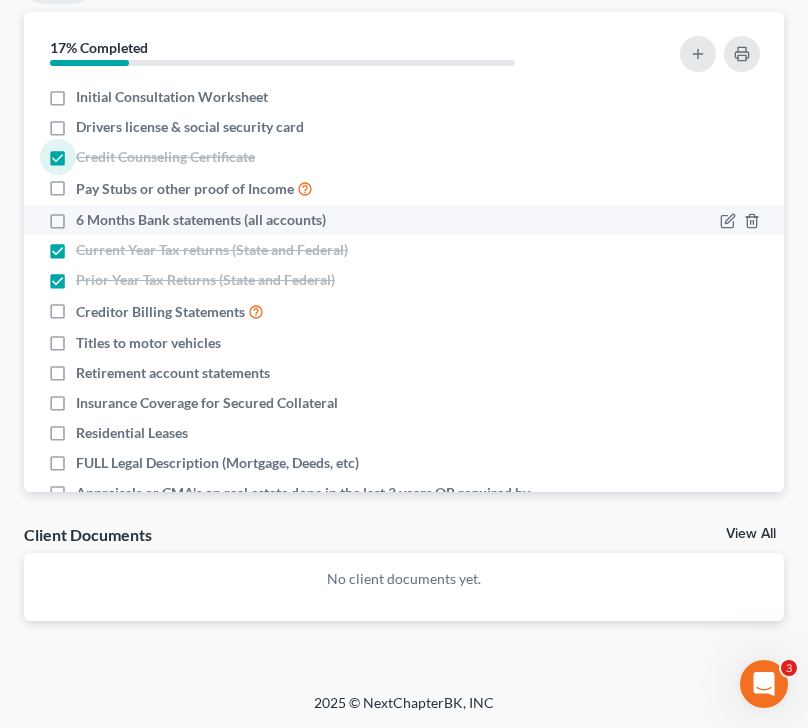 click on "6 Months Bank statements (all accounts)" at bounding box center [201, 220] 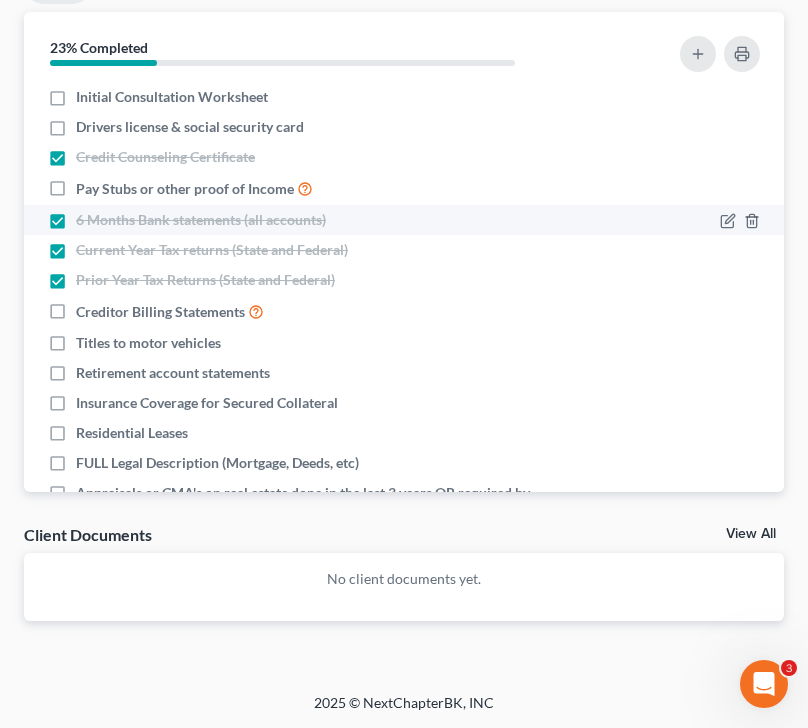 click on "6 Months Bank statements (all accounts)" at bounding box center [201, 220] 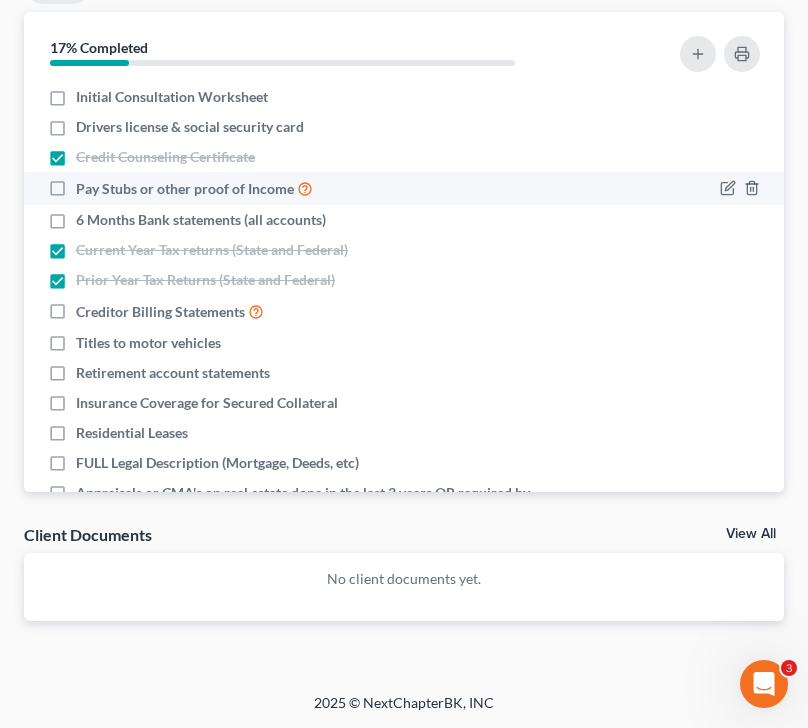 click on "Pay Stubs or other proof of Income" at bounding box center [194, 188] 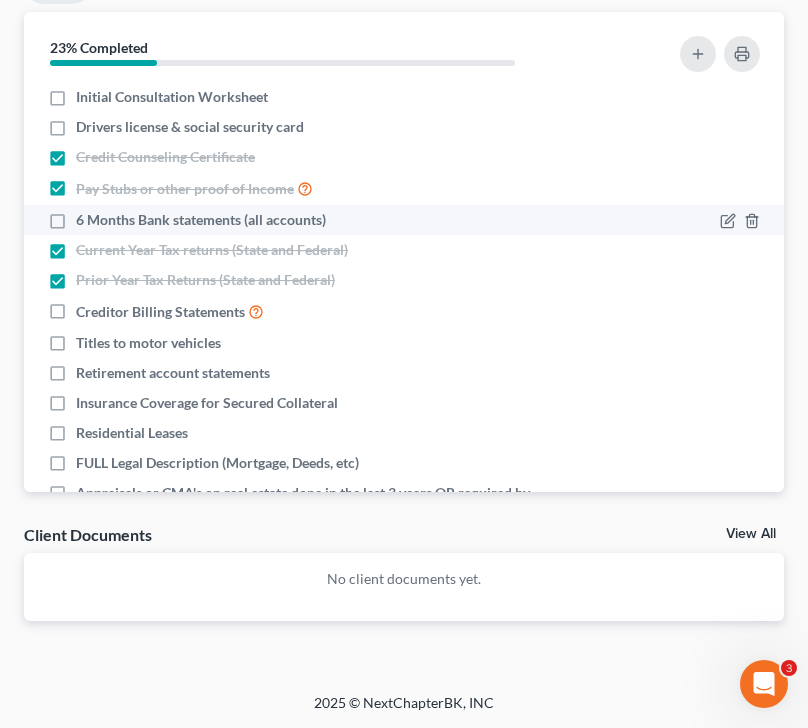 click on "6 Months Bank statements (all accounts)" at bounding box center [201, 220] 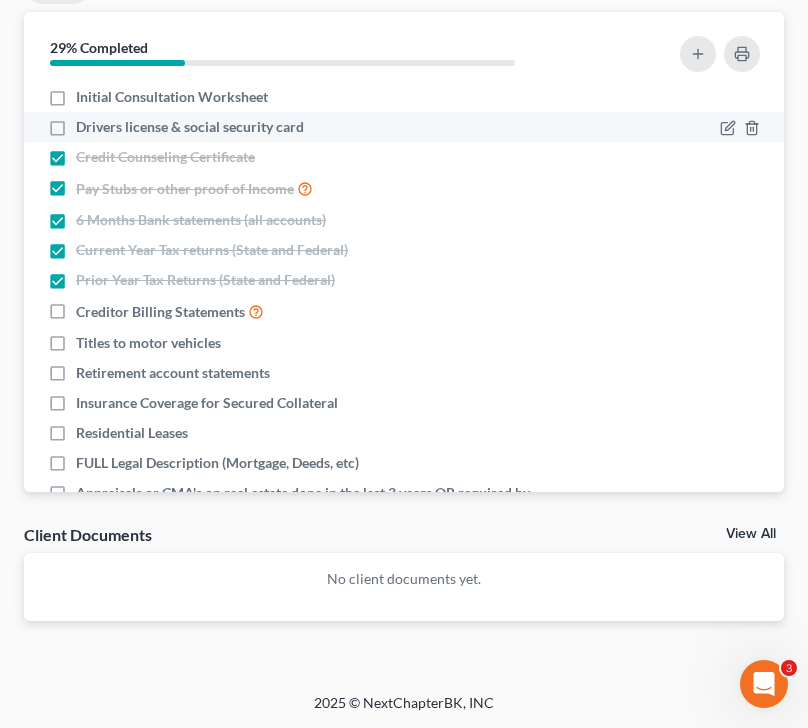 click on "Drivers license & social security card" at bounding box center (190, 127) 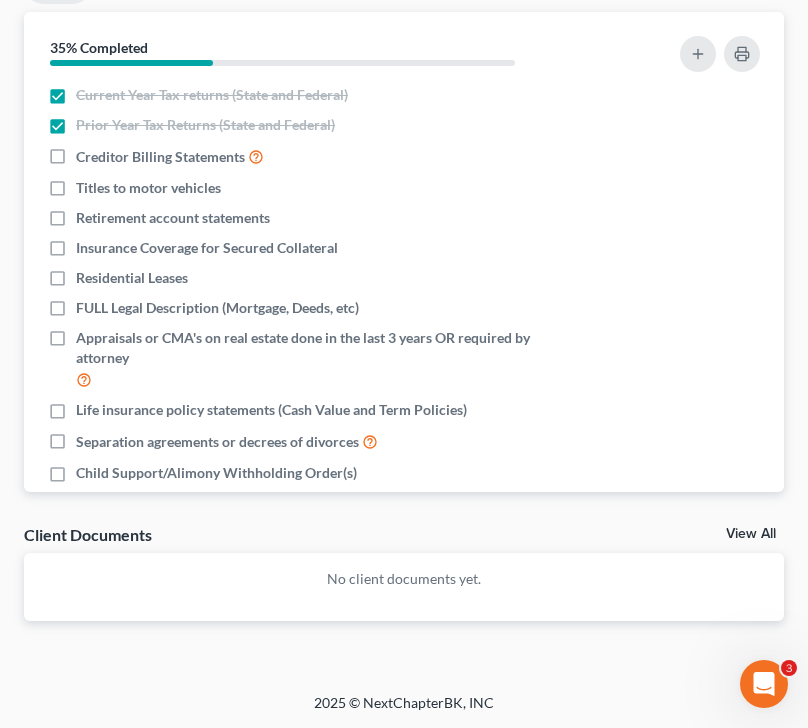 scroll, scrollTop: 161, scrollLeft: 0, axis: vertical 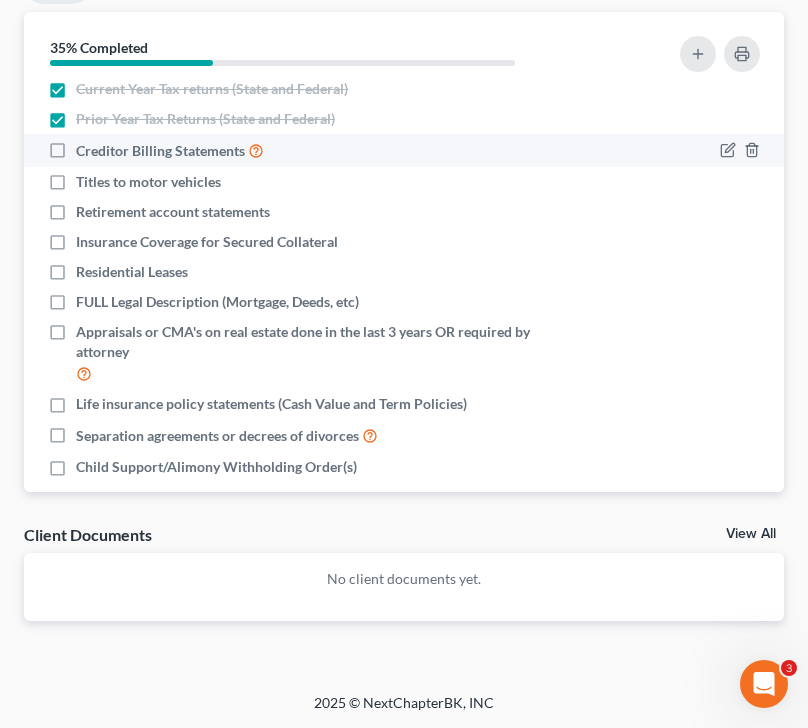 click on "Creditor Billing Statements" at bounding box center (170, 150) 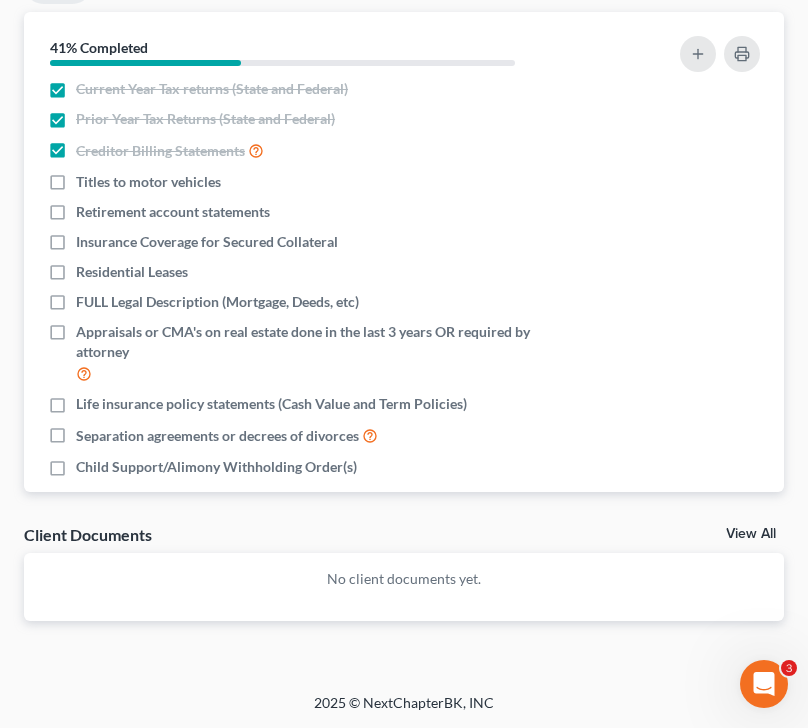 click on "Docs
Tasks
Events
Fees
Timer
41% Completed
Nothing here yet! Initial Consultation Worksheet   Drivers license & social security card   Credit Counseling Certificate   Pay Stubs or other proof of Income   6 Months Bank statements (all accounts)   Current Year Tax returns (State and Federal)   Prior Year Tax Returns (State and Federal)   Creditor Billing Statements   Titles to motor vehicles   Retirement account statements   Insurance Coverage for Secured Collateral   Residential Leases   FULL Legal Description (Mortgage, Deeds, etc)   Appraisals or CMA's on real estate done in the last 3 years OR required by attorney   Life insurance policy statements (Cash Value and Term Policies)   Separation agreements or decrees of divorces   Child Support/Alimony Withholding Order(s)
Hide Completed Tasks
Initial consultation Receive documents - Drop off appointment Due Diligence: Lexis Report Due Diligence: NDRIN Report Review petition Close file" at bounding box center (404, 297) 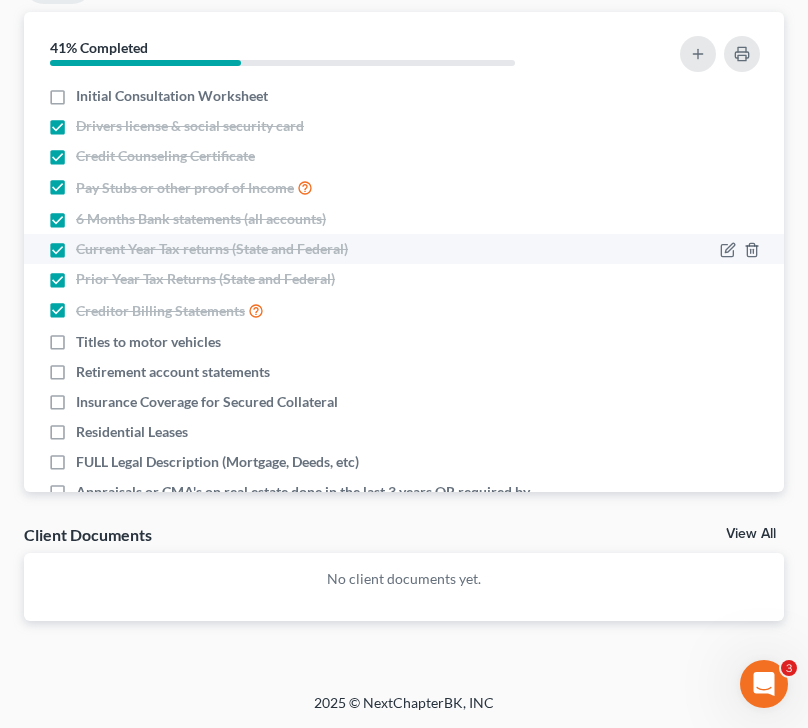 scroll, scrollTop: 0, scrollLeft: 0, axis: both 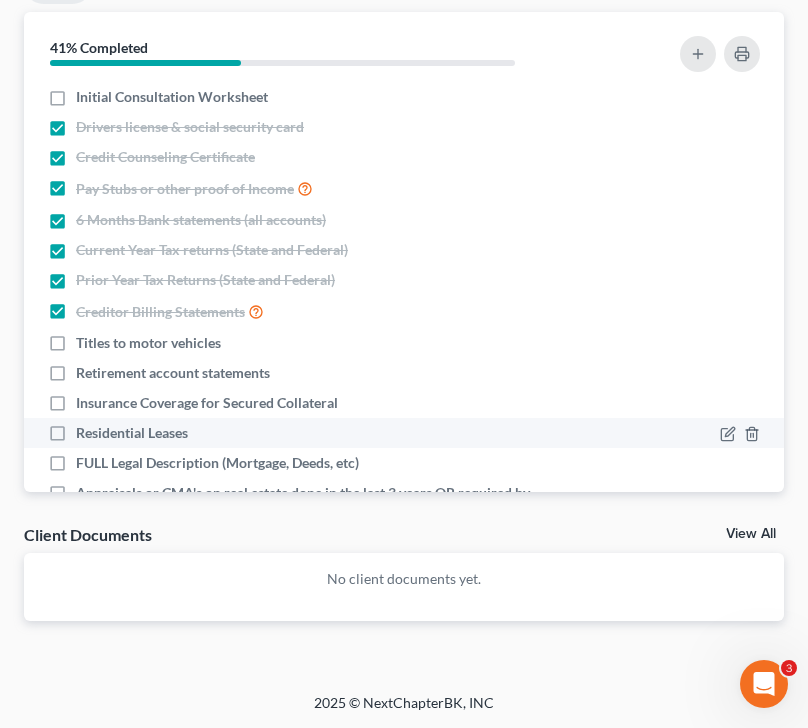 click on "Residential Leases" at bounding box center [132, 433] 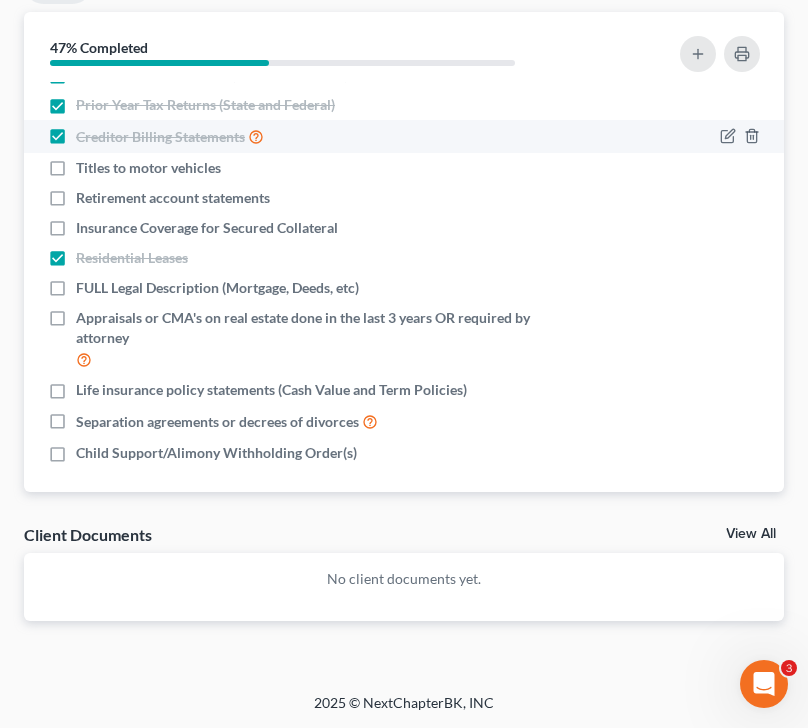 scroll, scrollTop: 184, scrollLeft: 0, axis: vertical 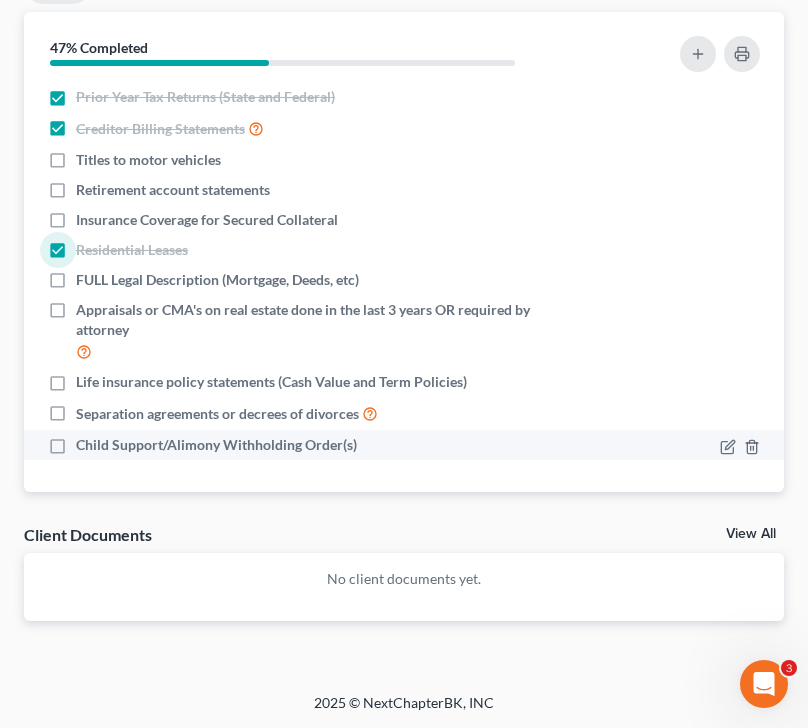 click on "Child Support/Alimony Withholding Order(s)" at bounding box center [216, 445] 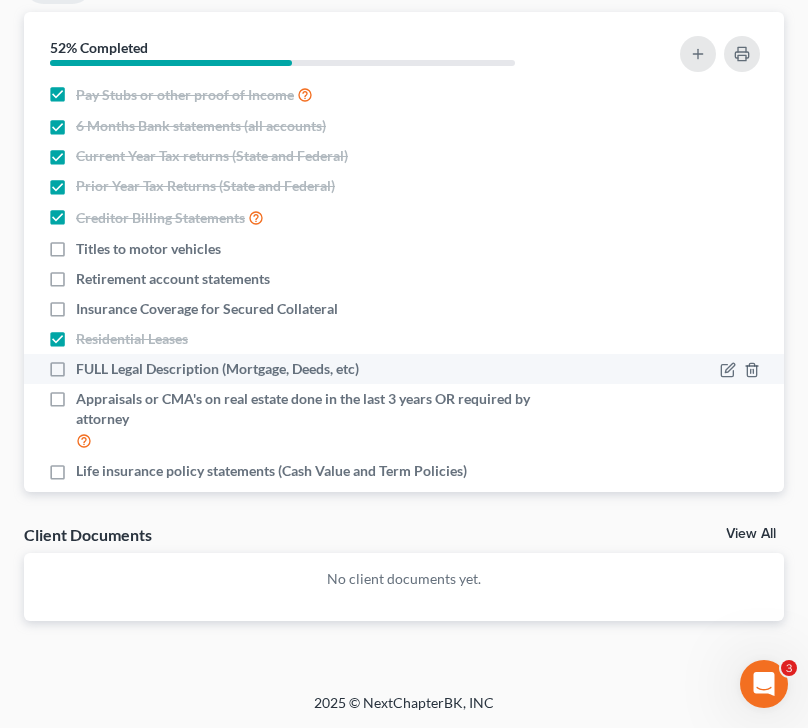 scroll, scrollTop: 96, scrollLeft: 0, axis: vertical 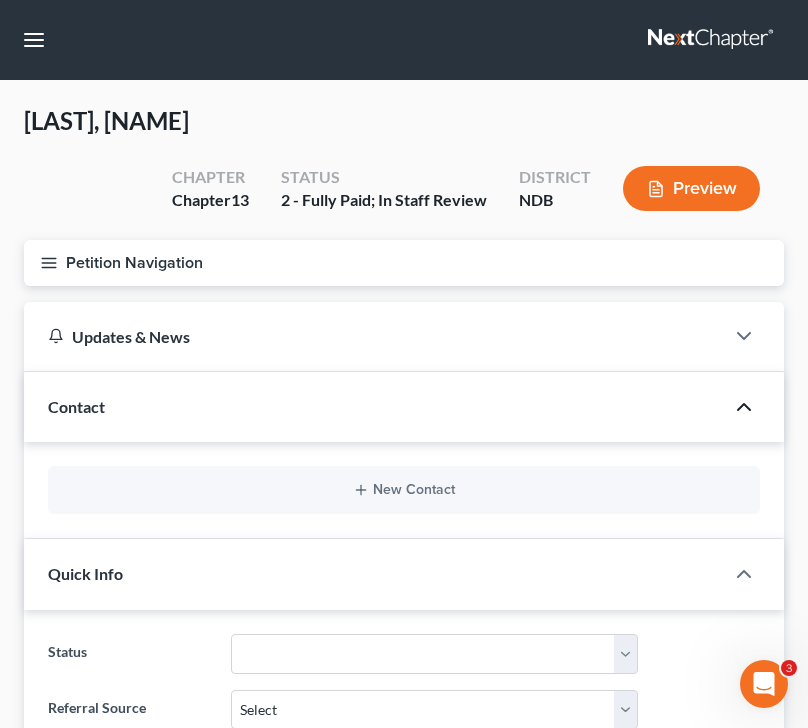 click on "Petition Navigation" at bounding box center [404, 263] 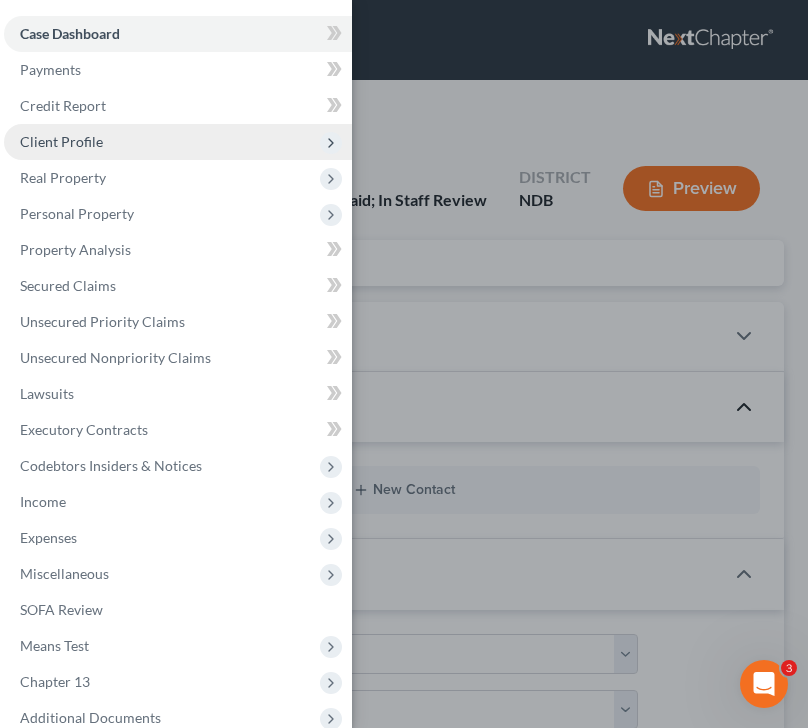 click on "Client Profile" at bounding box center (178, 142) 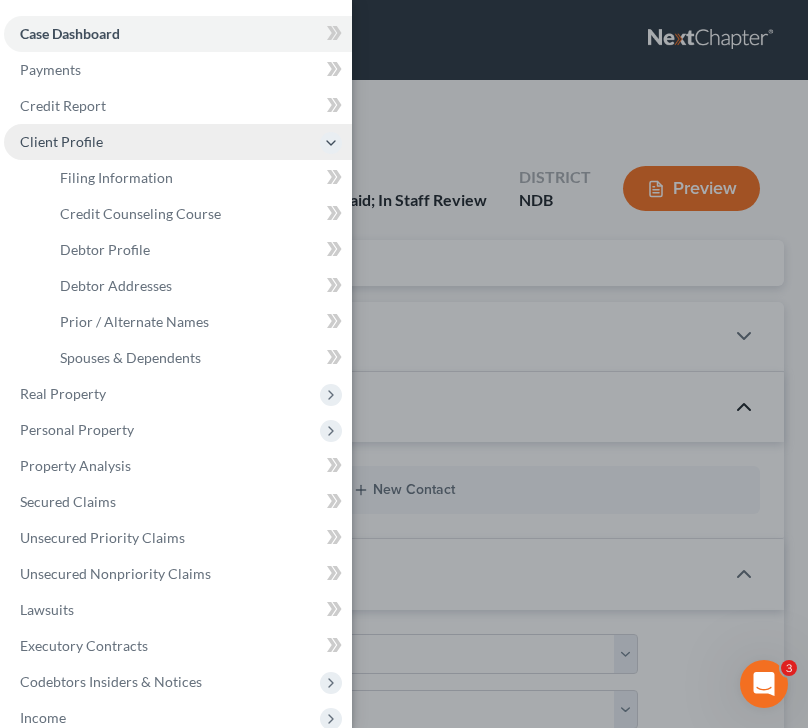 click on "Client Profile" at bounding box center [178, 142] 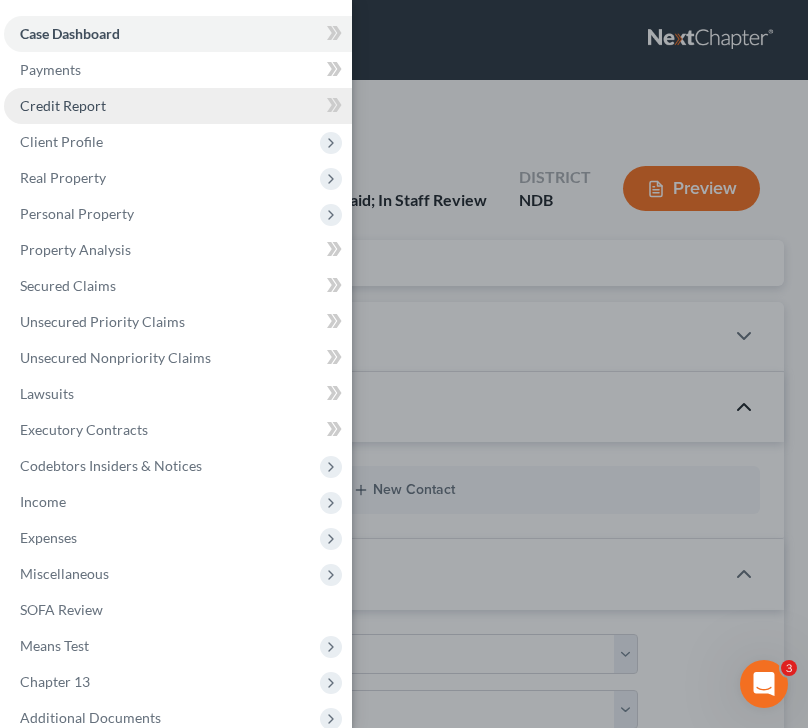 click on "Credit Report" at bounding box center (178, 106) 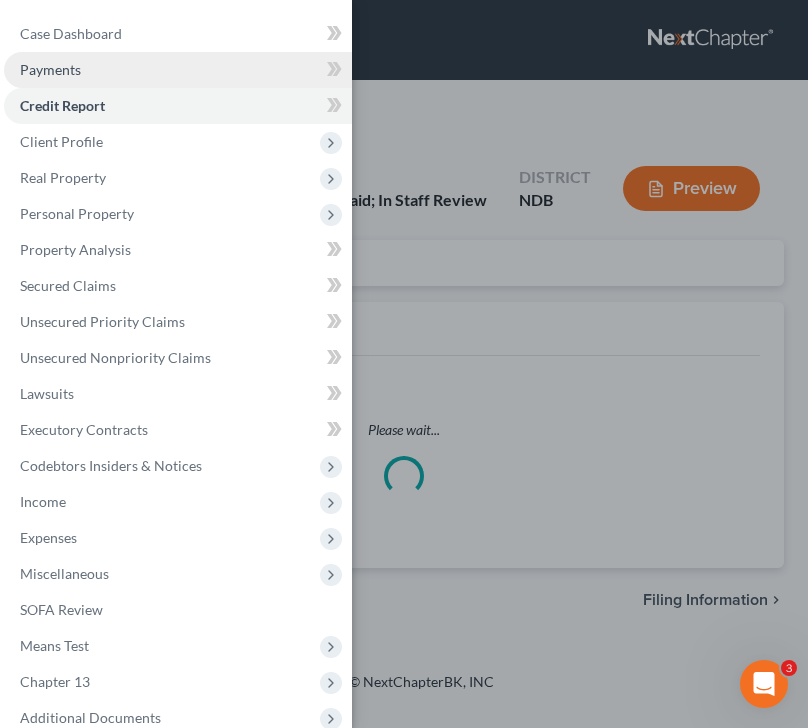click on "Payments" at bounding box center (178, 70) 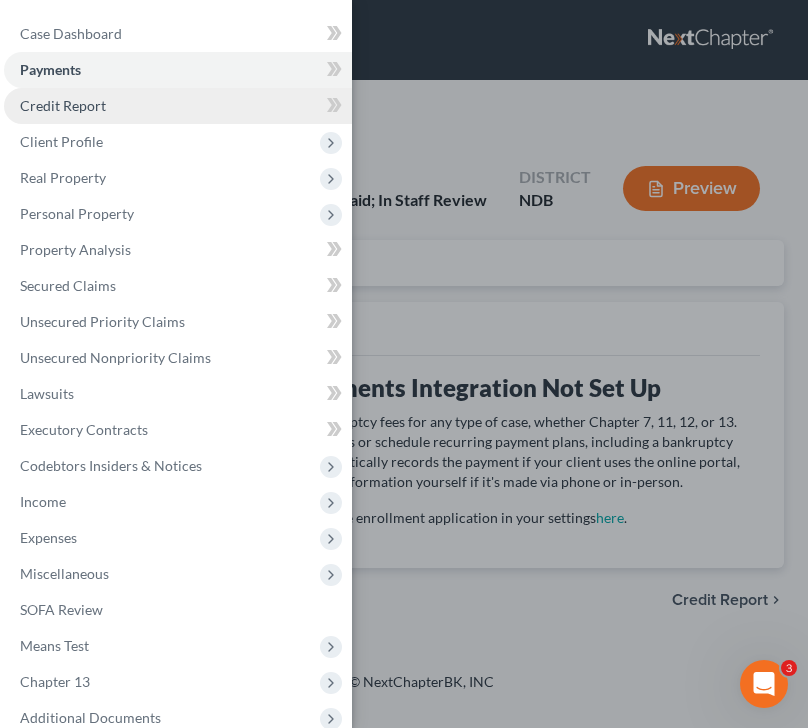 click on "Credit Report" at bounding box center [178, 106] 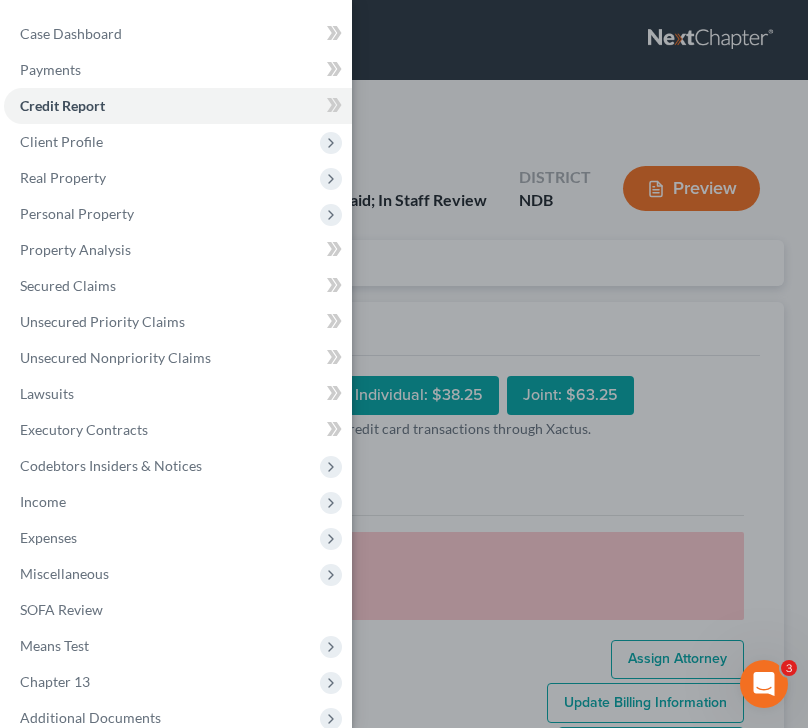 click on "Case Dashboard
Payments
Invoices
Payments
Payments
Credit Report
Client Profile" at bounding box center [404, 364] 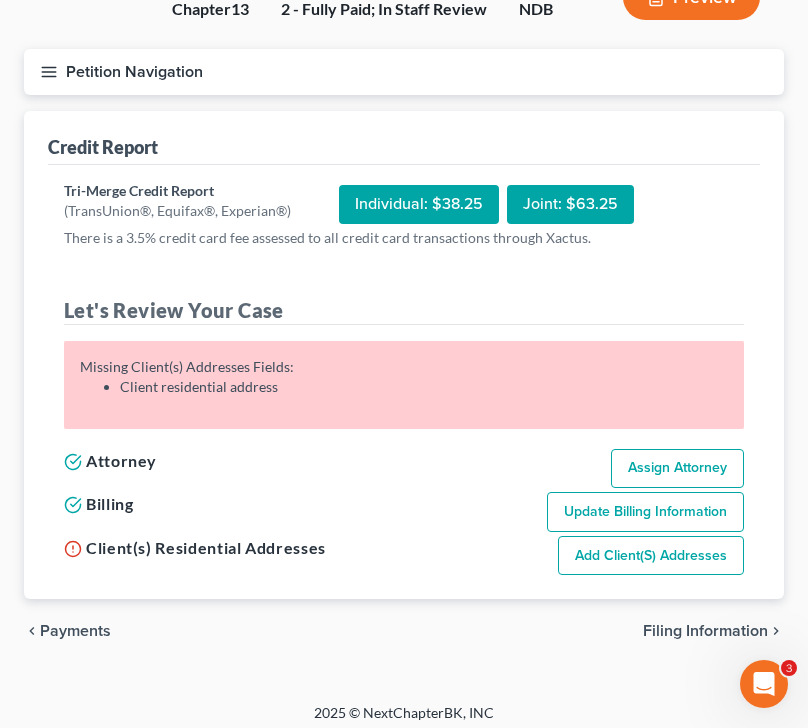 scroll, scrollTop: 201, scrollLeft: 0, axis: vertical 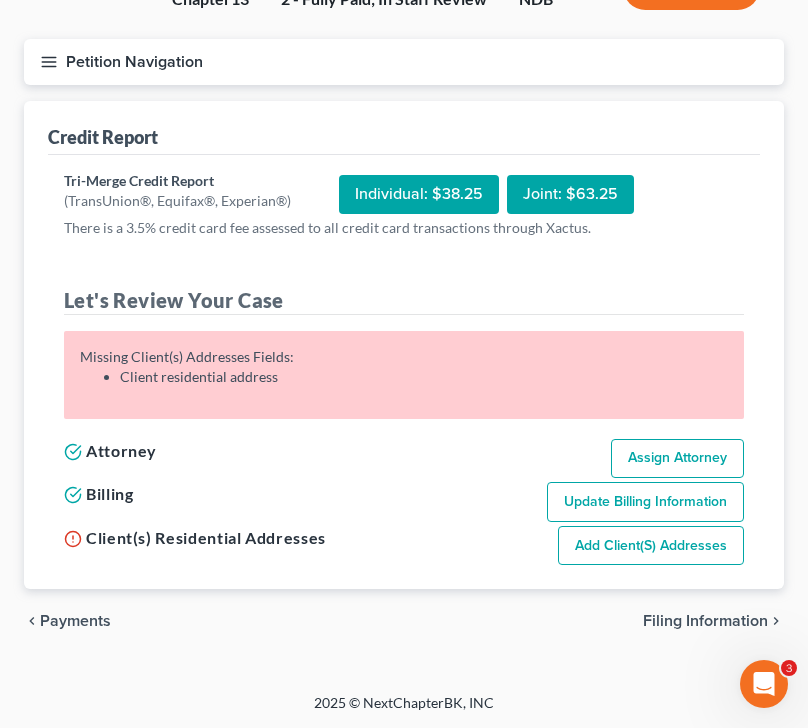 click on "Petition Navigation" at bounding box center [404, 62] 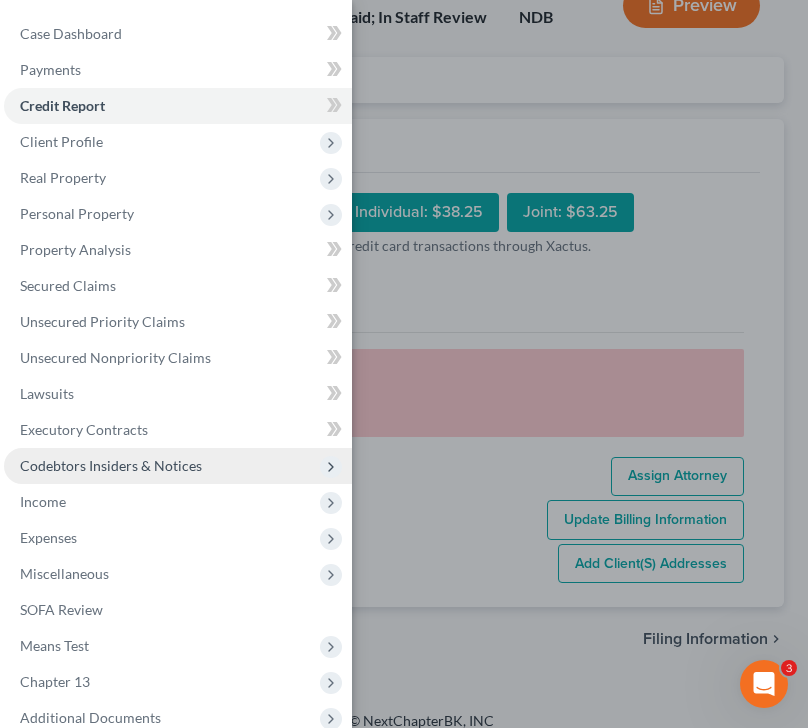 scroll, scrollTop: 201, scrollLeft: 0, axis: vertical 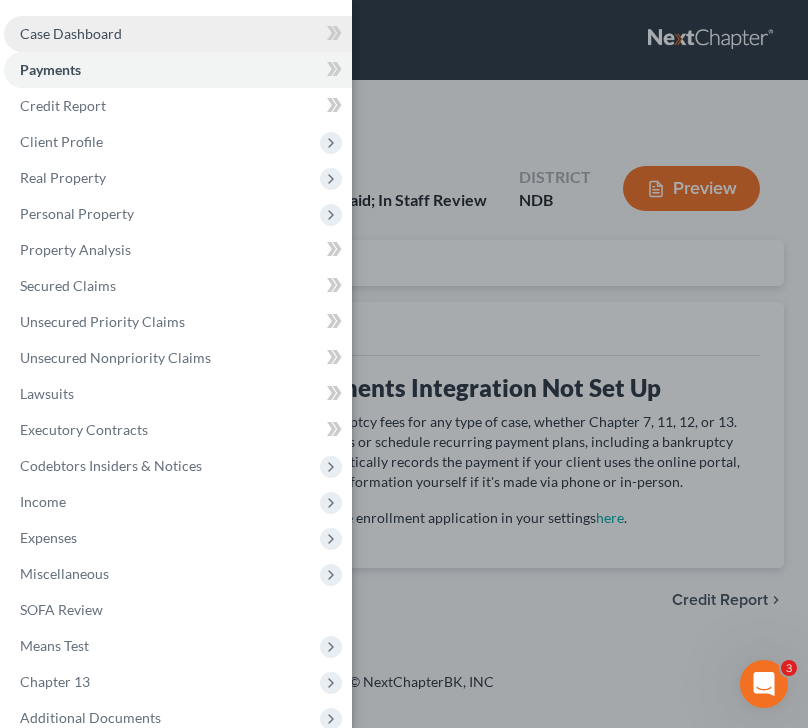 click on "Case Dashboard" at bounding box center (178, 34) 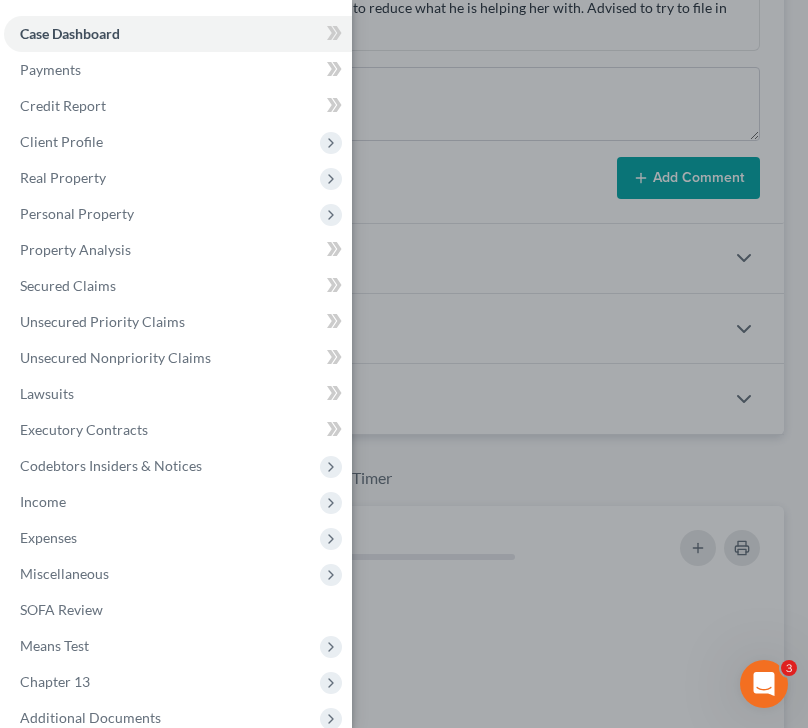 scroll, scrollTop: 1882, scrollLeft: 0, axis: vertical 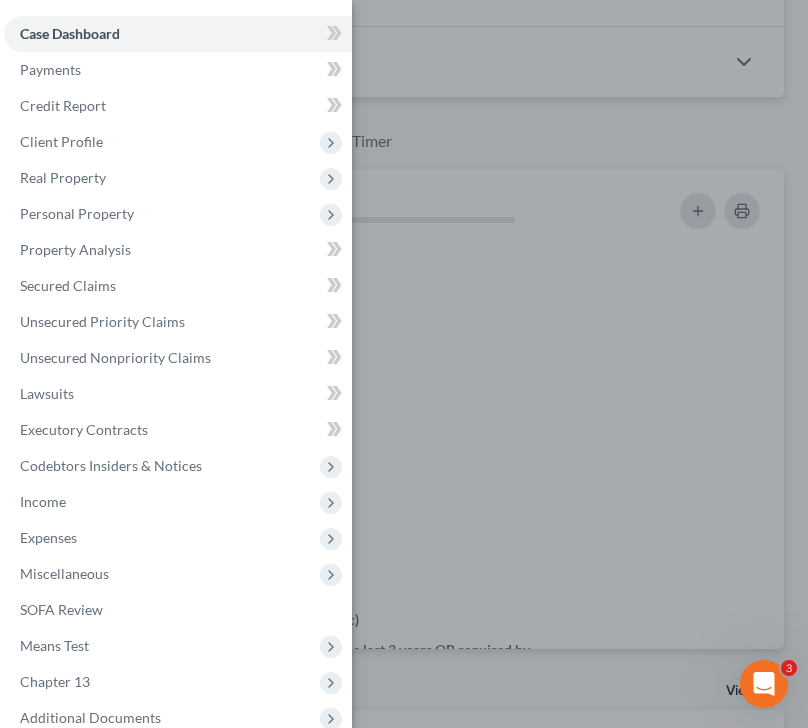 click on "Case Dashboard
Payments
Invoices
Payments
Payments
Credit Report
Client Profile" at bounding box center [404, 364] 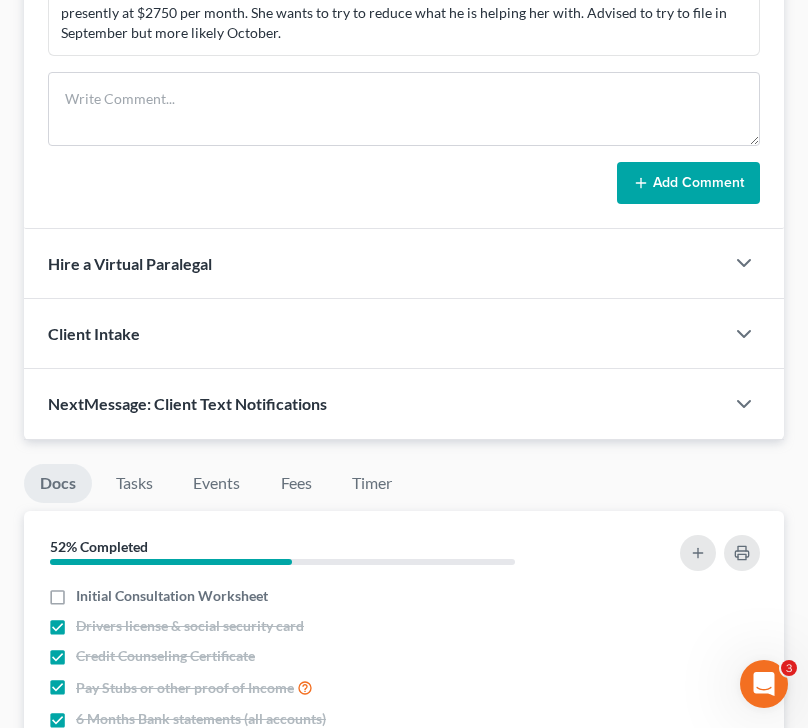 scroll, scrollTop: 2039, scrollLeft: 0, axis: vertical 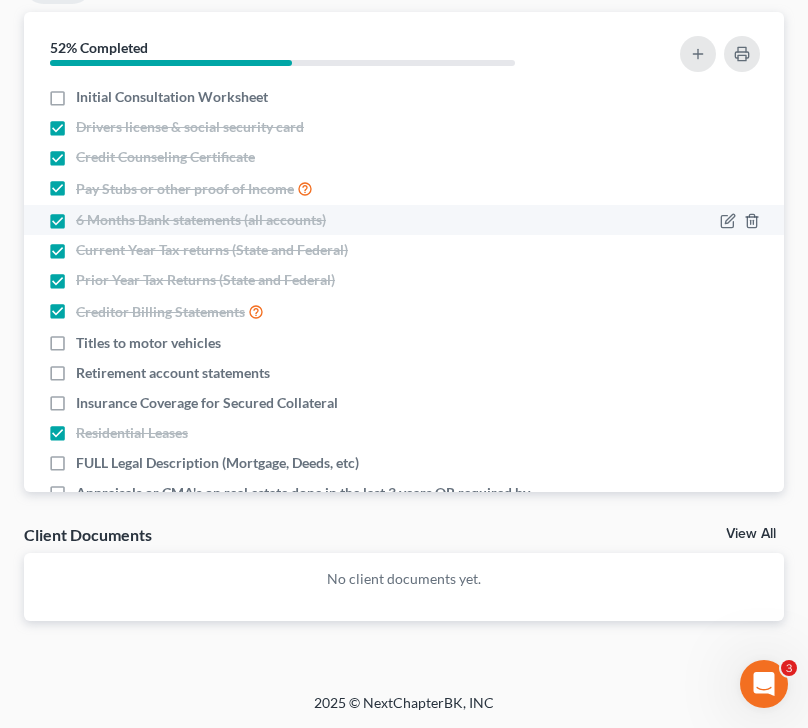 click on "6 Months Bank statements (all accounts)" at bounding box center (201, 220) 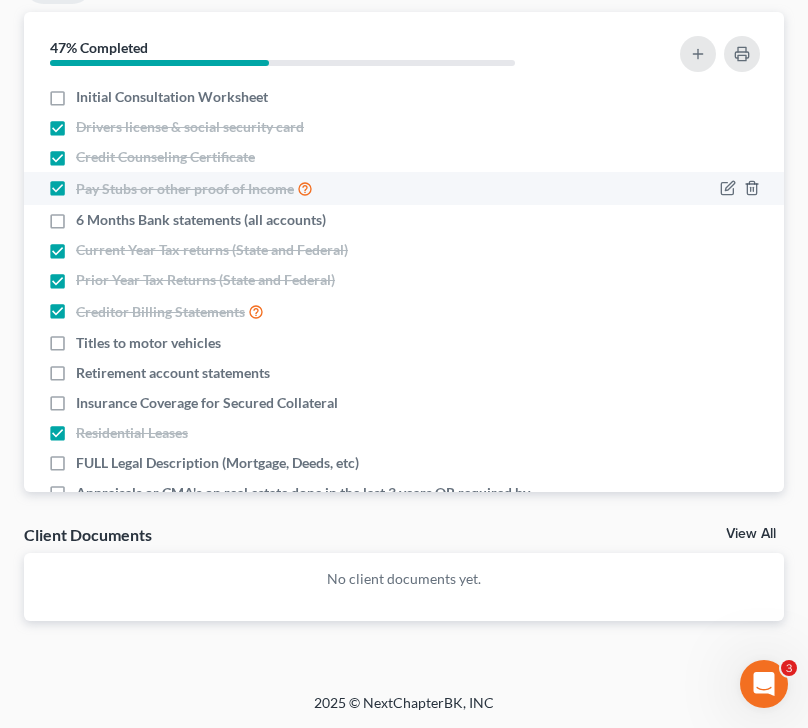 click on "Pay Stubs or other proof of Income" at bounding box center (194, 188) 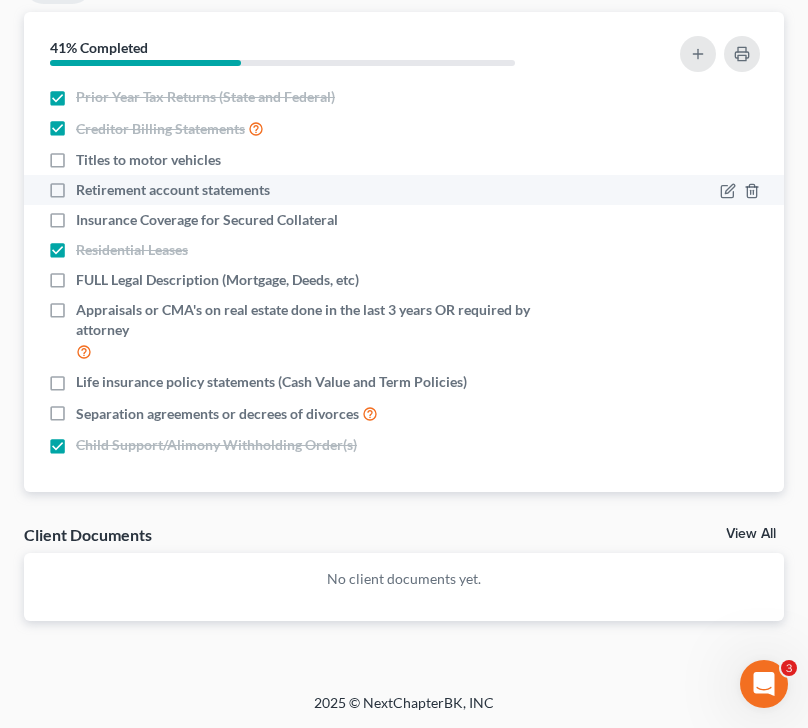 scroll, scrollTop: 0, scrollLeft: 0, axis: both 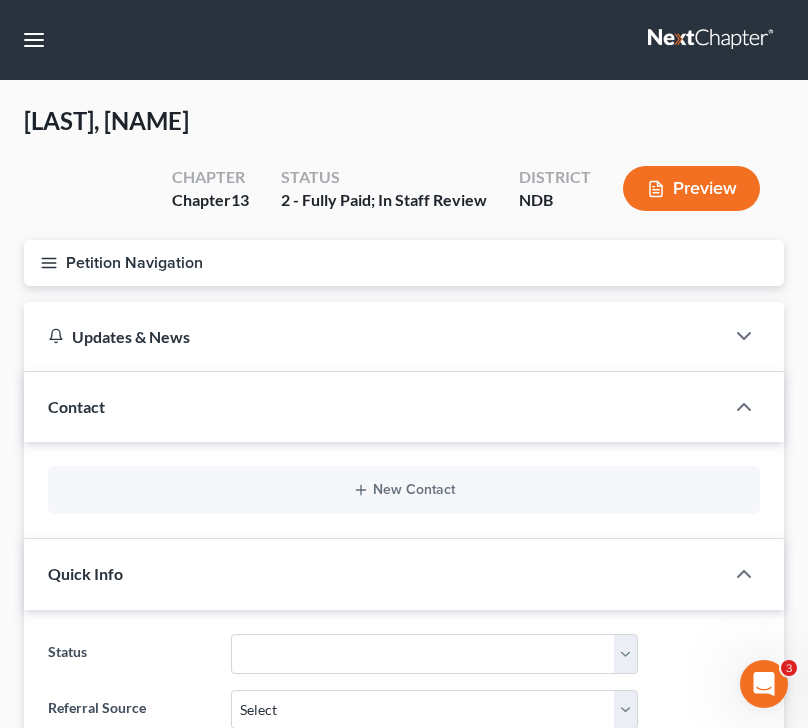 click 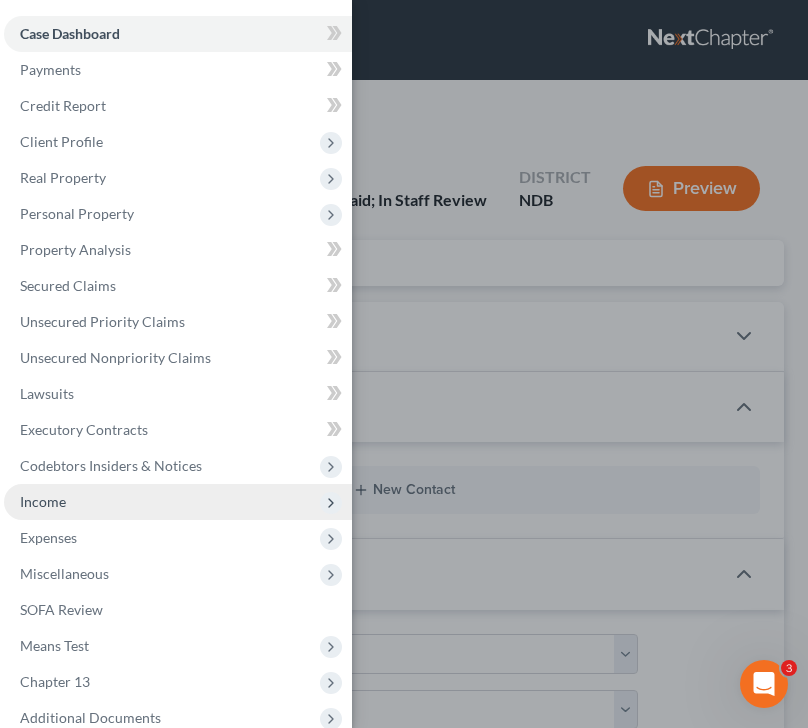 click on "Income" at bounding box center (43, 501) 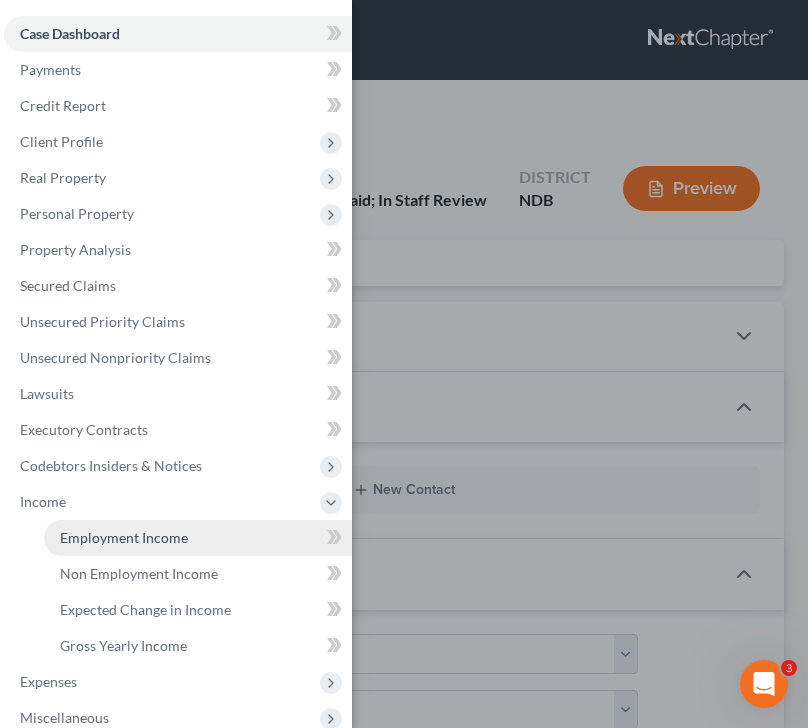 click on "Employment Income" at bounding box center (124, 537) 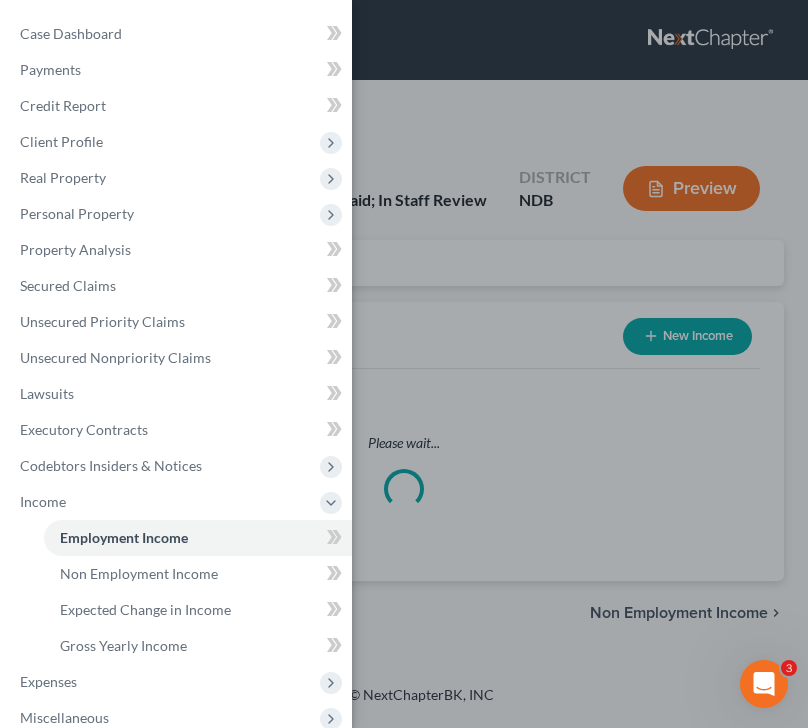 click on "Case Dashboard
Payments
Invoices
Payments
Payments
Credit Report
Client Profile" at bounding box center [404, 364] 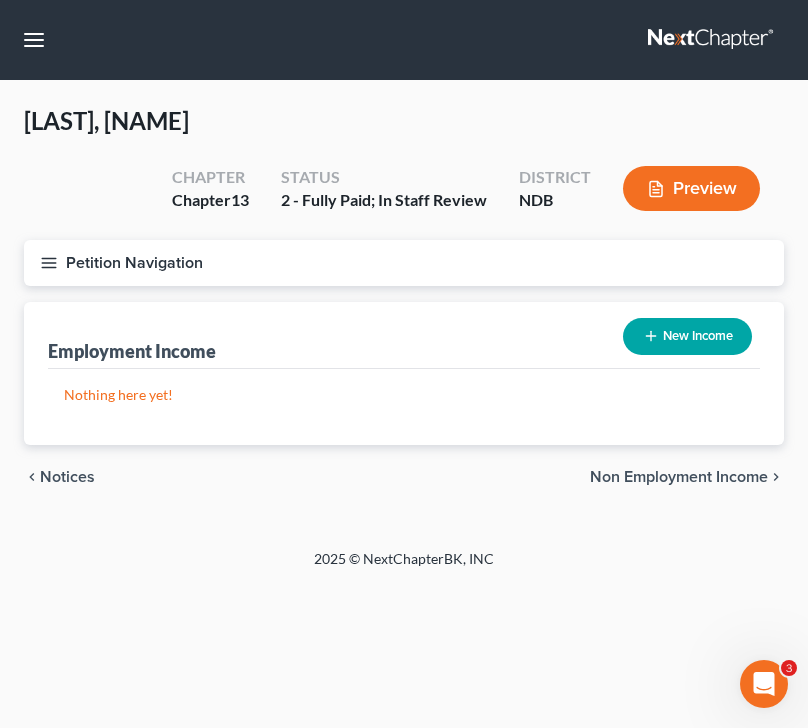 click on "New Income" at bounding box center (687, 336) 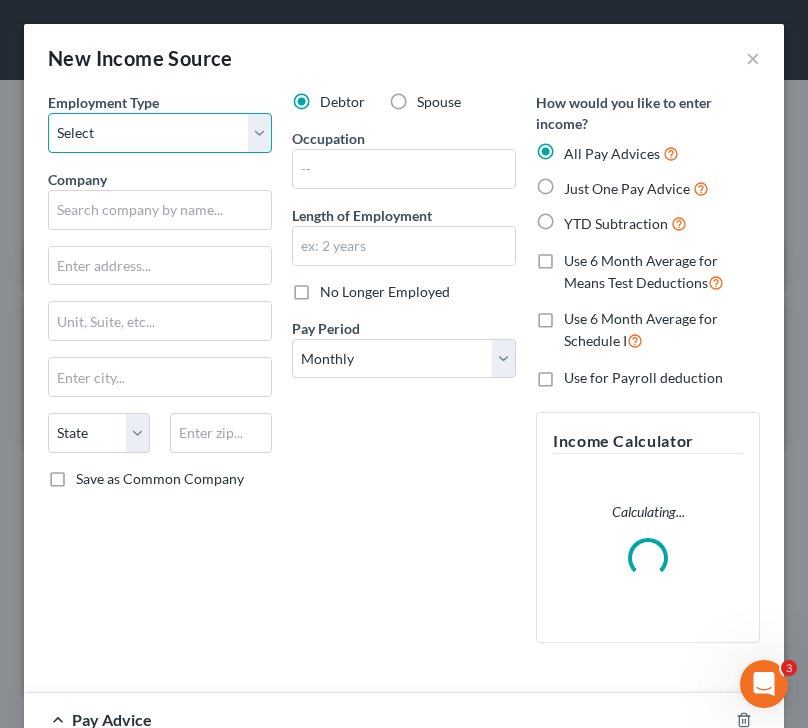 click on "Select Full or Part Time Employment Self Employment" at bounding box center [160, 133] 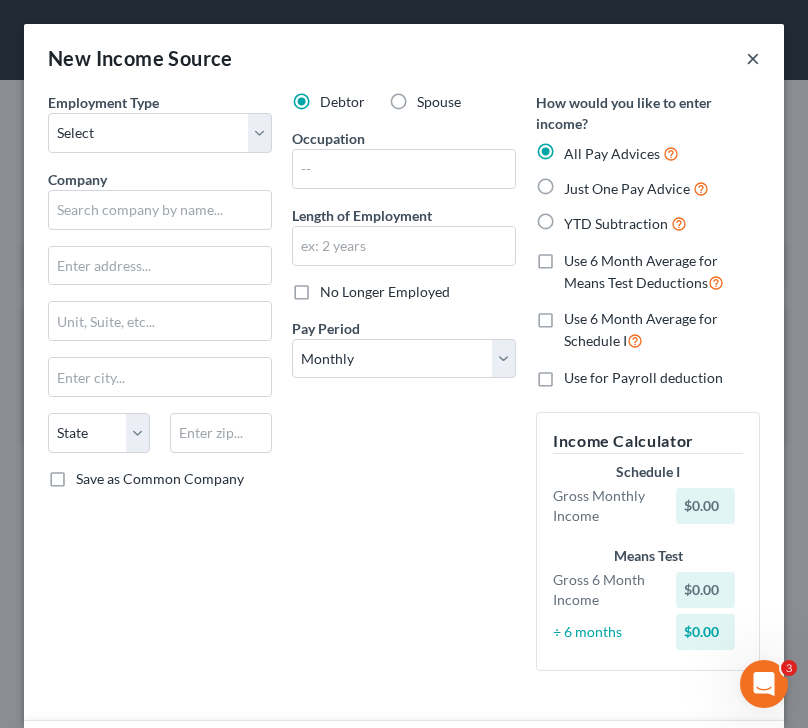 click on "×" at bounding box center (753, 58) 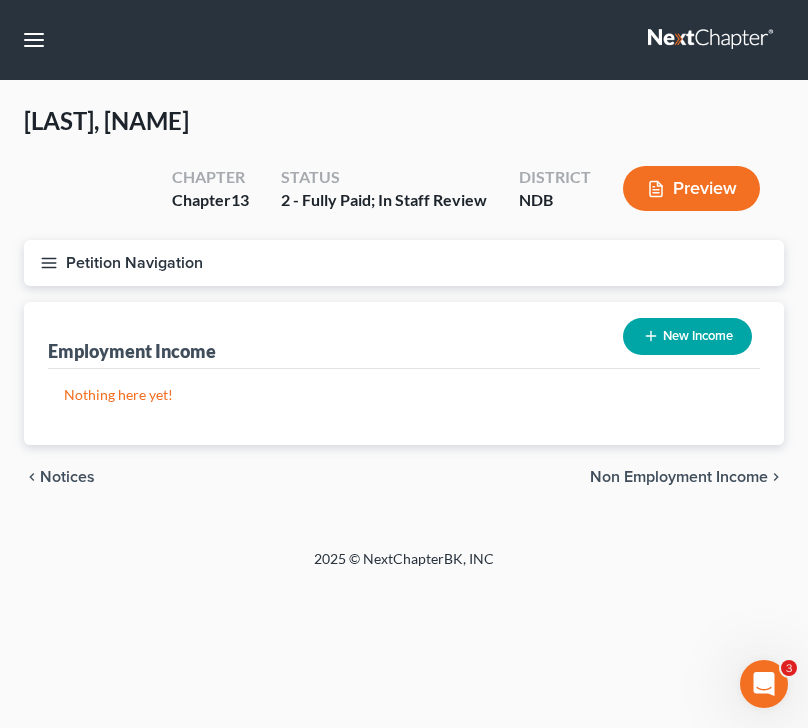 click 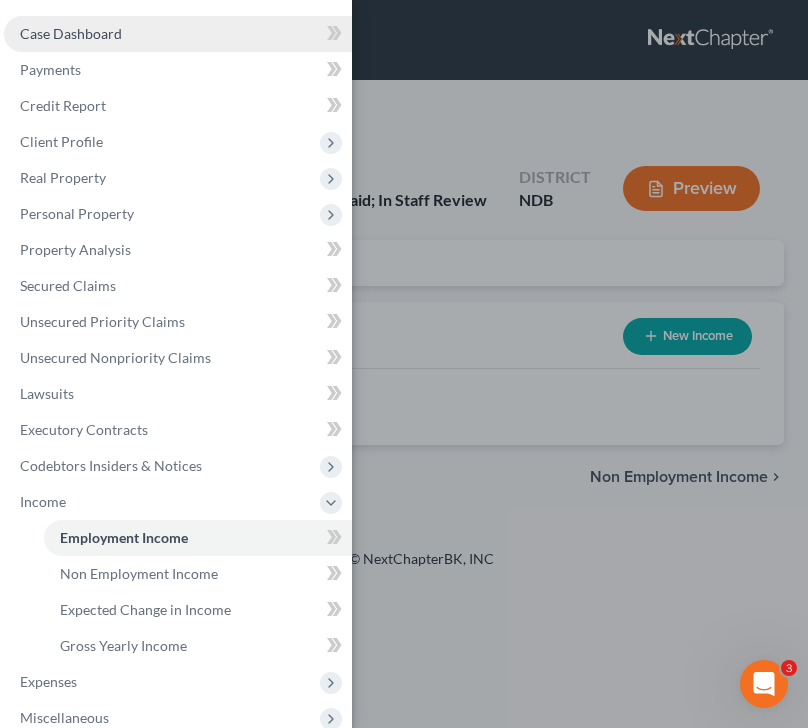 click on "Case Dashboard" at bounding box center [71, 33] 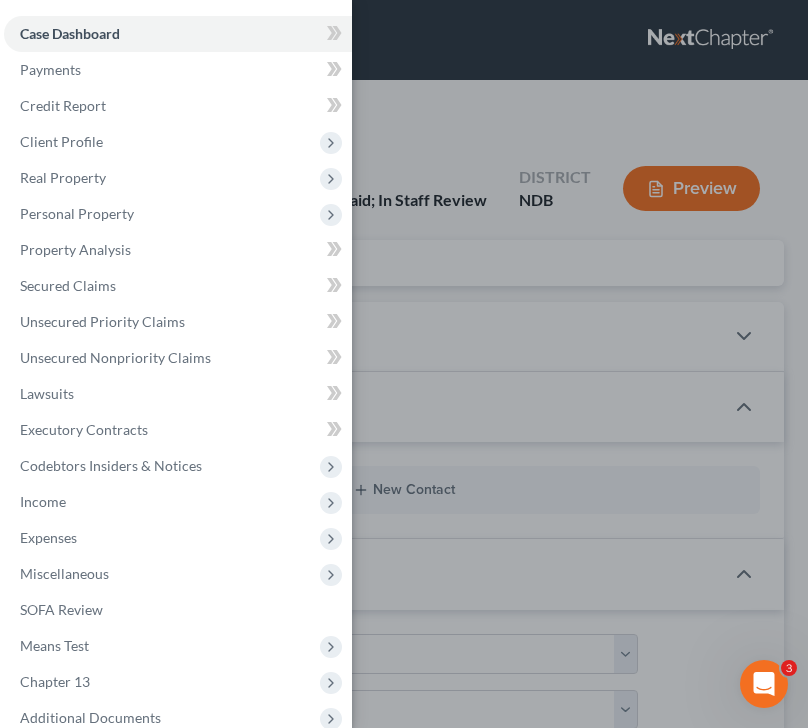 click on "Case Dashboard
Payments
Invoices
Payments
Payments
Credit Report
Client Profile" at bounding box center [404, 364] 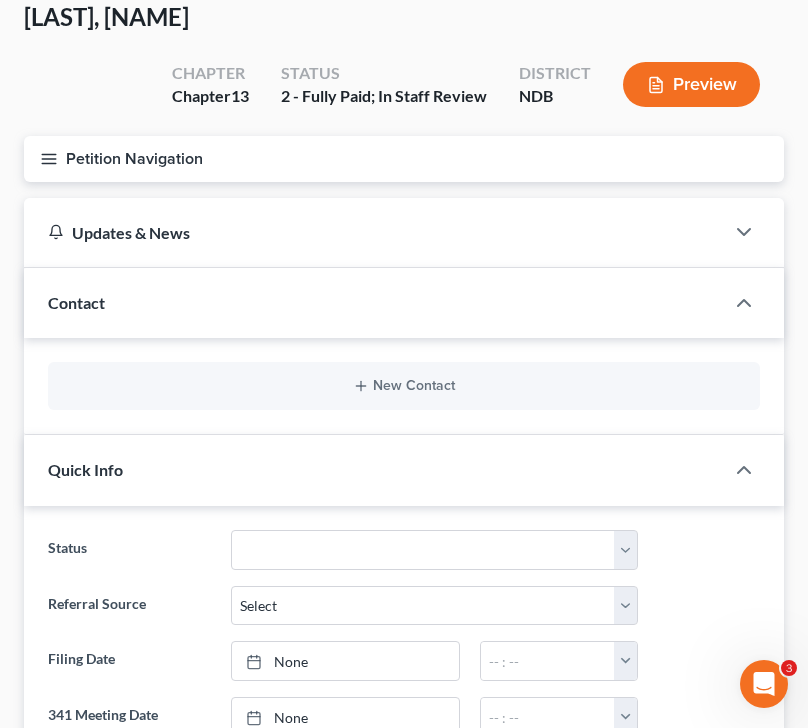 scroll, scrollTop: 0, scrollLeft: 0, axis: both 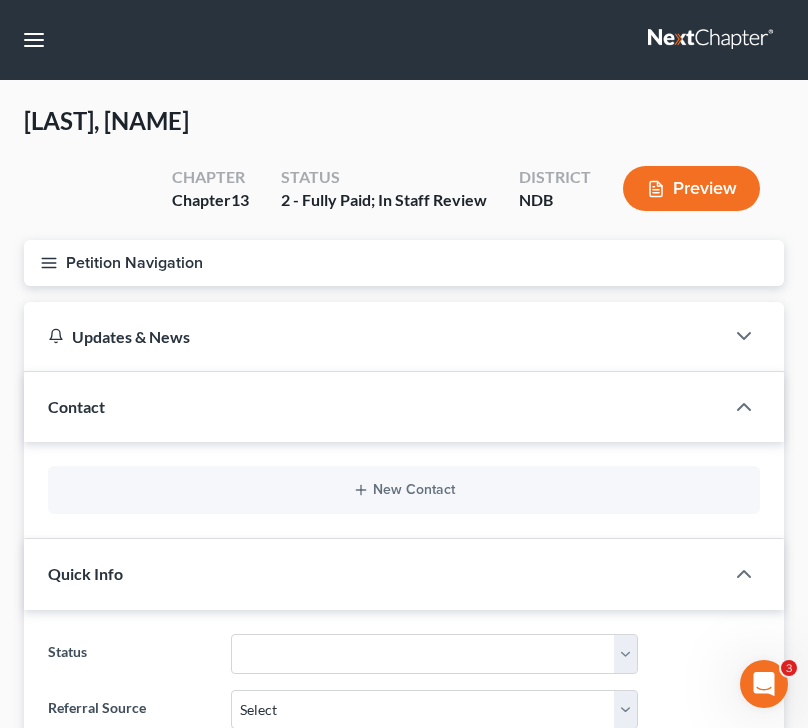 click 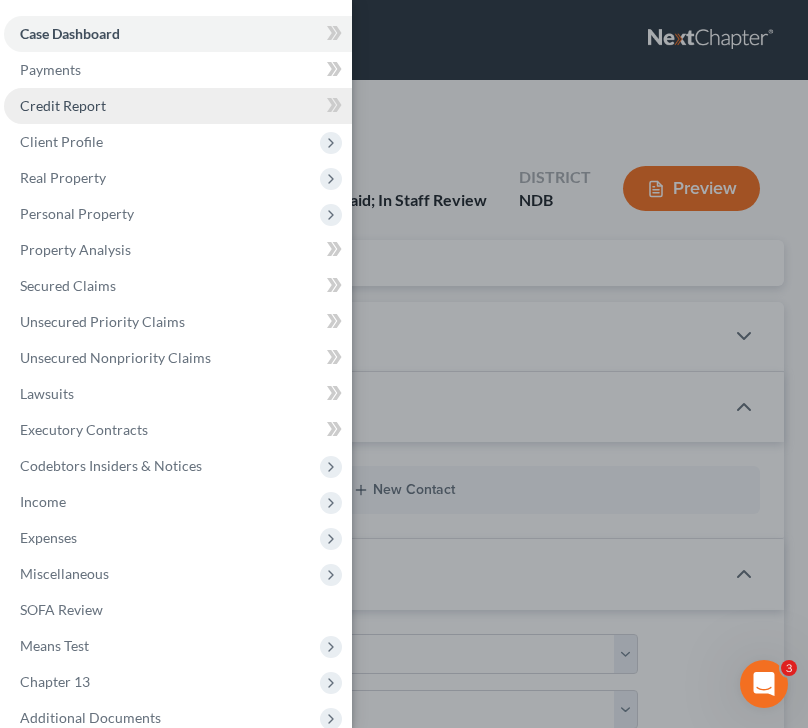 click on "Credit Report" at bounding box center (178, 106) 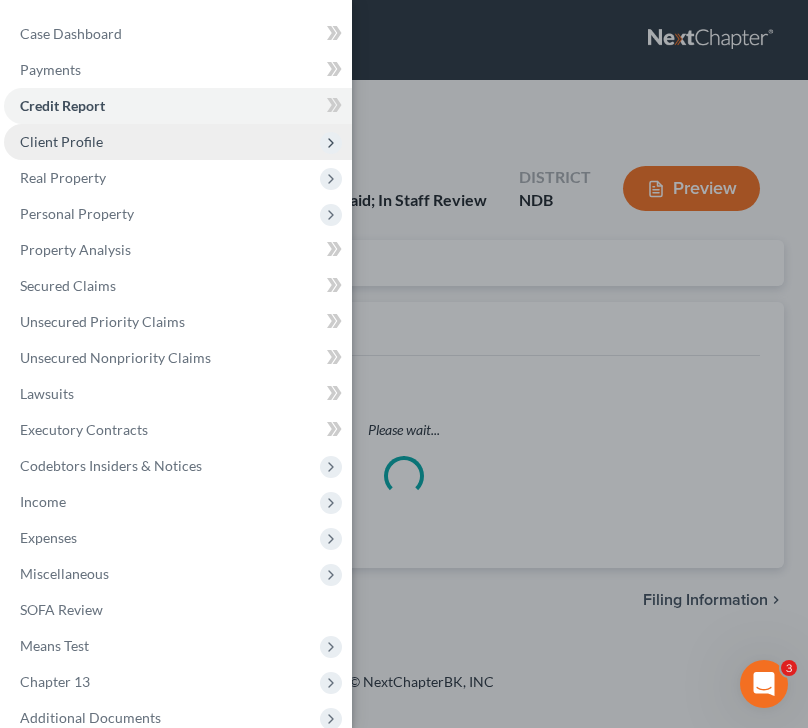 click on "Client Profile" at bounding box center [178, 142] 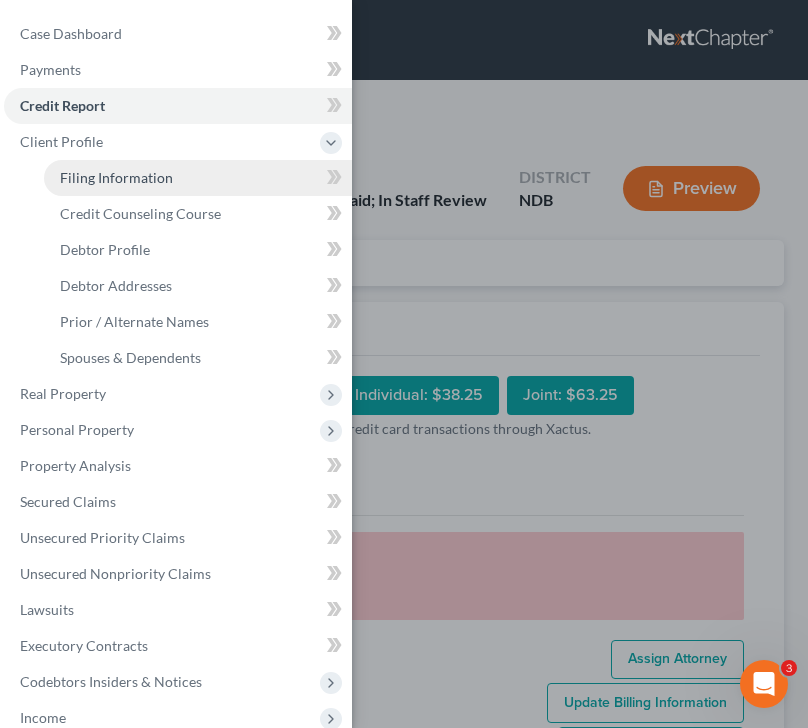 click on "Filing Information" at bounding box center [198, 178] 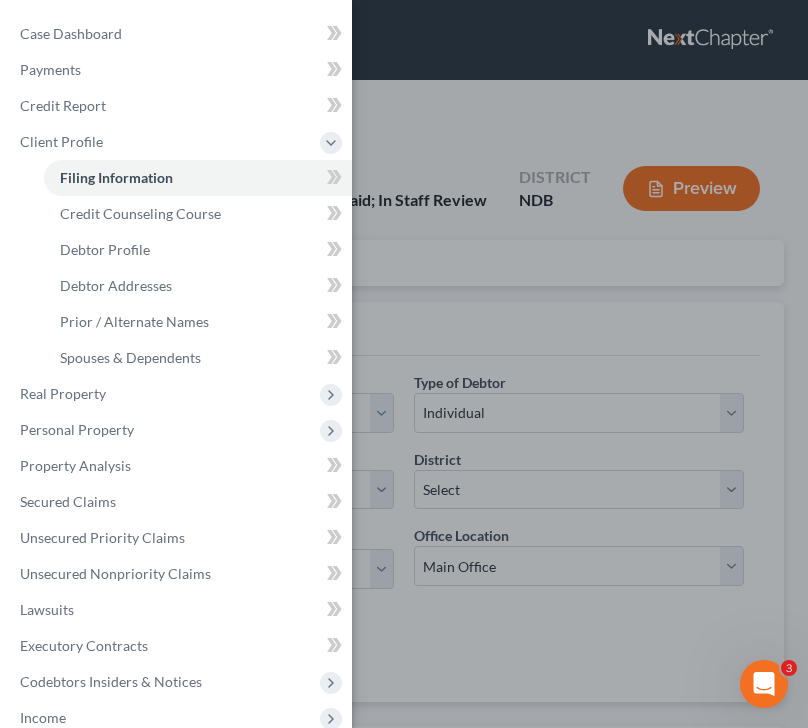 click on "Case Dashboard
Payments
Invoices
Payments
Payments
Credit Report
Client Profile" at bounding box center [404, 364] 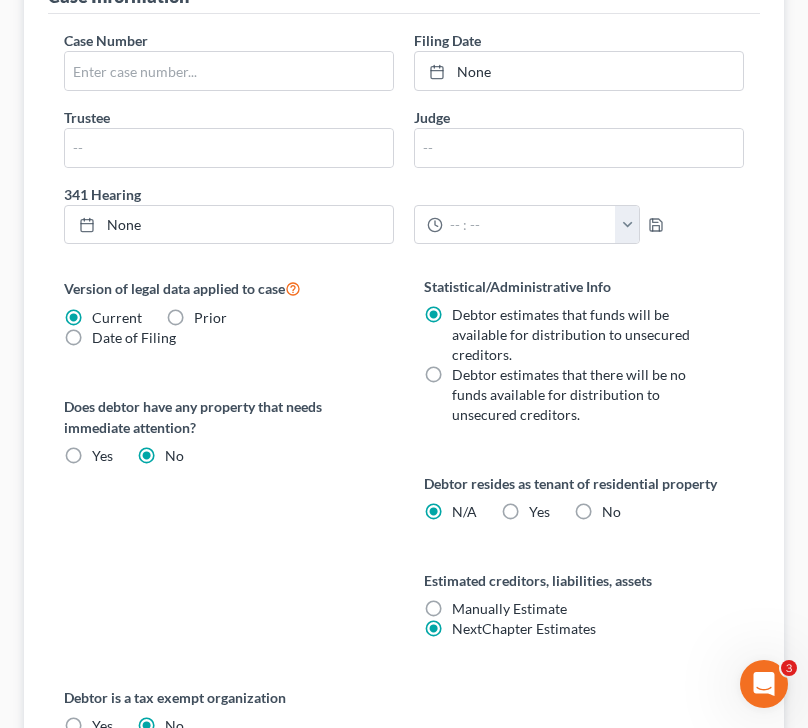 scroll, scrollTop: 771, scrollLeft: 0, axis: vertical 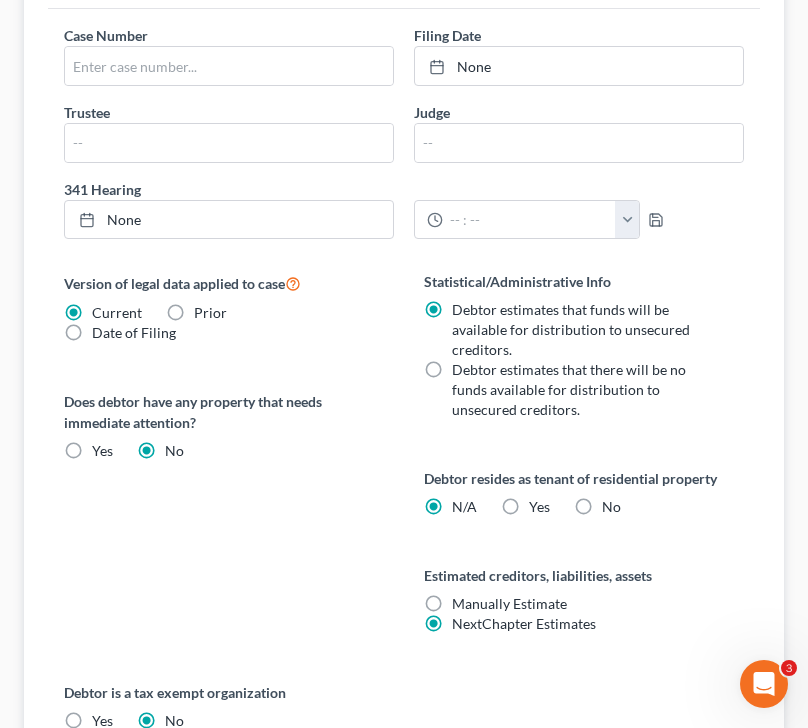 click on "Yes Yes" at bounding box center [539, 507] 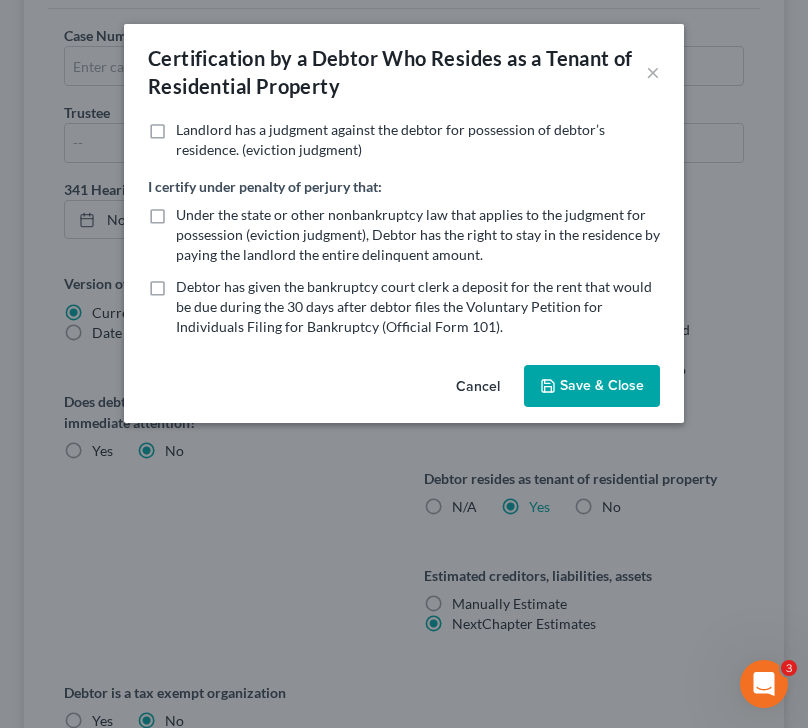 click on "Save & Close" at bounding box center [592, 386] 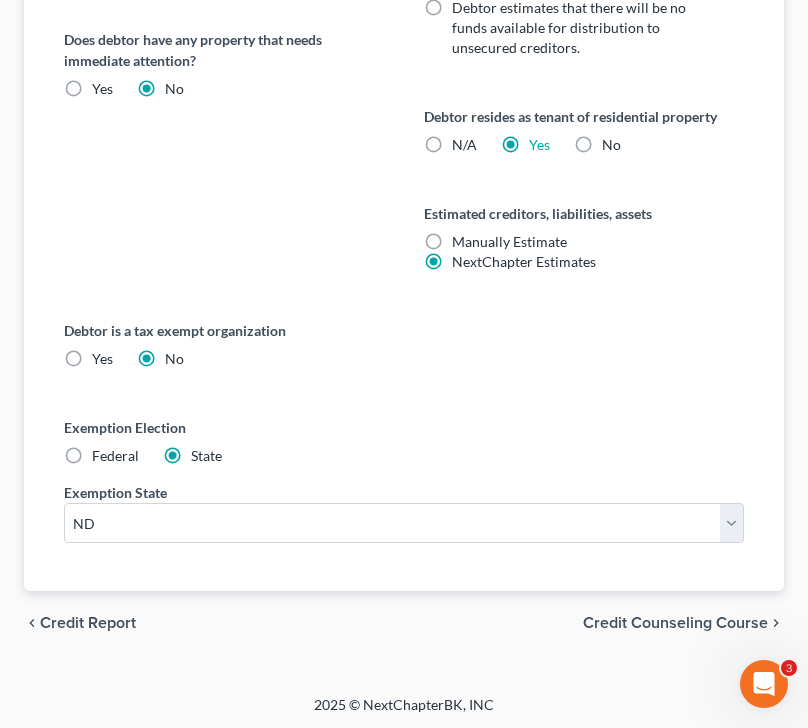 scroll, scrollTop: 1135, scrollLeft: 0, axis: vertical 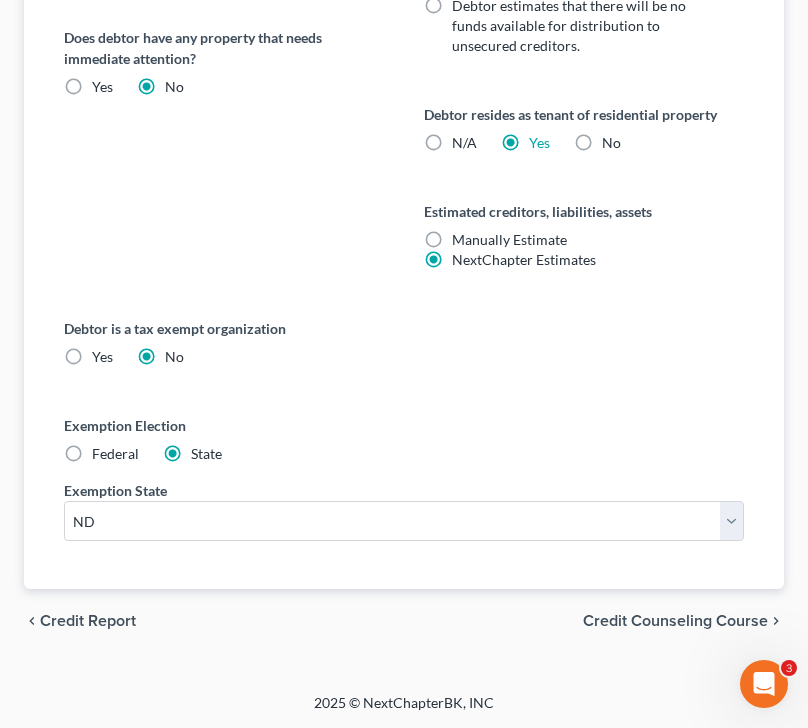 click on "N/A" at bounding box center (464, 143) 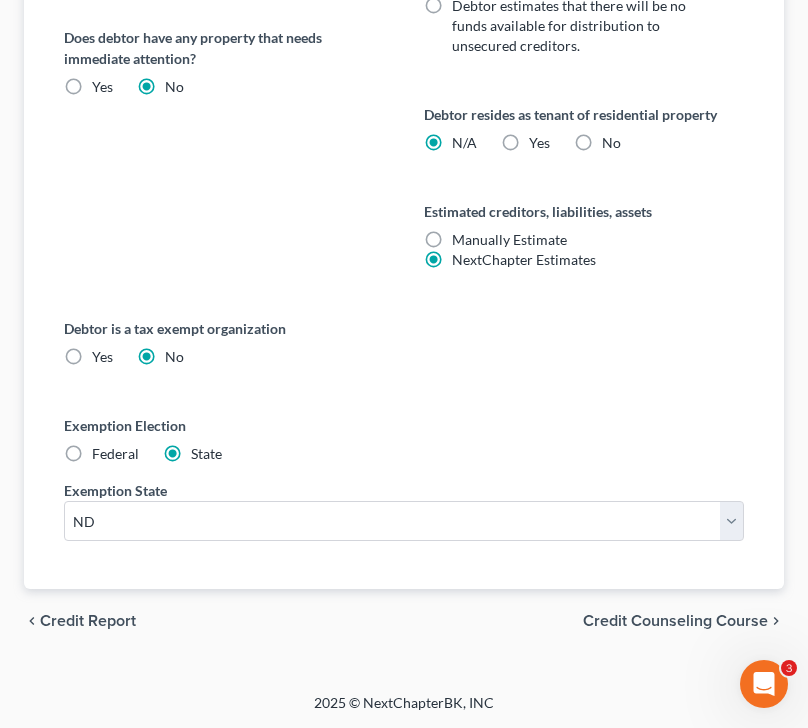 click on "Yes Yes" at bounding box center [539, 143] 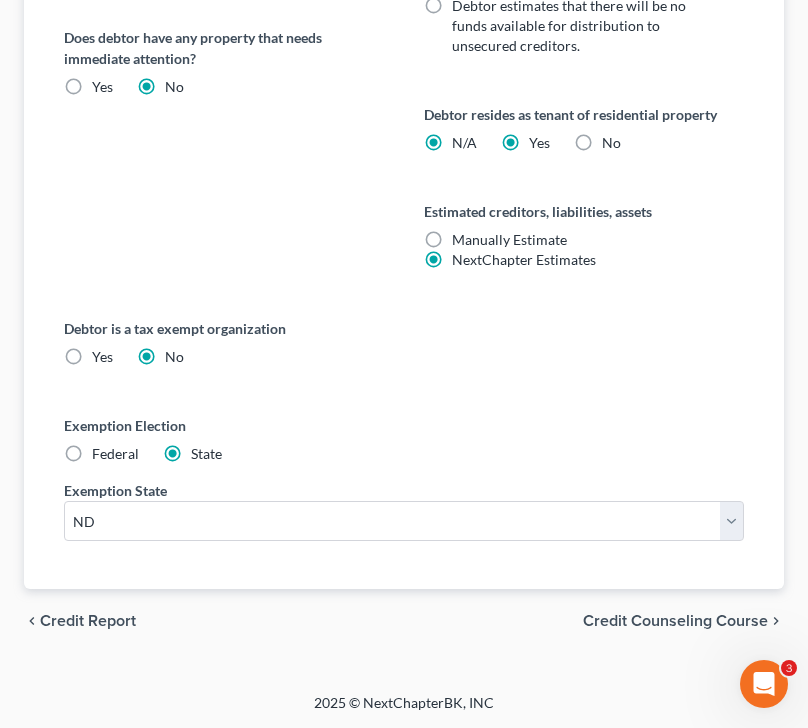 radio on "false" 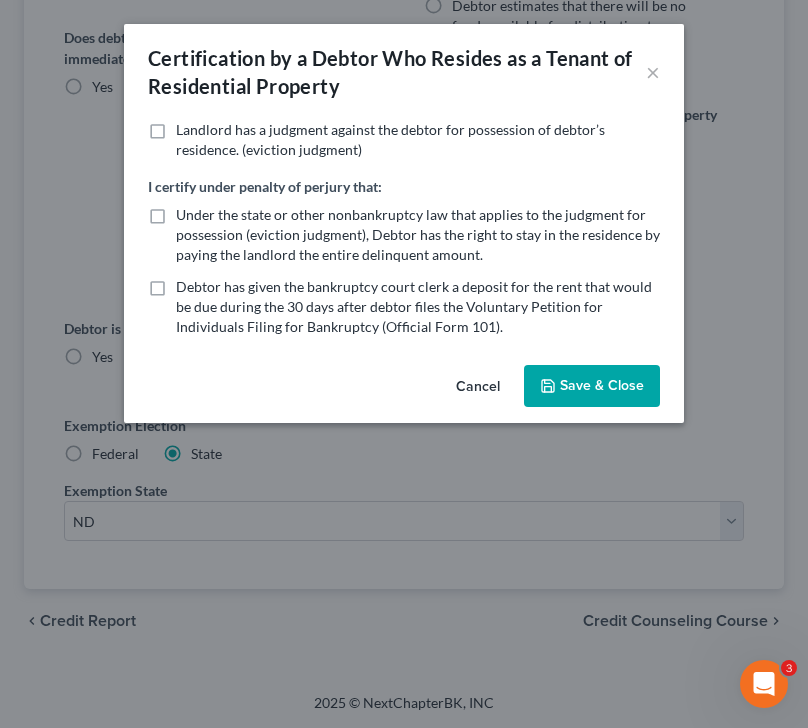 click on "Under the state or other nonbankruptcy law that applies to the judgment for possession (eviction judgment), Debtor has the right to stay in the residence by paying the landlord the entire delinquent amount." at bounding box center [418, 235] 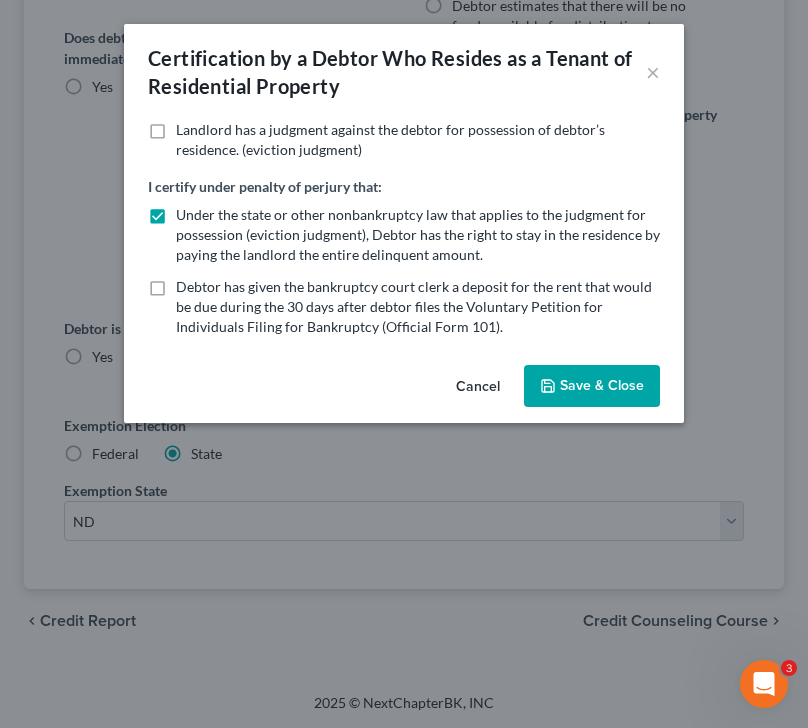 click on "Debtor has given the bankruptcy court clerk a deposit for the rent that would be due during the 30 days after debtor files the Voluntary Petition for Individuals Filing for Bankruptcy (Official Form 101)." at bounding box center [418, 307] 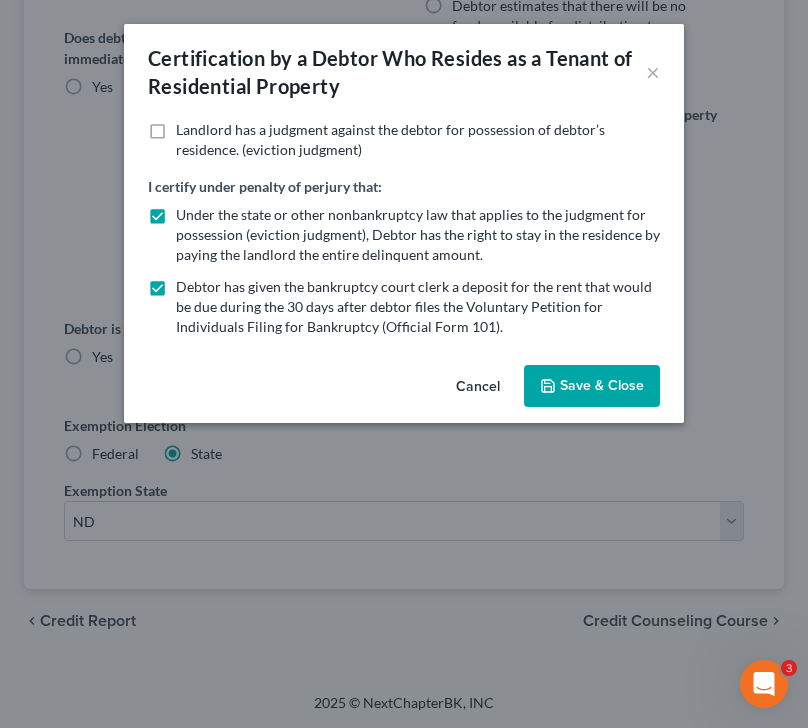 click on "Save & Close" at bounding box center [592, 386] 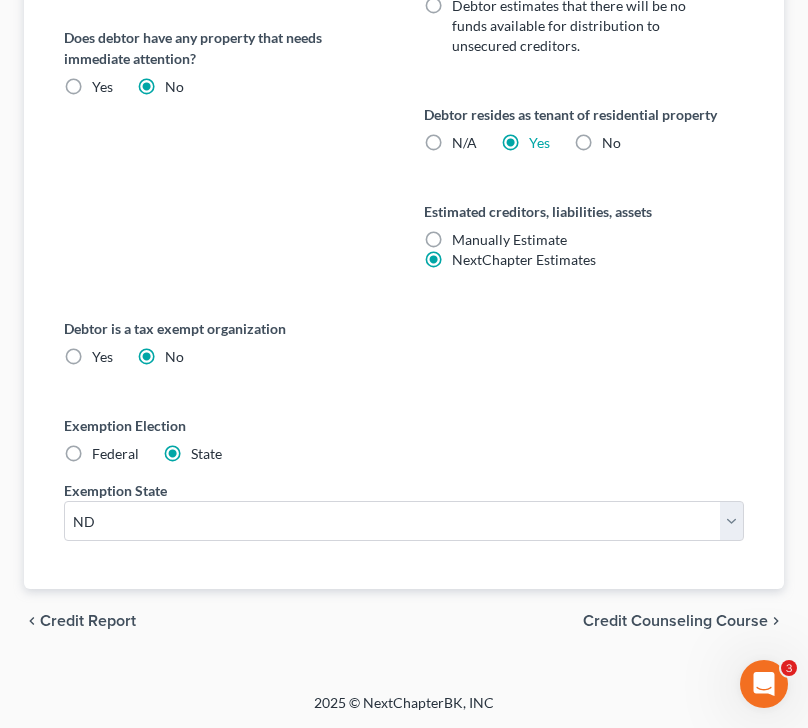 click on "Credit Counseling Course" at bounding box center (675, 621) 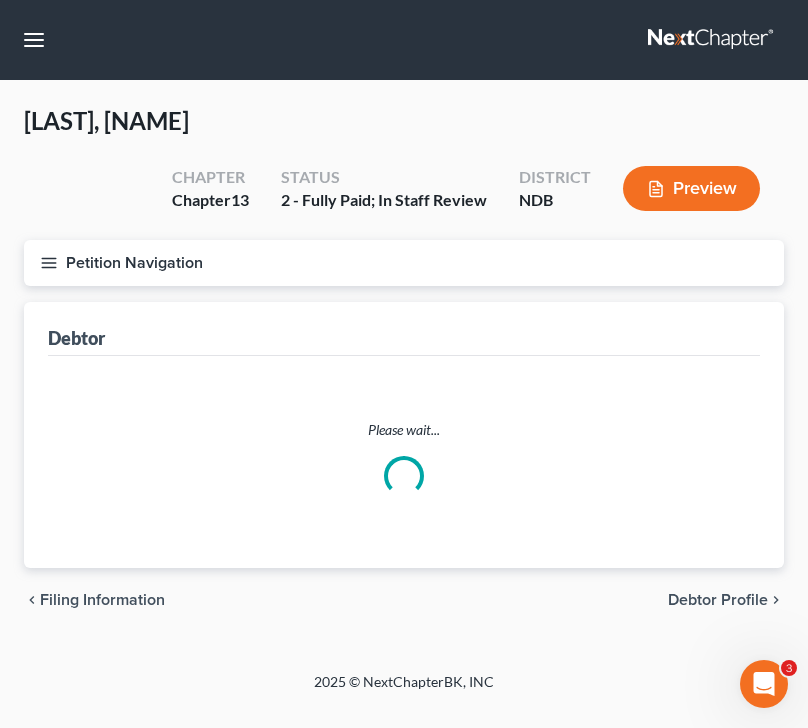 scroll, scrollTop: 0, scrollLeft: 0, axis: both 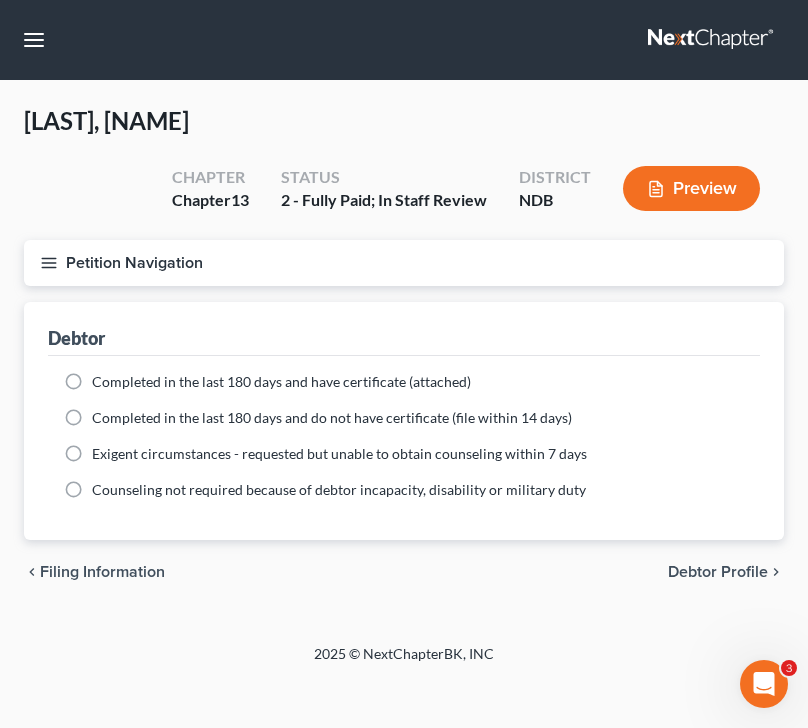 click on "Completed in the last 180 days and have certificate (attached)" at bounding box center [281, 382] 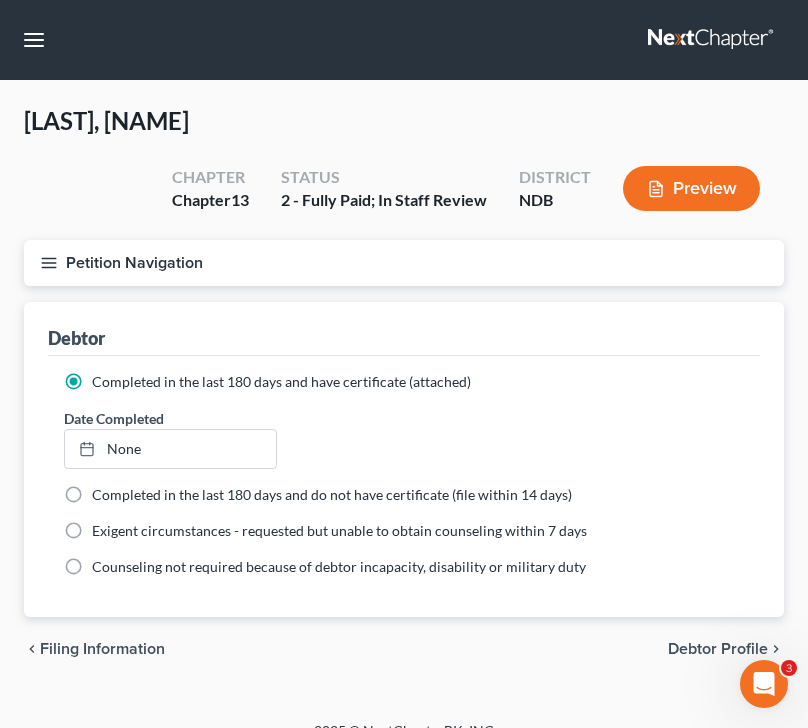 click 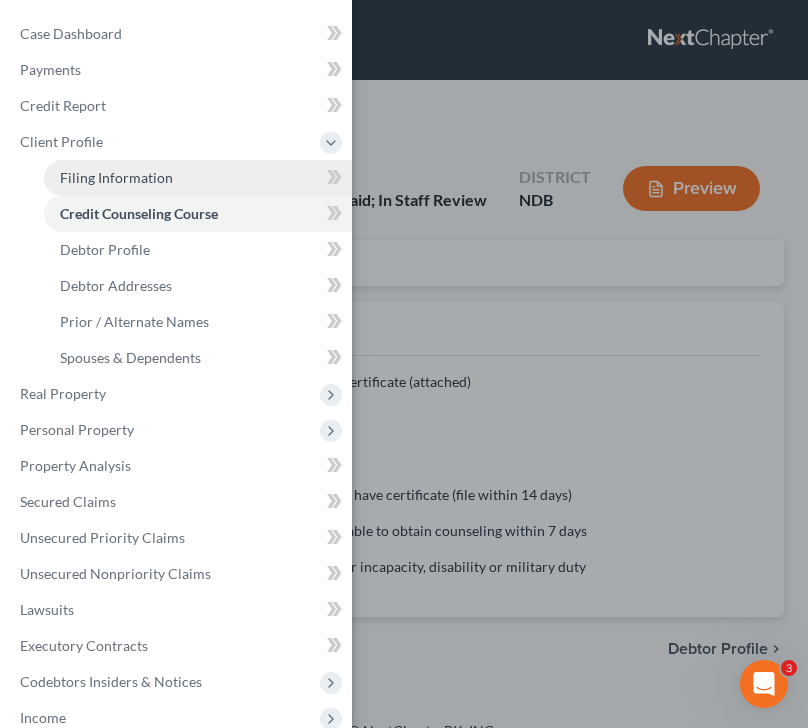 click on "Filing Information" at bounding box center (116, 177) 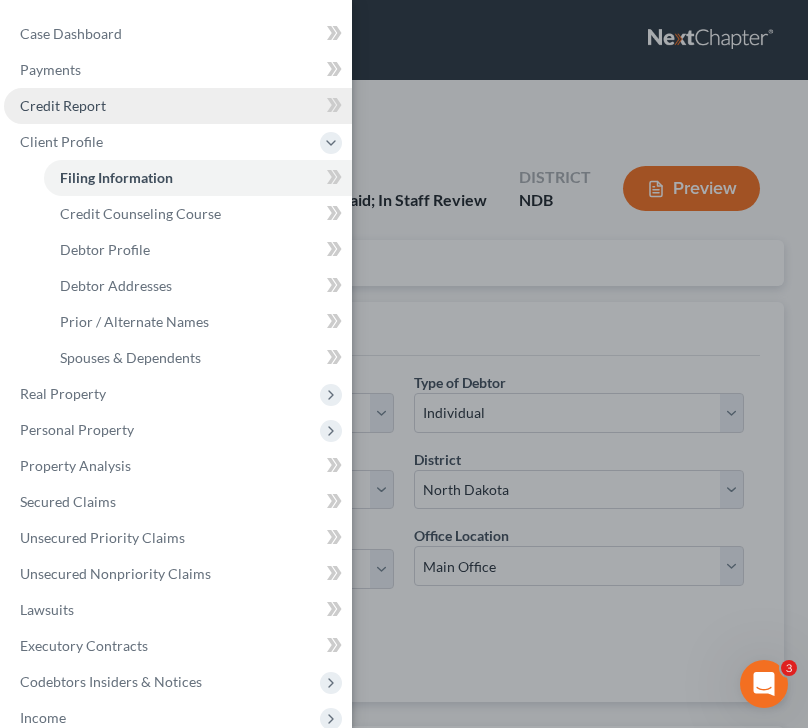 click on "Credit Report" at bounding box center (63, 105) 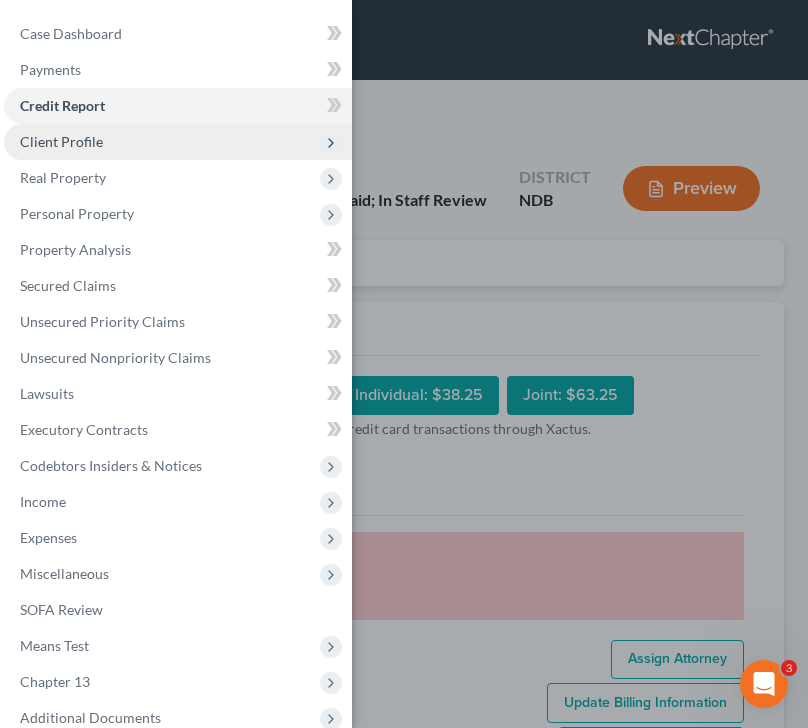 click on "Client Profile" at bounding box center [178, 142] 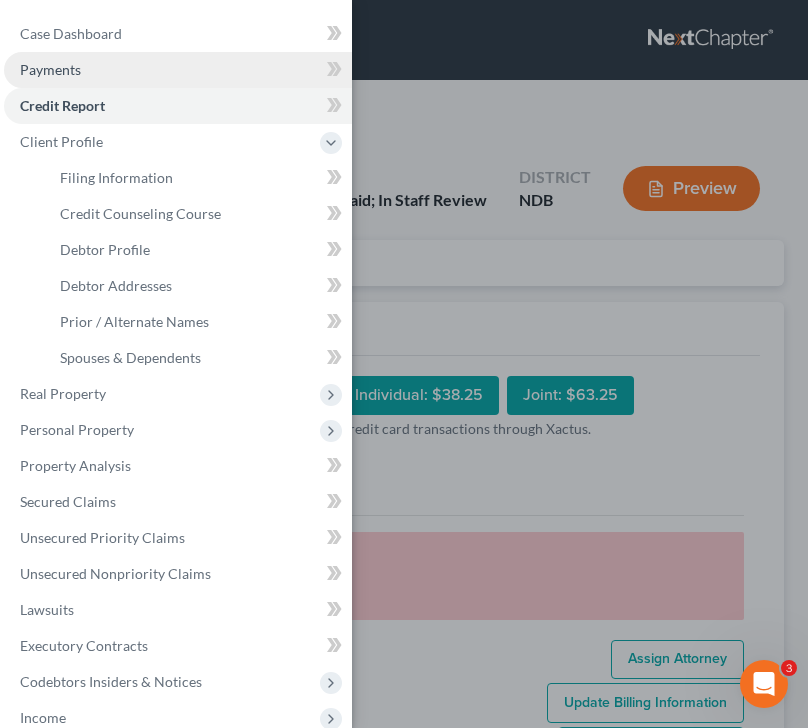 click on "Payments" at bounding box center [178, 70] 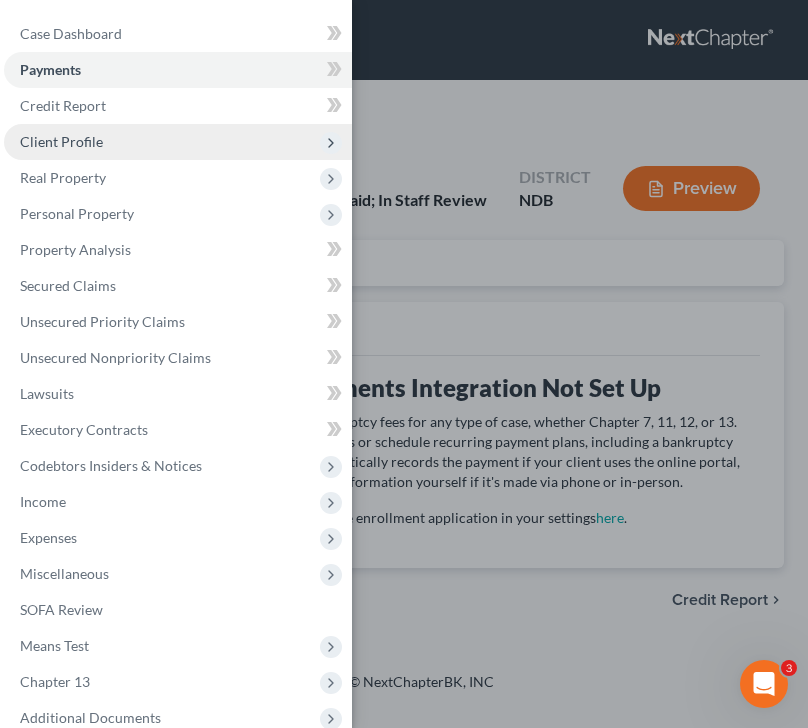 click on "Client Profile" at bounding box center [178, 142] 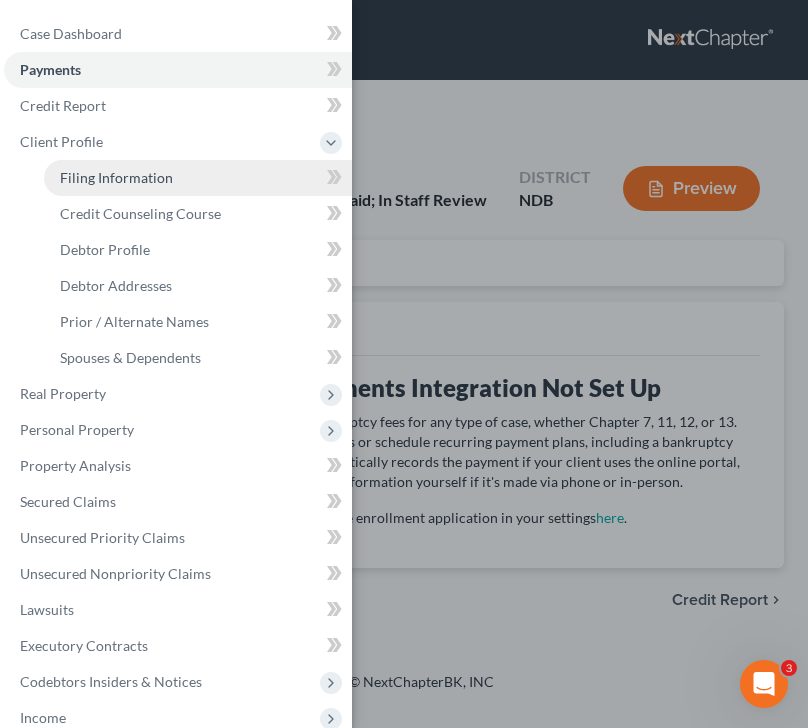 click on "Filing Information" at bounding box center [116, 177] 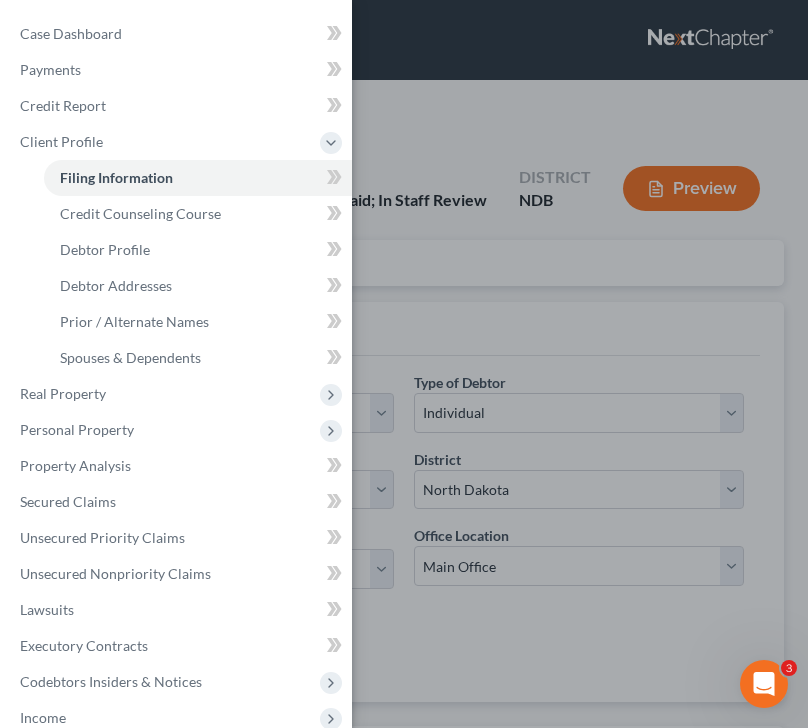 click on "Case Dashboard
Payments
Invoices
Payments
Payments
Credit Report
Client Profile" at bounding box center (404, 364) 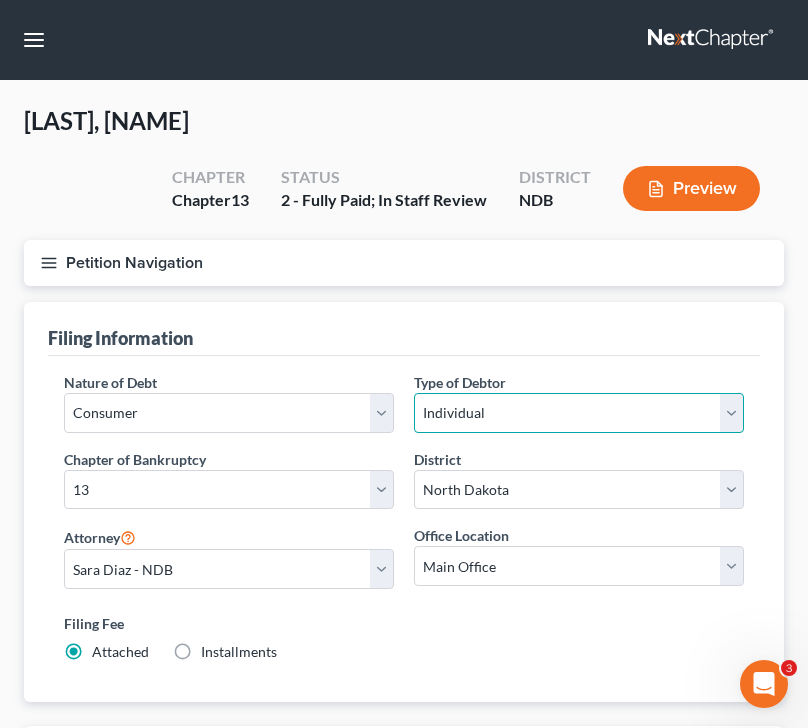 click on "Select Individual Joint" at bounding box center [579, 413] 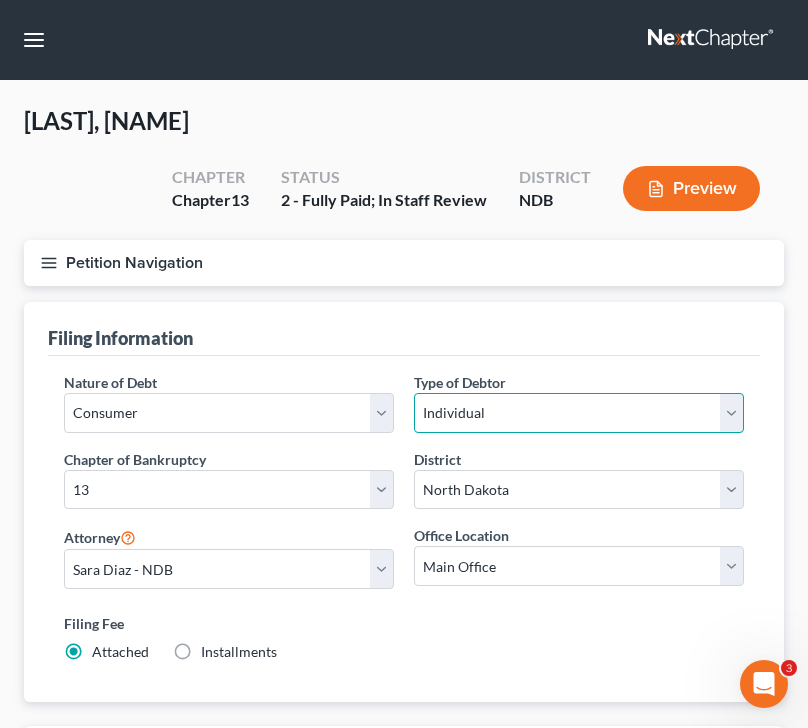 select on "1" 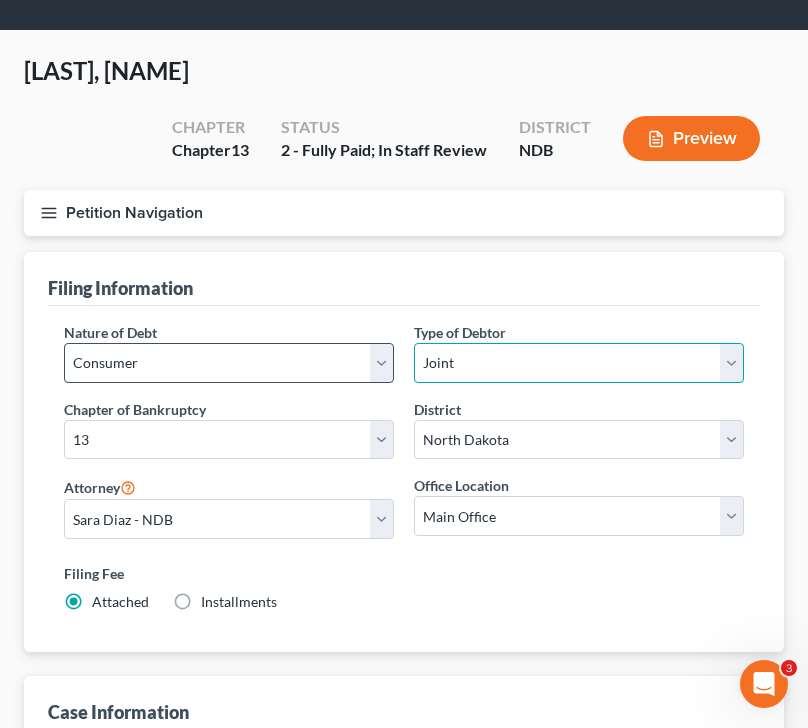 scroll, scrollTop: 53, scrollLeft: 0, axis: vertical 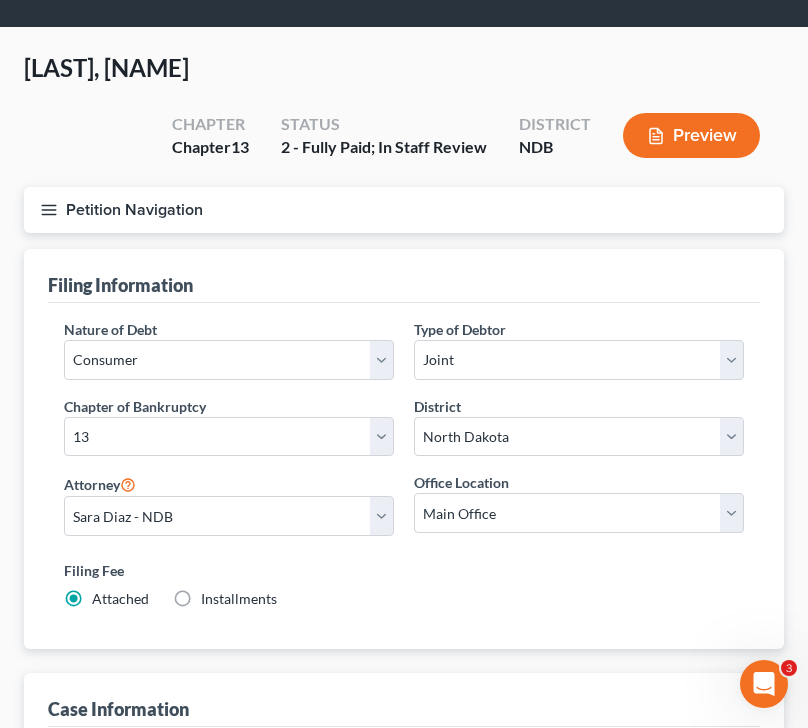 click on "Petition Navigation" at bounding box center [404, 210] 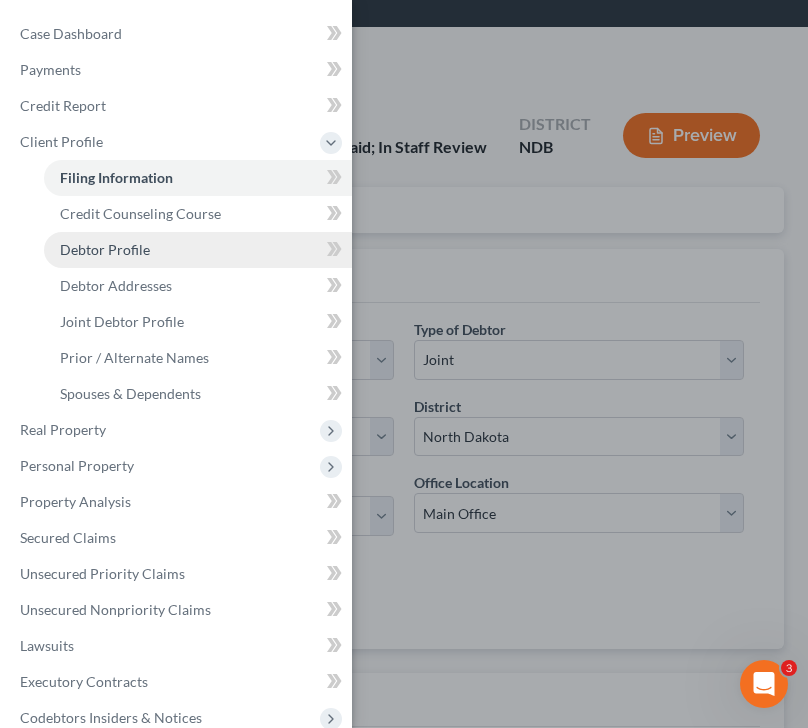 click on "Debtor Profile" at bounding box center [105, 249] 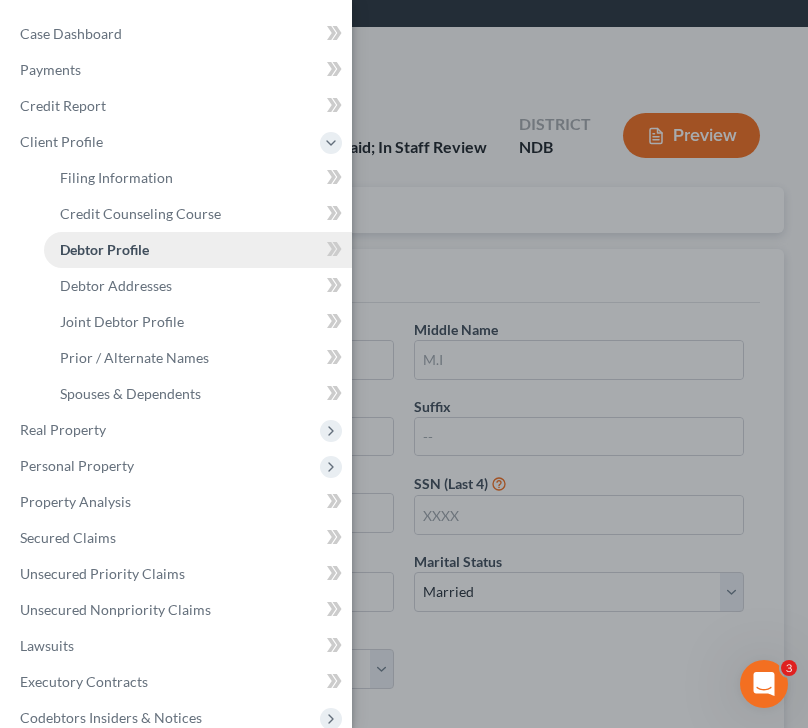 scroll, scrollTop: 0, scrollLeft: 0, axis: both 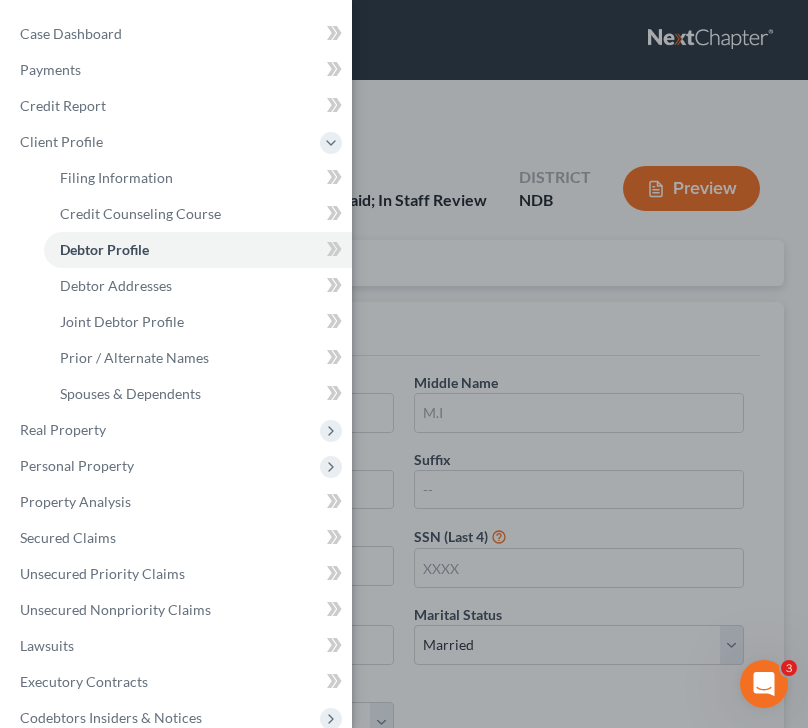 click on "Case Dashboard
Payments
Invoices
Payments
Payments
Credit Report
Client Profile" at bounding box center (404, 364) 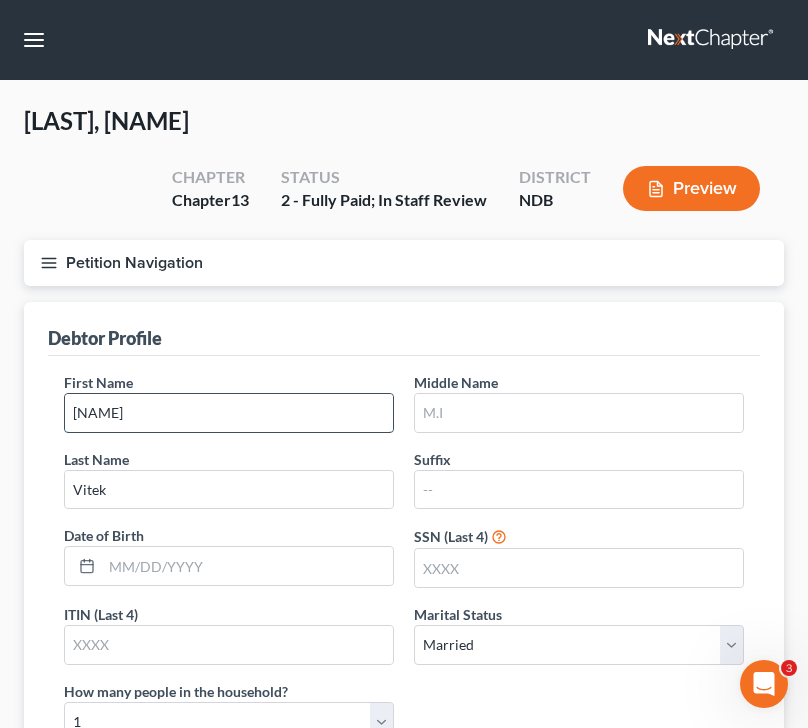 click on "[NAME]" at bounding box center [229, 413] 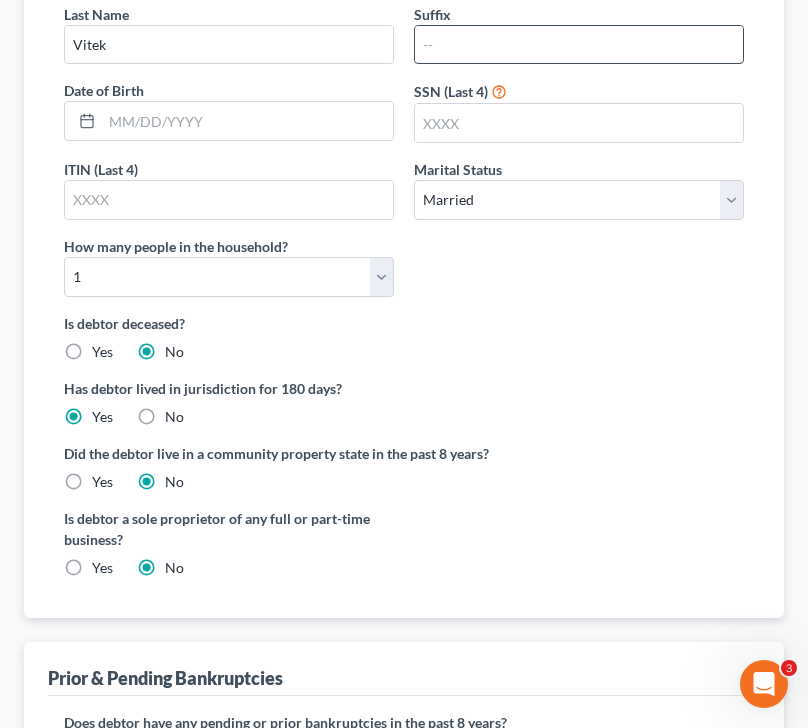 scroll, scrollTop: 640, scrollLeft: 0, axis: vertical 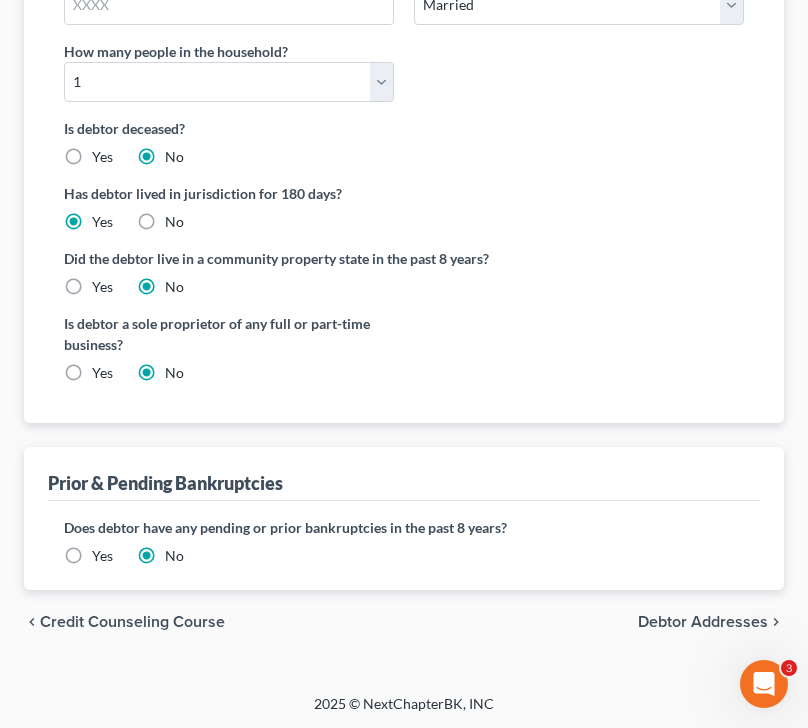 click on "Debtor Addresses" at bounding box center [703, 622] 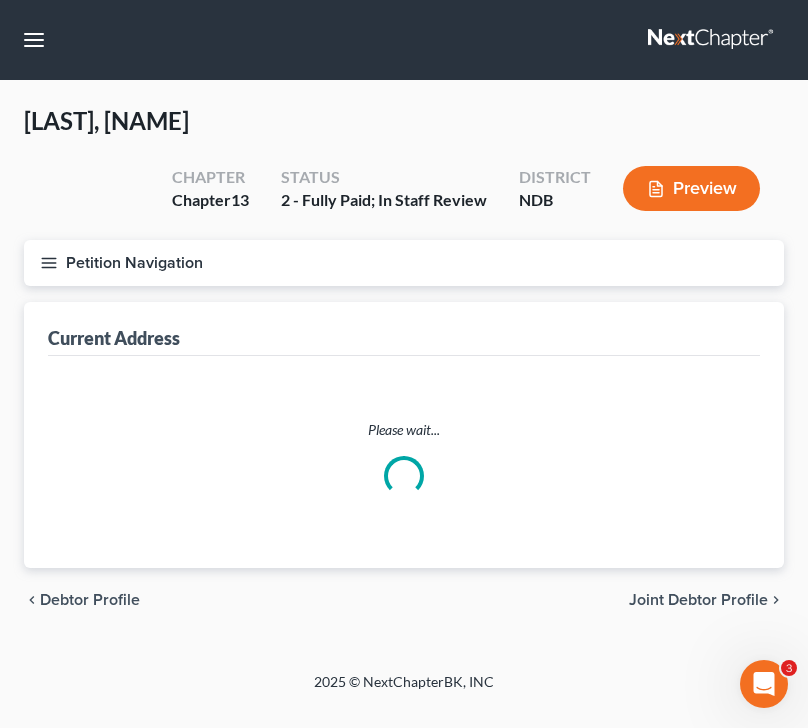 scroll, scrollTop: 0, scrollLeft: 0, axis: both 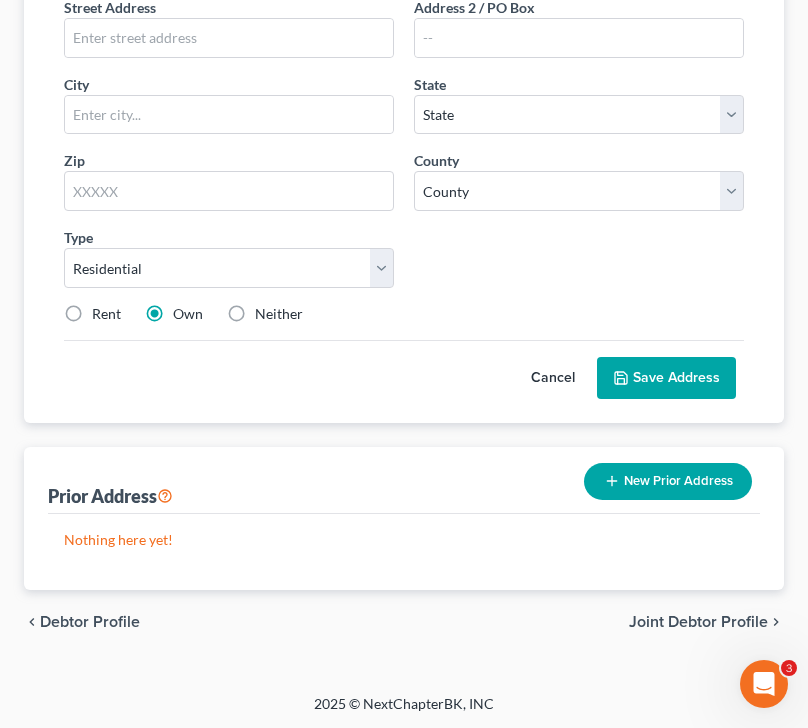 click on "Joint Debtor Profile" at bounding box center (698, 622) 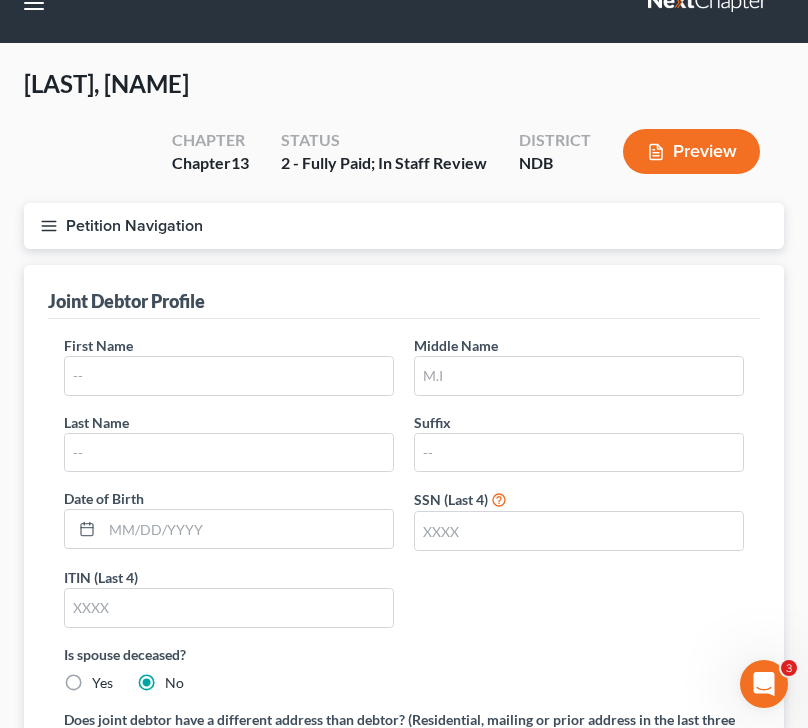 scroll, scrollTop: 0, scrollLeft: 0, axis: both 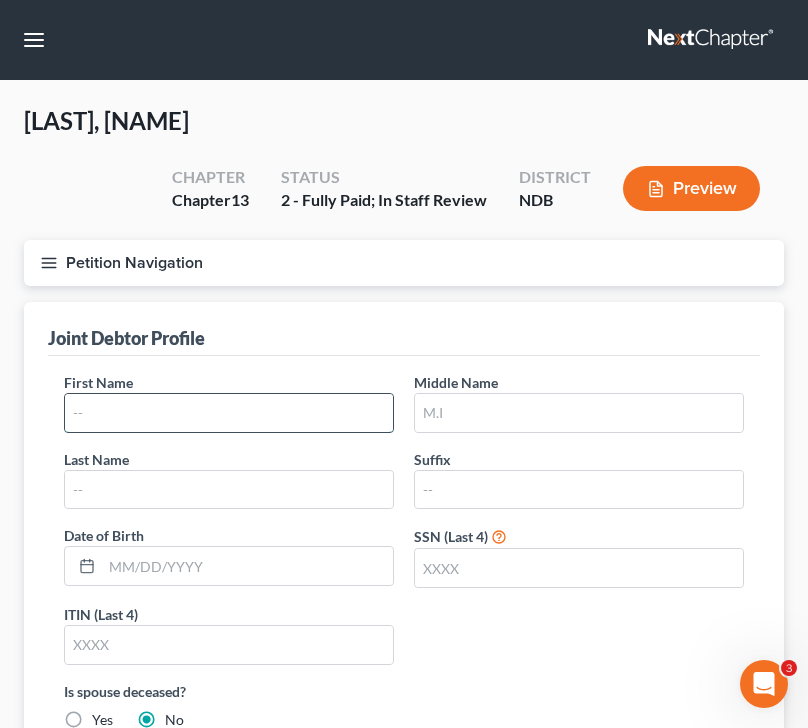 click at bounding box center [229, 413] 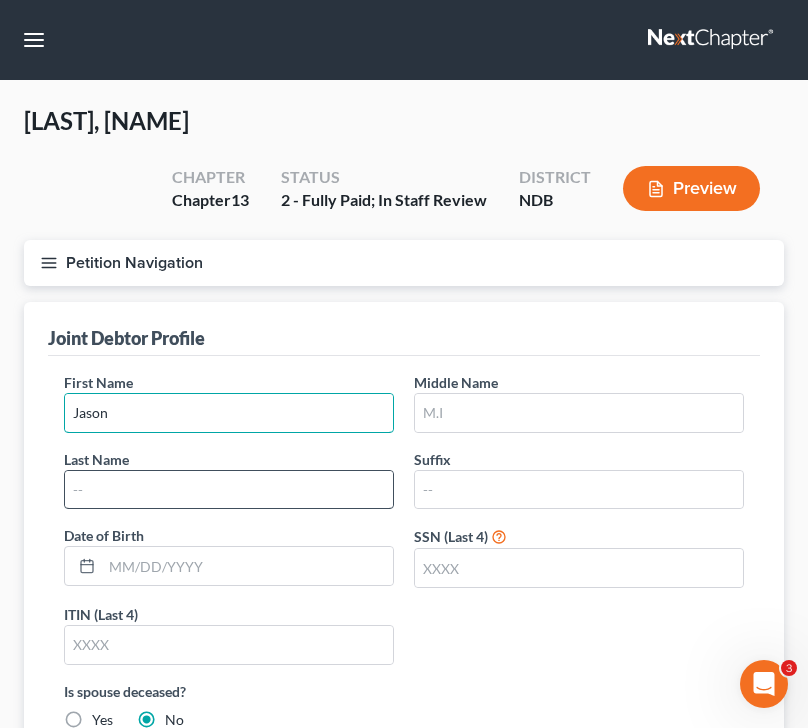 type on "Jason" 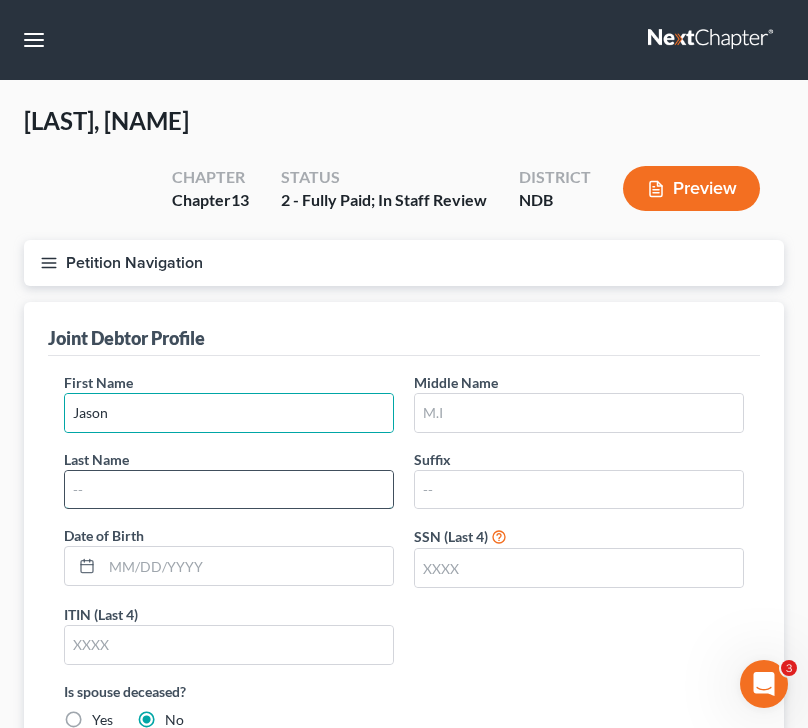 click at bounding box center [229, 490] 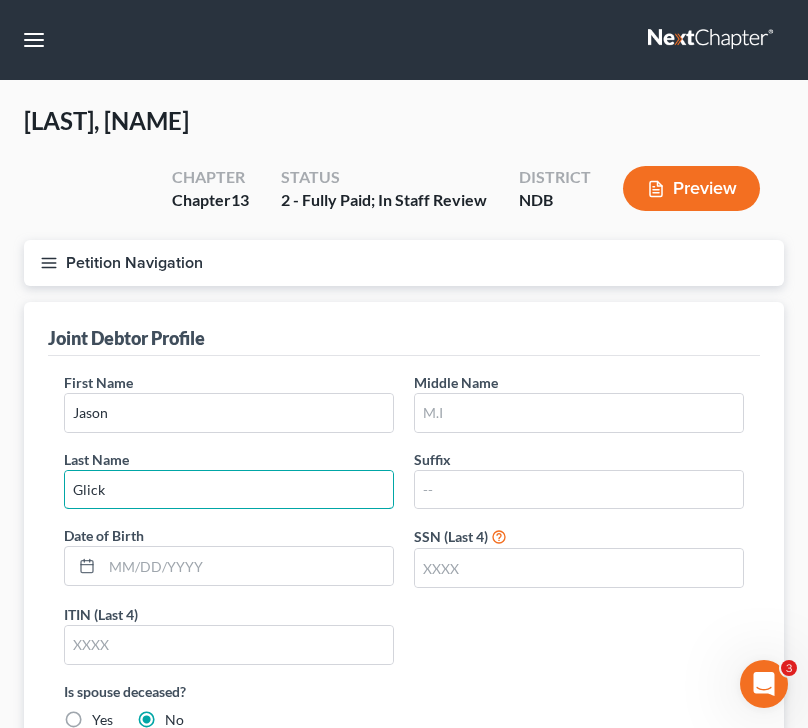 scroll, scrollTop: 483, scrollLeft: 0, axis: vertical 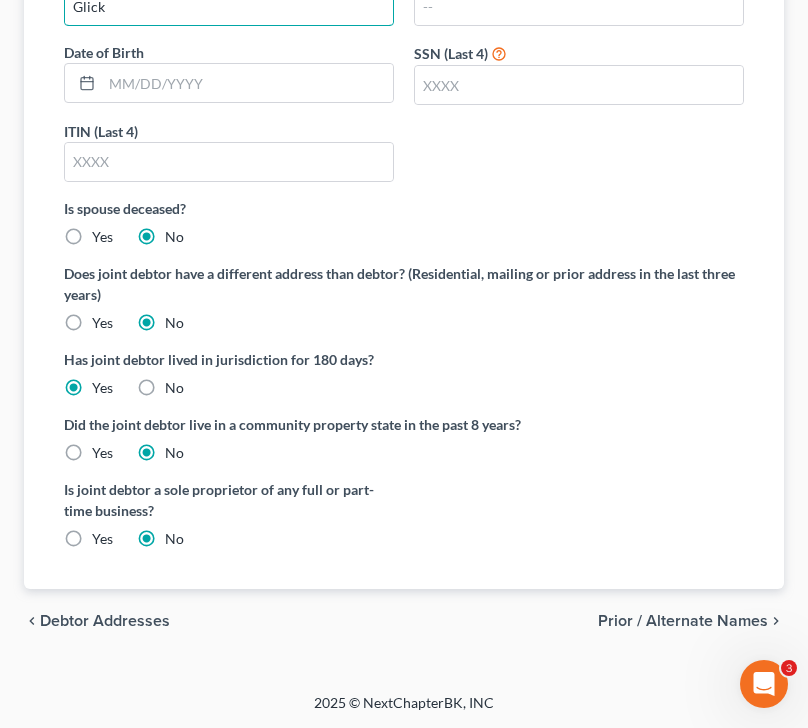 type on "Glick" 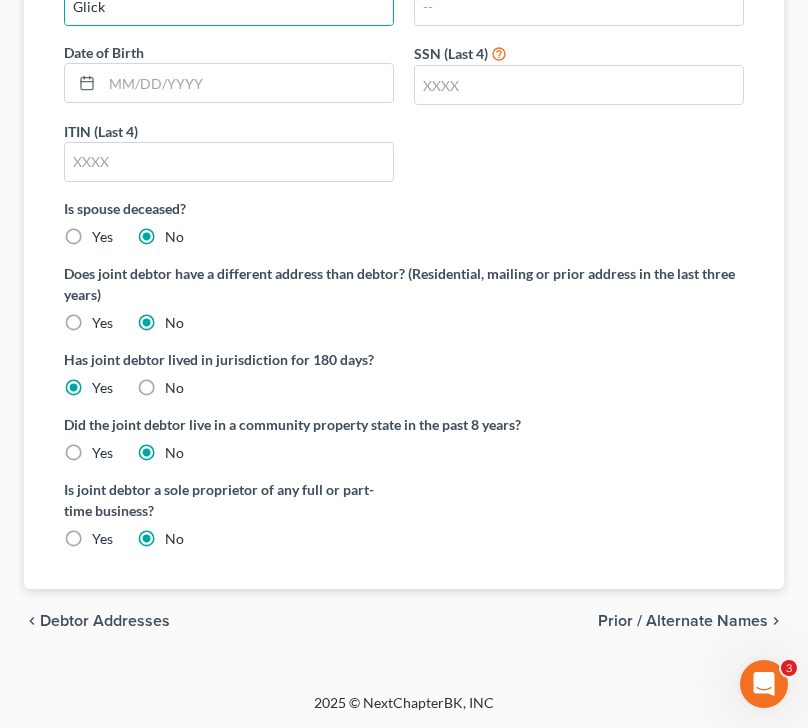 click on "chevron_left
Debtor Addresses
Prior / Alternate Names
chevron_right" at bounding box center [404, 621] 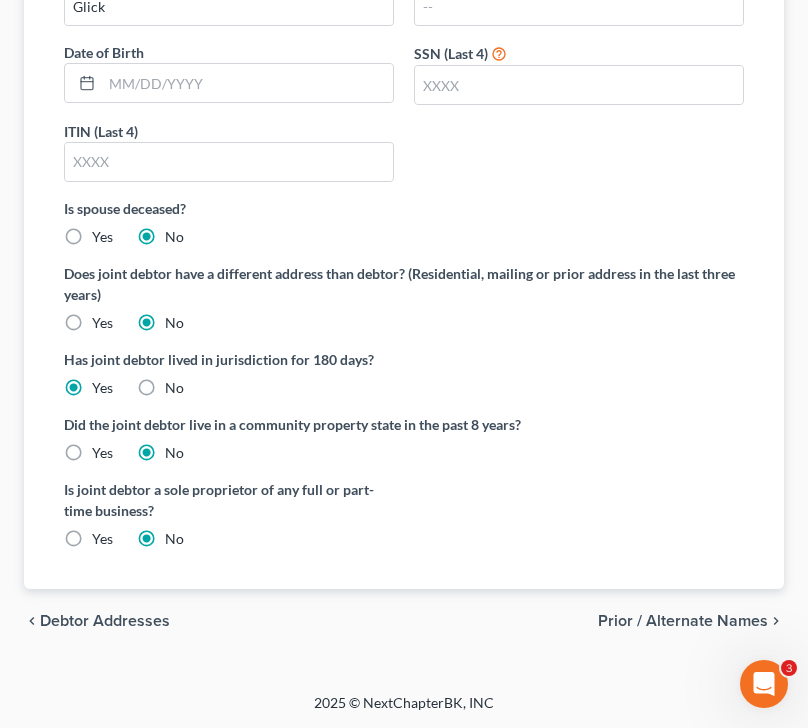 click on "Prior / Alternate Names" at bounding box center (683, 621) 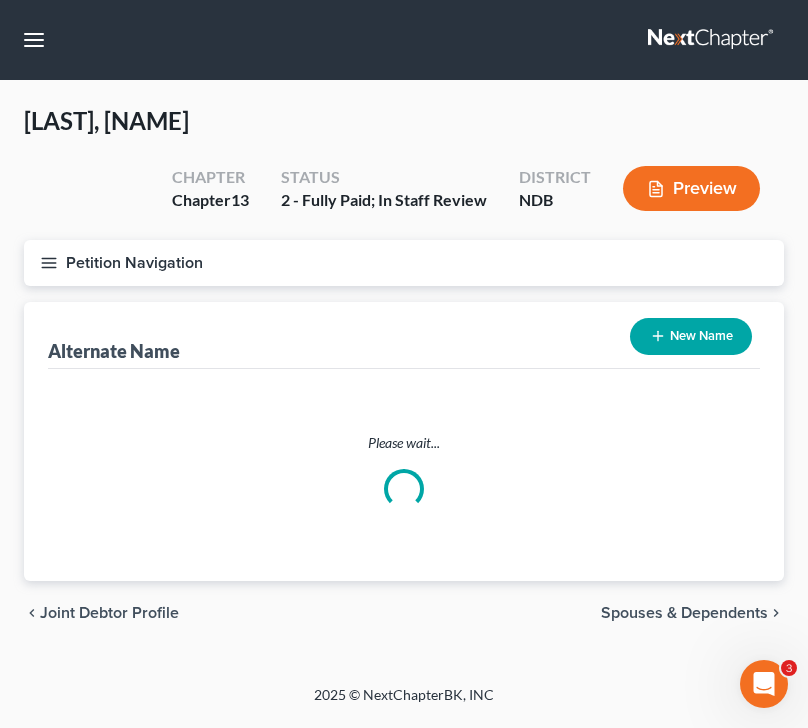 scroll, scrollTop: 0, scrollLeft: 0, axis: both 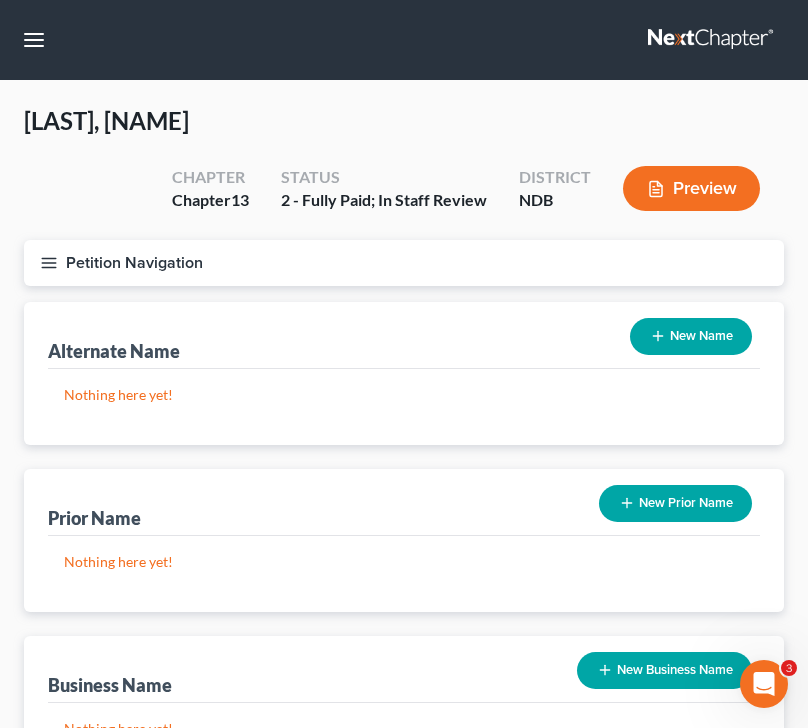 click 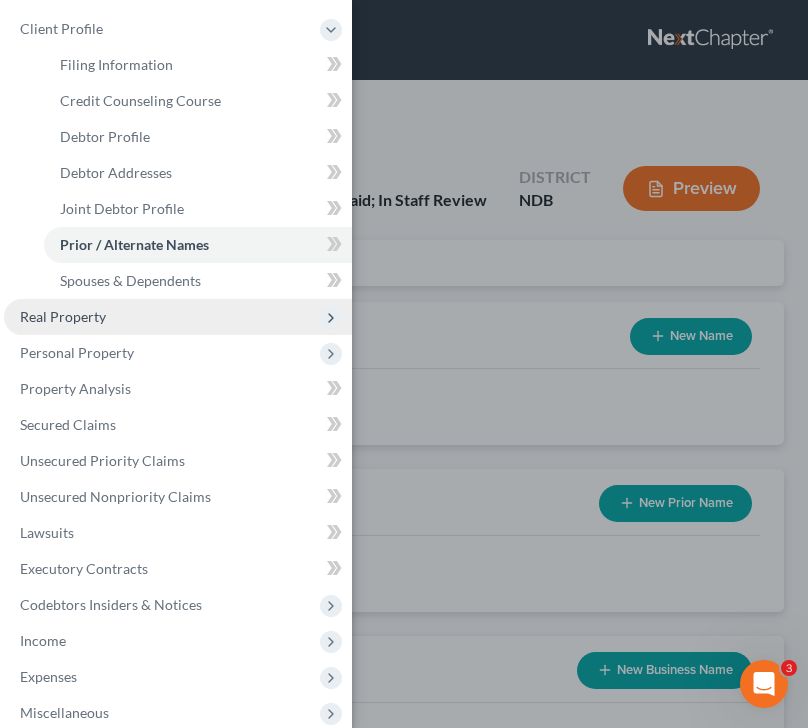 click on "Real Property" at bounding box center [178, 317] 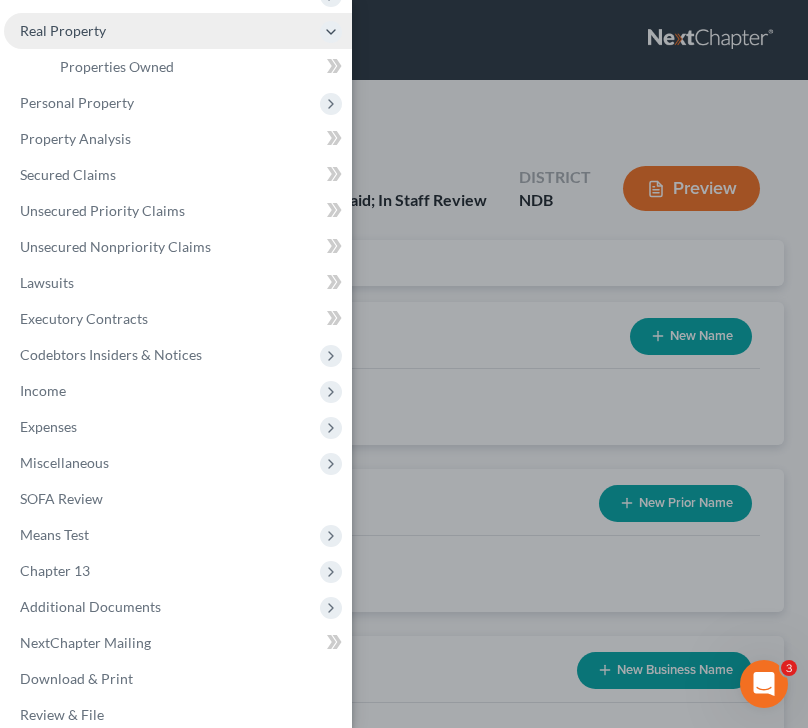 scroll, scrollTop: 149, scrollLeft: 0, axis: vertical 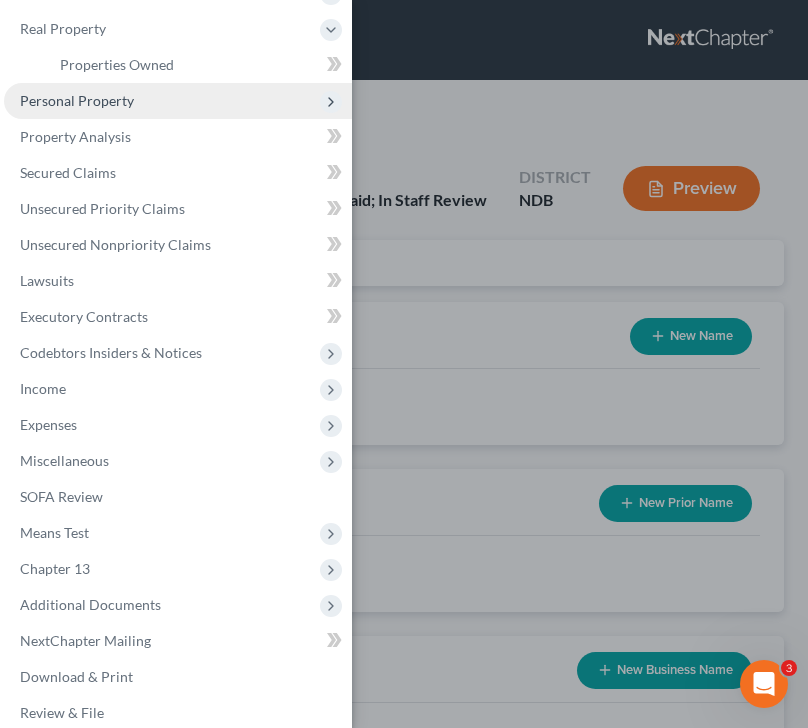 click on "Personal Property" at bounding box center (178, 101) 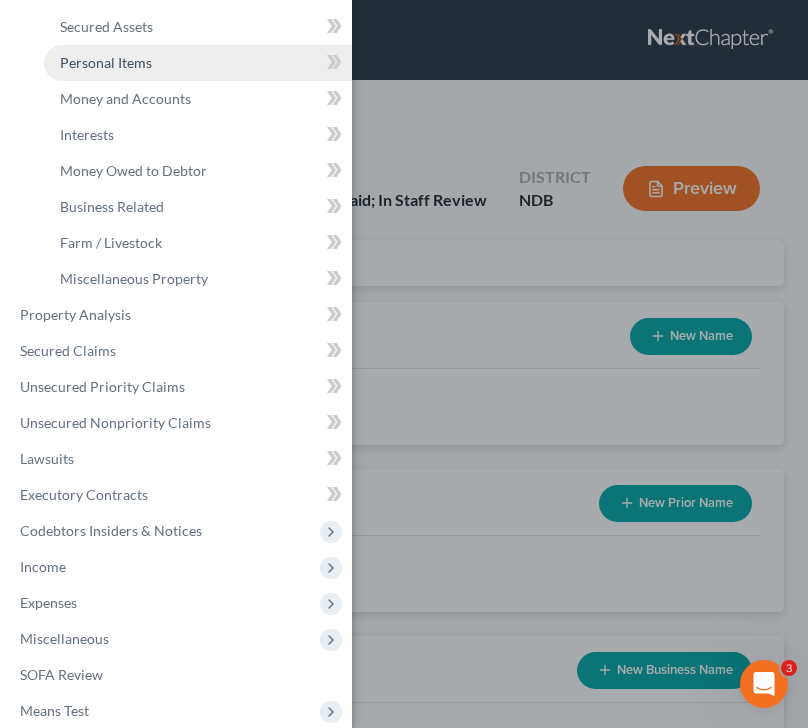 scroll, scrollTop: 296, scrollLeft: 0, axis: vertical 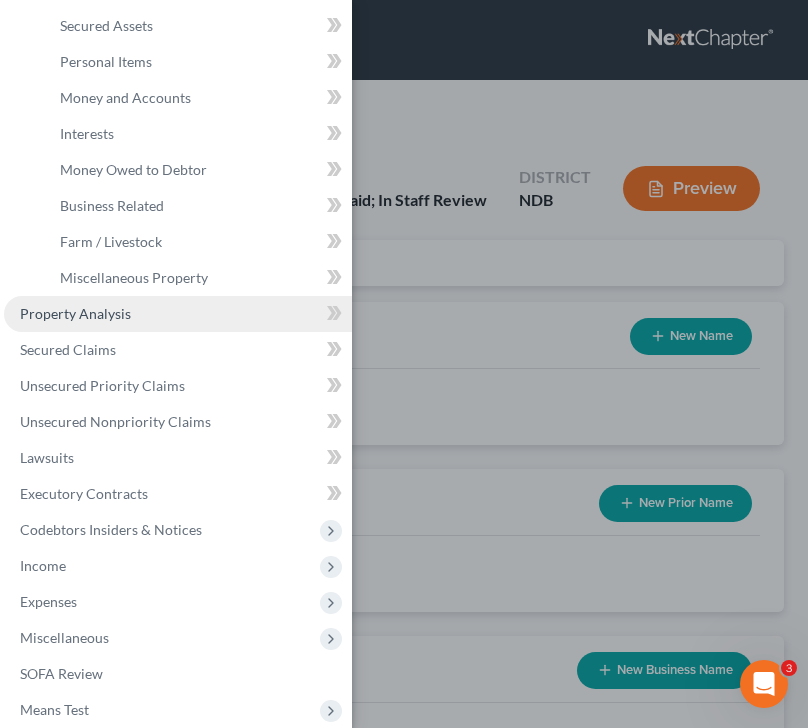 click on "Property Analysis" at bounding box center (178, 314) 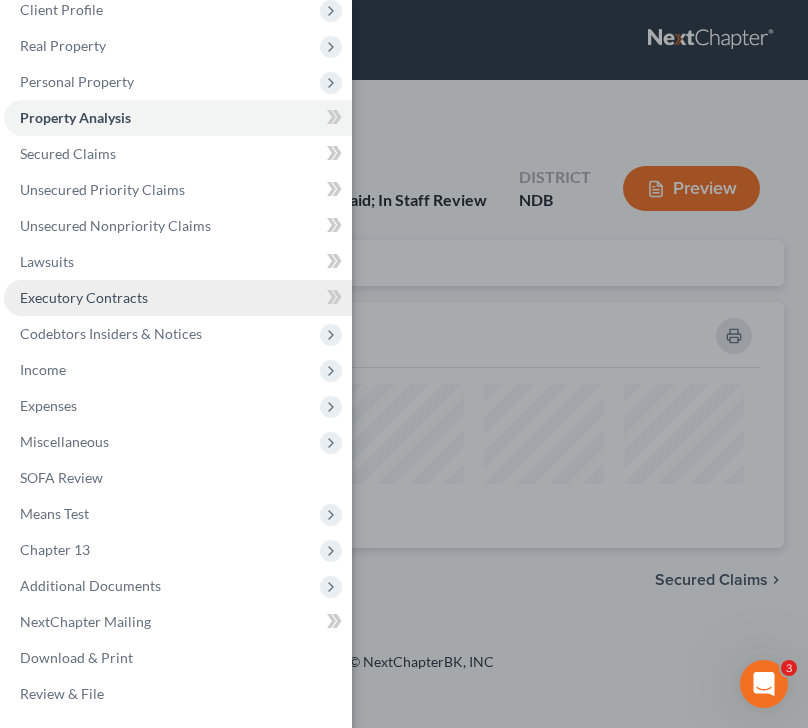 scroll, scrollTop: 132, scrollLeft: 0, axis: vertical 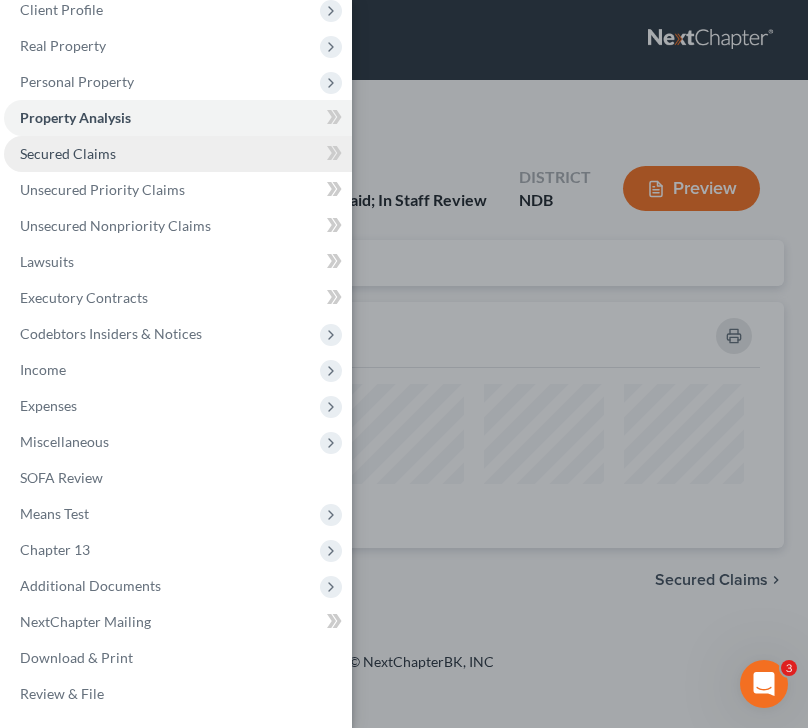click on "Secured Claims" at bounding box center [178, 154] 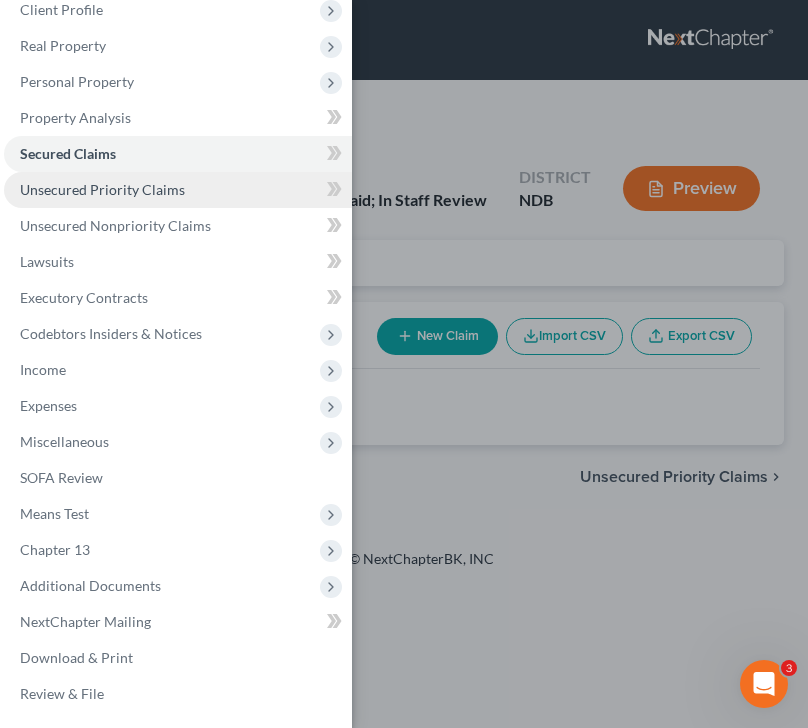 click on "Unsecured Priority Claims" at bounding box center [102, 189] 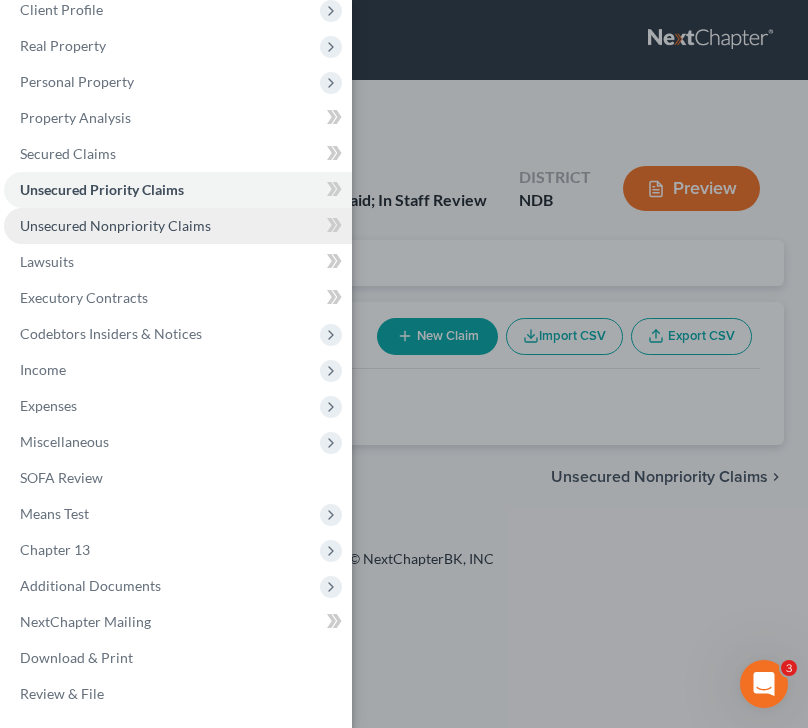 click on "Unsecured Nonpriority Claims" at bounding box center [115, 225] 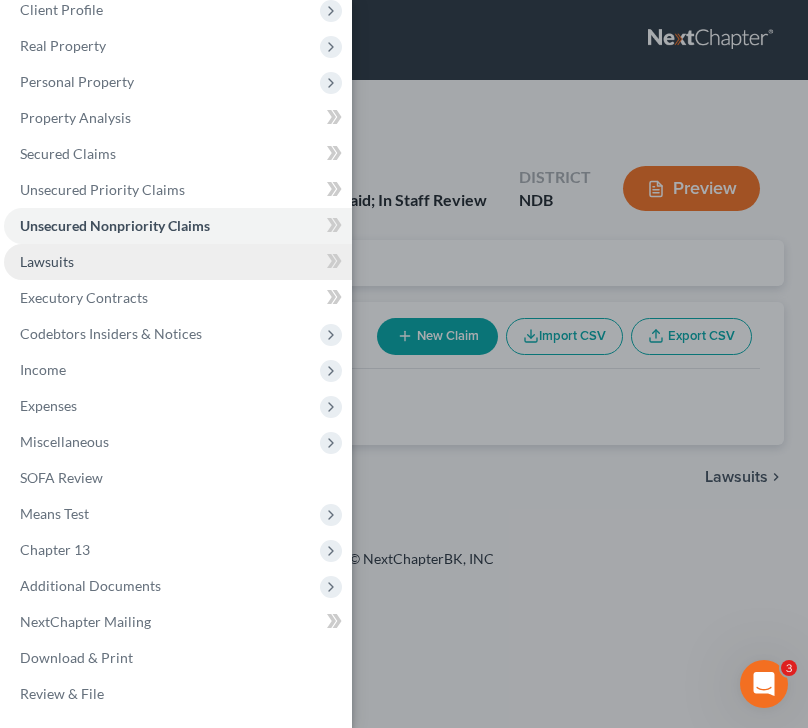 click on "Lawsuits" at bounding box center [178, 262] 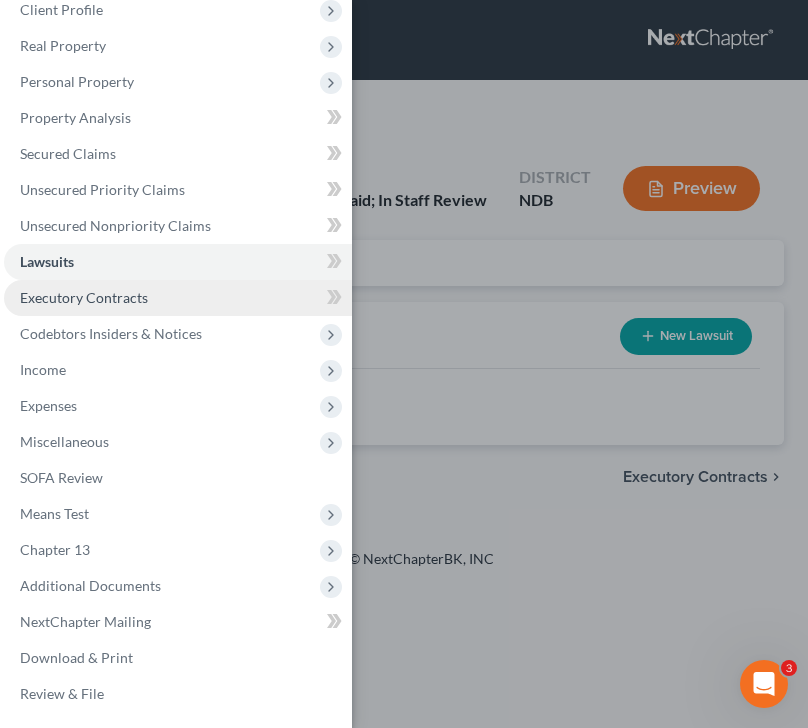 click on "Executory Contracts" at bounding box center (84, 297) 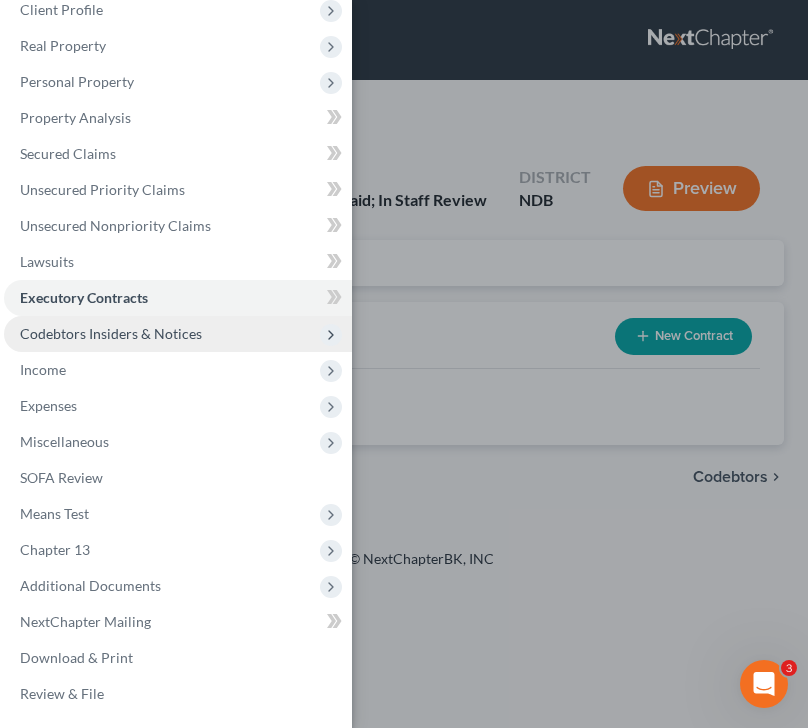 click on "Codebtors Insiders & Notices" at bounding box center [178, 334] 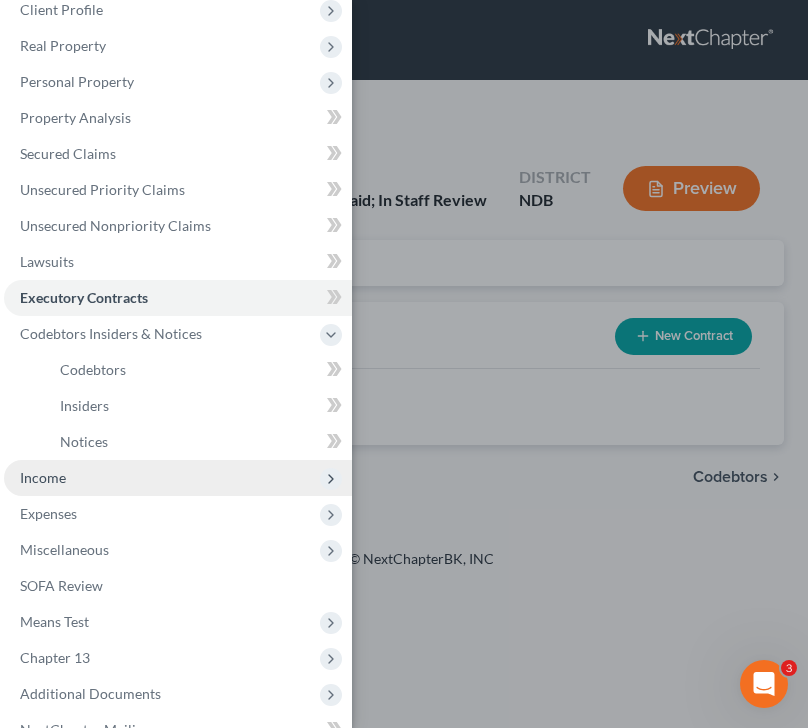 click on "Income" at bounding box center [178, 478] 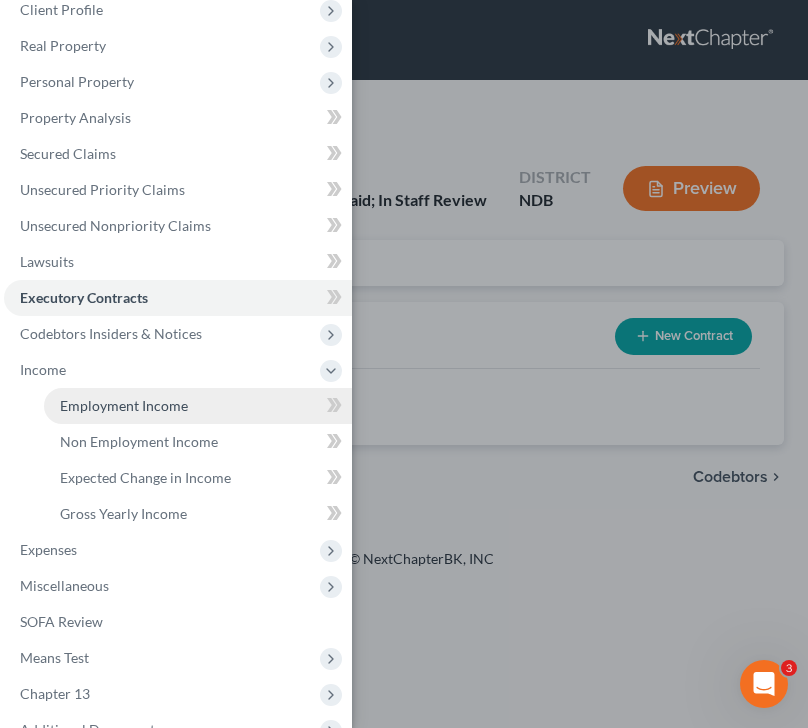 click on "Employment Income" at bounding box center (198, 406) 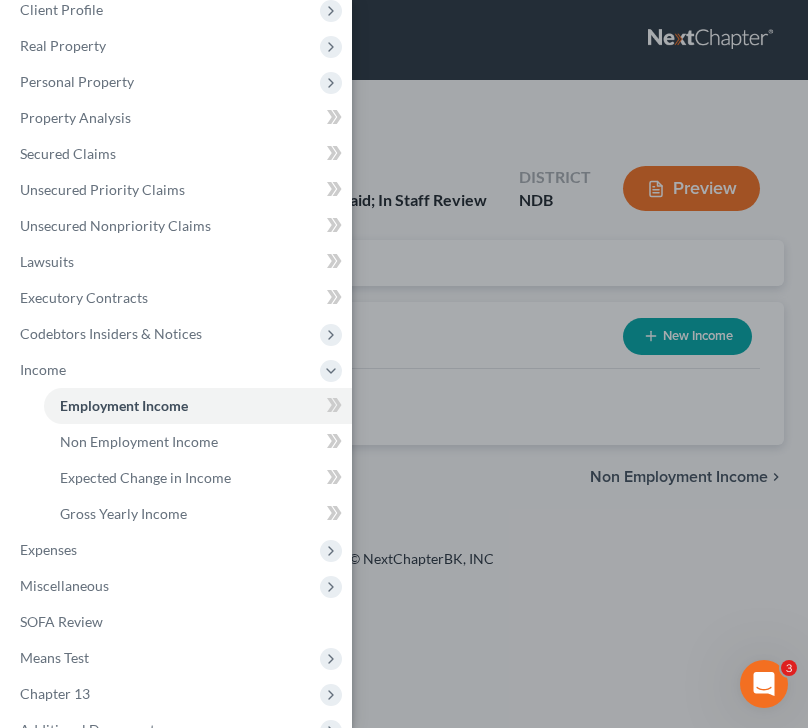 click on "Case Dashboard
Payments
Invoices
Payments
Payments
Credit Report
Client Profile" at bounding box center (404, 364) 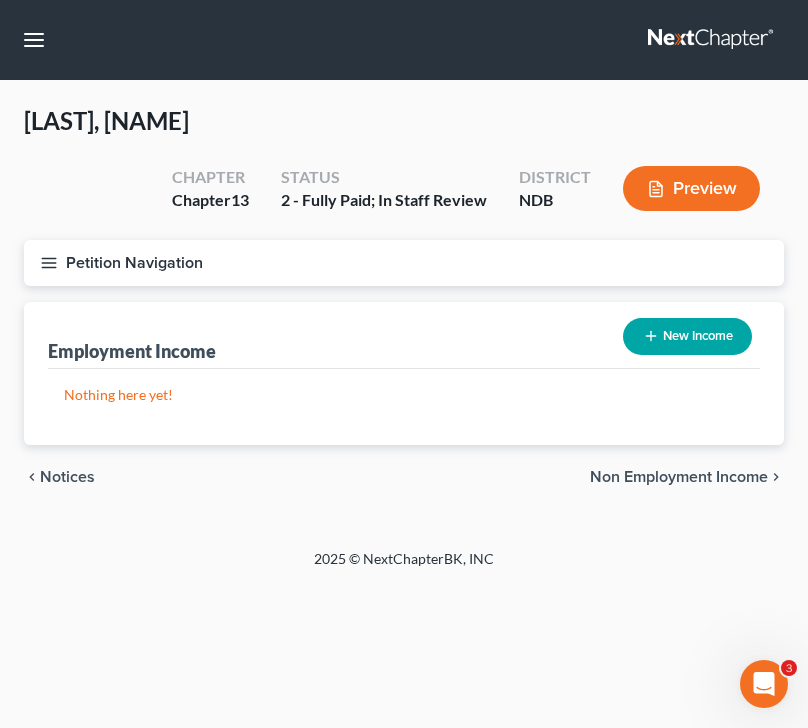 click on "New Income" at bounding box center [687, 336] 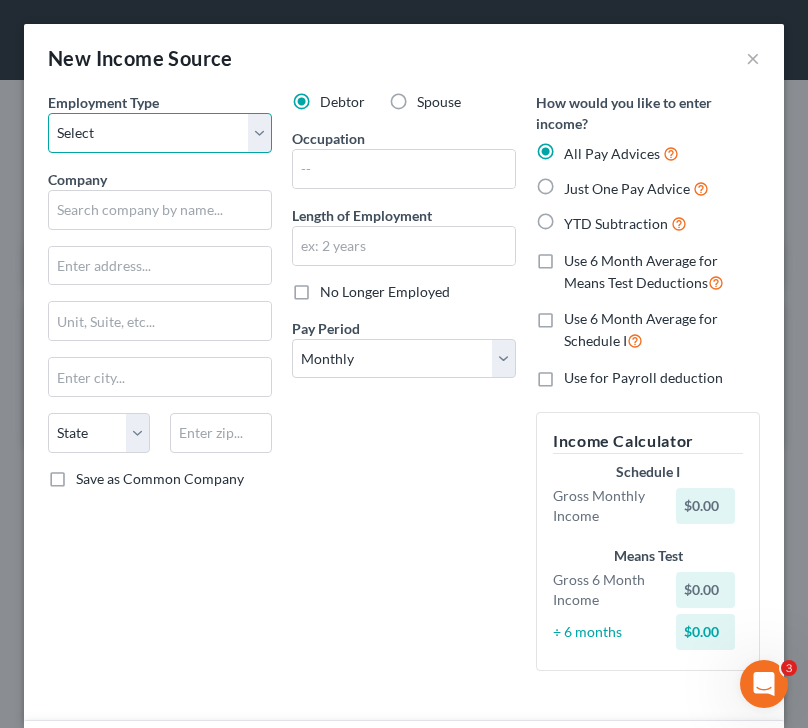 click on "Select Full or Part Time Employment Self Employment" at bounding box center (160, 133) 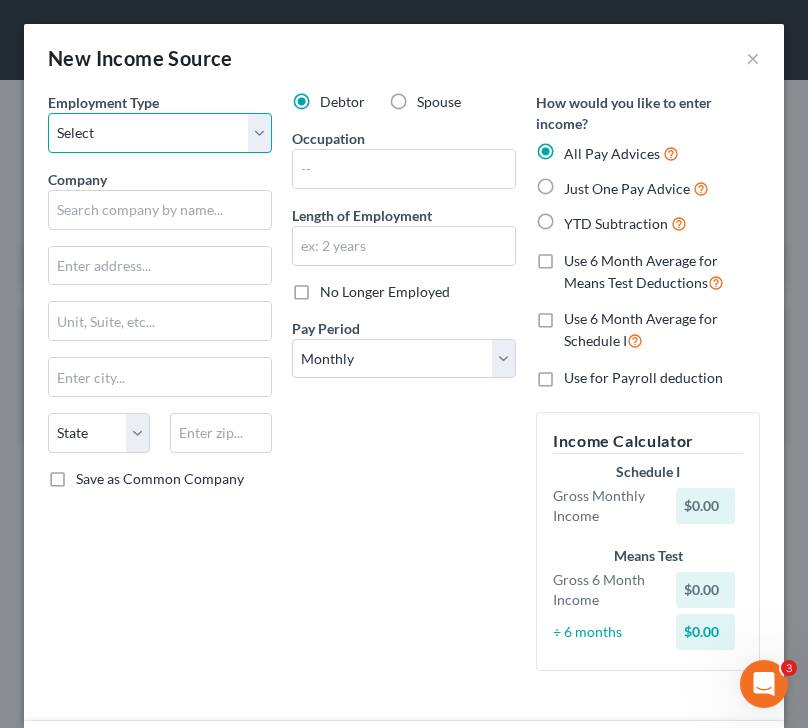 select on "0" 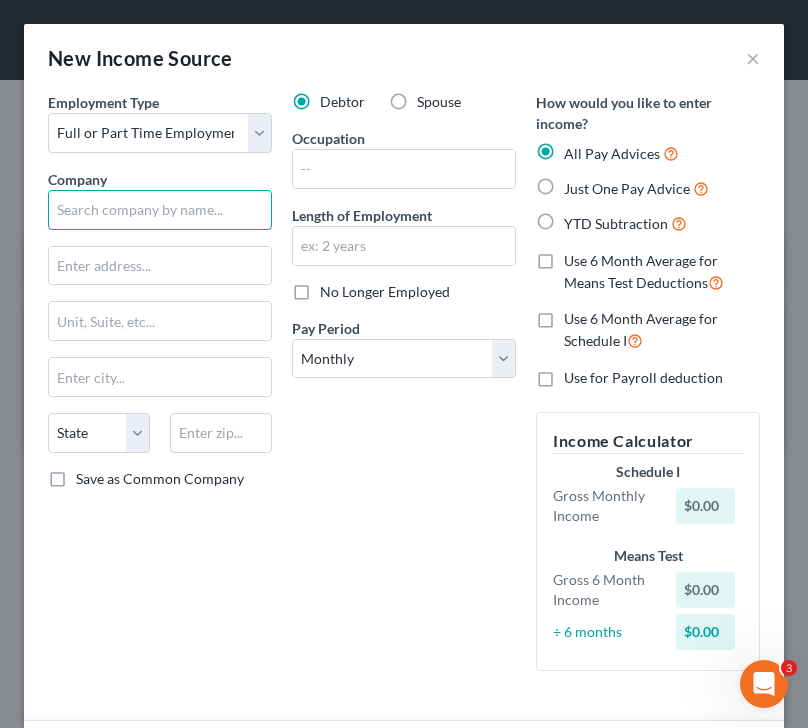 click at bounding box center (160, 210) 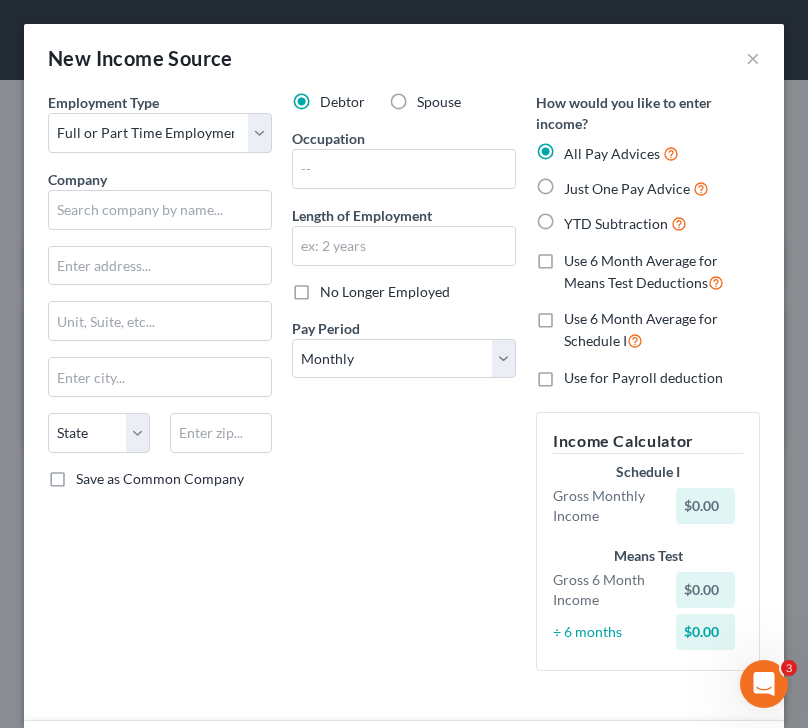 click on "Spouse" at bounding box center [439, 102] 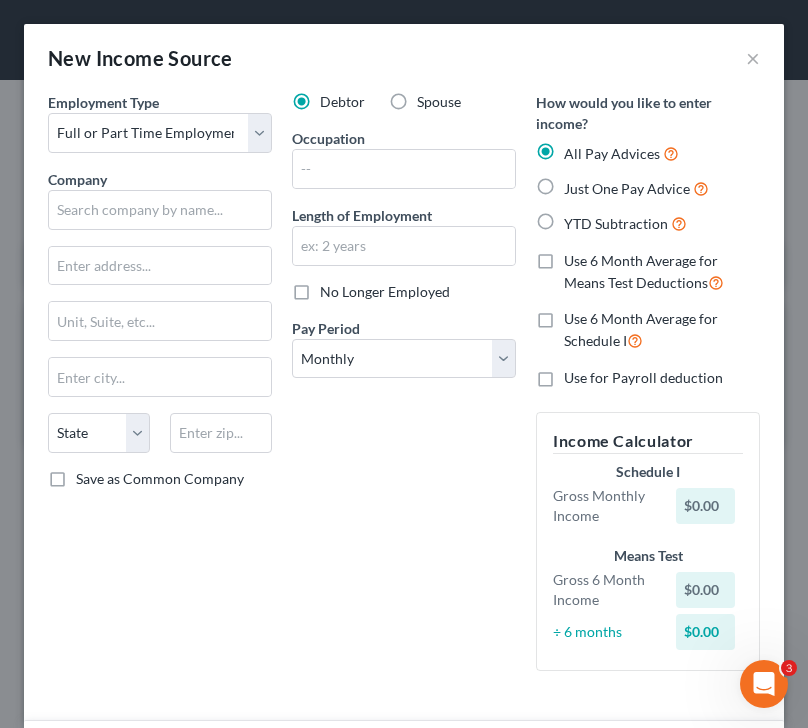 click on "Spouse" at bounding box center [431, 98] 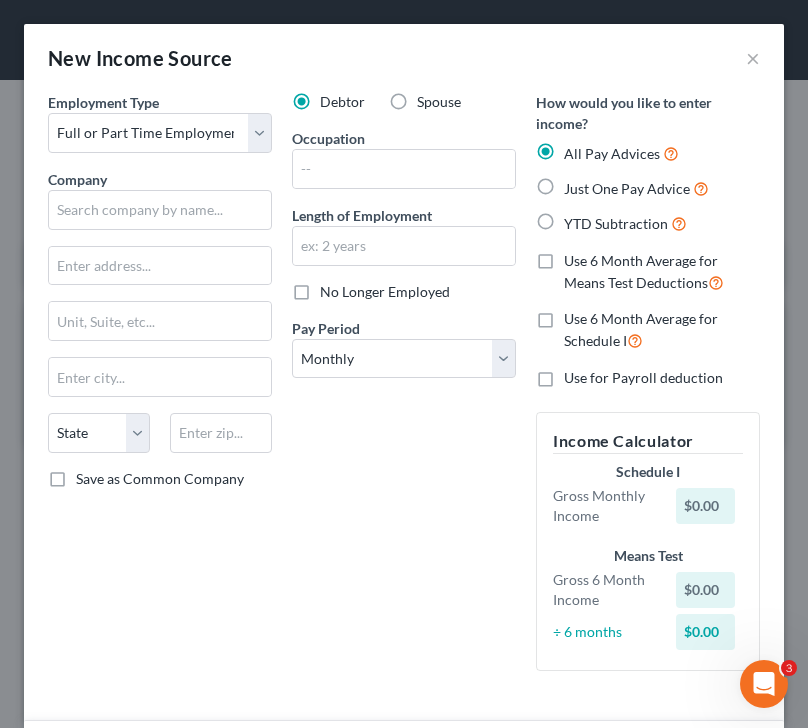 radio on "true" 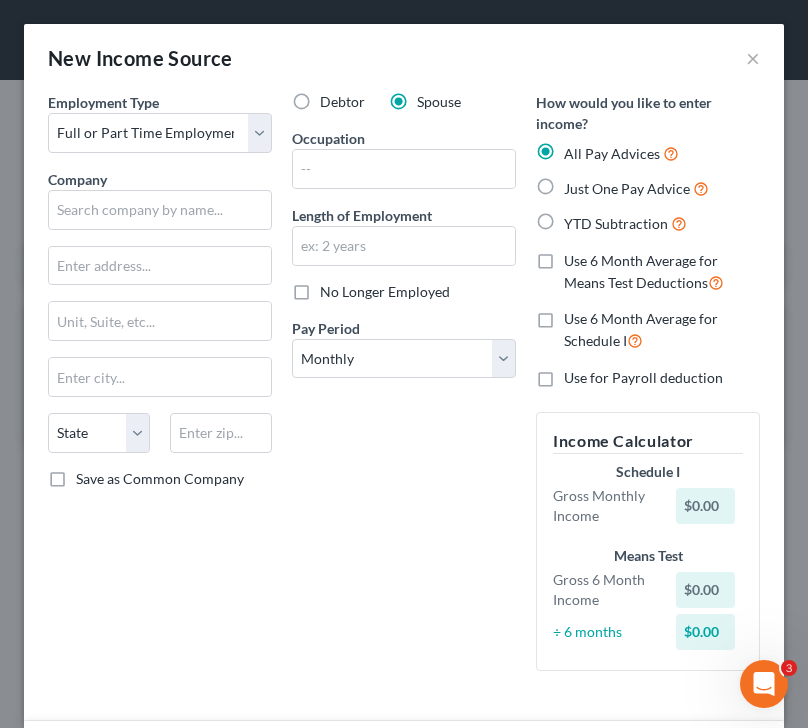 click on "Employment Type
*
Select Full or Part Time Employment Self Employment
Company
*
State AL AK AR AZ CA CO CT DE DC FL GA GU HI ID IL IN IA KS KY LA ME MD MA MI MN MS MO MT NC ND NE NV NH NJ NM NY OH OK OR PA PR RI SC SD TN TX UT VI VA VT WA WV WI WY Save as Common Company" at bounding box center (160, 389) 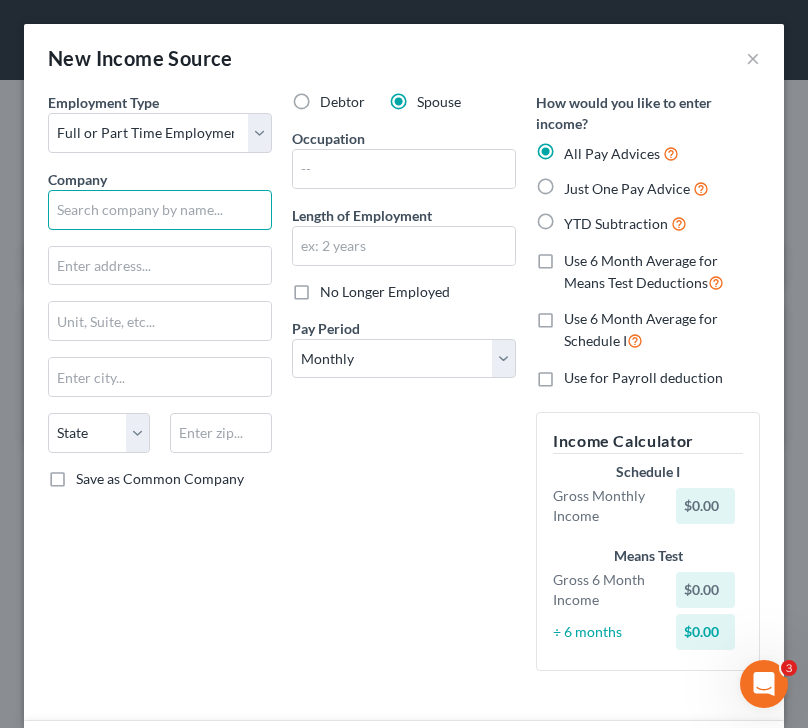 click at bounding box center [160, 210] 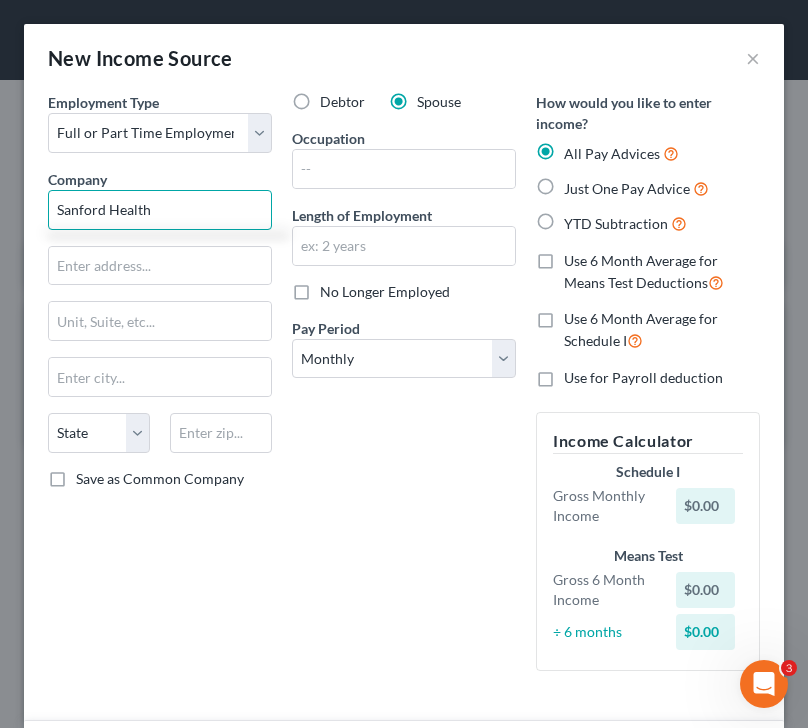type on "Sanford Health" 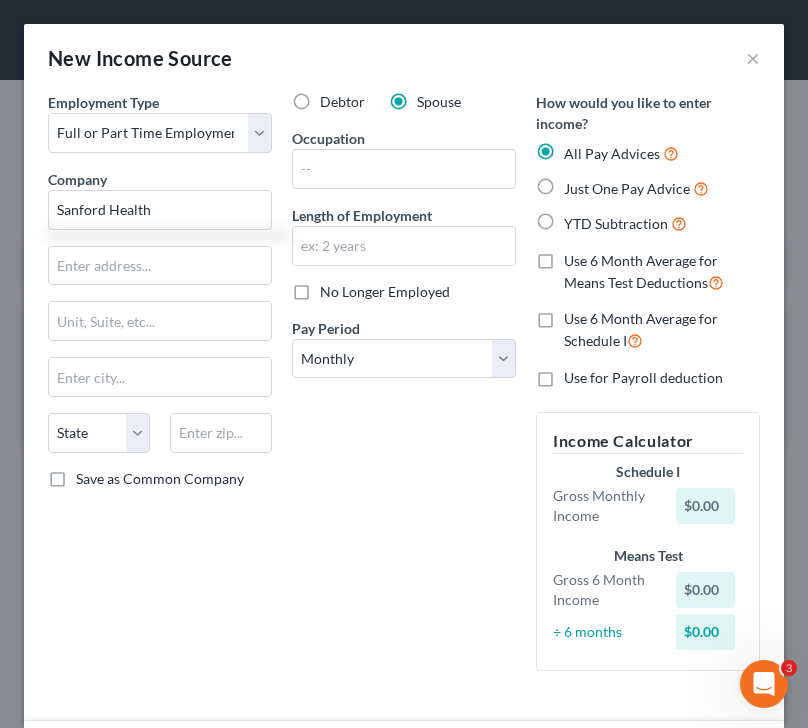 type on "[NUMBER] [STREET]" 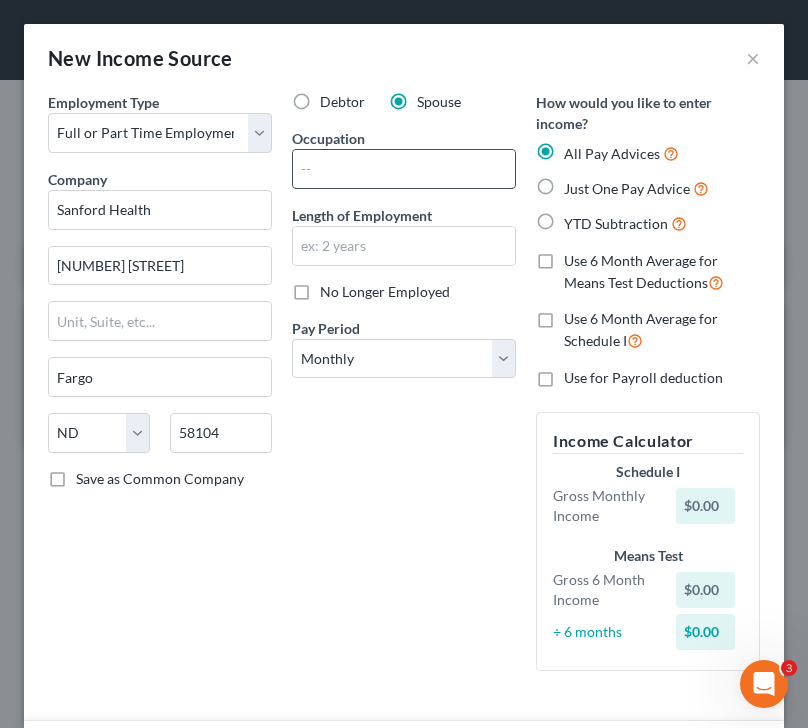 click at bounding box center (404, 169) 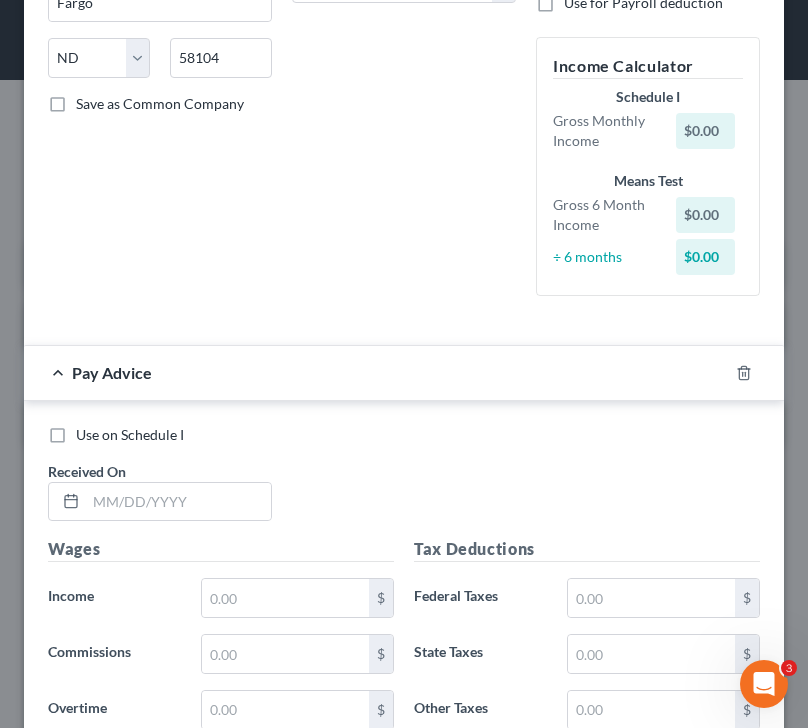 scroll, scrollTop: 381, scrollLeft: 0, axis: vertical 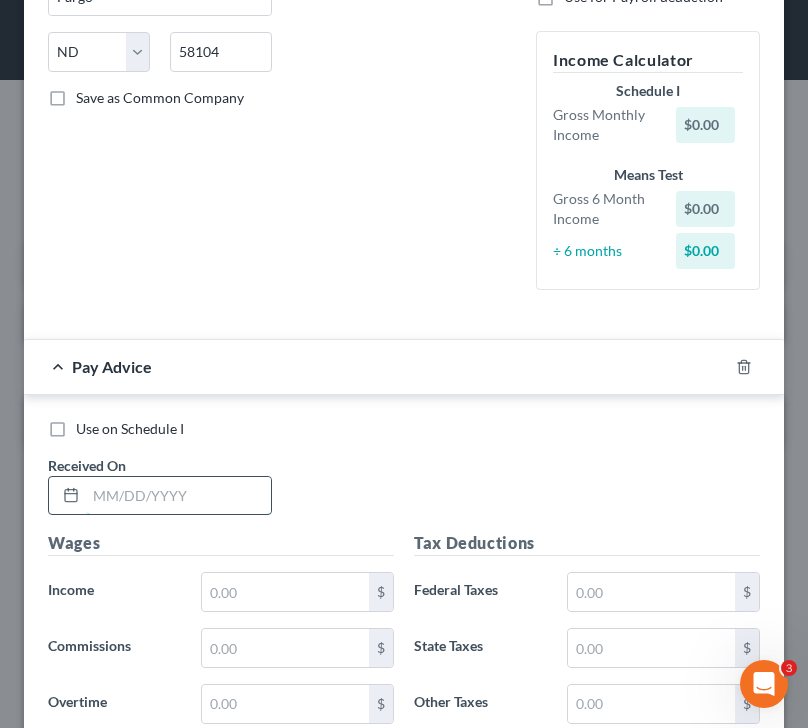 click at bounding box center (178, 496) 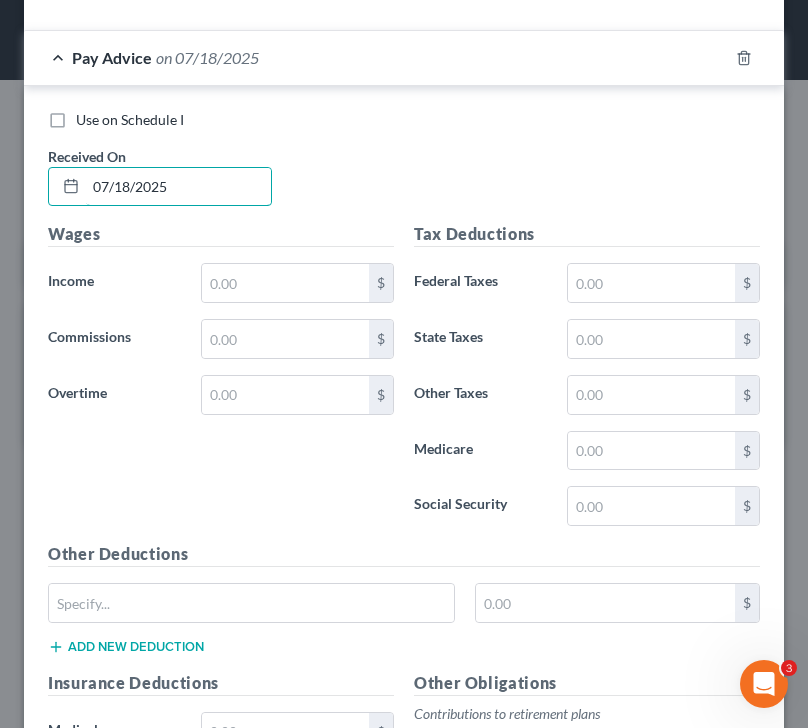 scroll, scrollTop: 689, scrollLeft: 0, axis: vertical 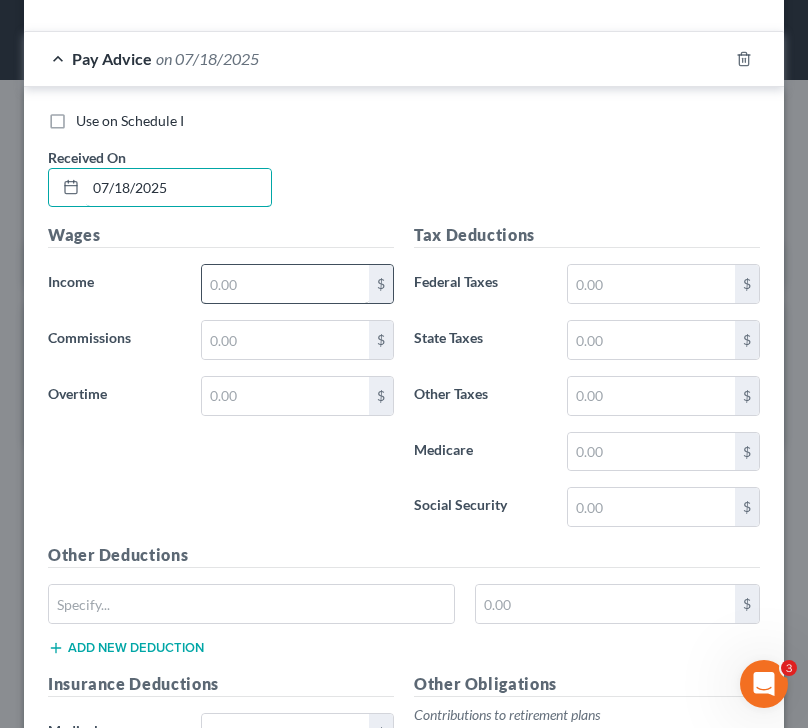 type on "07/18/2025" 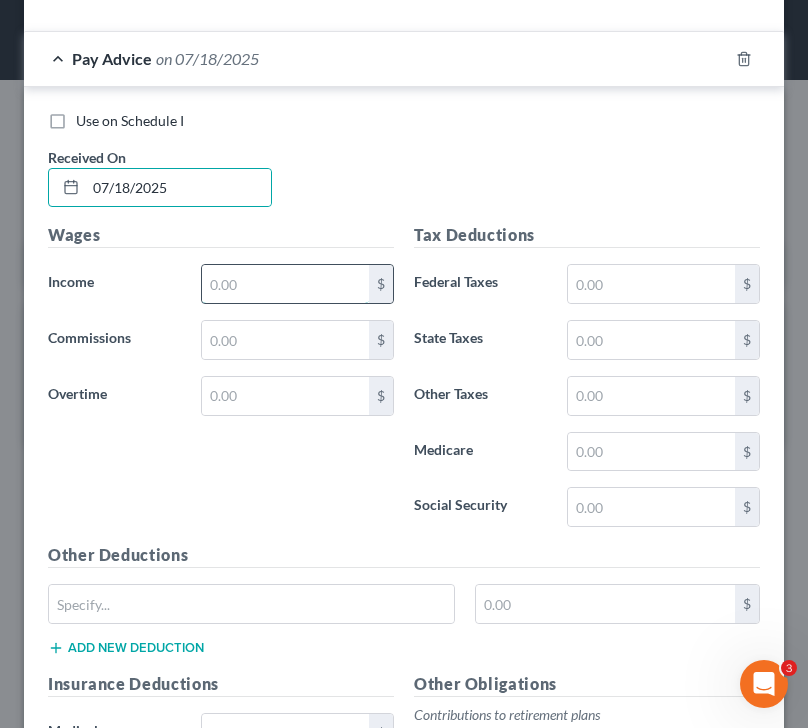 click at bounding box center [286, 284] 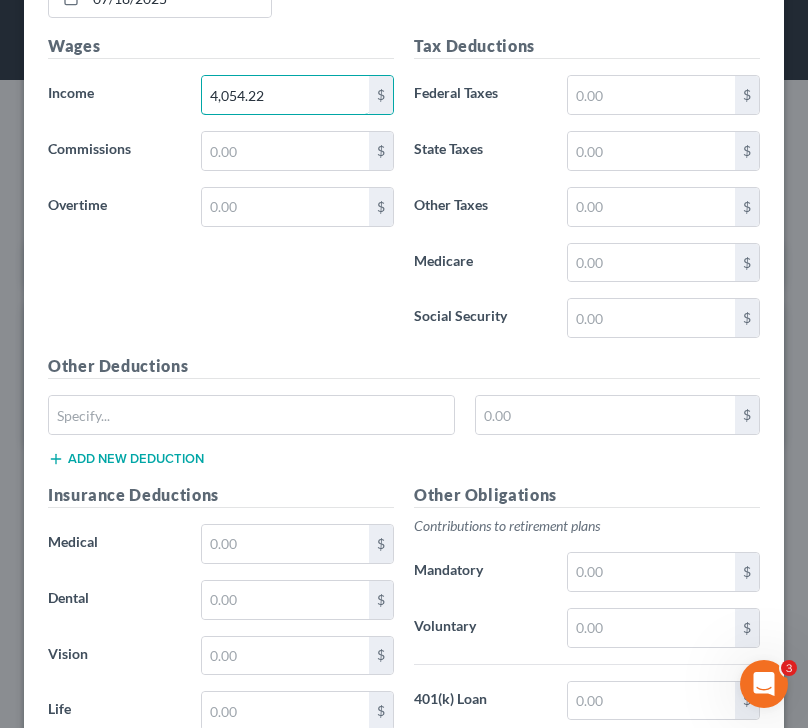 scroll, scrollTop: 1001, scrollLeft: 0, axis: vertical 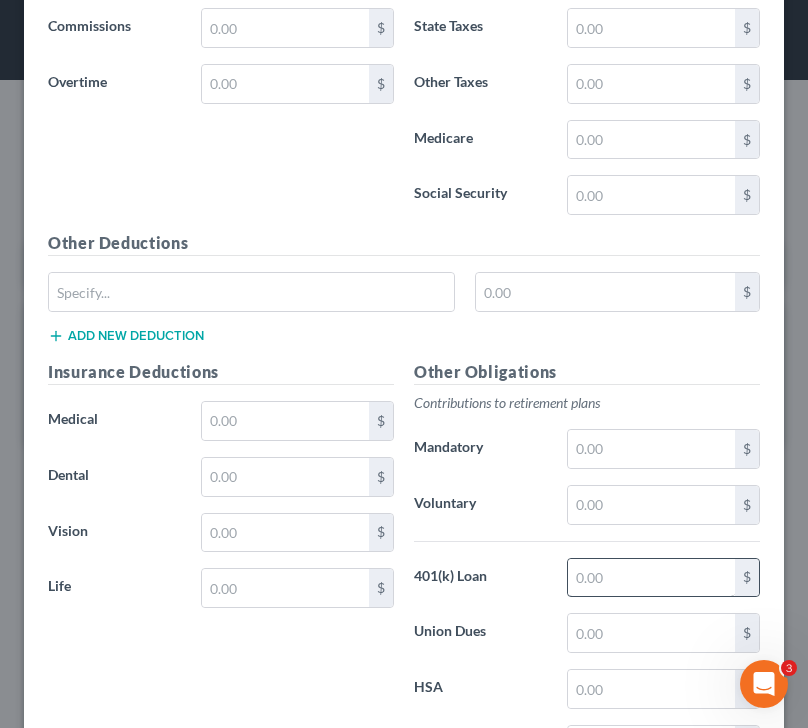 type on "4,054.22" 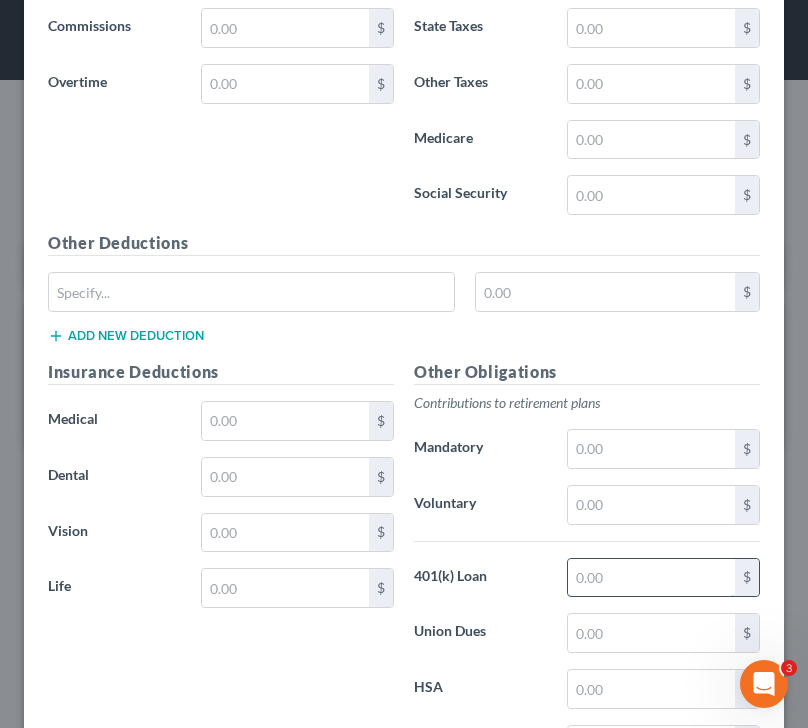 click at bounding box center [652, 578] 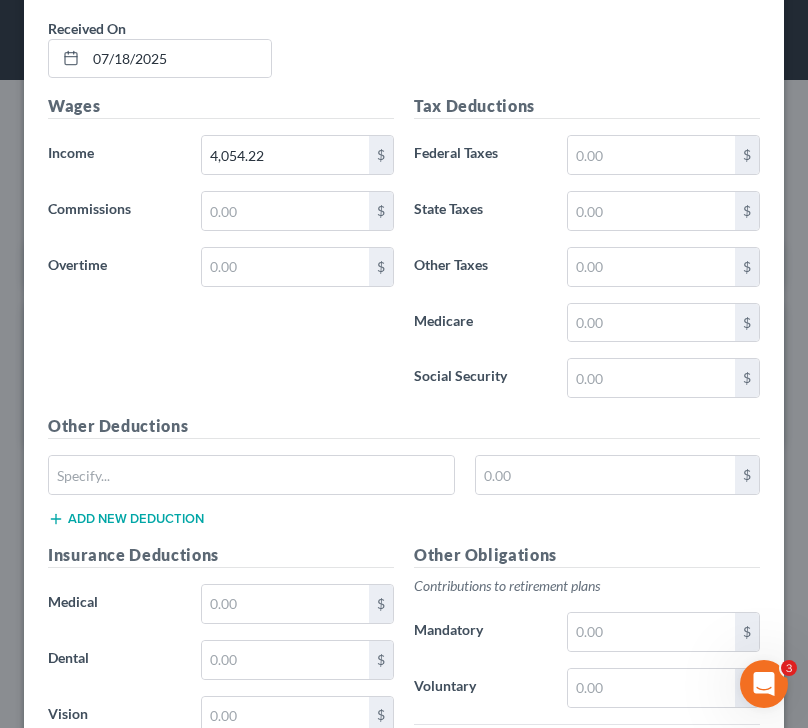 scroll, scrollTop: 820, scrollLeft: 0, axis: vertical 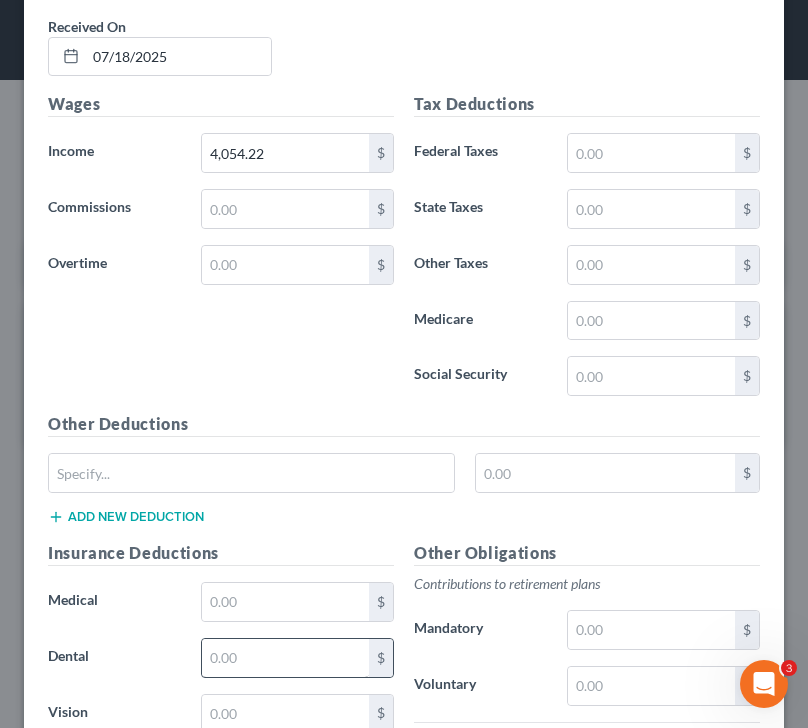type on "283.80" 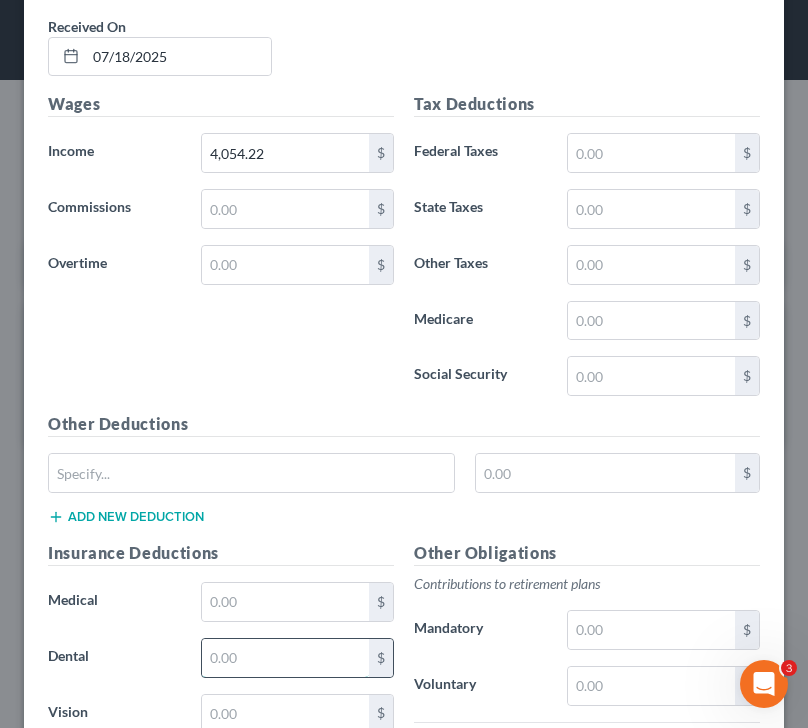 click at bounding box center (286, 658) 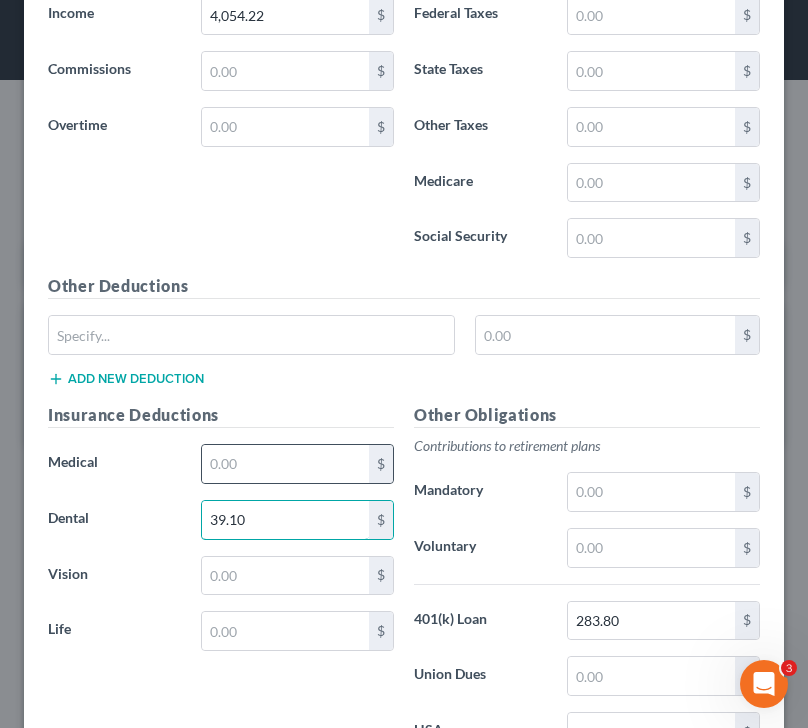 scroll, scrollTop: 958, scrollLeft: 0, axis: vertical 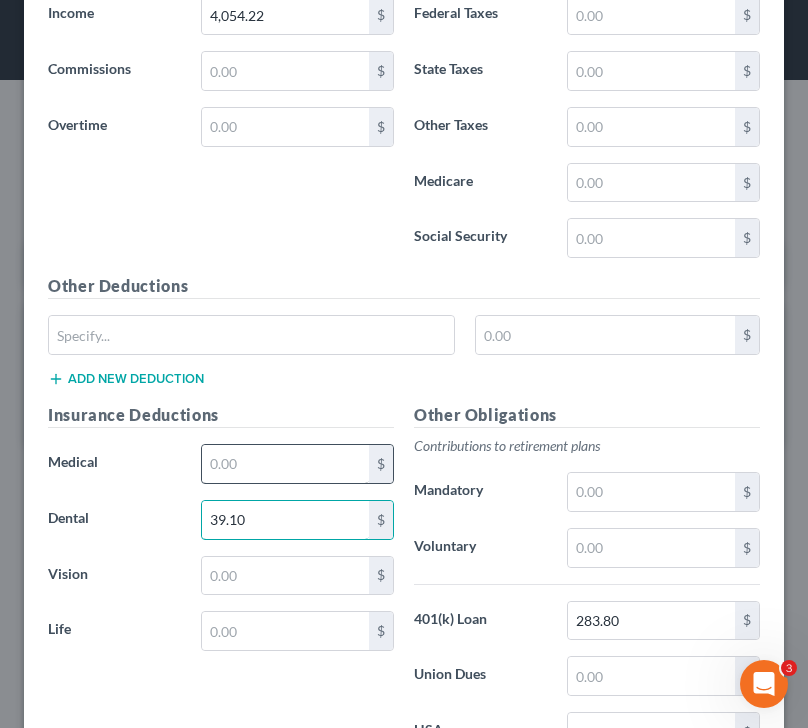type on "39.10" 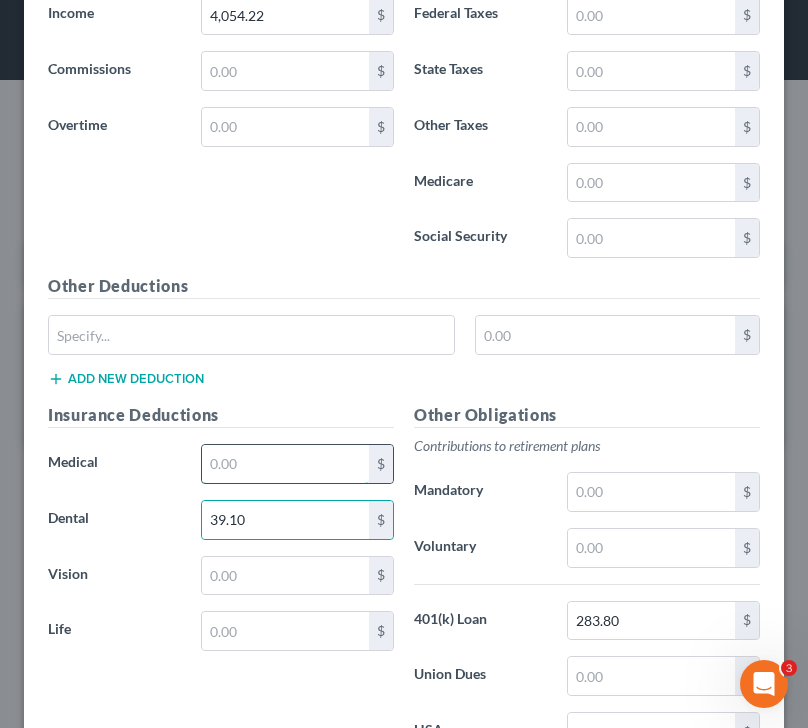 click at bounding box center (286, 464) 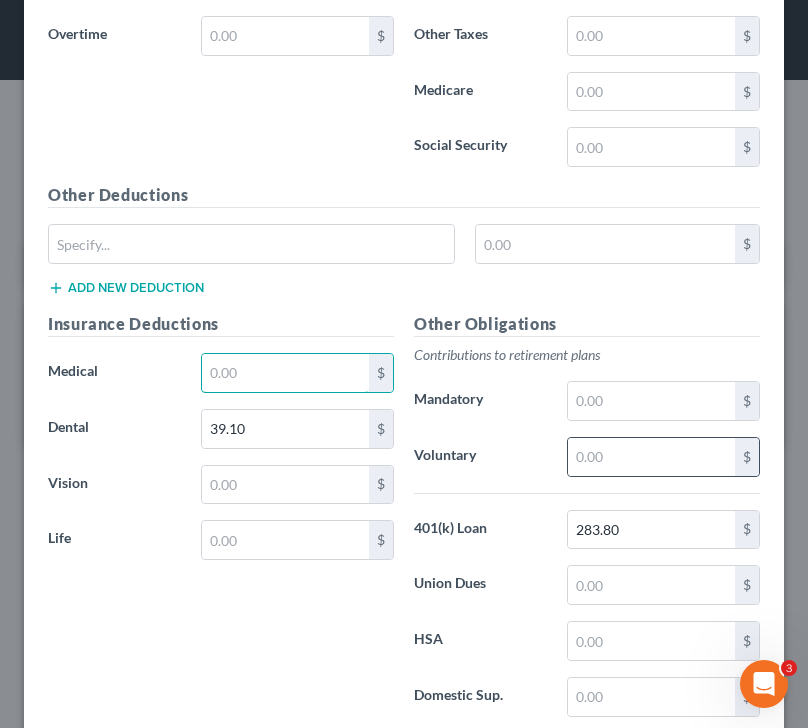 scroll, scrollTop: 1068, scrollLeft: 0, axis: vertical 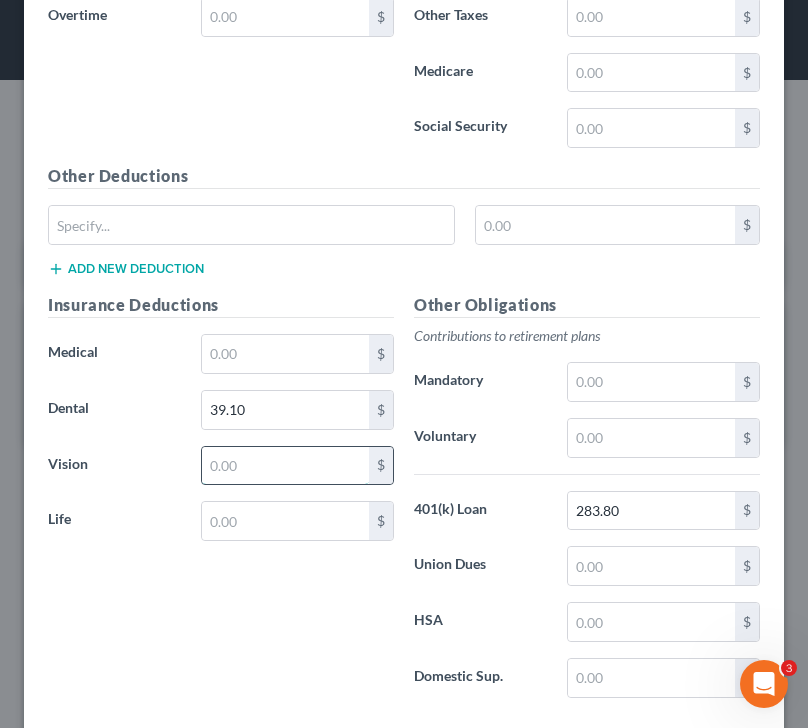 click at bounding box center [286, 466] 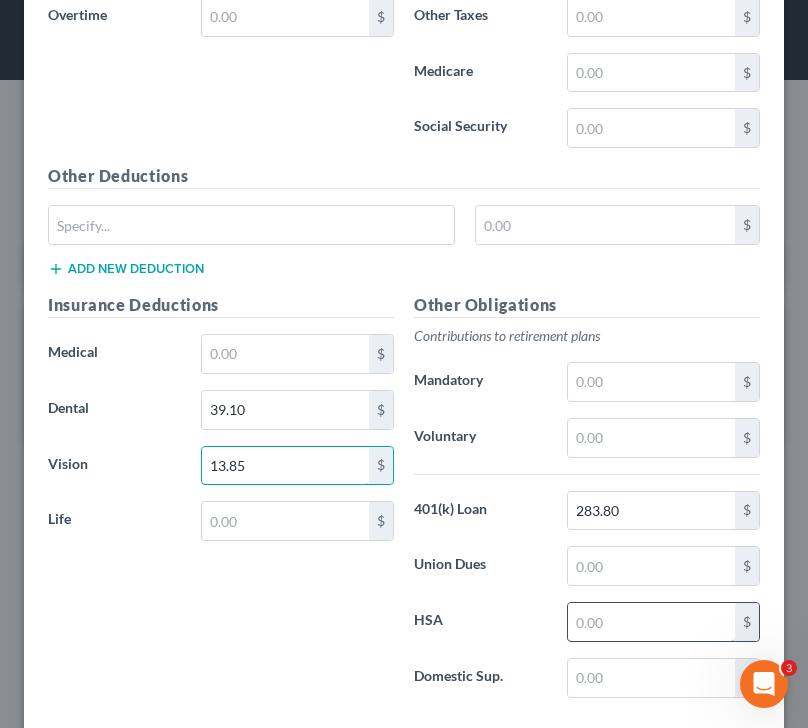 type on "13.85" 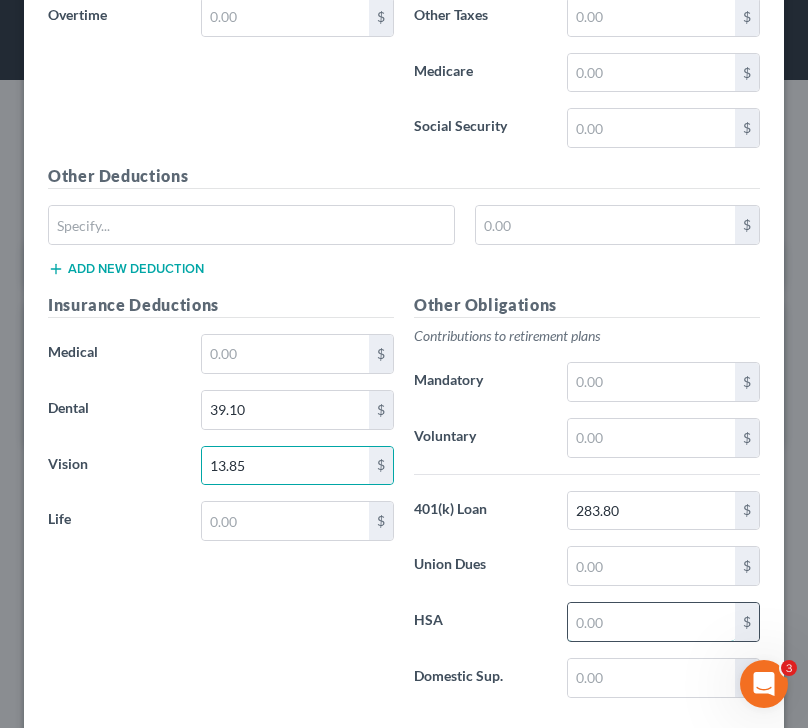 click at bounding box center [652, 622] 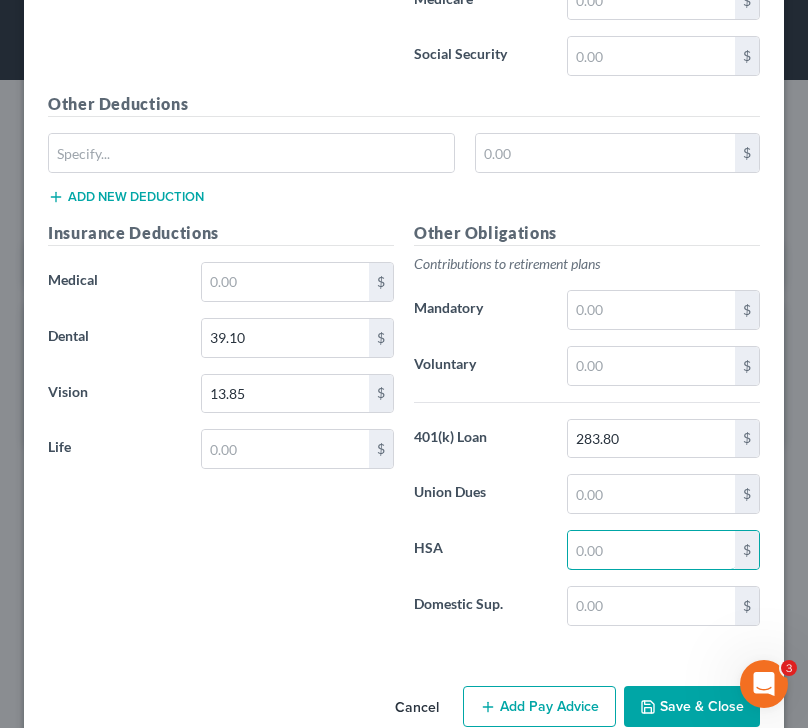 scroll, scrollTop: 1179, scrollLeft: 0, axis: vertical 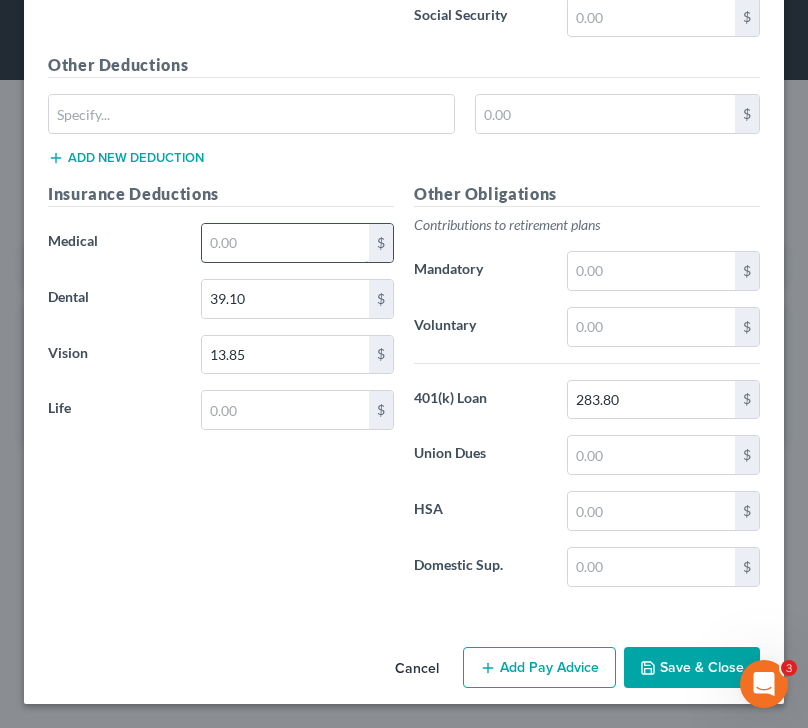 click at bounding box center (286, 243) 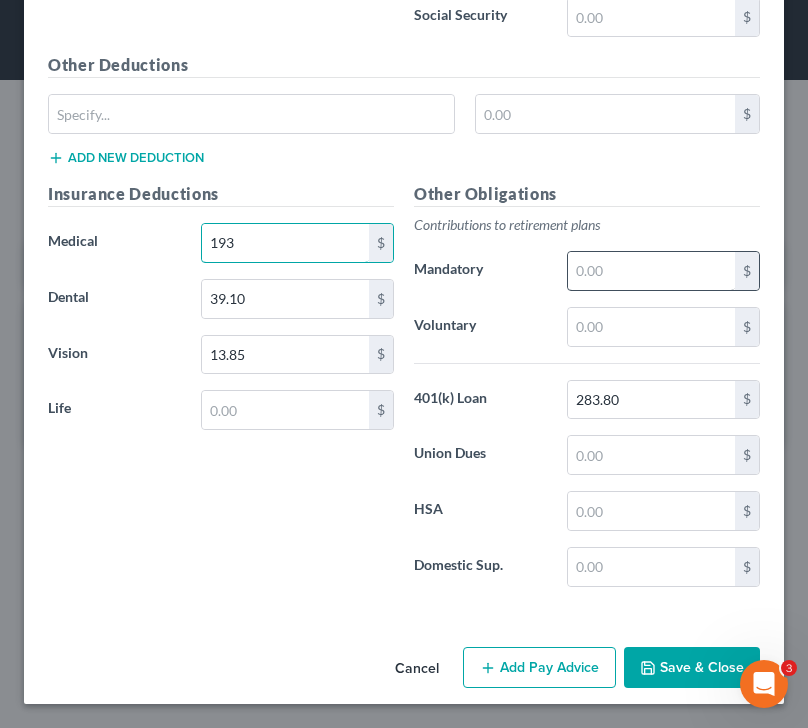 type on "193" 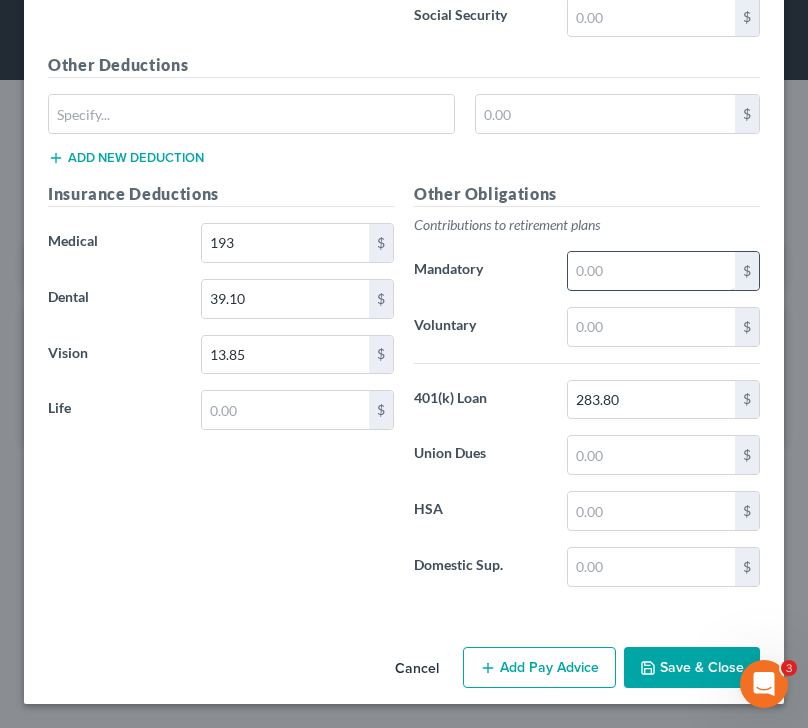 click at bounding box center (652, 271) 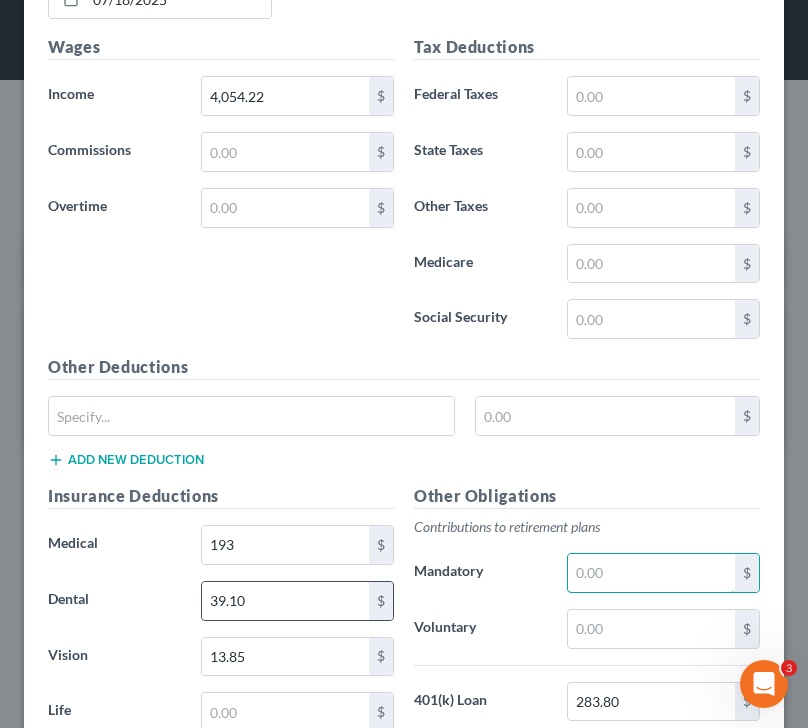 scroll, scrollTop: 811, scrollLeft: 0, axis: vertical 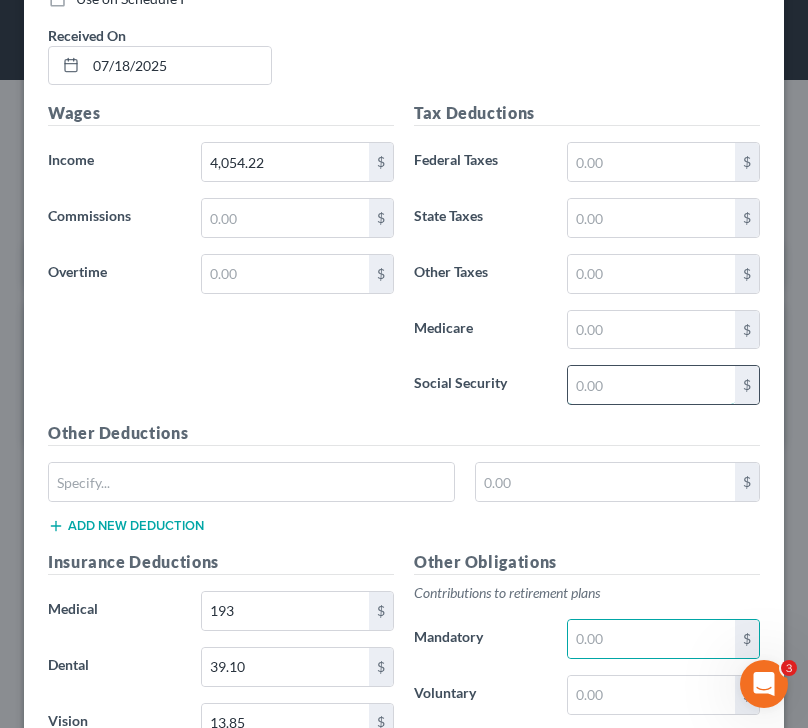 click at bounding box center [652, 385] 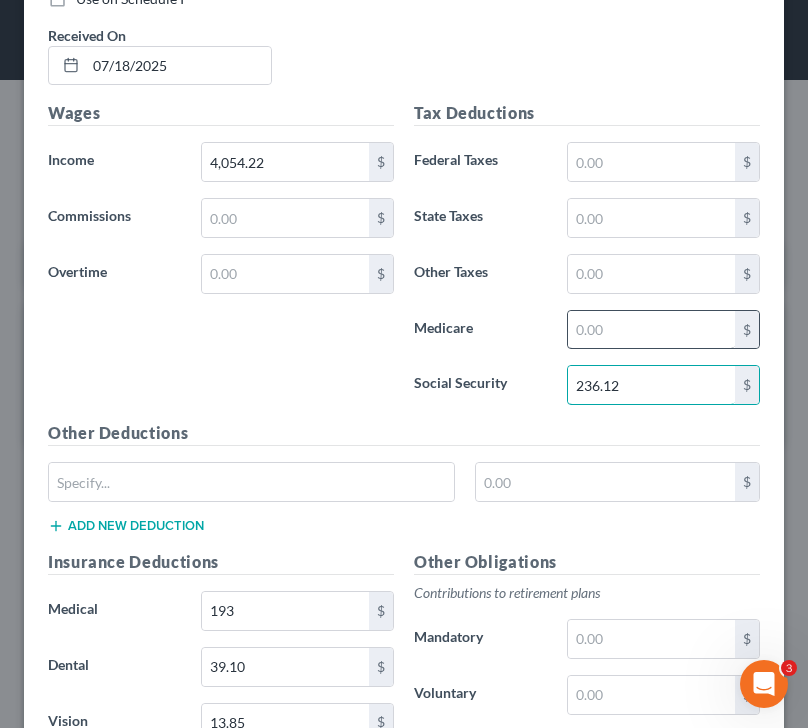type on "236.12" 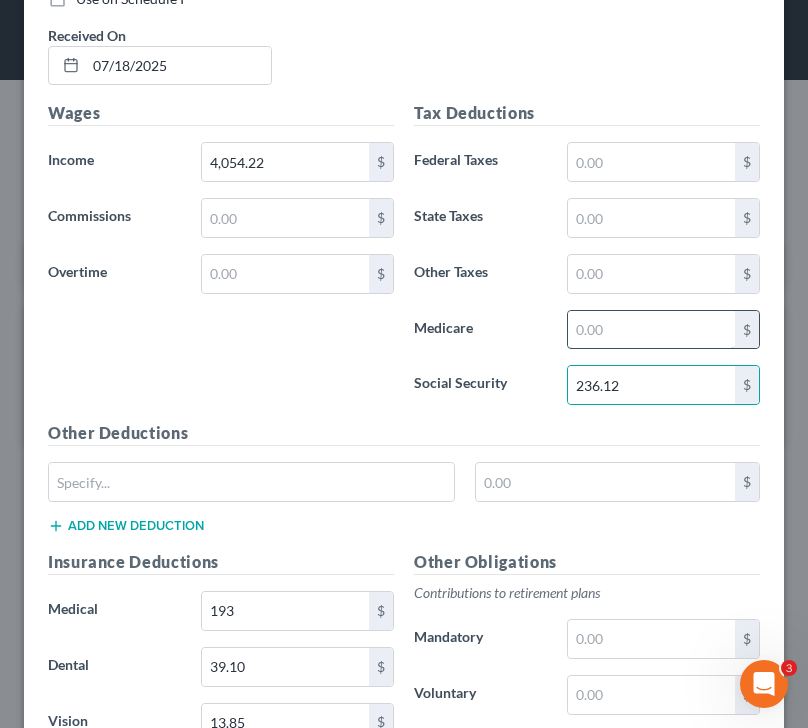 click at bounding box center [652, 330] 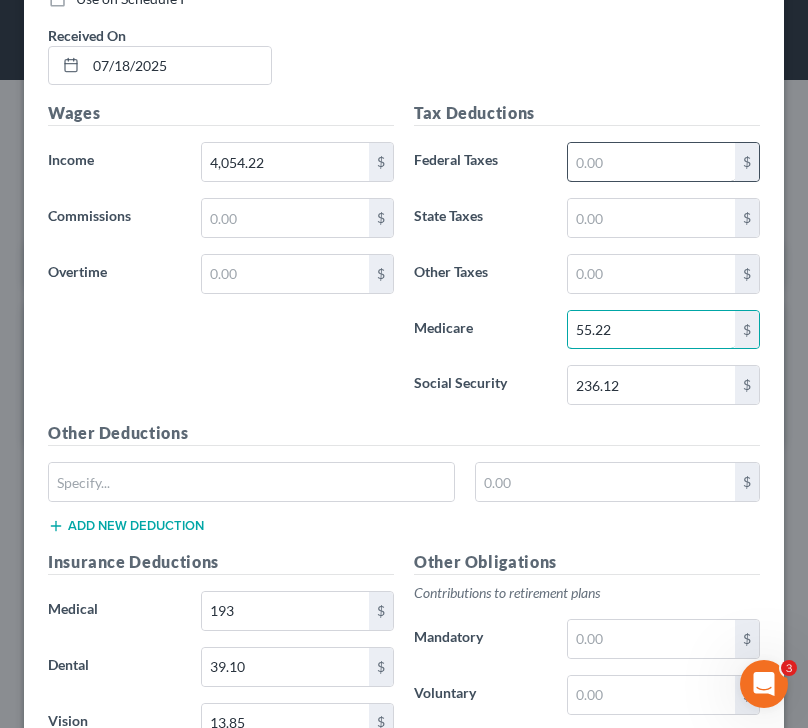 type on "55.22" 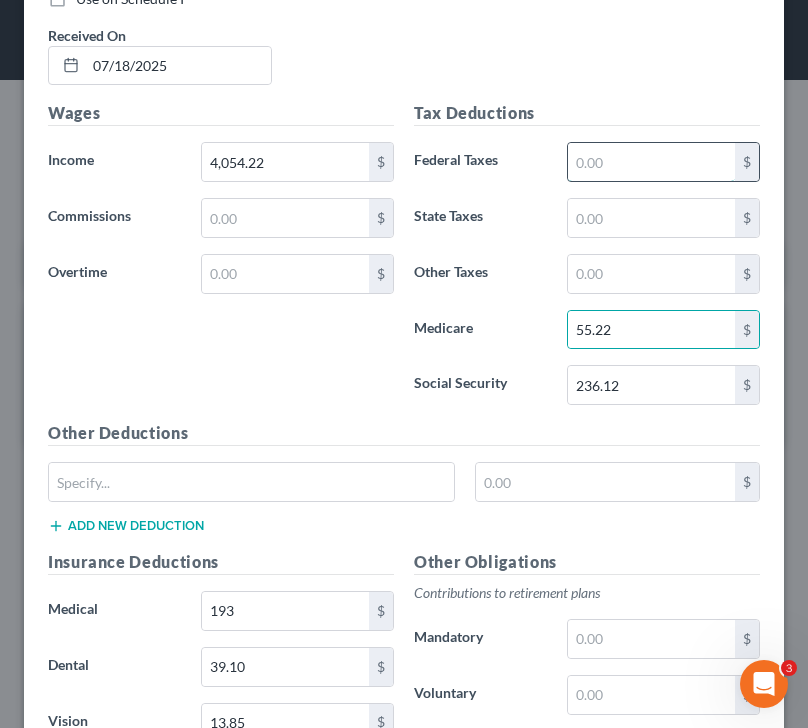 click at bounding box center (652, 162) 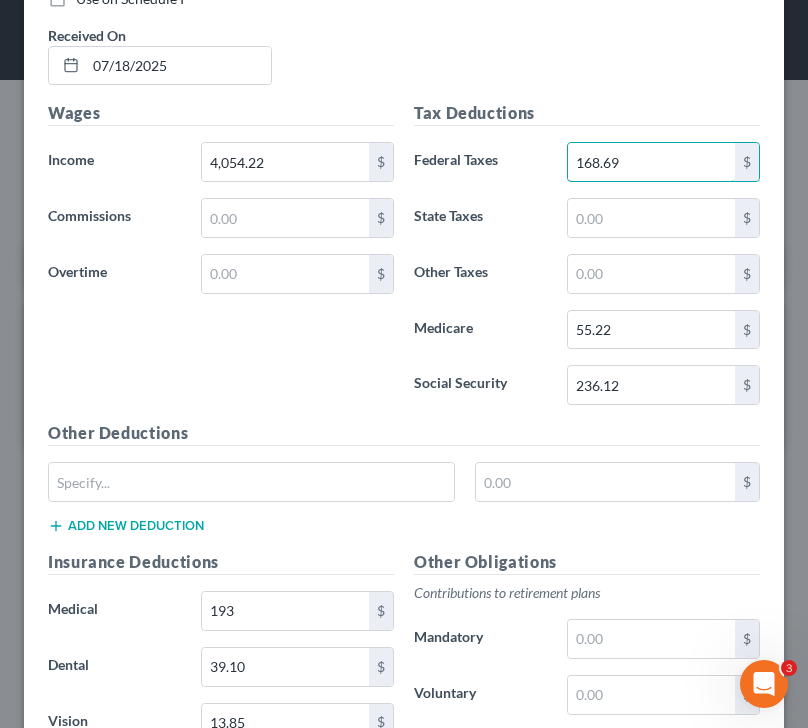type on "168.69" 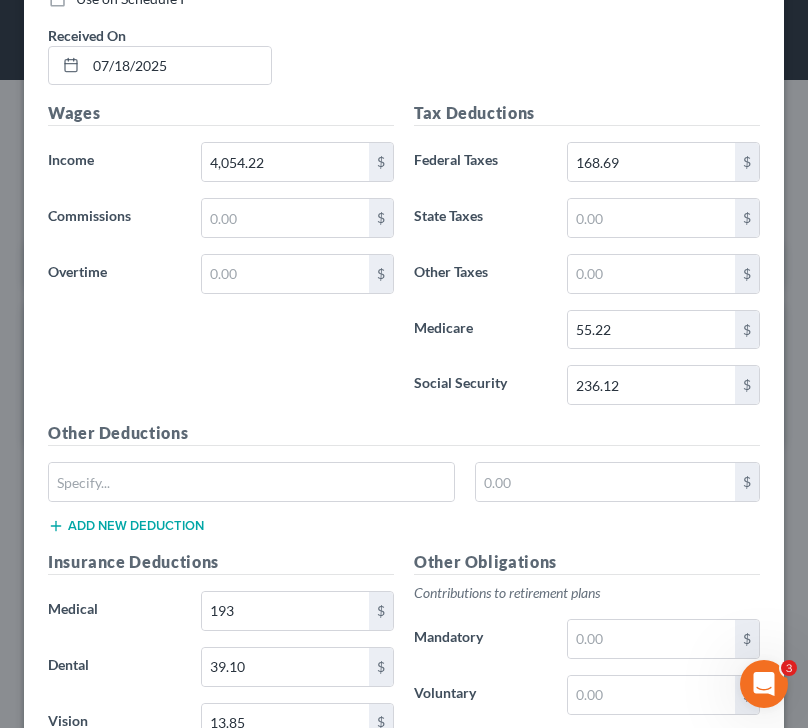 click on "Tax Deductions Federal Taxes 168.69 $ State Taxes $ Other Taxes $ Medicare 55.22 $ Social Security 236.12 $" at bounding box center (587, 261) 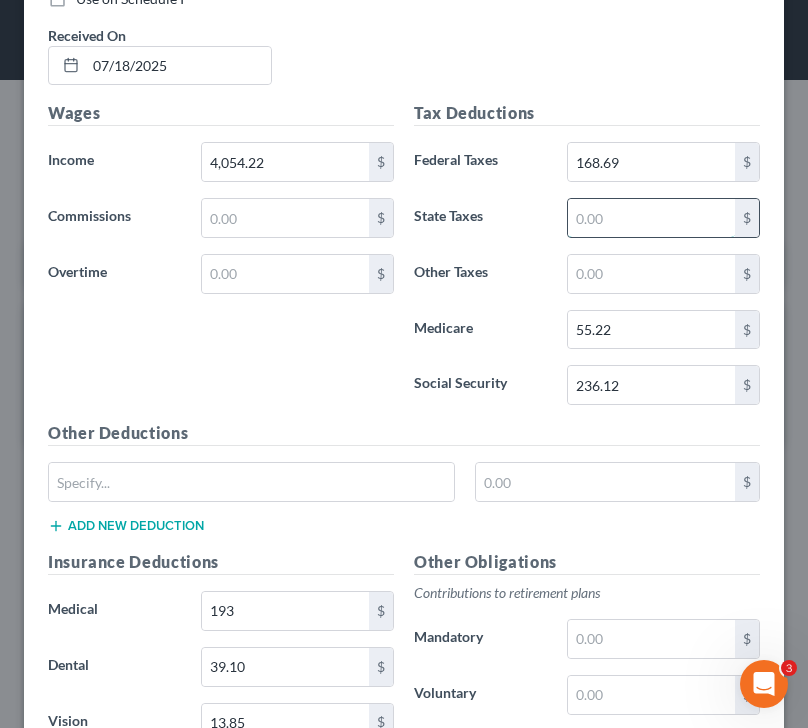 click at bounding box center [652, 218] 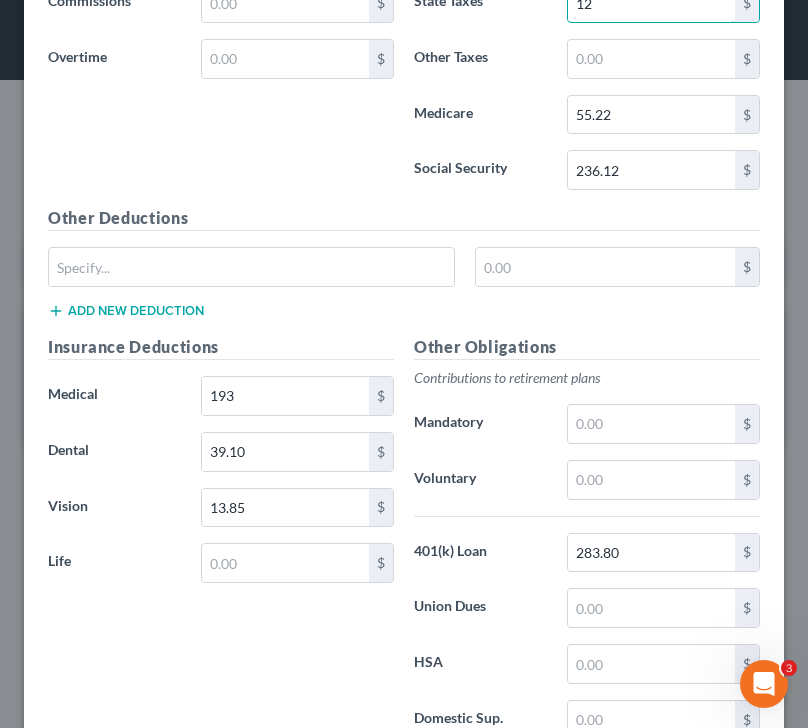 scroll, scrollTop: 1028, scrollLeft: 0, axis: vertical 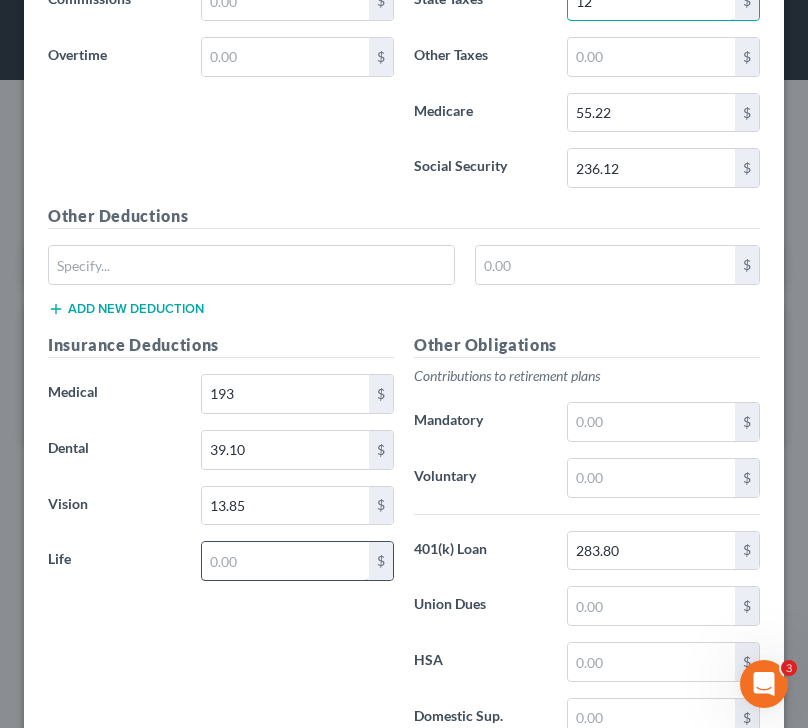 type on "12" 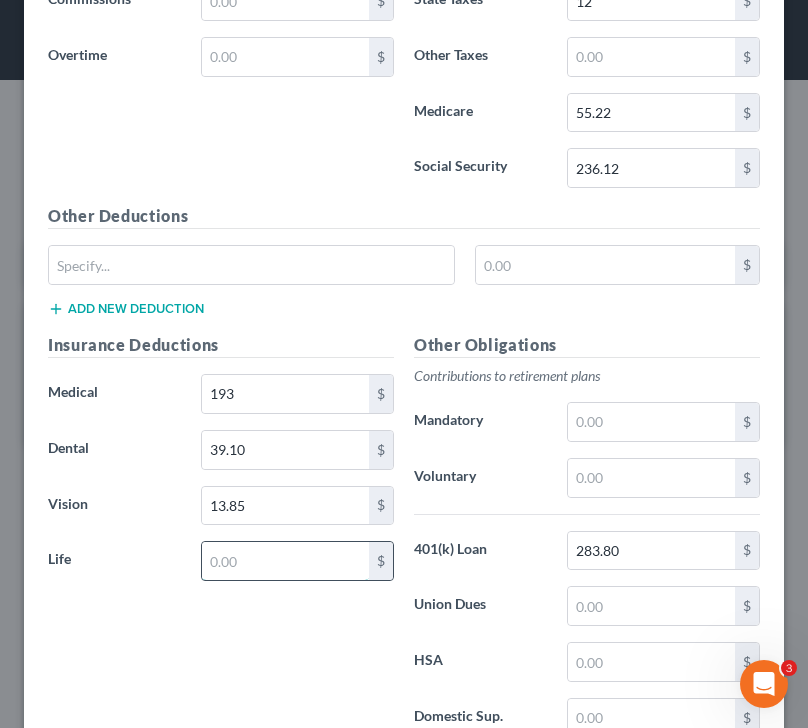 click at bounding box center (286, 561) 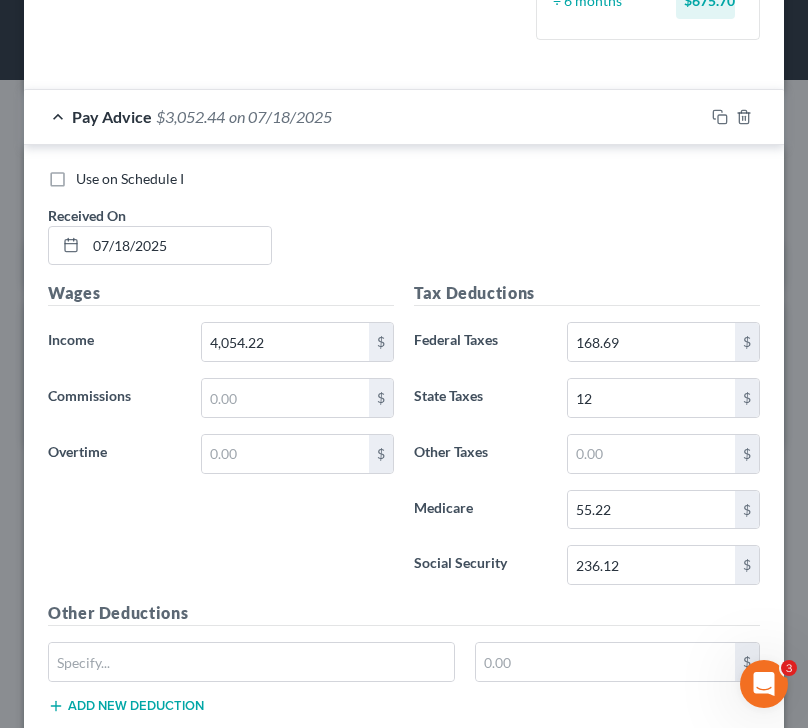 scroll, scrollTop: 637, scrollLeft: 0, axis: vertical 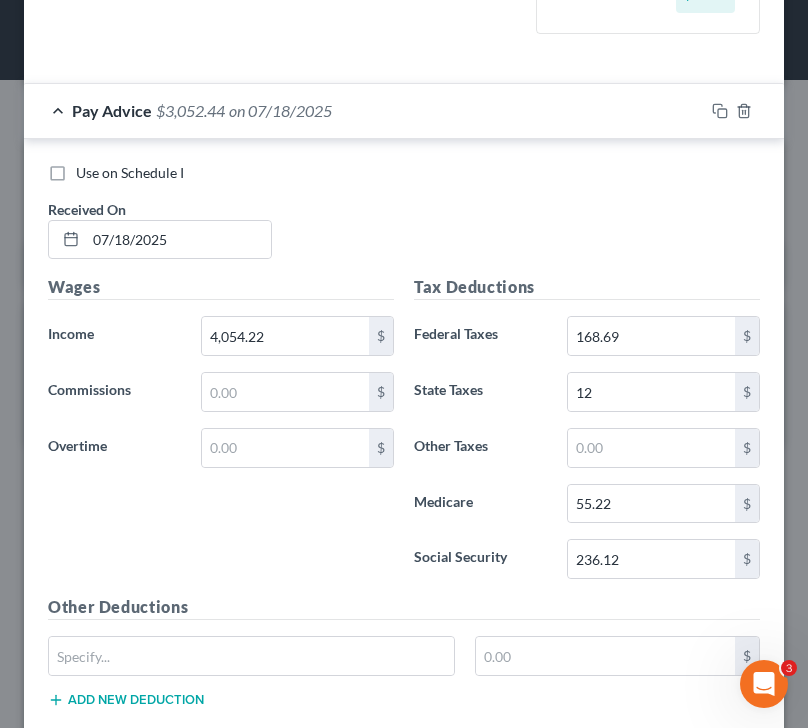 click on "Tax Deductions" at bounding box center [587, 287] 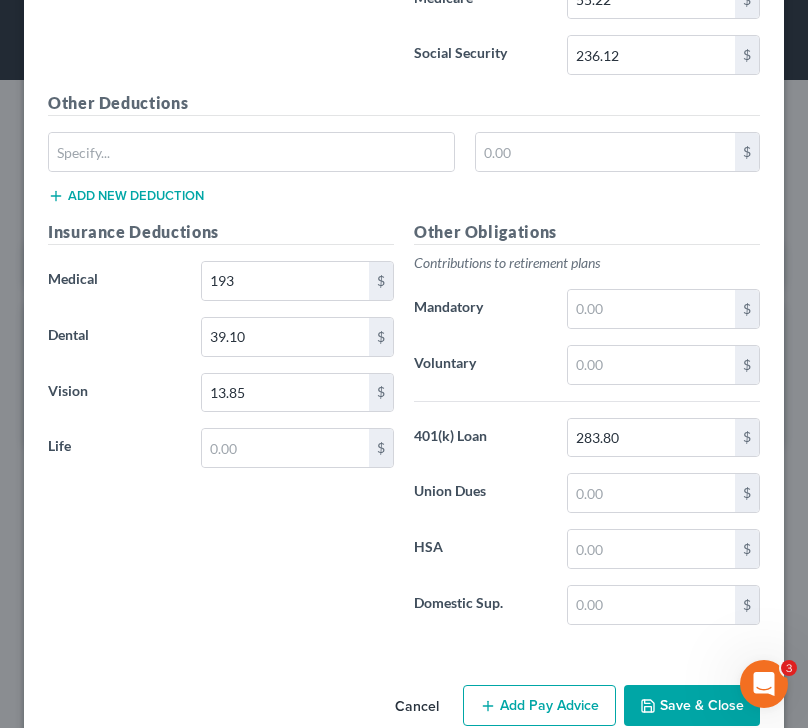 scroll, scrollTop: 1179, scrollLeft: 0, axis: vertical 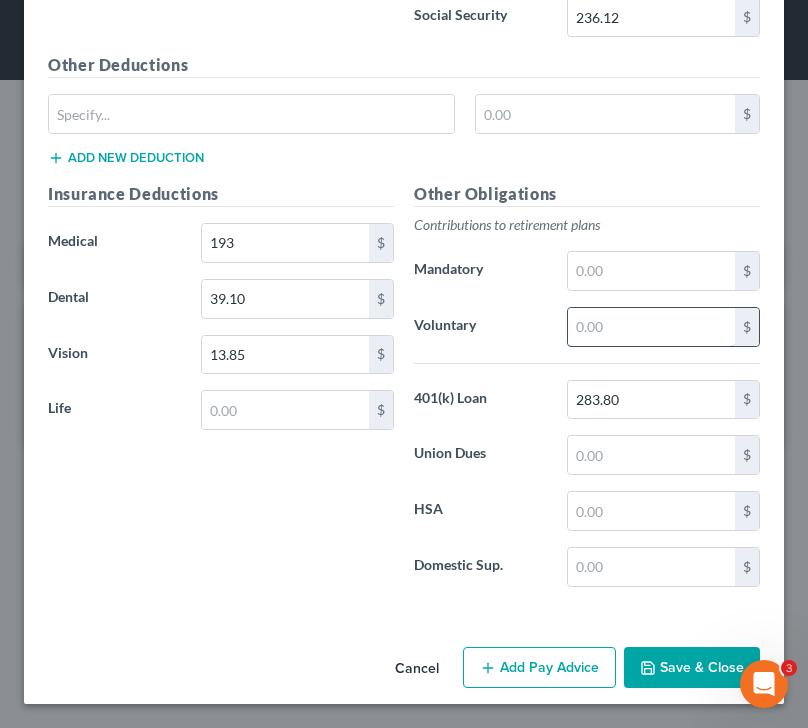 click at bounding box center (652, 327) 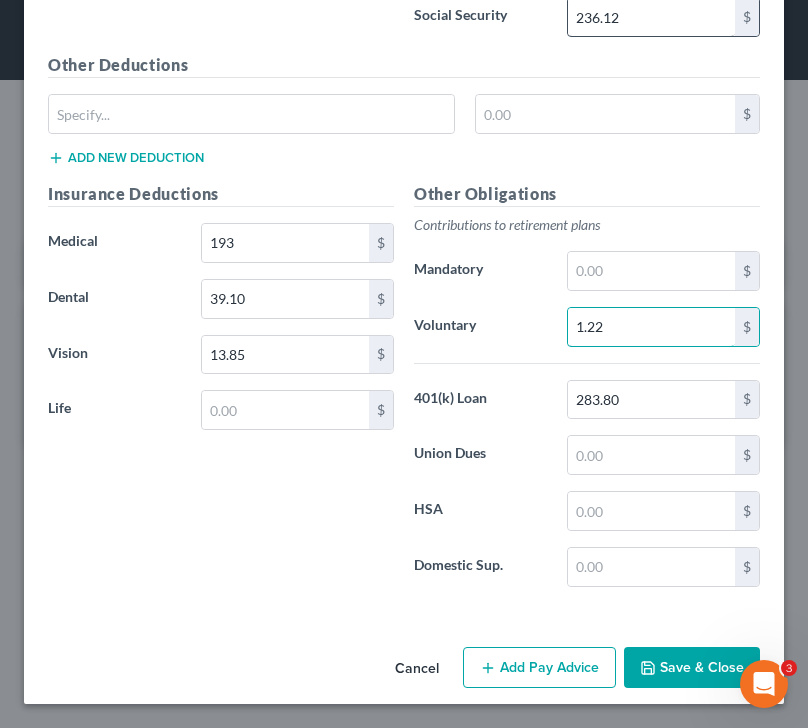 type on "1.22" 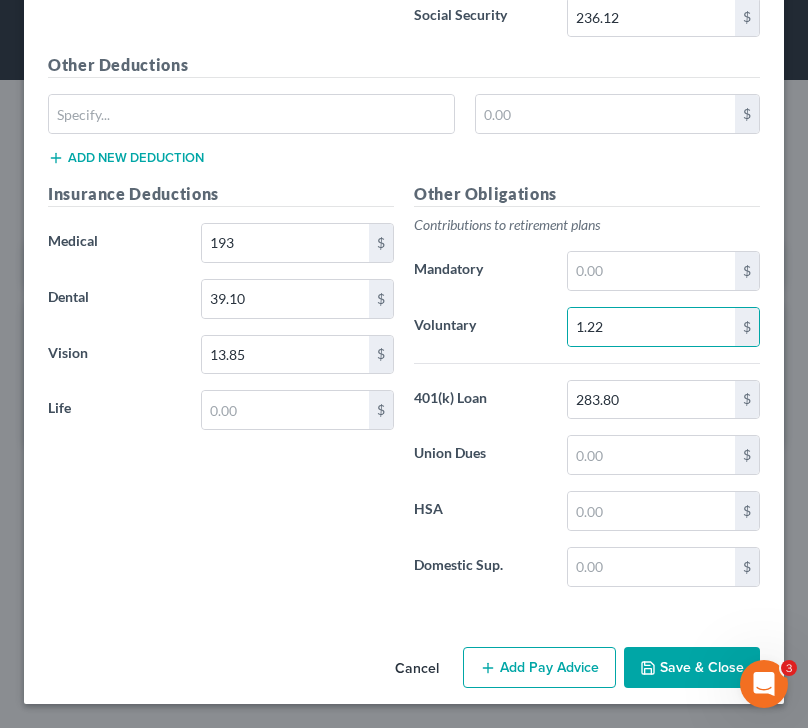 click on "Add new deduction" at bounding box center (126, 158) 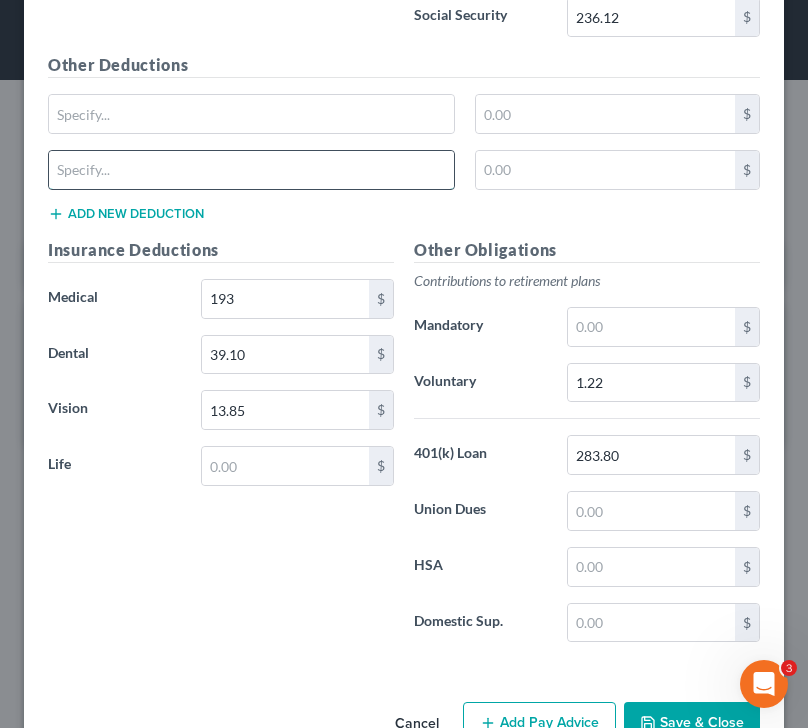 click at bounding box center [251, 170] 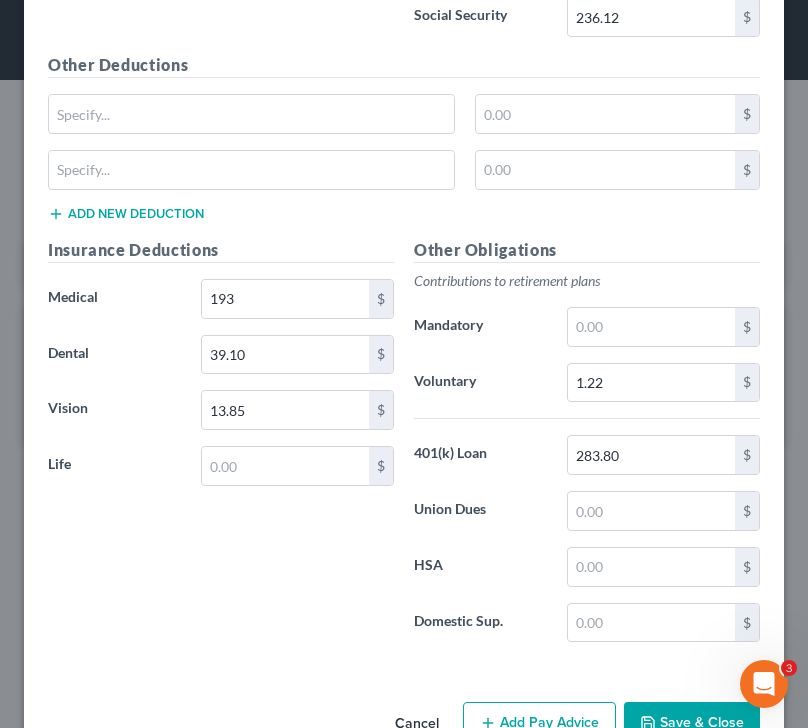 click on "Add new deduction" at bounding box center [126, 214] 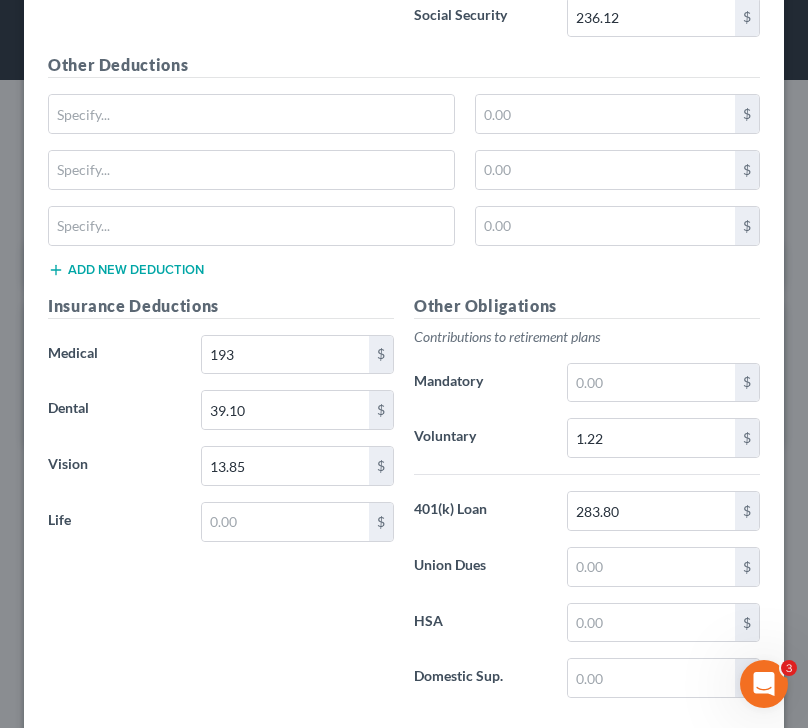 click on "$" at bounding box center (404, 234) 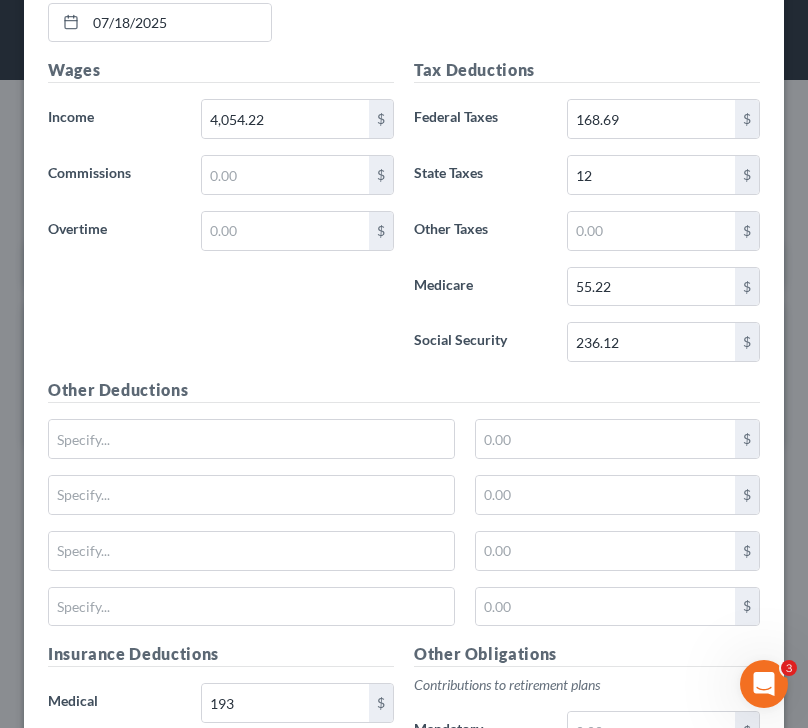 scroll, scrollTop: 857, scrollLeft: 0, axis: vertical 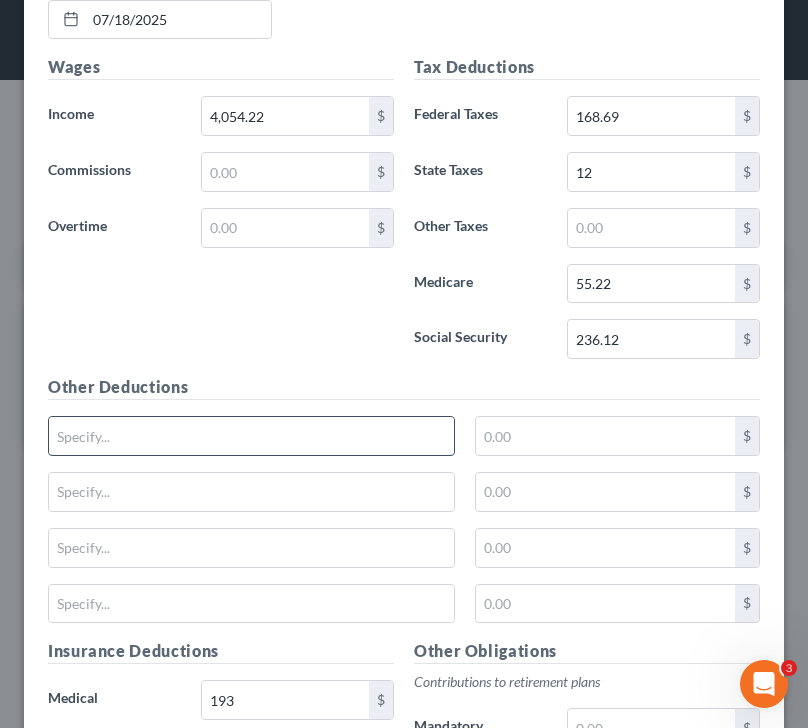 click at bounding box center [251, 436] 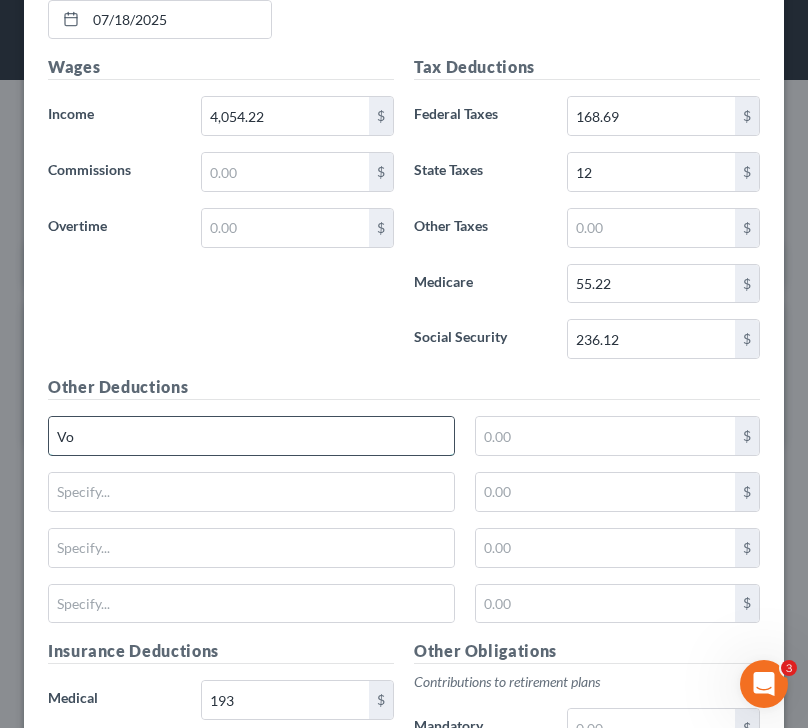 type on "V" 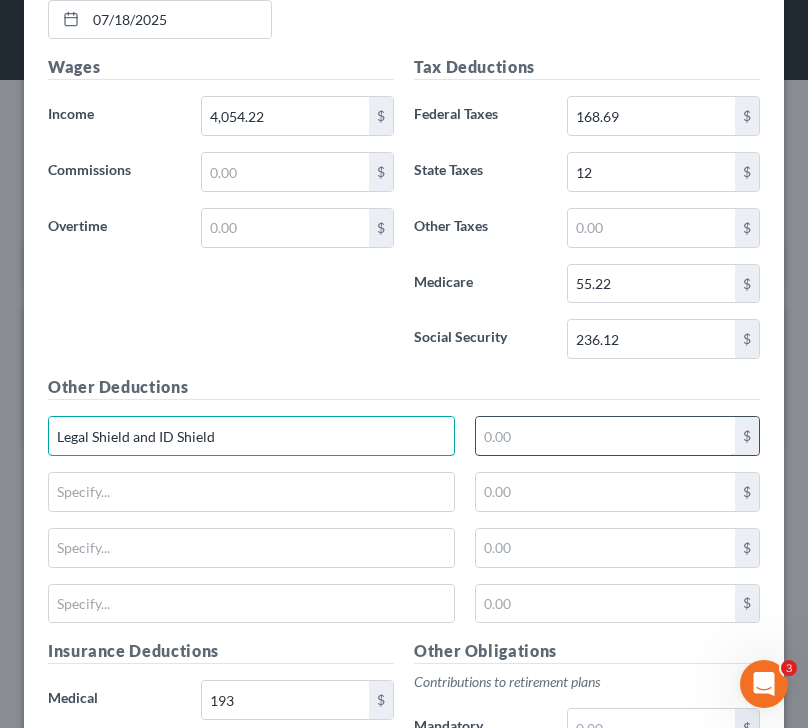 type on "Legal Shield and ID Shield" 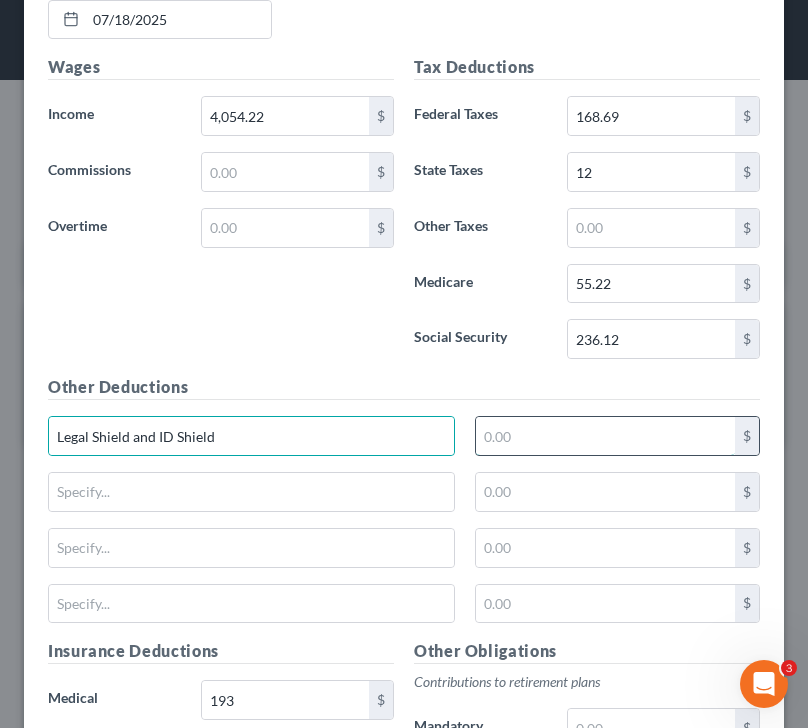 click at bounding box center (605, 436) 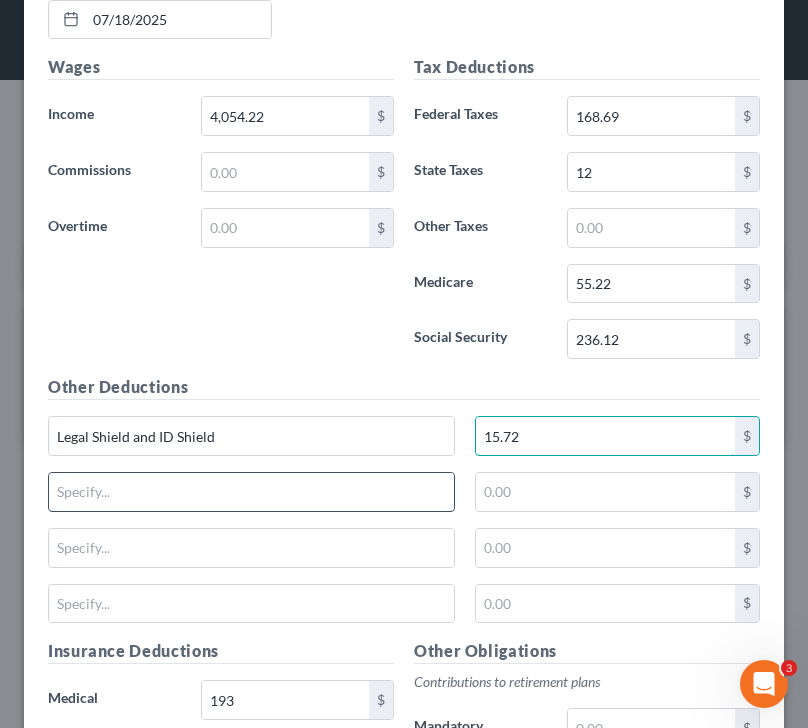 type on "15.72" 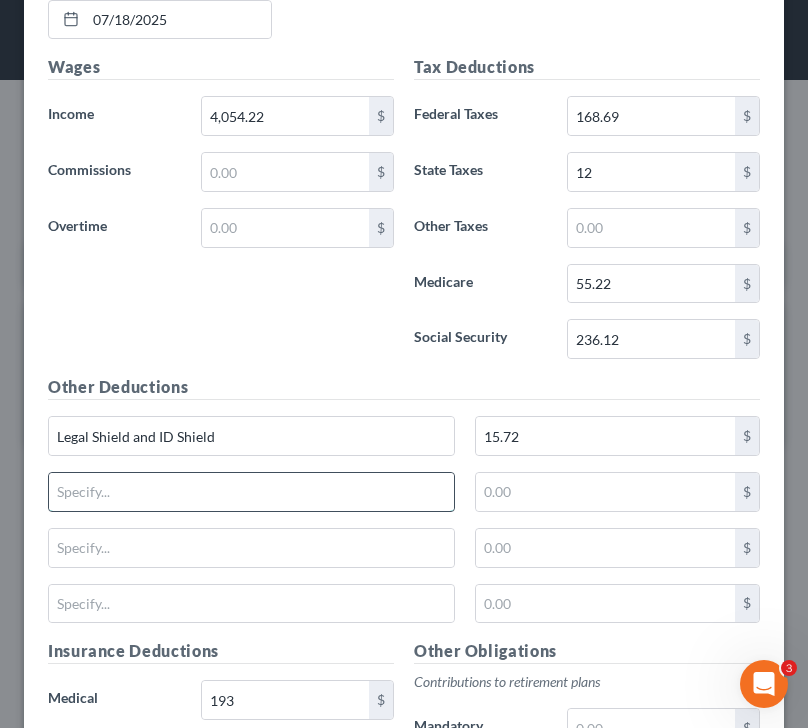 click at bounding box center [251, 492] 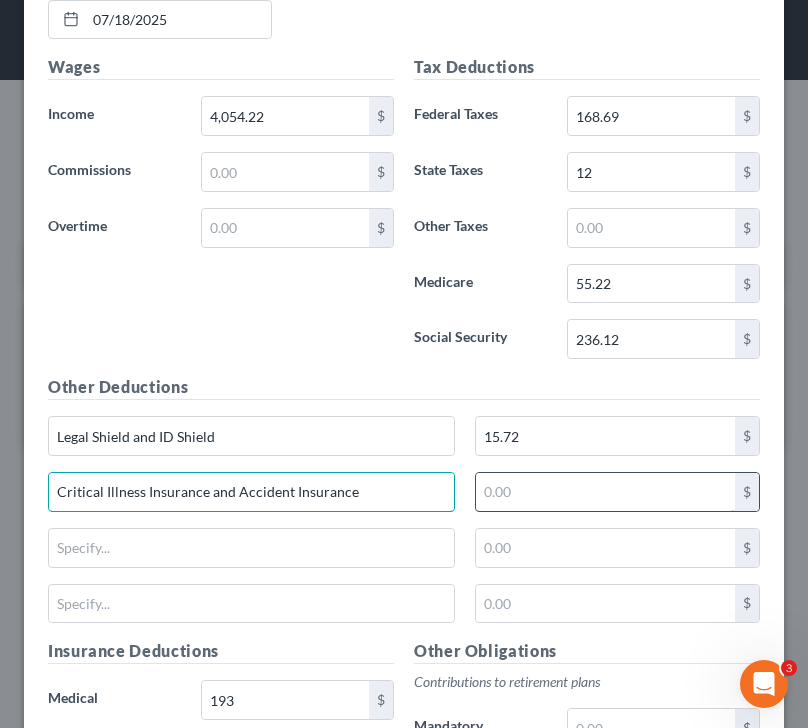 type on "Critical Illness Insurance and Accident Insurance" 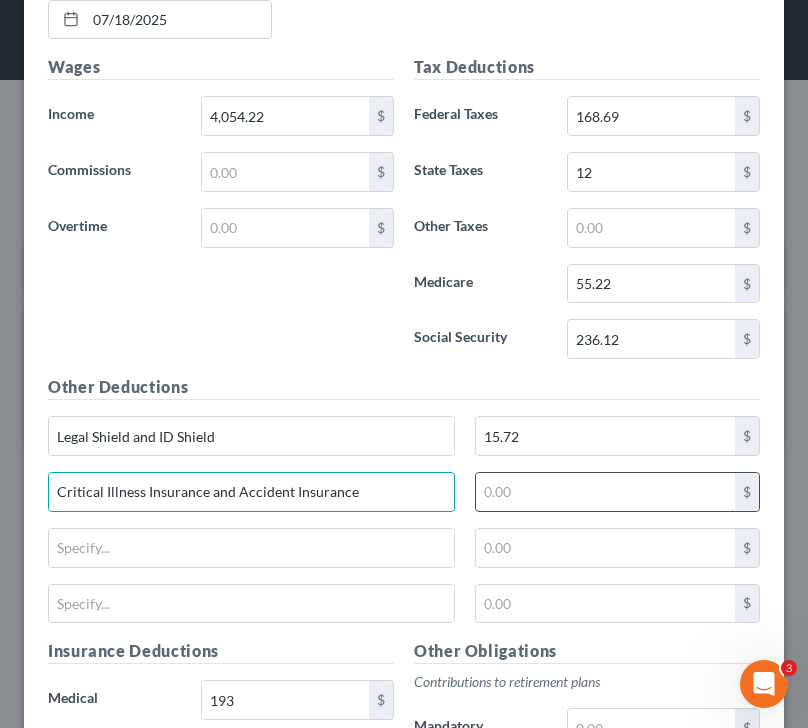 click at bounding box center [605, 492] 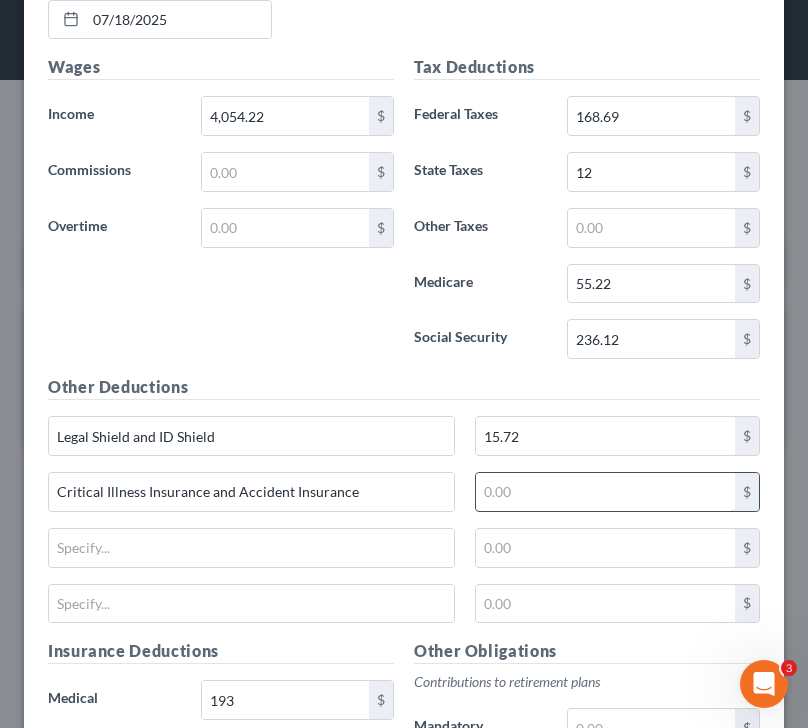 click at bounding box center [605, 492] 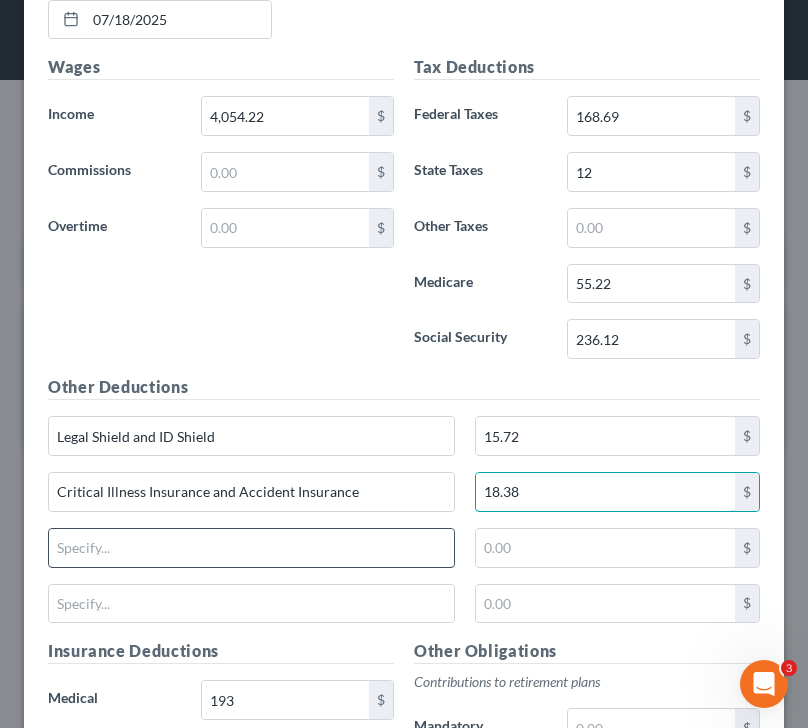 type on "18.38" 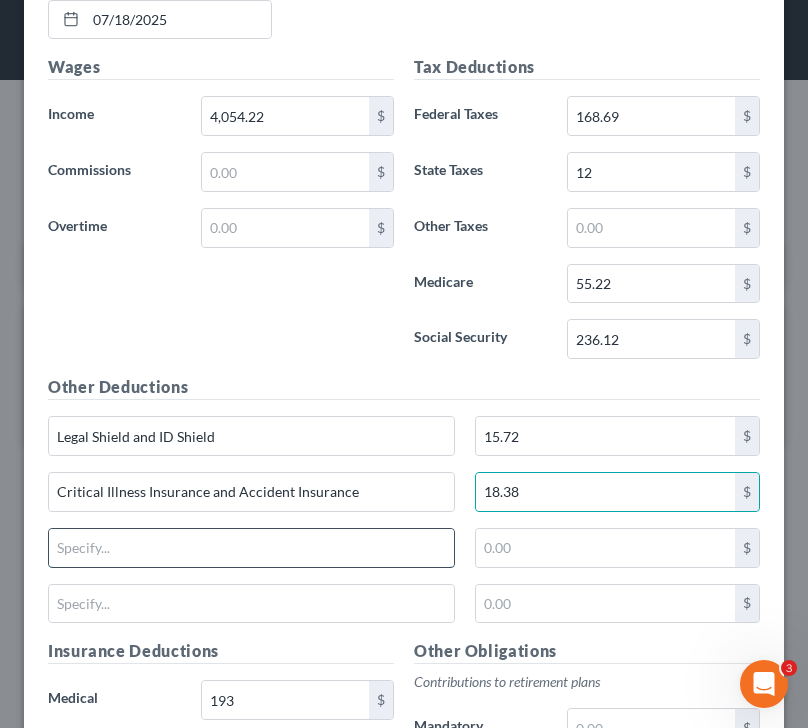 click at bounding box center (251, 548) 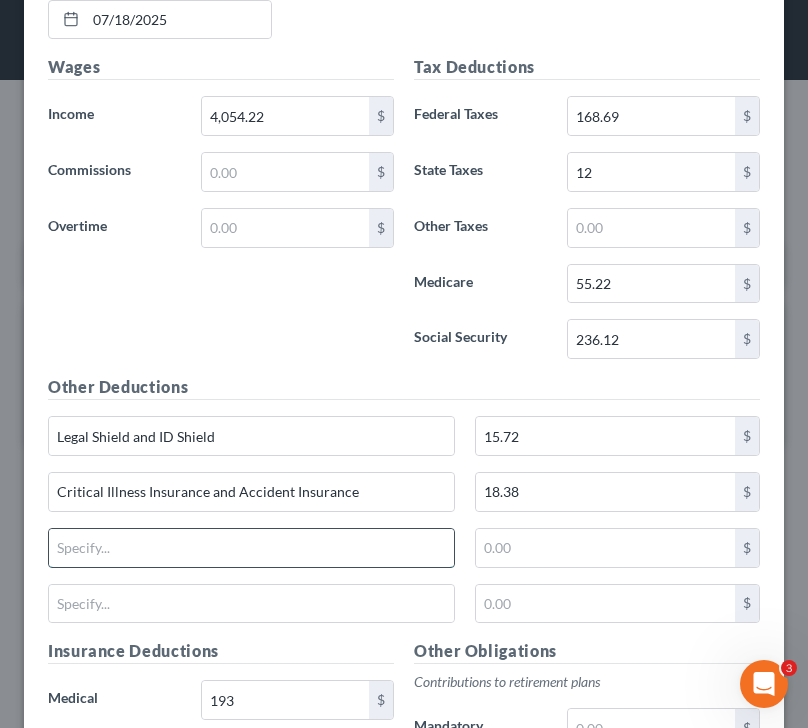 click at bounding box center [251, 548] 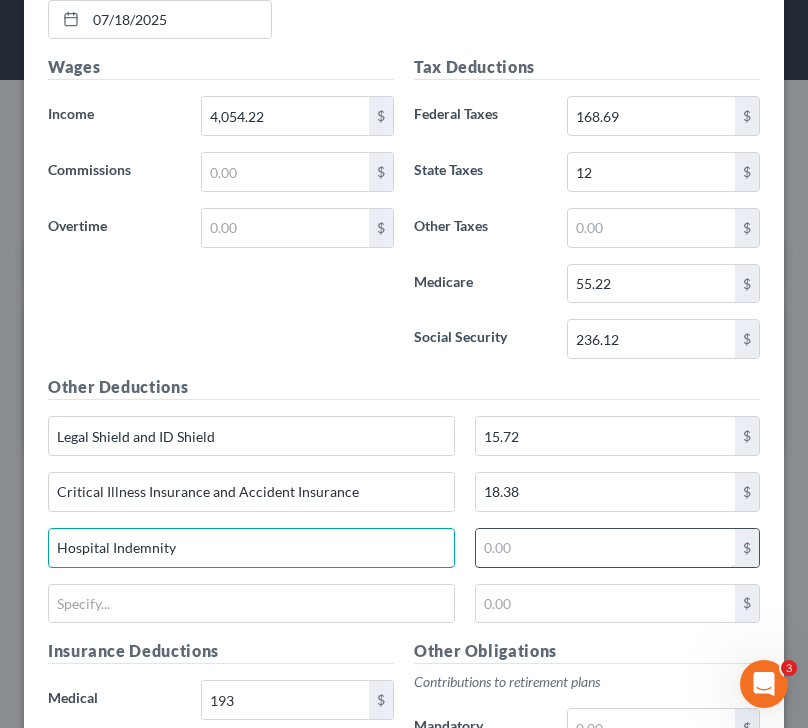 type on "Hospital Indemnity" 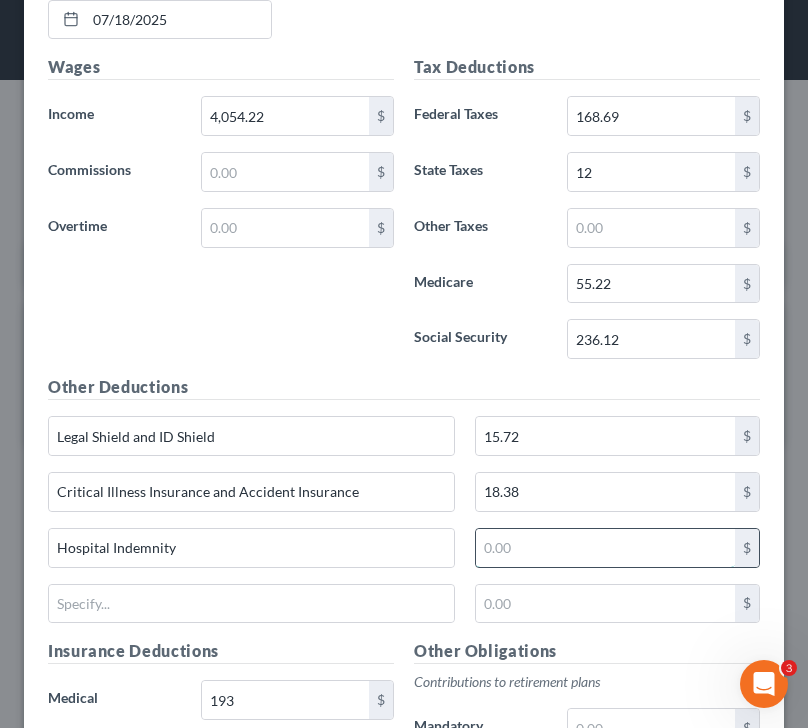 click at bounding box center (605, 548) 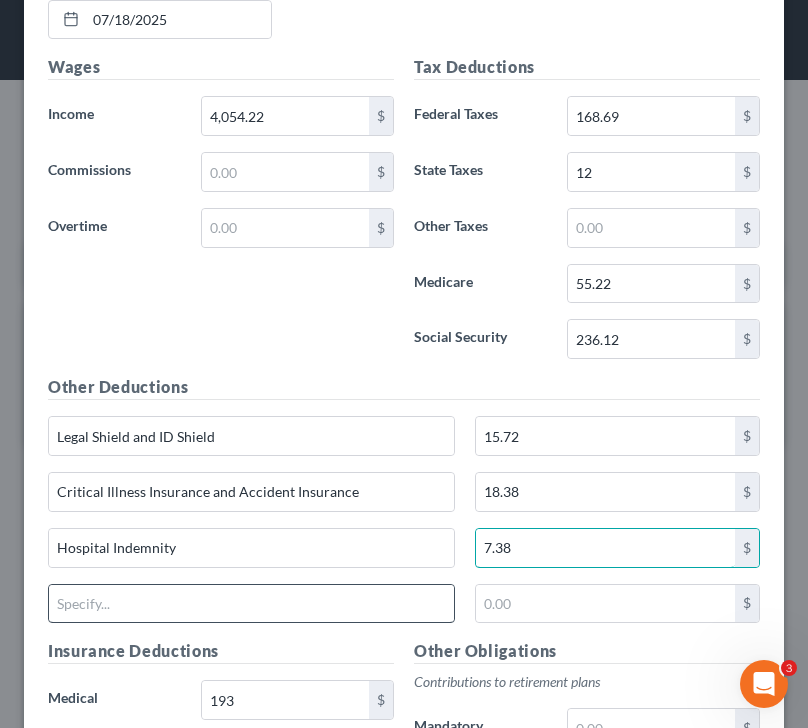 type on "7.38" 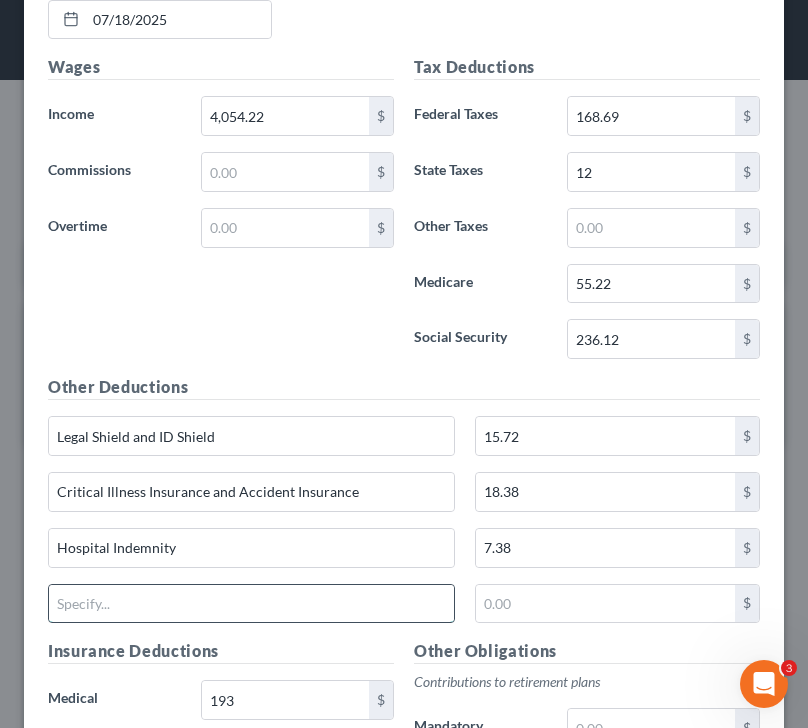 click at bounding box center [251, 604] 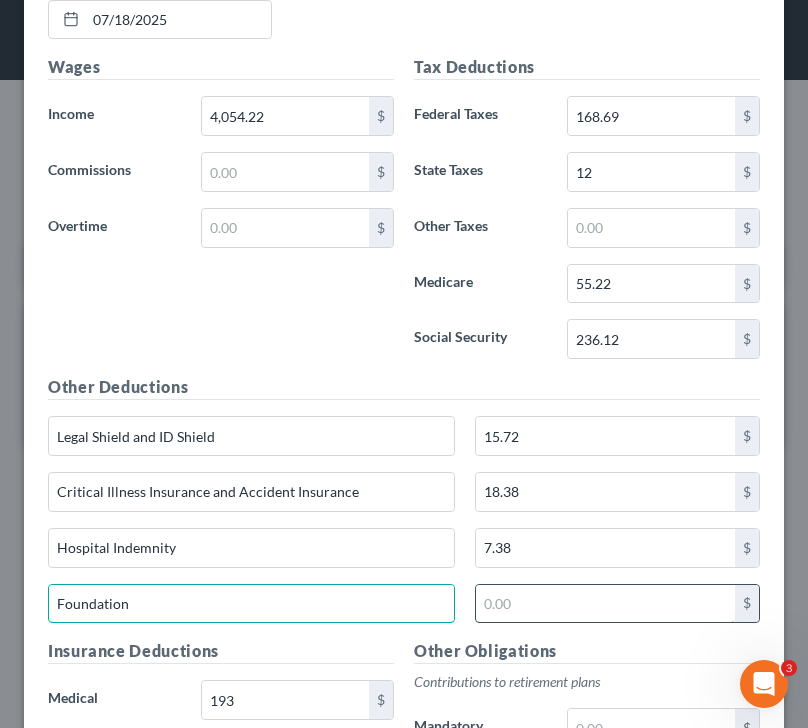 type on "Foundation" 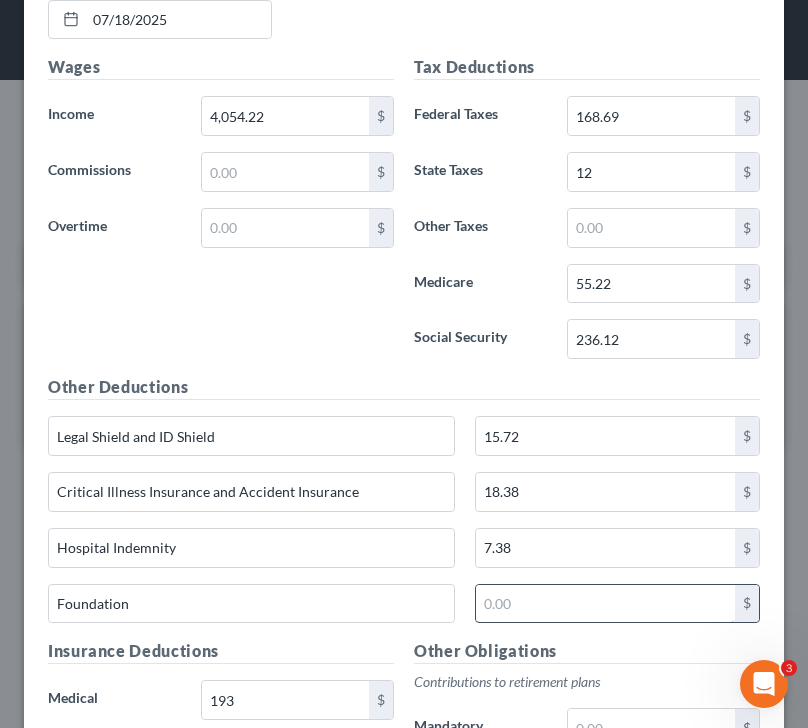 click at bounding box center (605, 604) 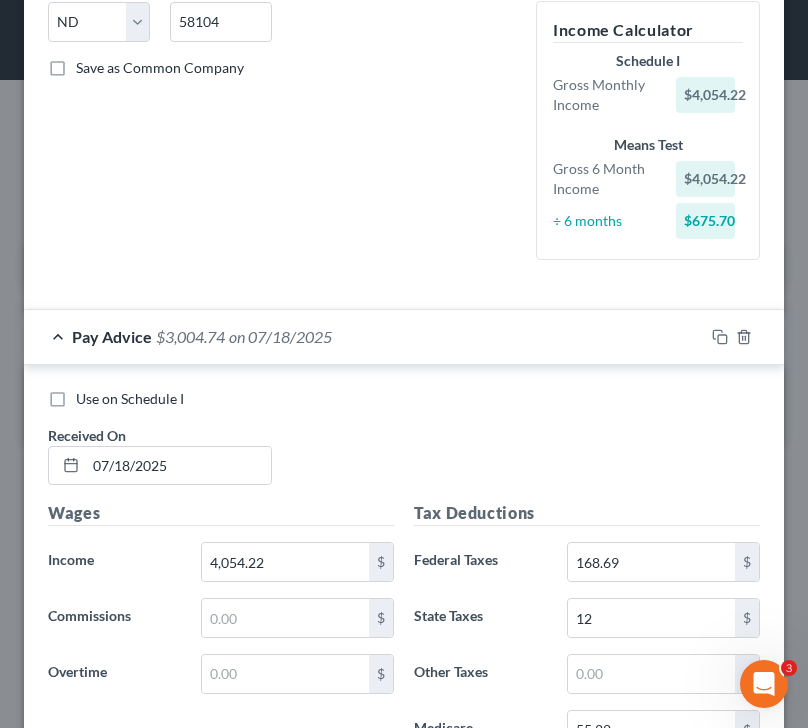 scroll, scrollTop: 406, scrollLeft: 0, axis: vertical 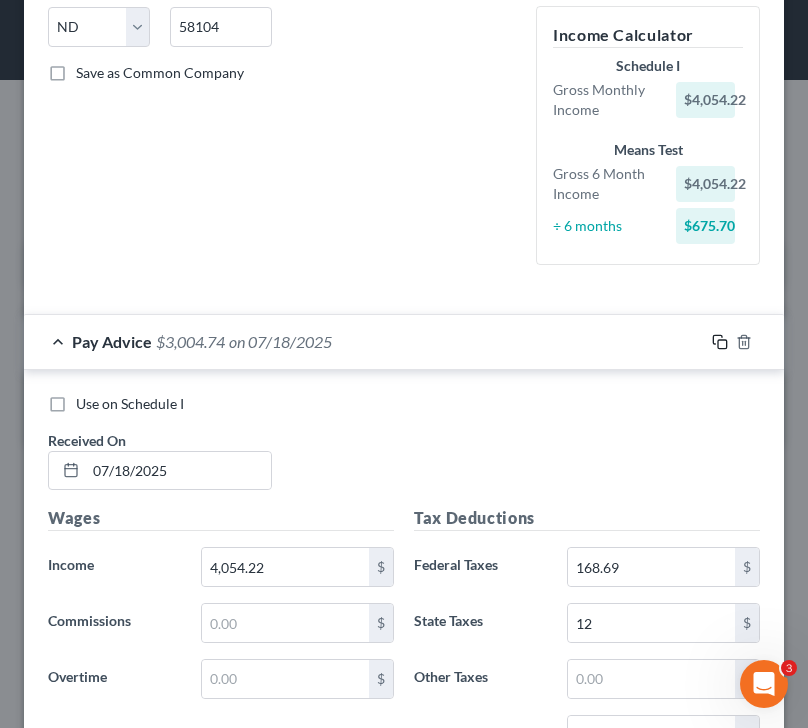 type on "5.00" 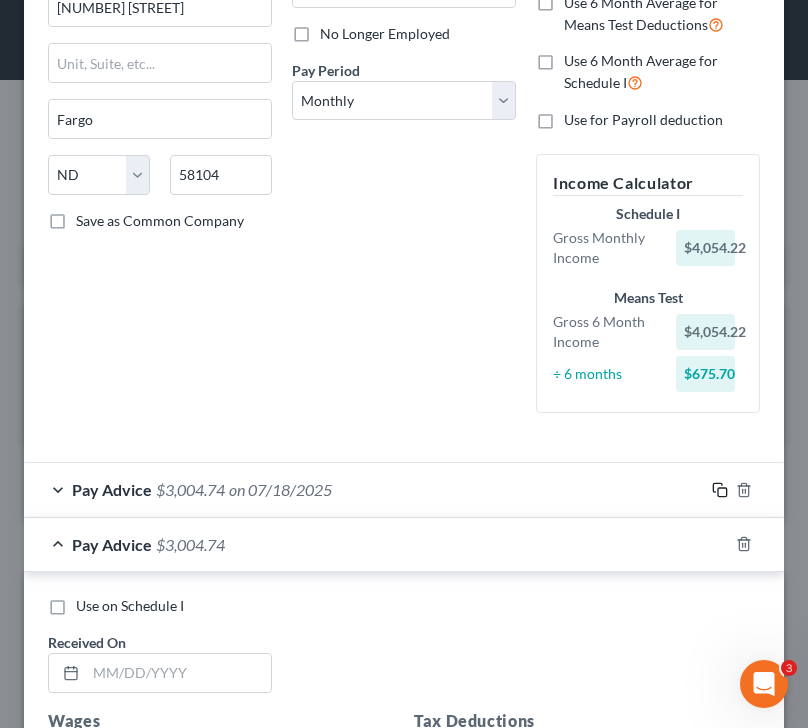 scroll, scrollTop: 406, scrollLeft: 0, axis: vertical 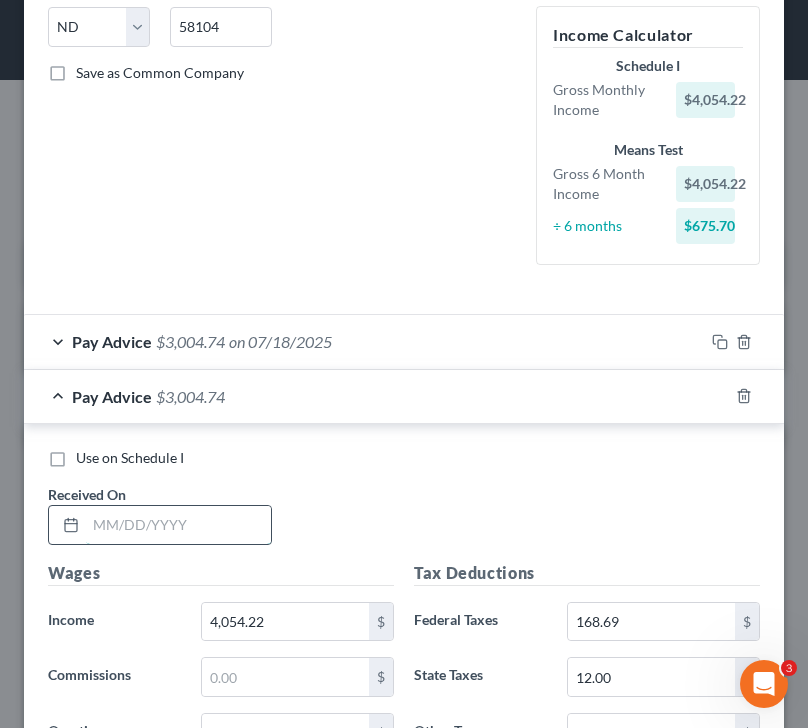 click at bounding box center (178, 525) 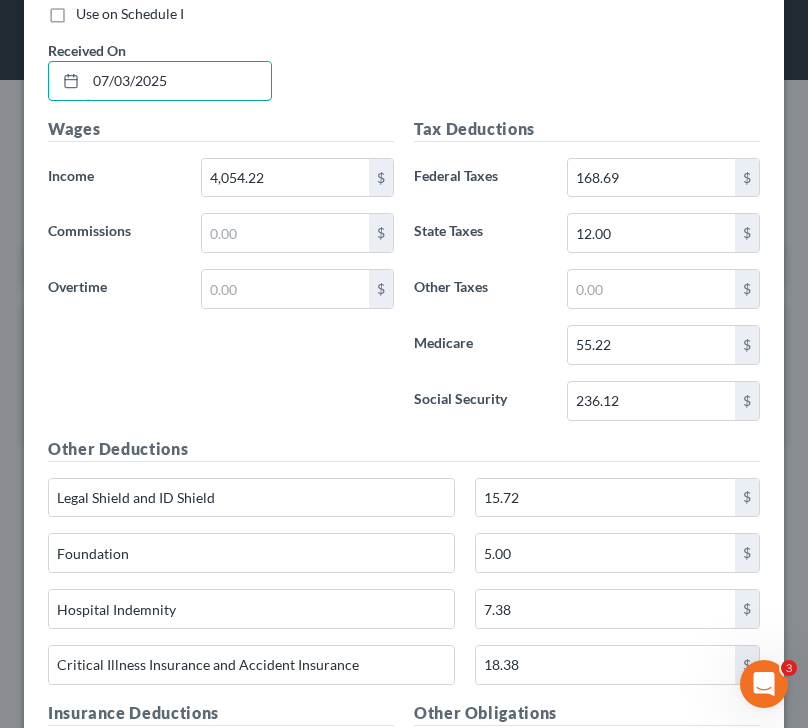 scroll, scrollTop: 1369, scrollLeft: 0, axis: vertical 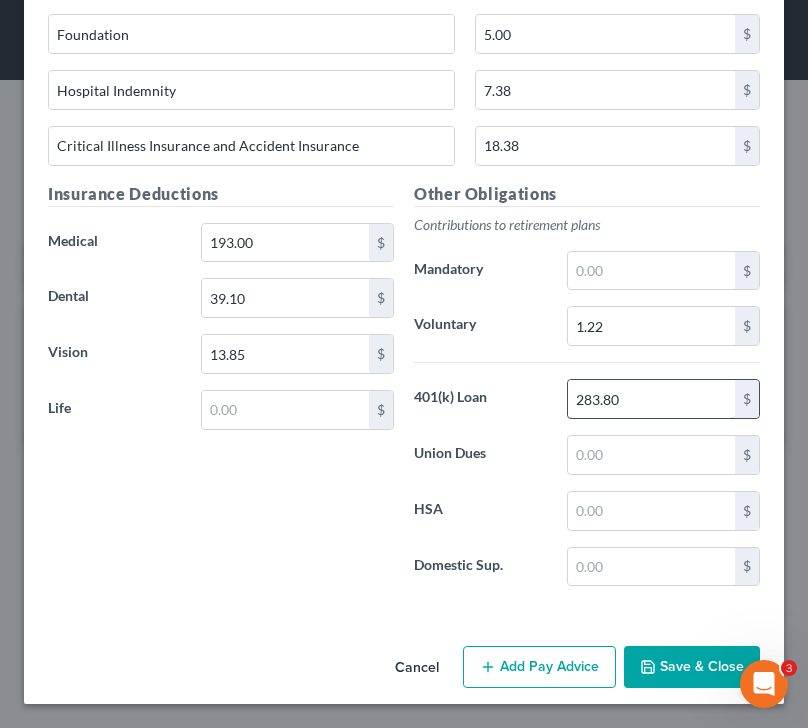 type on "07/03/2025" 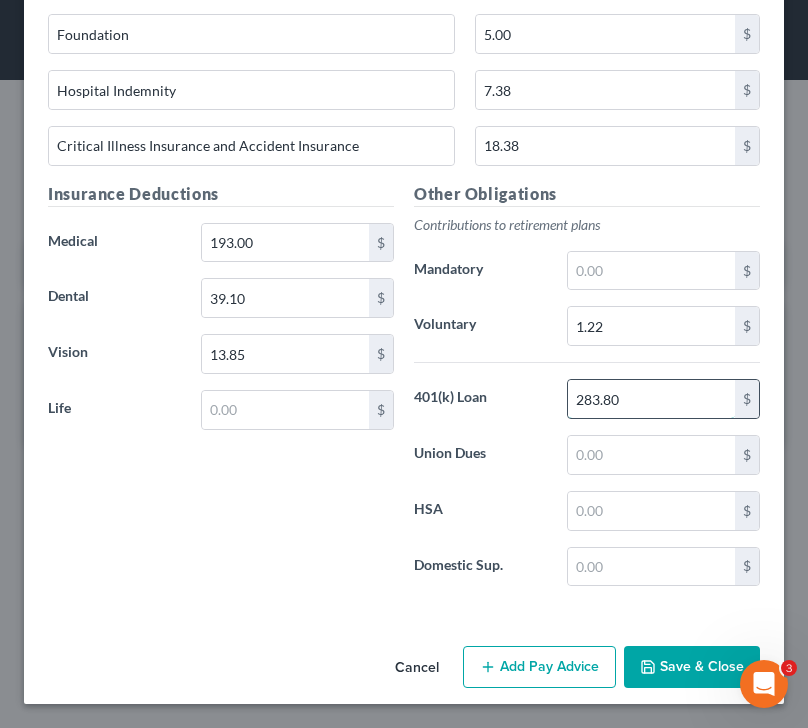 click on "283.80" at bounding box center (652, 399) 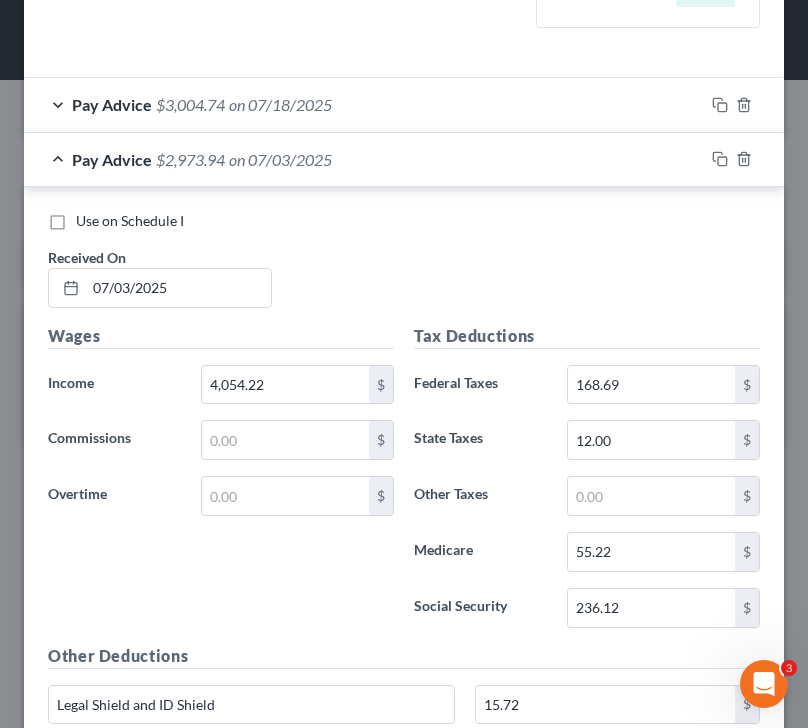 scroll, scrollTop: 646, scrollLeft: 0, axis: vertical 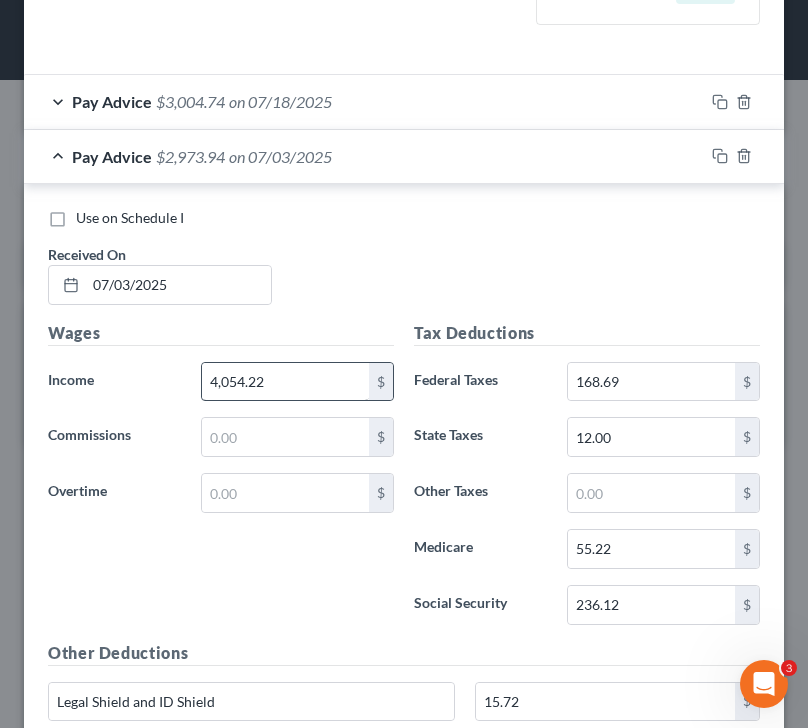 type on "314.60" 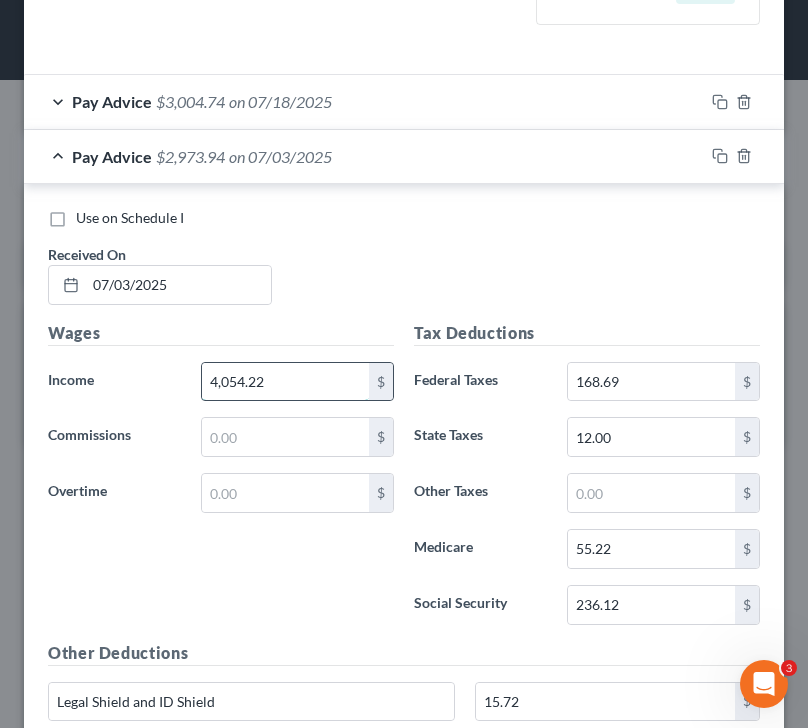 click on "4,054.22" at bounding box center [286, 382] 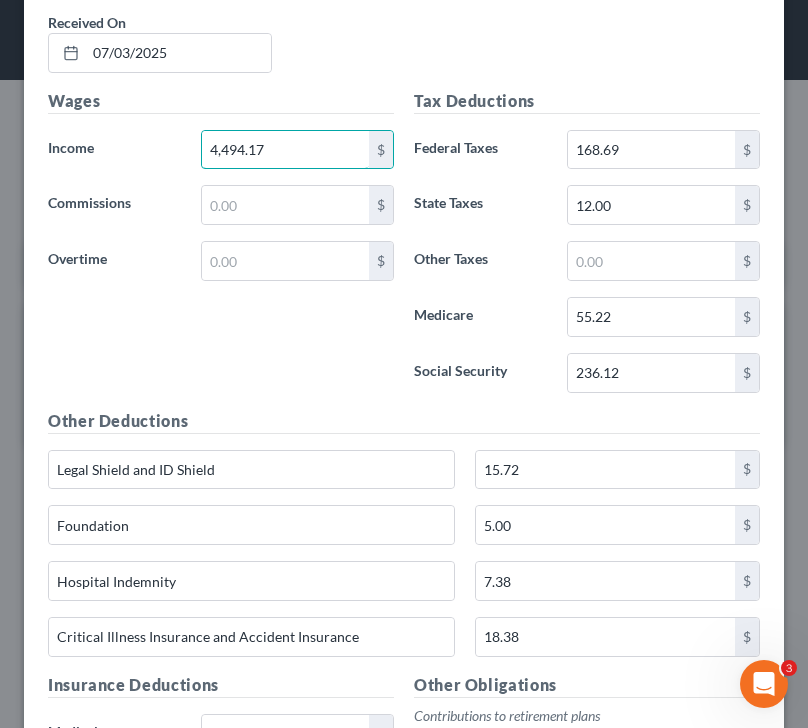 scroll, scrollTop: 877, scrollLeft: 0, axis: vertical 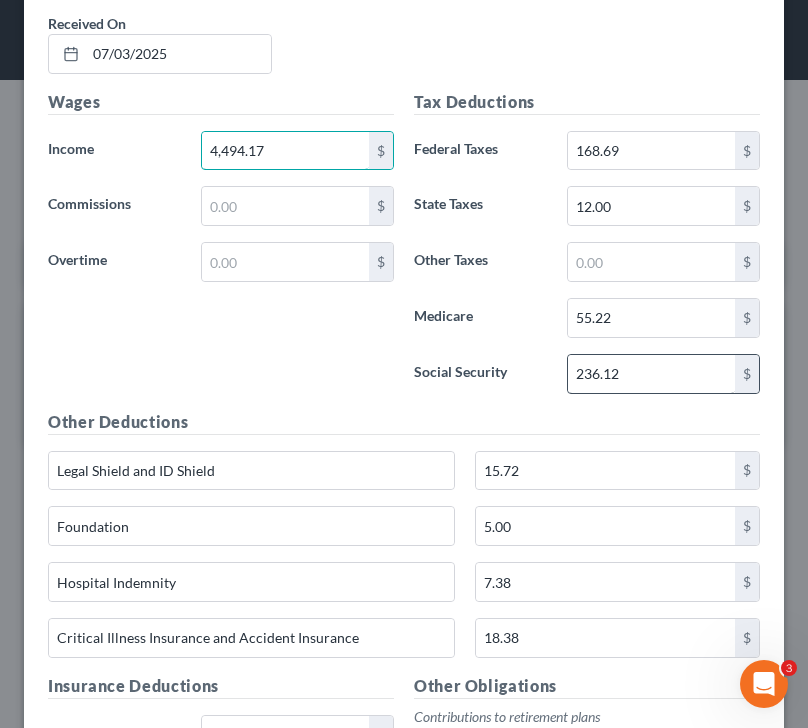 type on "4,494.17" 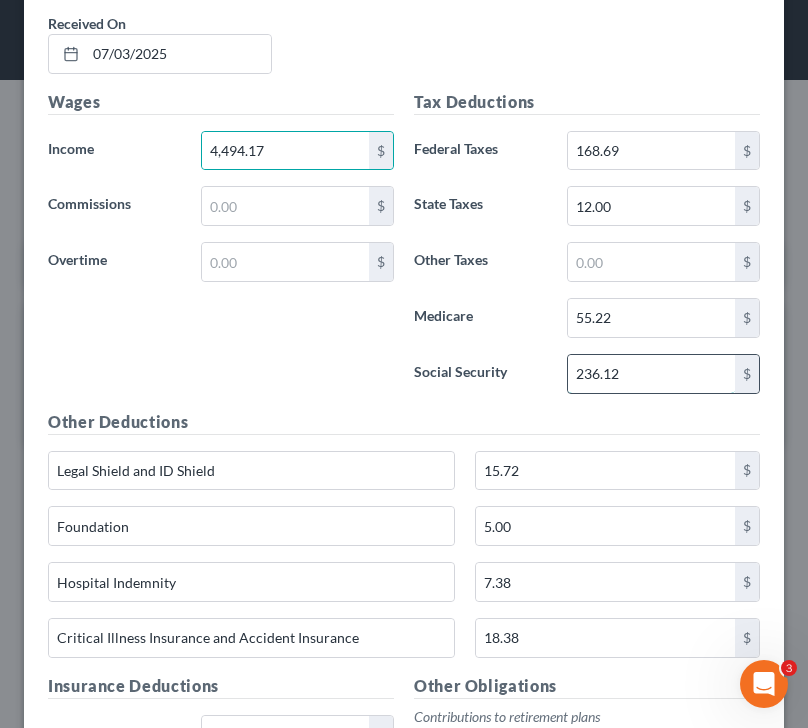 click on "236.12" at bounding box center (652, 374) 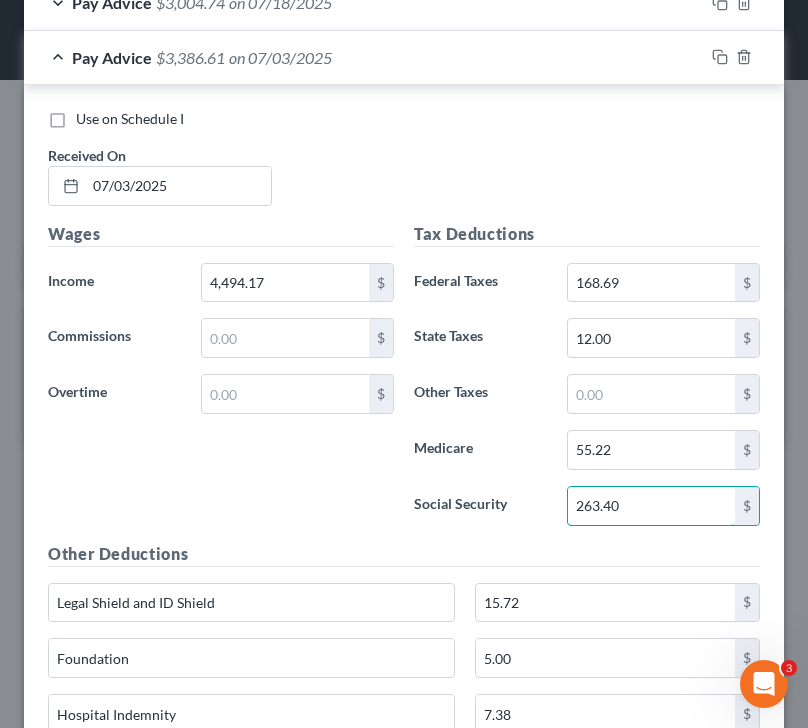 scroll, scrollTop: 746, scrollLeft: 0, axis: vertical 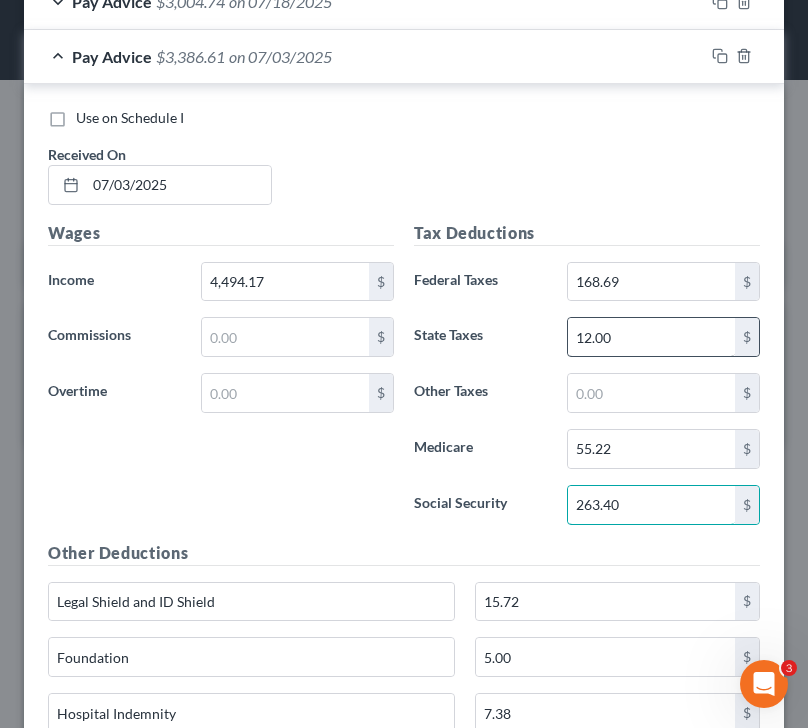 type on "263.40" 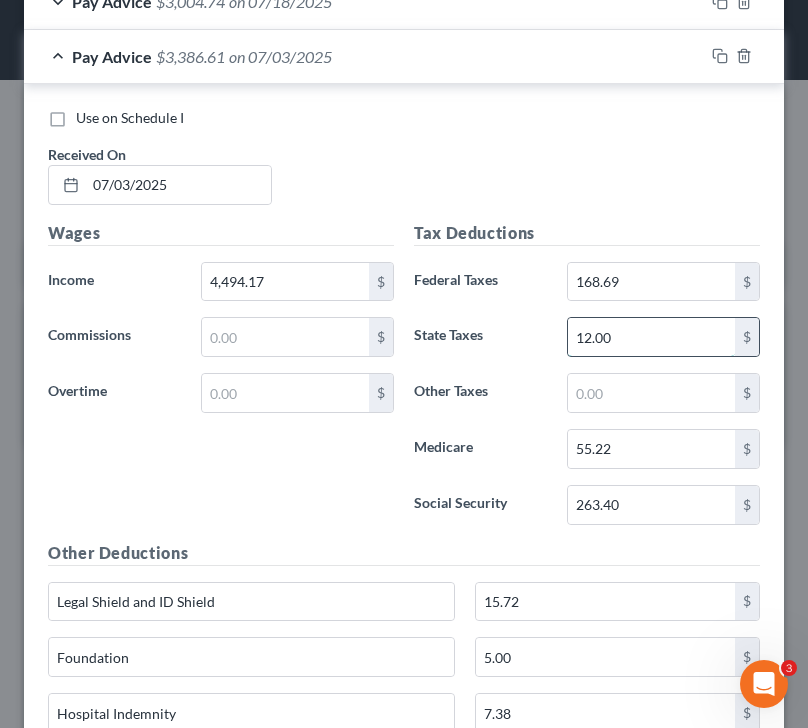 click on "12.00" at bounding box center [652, 337] 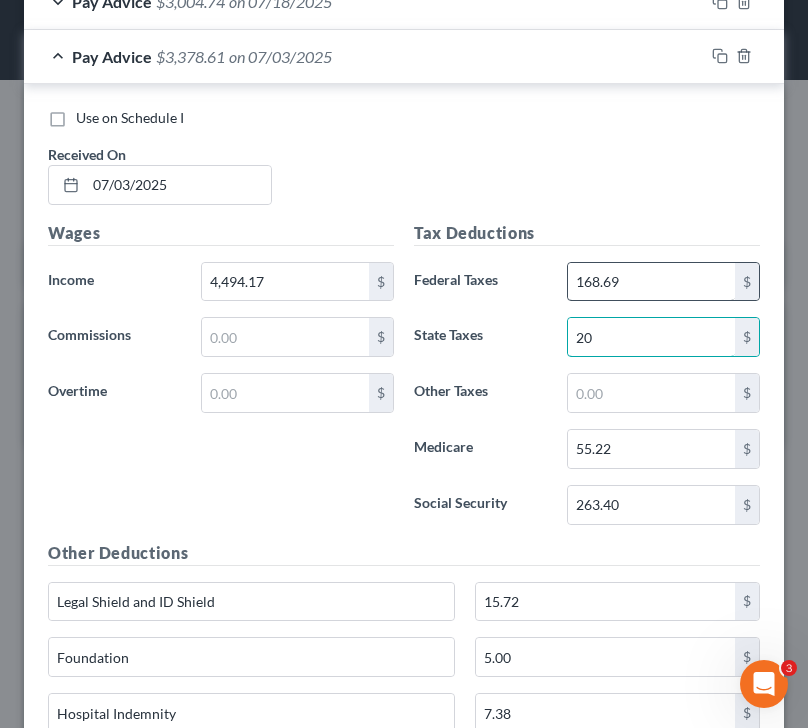 type on "20" 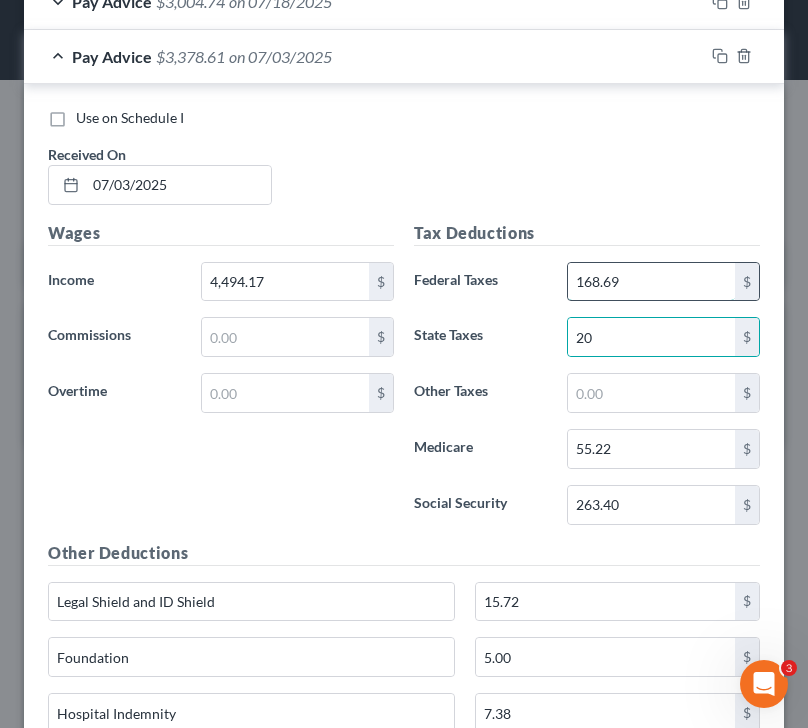 click on "168.69" at bounding box center (652, 282) 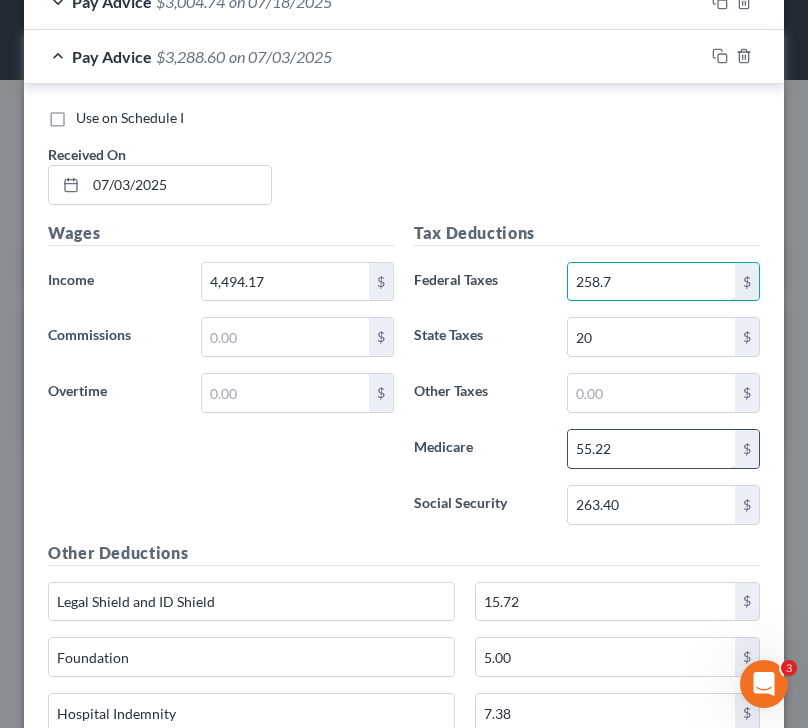type on "258.7" 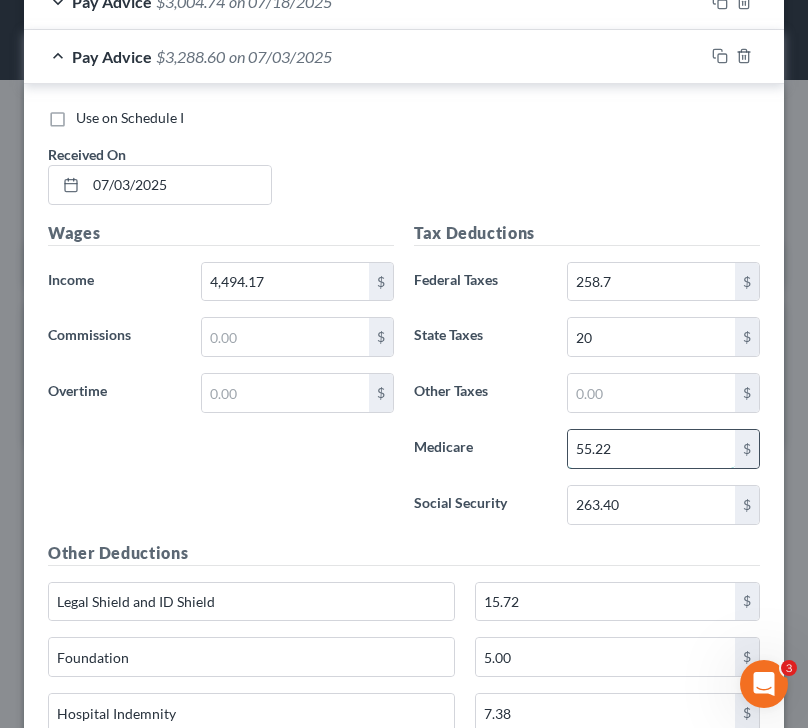 click on "55.22" at bounding box center (652, 449) 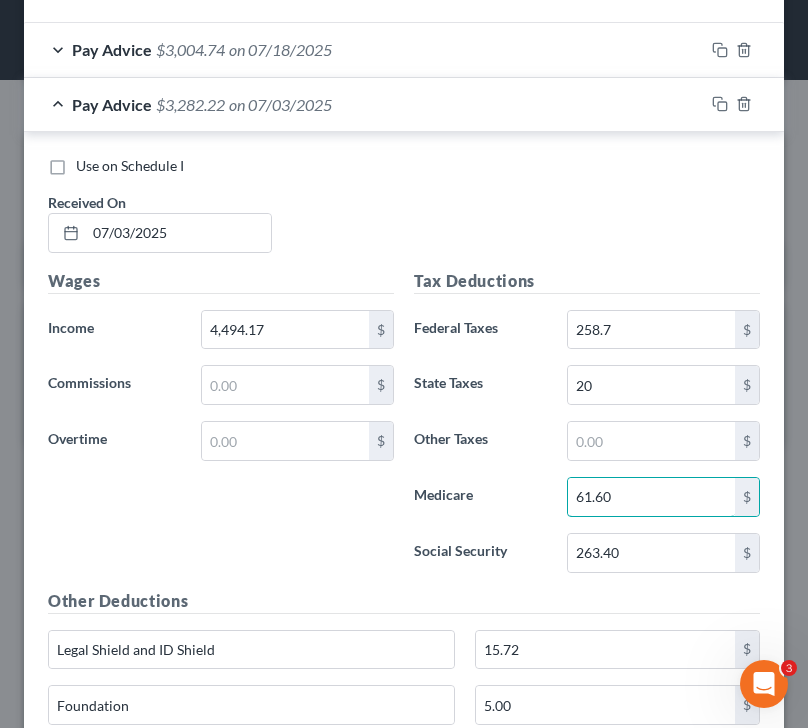 scroll, scrollTop: 690, scrollLeft: 0, axis: vertical 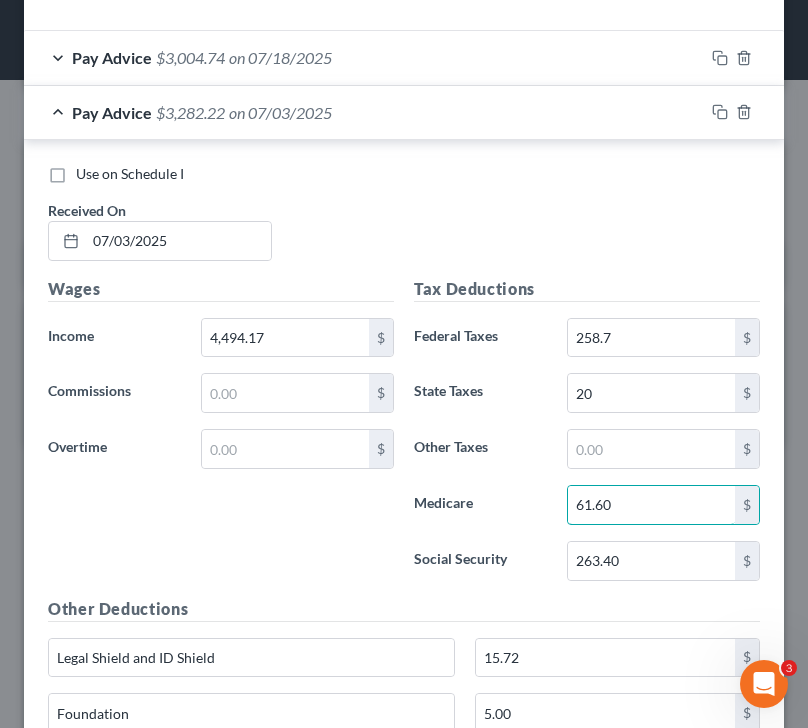 type on "61.60" 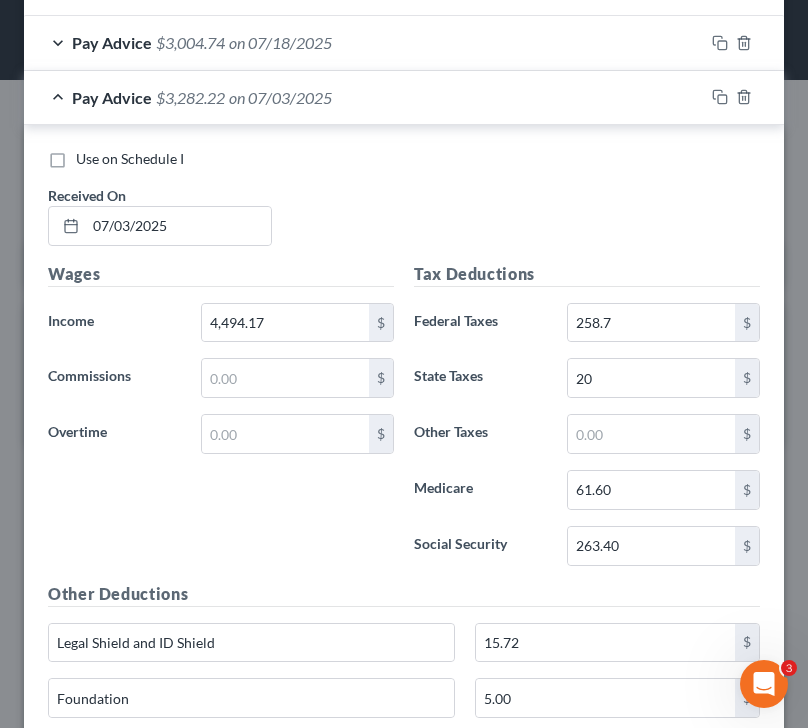 scroll, scrollTop: 668, scrollLeft: 0, axis: vertical 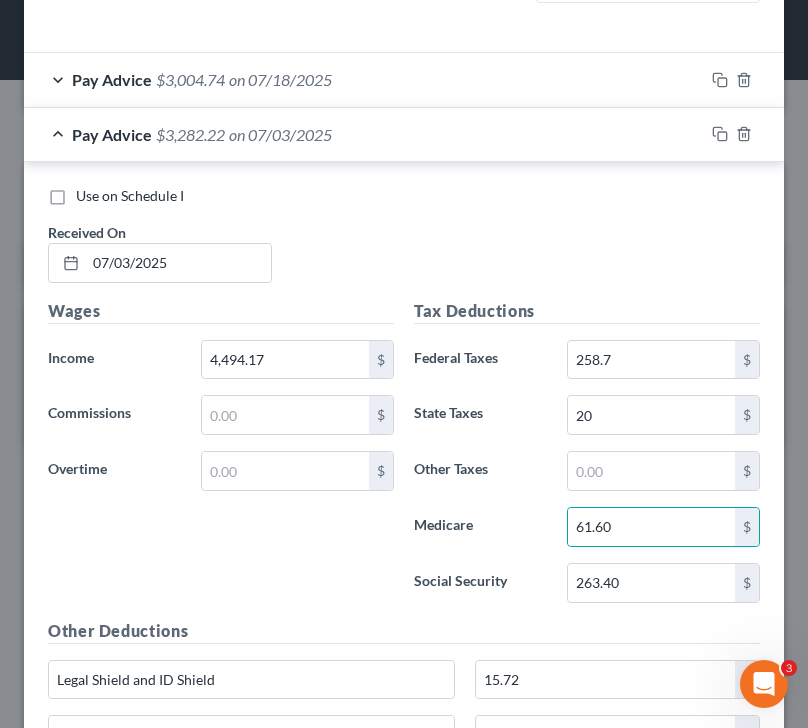 click on "Pay Advice $3,004.74 on 07/18/2025" at bounding box center (364, 79) 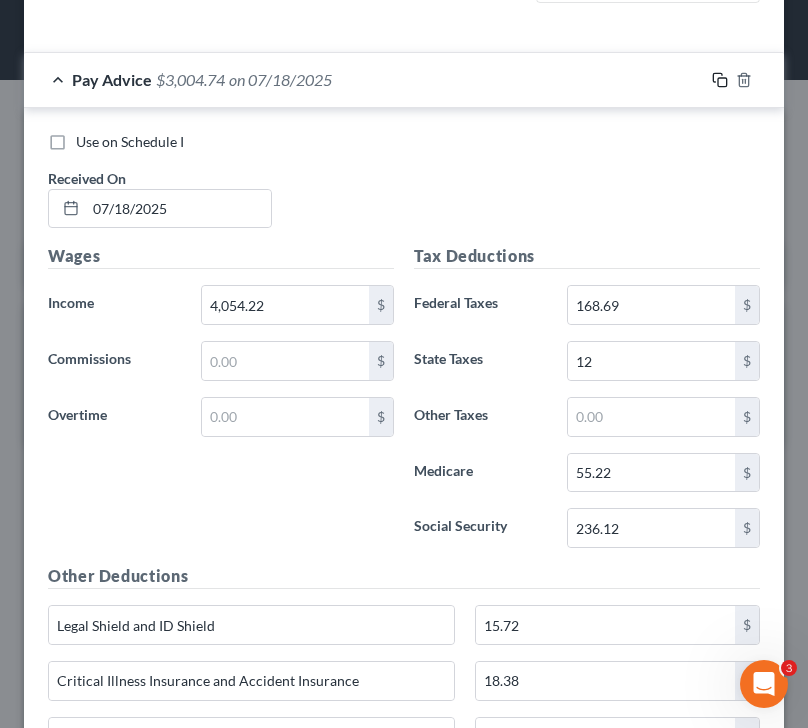 click 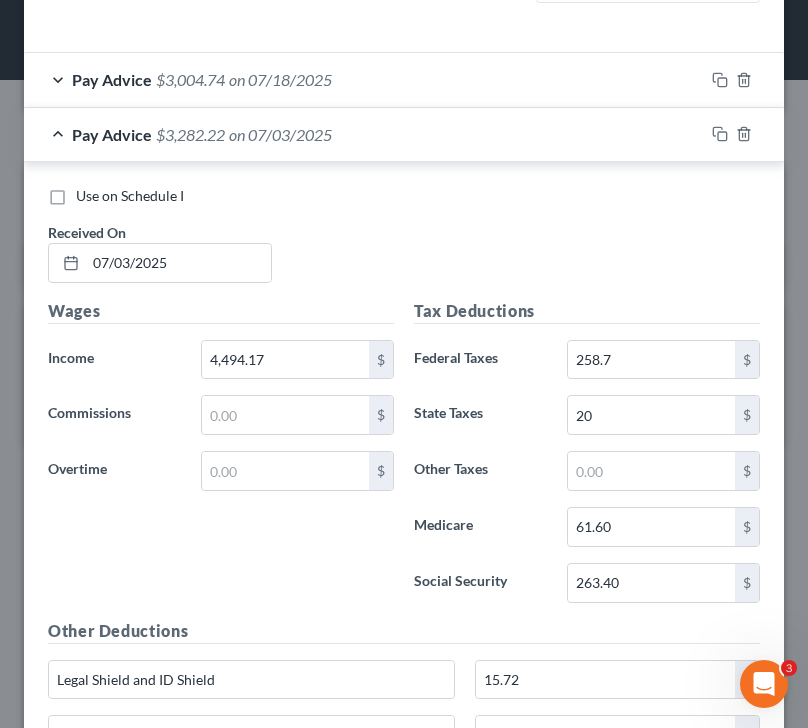 click on "Pay Advice $3,282.22 on [DATE]" at bounding box center [364, 134] 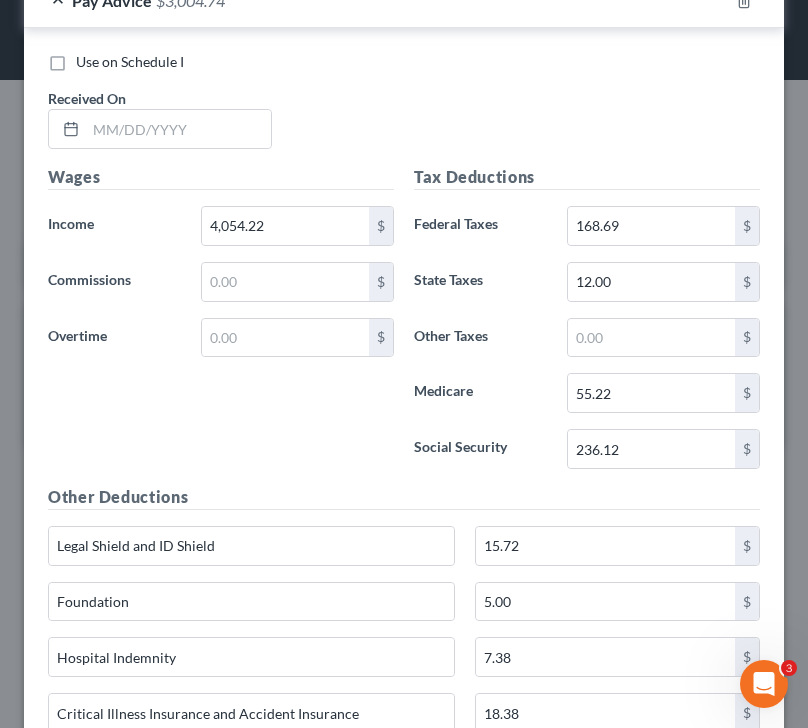 scroll, scrollTop: 857, scrollLeft: 0, axis: vertical 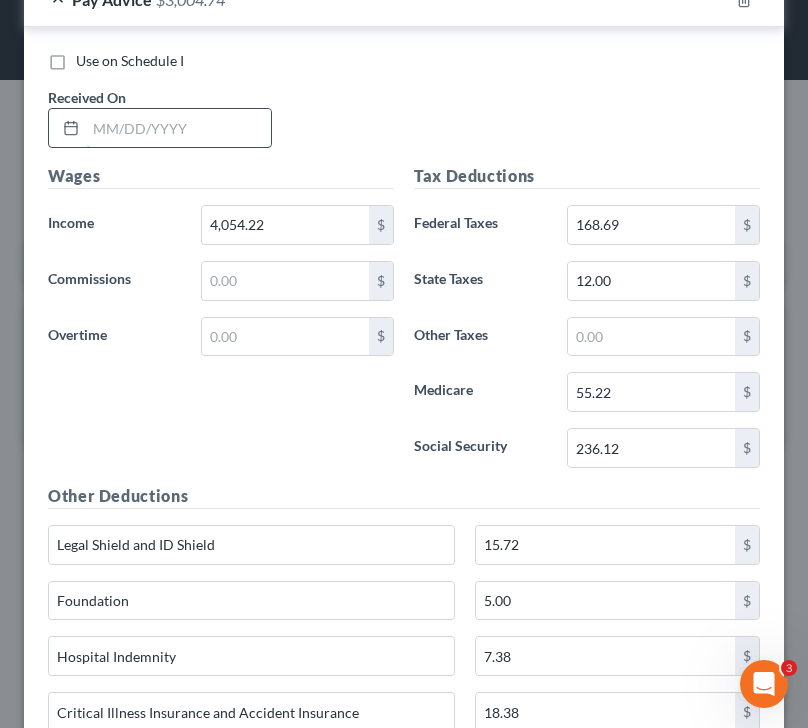 click at bounding box center (178, 128) 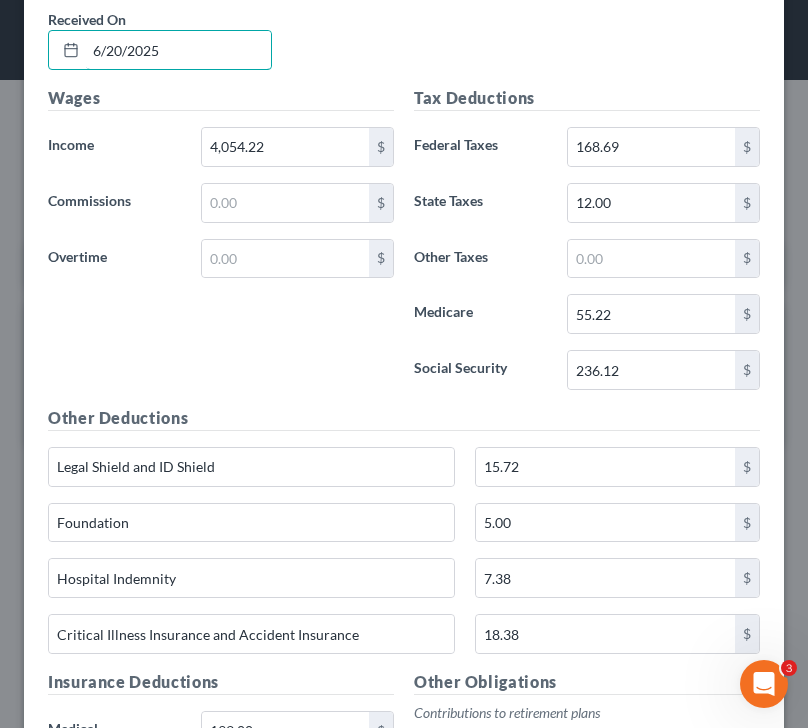 scroll, scrollTop: 929, scrollLeft: 0, axis: vertical 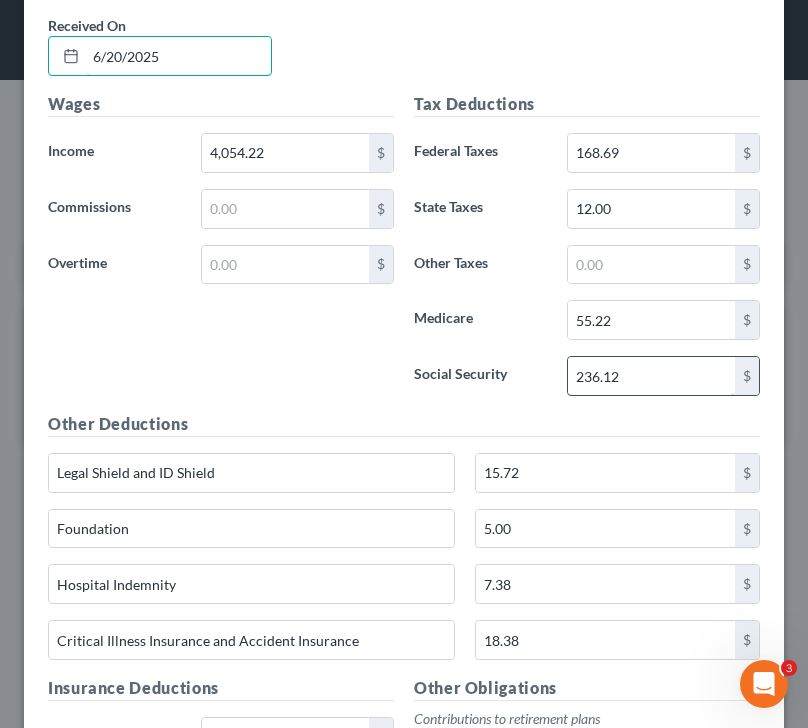 type on "6/20/2025" 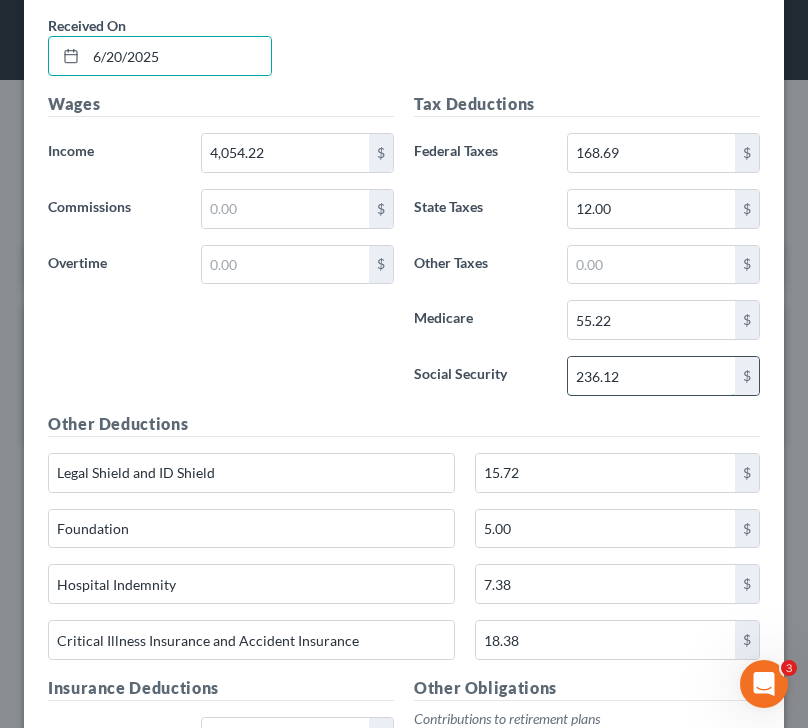 click on "236.12" at bounding box center [652, 376] 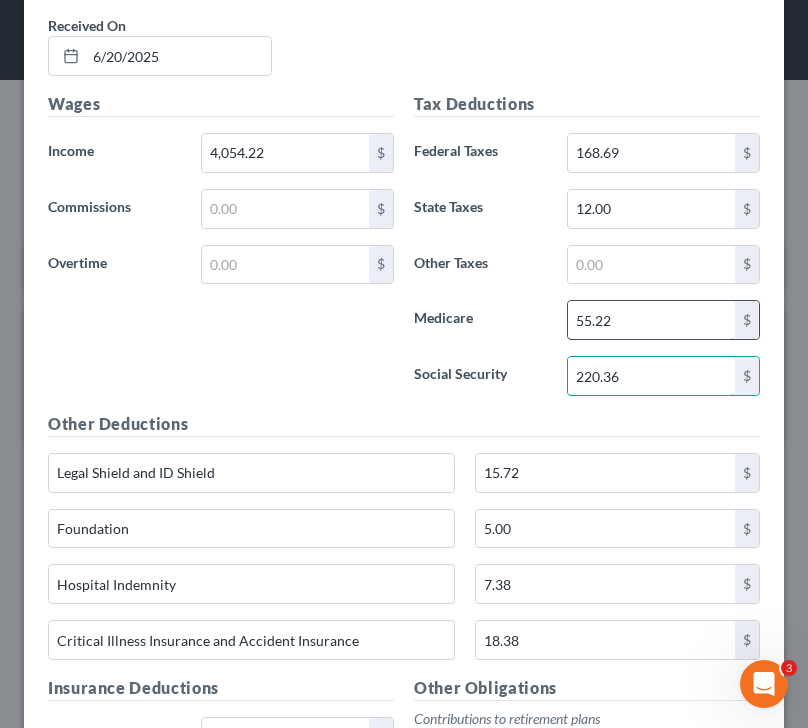 type on "220.36" 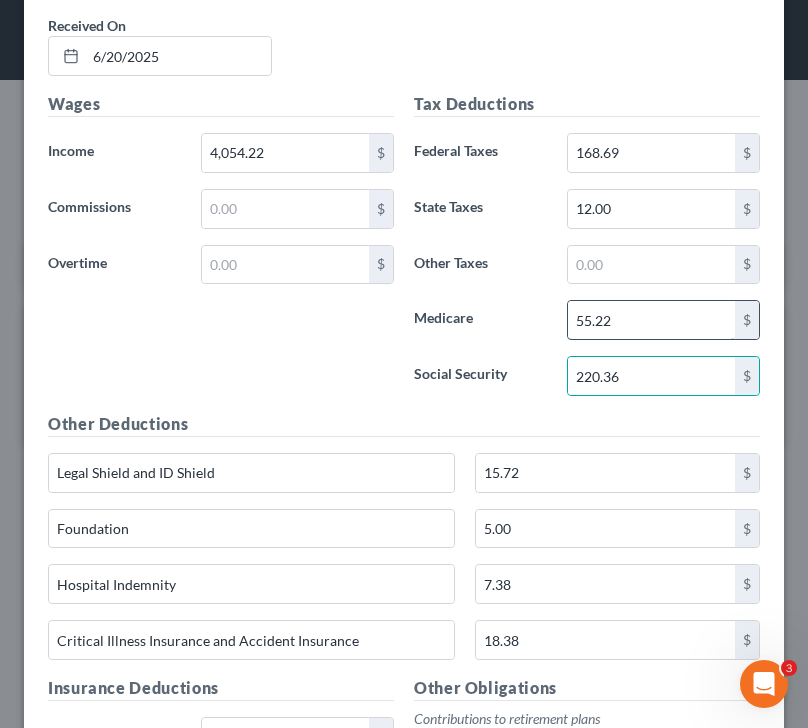 click on "55.22" at bounding box center [652, 320] 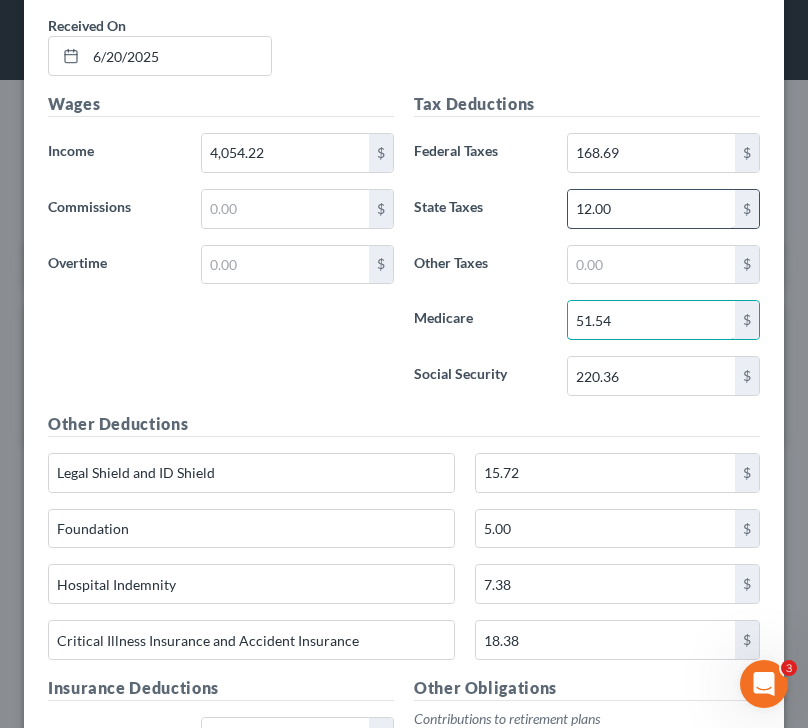 type on "51.54" 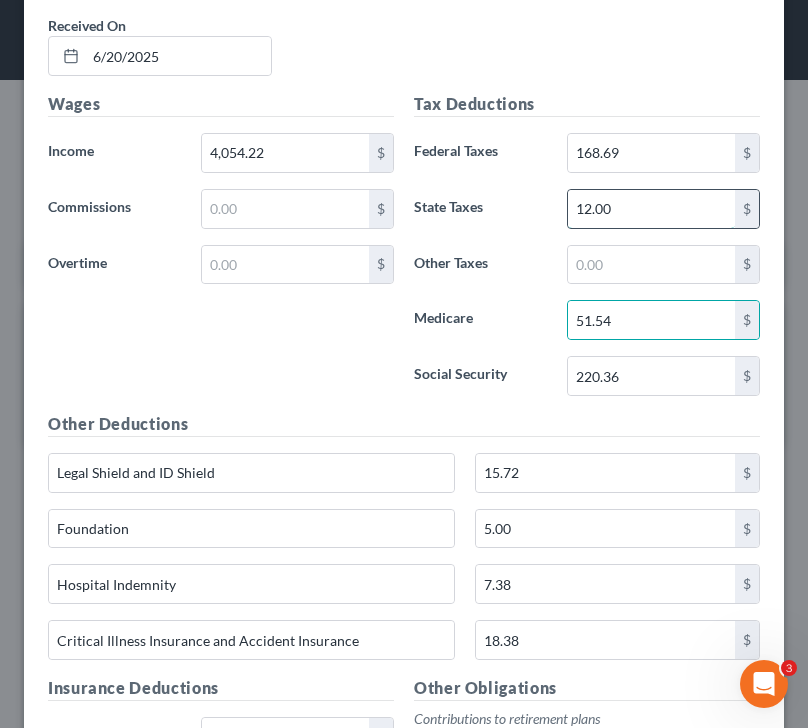click on "12.00" at bounding box center (652, 209) 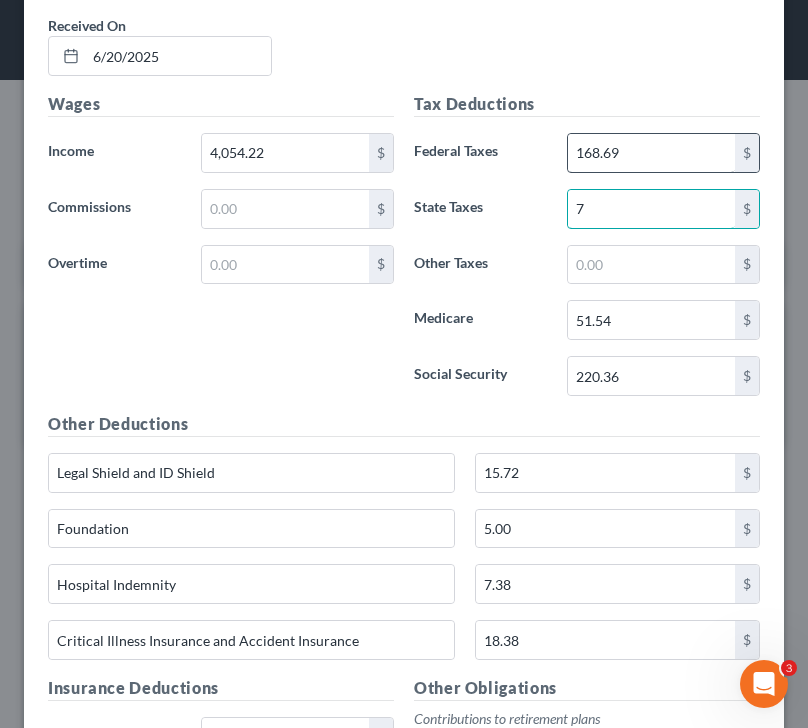 type on "7" 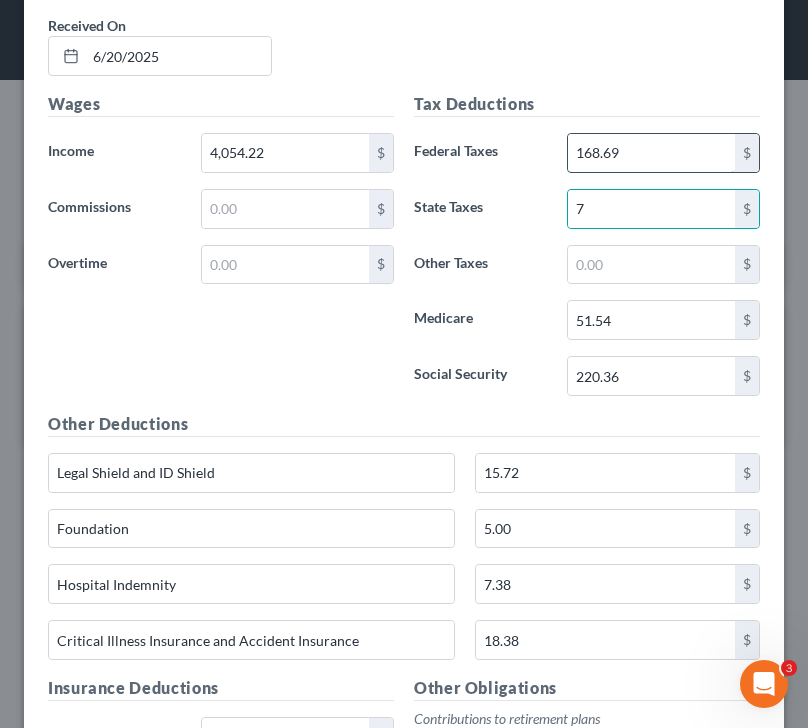click on "168.69" at bounding box center (652, 153) 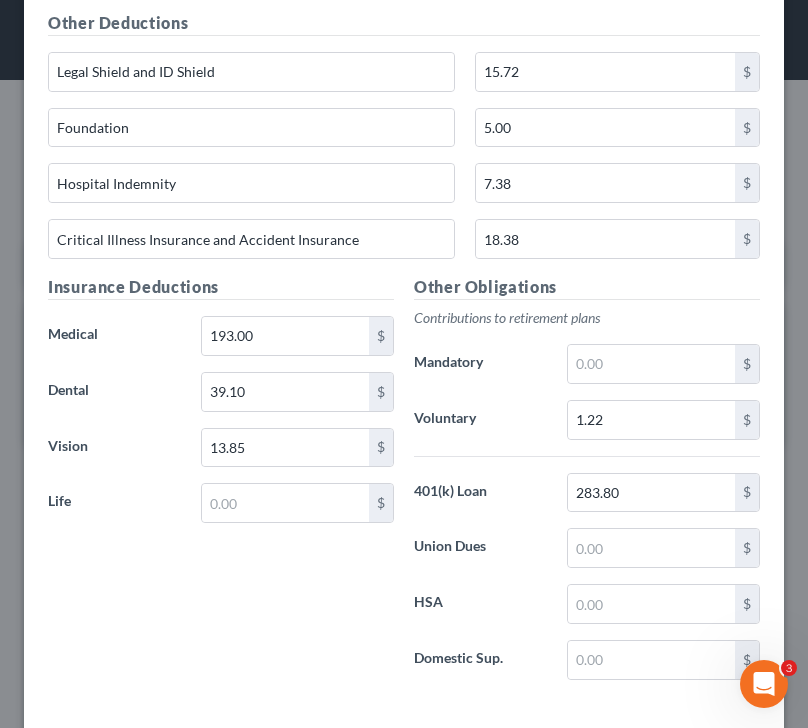 scroll, scrollTop: 1418, scrollLeft: 0, axis: vertical 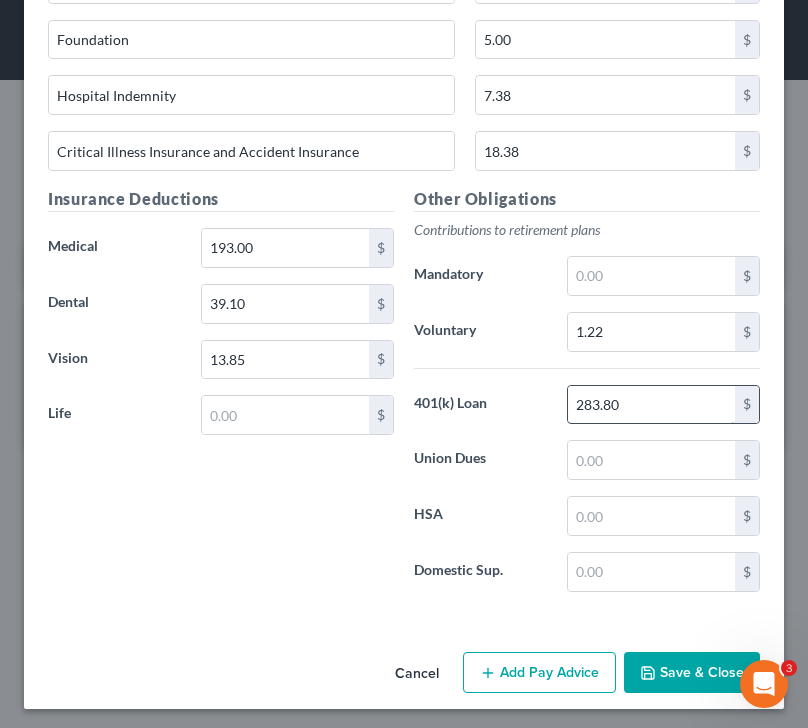 type on "123.82" 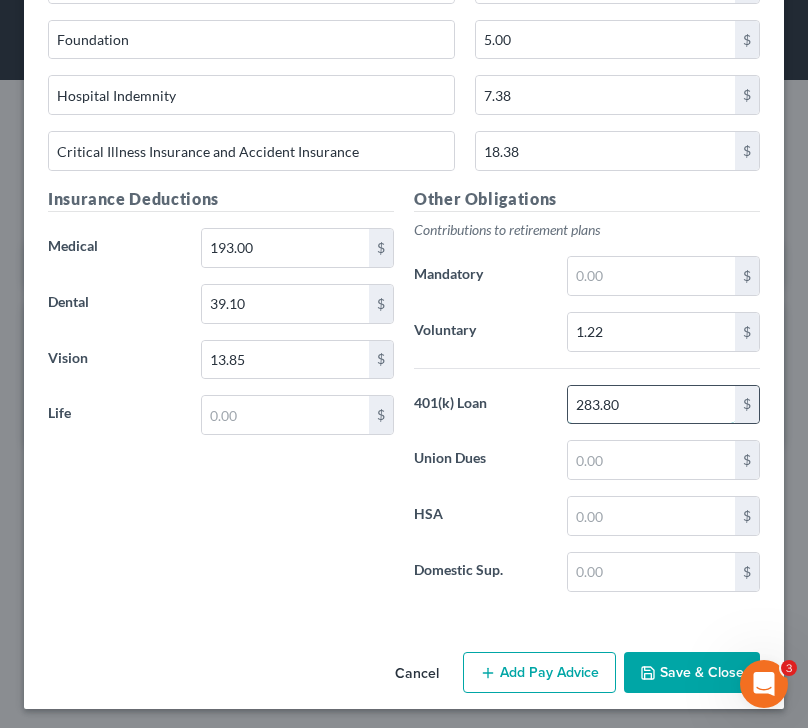 click on "283.80" at bounding box center (652, 405) 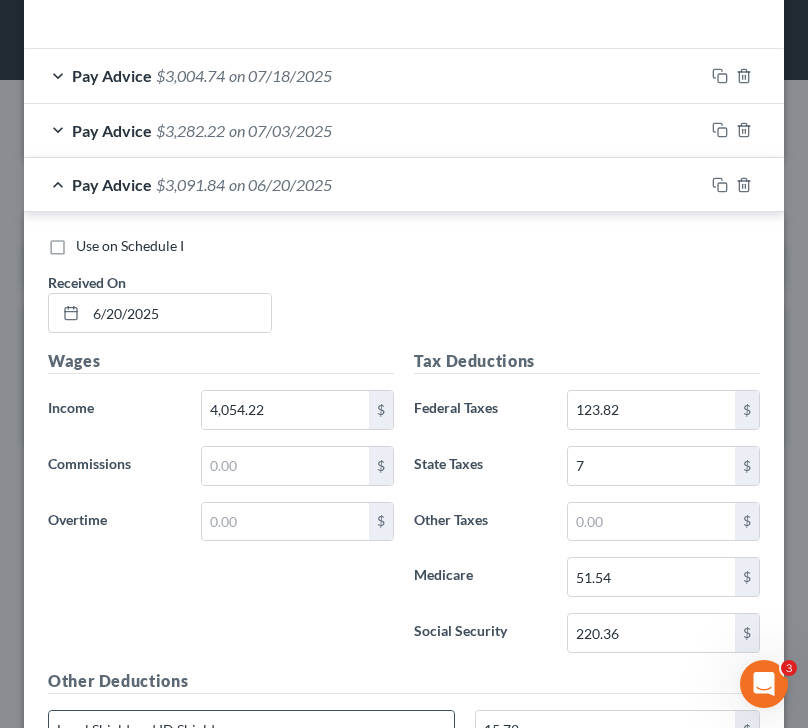 scroll, scrollTop: 737, scrollLeft: 0, axis: vertical 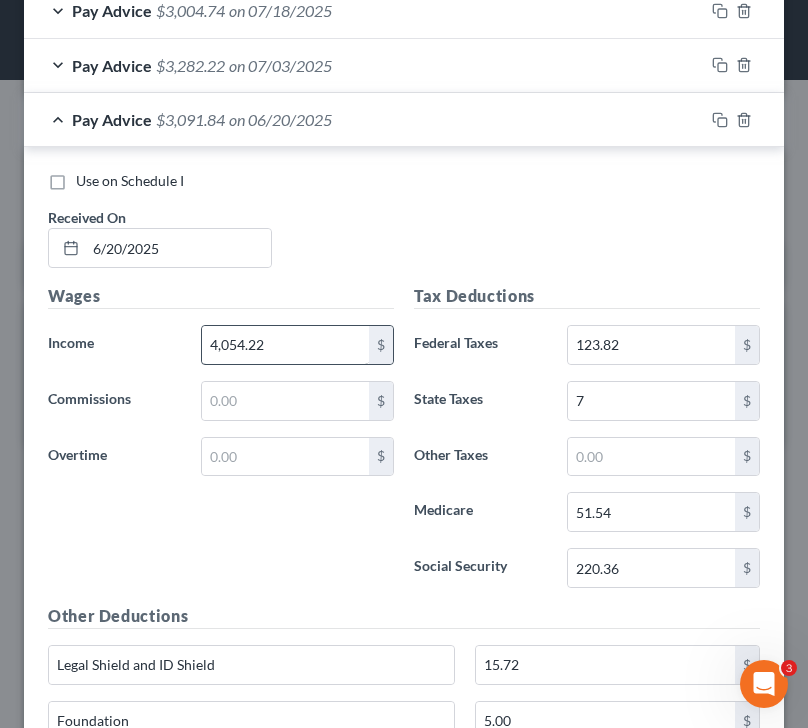 type on "266.01" 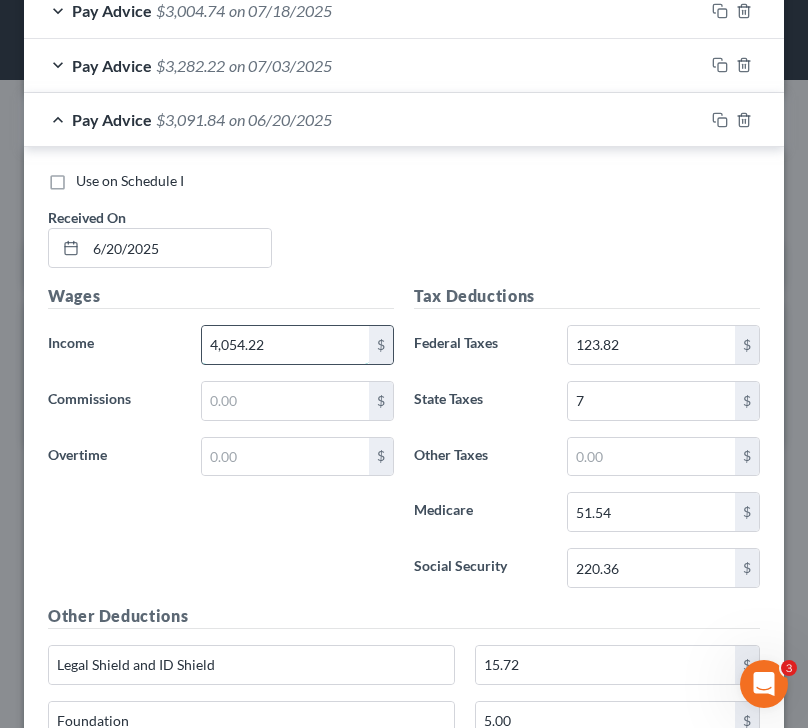 click on "4,054.22" at bounding box center (286, 345) 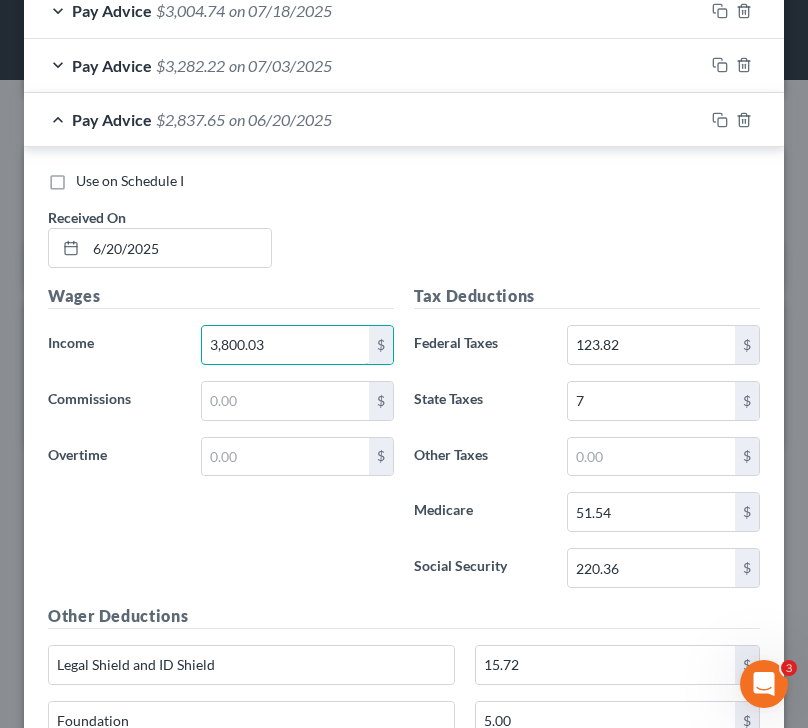 type on "3,800.03" 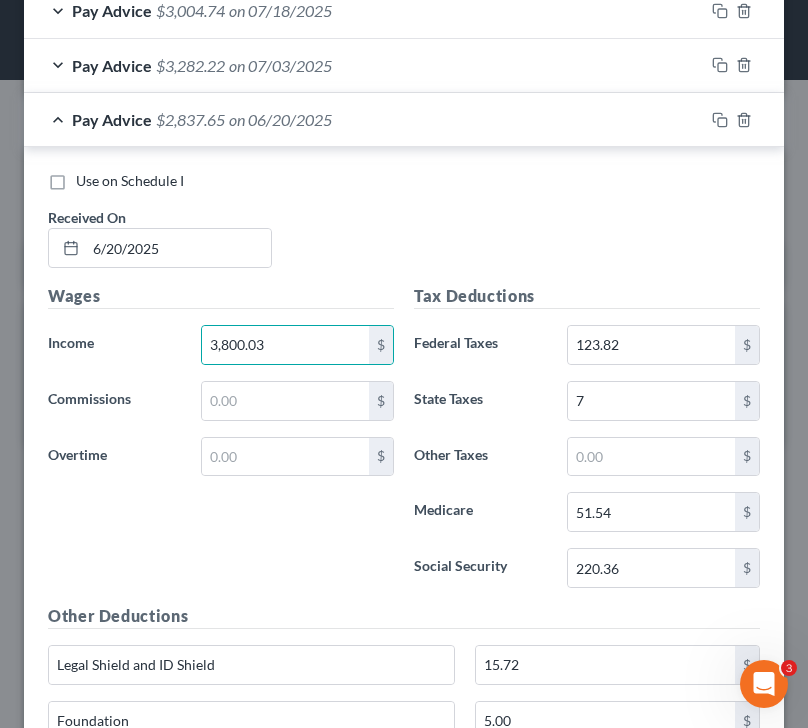 click on "Pay Advice $[AMOUNT] on [DATE]" at bounding box center (364, 119) 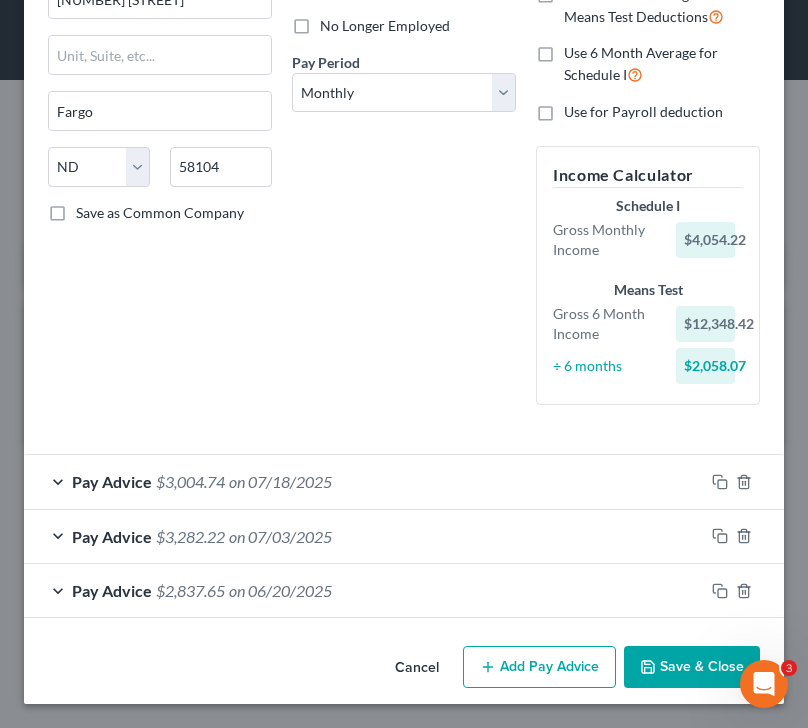 scroll, scrollTop: 266, scrollLeft: 0, axis: vertical 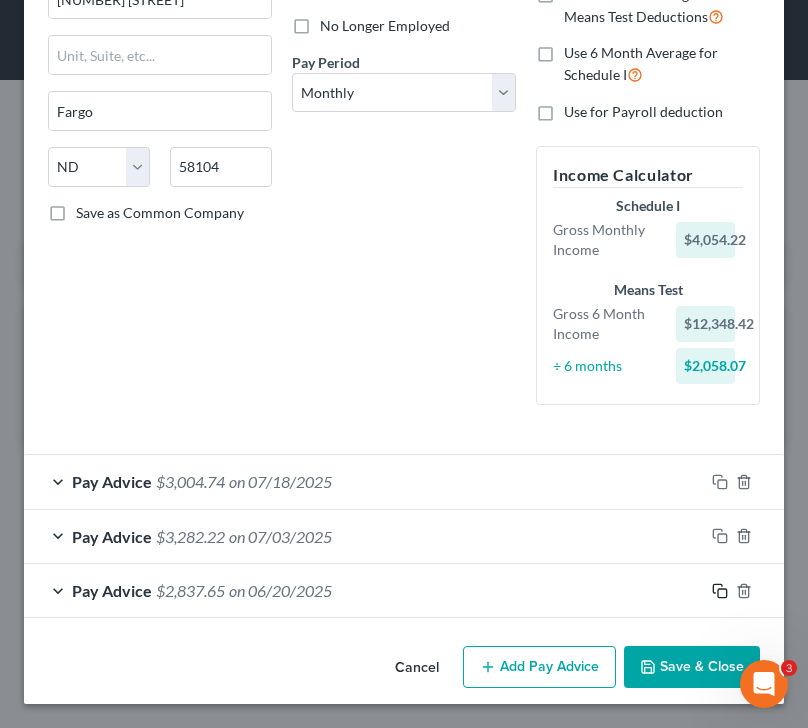 click 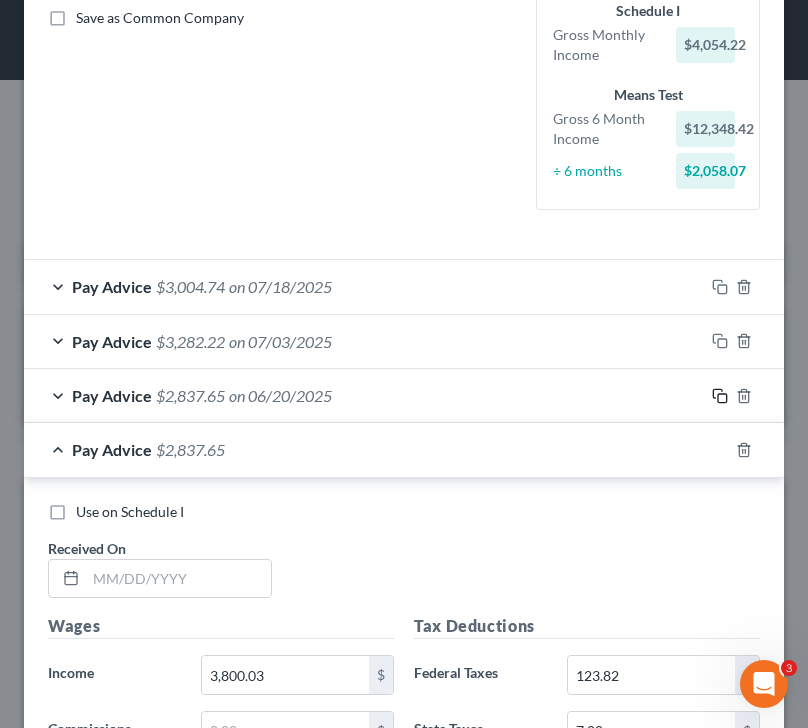 scroll, scrollTop: 463, scrollLeft: 0, axis: vertical 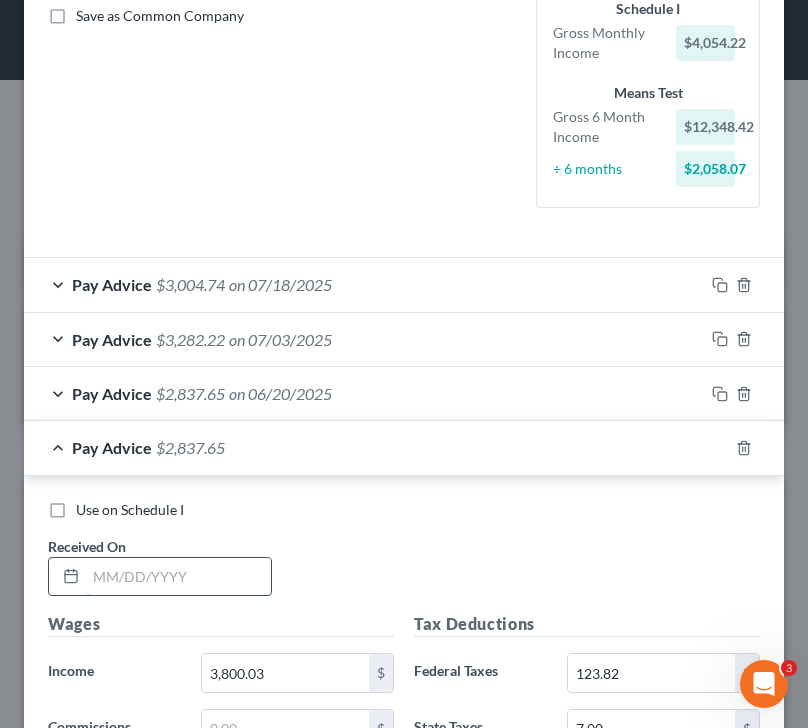 click at bounding box center (178, 577) 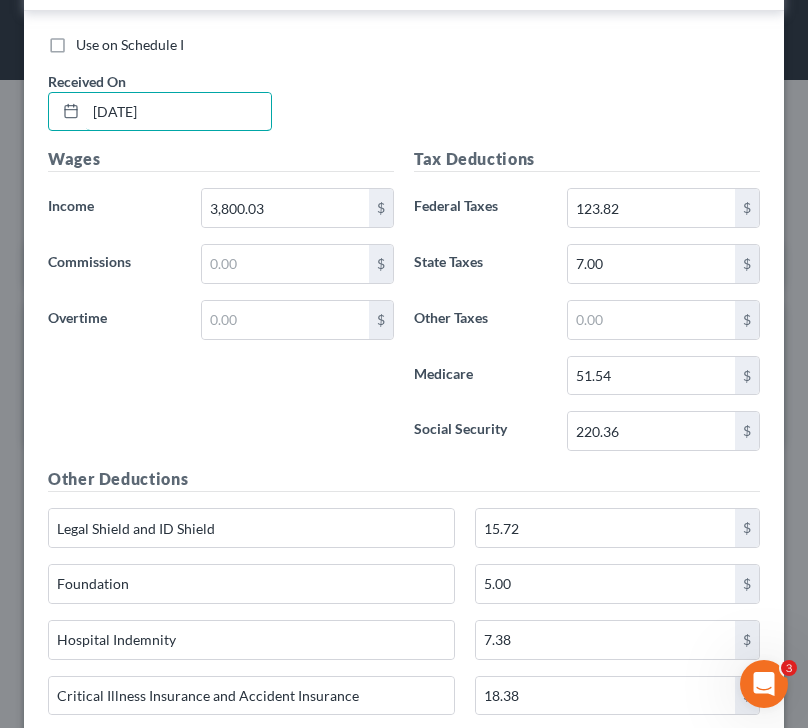 scroll, scrollTop: 931, scrollLeft: 0, axis: vertical 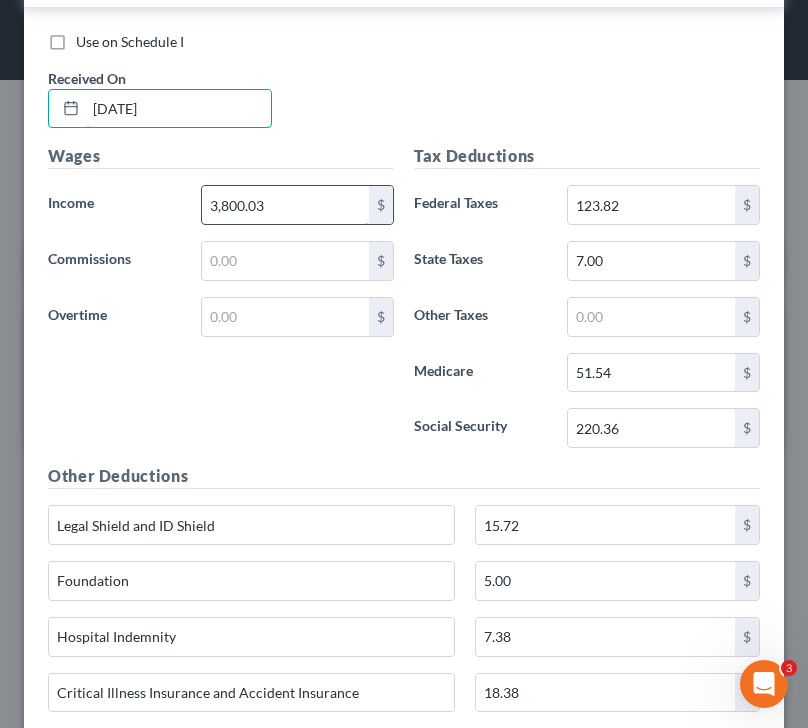 type on "[DATE]" 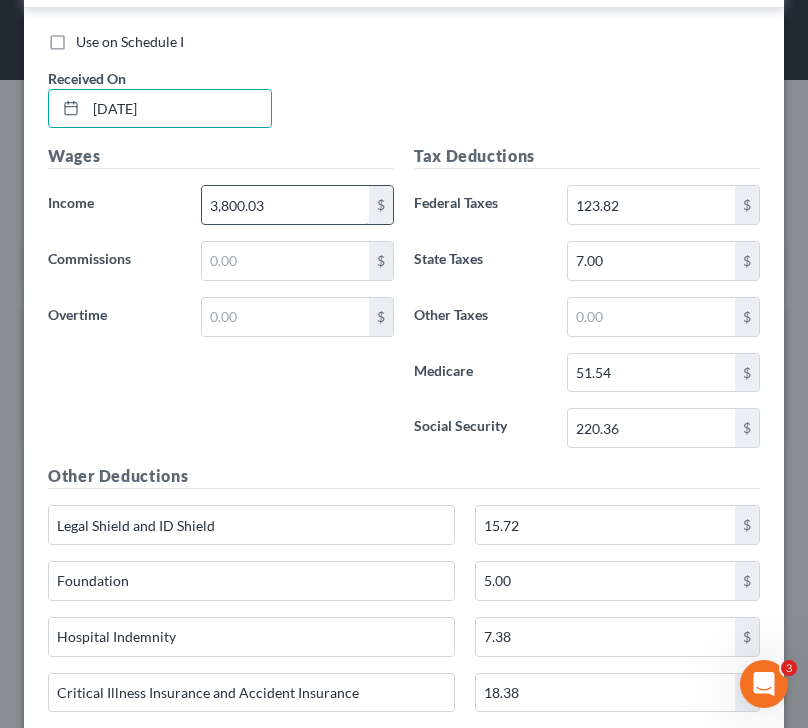 click on "3,800.03" at bounding box center [286, 205] 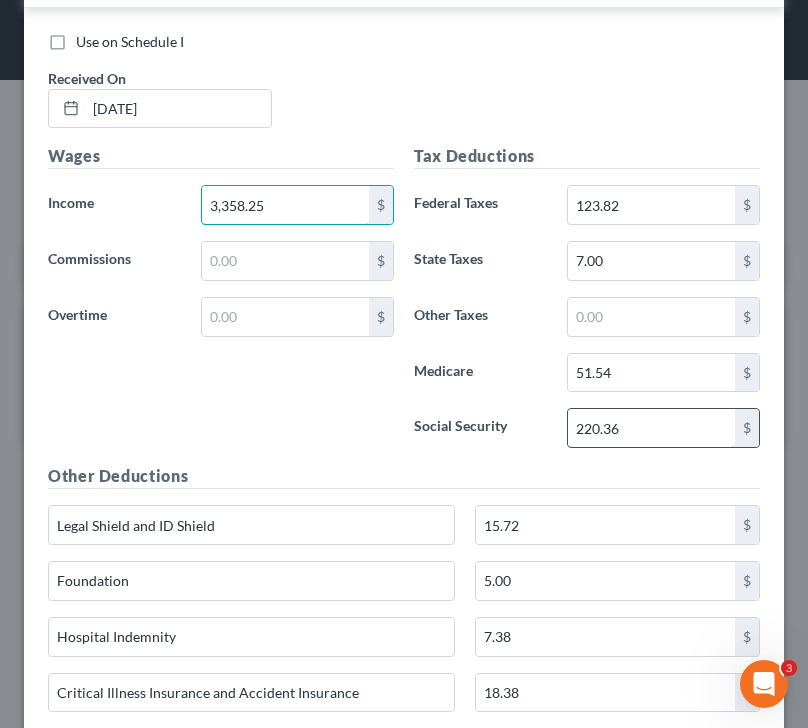 type on "3,358.25" 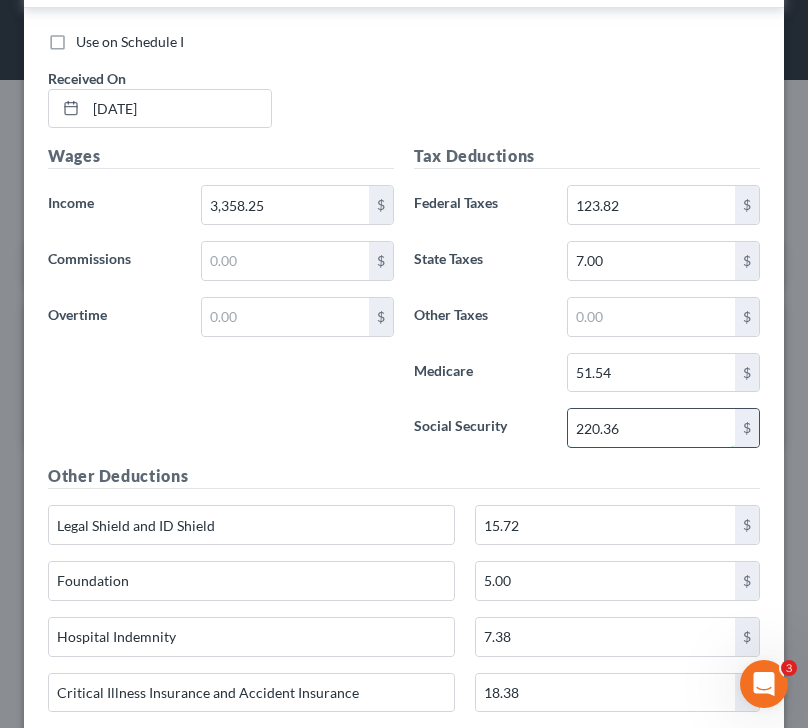 click on "220.36" at bounding box center (652, 428) 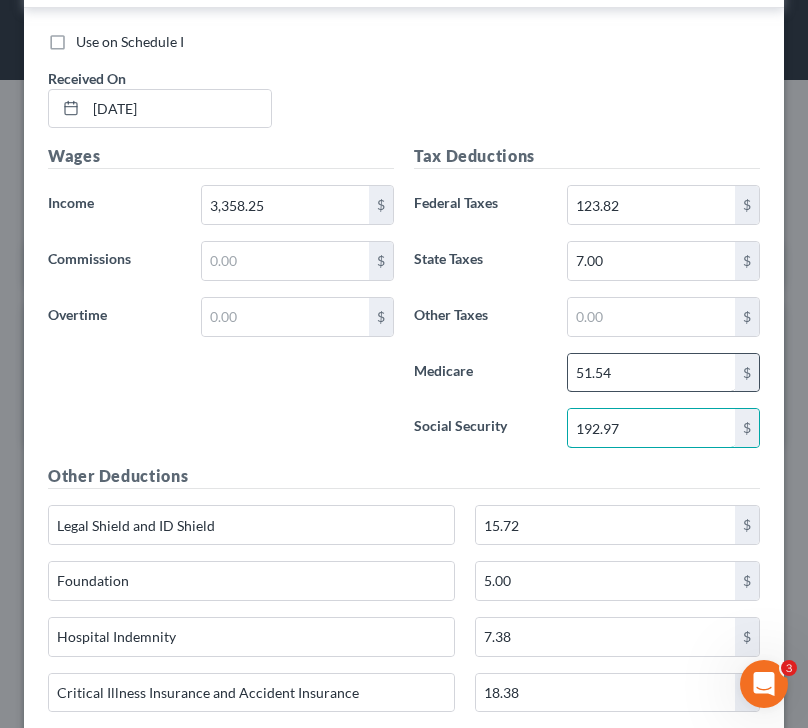 type on "192.97" 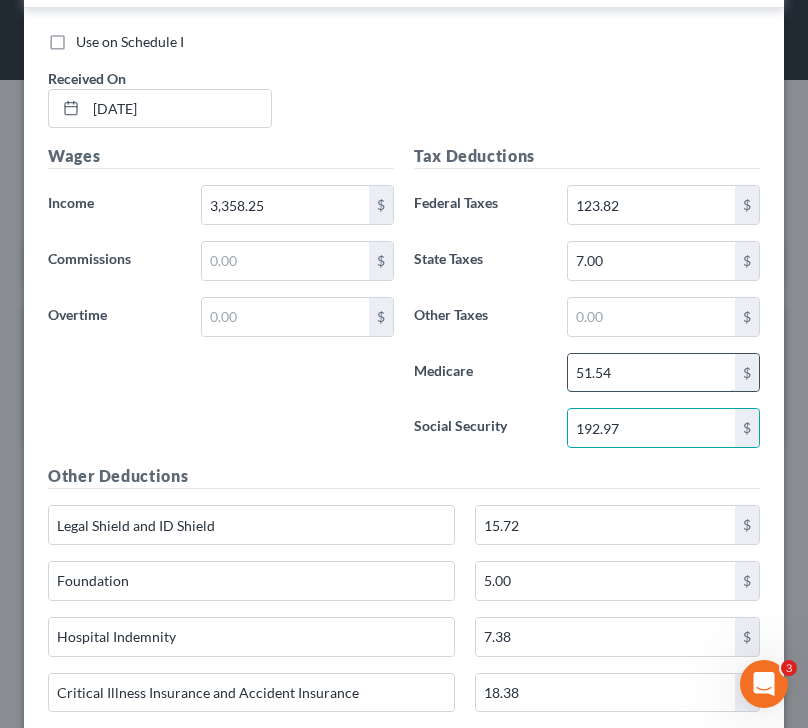 click on "51.54" at bounding box center (652, 373) 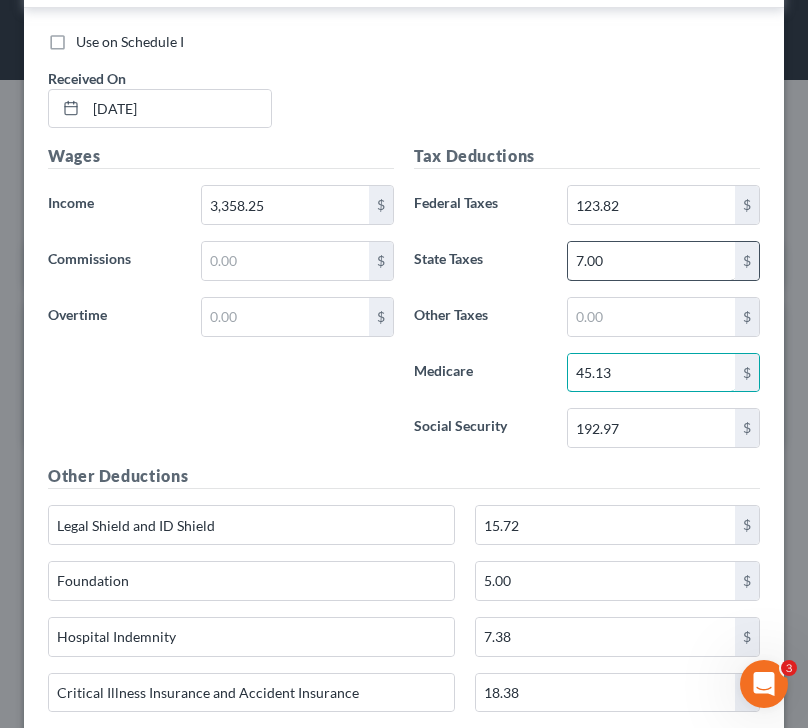 type on "45.13" 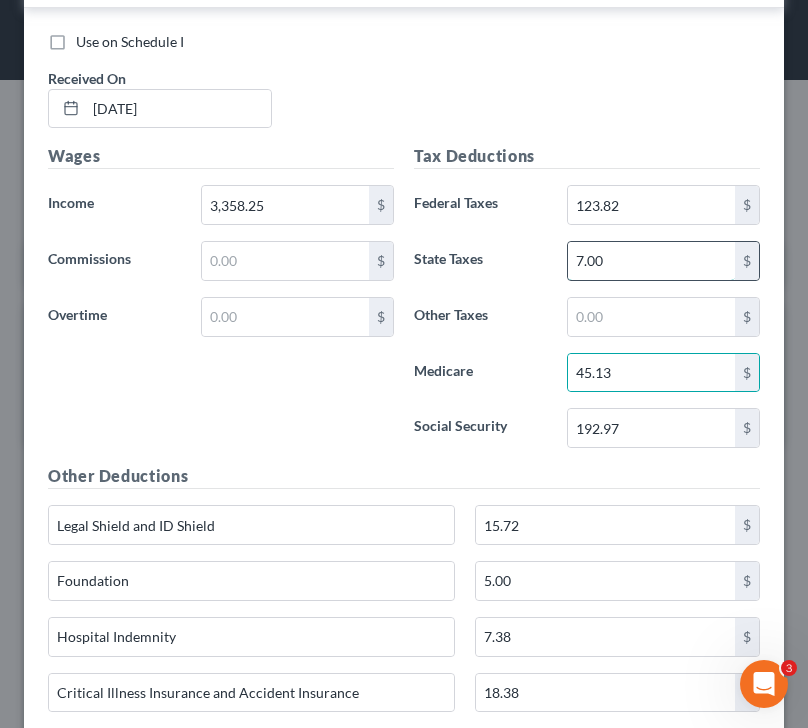 click on "7.00" at bounding box center [652, 261] 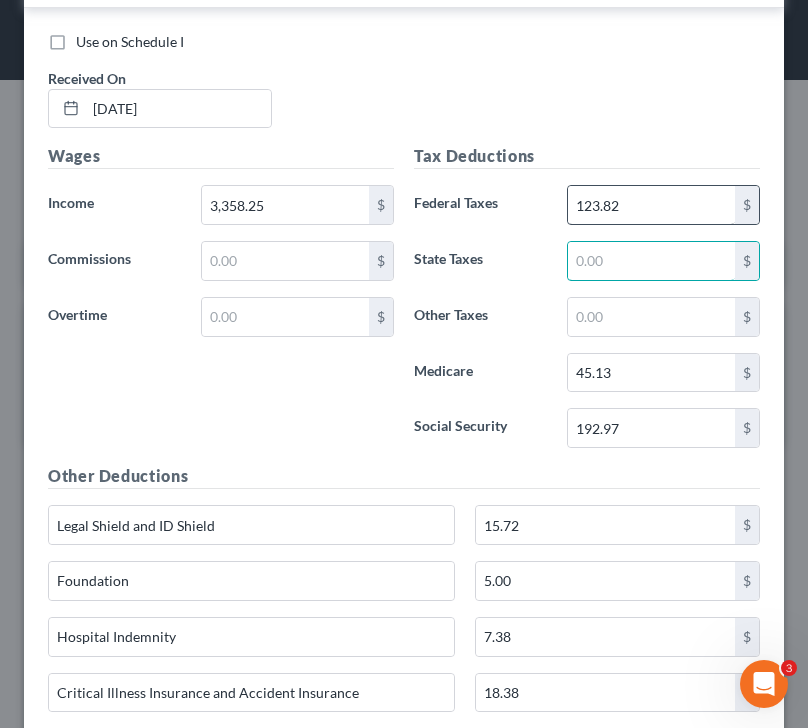 type 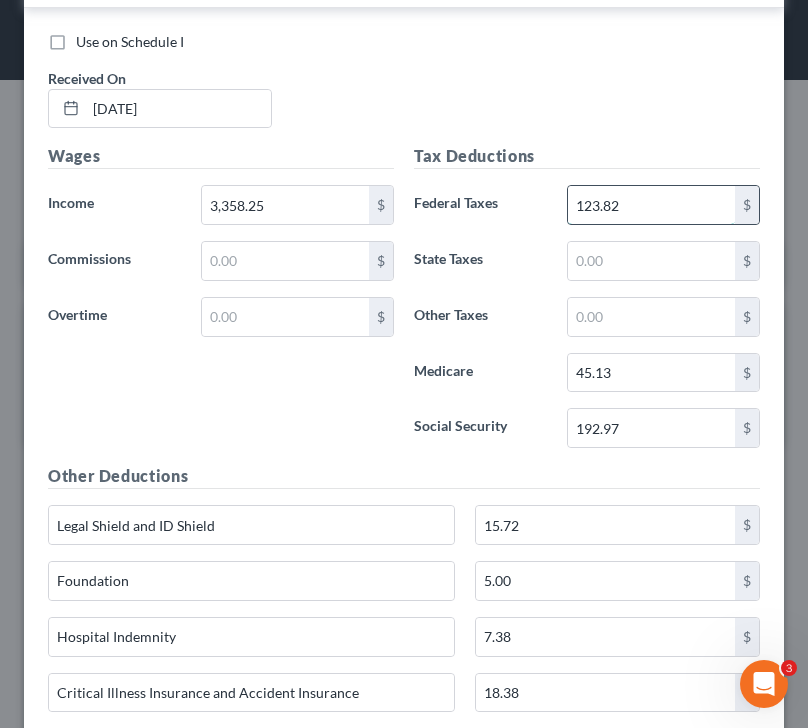 click on "123.82" at bounding box center [652, 205] 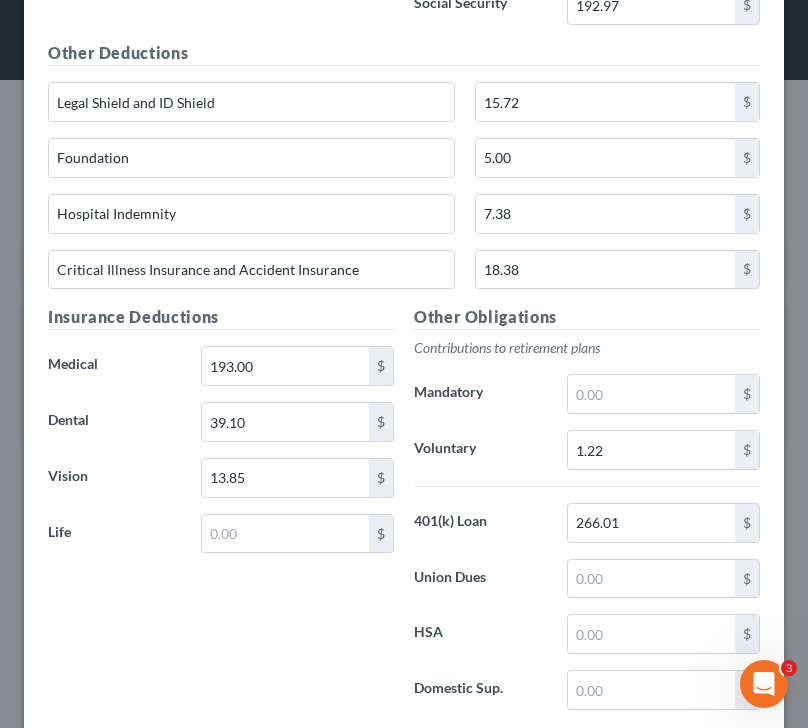 scroll, scrollTop: 1360, scrollLeft: 0, axis: vertical 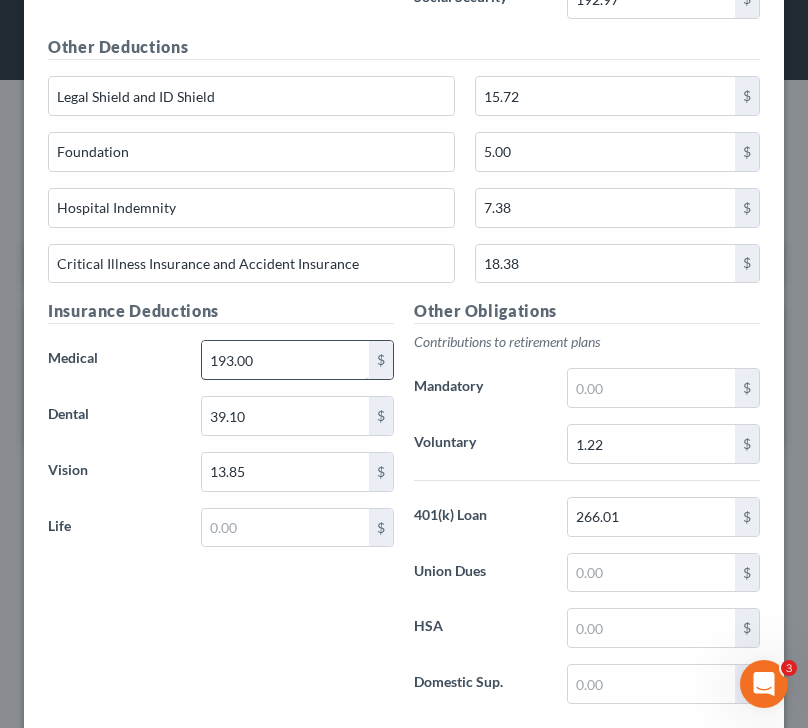 type on "74.52" 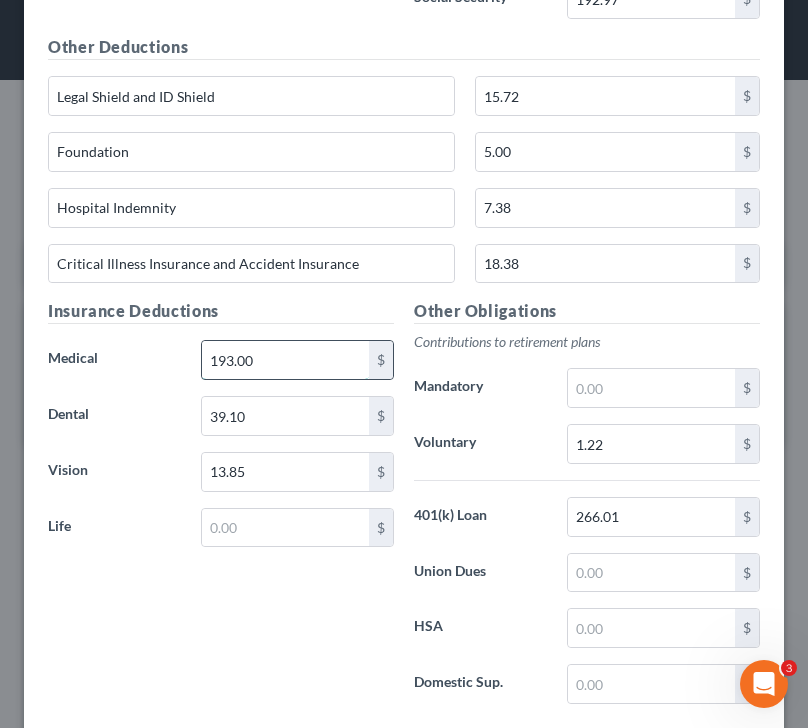 click on "193.00" at bounding box center [286, 360] 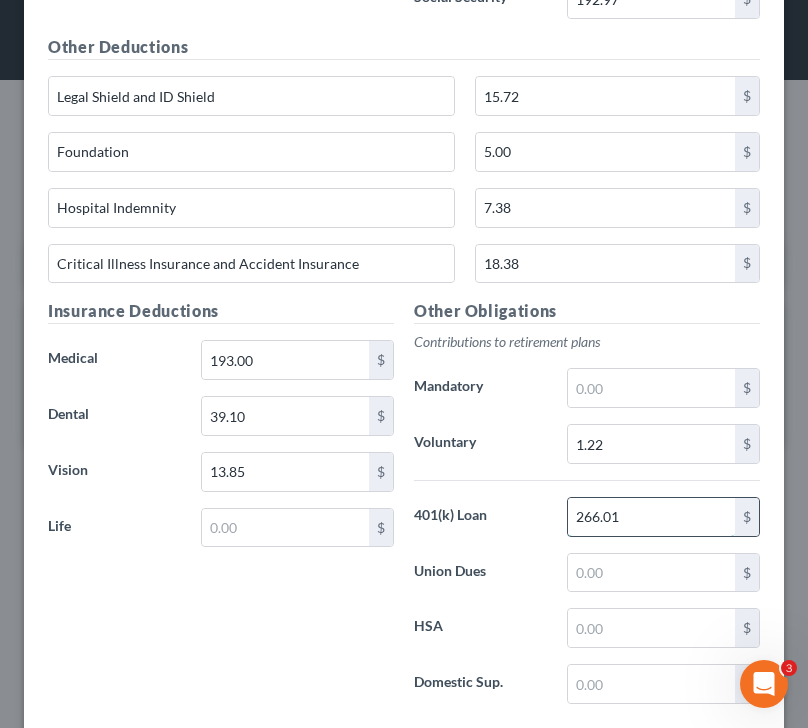 click on "266.01" at bounding box center [652, 517] 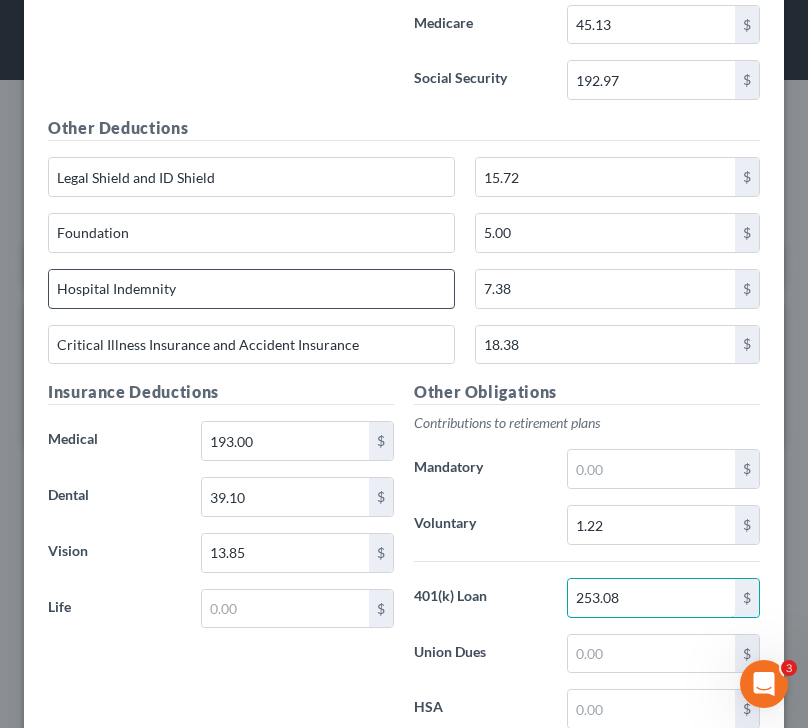 scroll, scrollTop: 1284, scrollLeft: 0, axis: vertical 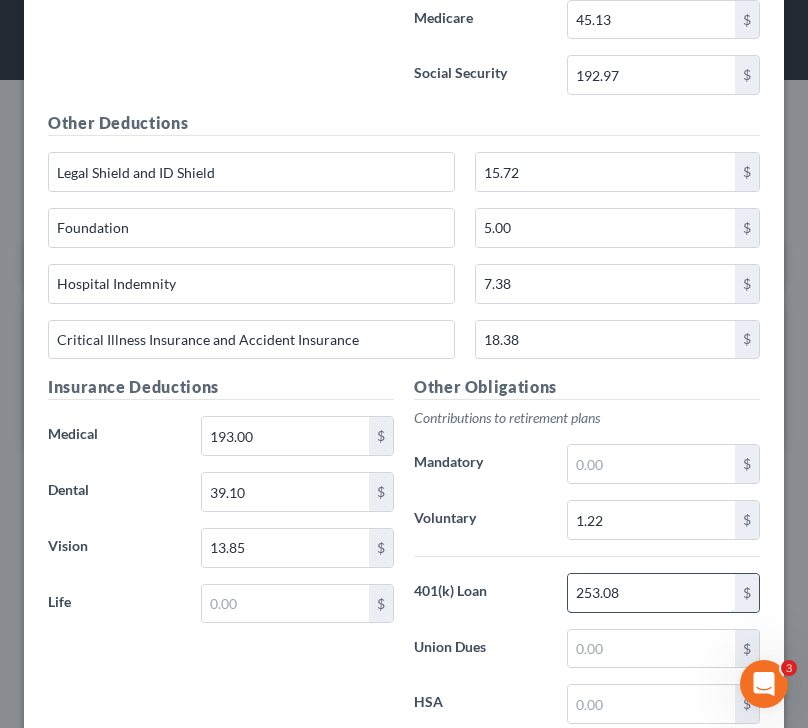 click on "253.08" at bounding box center [652, 593] 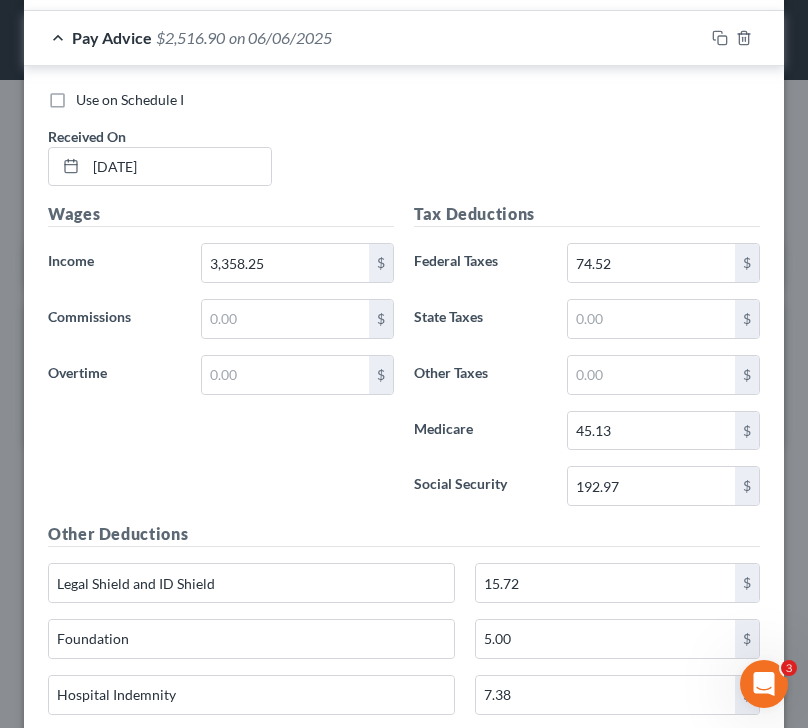 scroll, scrollTop: 872, scrollLeft: 0, axis: vertical 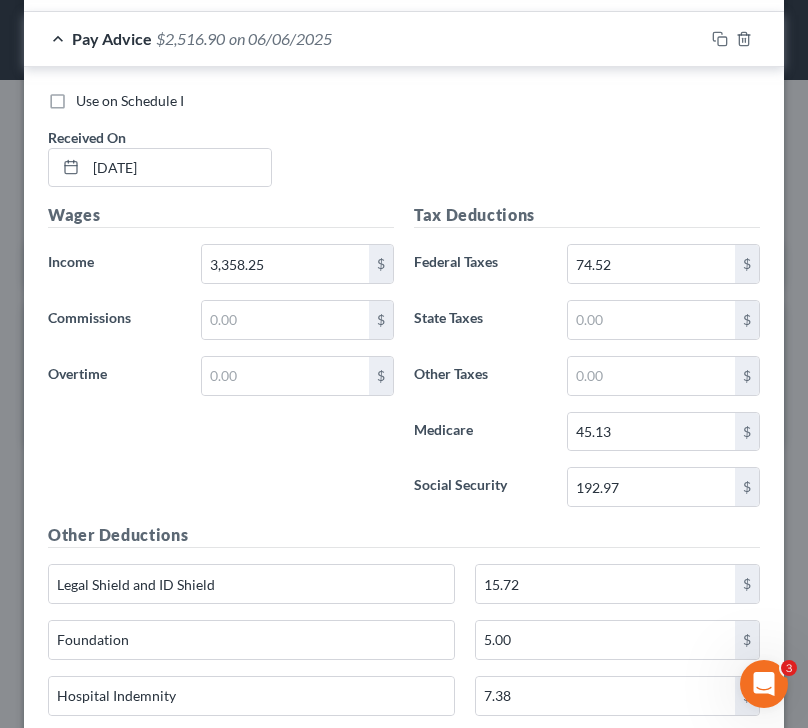 type on "235.08" 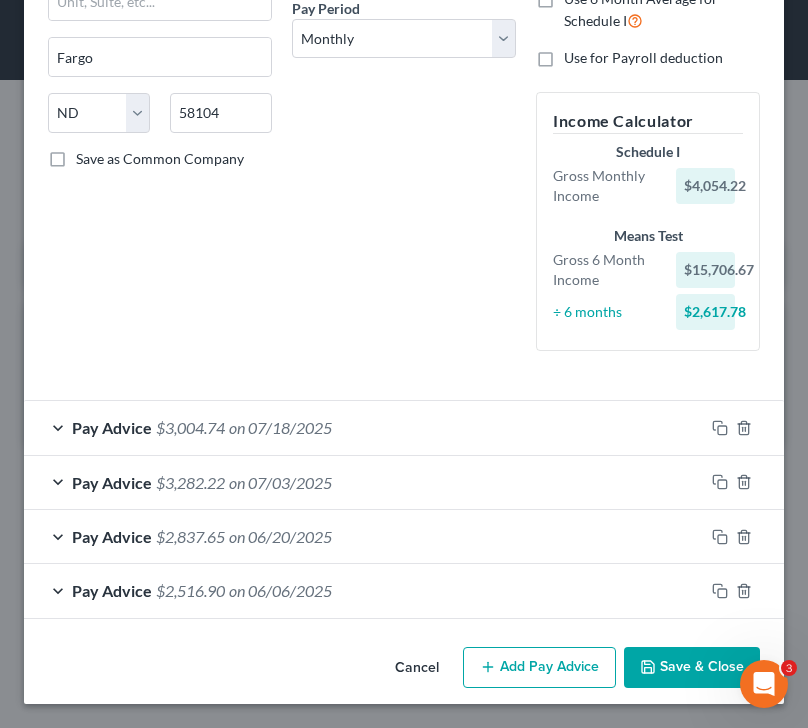scroll, scrollTop: 320, scrollLeft: 0, axis: vertical 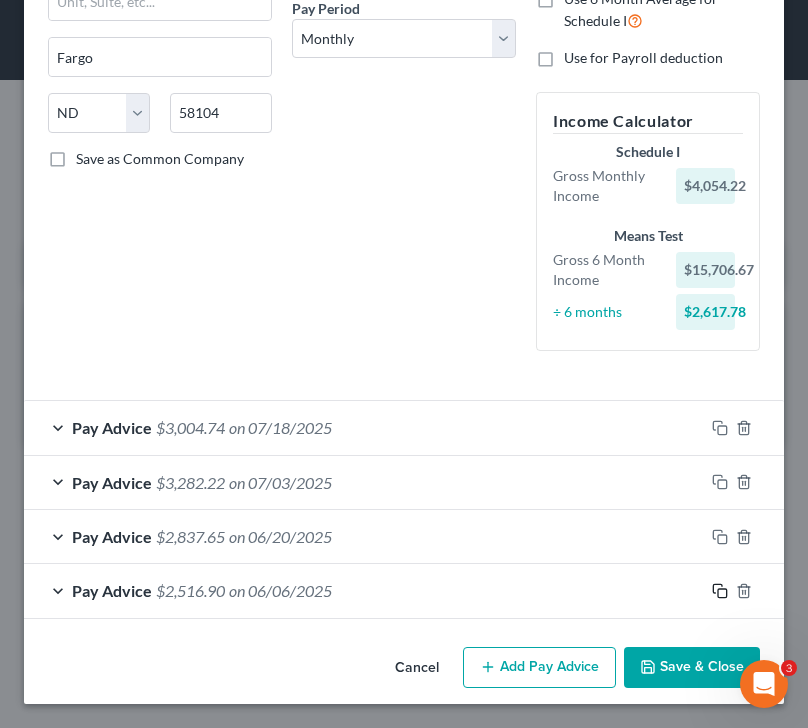 click 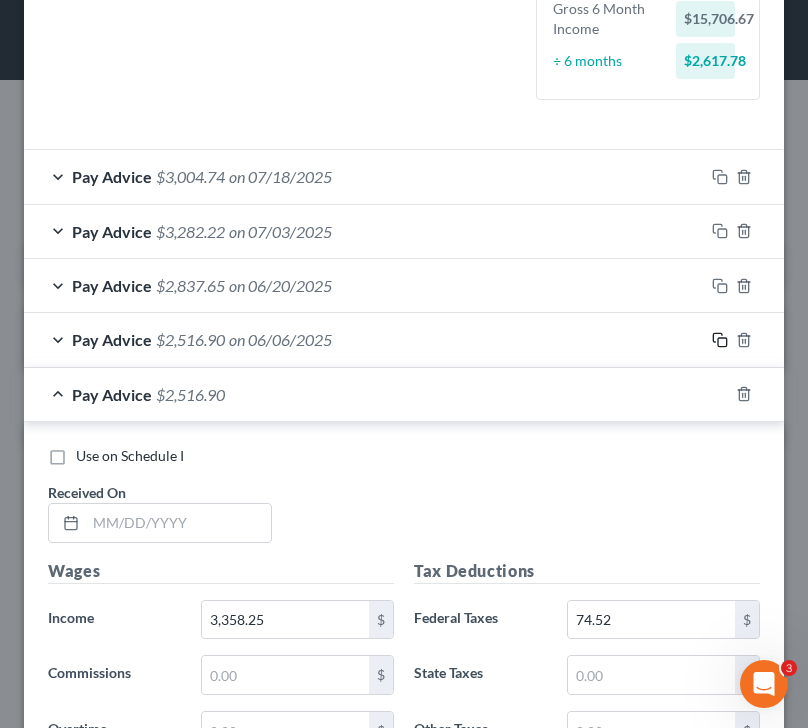 scroll, scrollTop: 621, scrollLeft: 0, axis: vertical 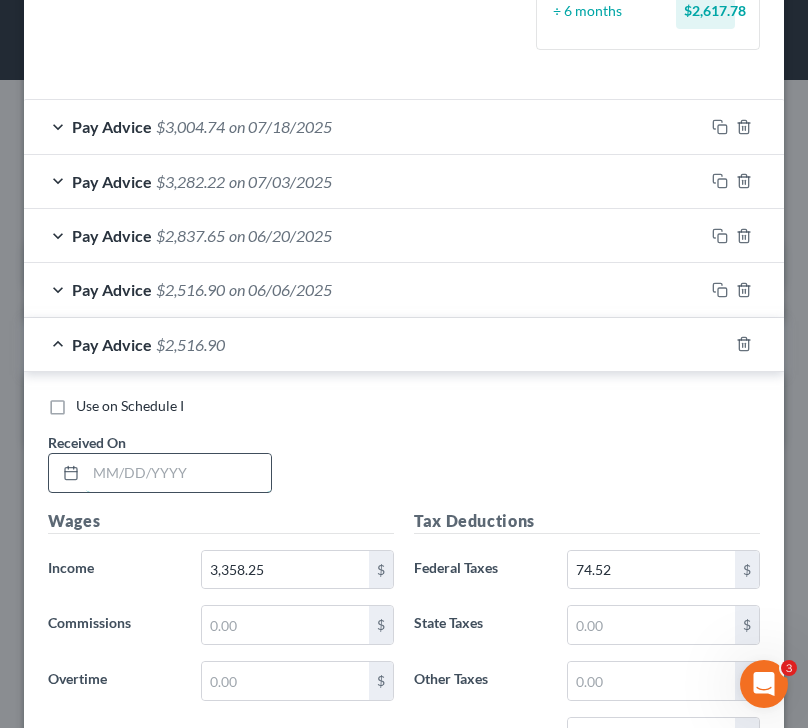 click at bounding box center [178, 473] 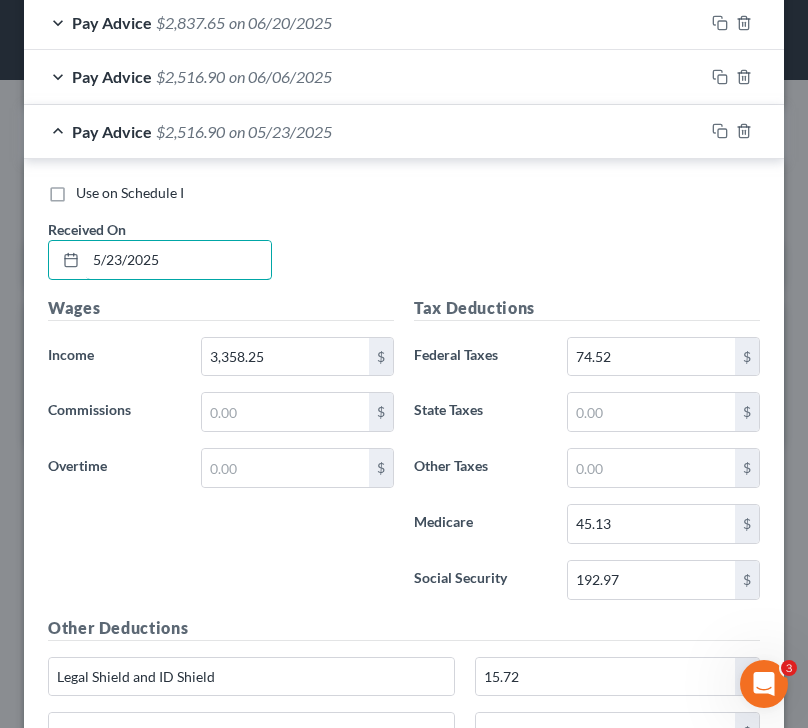 scroll, scrollTop: 833, scrollLeft: 0, axis: vertical 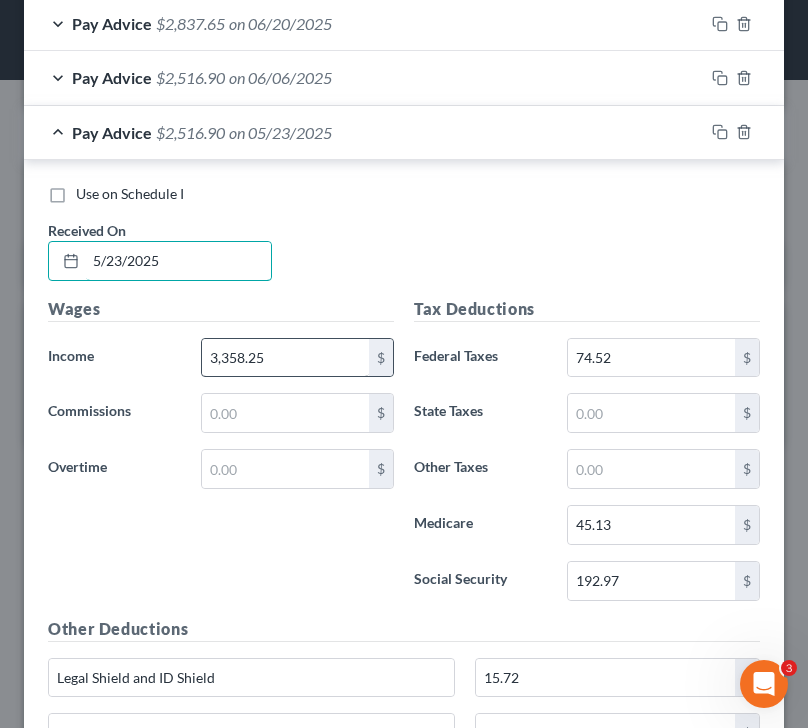type on "5/23/2025" 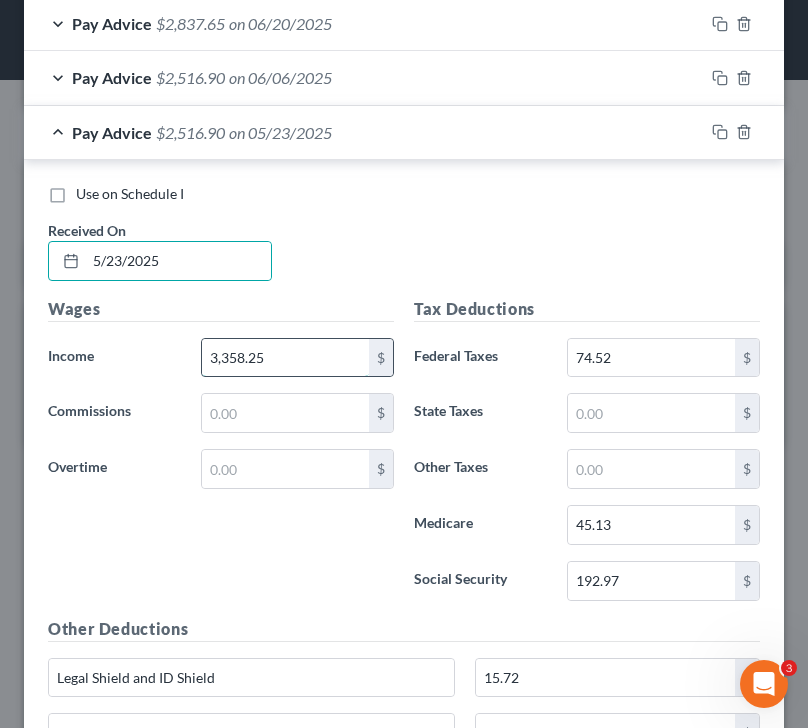 click on "3,358.25" at bounding box center (286, 358) 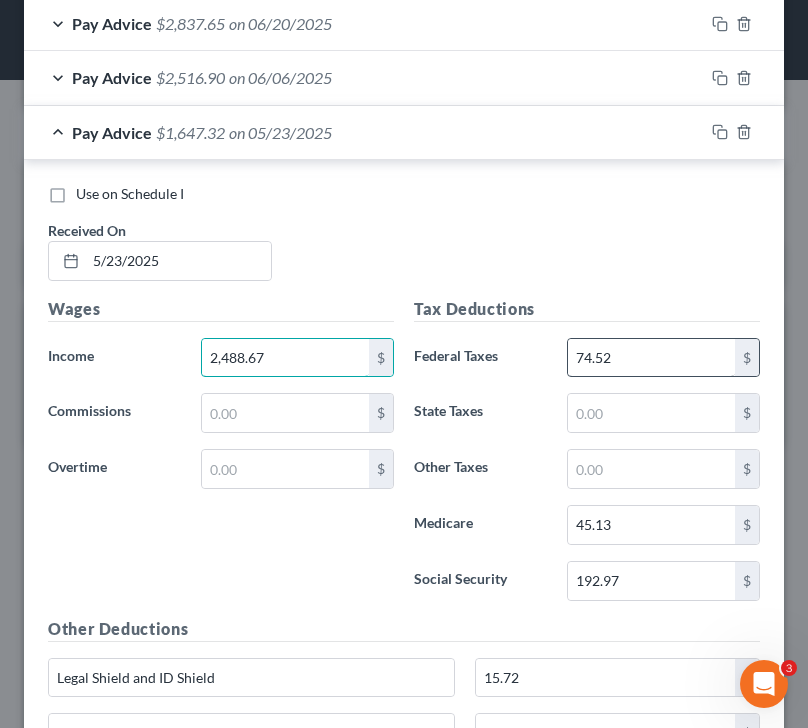 type on "2,488.67" 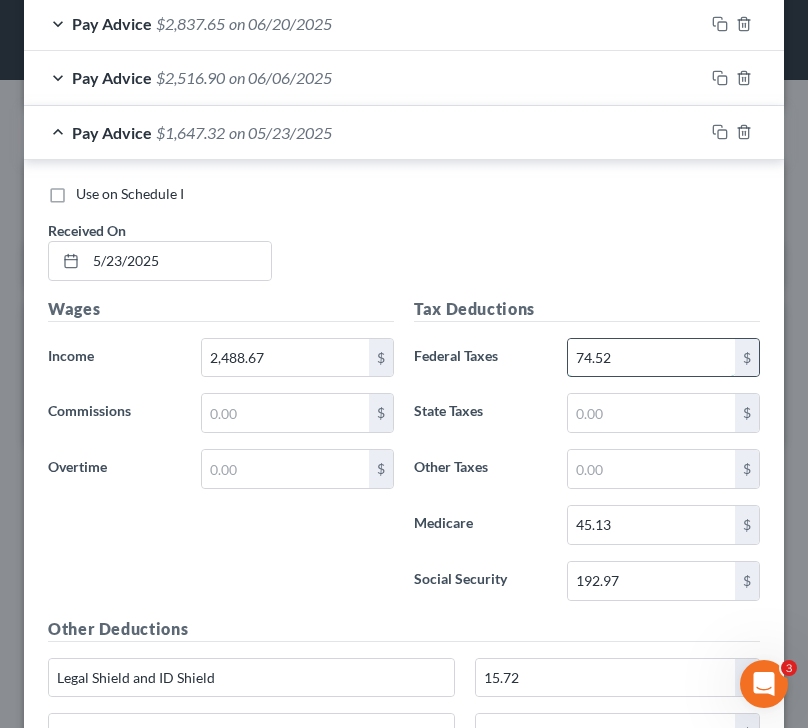 click on "74.52" at bounding box center [652, 358] 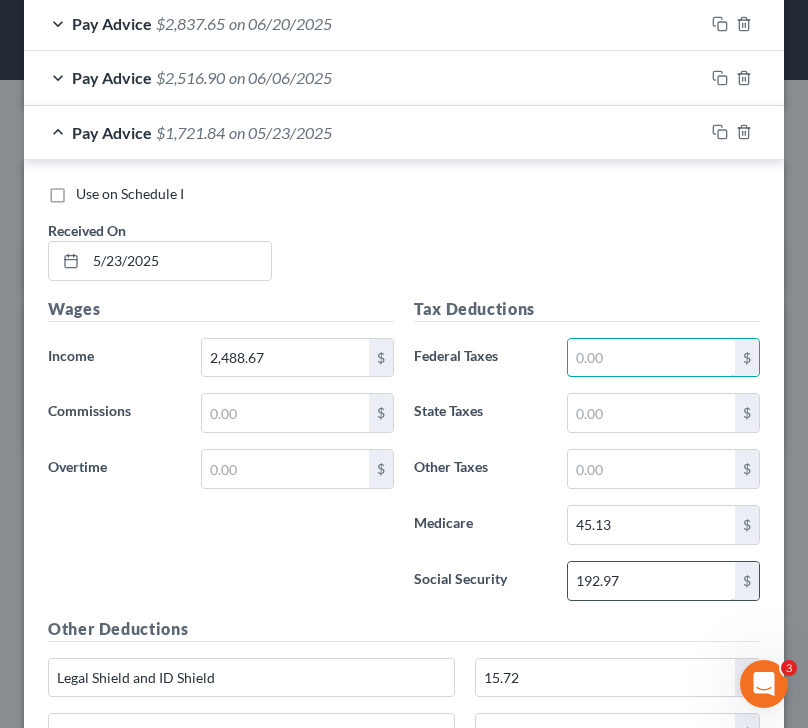 type 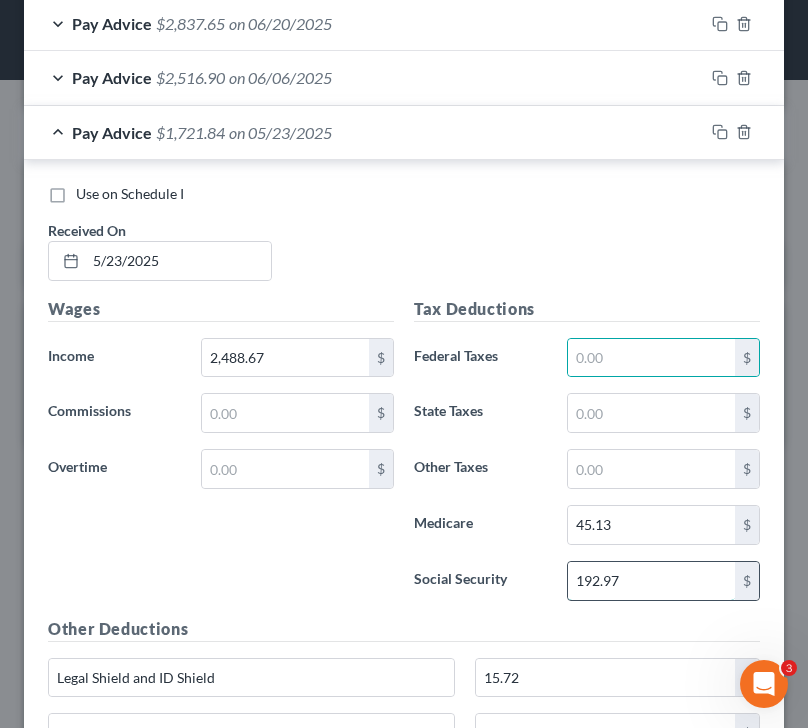 click on "192.97" at bounding box center [652, 581] 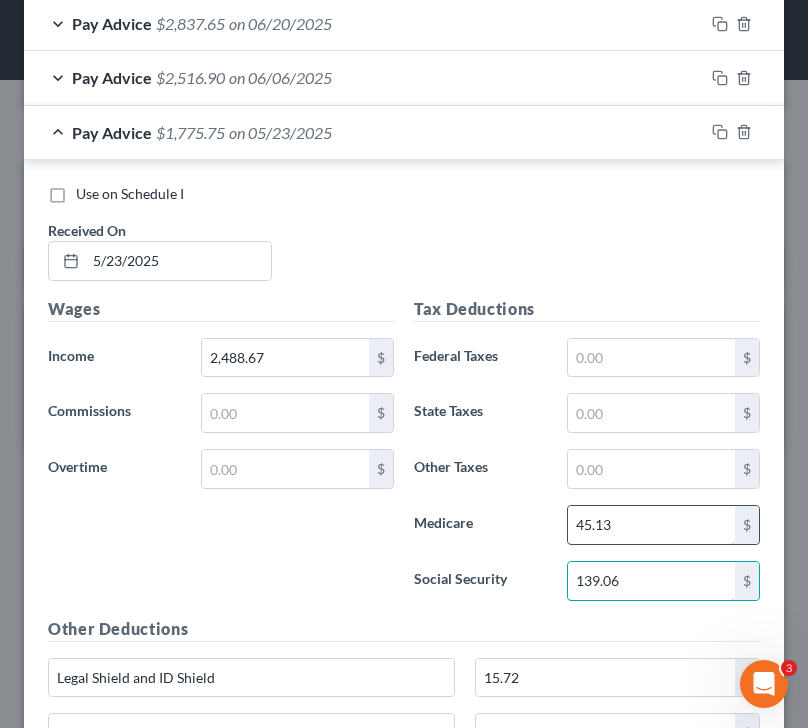 type on "139.06" 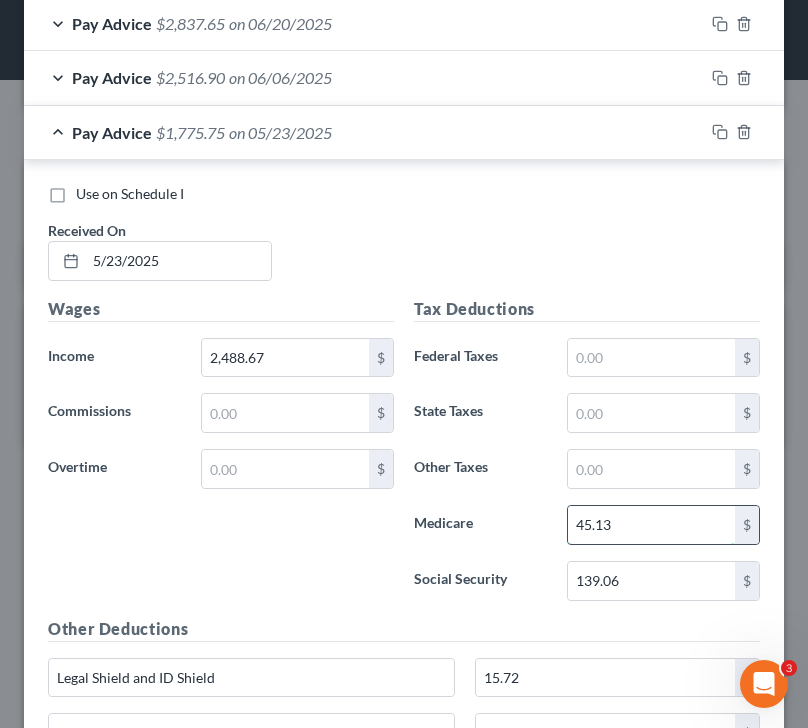 click on "45.13" at bounding box center (652, 525) 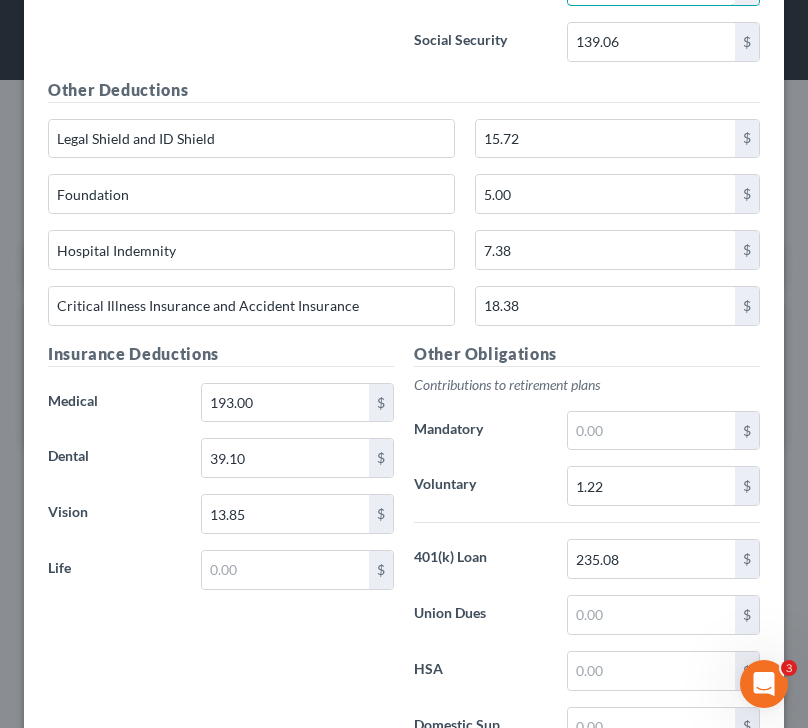 scroll, scrollTop: 1382, scrollLeft: 0, axis: vertical 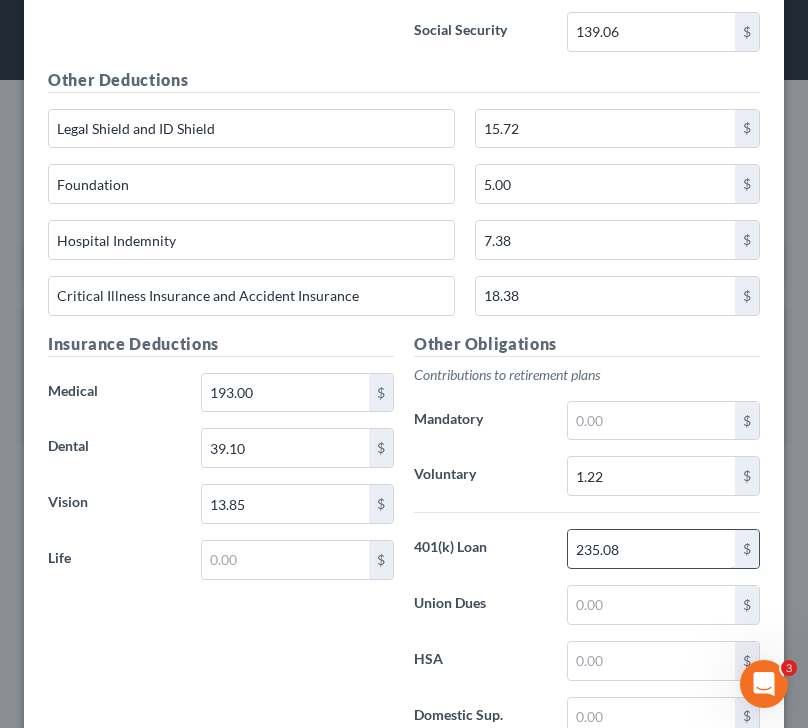type on "32.52" 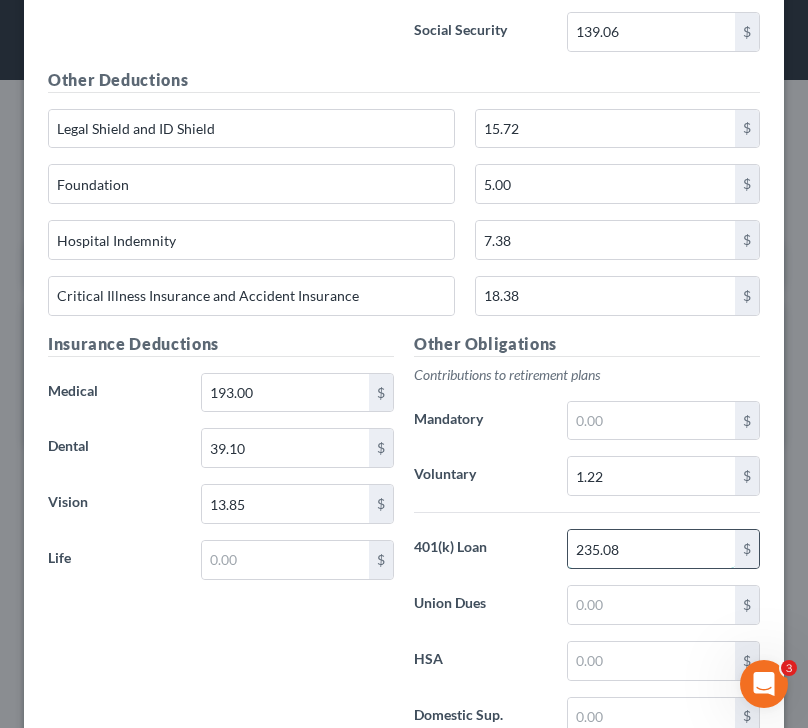 click on "235.08" at bounding box center [652, 549] 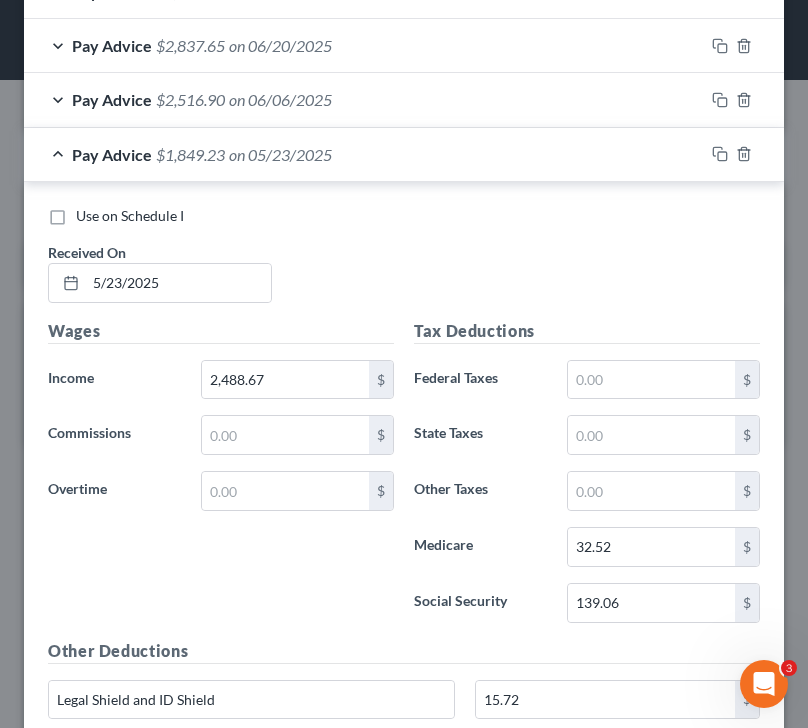 scroll, scrollTop: 808, scrollLeft: 0, axis: vertical 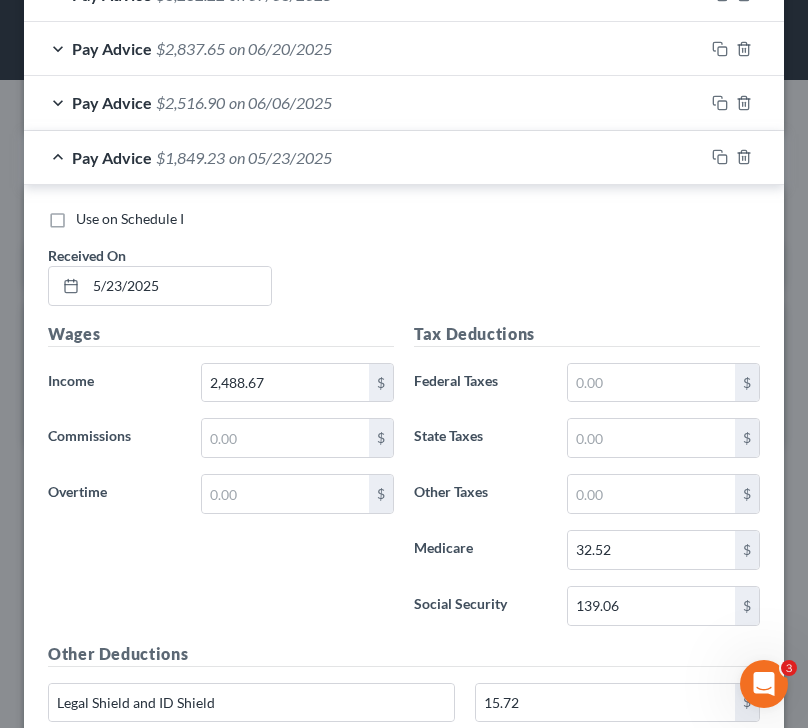 type on "174.21" 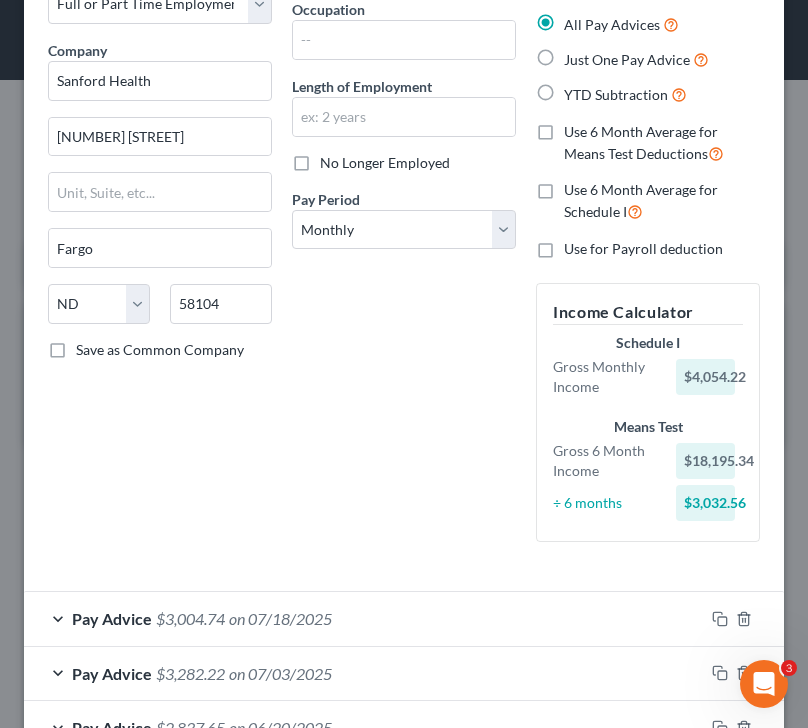 scroll, scrollTop: 374, scrollLeft: 0, axis: vertical 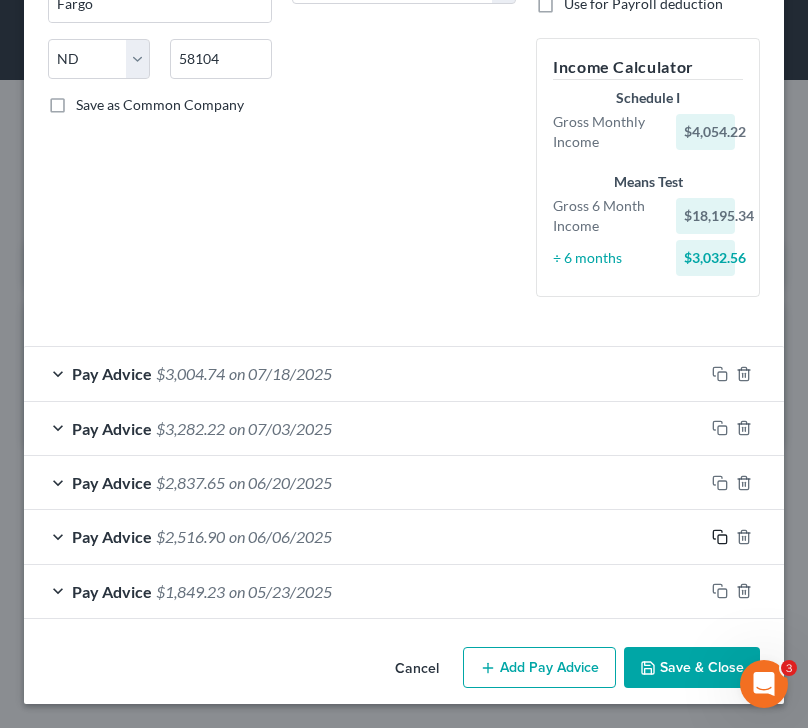 click 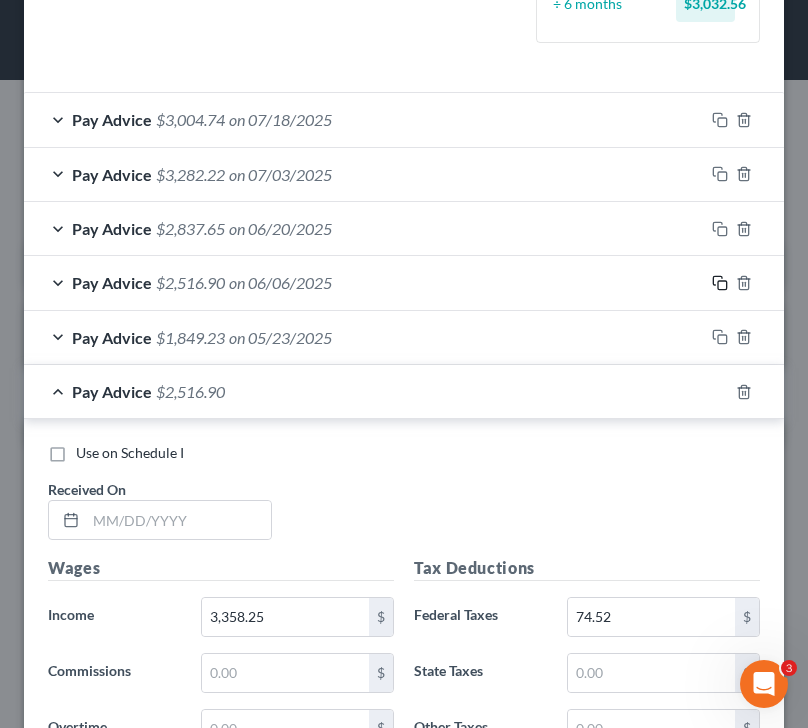scroll, scrollTop: 716, scrollLeft: 0, axis: vertical 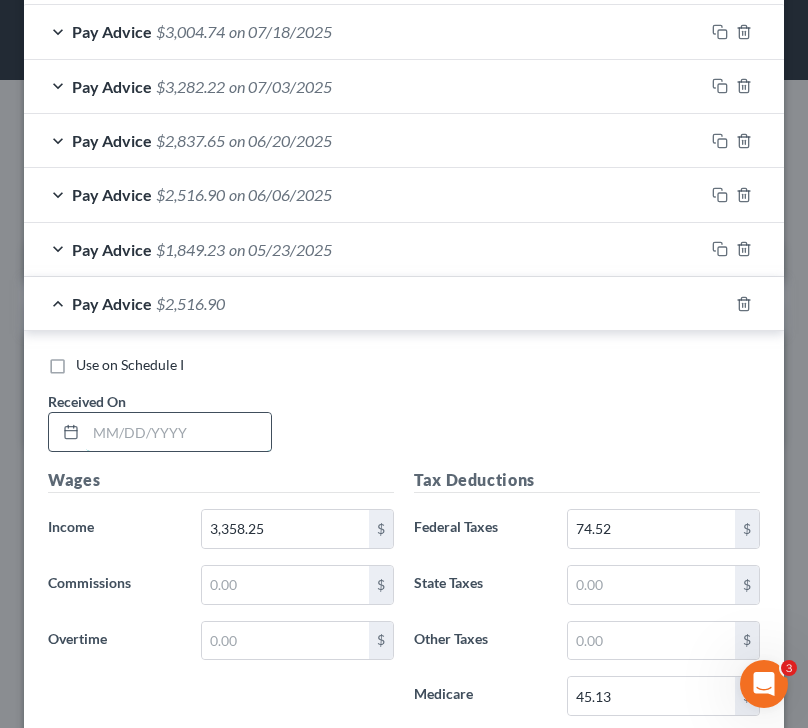 click at bounding box center [178, 432] 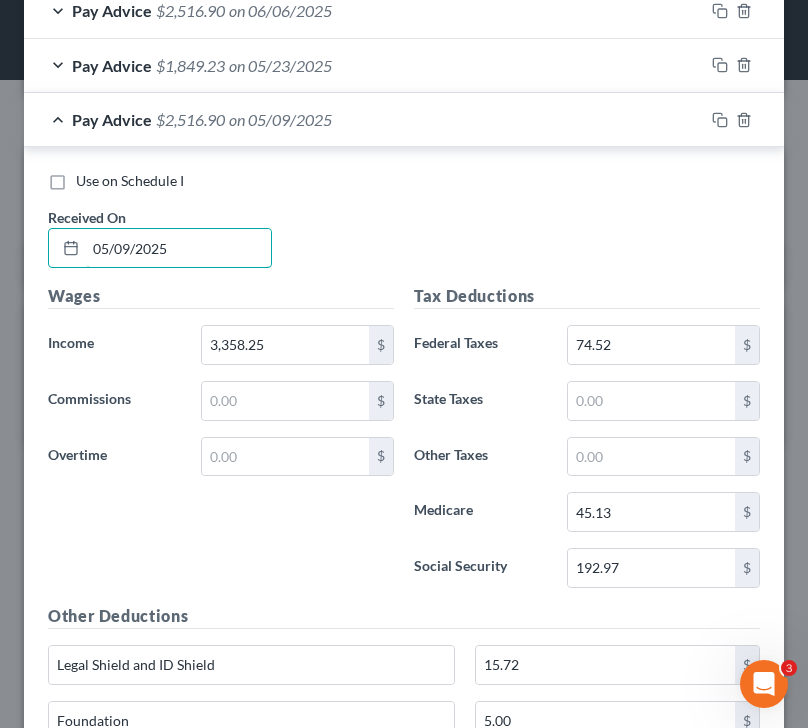 scroll, scrollTop: 933, scrollLeft: 0, axis: vertical 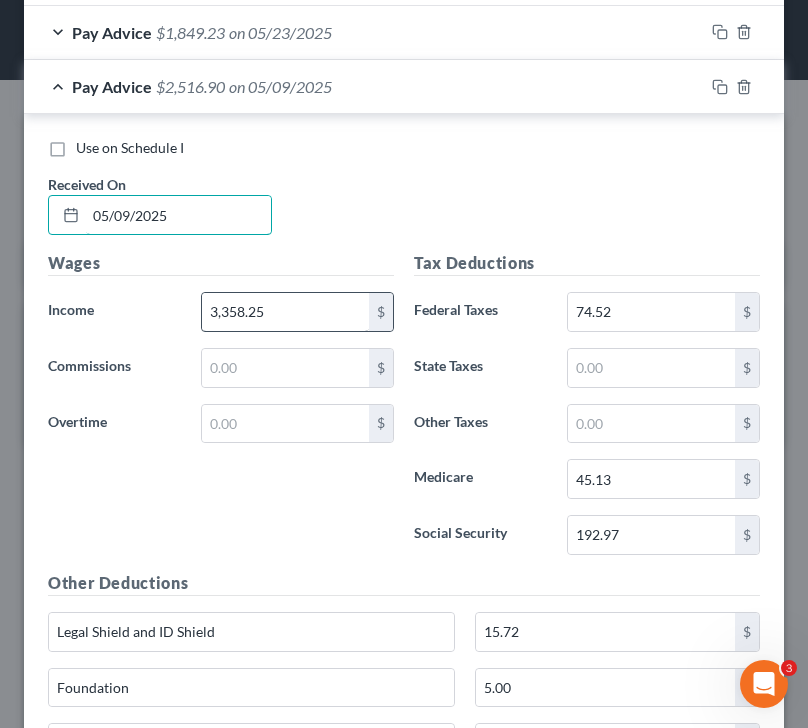type on "05/09/2025" 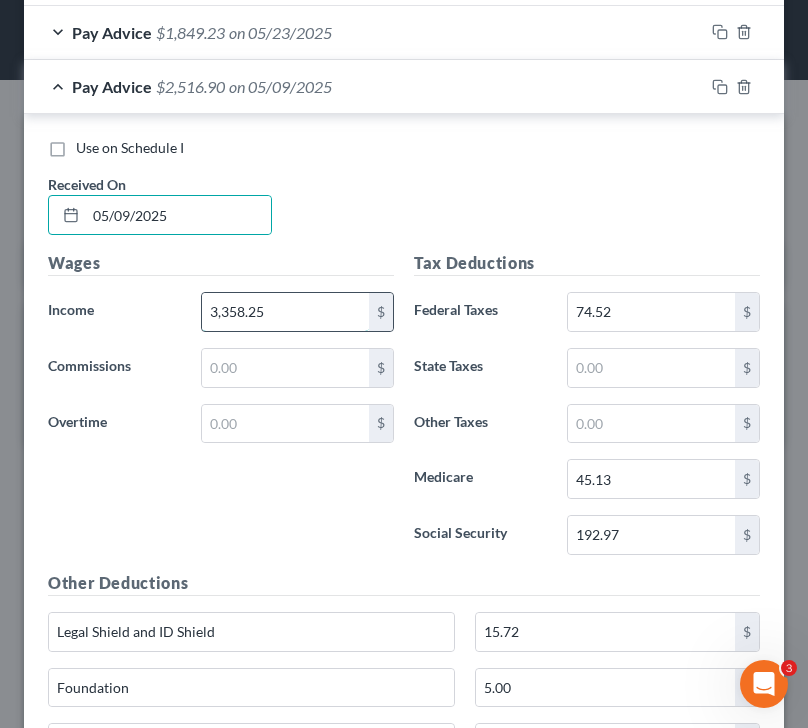 click on "3,358.25" at bounding box center [286, 312] 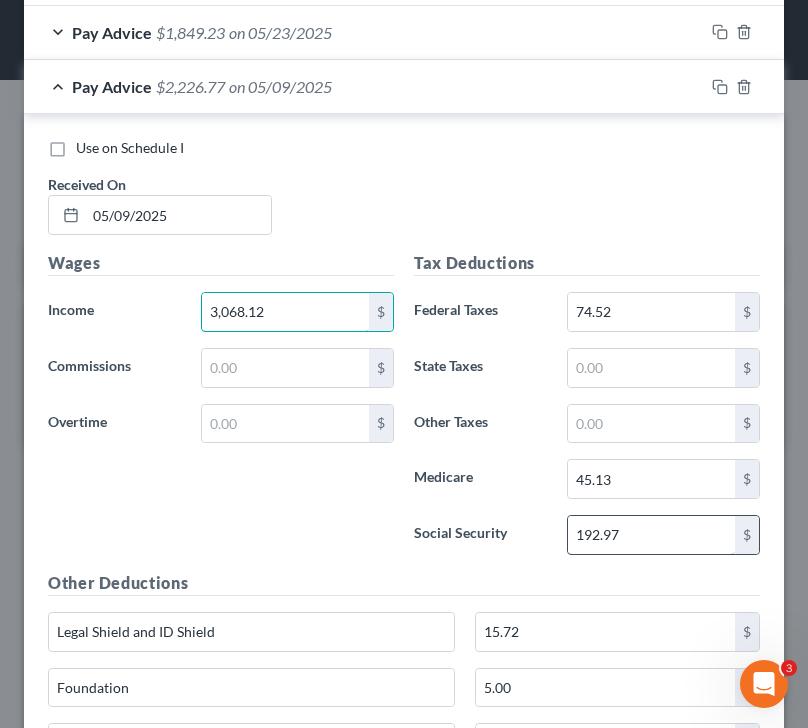 type on "3,068.12" 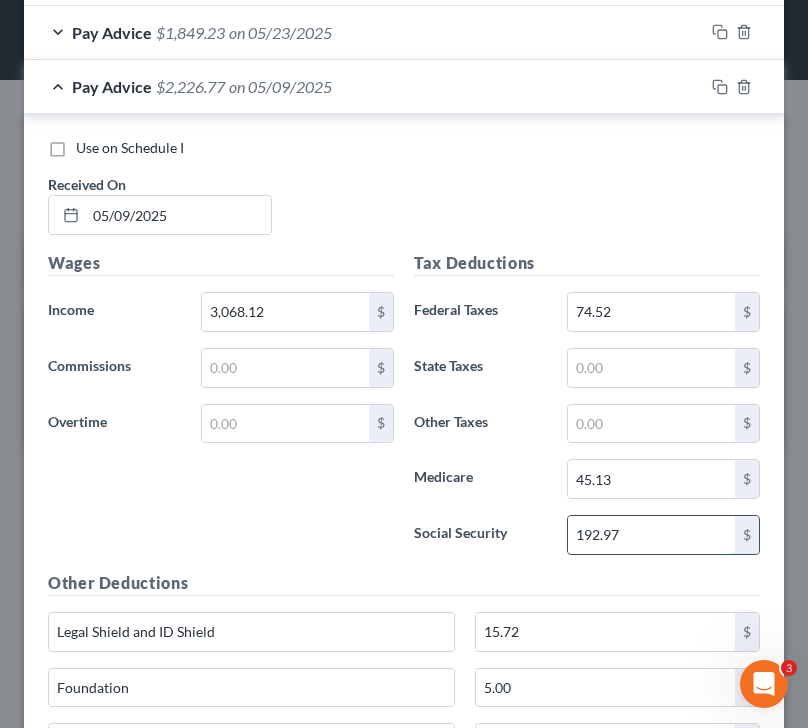 click on "192.97" at bounding box center (652, 535) 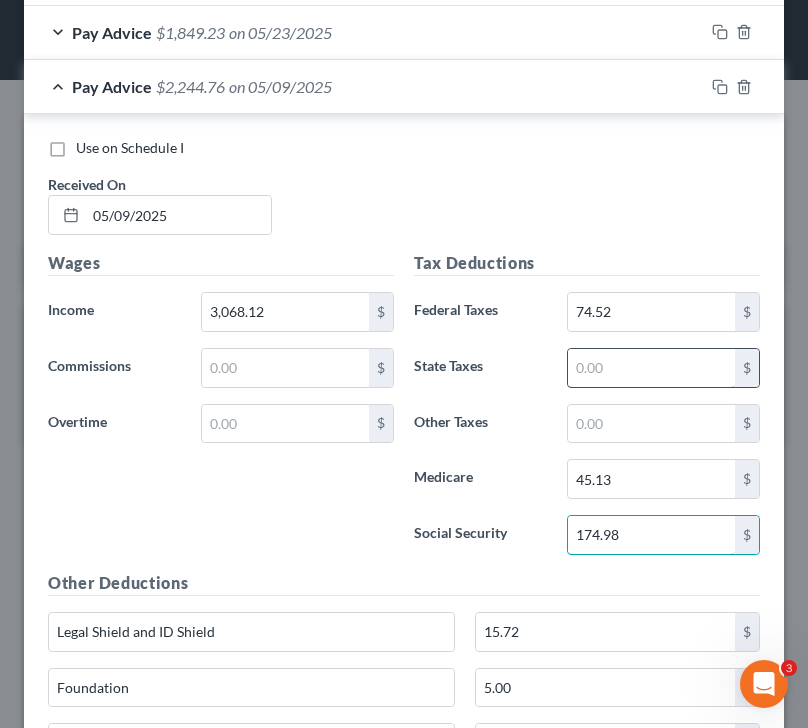 type on "174.98" 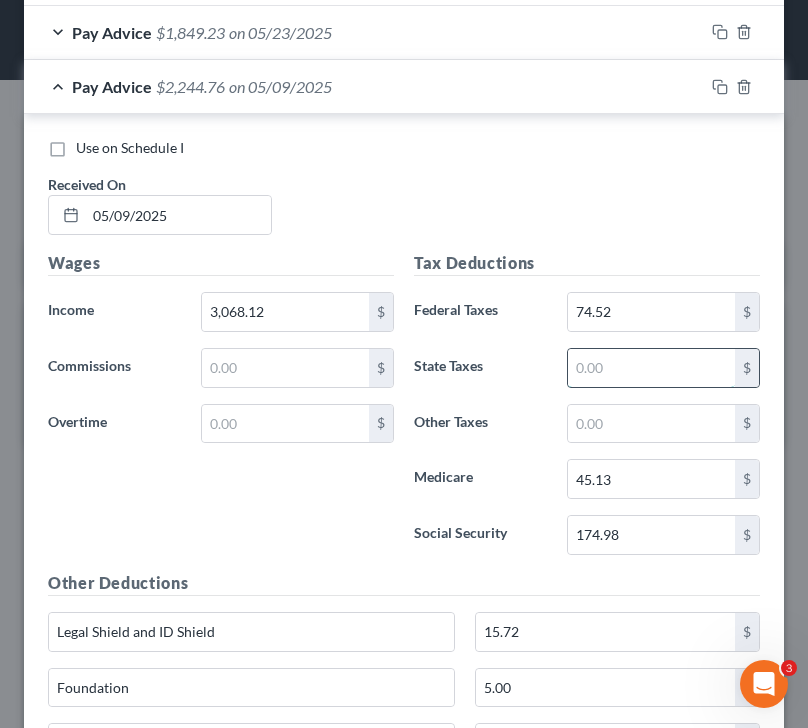 click at bounding box center [652, 368] 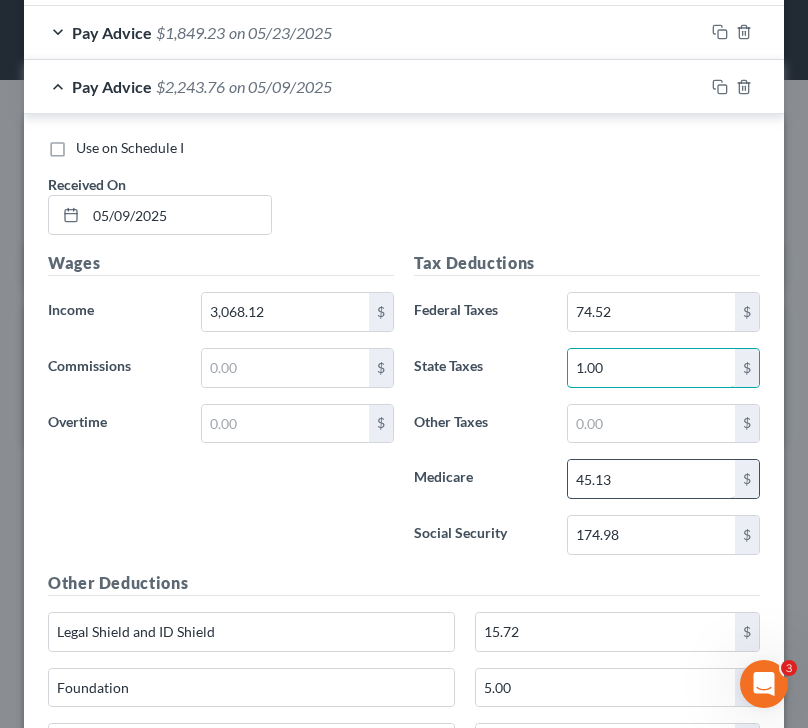 type on "1.00" 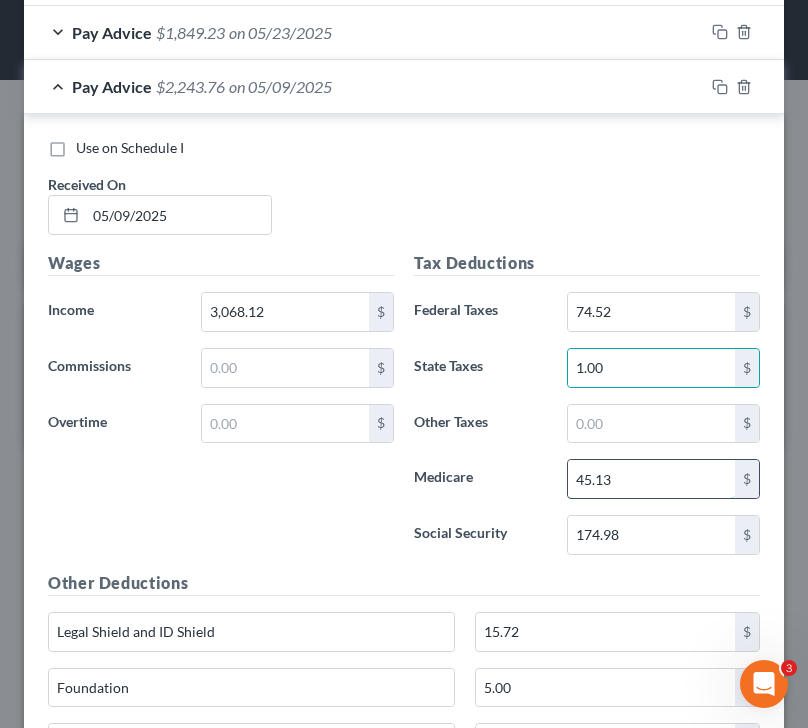click on "45.13" at bounding box center [652, 479] 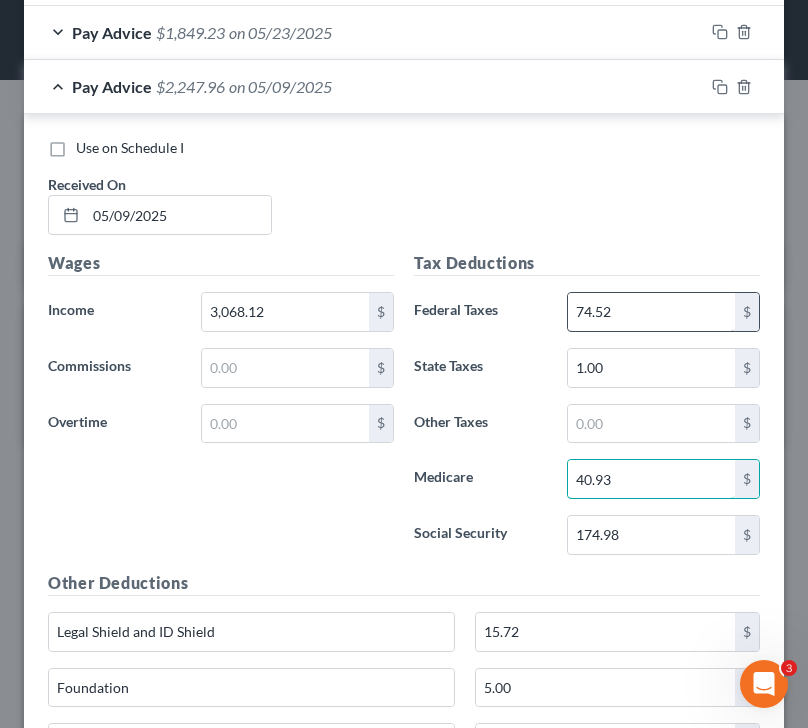 type on "40.93" 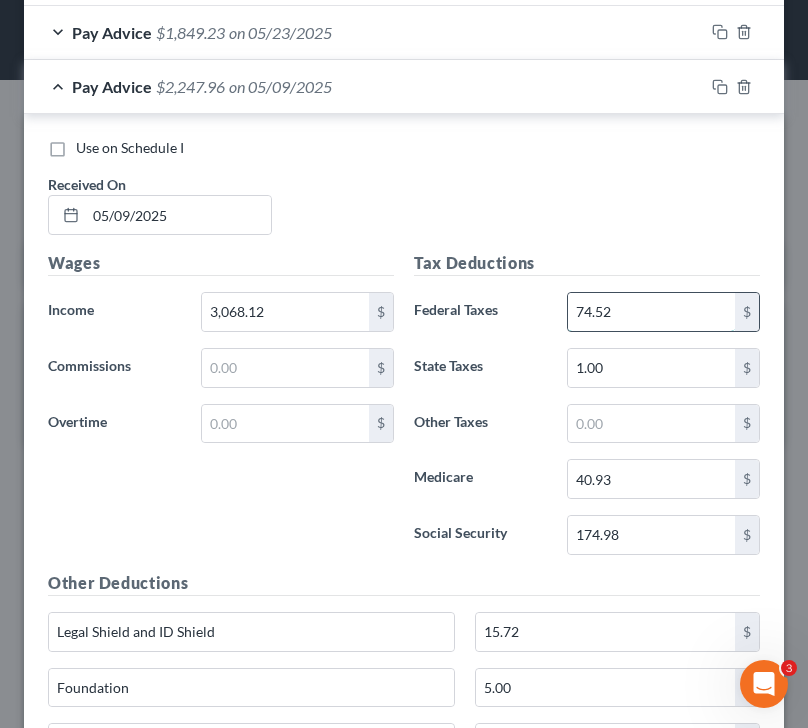 click on "74.52" at bounding box center (652, 312) 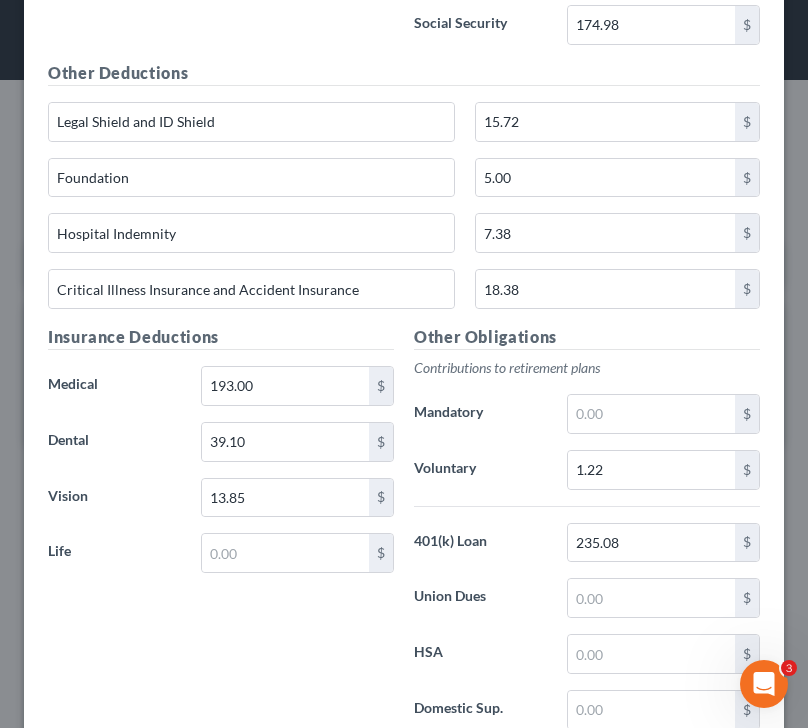 scroll, scrollTop: 1466, scrollLeft: 0, axis: vertical 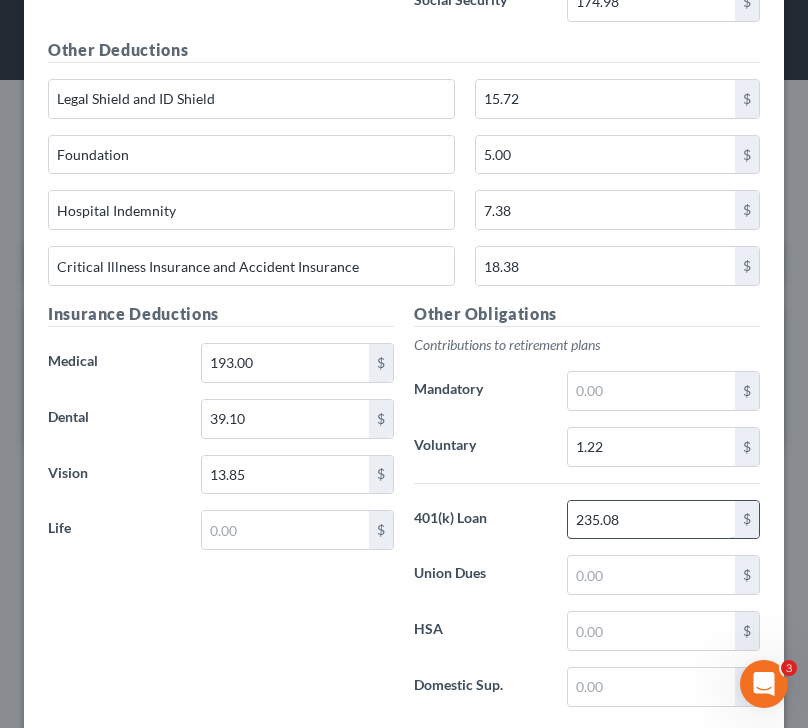 type on "48.51" 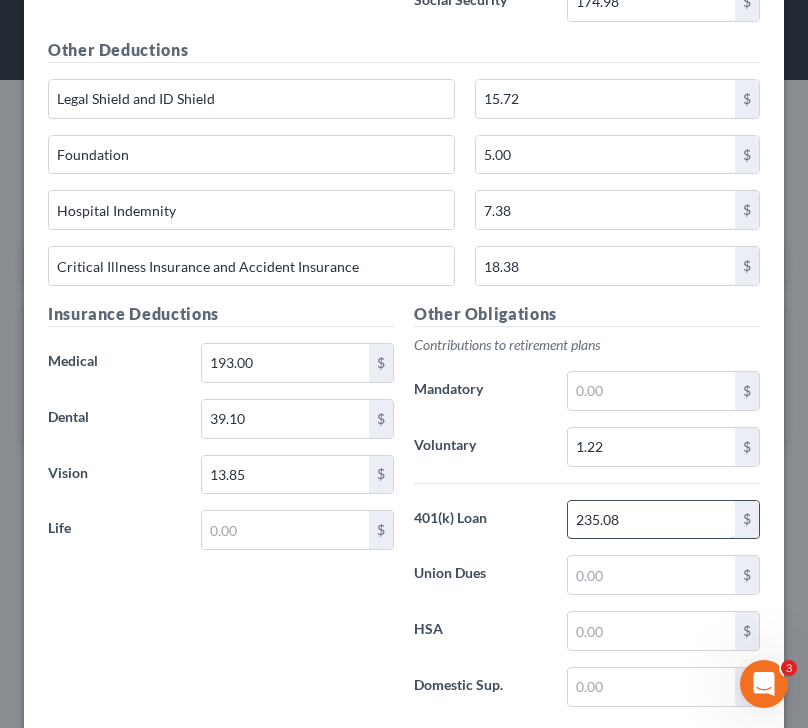 click on "235.08" at bounding box center (652, 520) 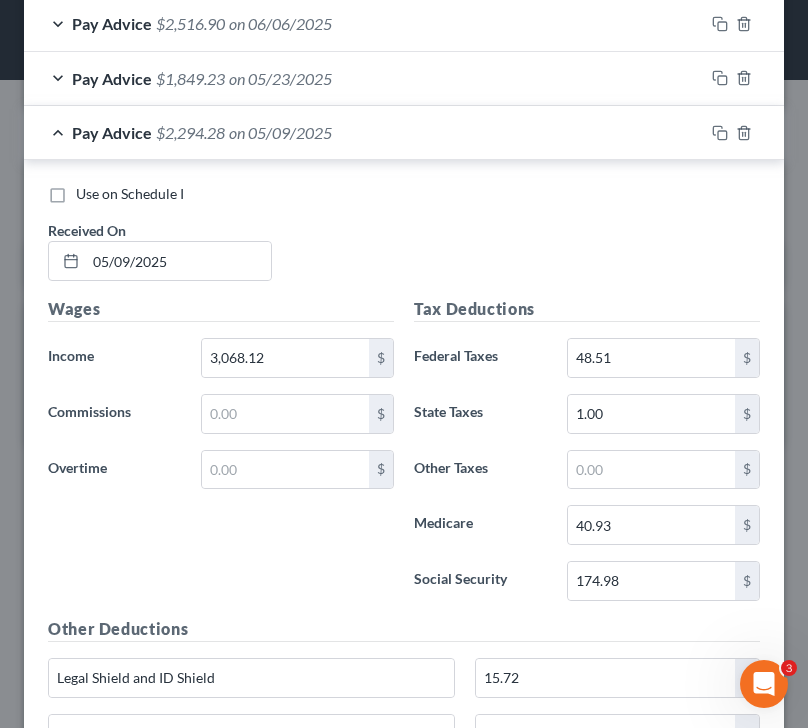 scroll, scrollTop: 893, scrollLeft: 0, axis: vertical 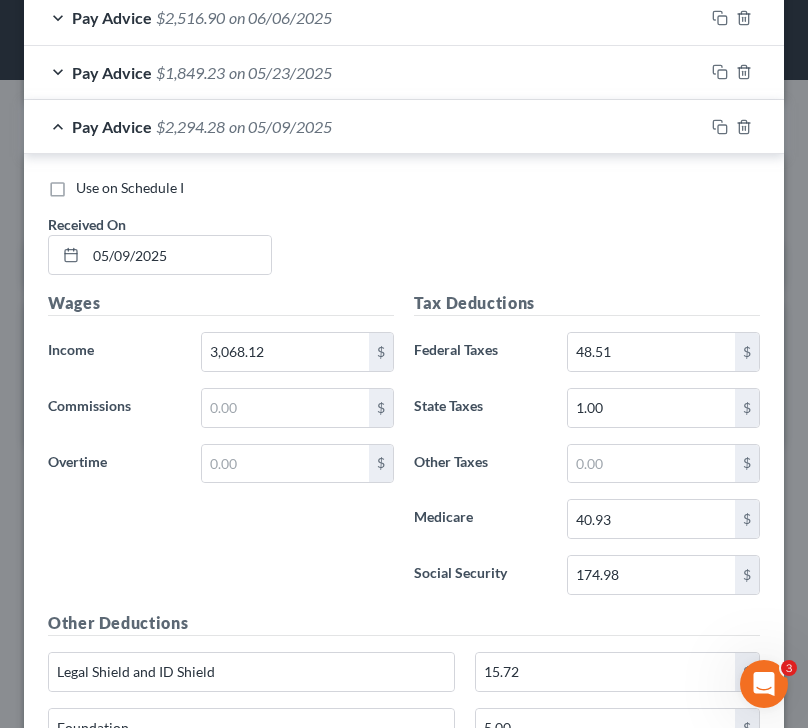 type on "214.77" 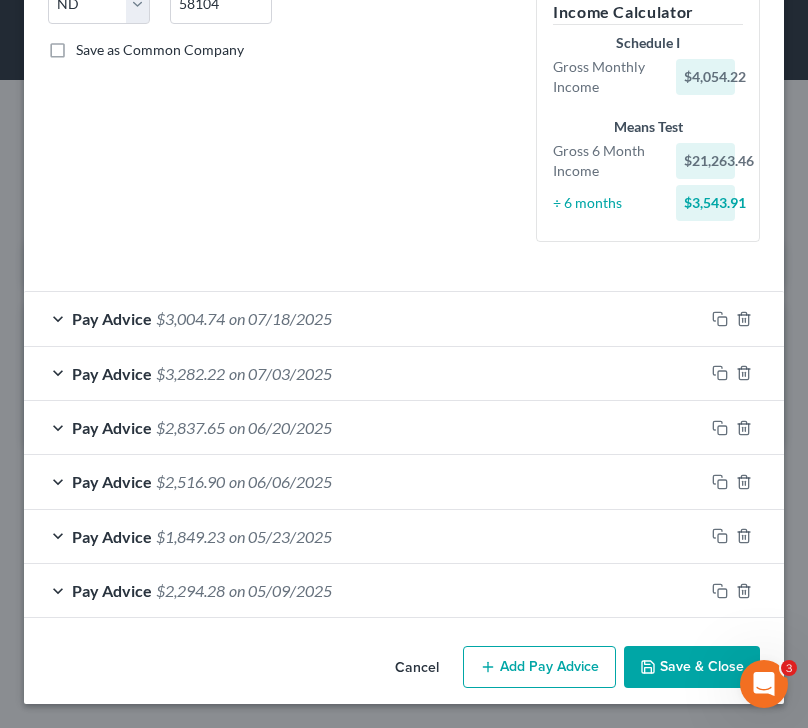 scroll, scrollTop: 429, scrollLeft: 0, axis: vertical 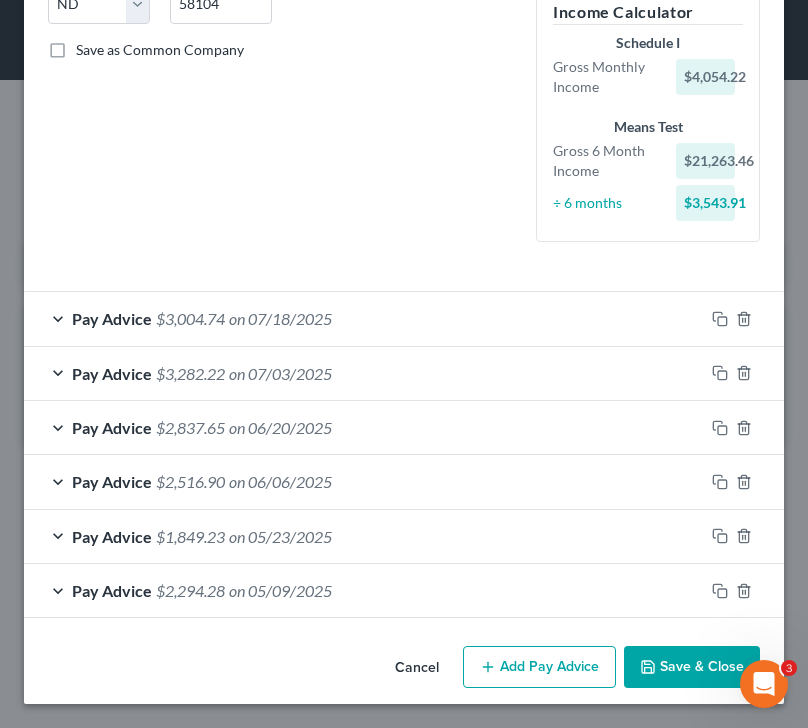 click on "Add Pay Advice" at bounding box center [539, 667] 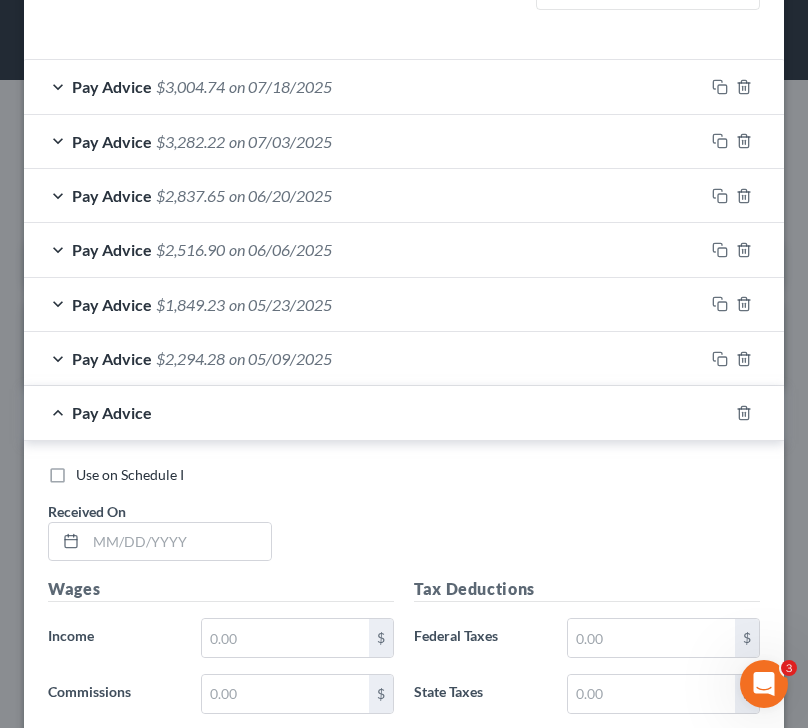 scroll, scrollTop: 665, scrollLeft: 0, axis: vertical 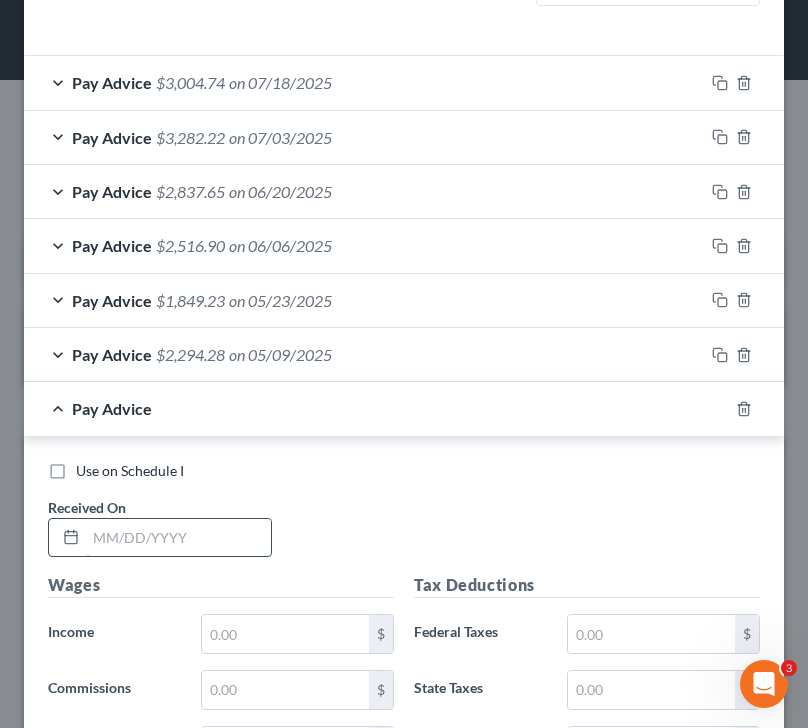 click at bounding box center [178, 538] 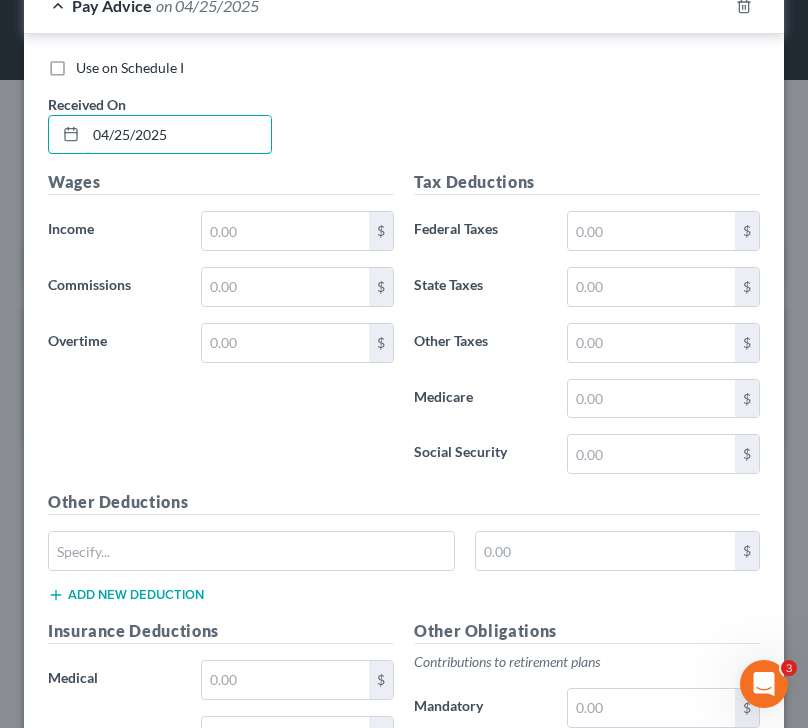 scroll, scrollTop: 1069, scrollLeft: 0, axis: vertical 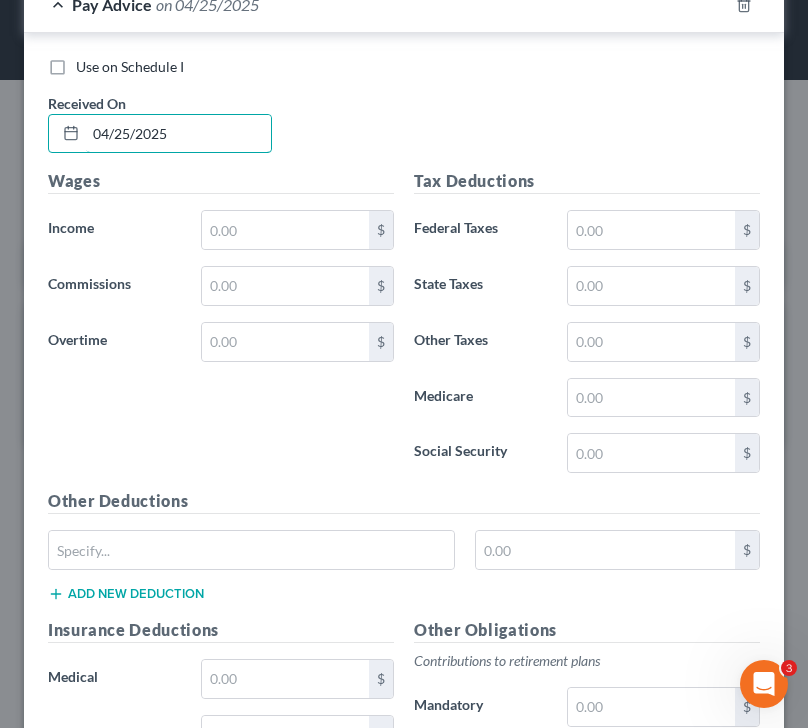 type on "04/25/2025" 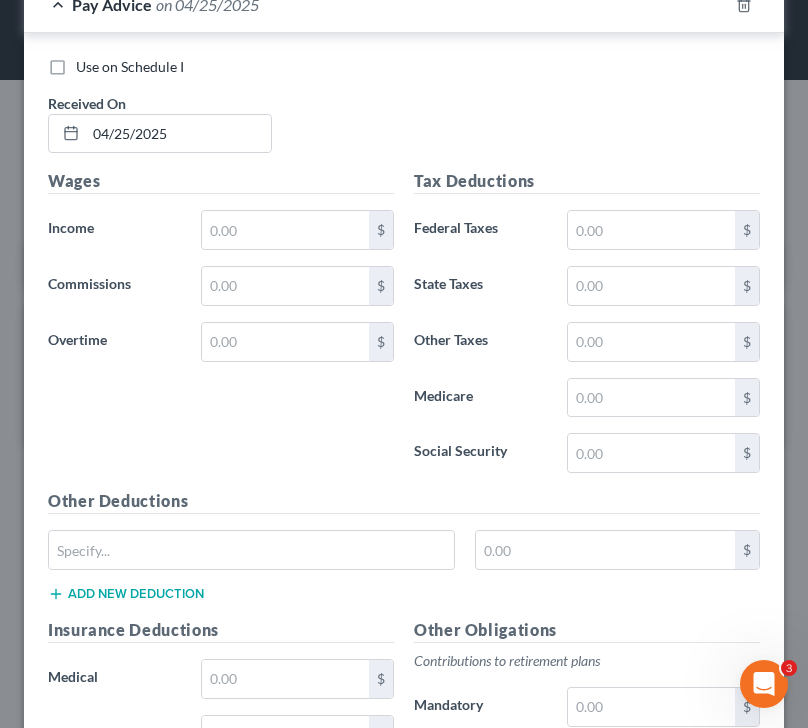 click on "Wages
Income
*
$ Commissions $ Overtime $" at bounding box center (221, 329) 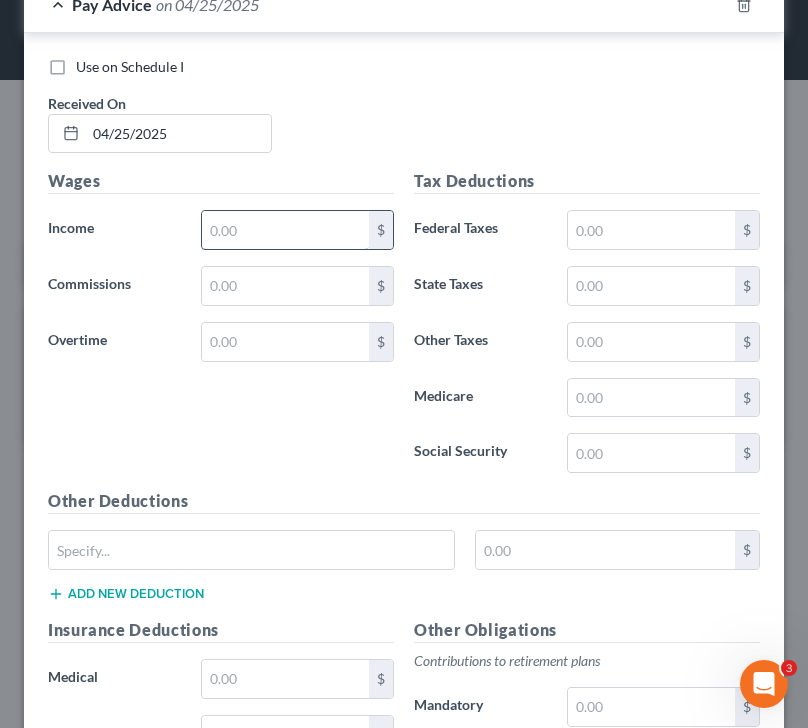 click at bounding box center (286, 230) 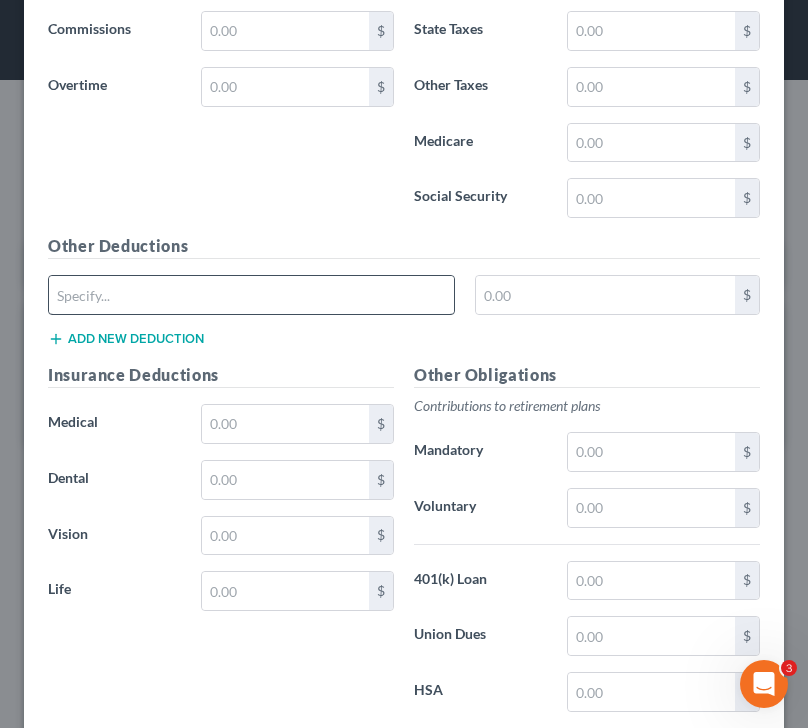 scroll, scrollTop: 1336, scrollLeft: 0, axis: vertical 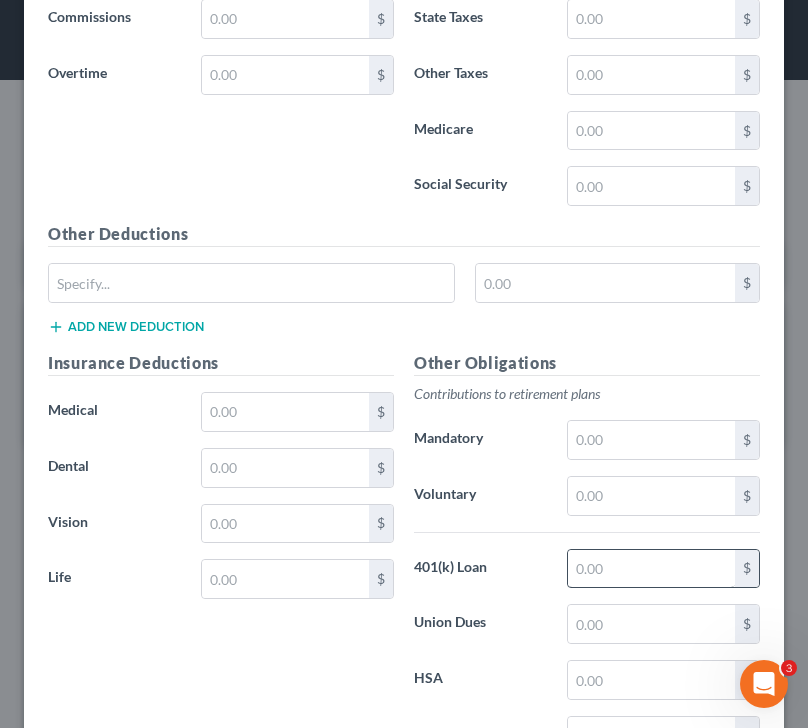 type on "386.68" 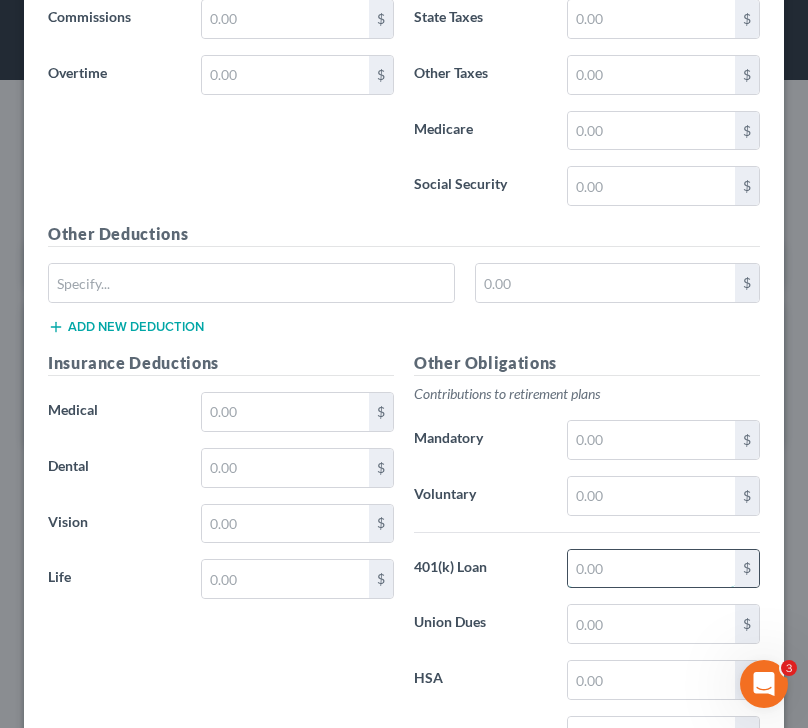 click at bounding box center (652, 569) 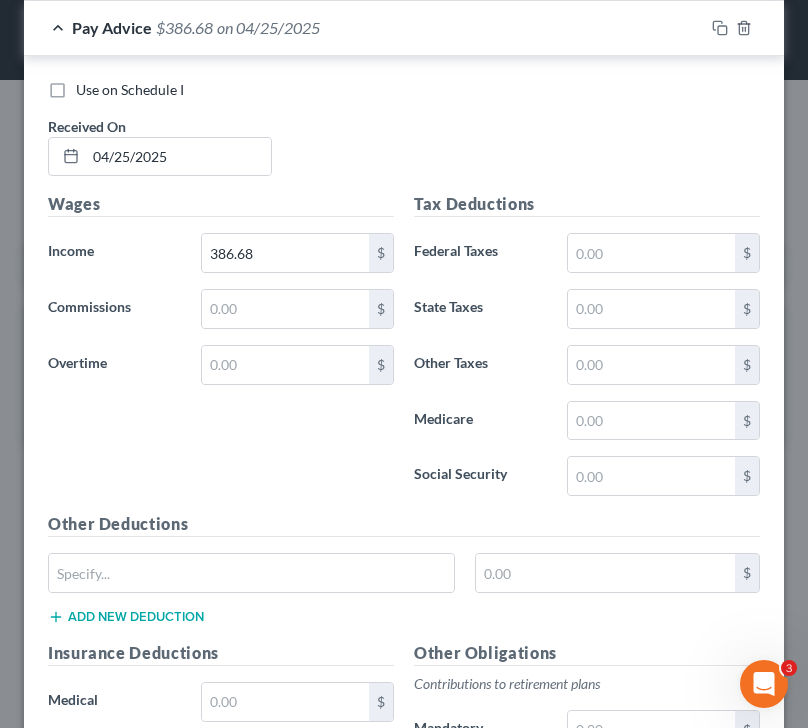scroll, scrollTop: 1034, scrollLeft: 0, axis: vertical 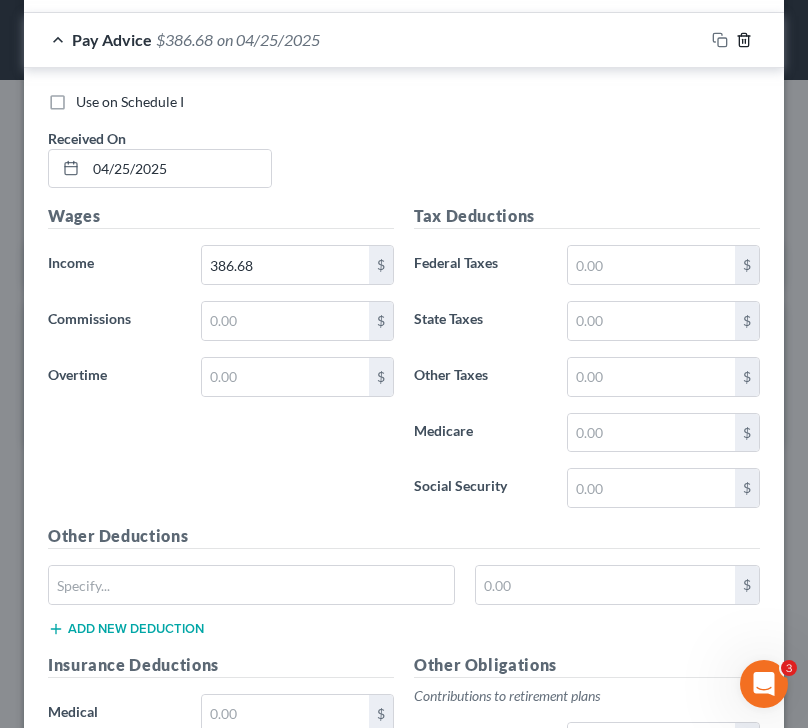 click 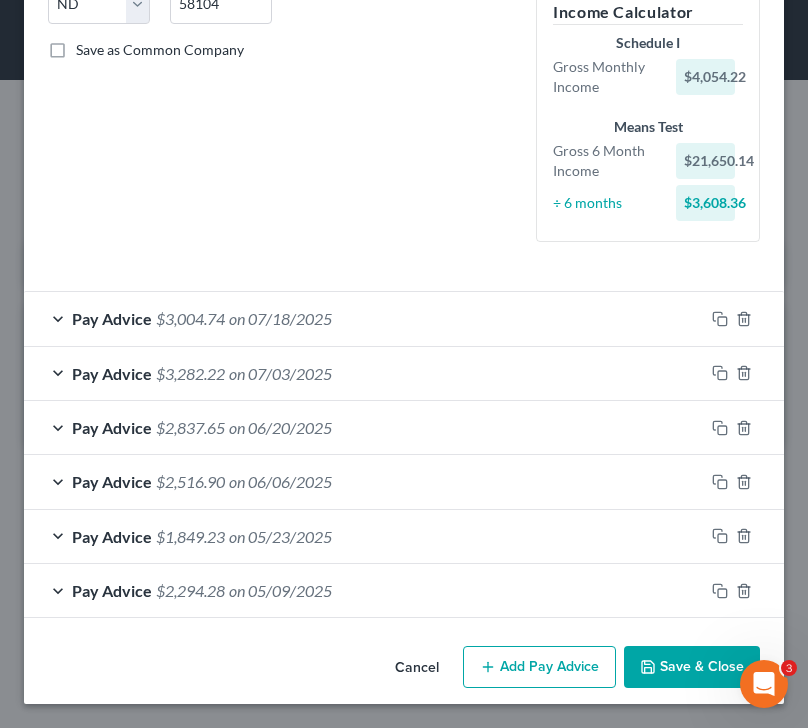 scroll, scrollTop: 429, scrollLeft: 0, axis: vertical 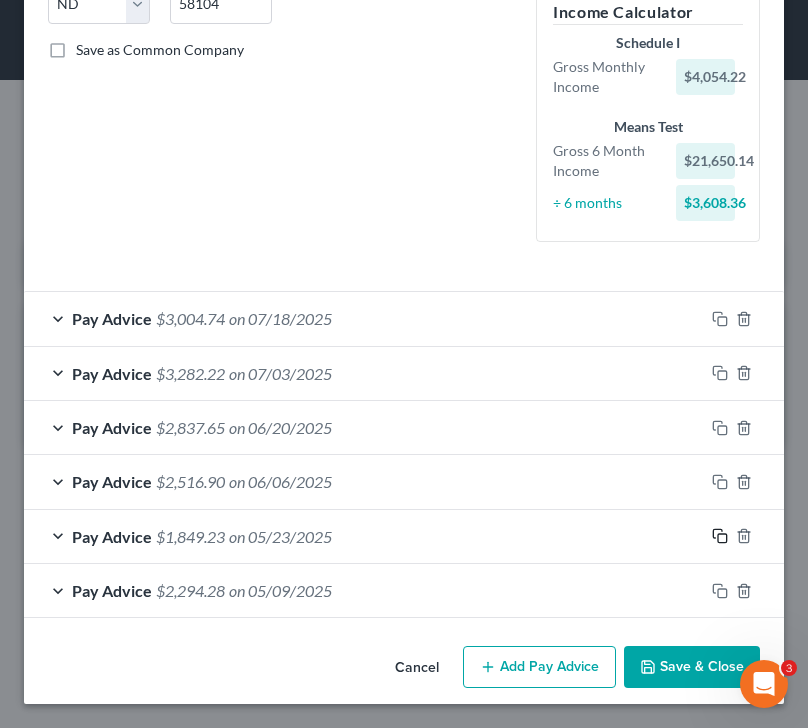 click 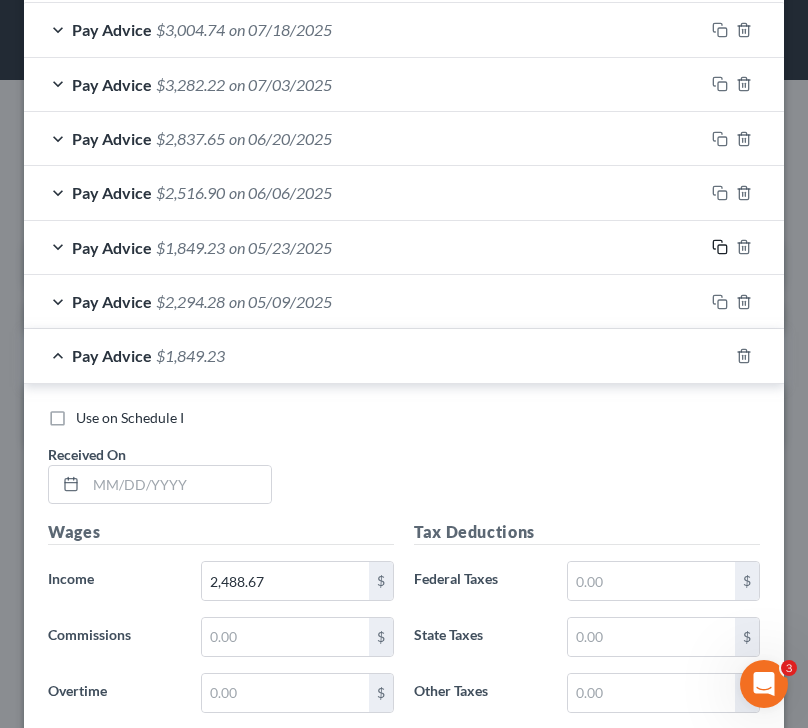 scroll, scrollTop: 758, scrollLeft: 0, axis: vertical 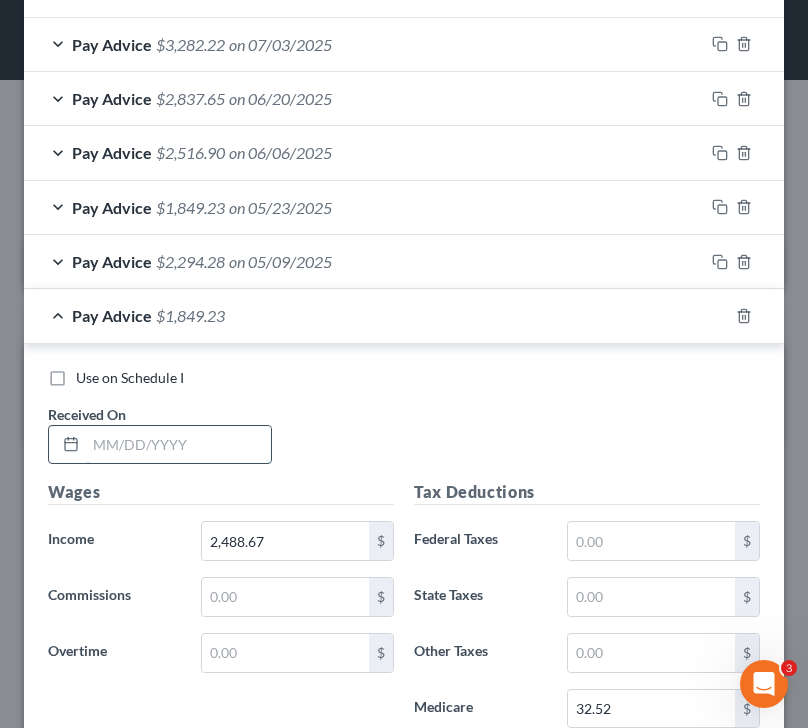 click at bounding box center (178, 445) 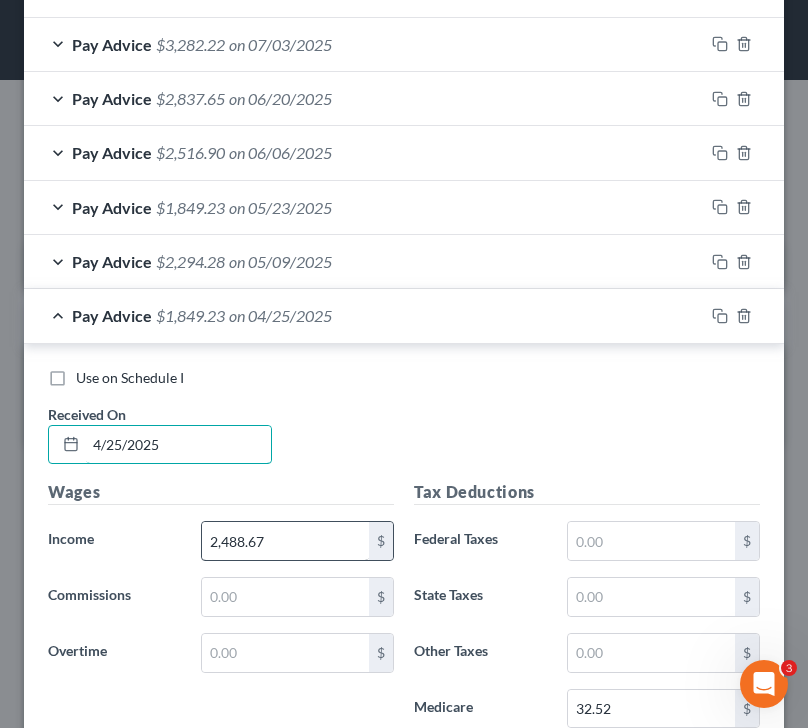 type on "4/25/2025" 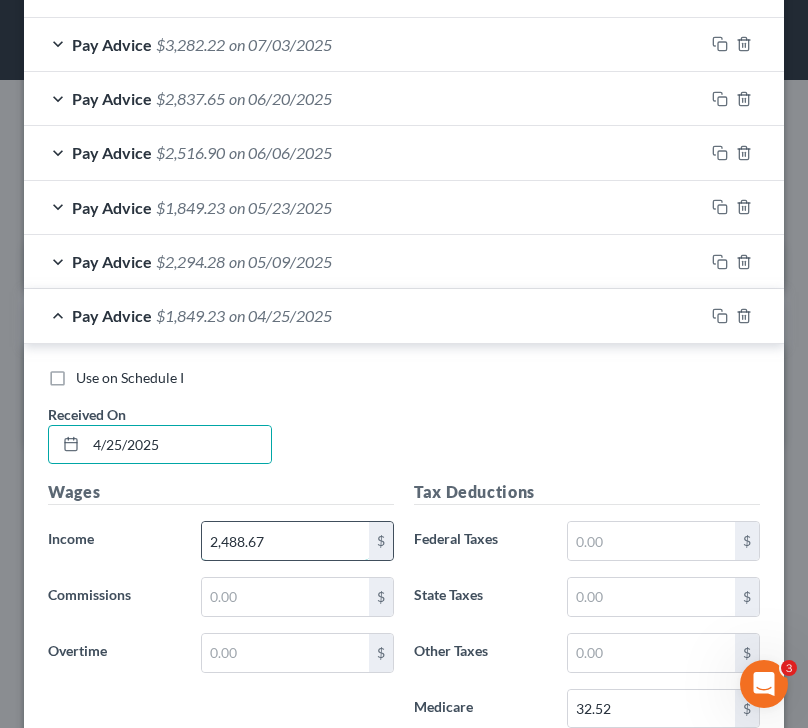 click on "2,488.67" at bounding box center [286, 541] 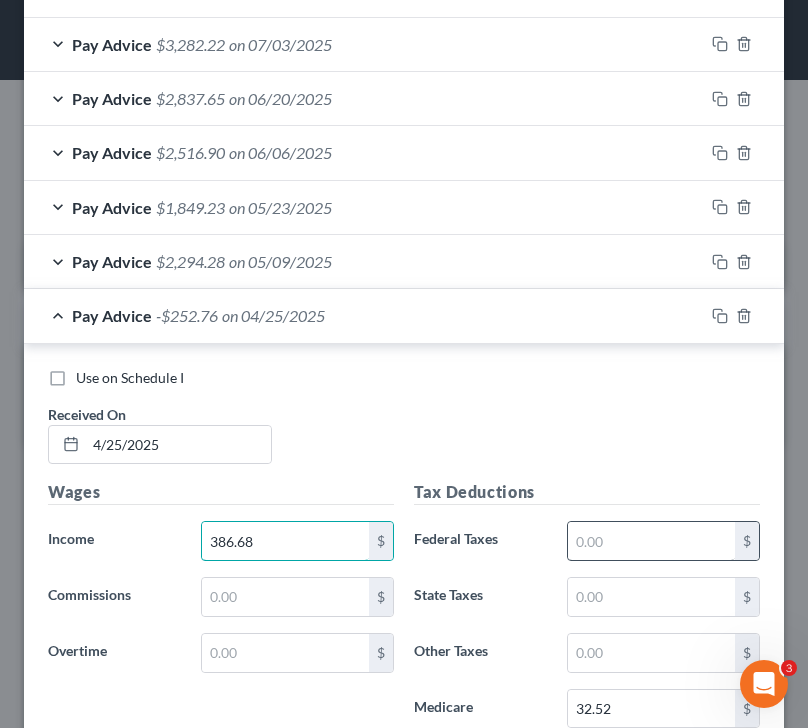 type on "386.68" 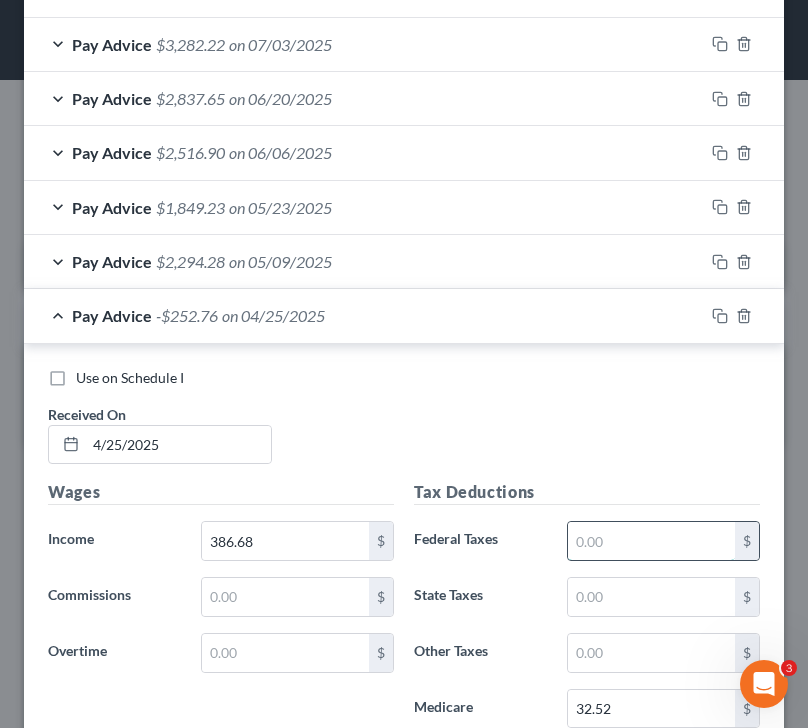 click at bounding box center [652, 541] 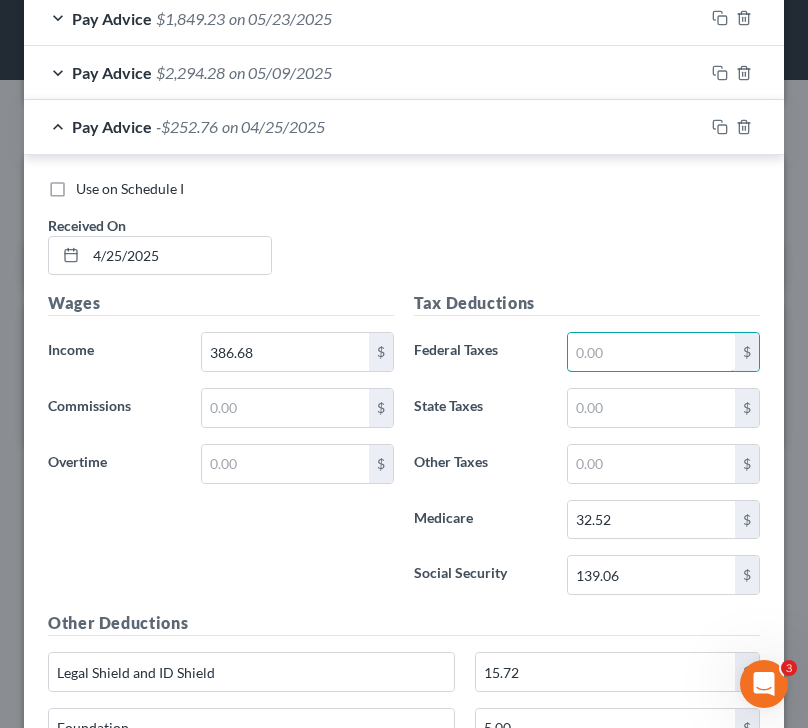 scroll, scrollTop: 946, scrollLeft: 0, axis: vertical 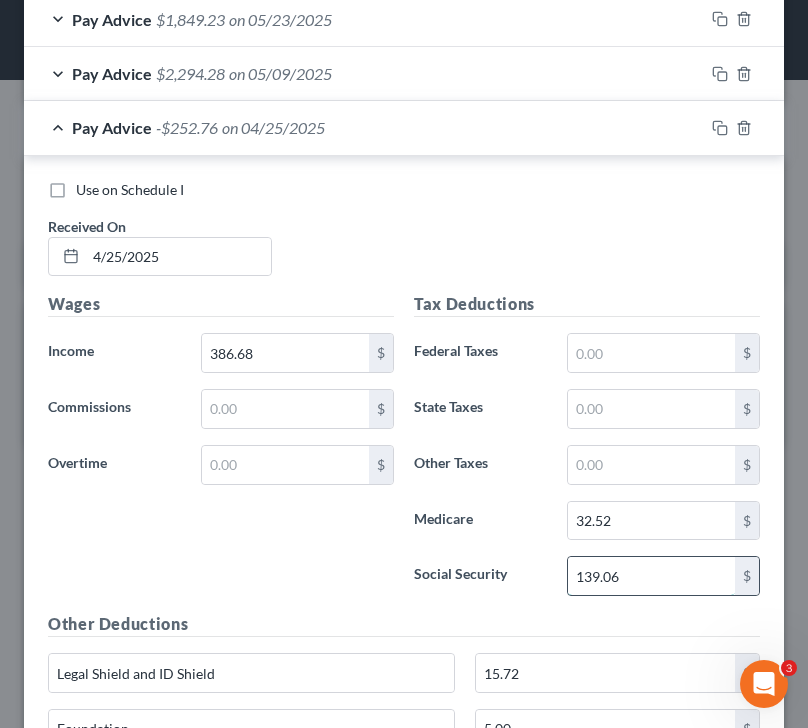 click on "139.06" at bounding box center [652, 576] 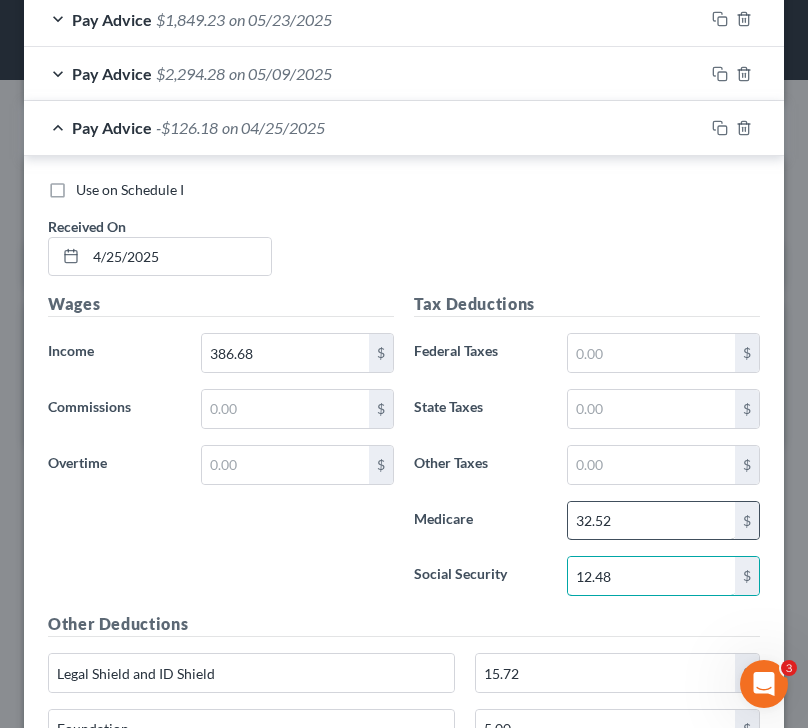 type on "12.48" 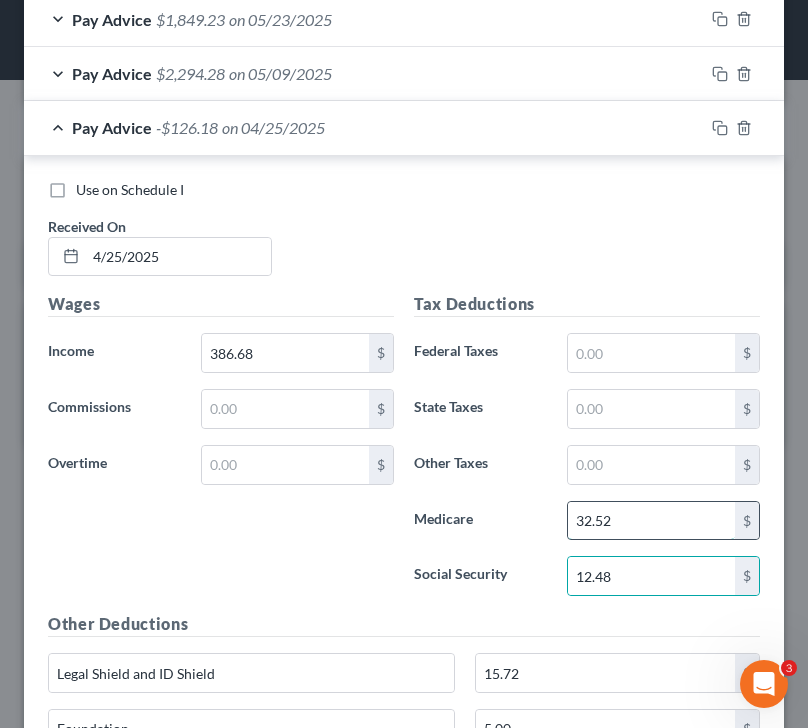 click on "32.52" at bounding box center [652, 521] 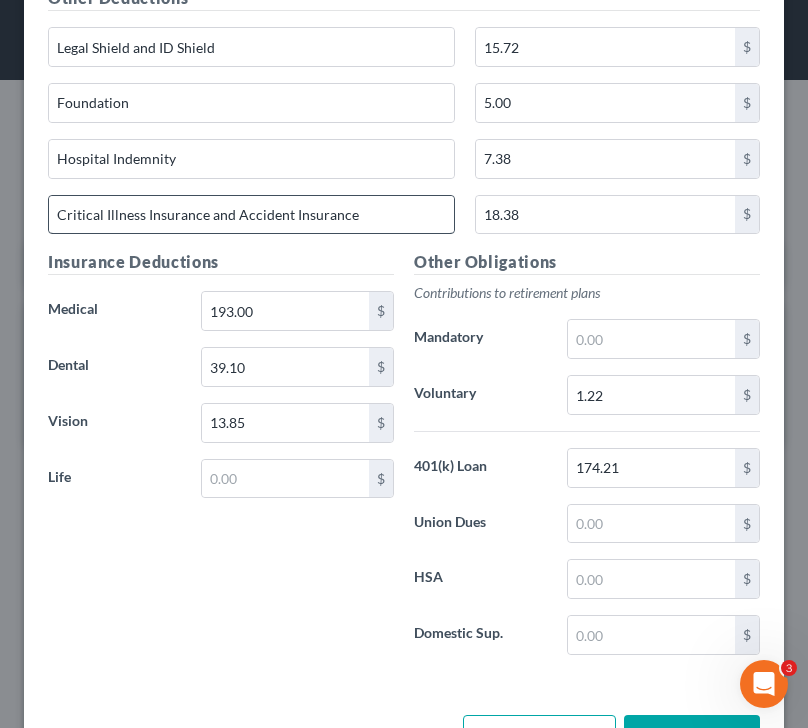scroll, scrollTop: 1574, scrollLeft: 0, axis: vertical 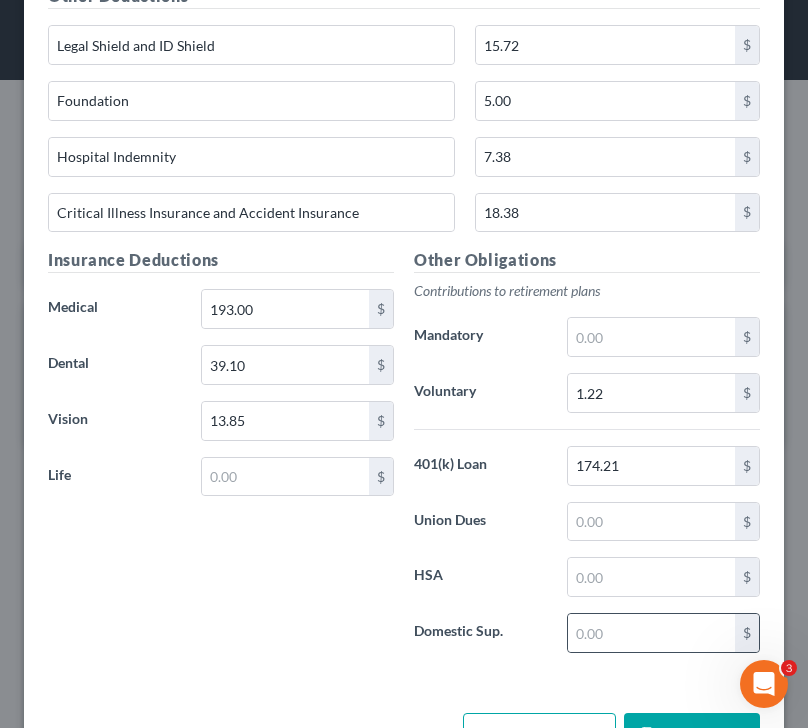 type on "2.92" 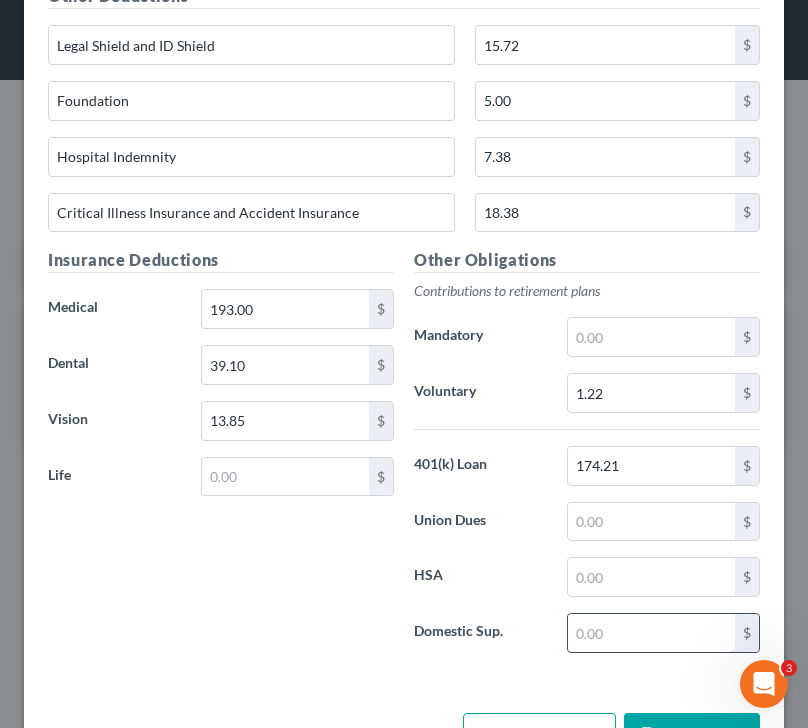 click at bounding box center [652, 633] 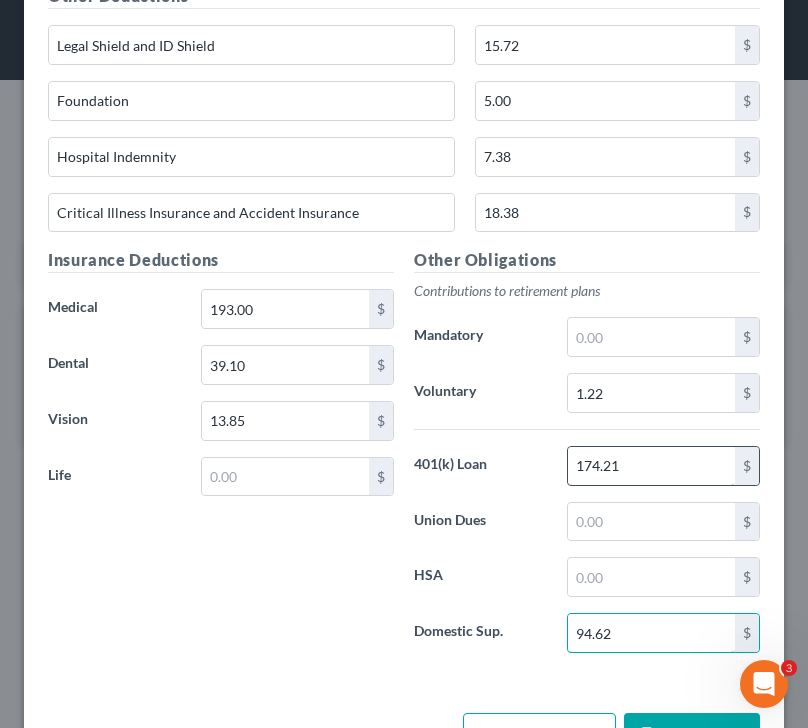 type on "94.62" 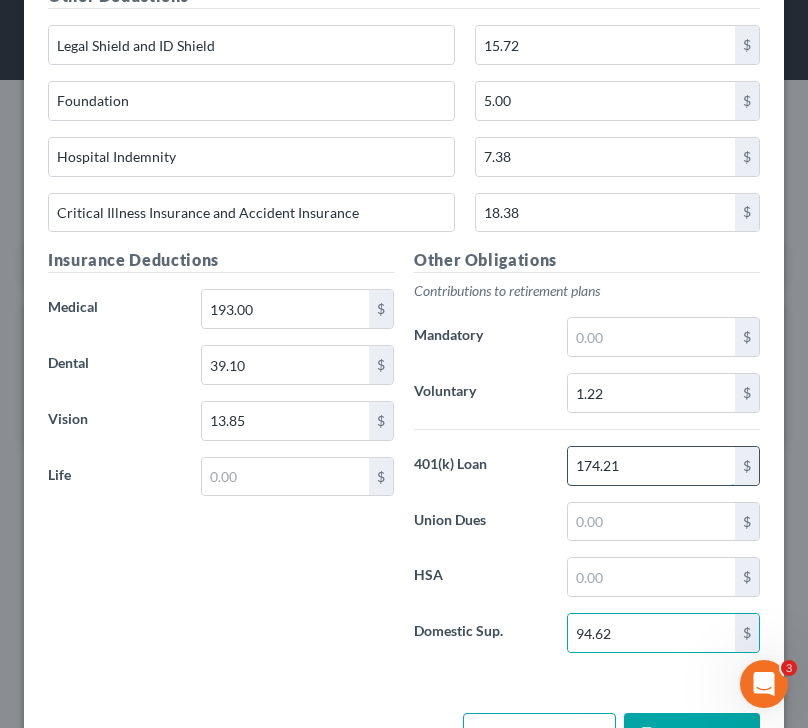 click on "174.21" at bounding box center (652, 466) 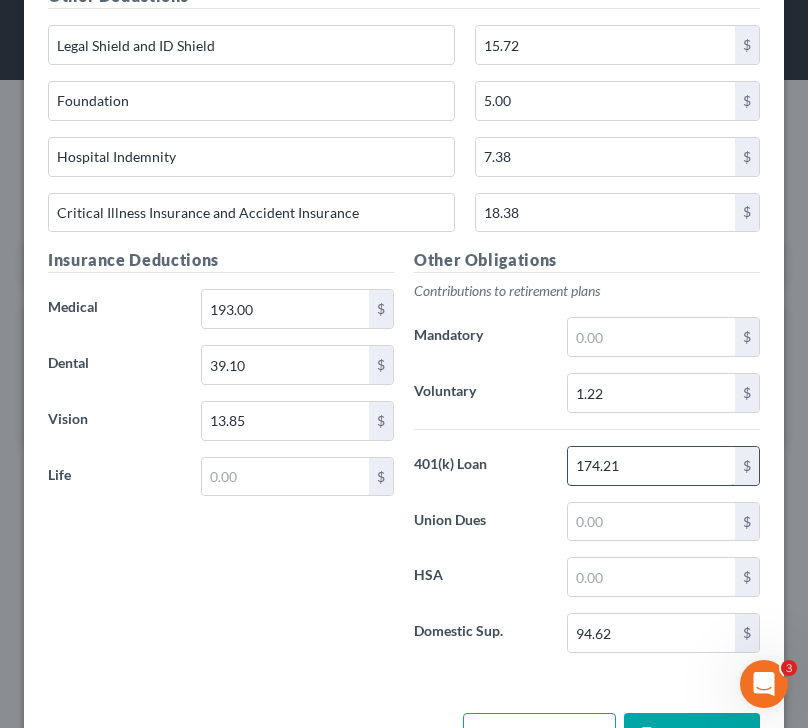click on "174.21" at bounding box center (652, 466) 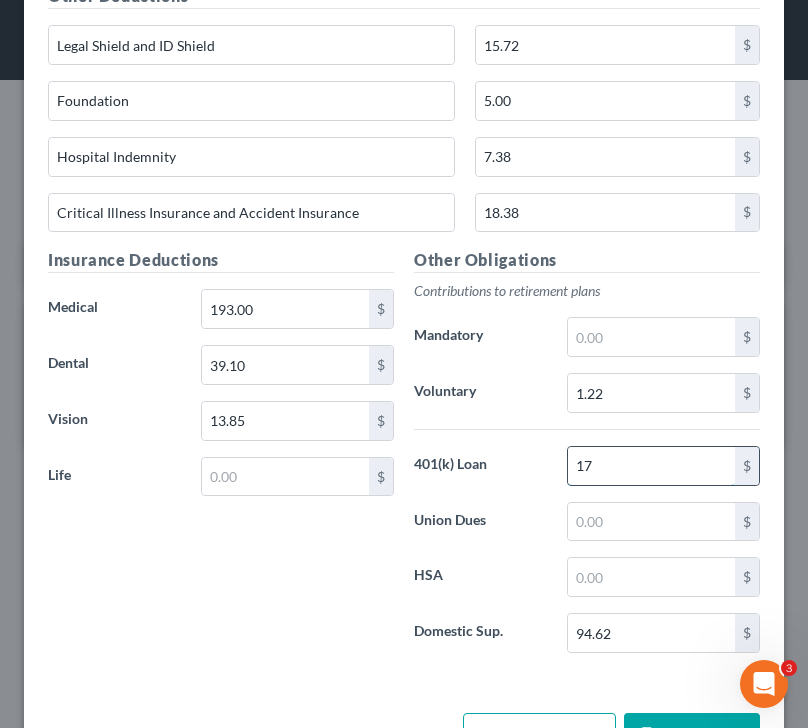 type on "1" 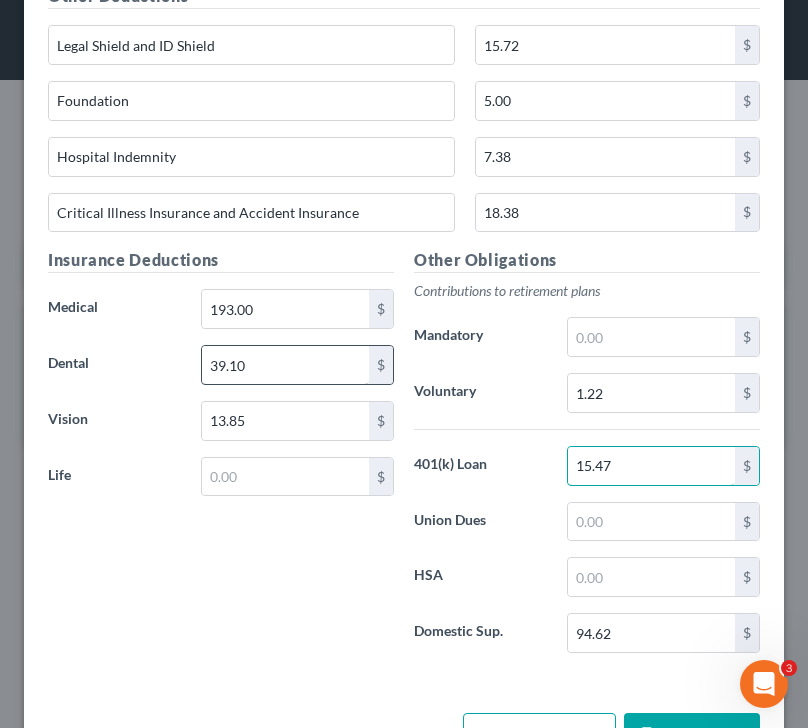 type on "15.47" 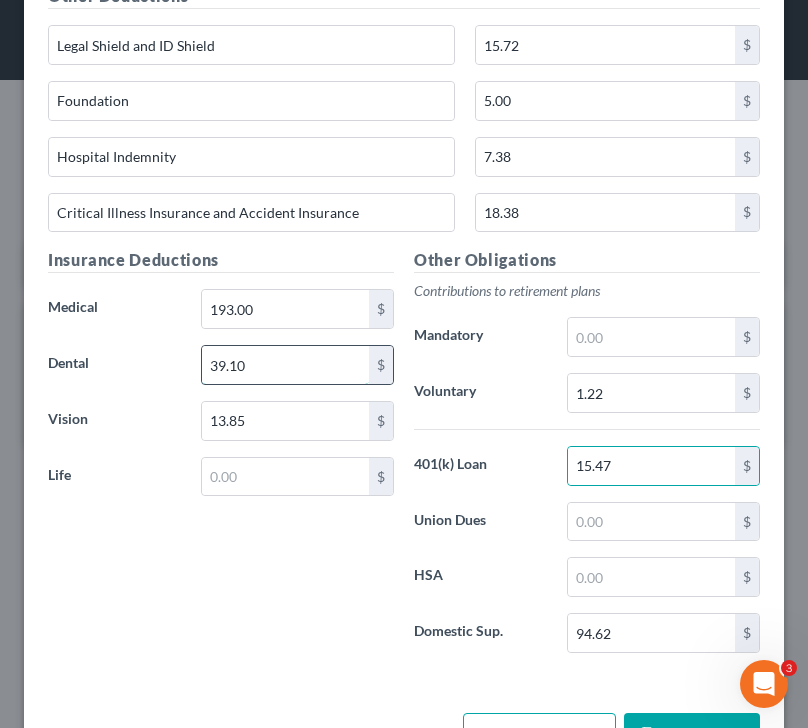 click on "39.10" at bounding box center [286, 365] 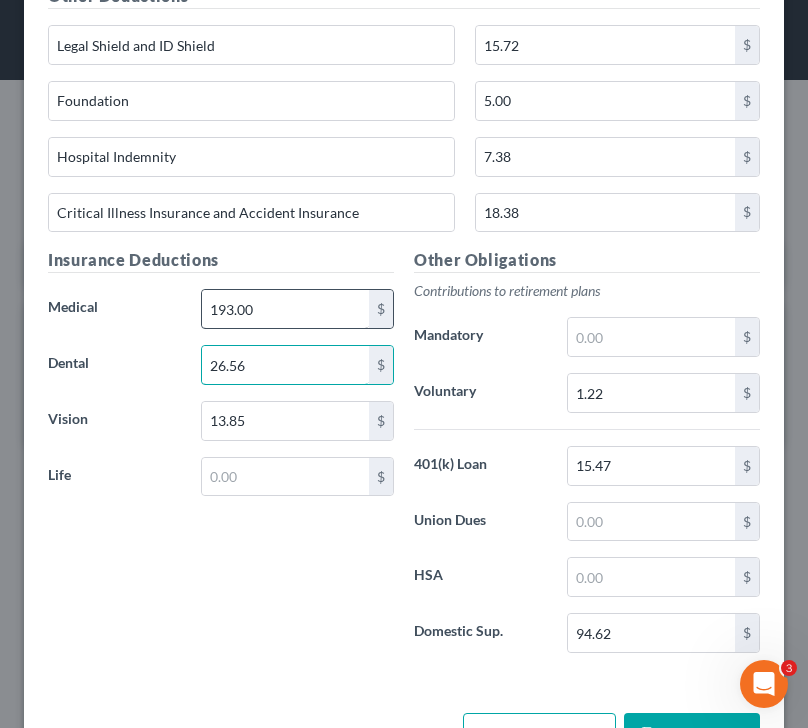 type on "26.56" 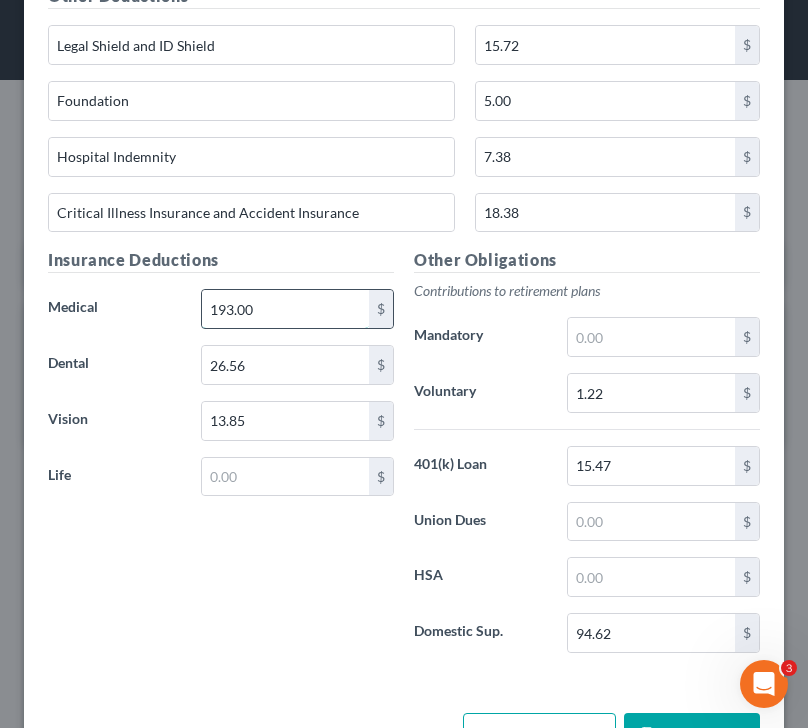 click on "193.00" at bounding box center (286, 309) 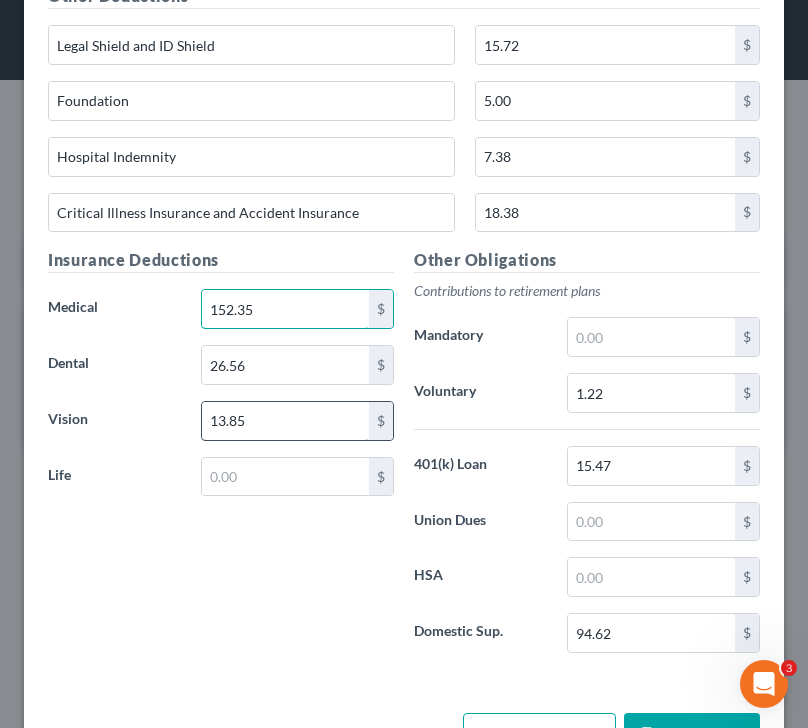 type on "152.35" 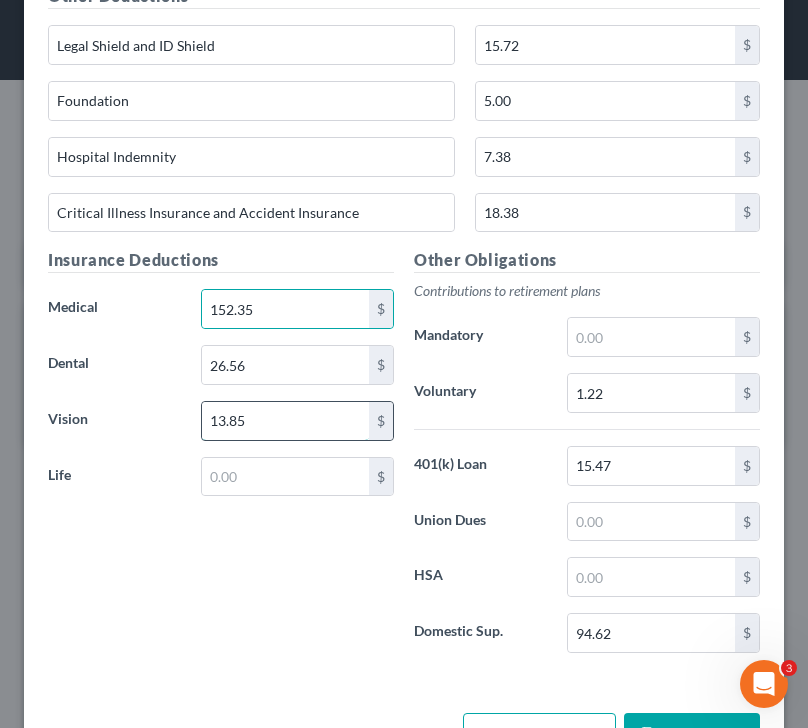 click on "13.85" at bounding box center (286, 421) 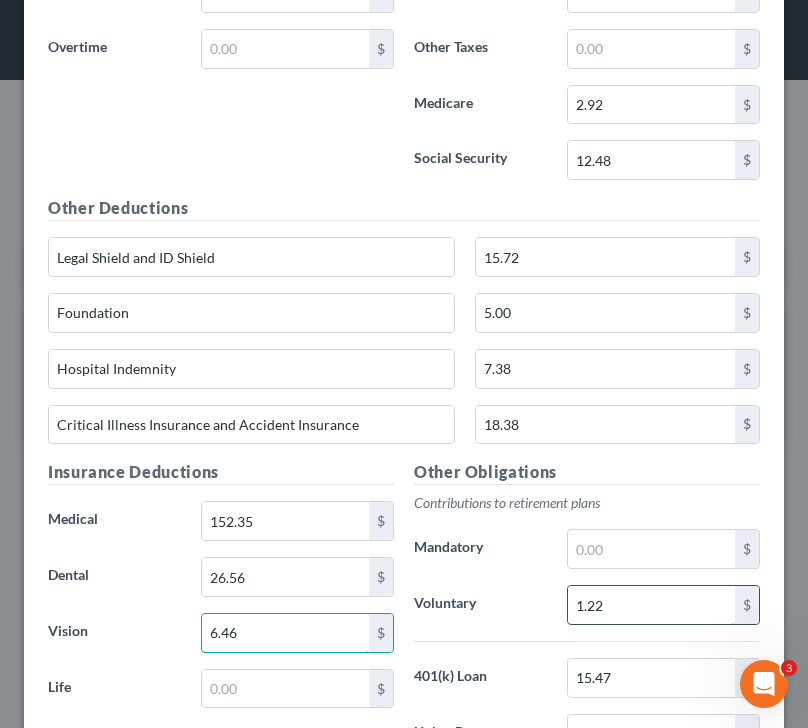 scroll, scrollTop: 1364, scrollLeft: 0, axis: vertical 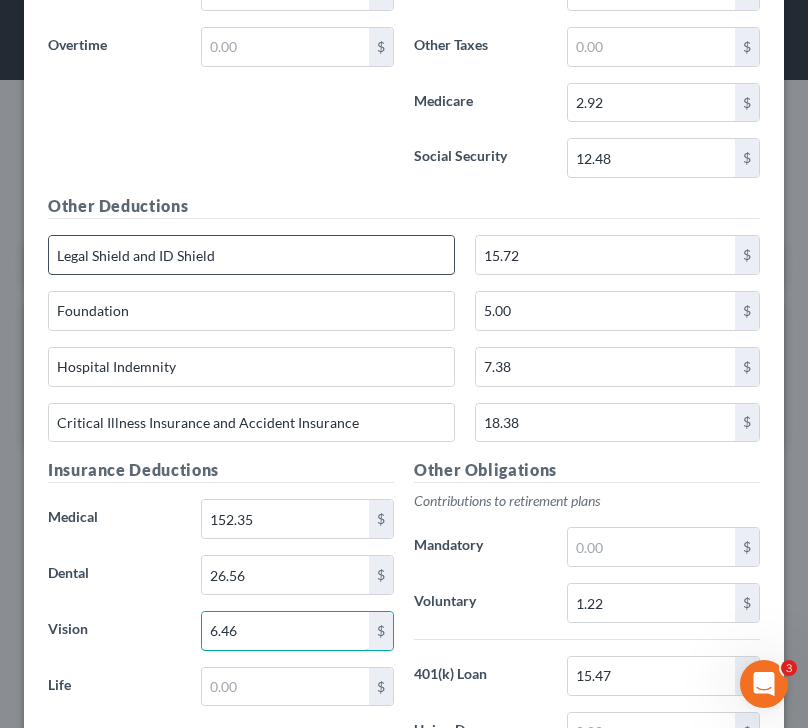 type on "6.46" 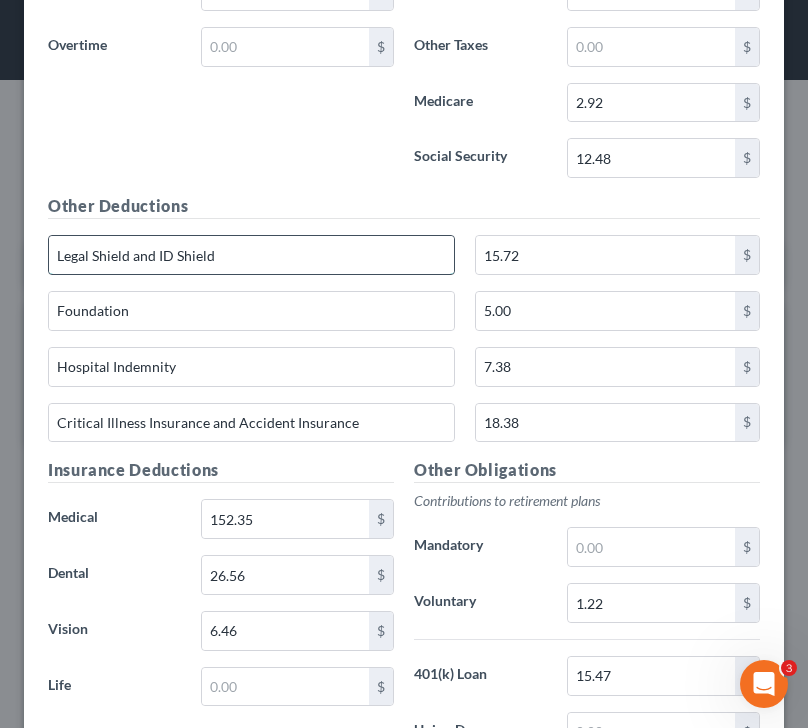 click on "Legal Shield and ID Shield" at bounding box center (251, 255) 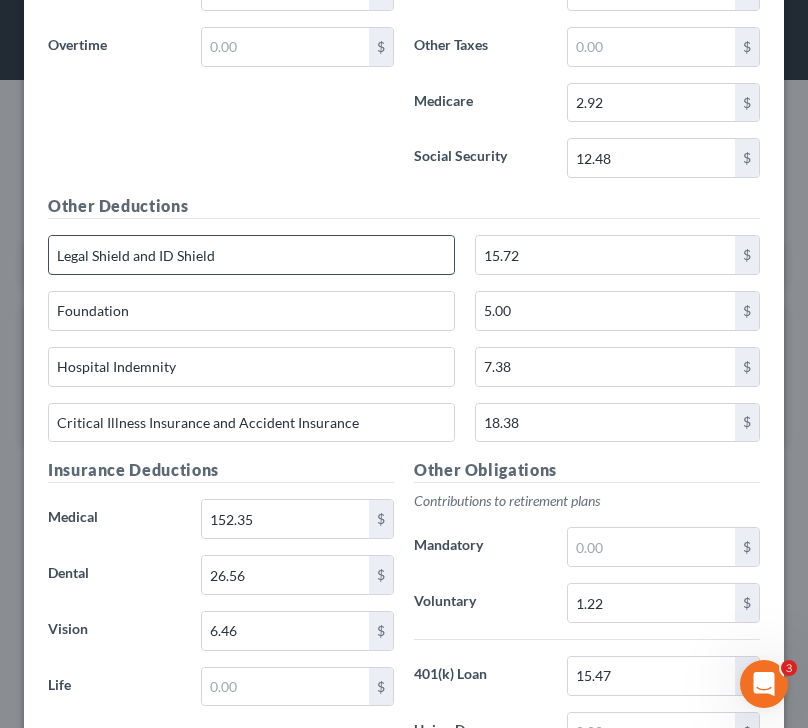 drag, startPoint x: 238, startPoint y: 261, endPoint x: 130, endPoint y: 264, distance: 108.04166 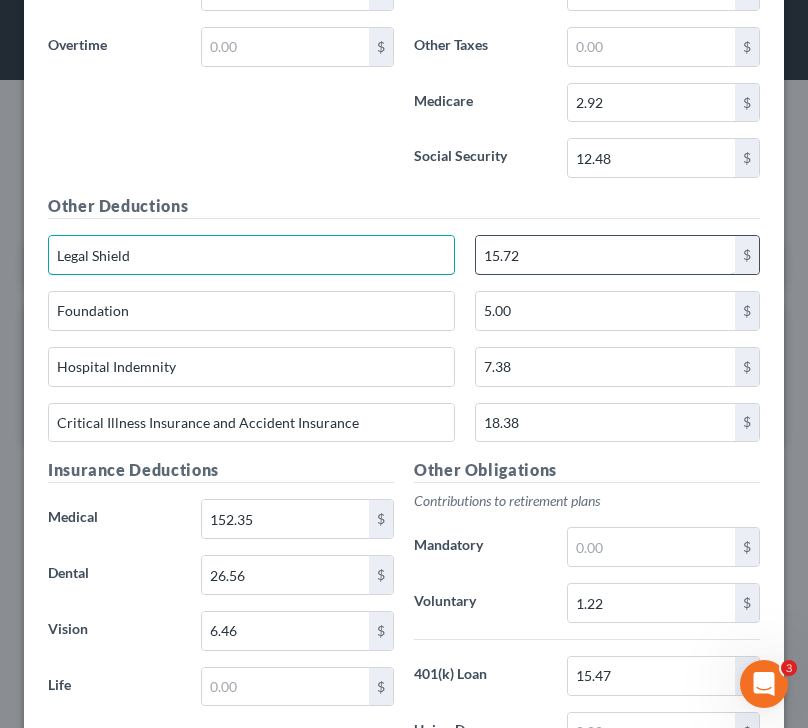 type on "Legal Shield" 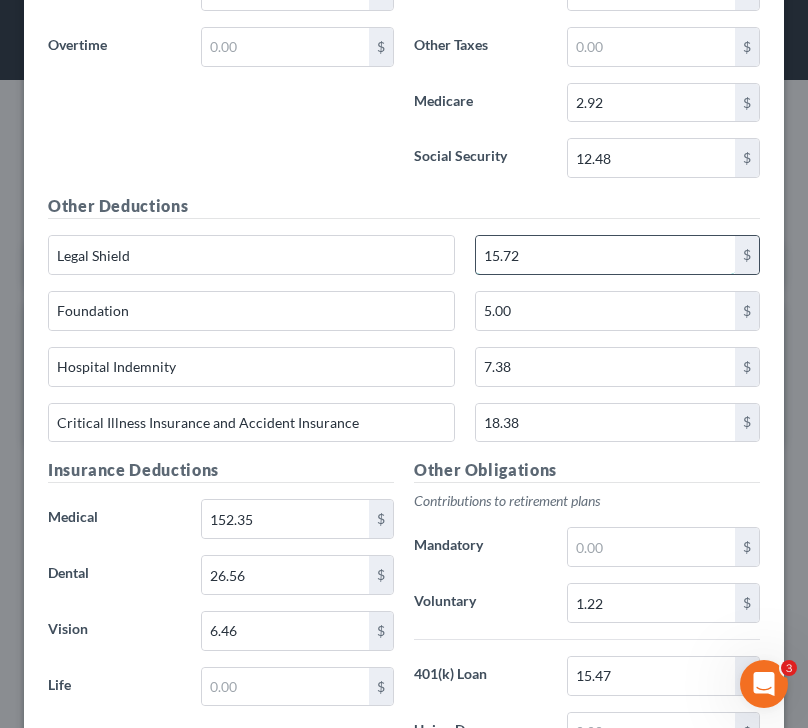 click on "15.72" at bounding box center (605, 255) 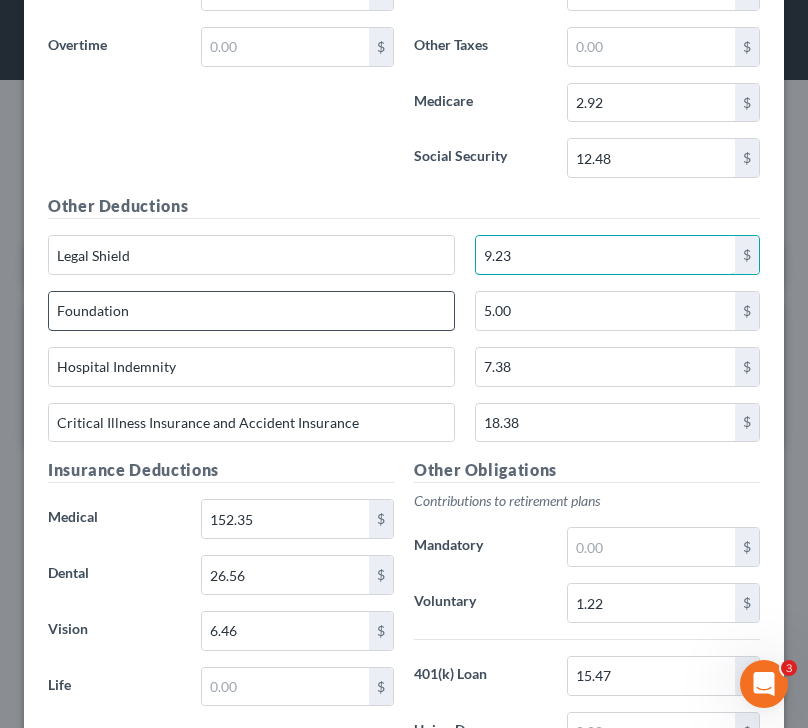 type on "9.23" 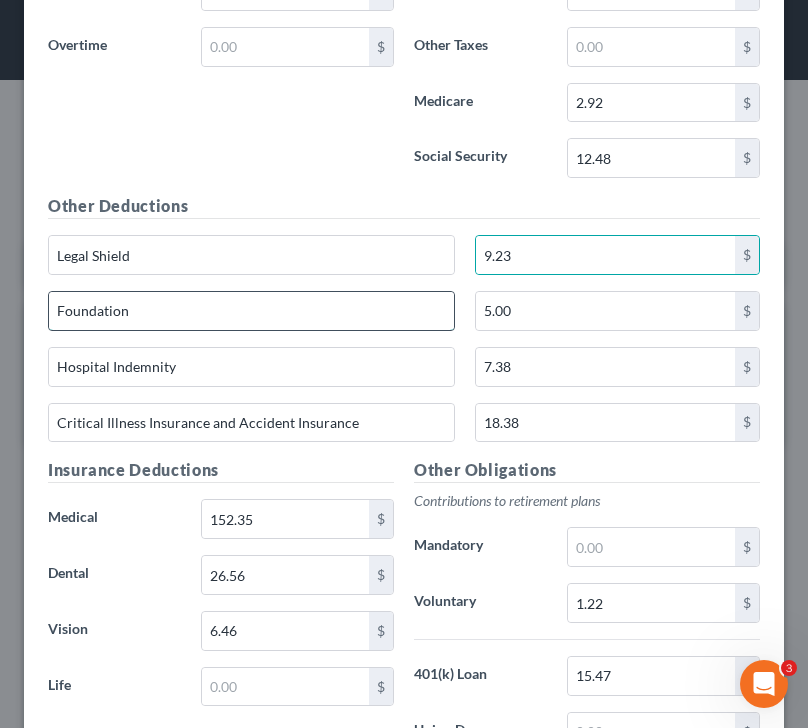 click on "Foundation" at bounding box center (251, 311) 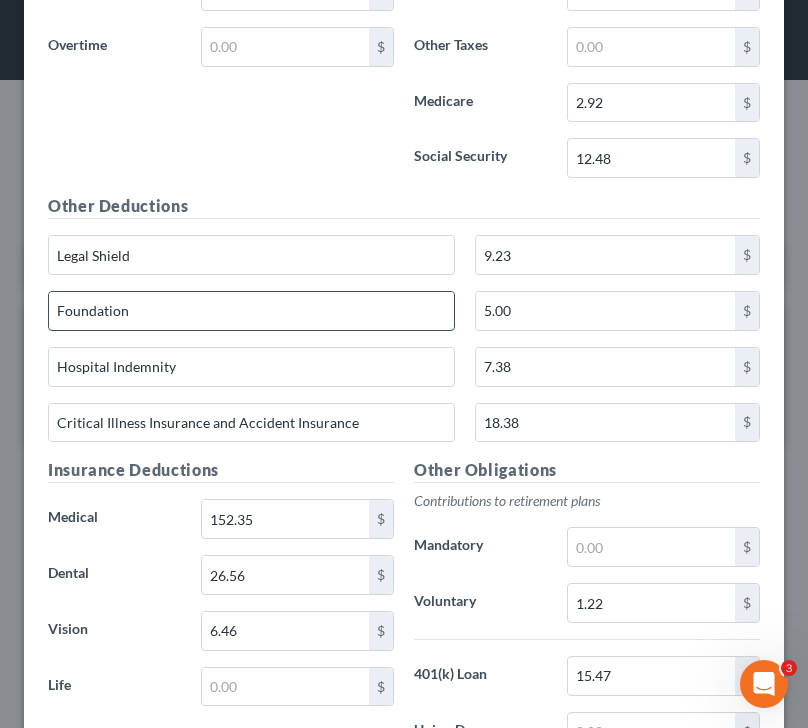 click on "Foundation" at bounding box center (251, 311) 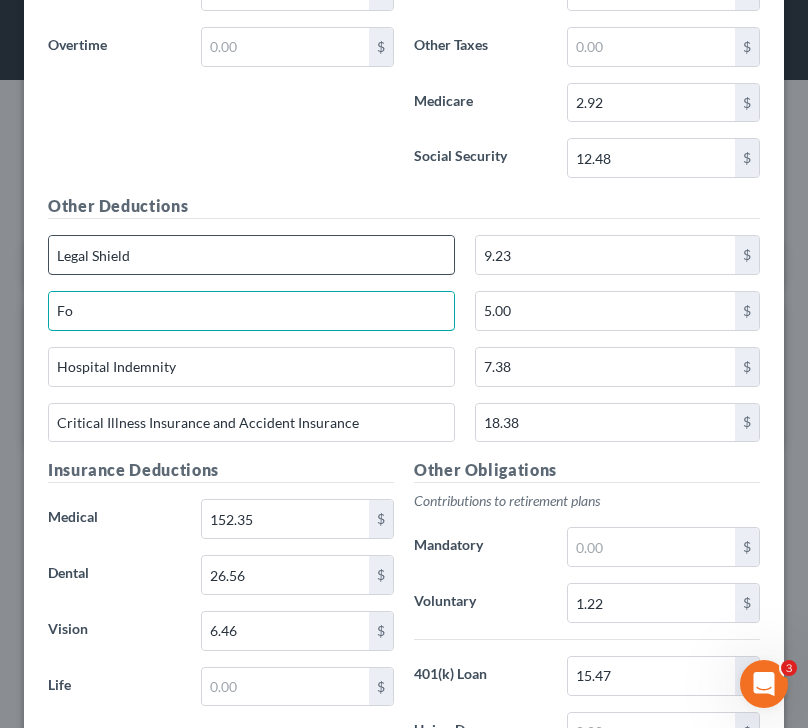 type on "F" 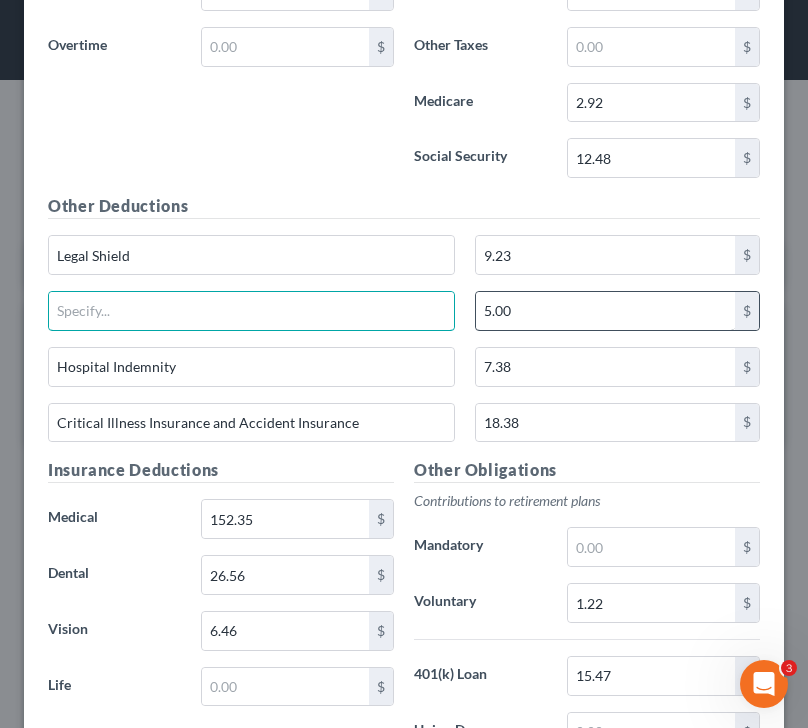 type 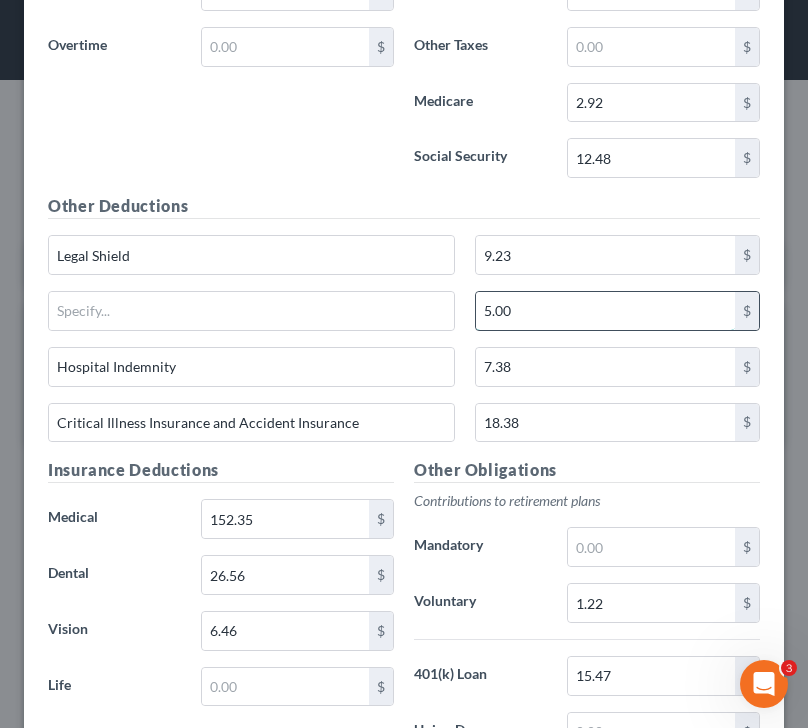 click on "5.00" at bounding box center [605, 311] 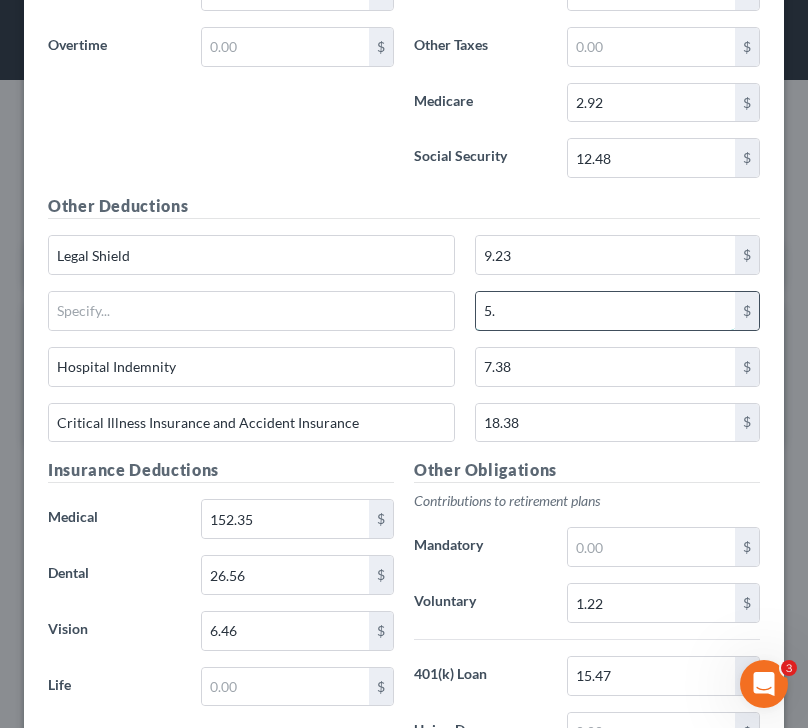 type on "5" 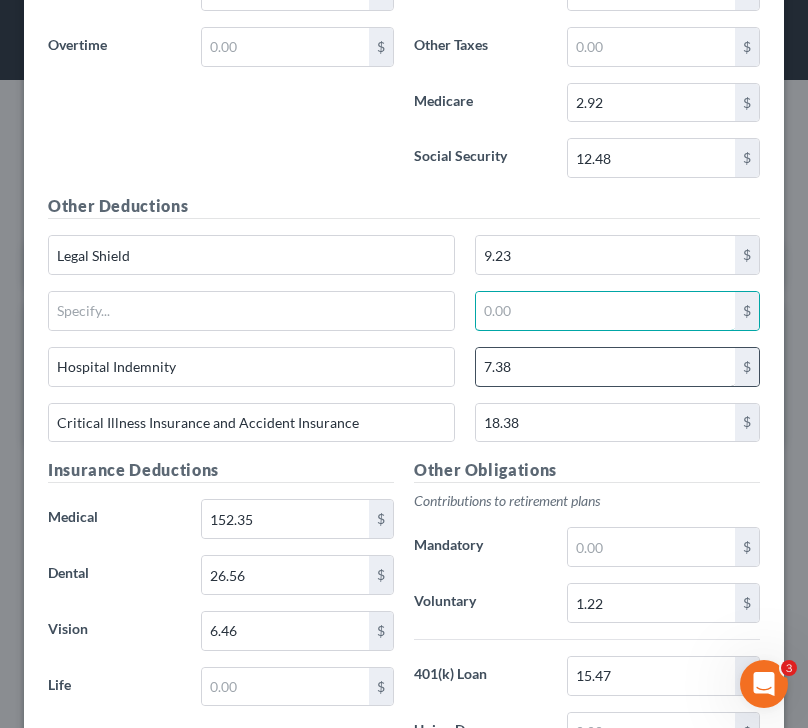 type 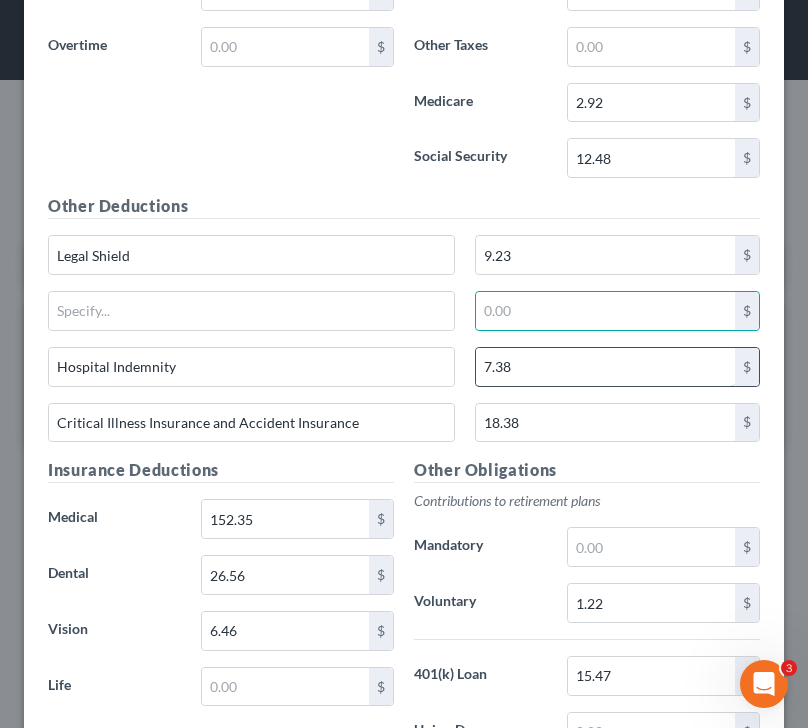 click on "7.38" at bounding box center [605, 367] 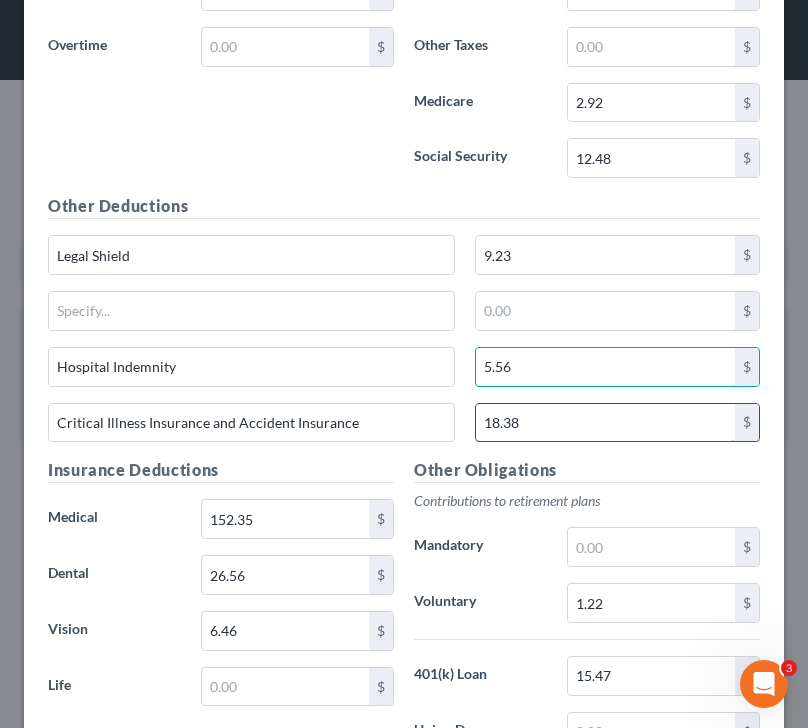 type on "5.56" 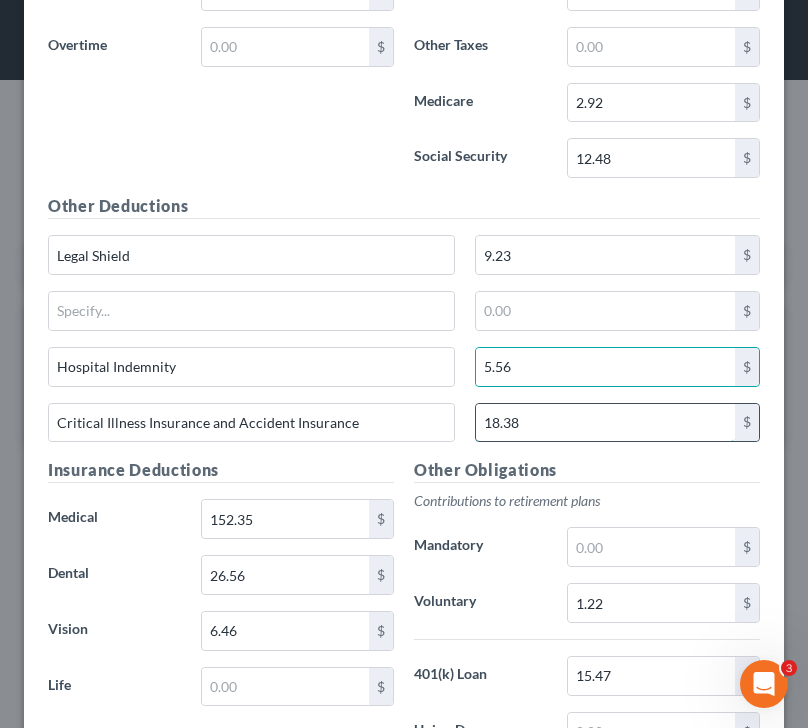 click on "18.38" at bounding box center (605, 423) 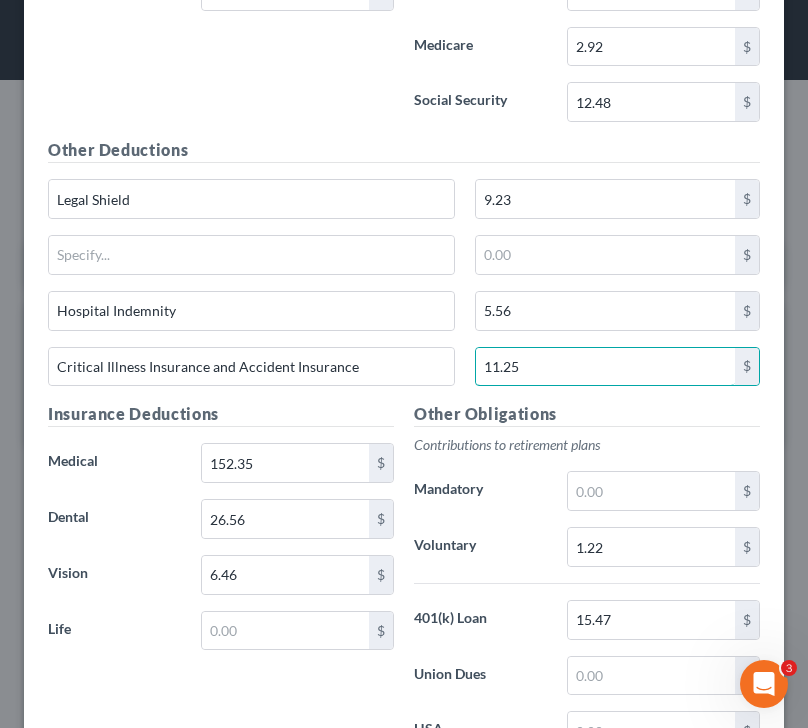 scroll, scrollTop: 1426, scrollLeft: 0, axis: vertical 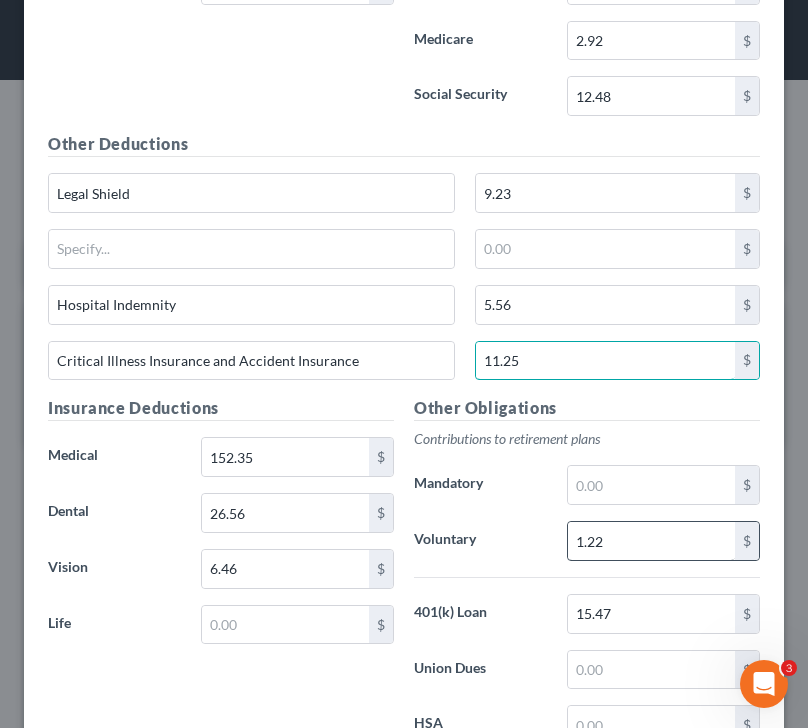 type on "11.25" 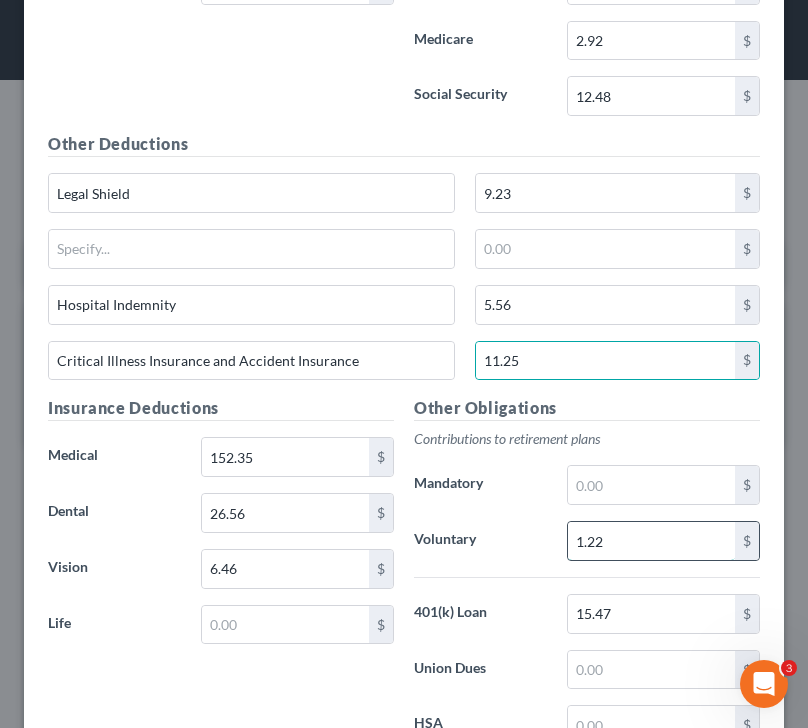 click on "1.22" at bounding box center [652, 541] 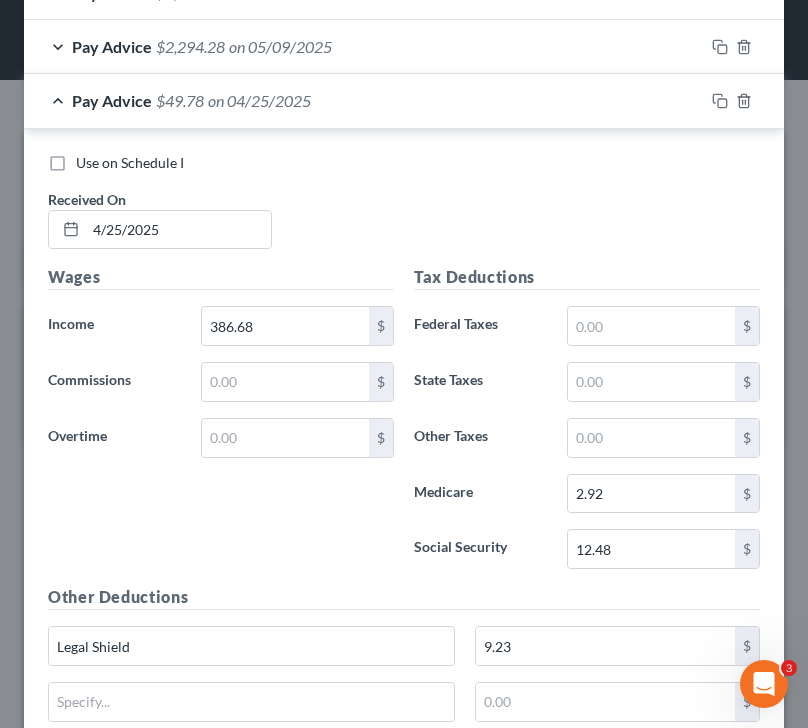 scroll, scrollTop: 974, scrollLeft: 0, axis: vertical 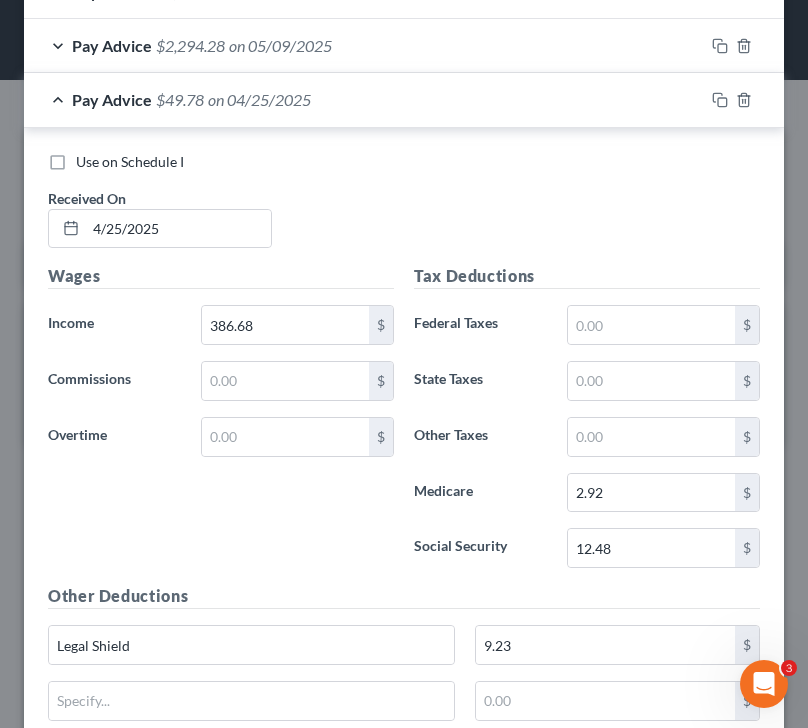type 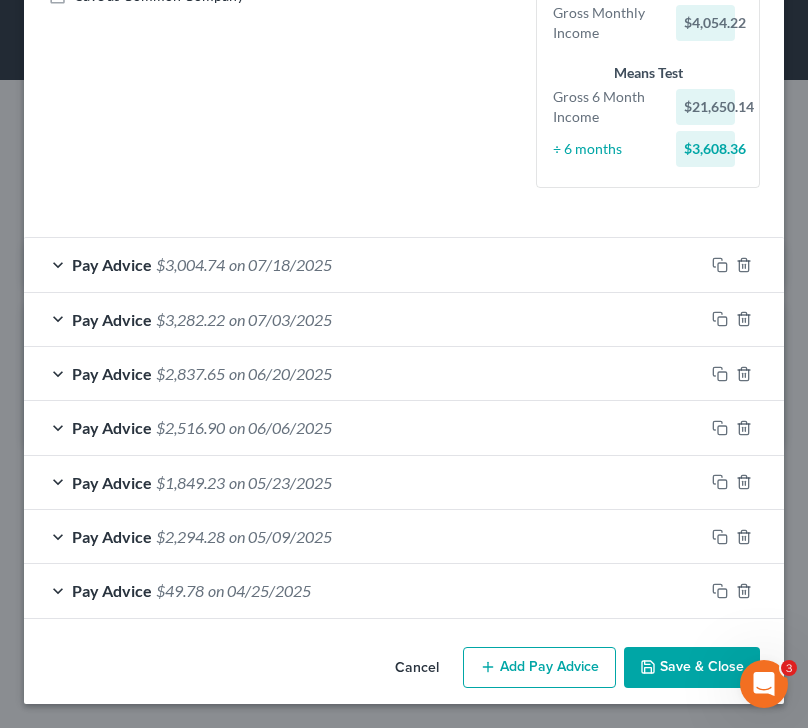 scroll, scrollTop: 483, scrollLeft: 0, axis: vertical 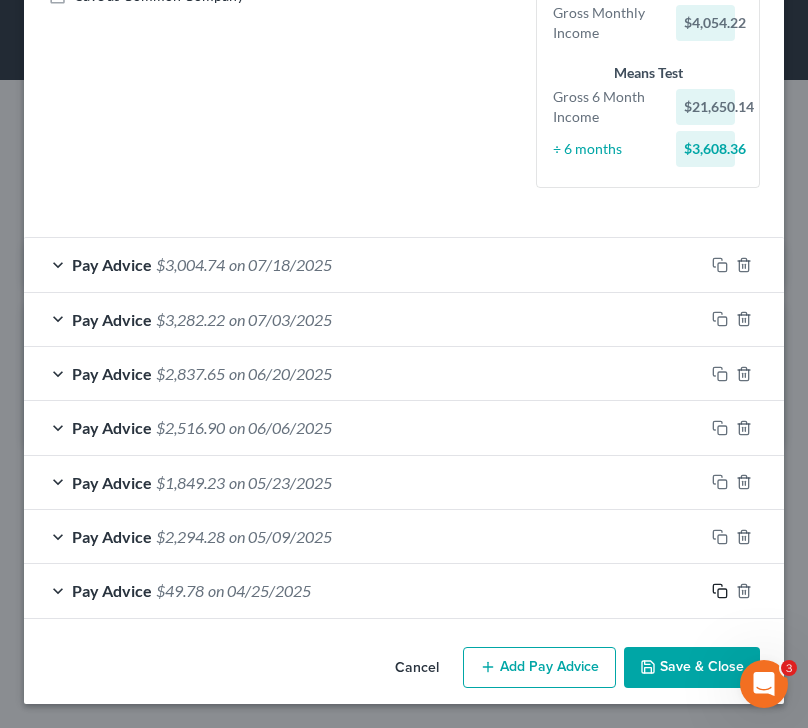 click 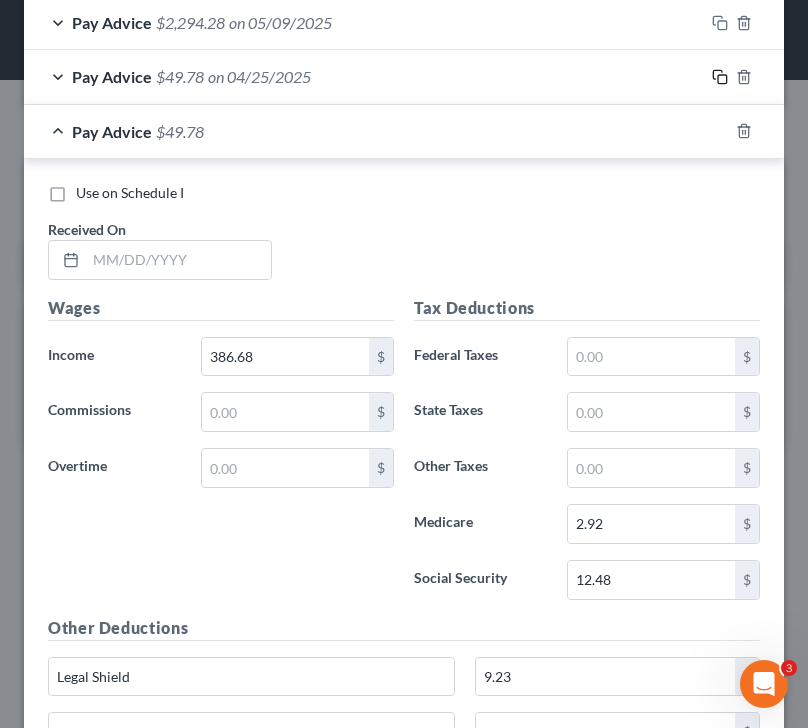 scroll, scrollTop: 1005, scrollLeft: 0, axis: vertical 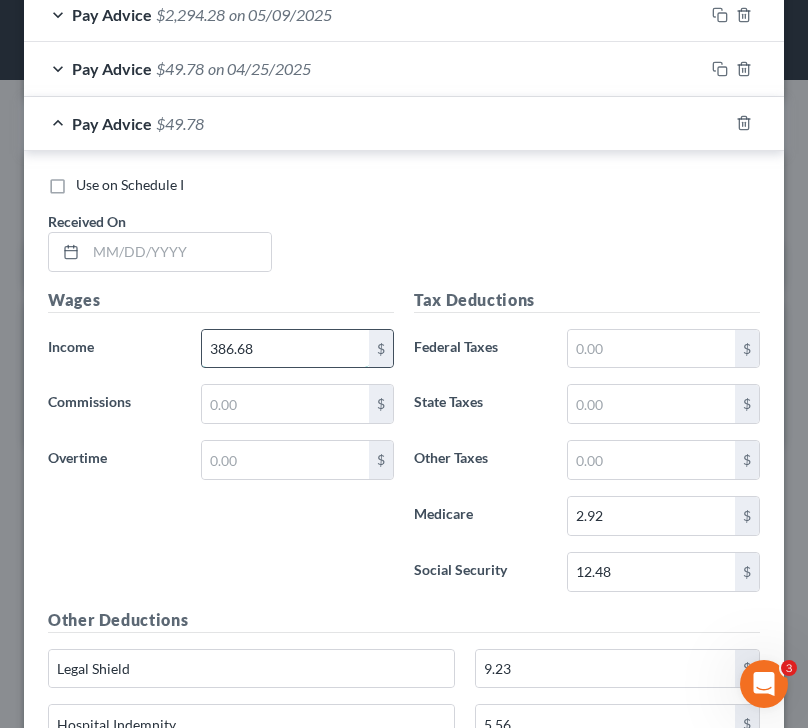 click on "386.68" at bounding box center [286, 349] 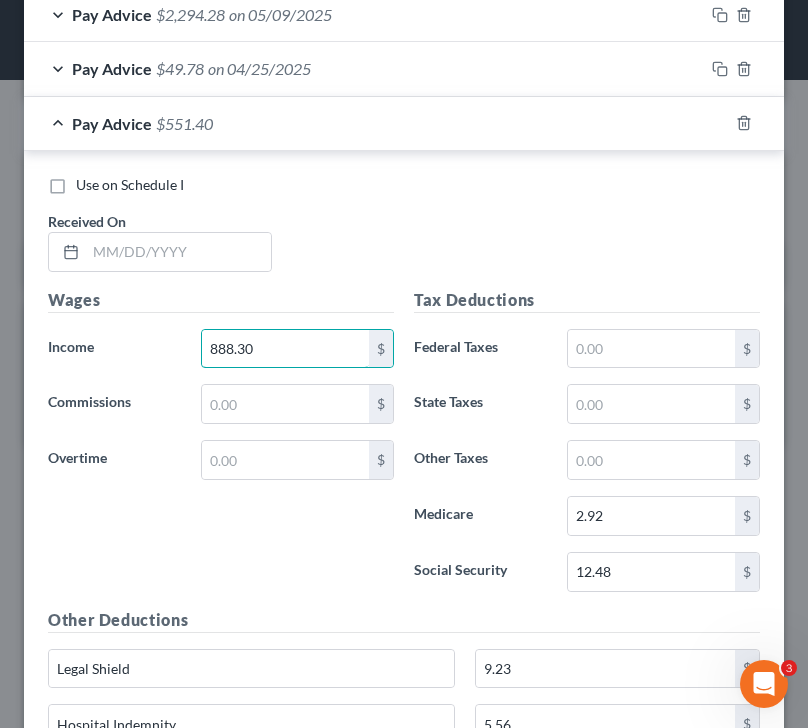 scroll, scrollTop: 1046, scrollLeft: 0, axis: vertical 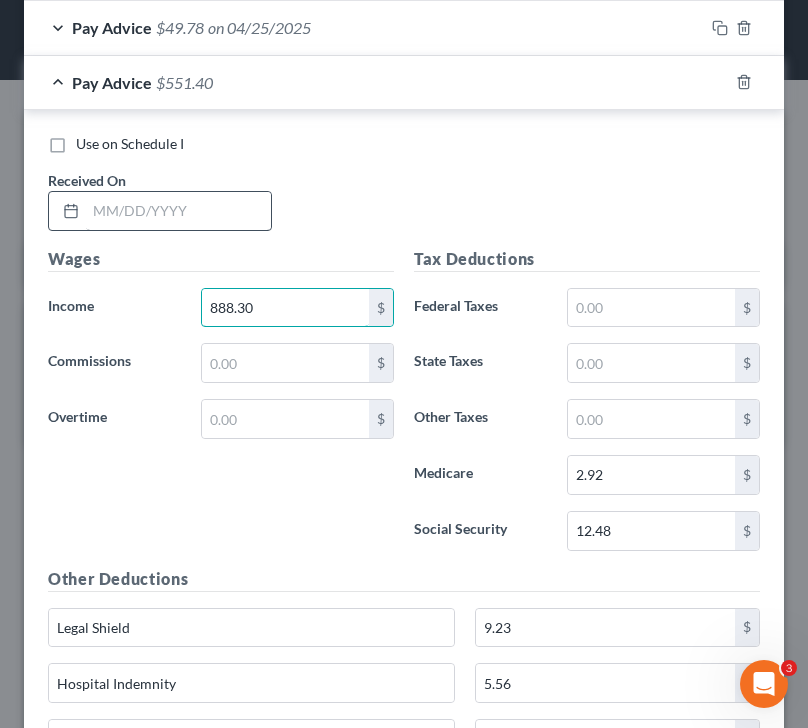 type on "888.30" 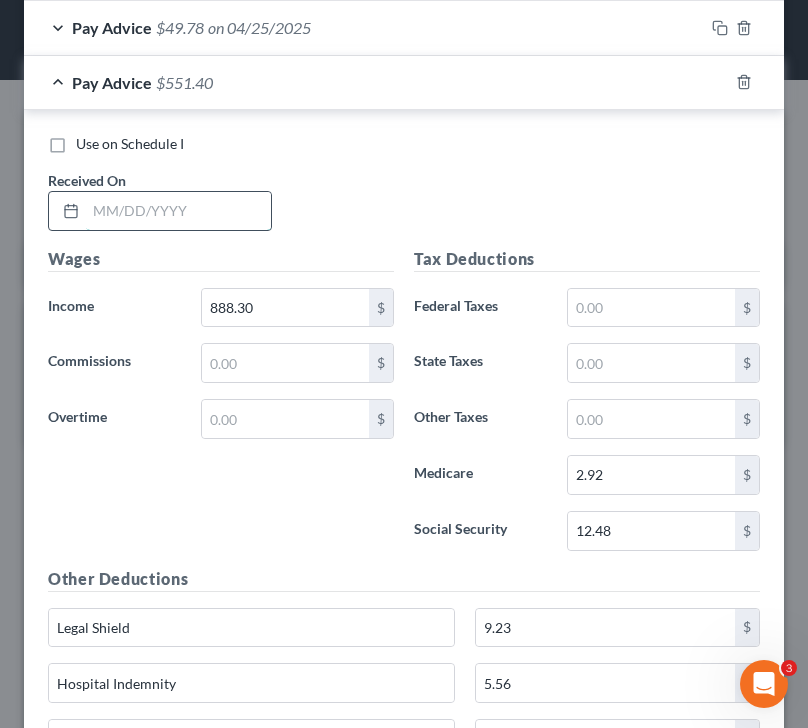 click at bounding box center [178, 211] 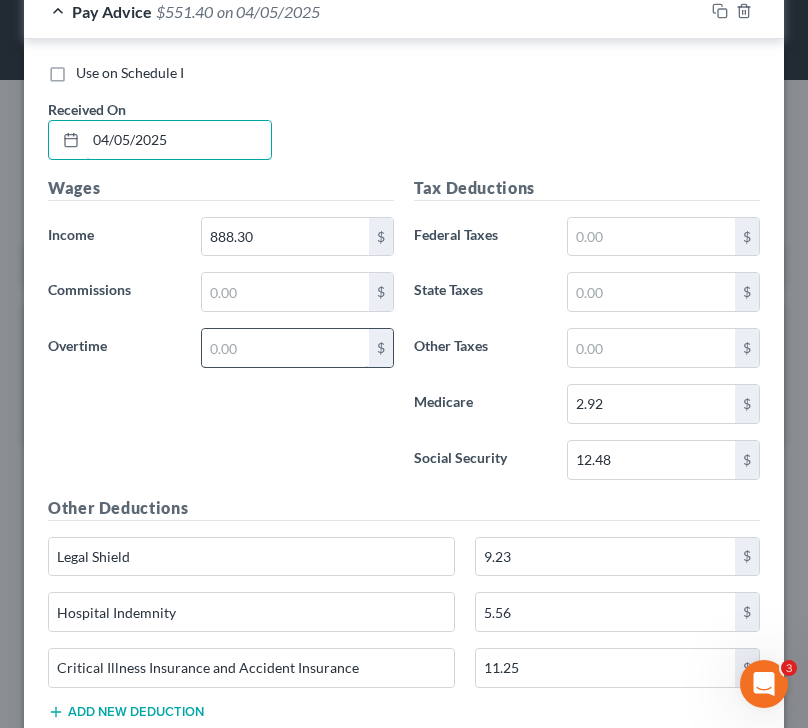 scroll, scrollTop: 1118, scrollLeft: 0, axis: vertical 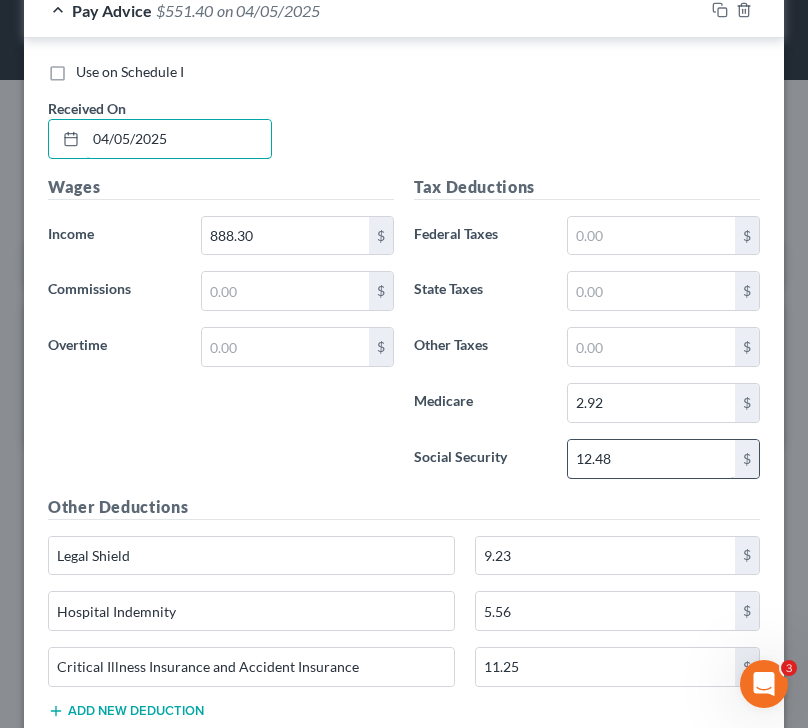 type on "04/05/2025" 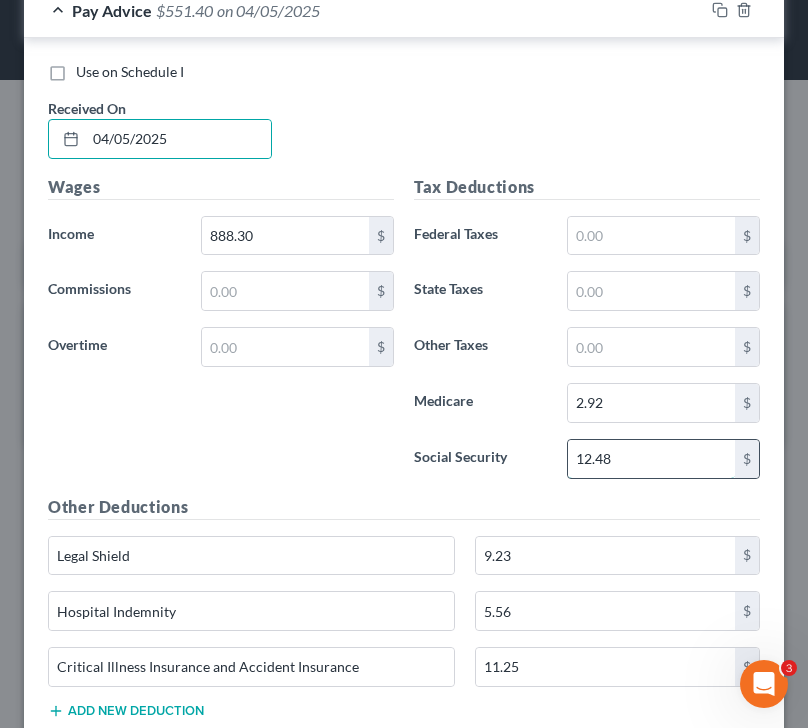 click on "12.48" at bounding box center [652, 459] 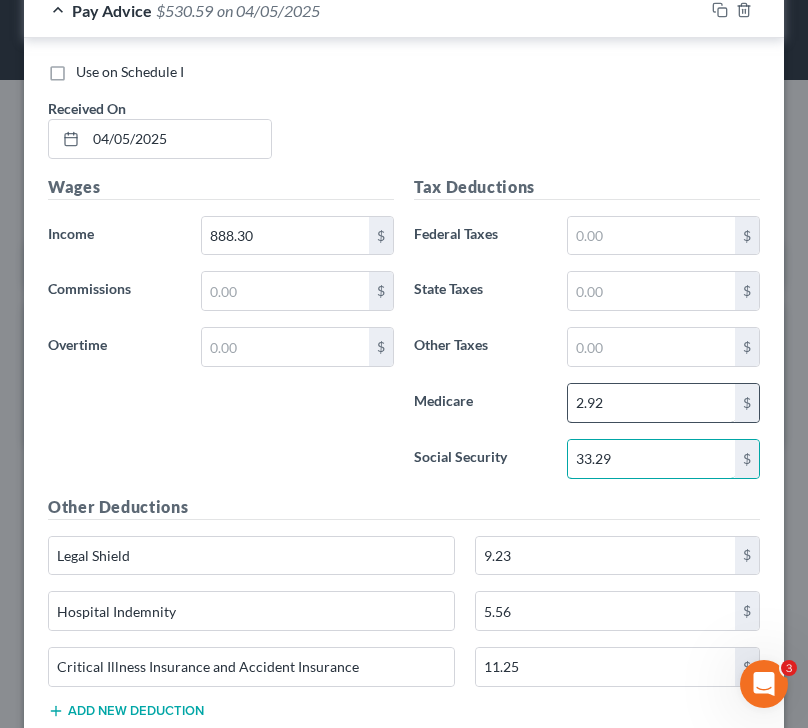type on "33.29" 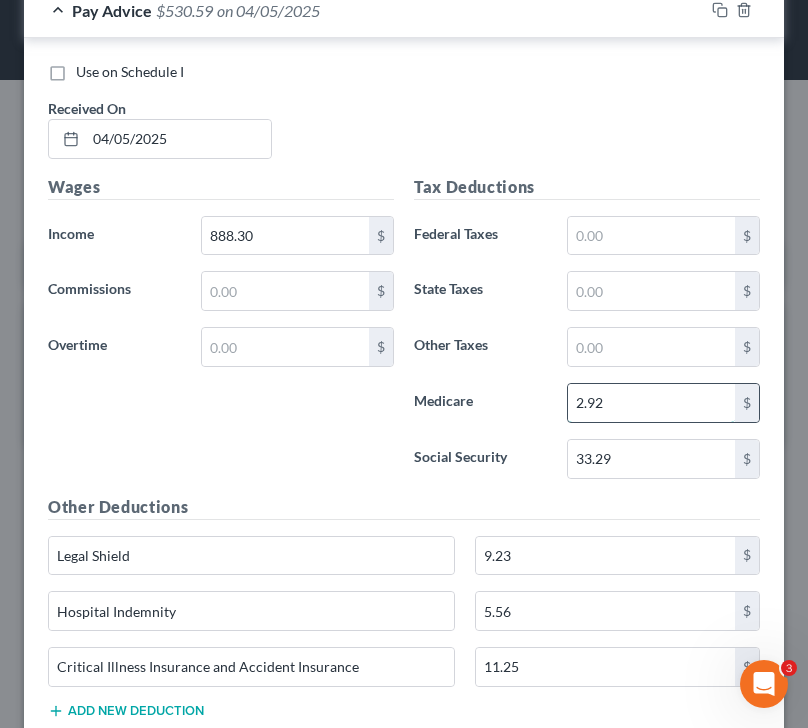 click on "2.92" at bounding box center [652, 403] 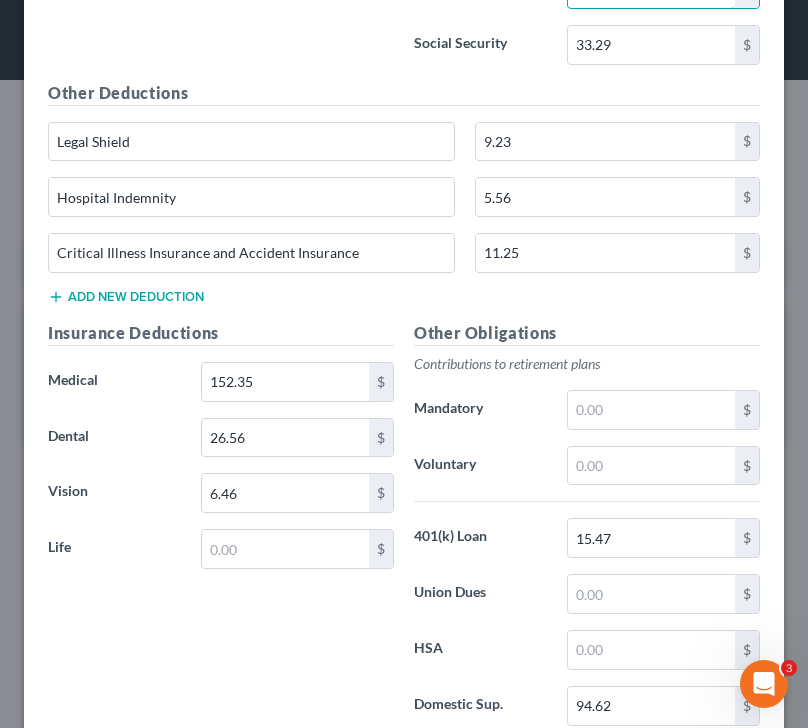 scroll, scrollTop: 1538, scrollLeft: 0, axis: vertical 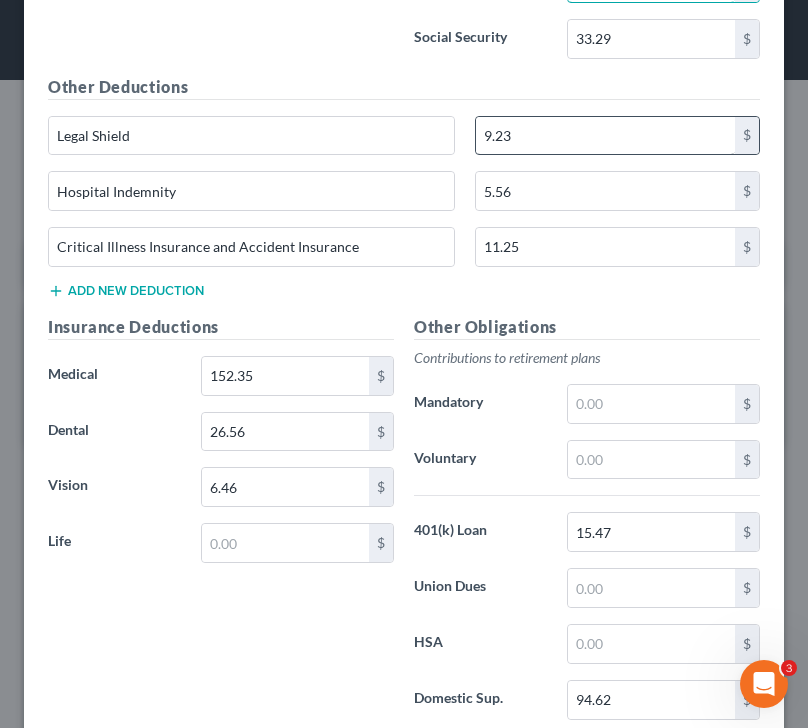 type on "7.78" 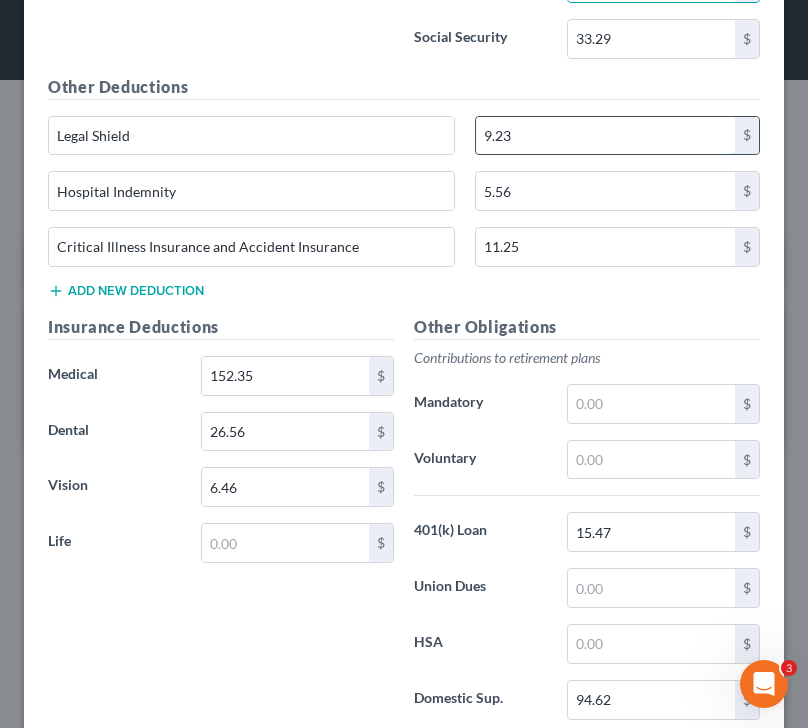 click on "9.23" at bounding box center [605, 136] 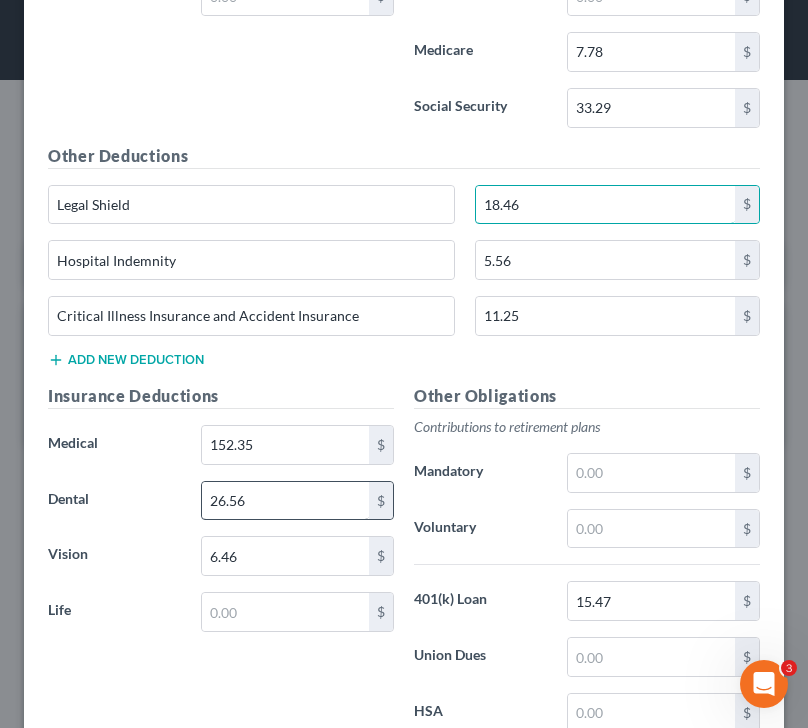 scroll, scrollTop: 1671, scrollLeft: 0, axis: vertical 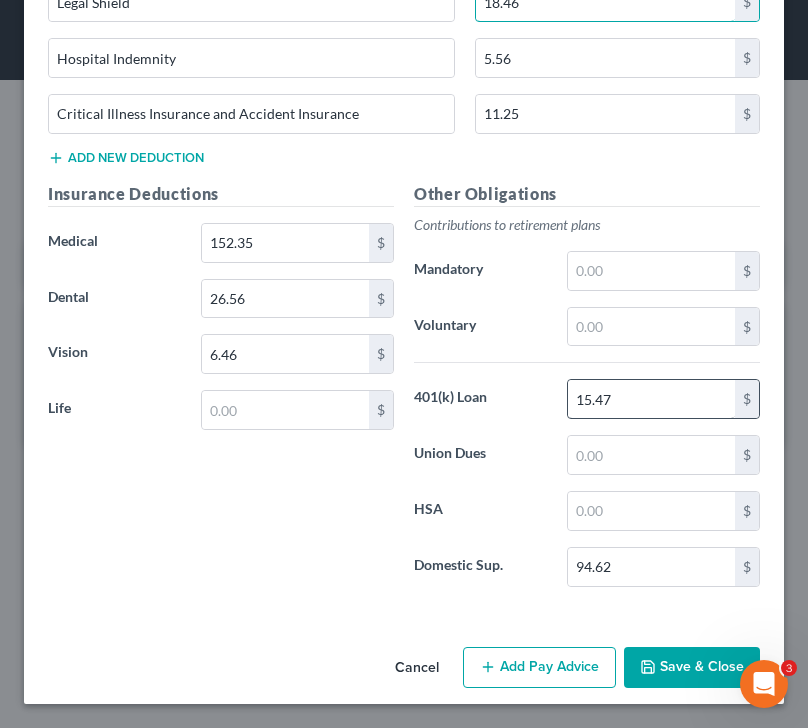 type on "18.46" 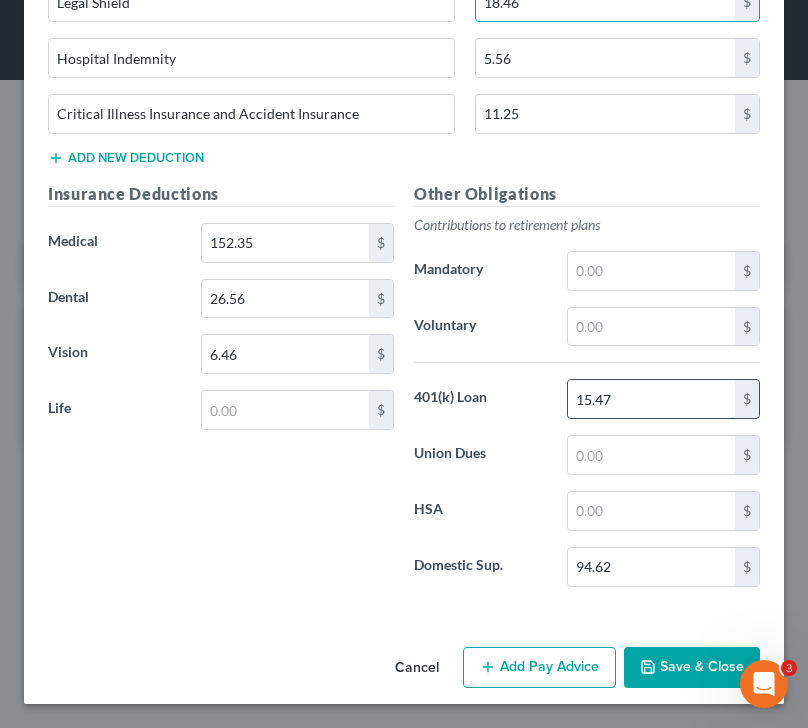 click on "15.47" at bounding box center [652, 399] 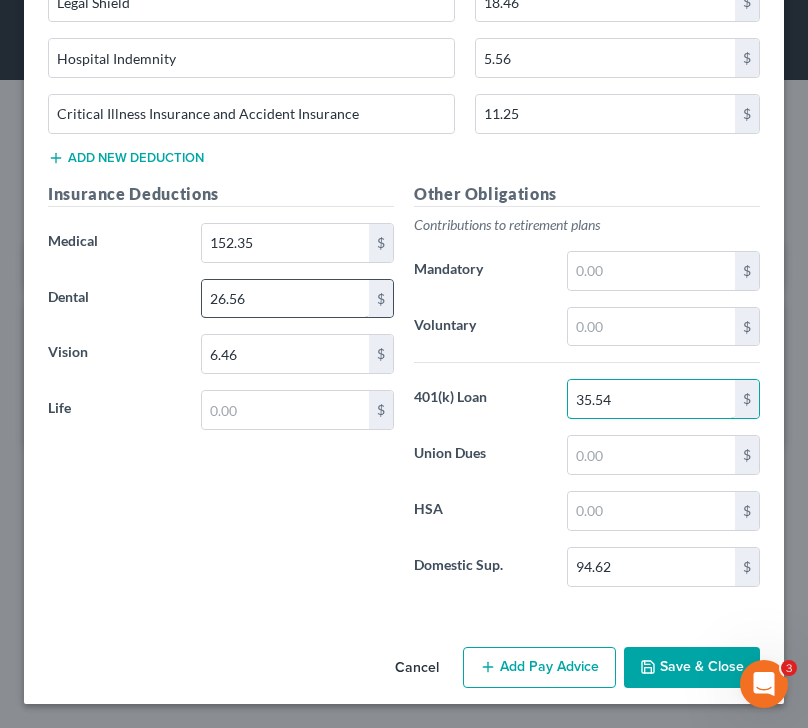 type on "35.54" 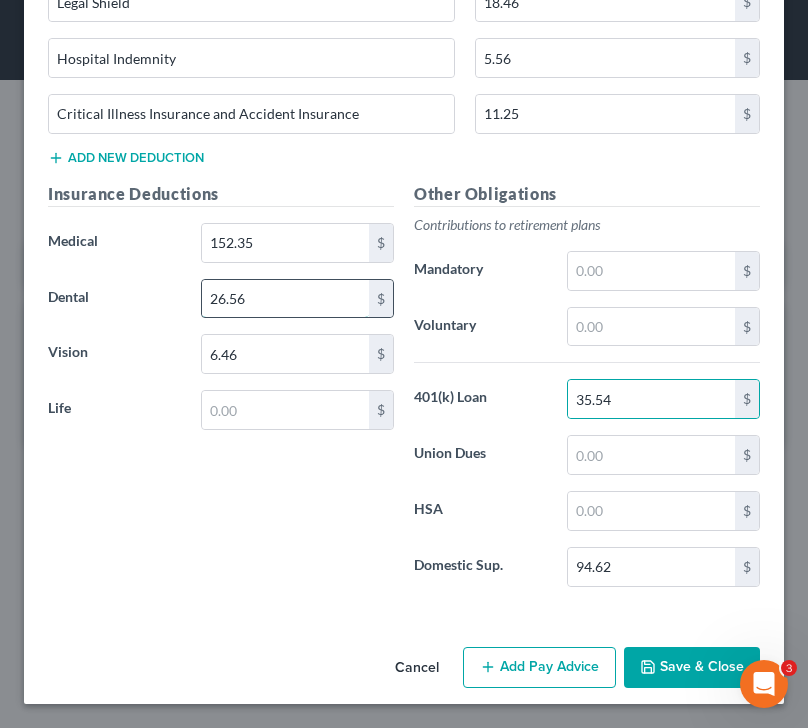 click on "26.56" at bounding box center (286, 299) 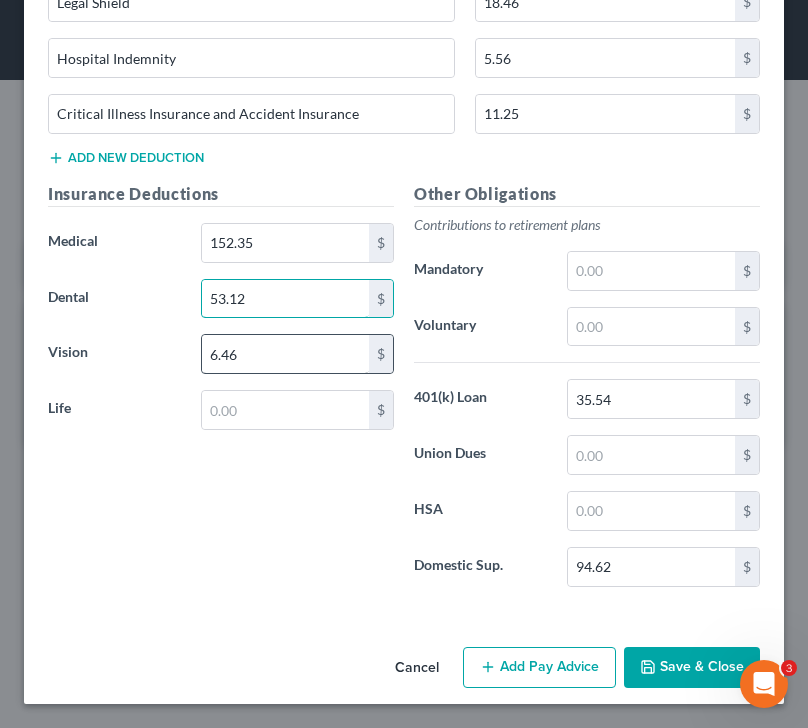 type on "53.12" 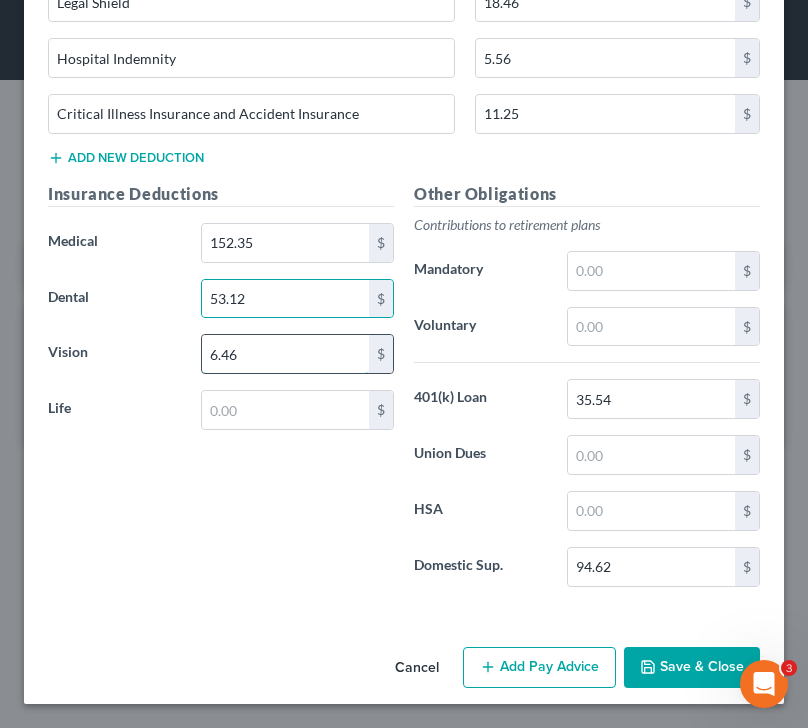 click on "6.46" at bounding box center (286, 354) 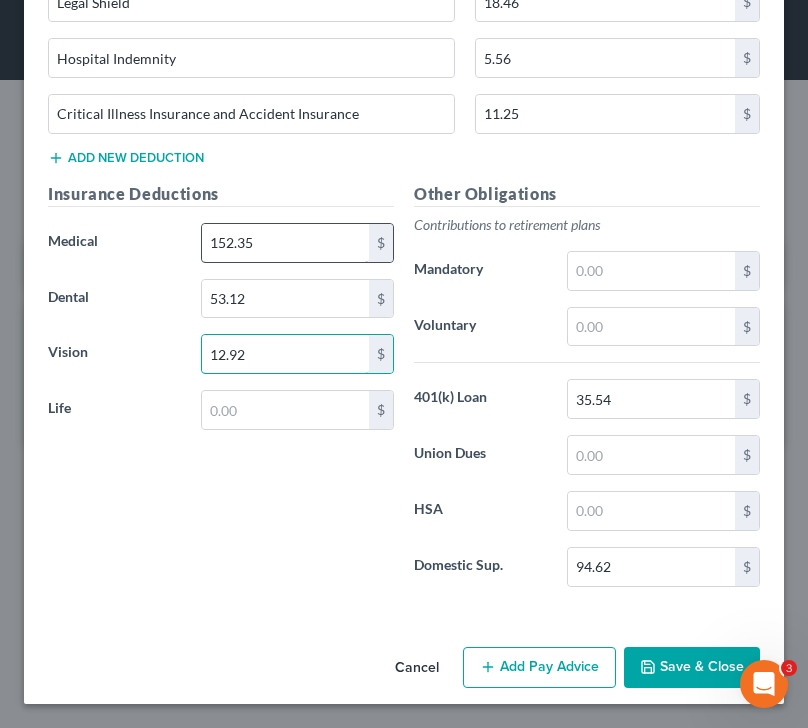 type on "12.92" 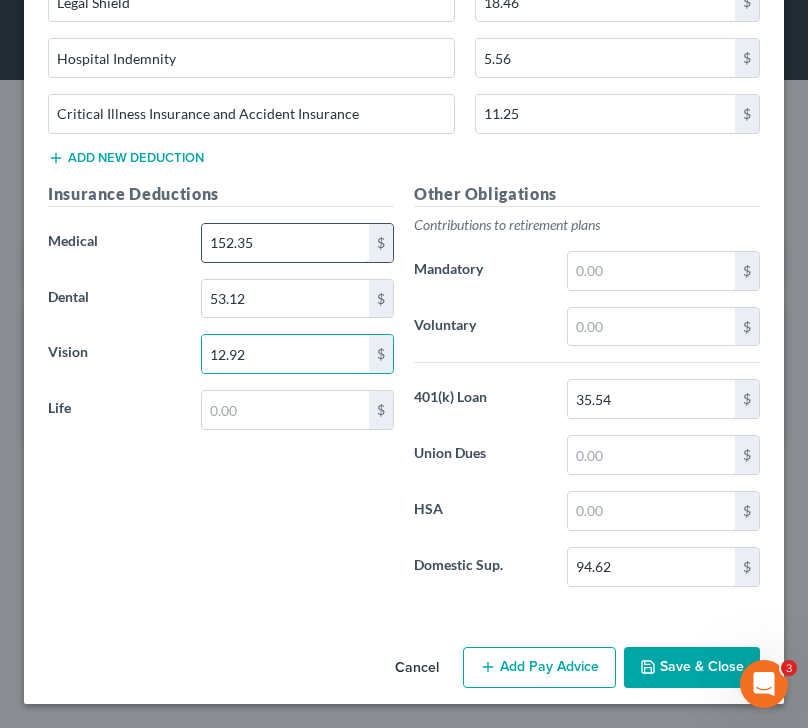 click on "152.35" at bounding box center (286, 243) 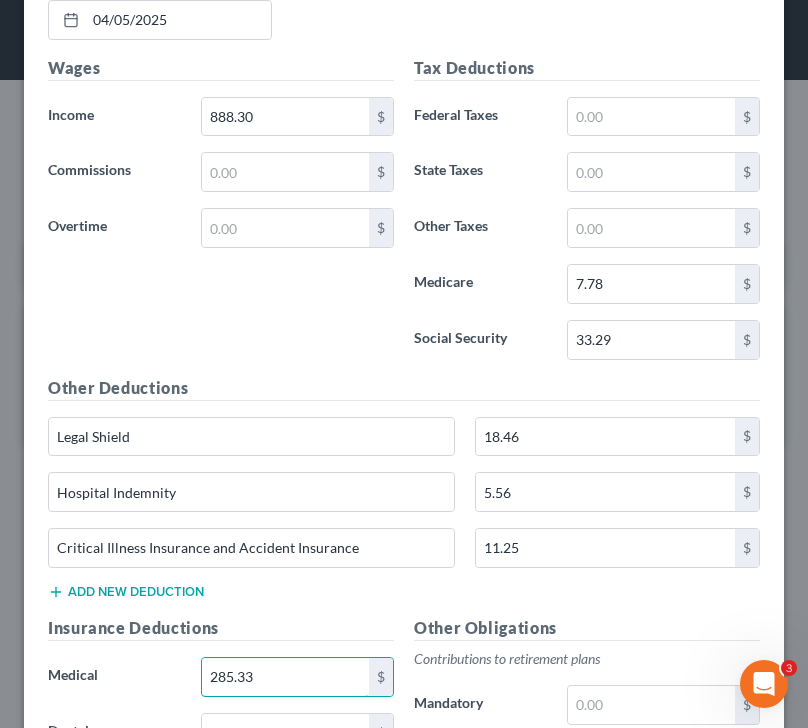 scroll, scrollTop: 1261, scrollLeft: 0, axis: vertical 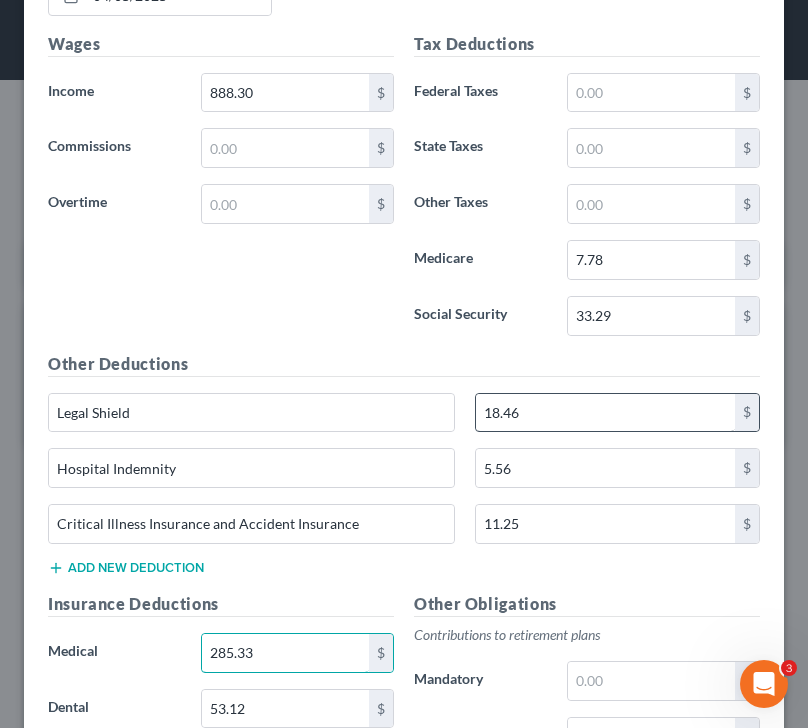 type on "285.33" 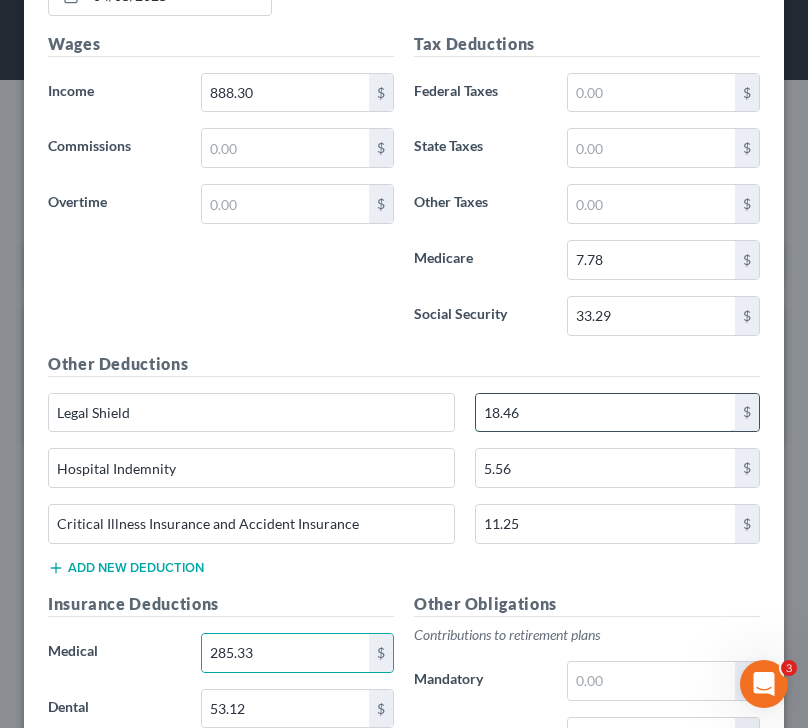 click on "18.46" at bounding box center [605, 413] 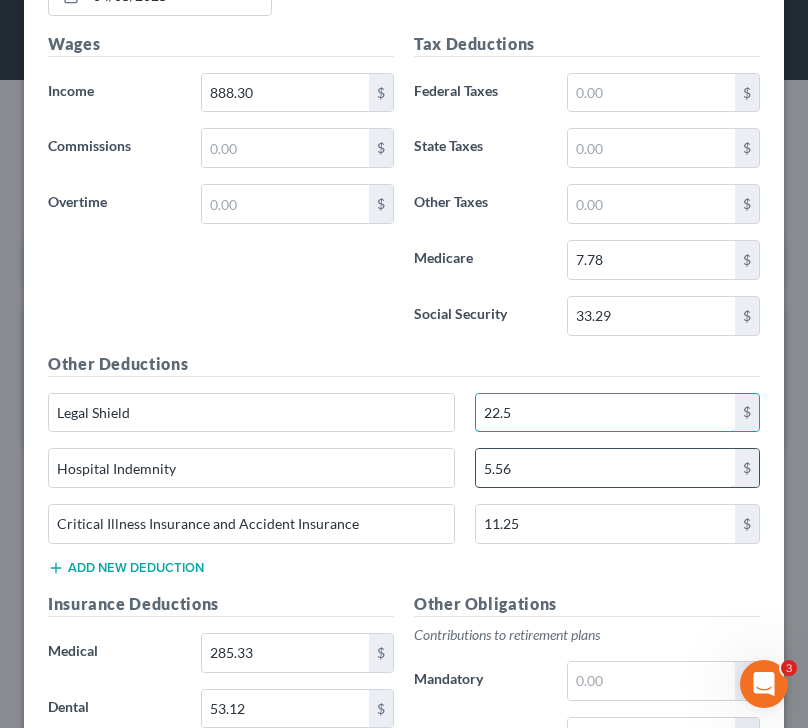 type on "22.5" 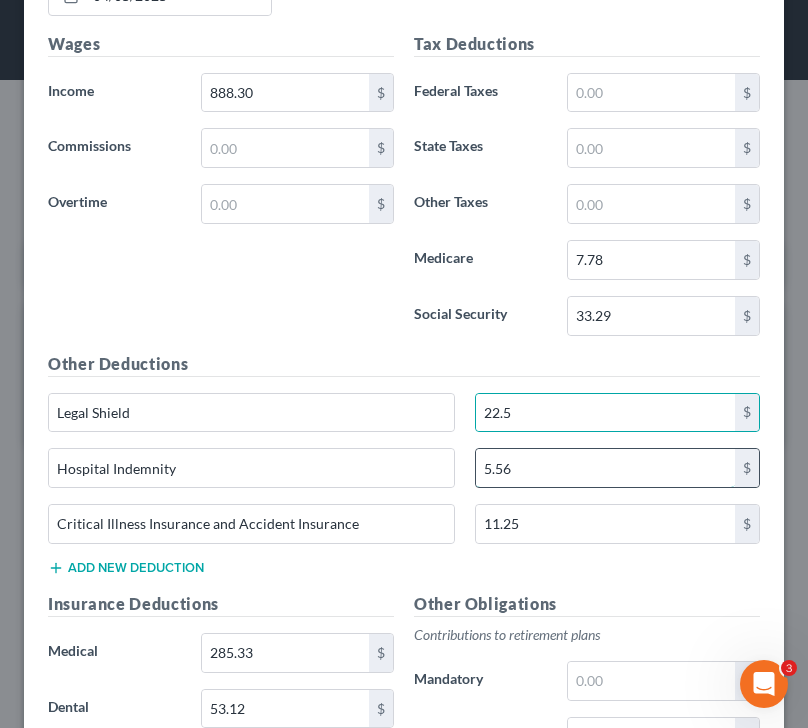click on "5.56" at bounding box center (605, 468) 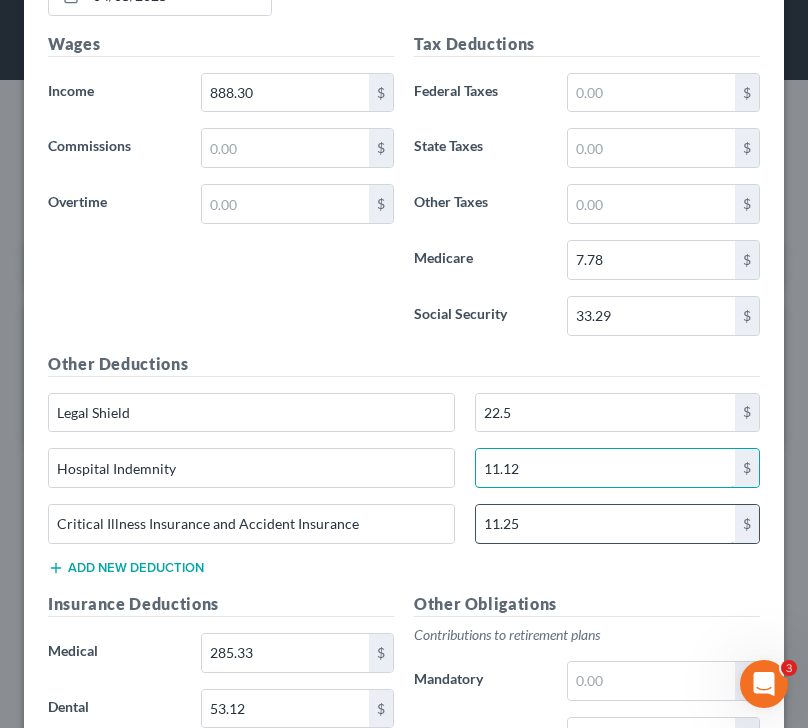 type on "11.12" 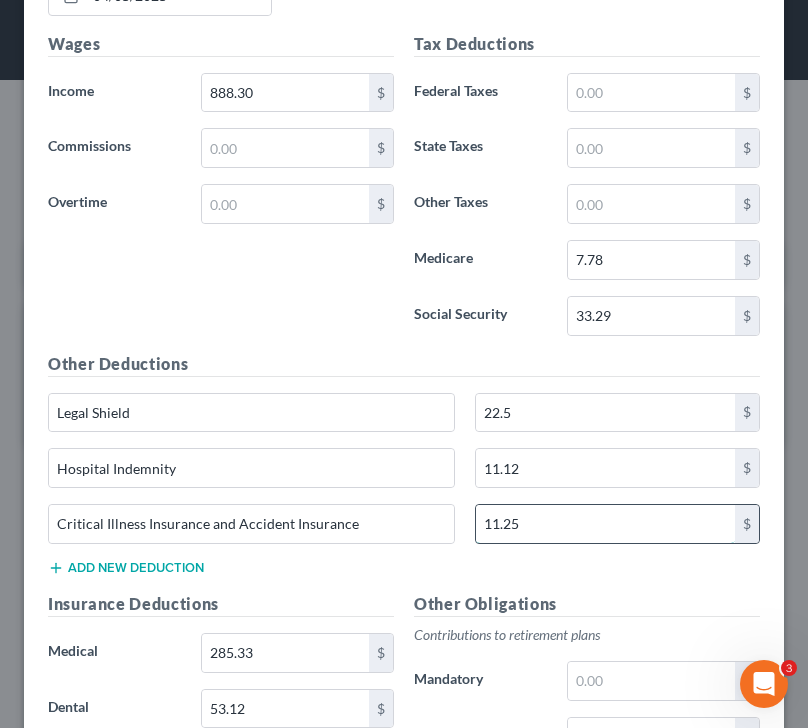 click on "11.25" at bounding box center [605, 524] 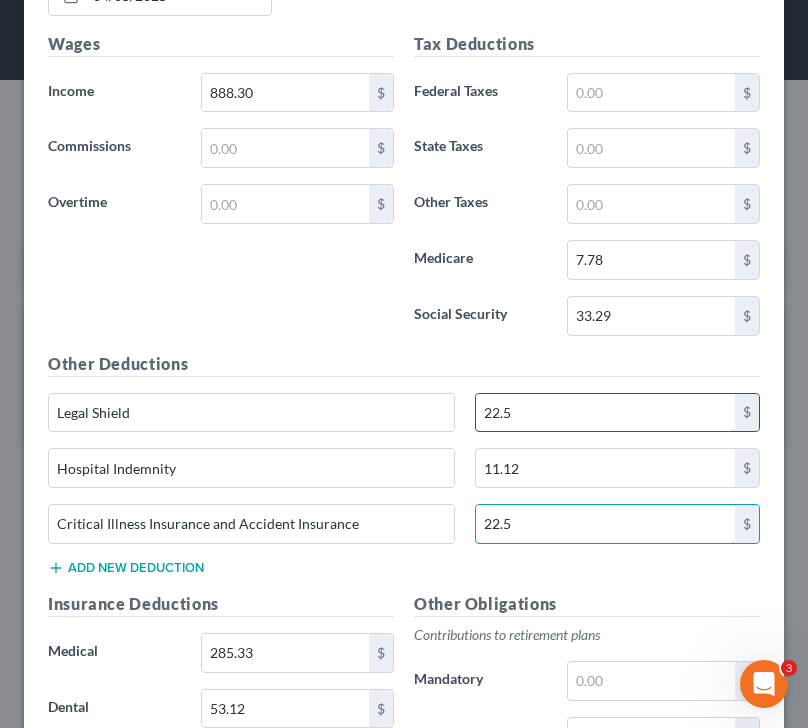 type on "22.5" 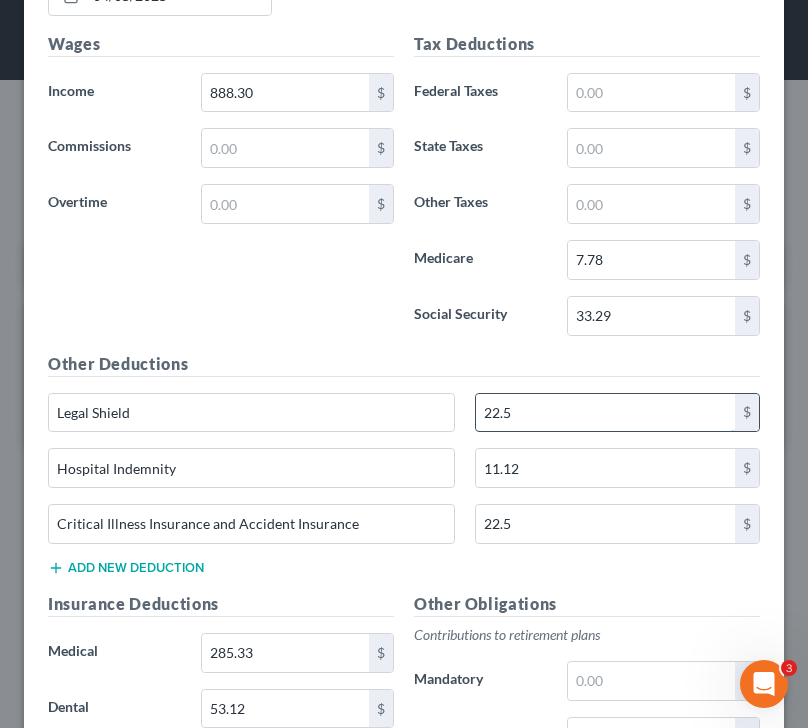 click on "22.5" at bounding box center [605, 413] 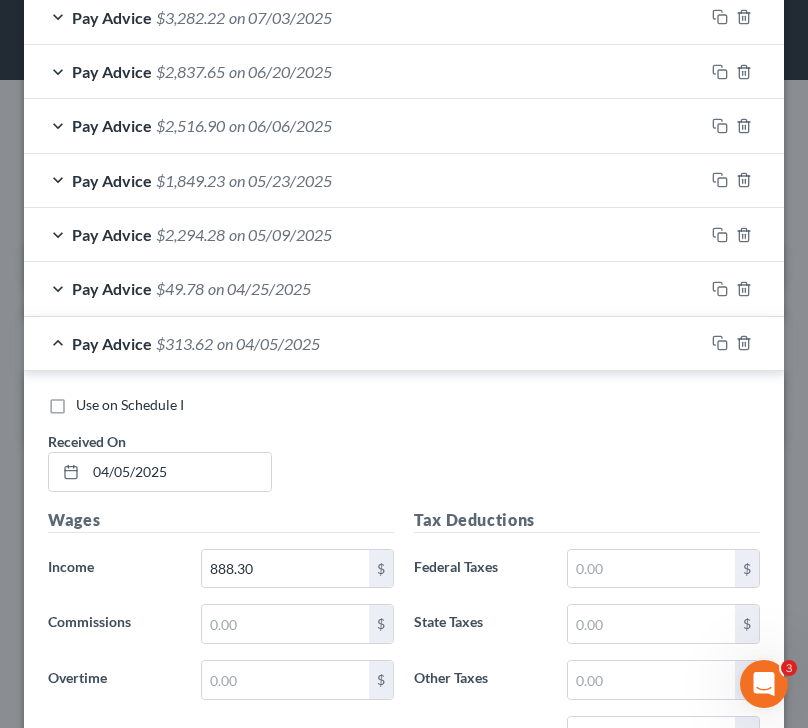 scroll, scrollTop: 849, scrollLeft: 0, axis: vertical 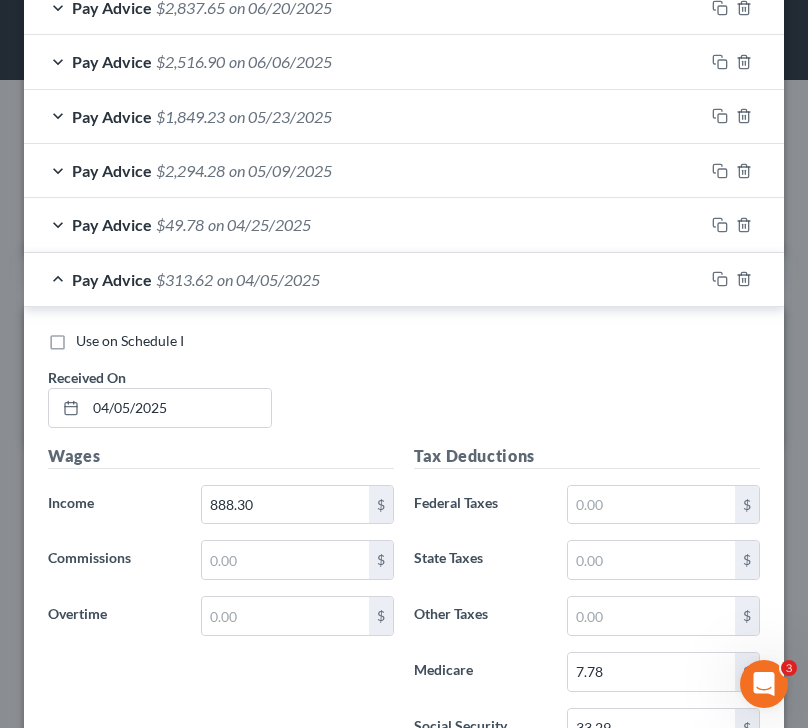 type on "18.46" 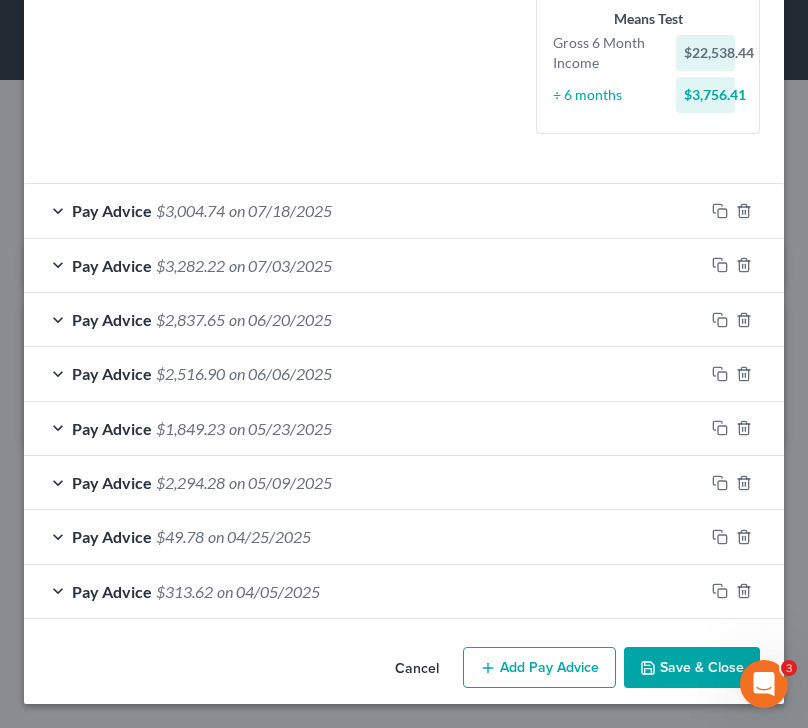 scroll, scrollTop: 537, scrollLeft: 0, axis: vertical 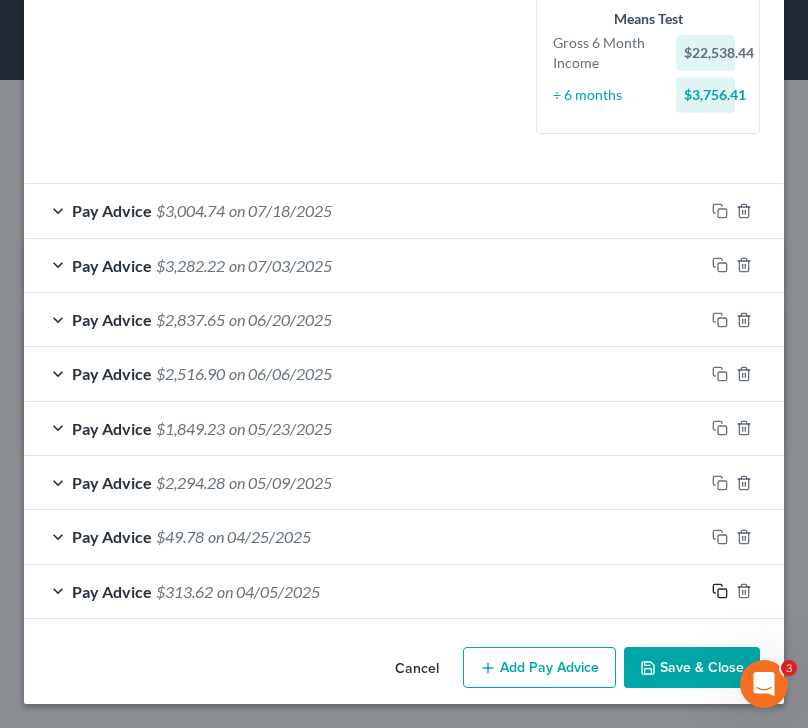 click 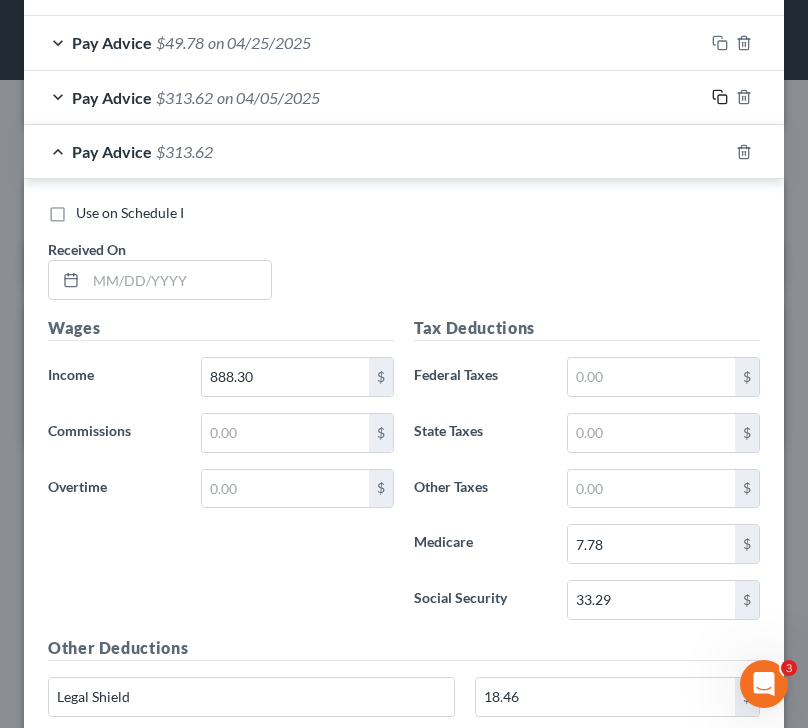 scroll, scrollTop: 1085, scrollLeft: 0, axis: vertical 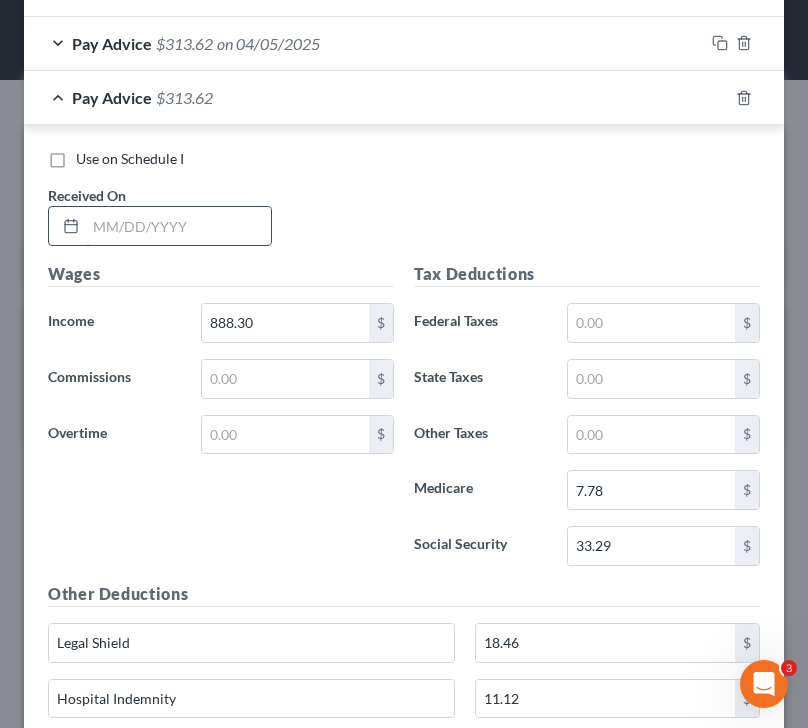 click at bounding box center [178, 226] 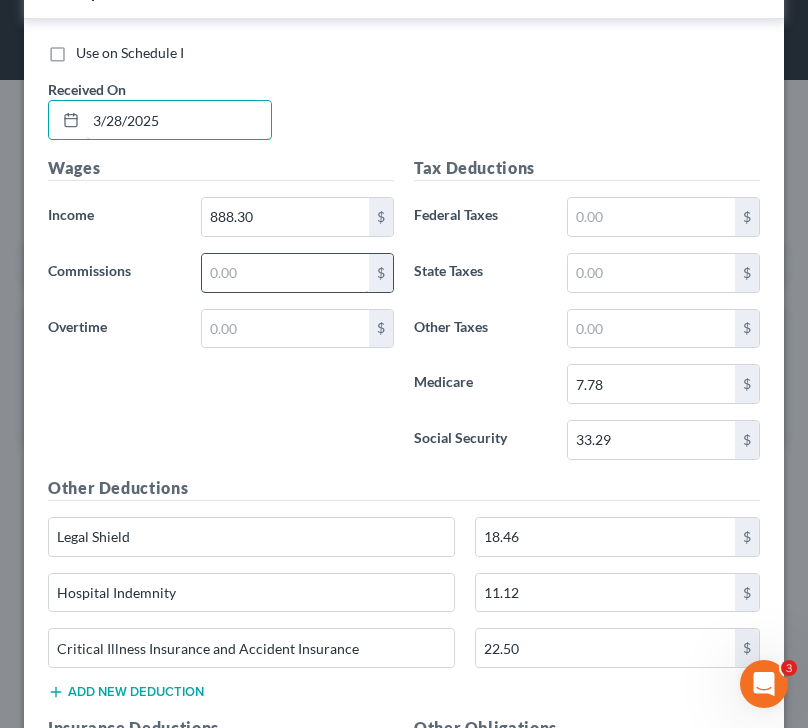 scroll, scrollTop: 1195, scrollLeft: 0, axis: vertical 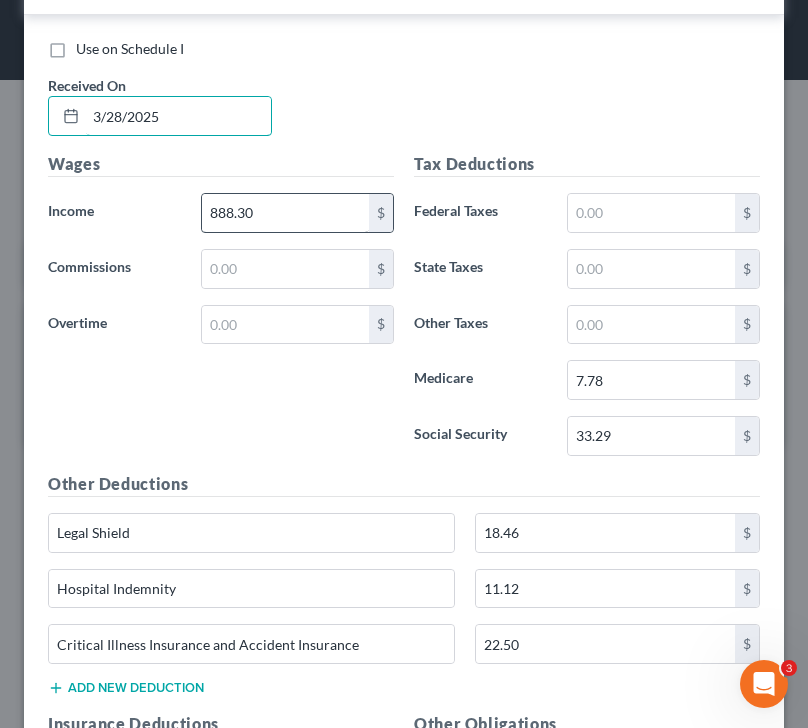 type on "3/28/2025" 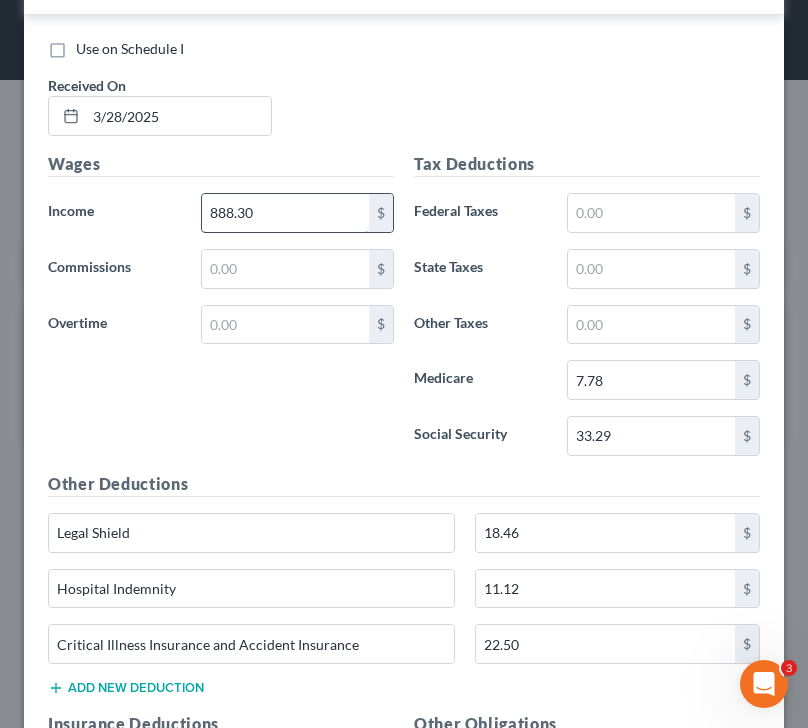click on "888.30" at bounding box center [286, 213] 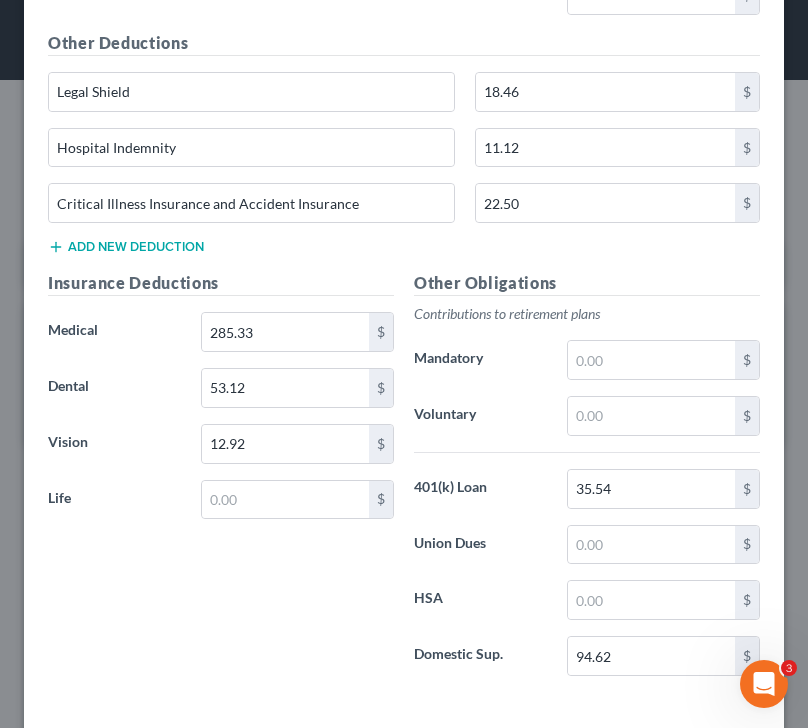 scroll, scrollTop: 1726, scrollLeft: 0, axis: vertical 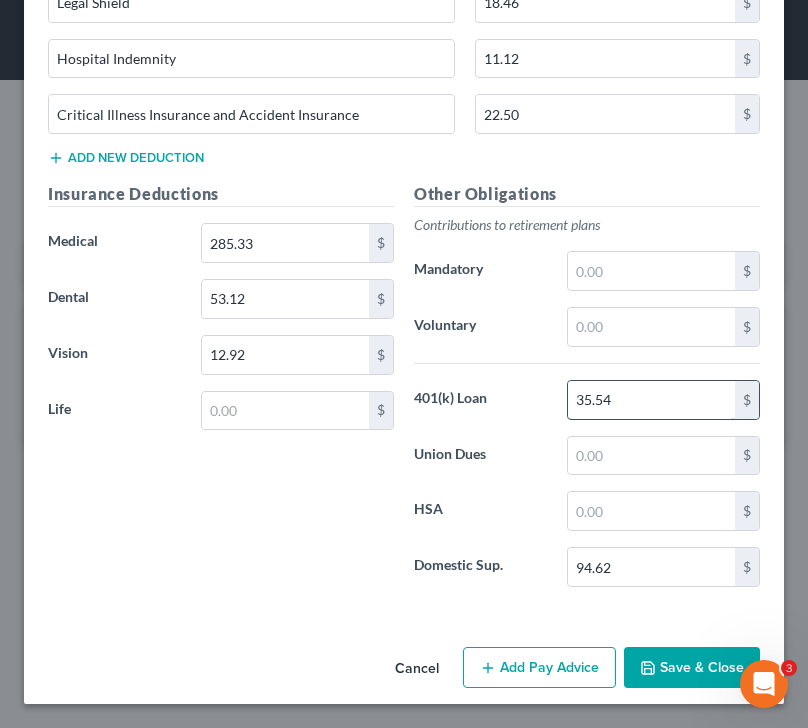 type on "0" 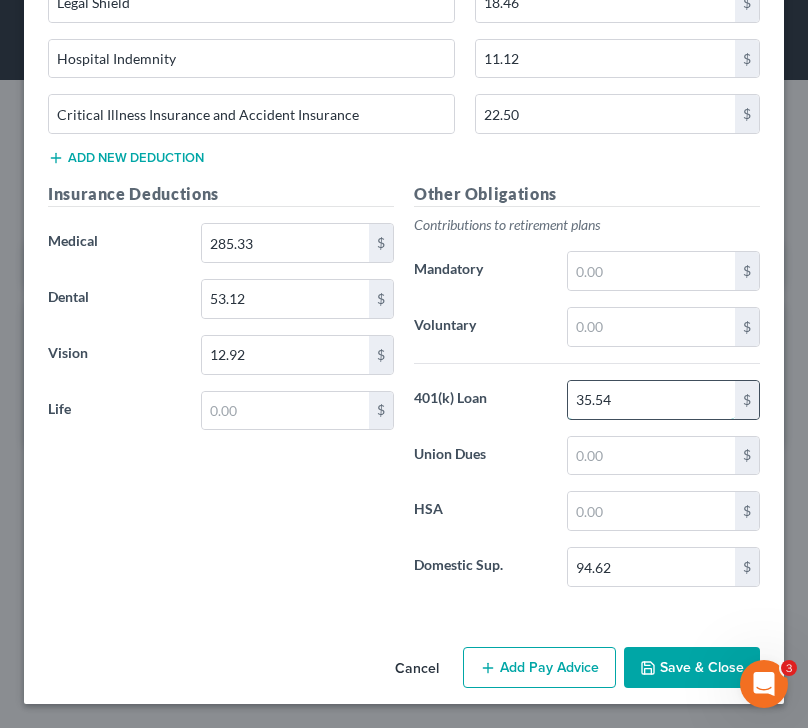 click on "35.54" at bounding box center (652, 400) 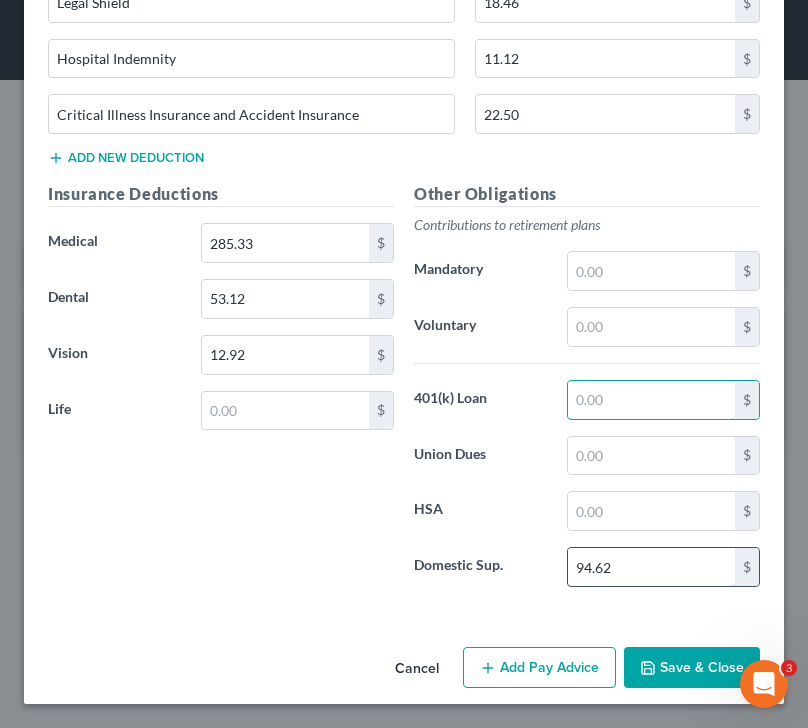 type 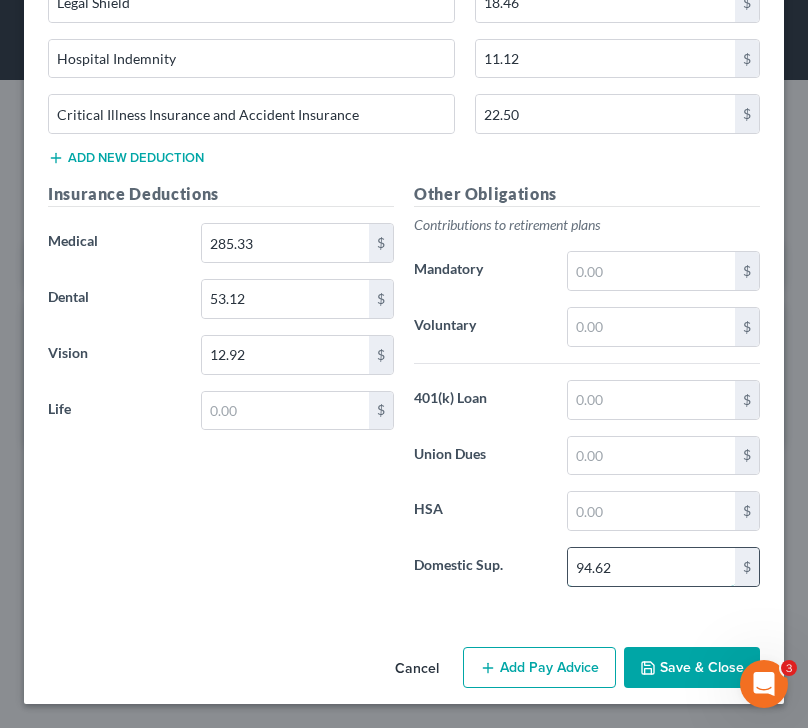 click on "94.62" at bounding box center (652, 567) 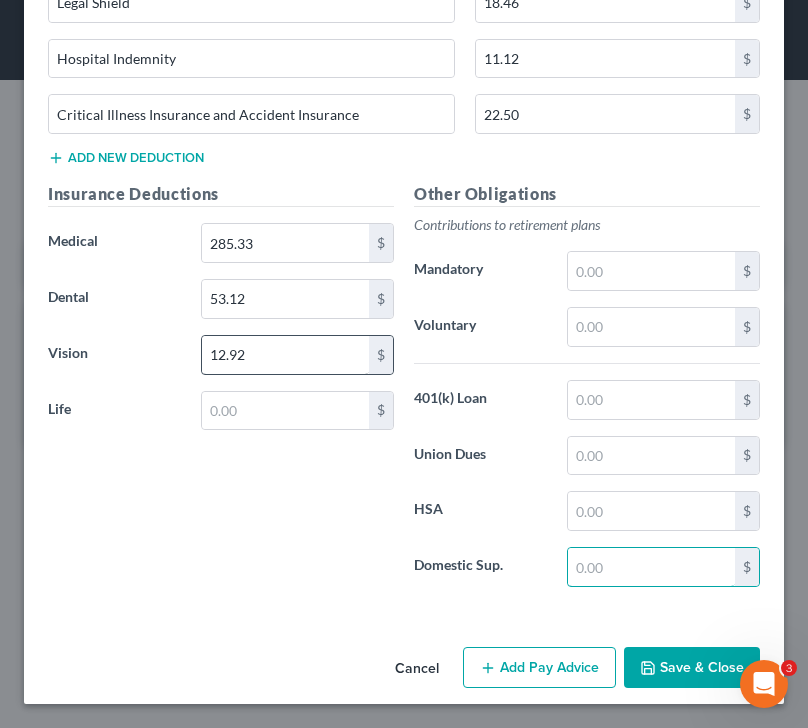 type 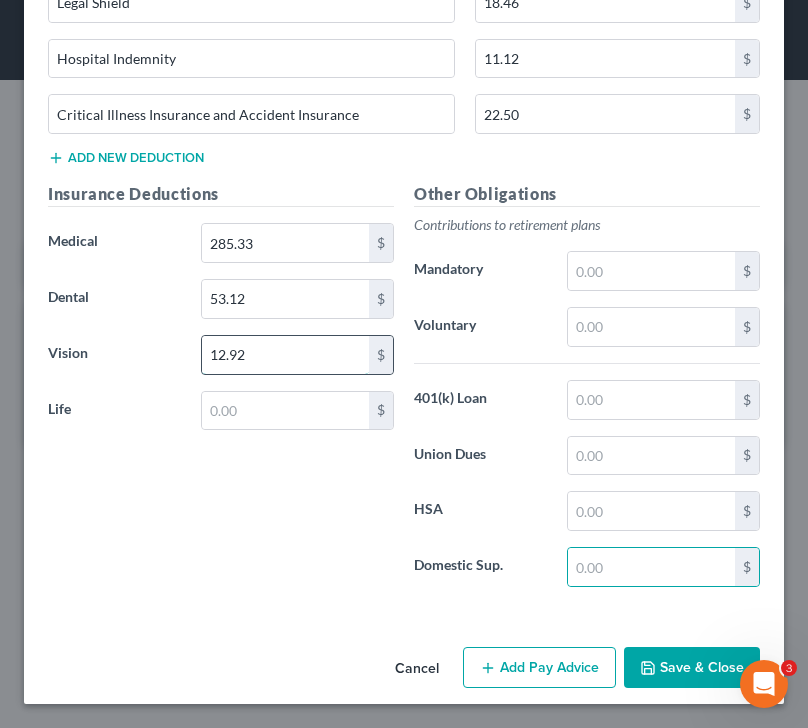 click on "12.92" at bounding box center [286, 355] 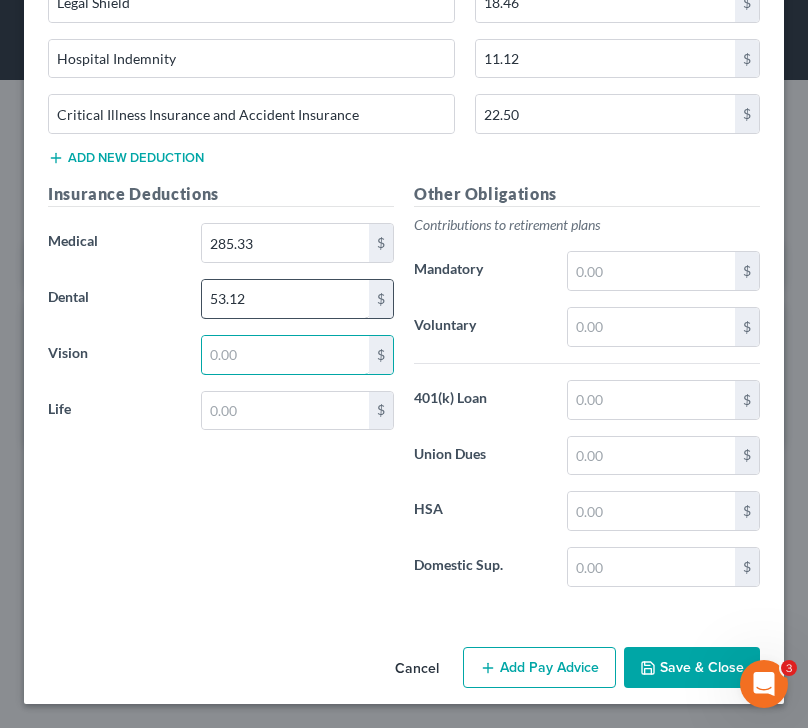type 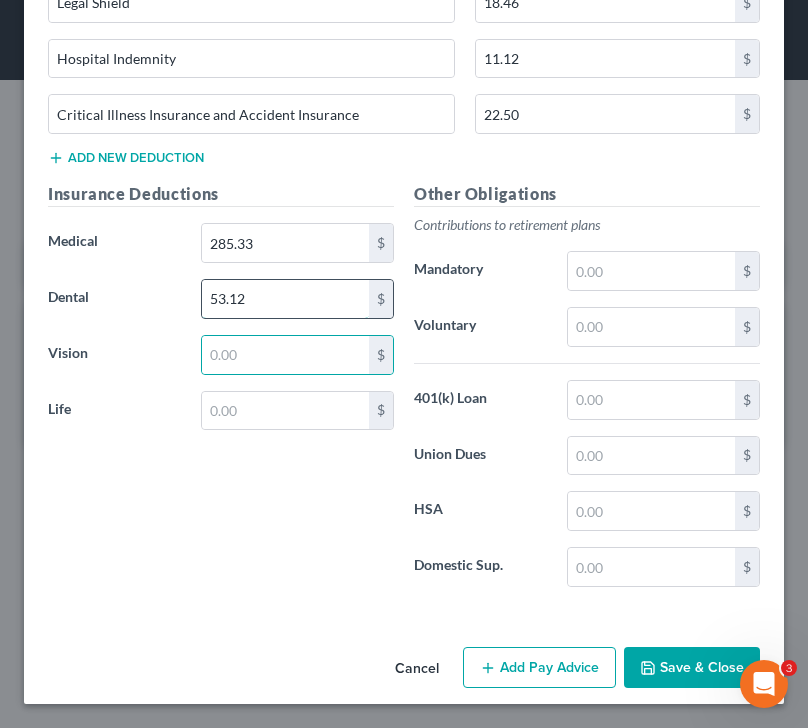 click on "53.12" at bounding box center (286, 299) 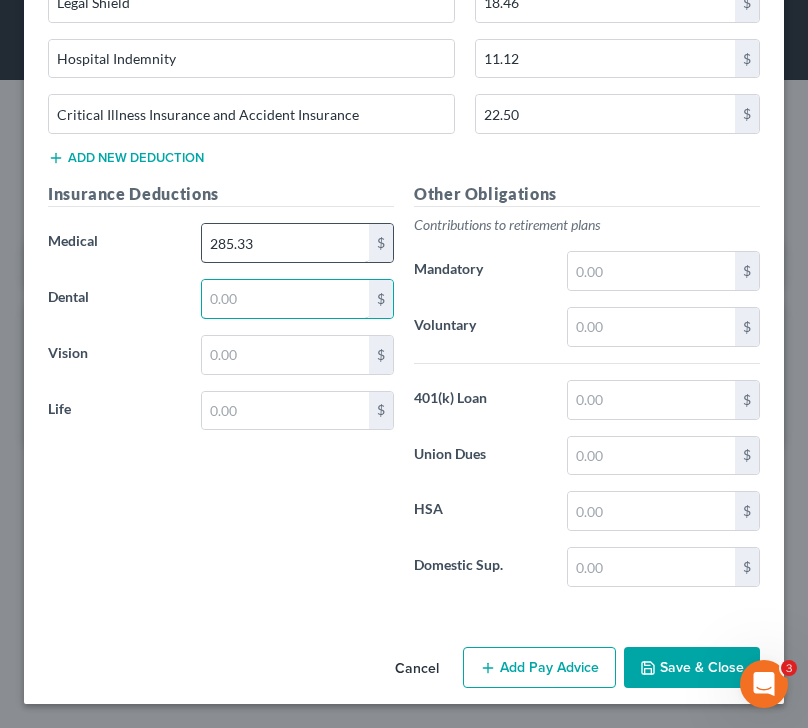 type 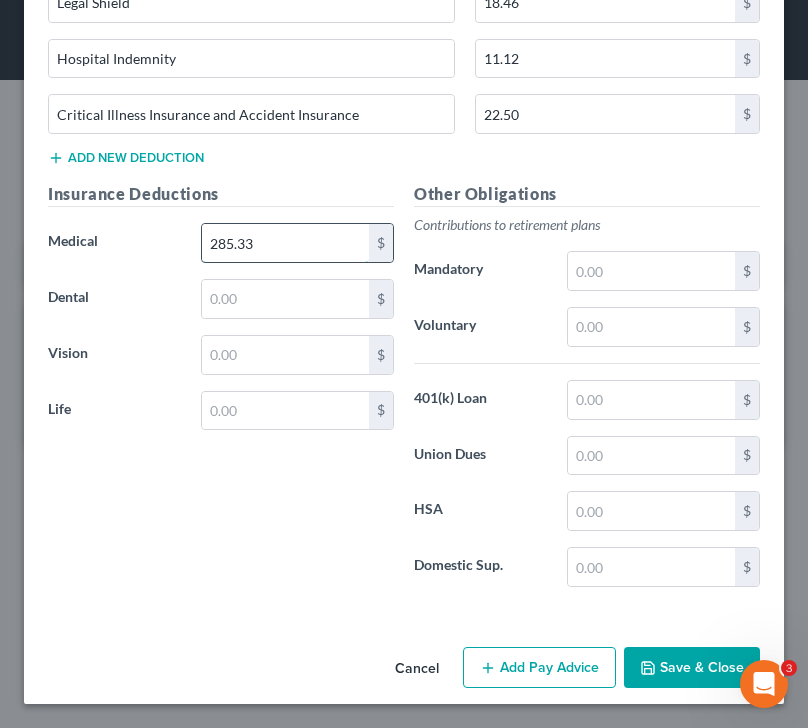 click on "285.33" at bounding box center [286, 243] 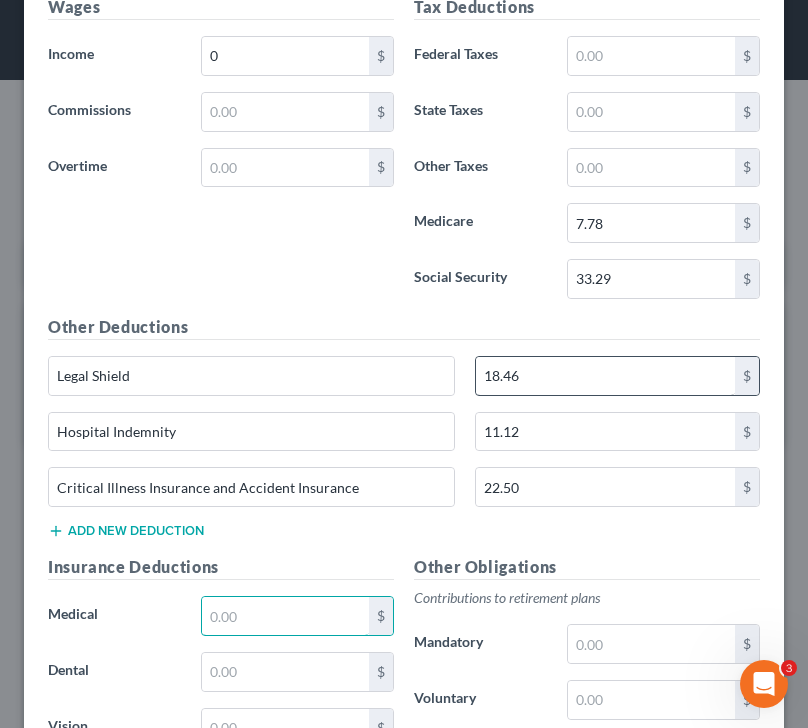 scroll, scrollTop: 1353, scrollLeft: 0, axis: vertical 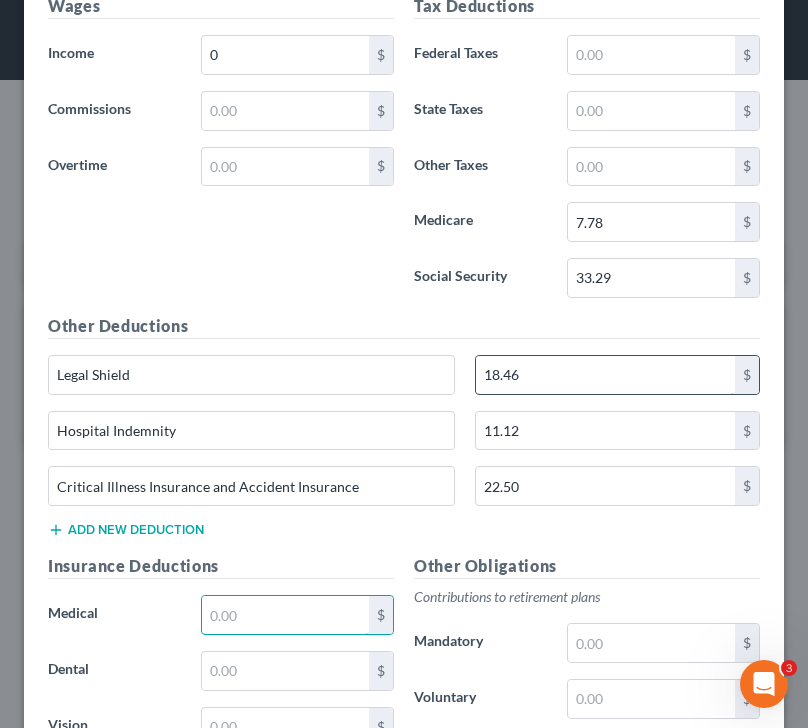 type 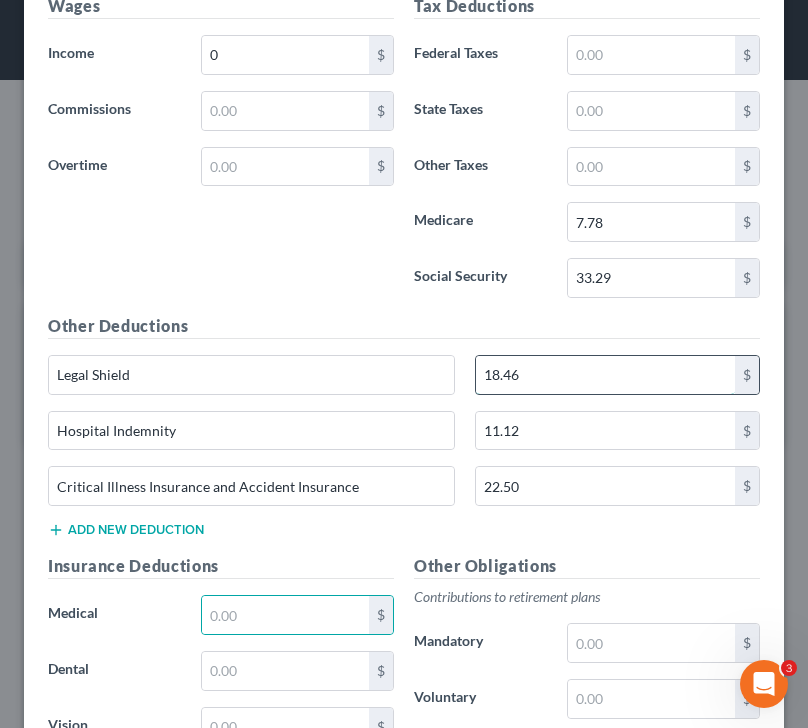 click on "18.46" at bounding box center (605, 375) 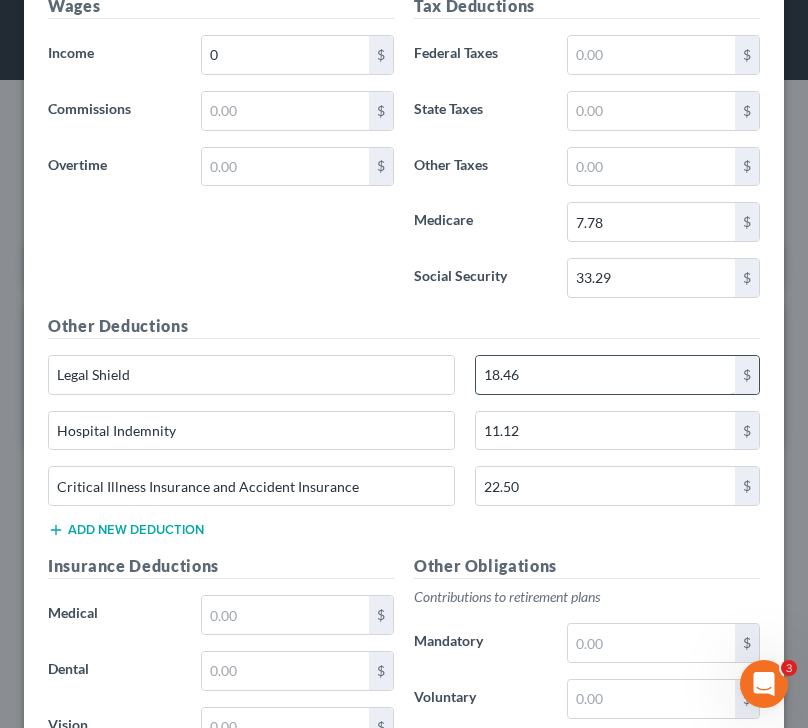 click on "18.46" at bounding box center (605, 375) 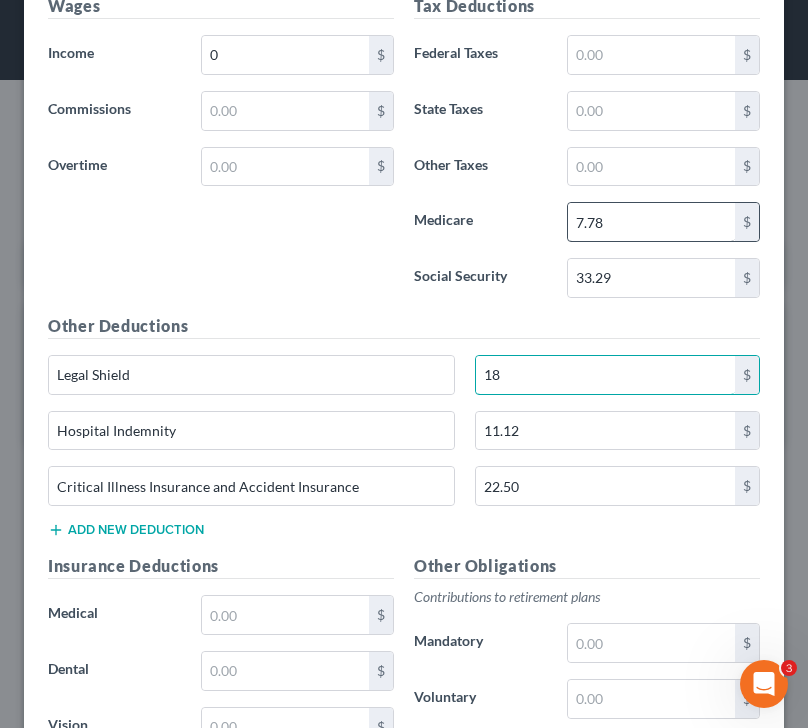 type on "1" 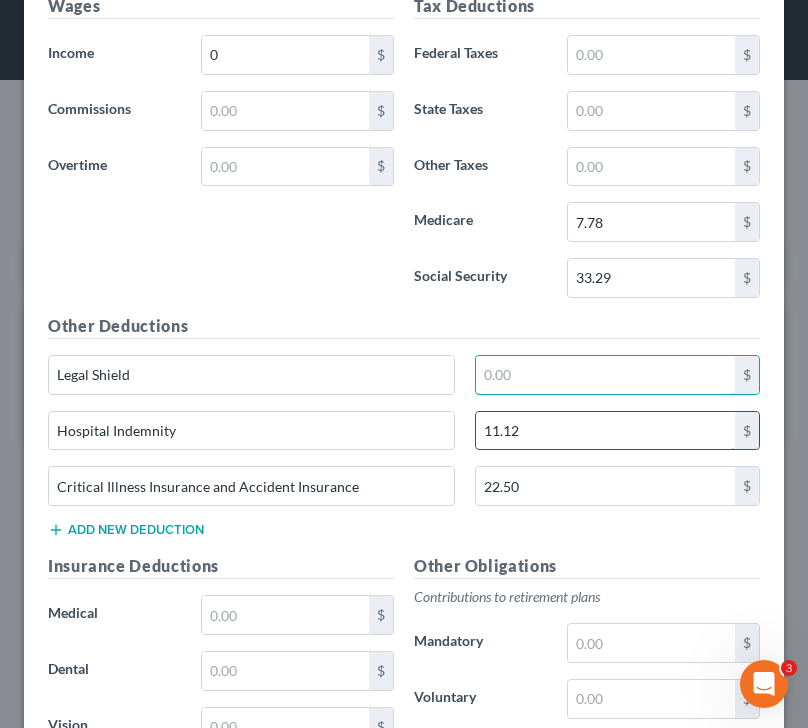 type 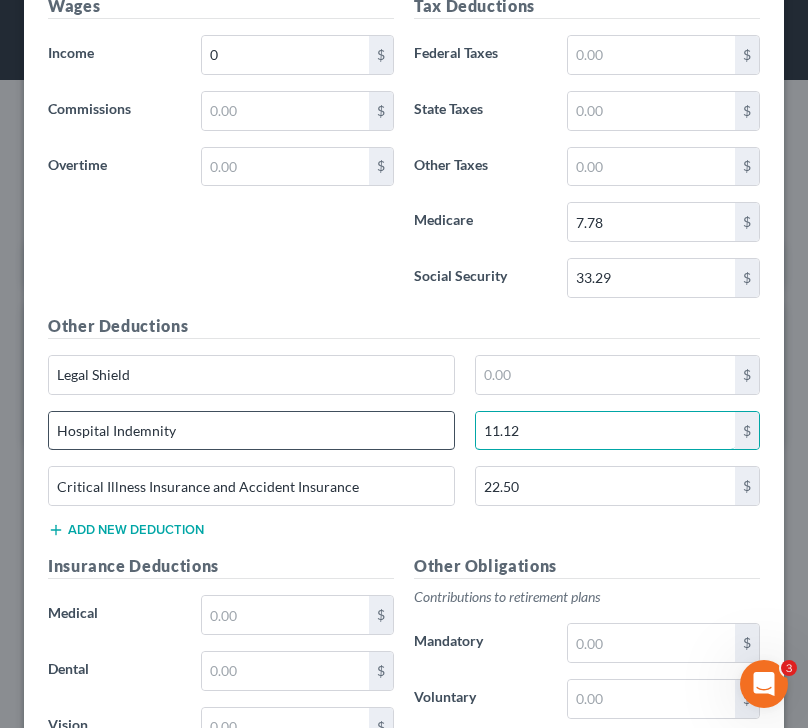 drag, startPoint x: 533, startPoint y: 424, endPoint x: 422, endPoint y: 424, distance: 111 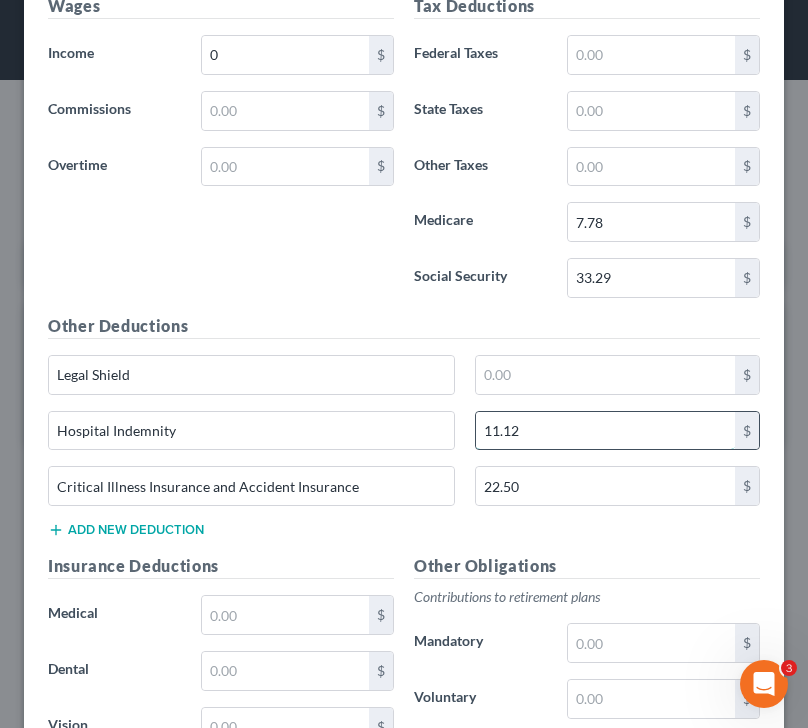 click on "11.12" at bounding box center [605, 431] 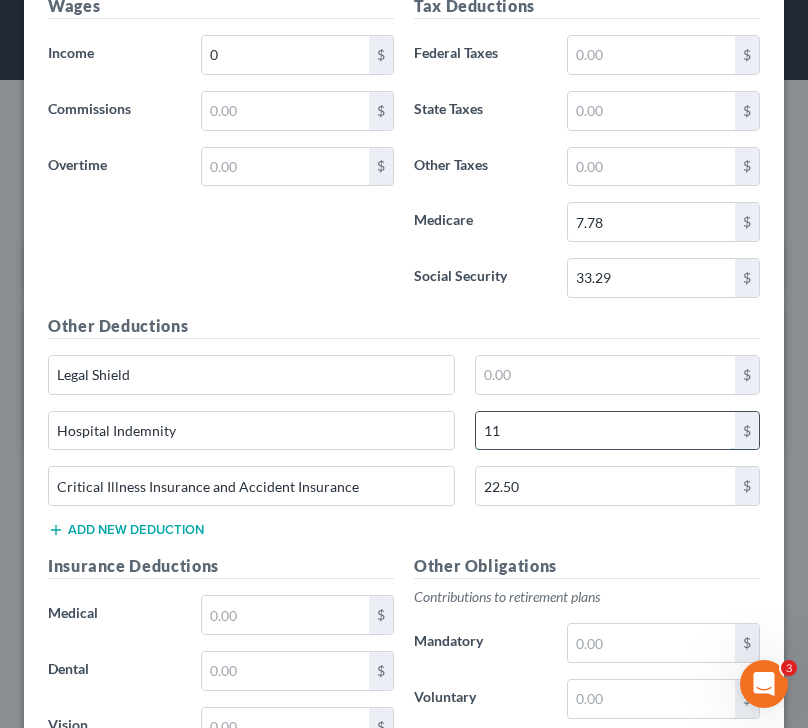 type on "1" 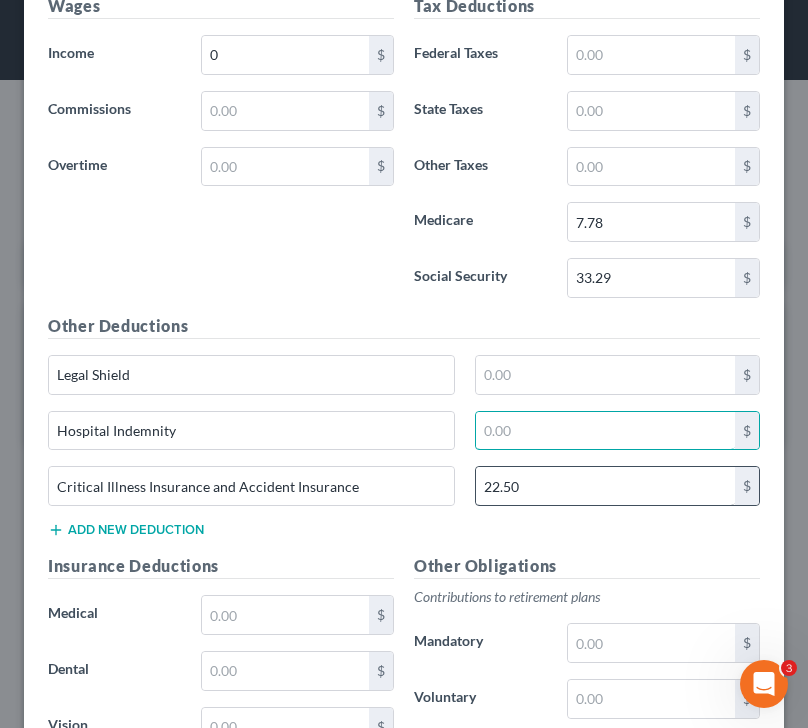 type 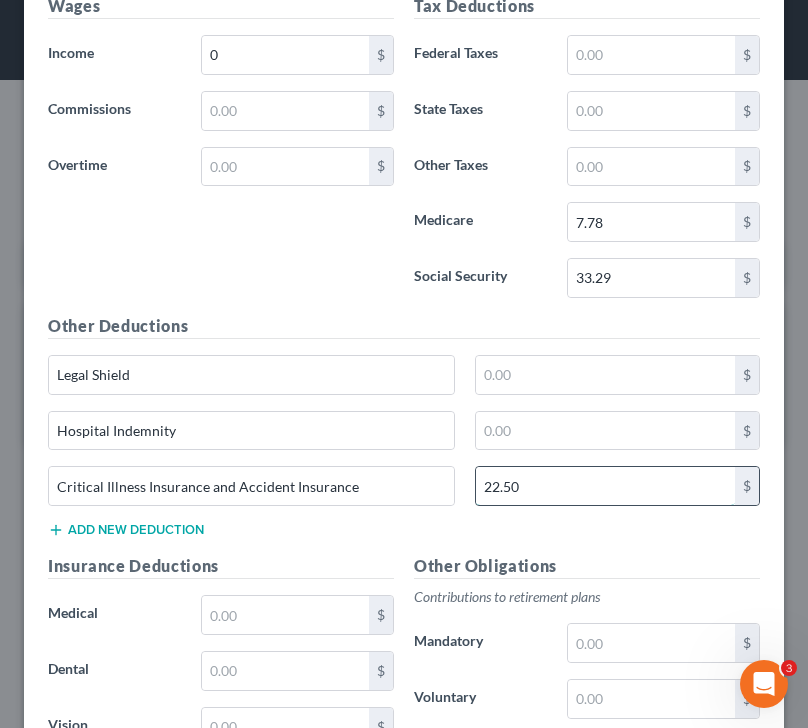 click on "22.50" at bounding box center (605, 486) 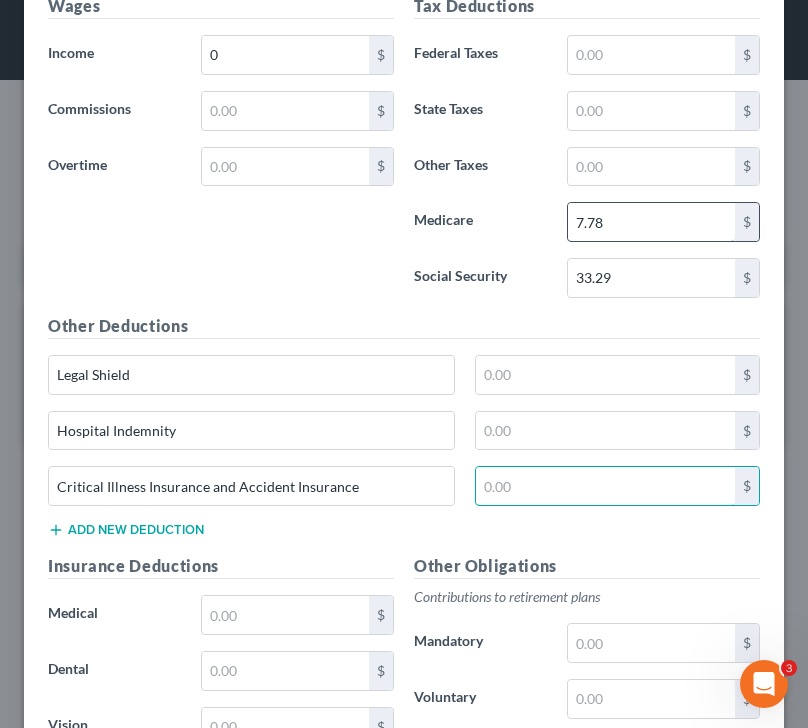 type 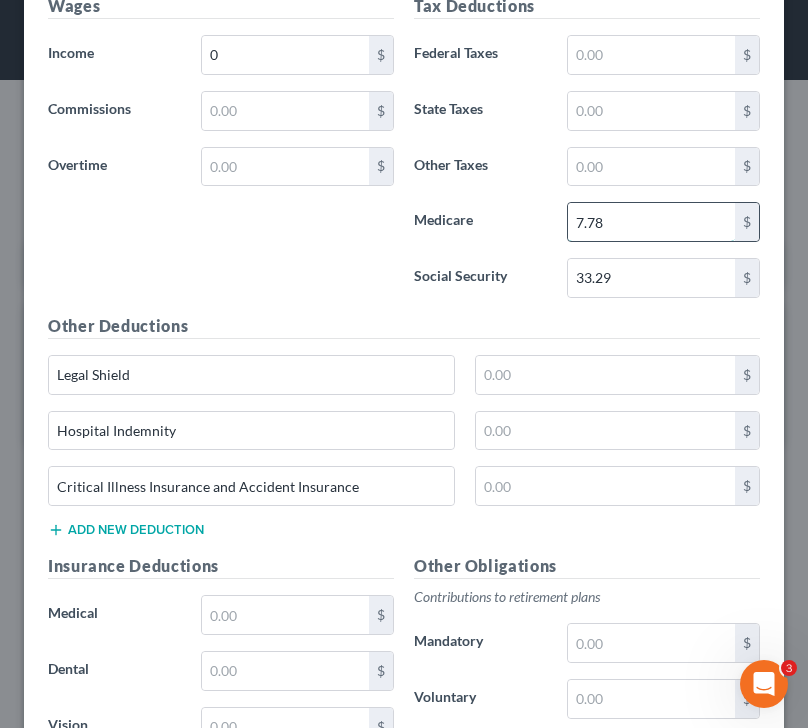 click on "7.78" at bounding box center [652, 222] 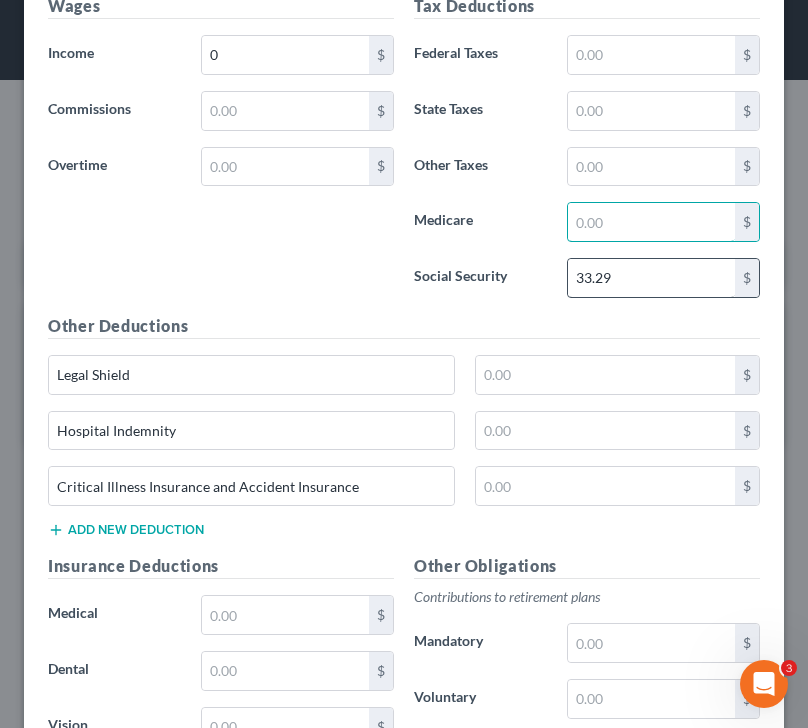 type 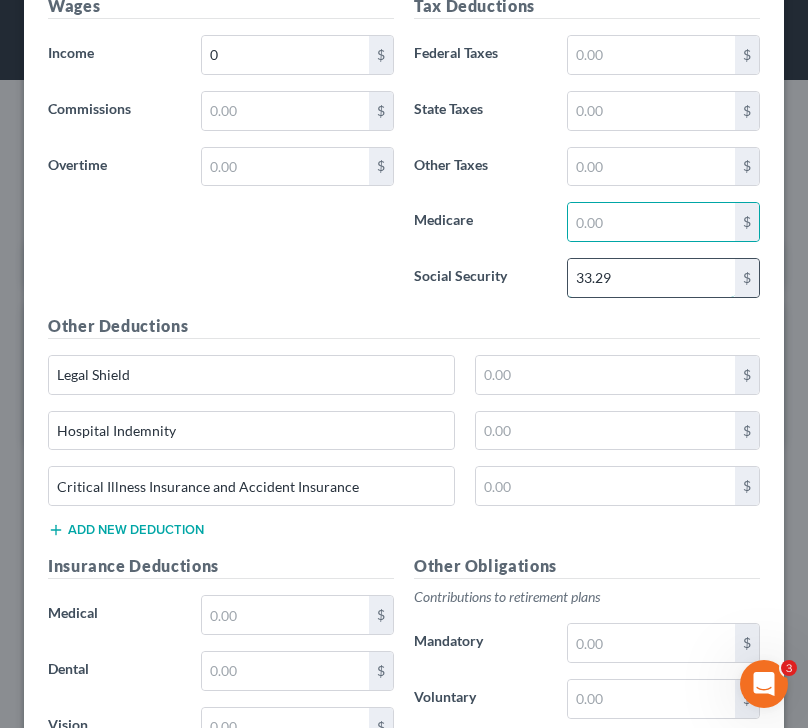 click on "33.29" at bounding box center (652, 278) 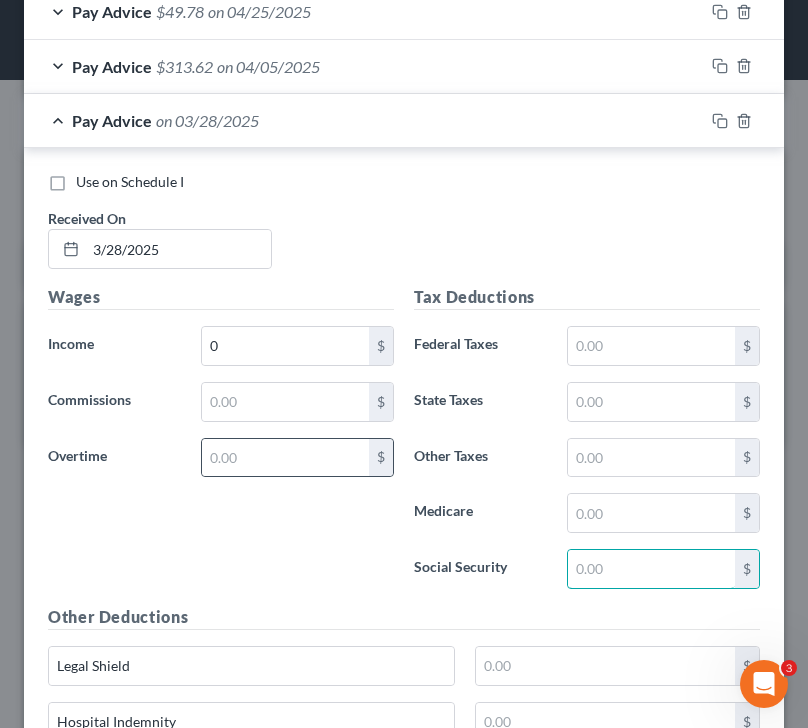 scroll, scrollTop: 1063, scrollLeft: 0, axis: vertical 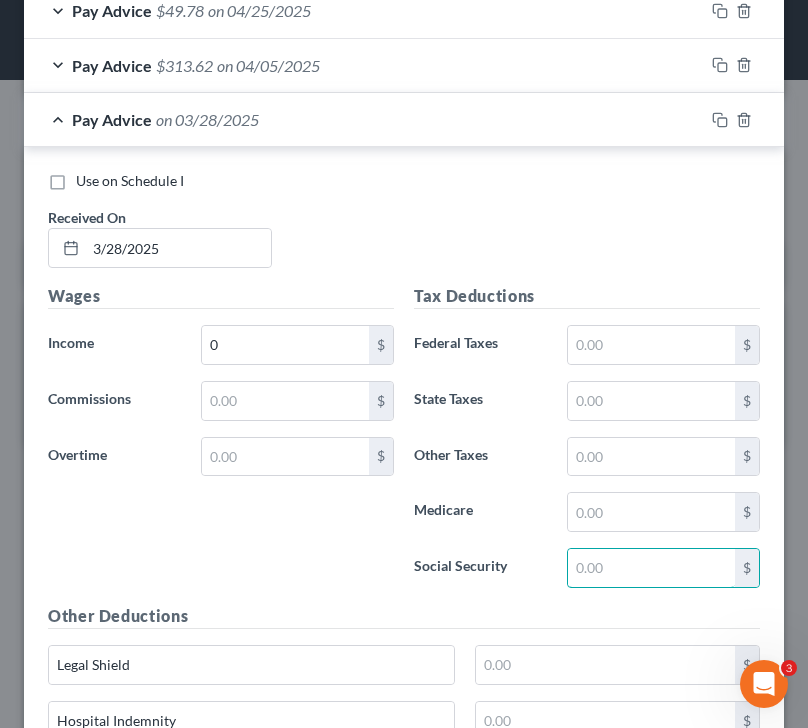 type 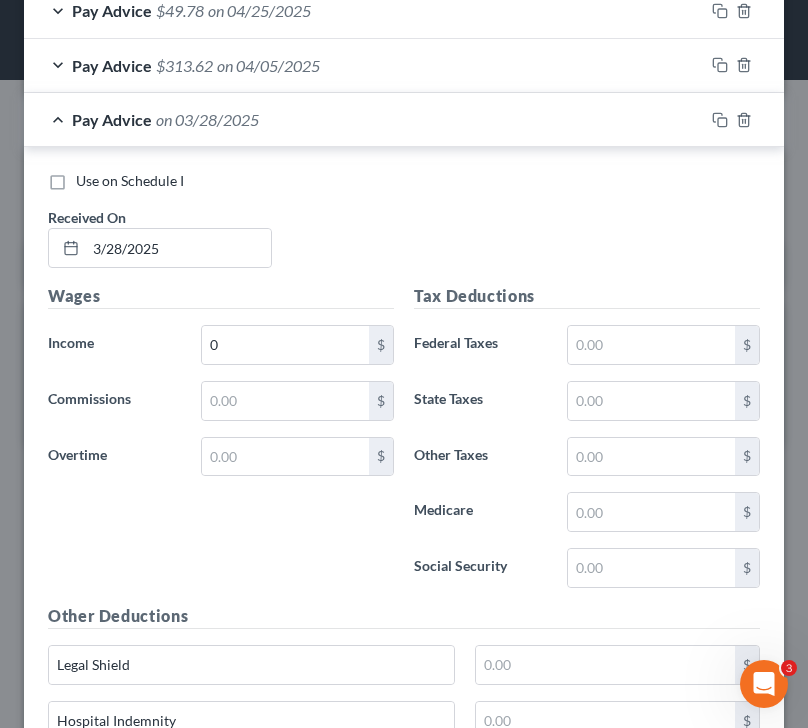 click on "Pay Advice on 03/28/2025" at bounding box center (364, 119) 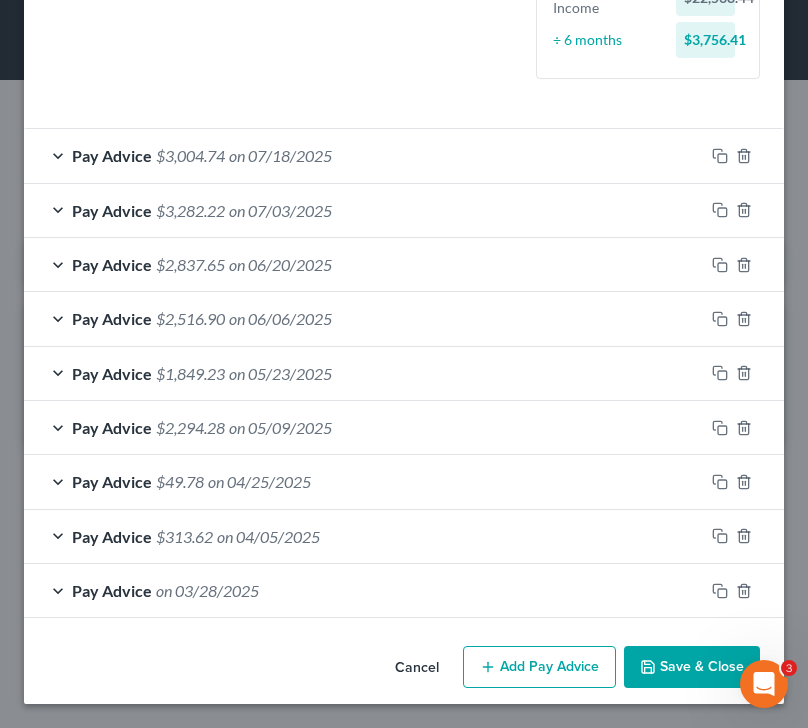 scroll, scrollTop: 592, scrollLeft: 0, axis: vertical 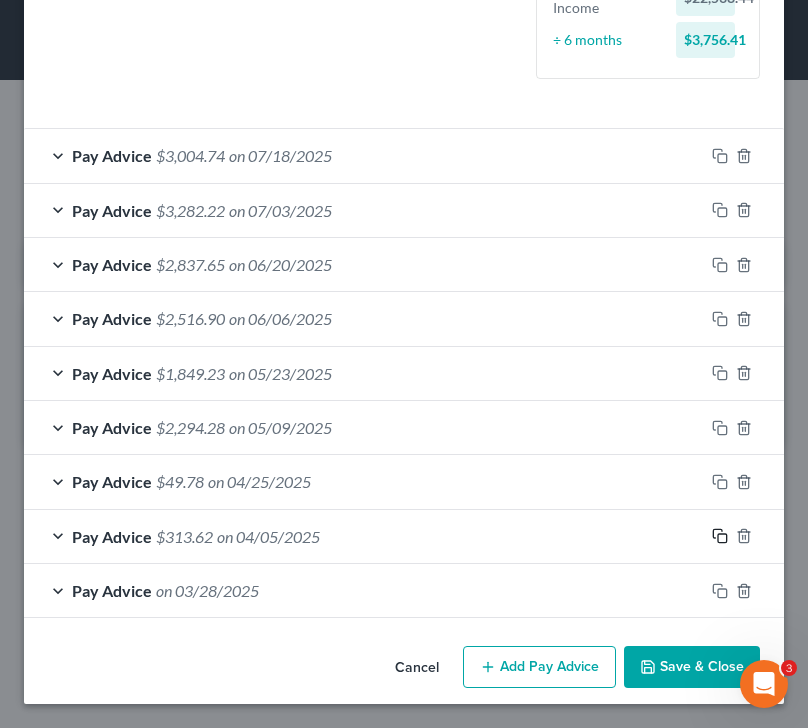 click 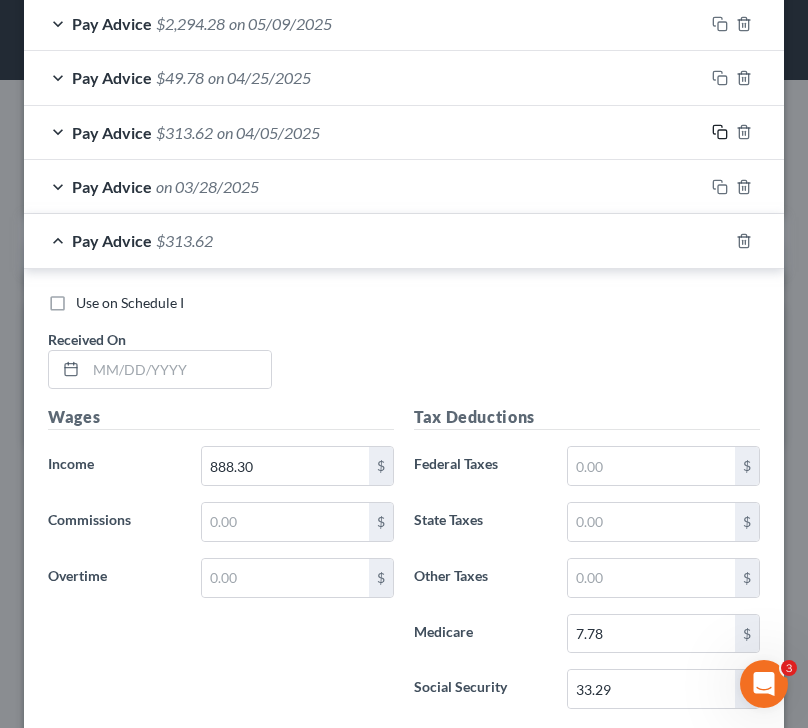 scroll, scrollTop: 1010, scrollLeft: 0, axis: vertical 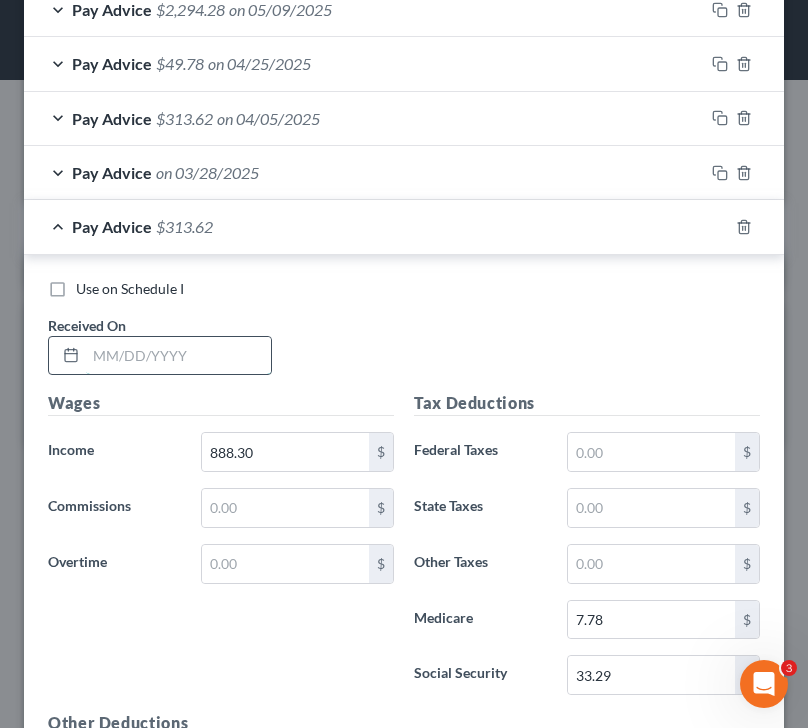 click at bounding box center [178, 356] 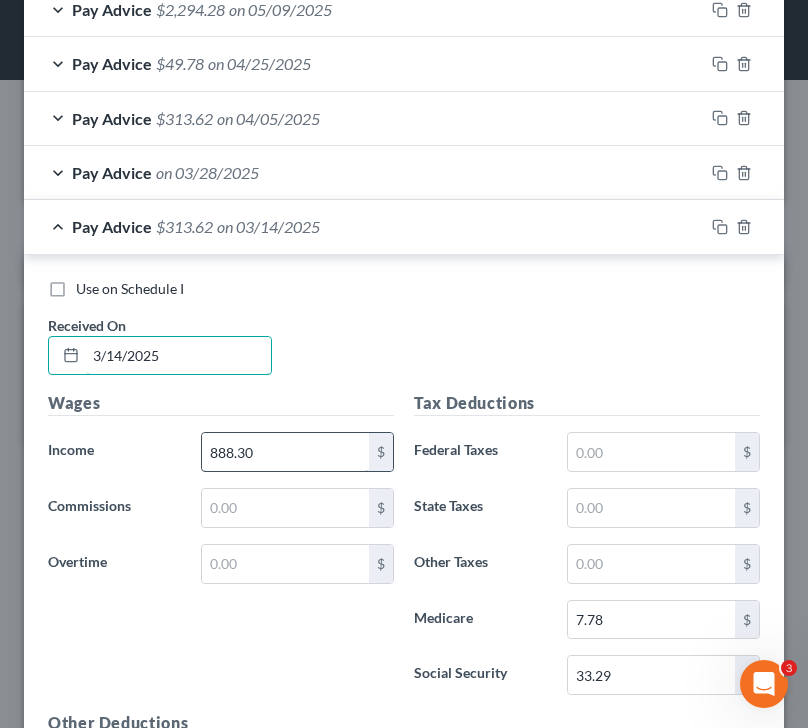 type on "3/14/2025" 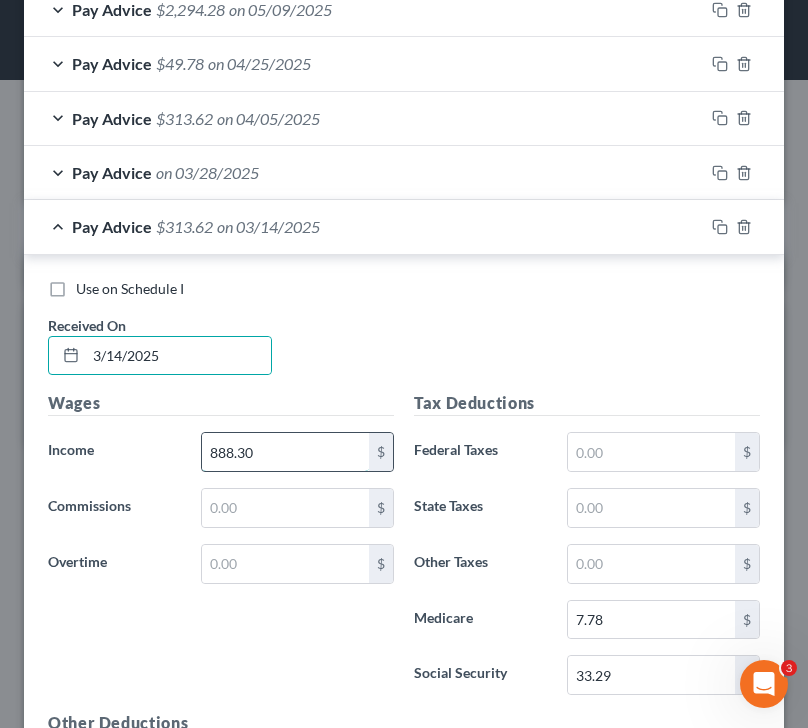 click on "888.30" at bounding box center [286, 452] 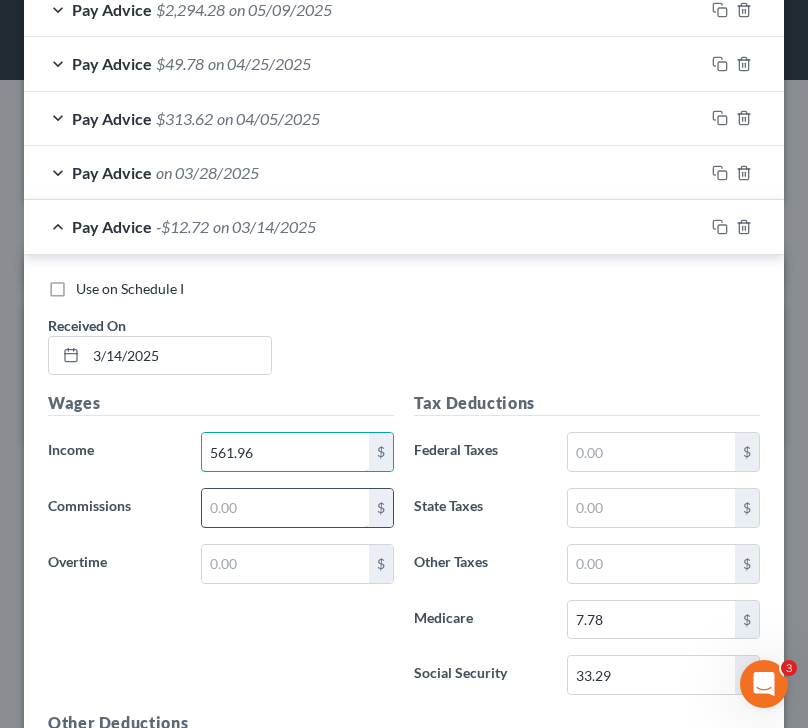 scroll, scrollTop: 1210, scrollLeft: 0, axis: vertical 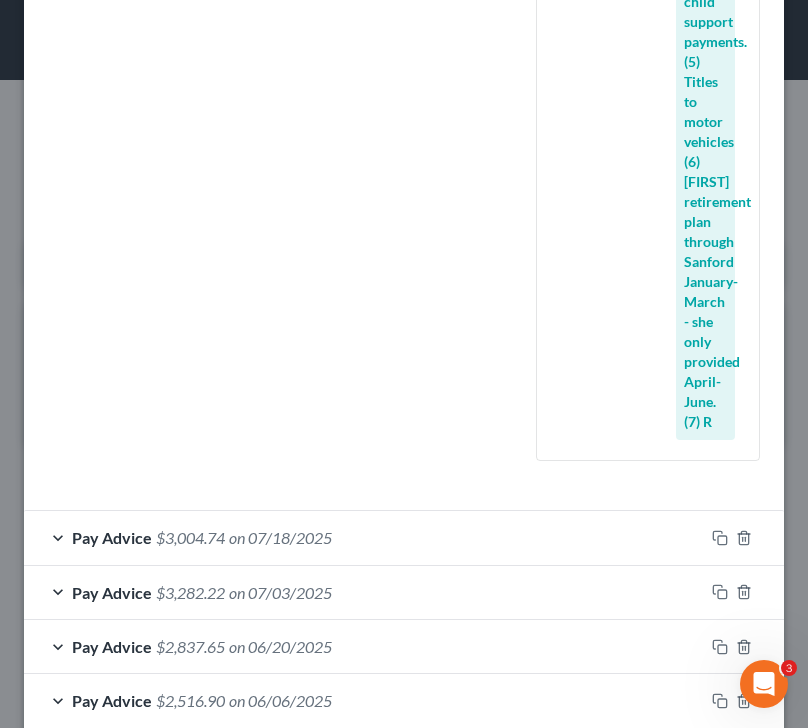 type on "561.96" 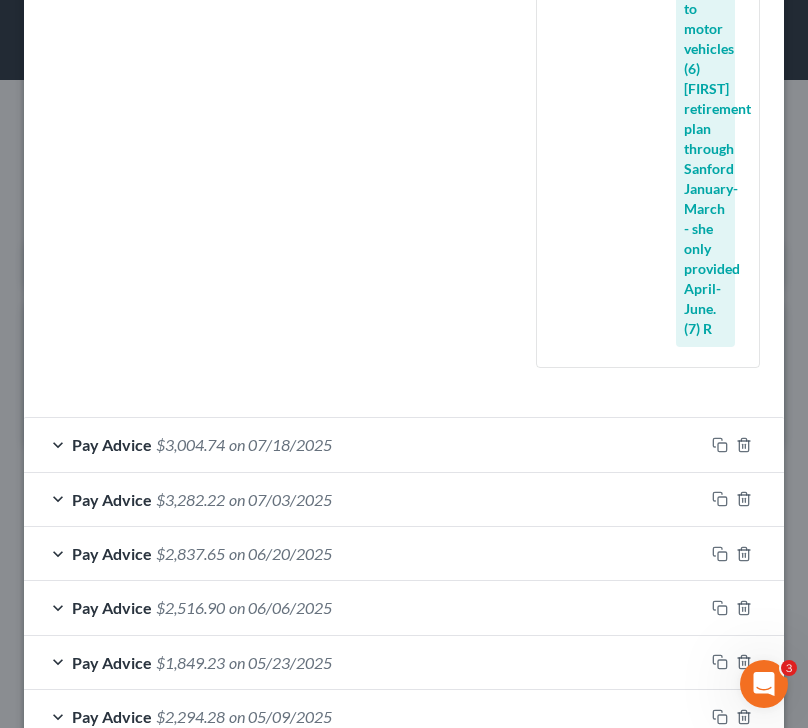 scroll, scrollTop: 1326, scrollLeft: 0, axis: vertical 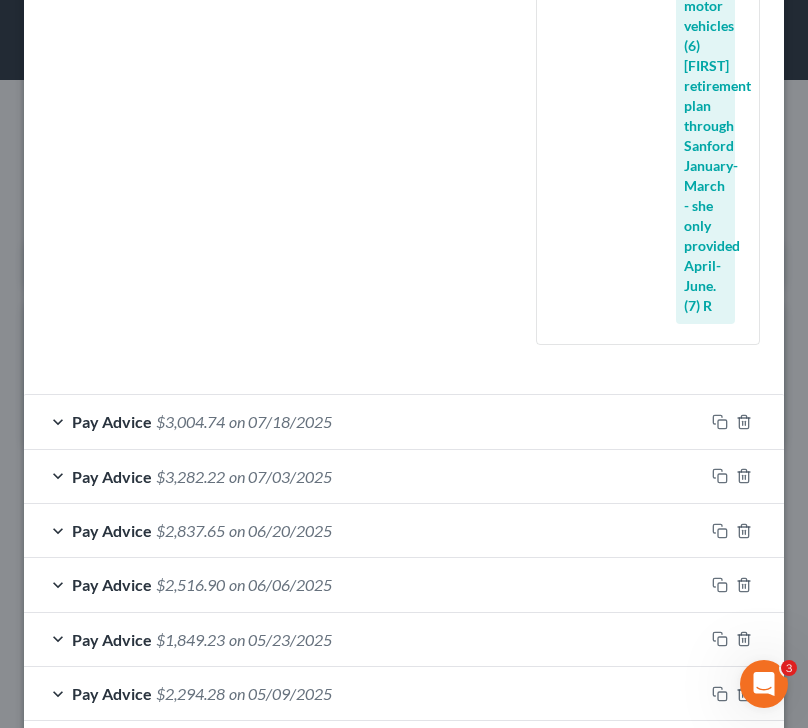 type on "5.46" 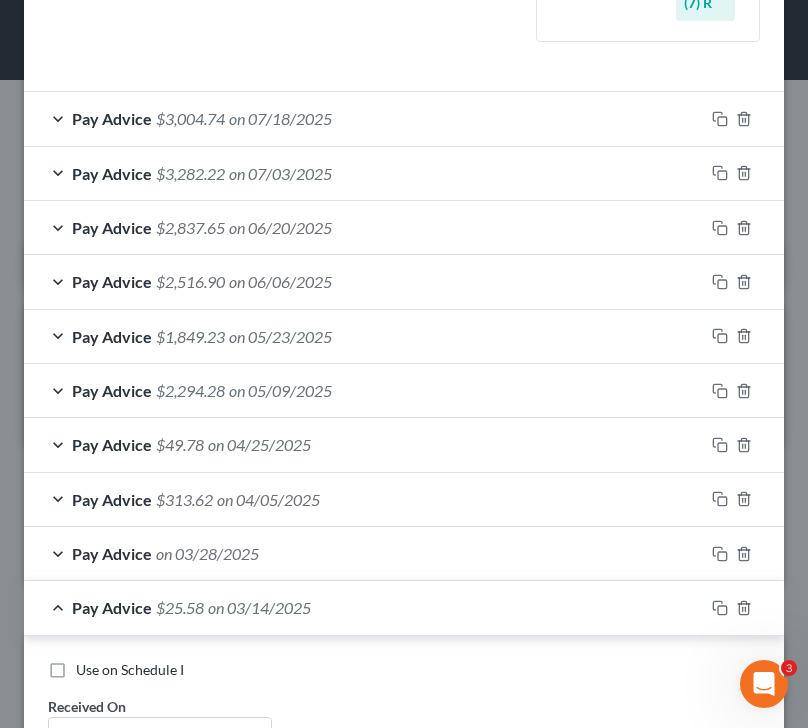 scroll, scrollTop: 1630, scrollLeft: 0, axis: vertical 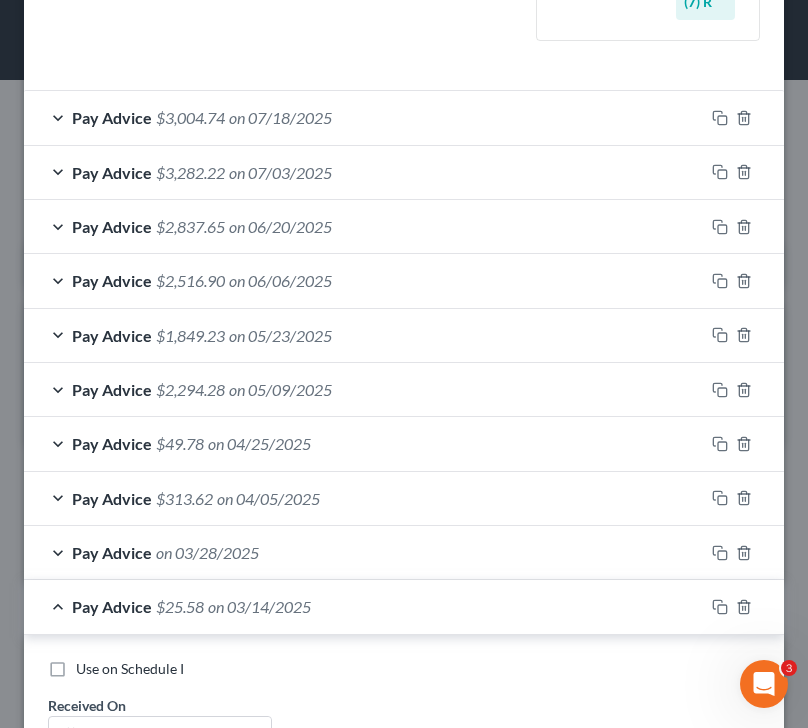 type on "9.23" 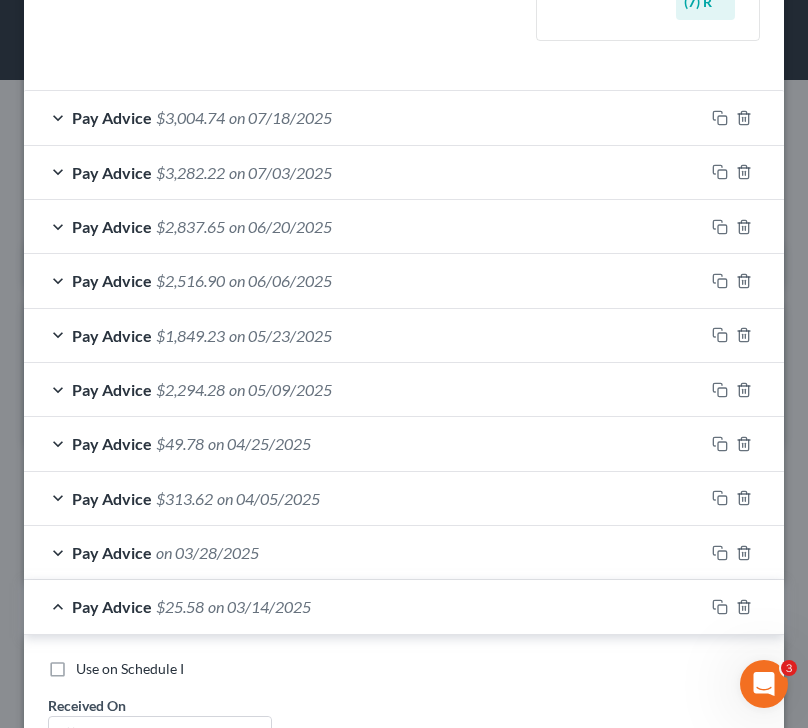 click on "35.54" at bounding box center (652, 1549) 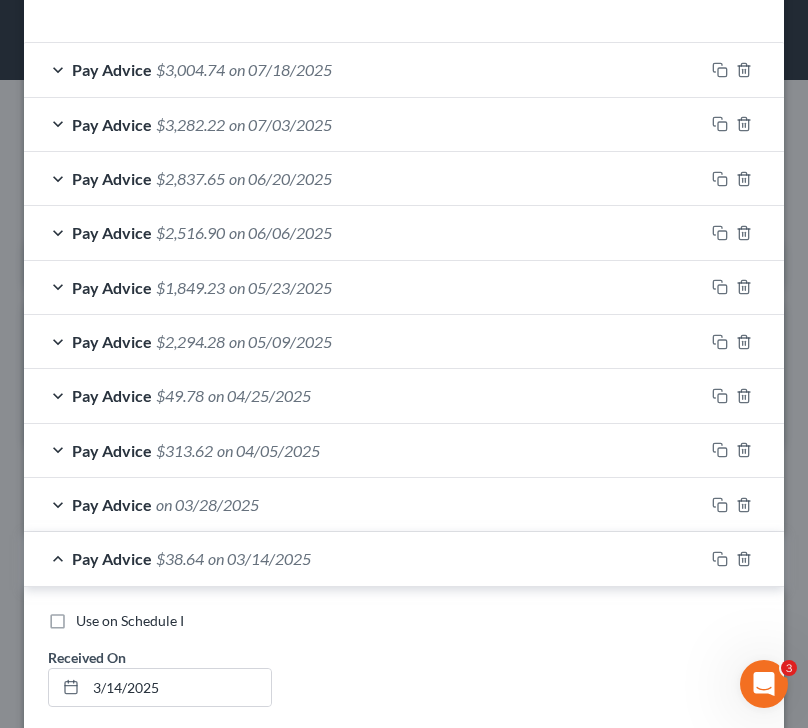 scroll, scrollTop: 1693, scrollLeft: 0, axis: vertical 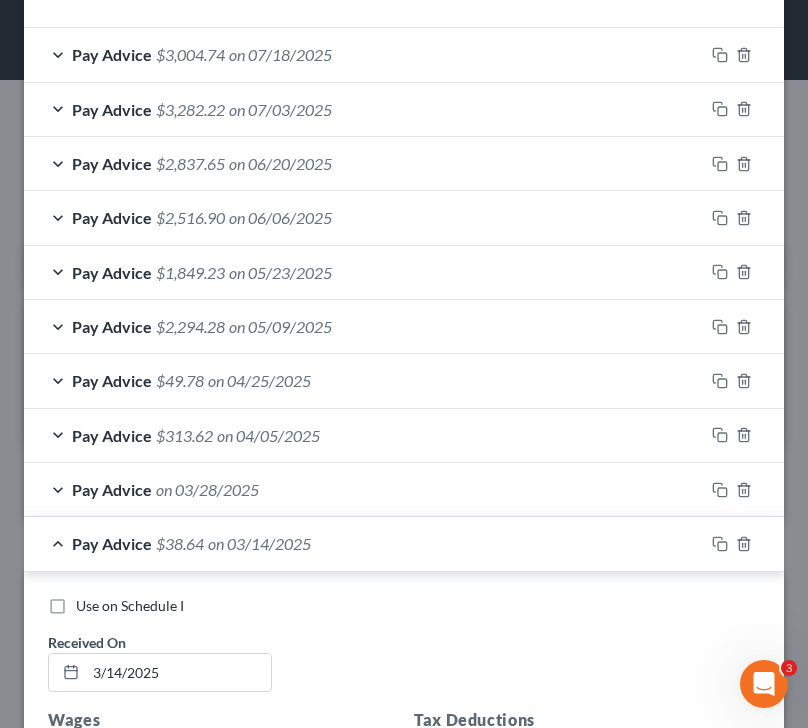type on "22.48" 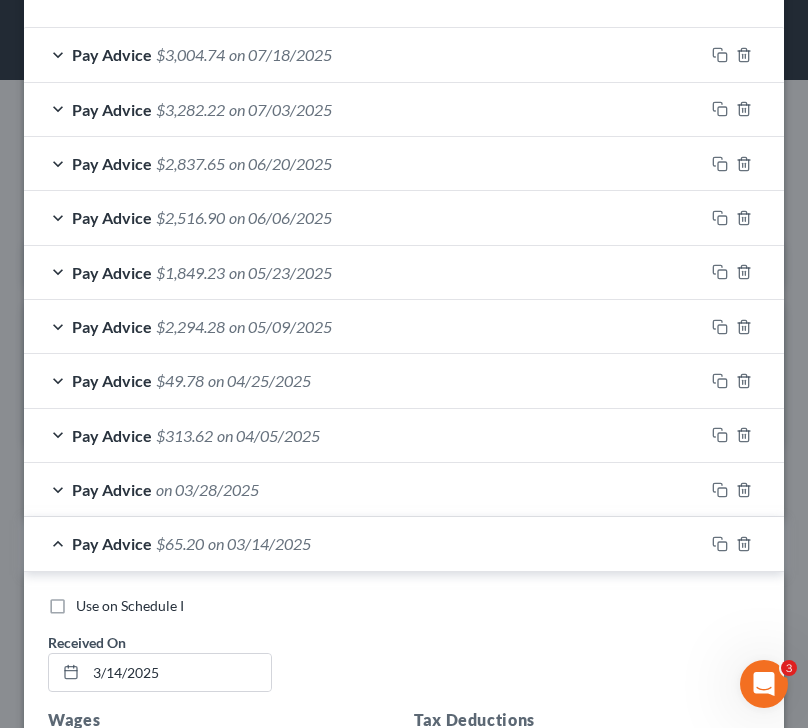 type on "26.56" 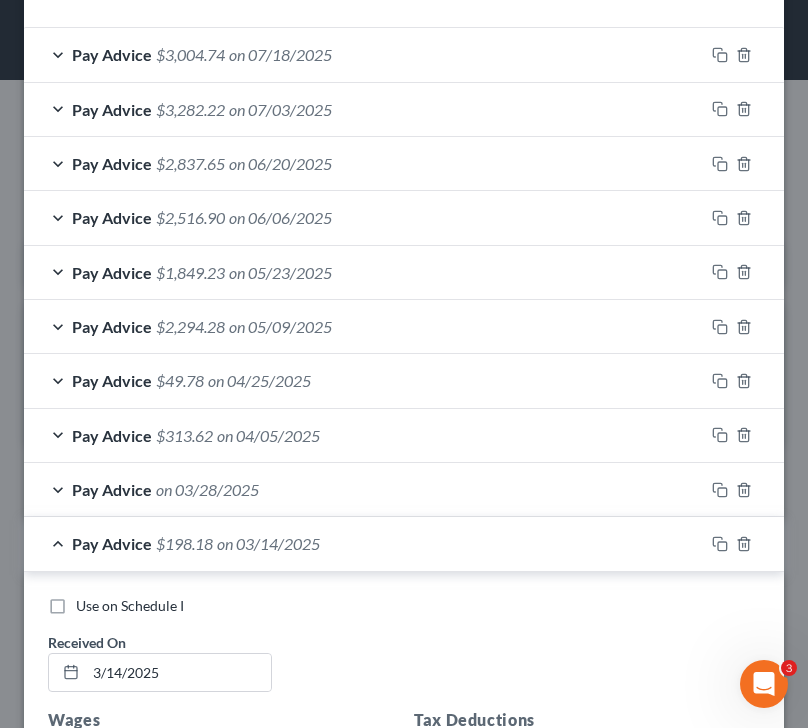 type on "152.35" 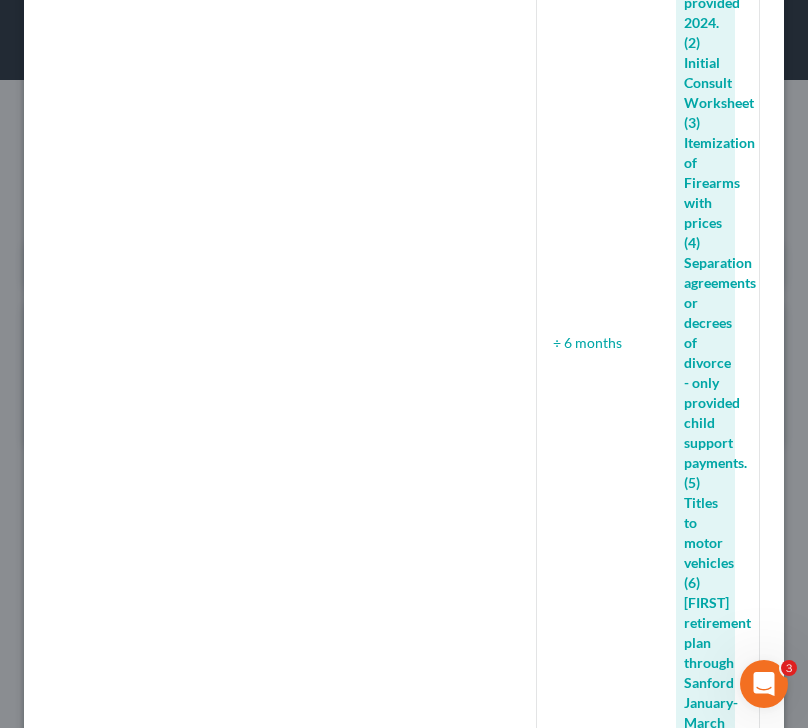 scroll, scrollTop: 788, scrollLeft: 0, axis: vertical 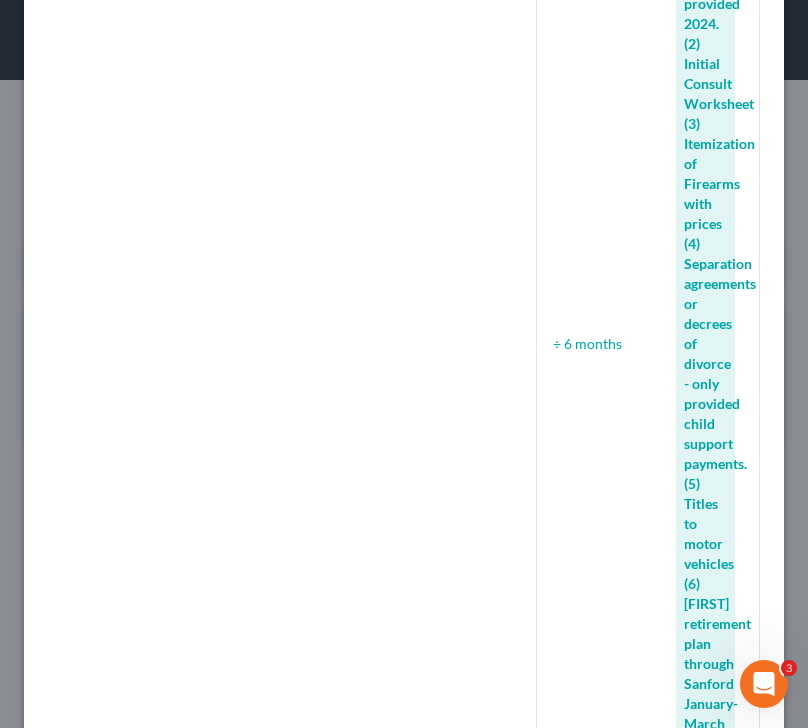type on "6.46" 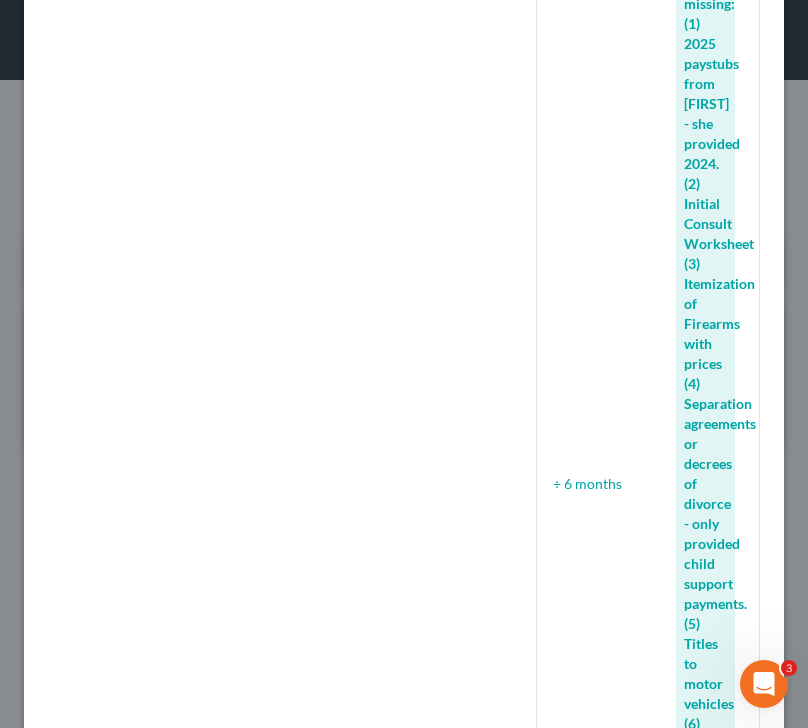 scroll, scrollTop: 646, scrollLeft: 0, axis: vertical 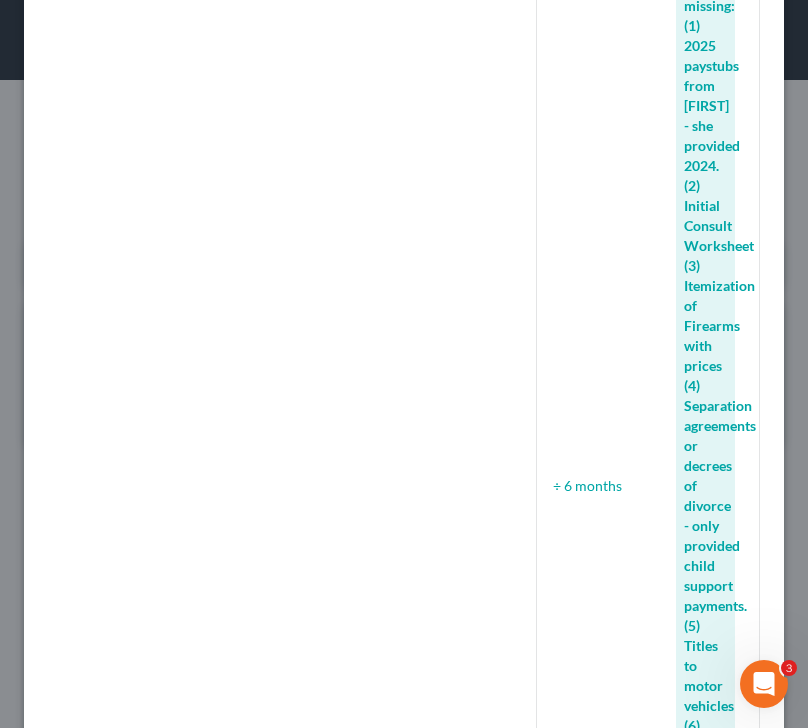 click on "Pay Advice $[AMOUNT] on [DATE]" at bounding box center [364, 1590] 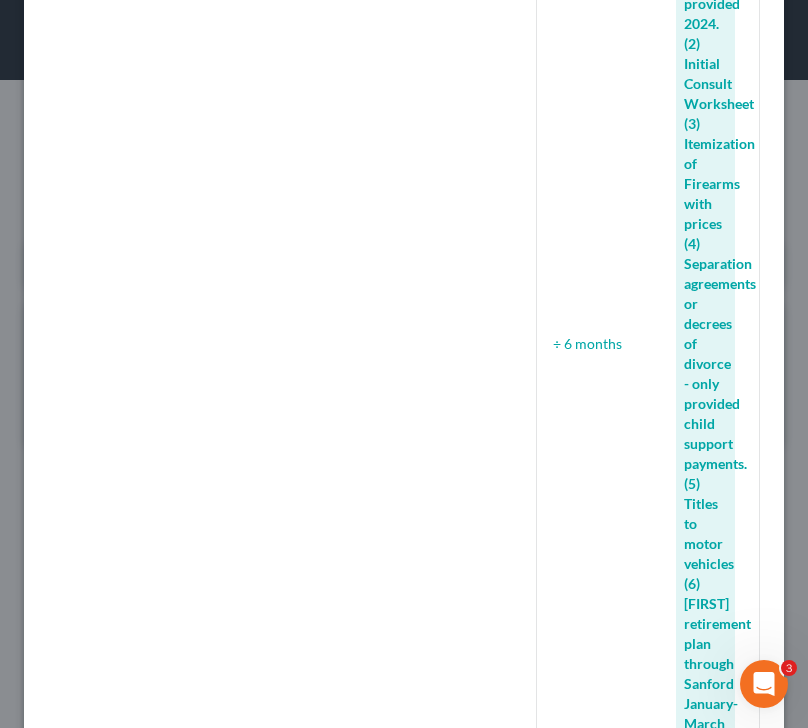 click on "Pay Advice $[AMOUNT] on [DATE]" at bounding box center [364, 1448] 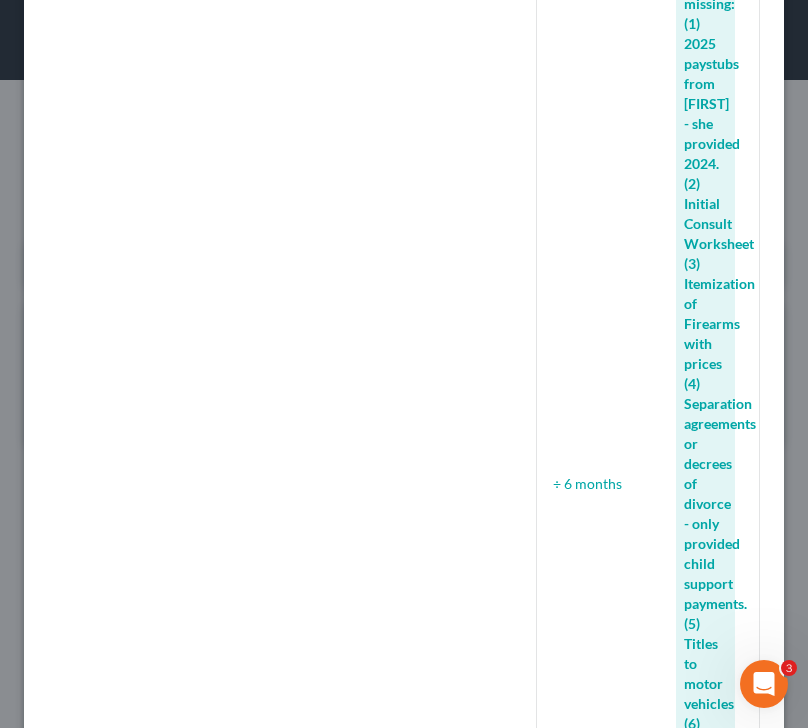 scroll, scrollTop: 646, scrollLeft: 0, axis: vertical 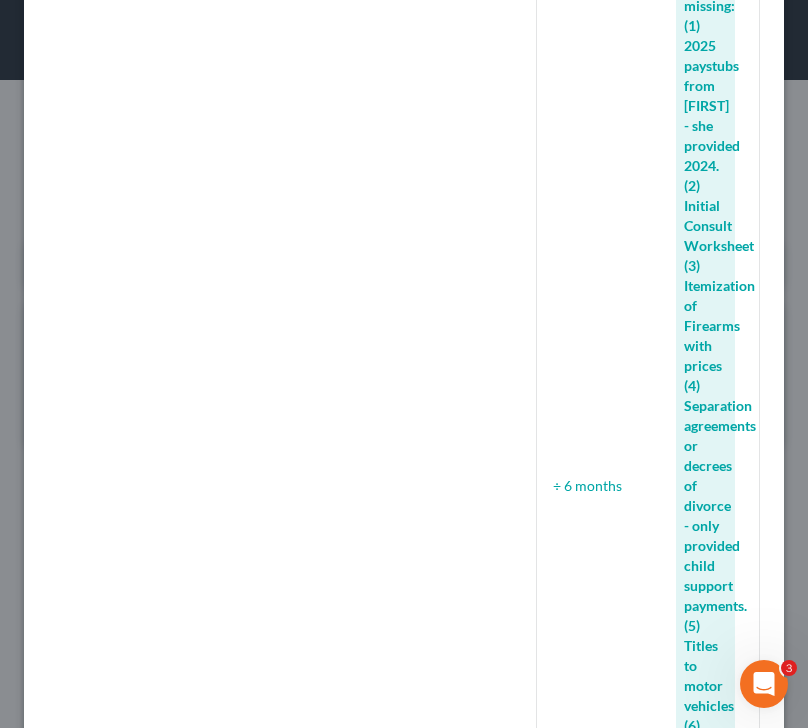 click 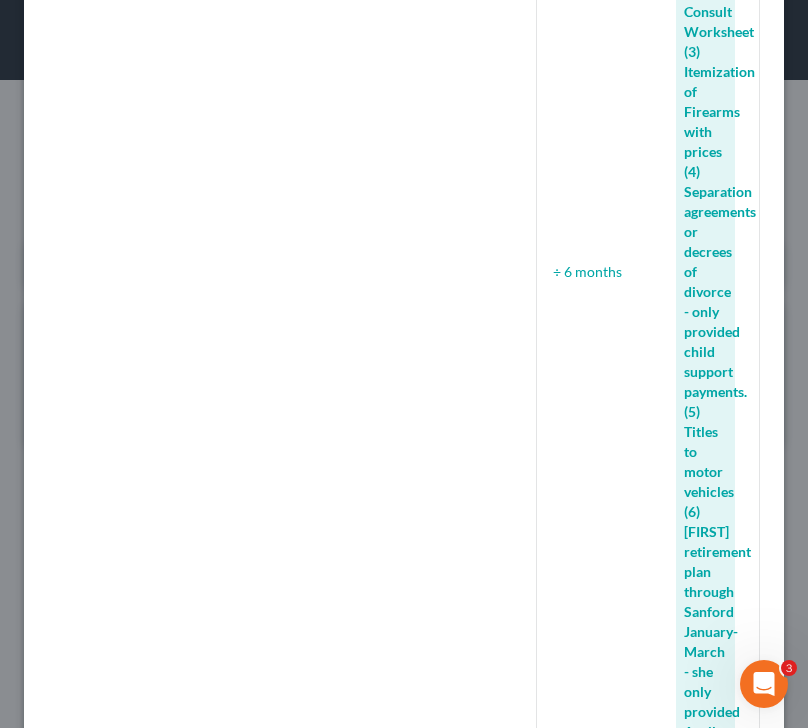 scroll, scrollTop: 942, scrollLeft: 0, axis: vertical 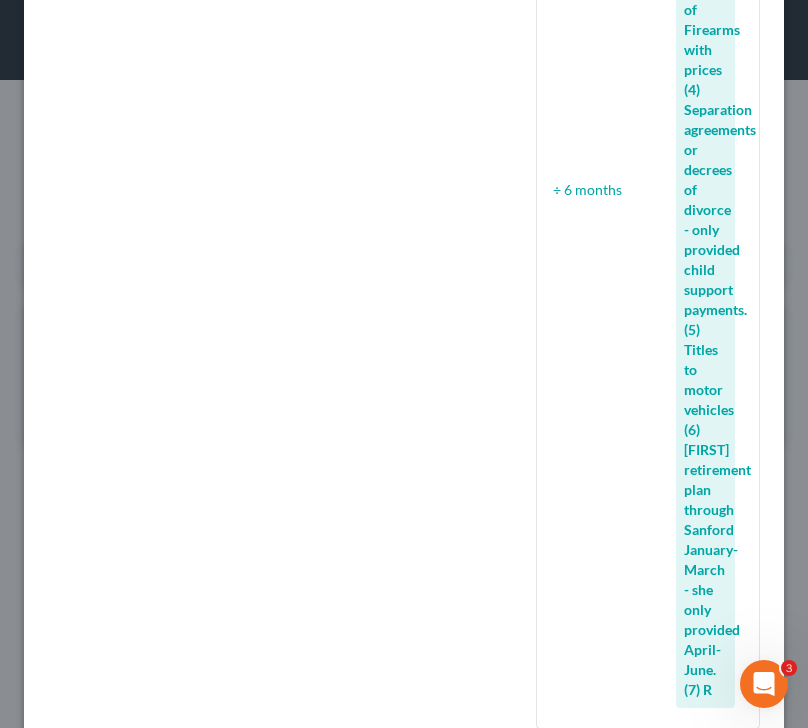click at bounding box center (178, 1478) 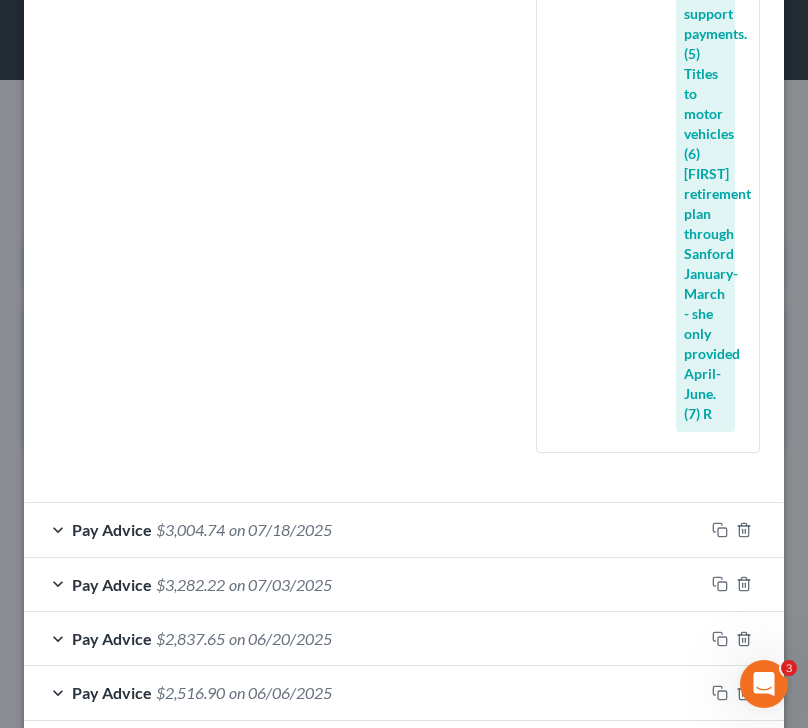 scroll, scrollTop: 1219, scrollLeft: 0, axis: vertical 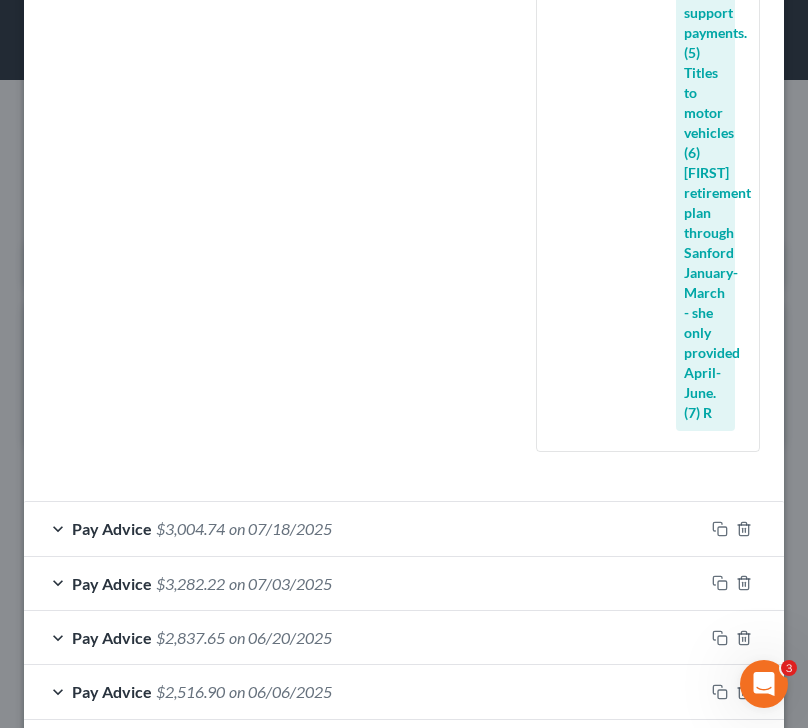 type on "2/28/2025" 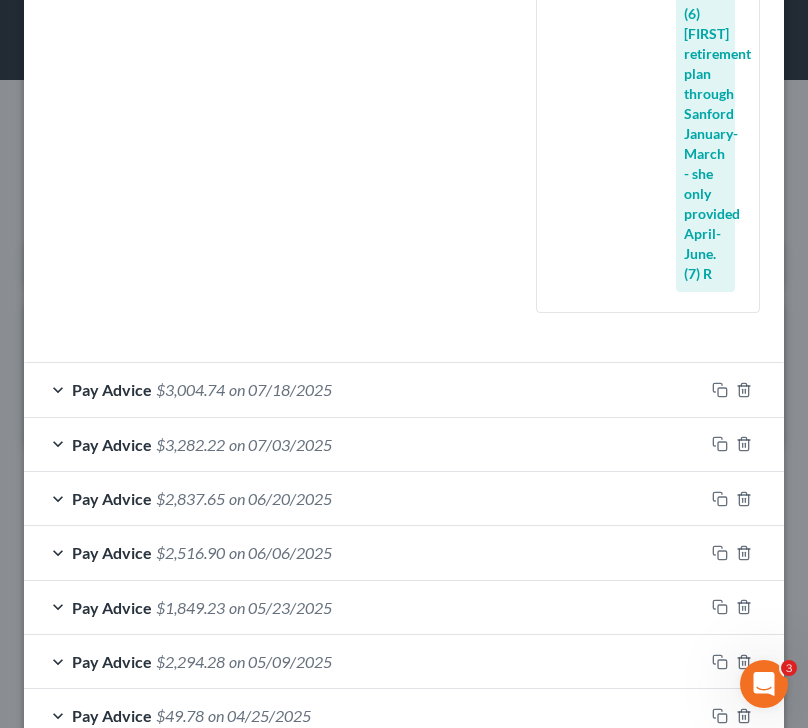 scroll, scrollTop: 1377, scrollLeft: 0, axis: vertical 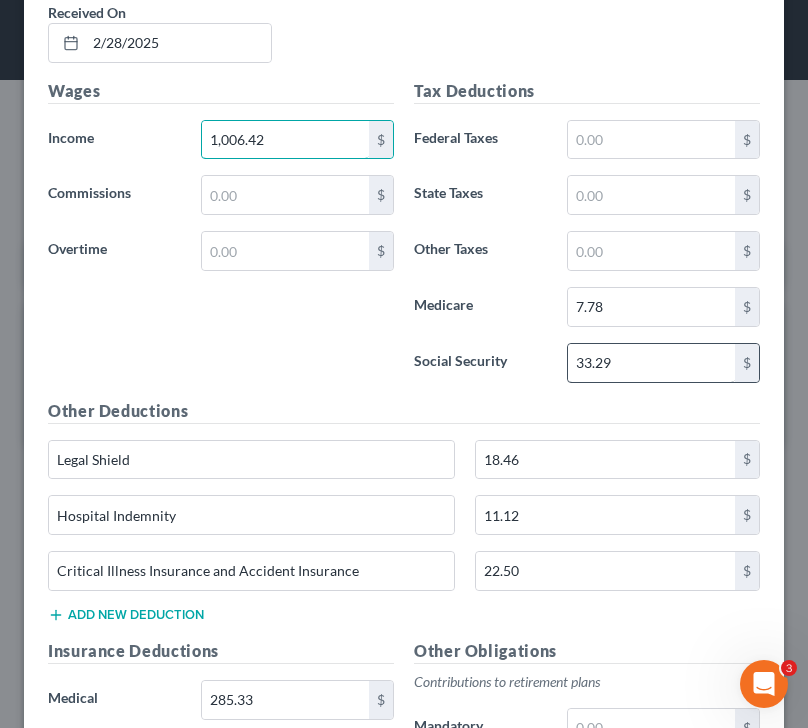 type on "1,006.42" 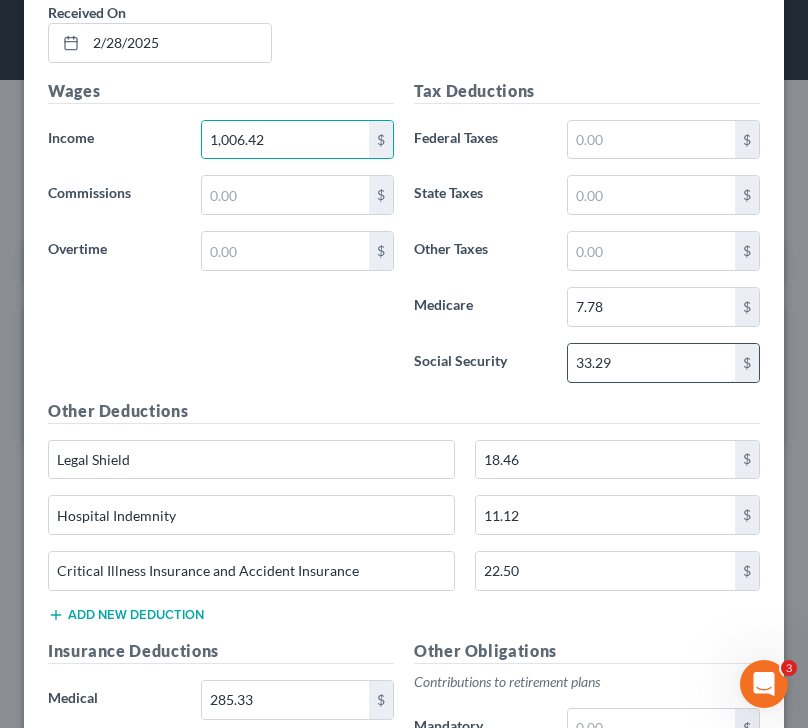 click on "33.29" at bounding box center [652, 363] 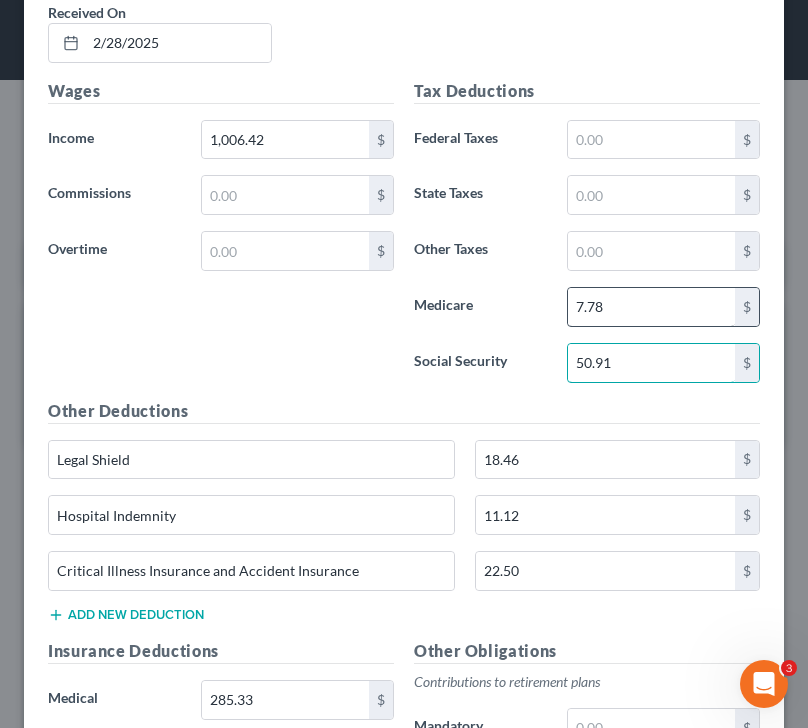 type on "50.91" 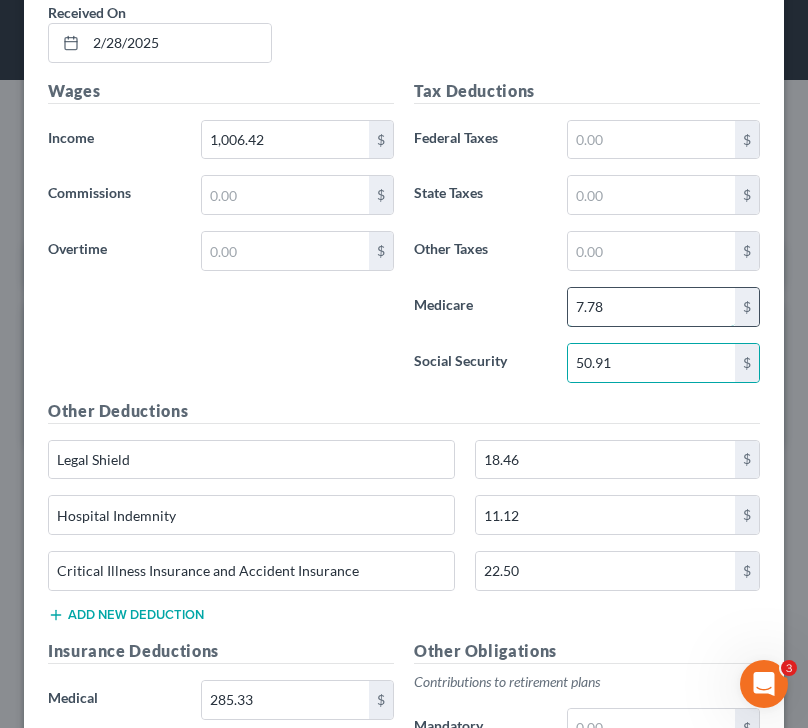 click on "7.78" at bounding box center [652, 307] 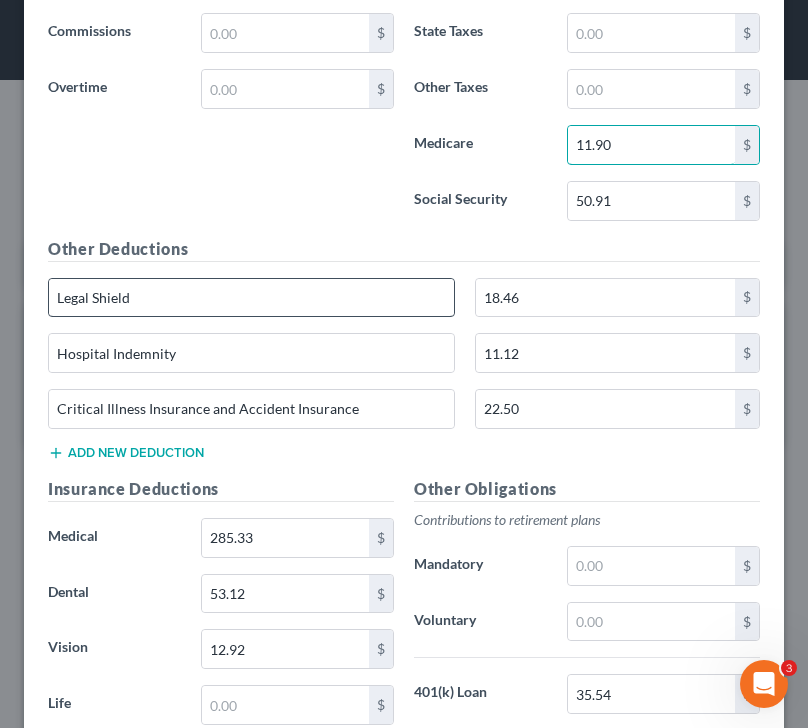 scroll, scrollTop: 1550, scrollLeft: 0, axis: vertical 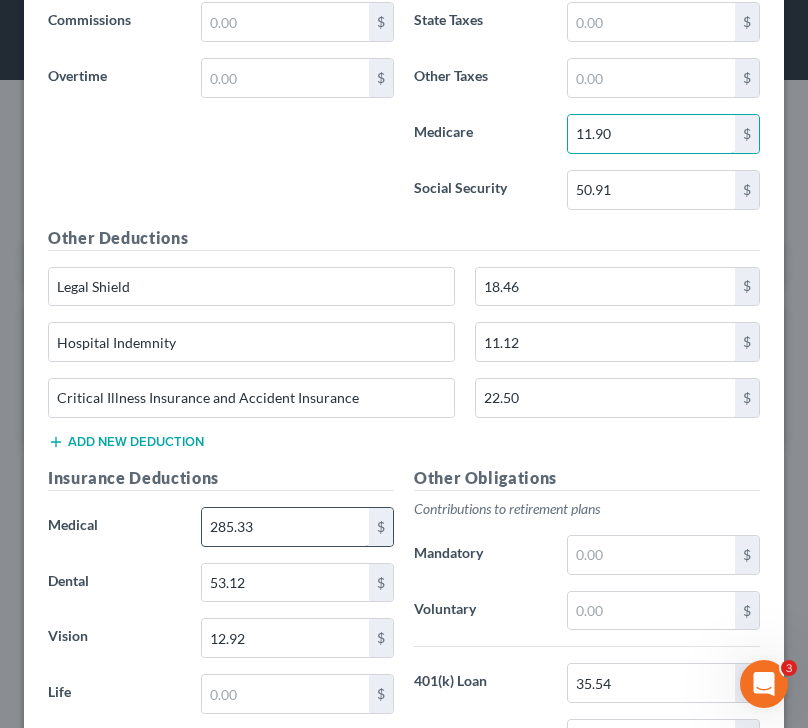 type on "11.90" 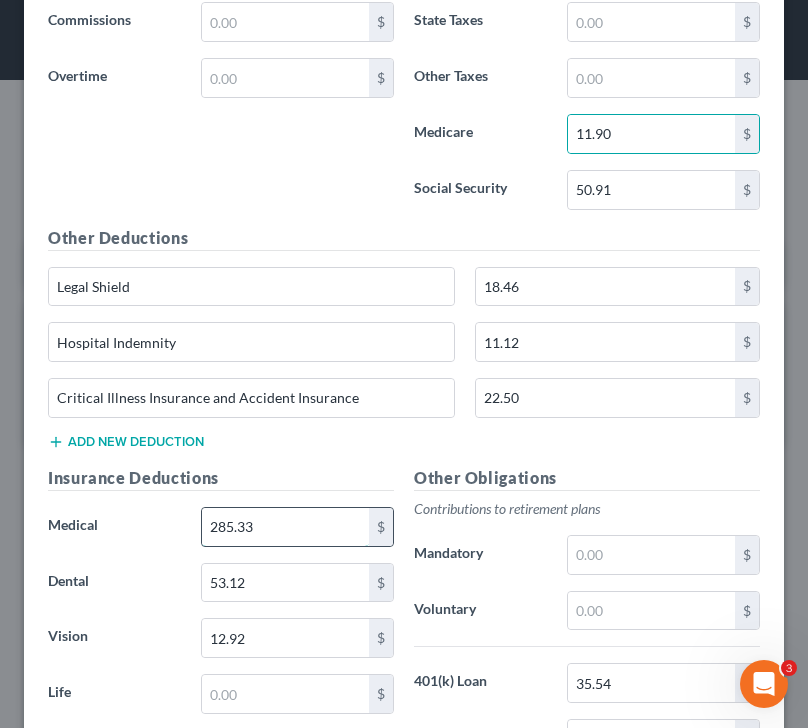 click on "285.33" at bounding box center (286, 527) 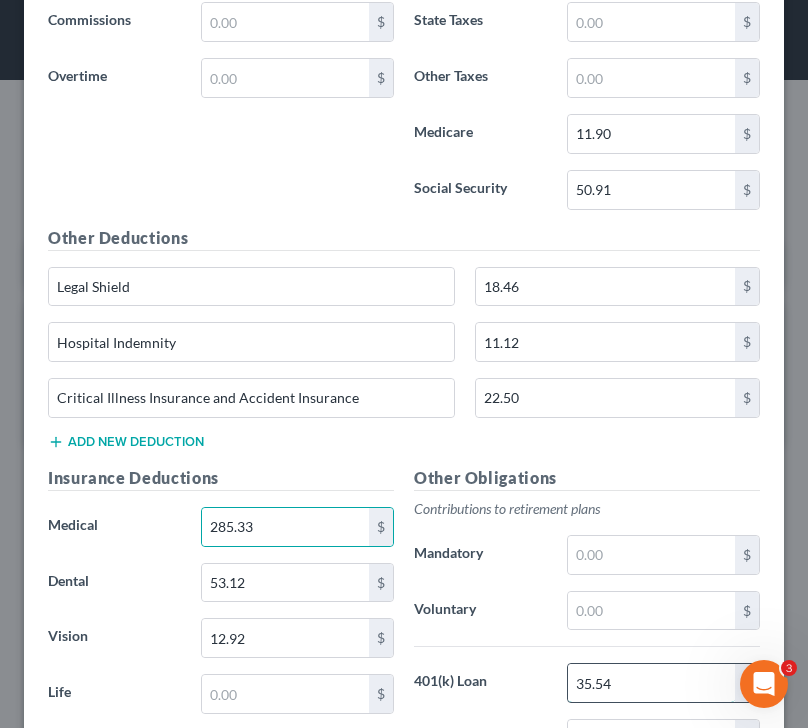click on "35.54" at bounding box center (652, 683) 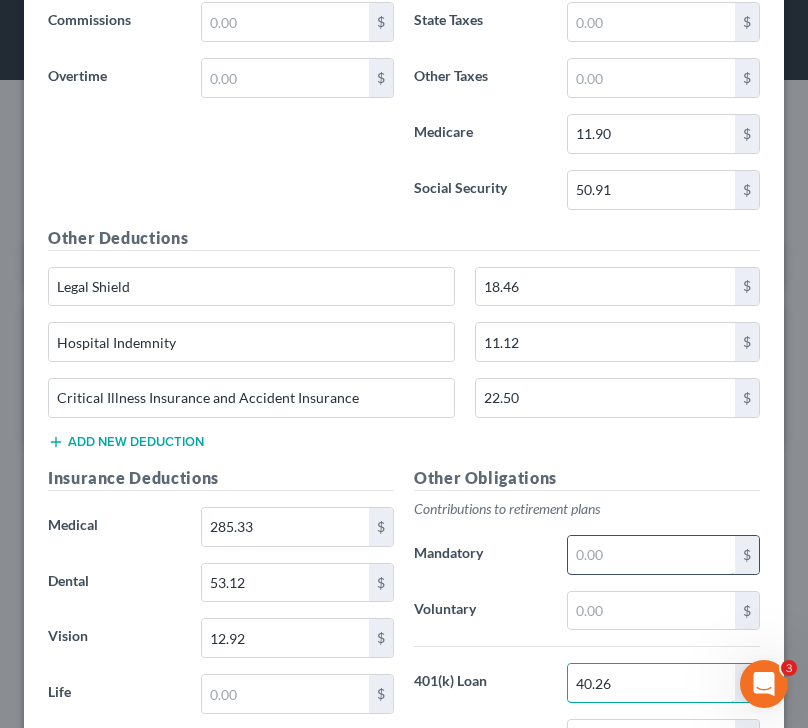 scroll, scrollTop: 1624, scrollLeft: 0, axis: vertical 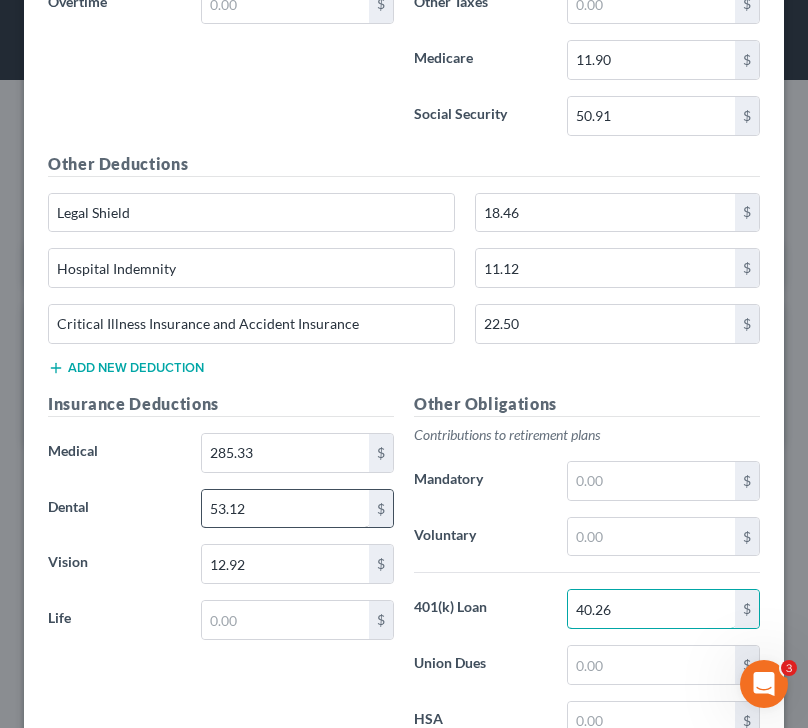 type on "40.26" 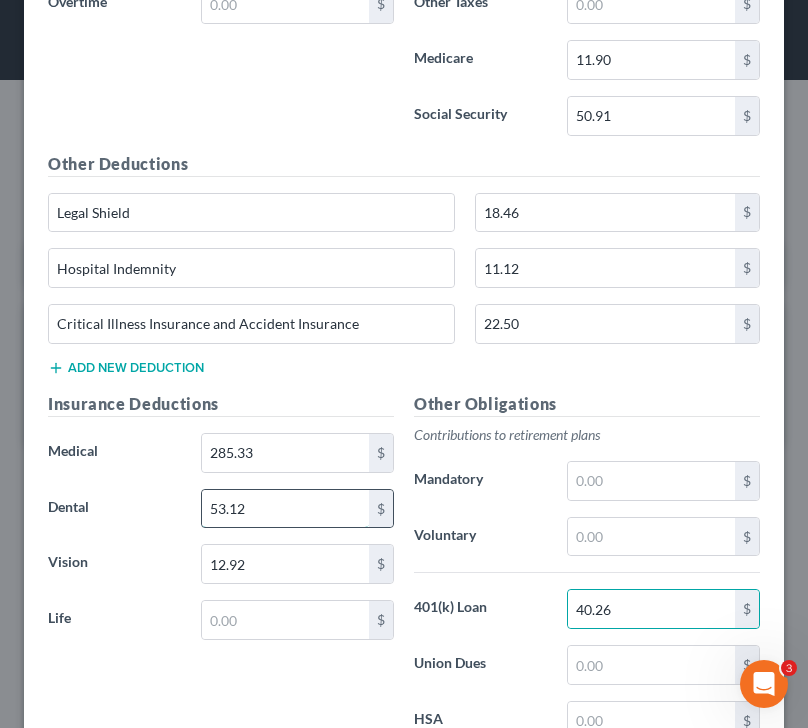 click on "53.12" at bounding box center [286, 509] 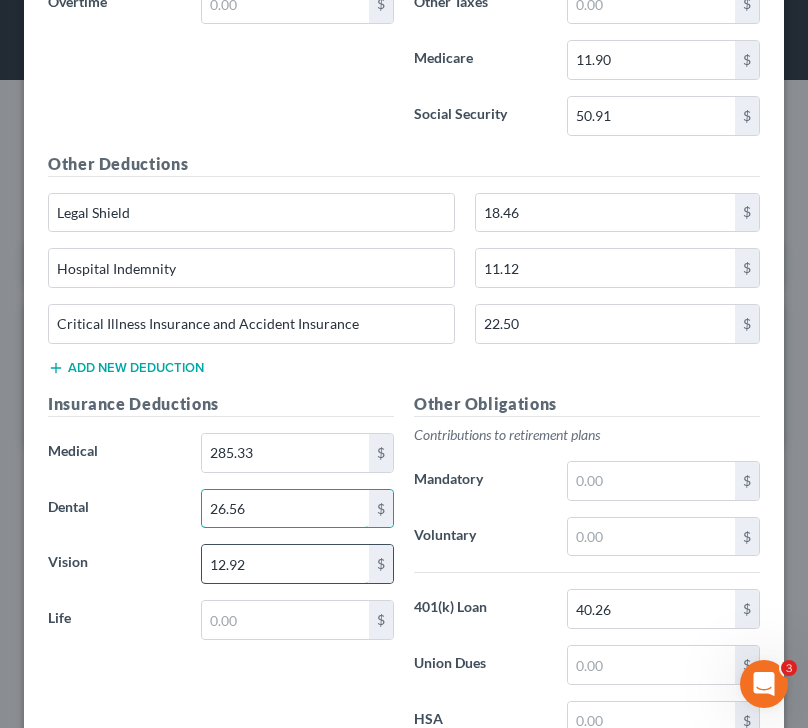 type on "26.56" 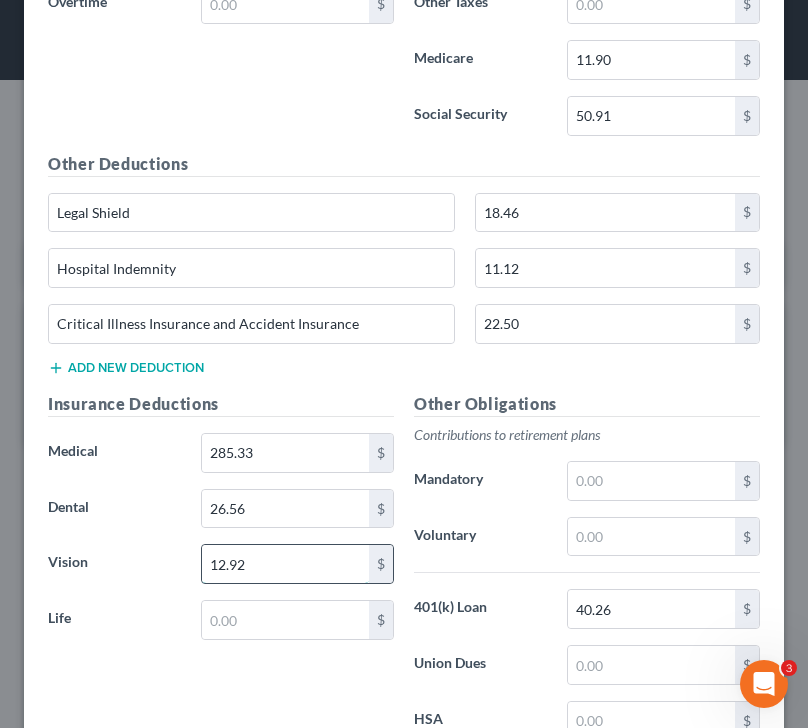 click on "12.92" at bounding box center [286, 564] 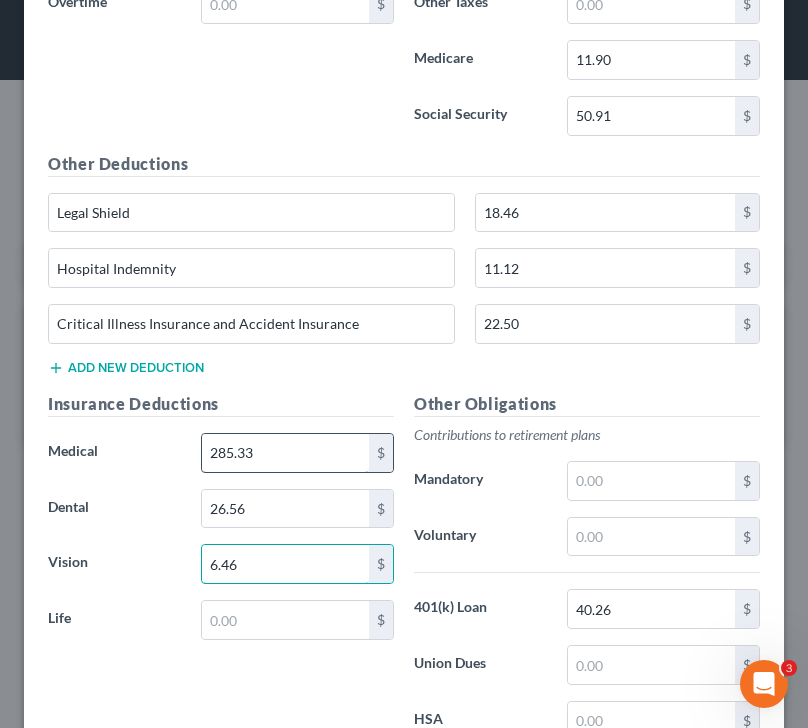 type on "6.46" 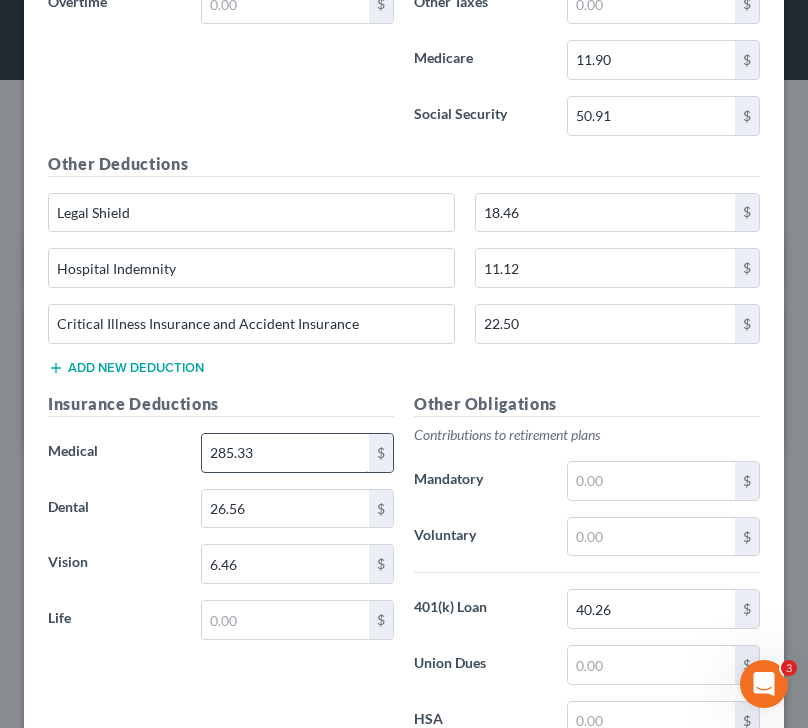 click on "285.33" at bounding box center [286, 453] 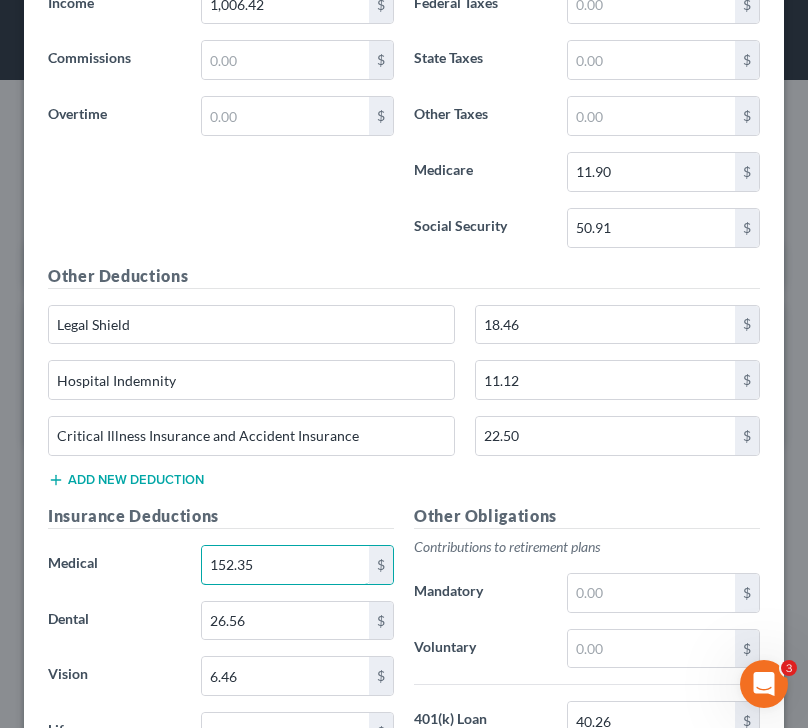 scroll, scrollTop: 1511, scrollLeft: 0, axis: vertical 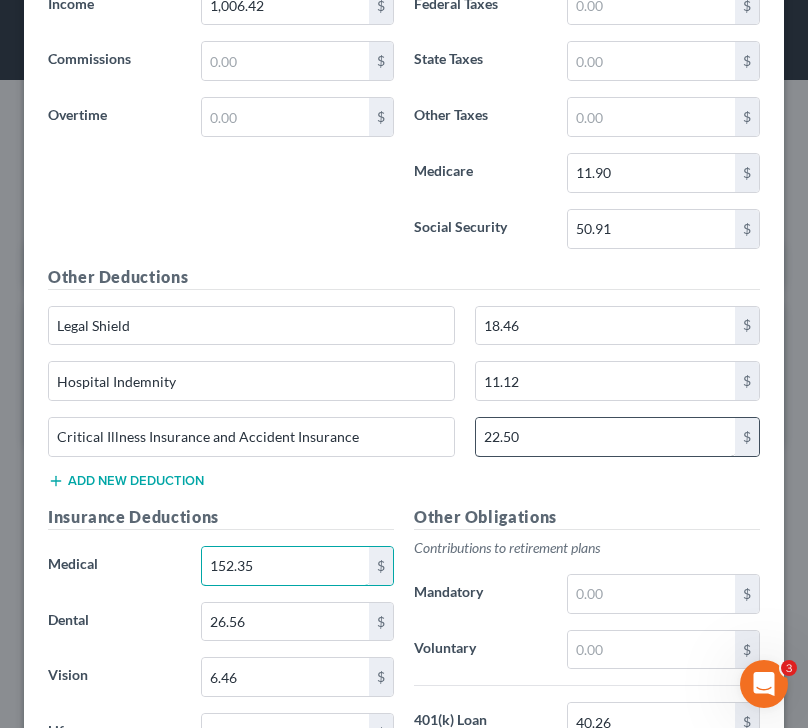 type on "152.35" 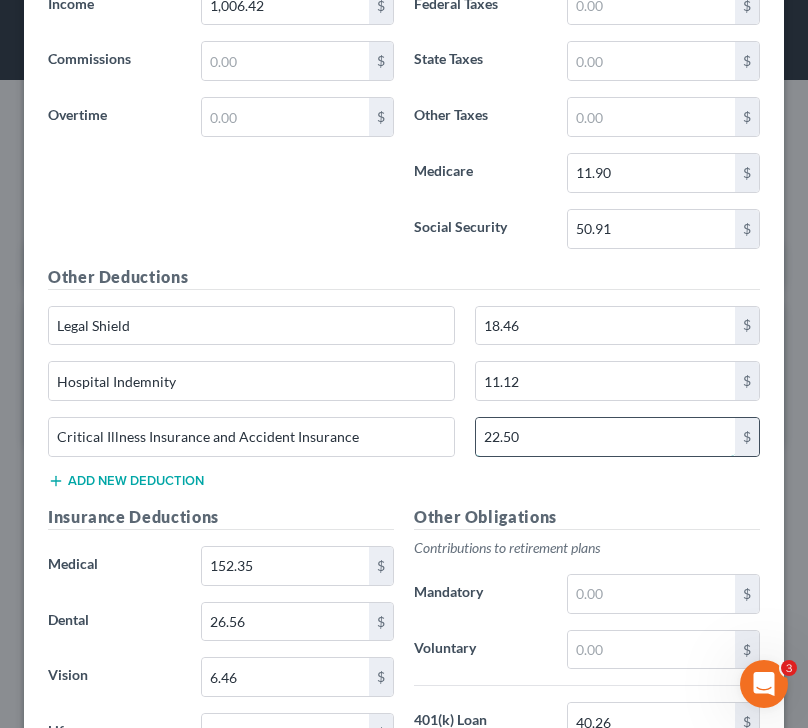 click on "22.50" at bounding box center (605, 437) 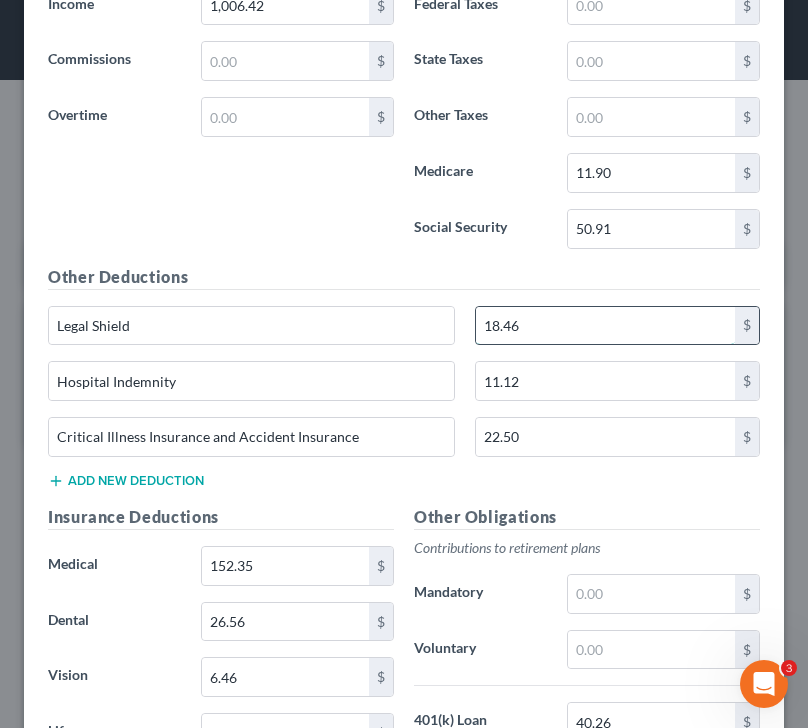 click on "18.46" at bounding box center [605, 326] 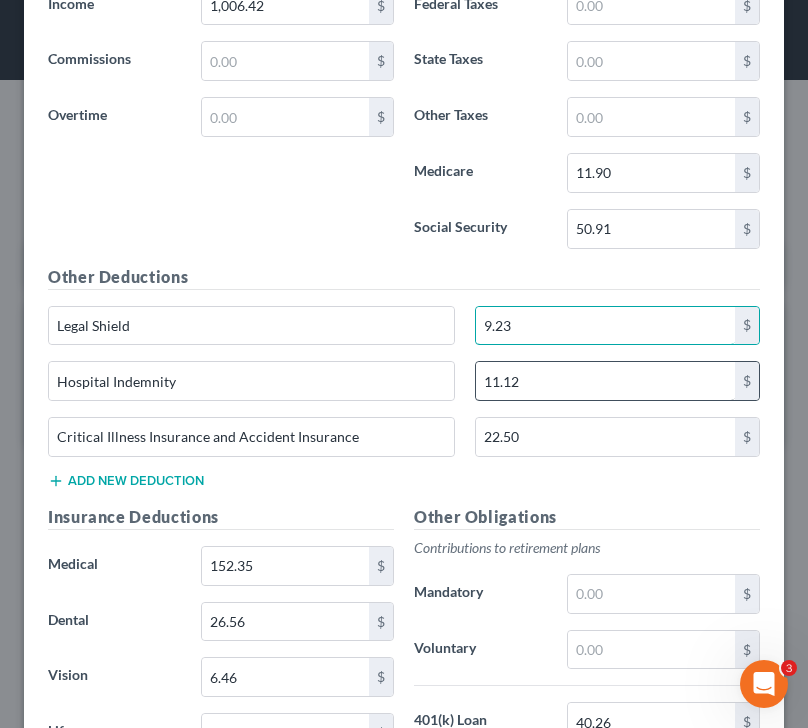 type on "9.23" 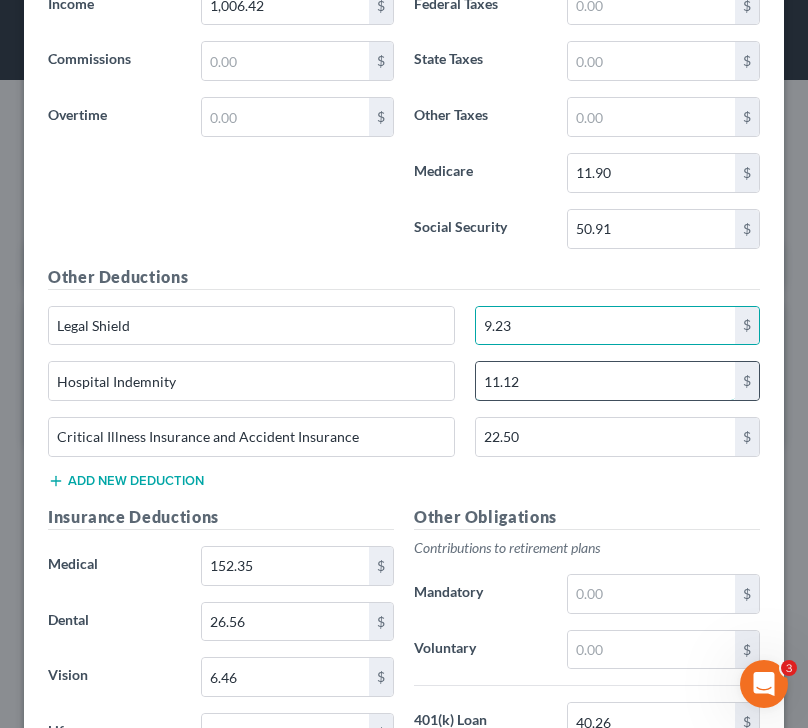 click on "11.12" at bounding box center (605, 381) 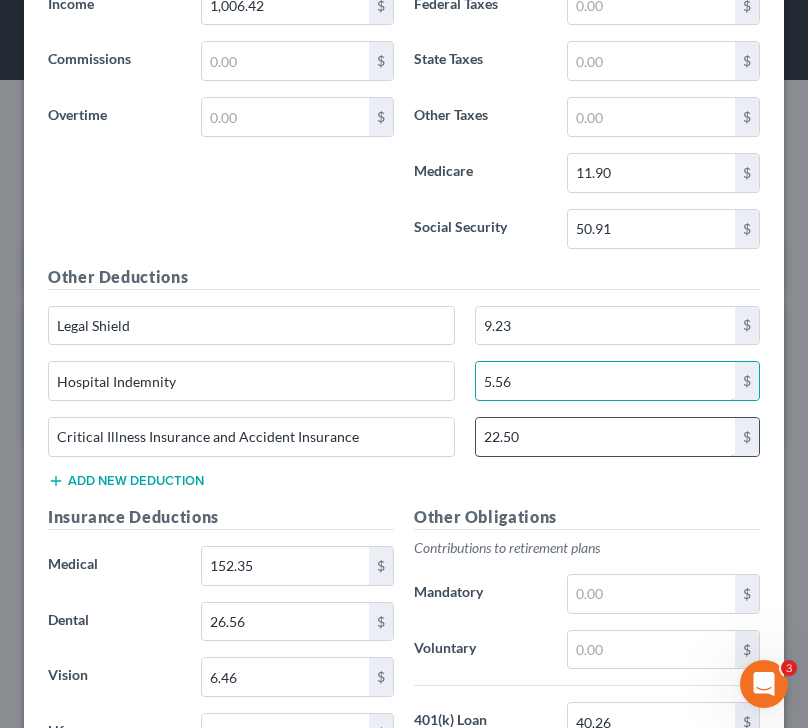 type on "5.56" 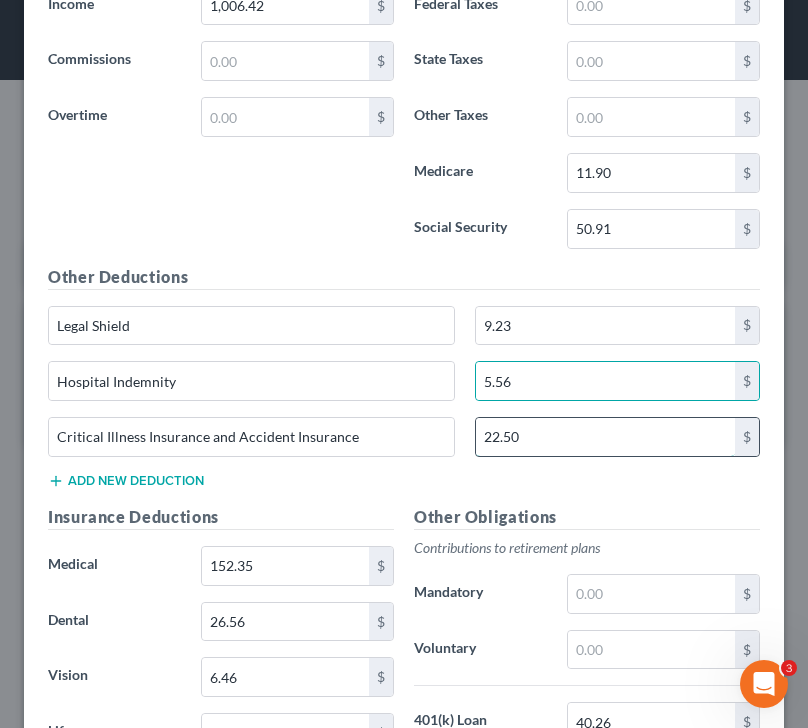 click on "22.50" at bounding box center (605, 437) 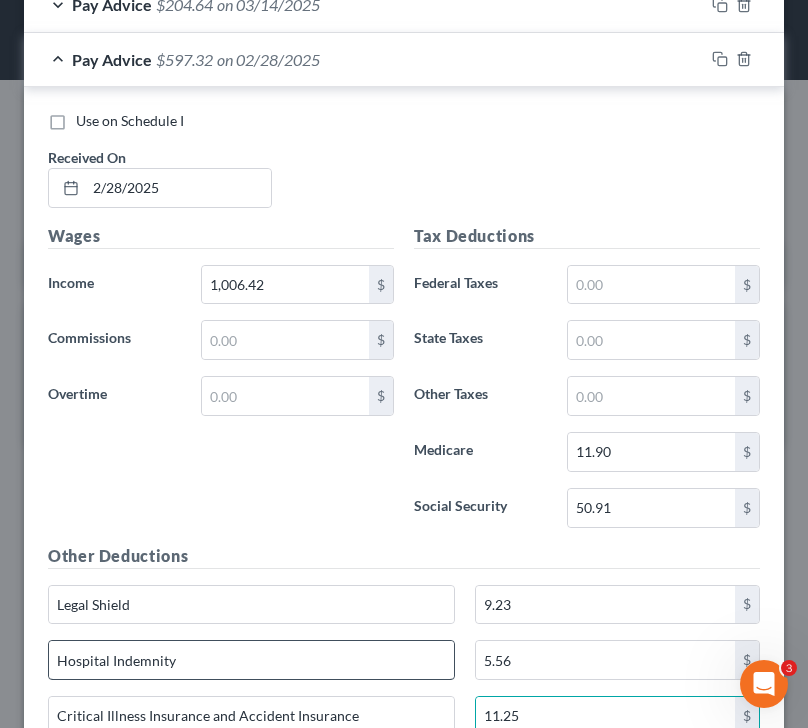 scroll, scrollTop: 1233, scrollLeft: 0, axis: vertical 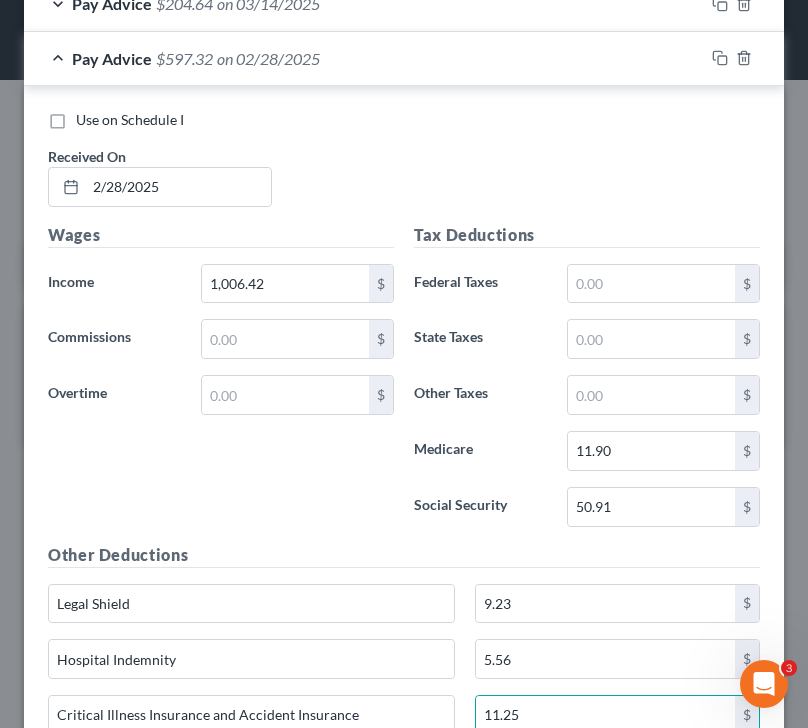 type on "11.25" 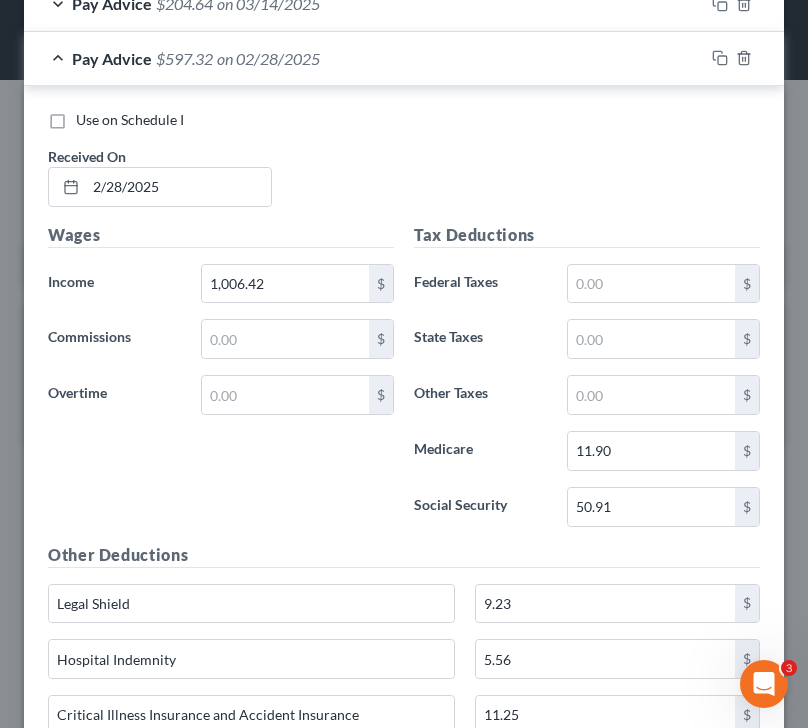 click on "Pay Advice $[AMOUNT] on [DATE]" at bounding box center [364, 58] 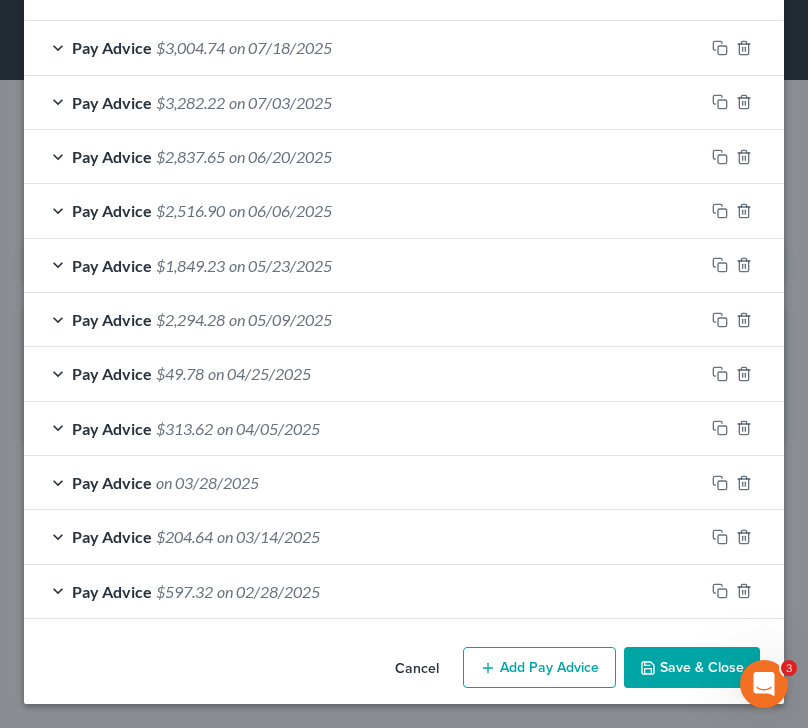 scroll, scrollTop: 700, scrollLeft: 0, axis: vertical 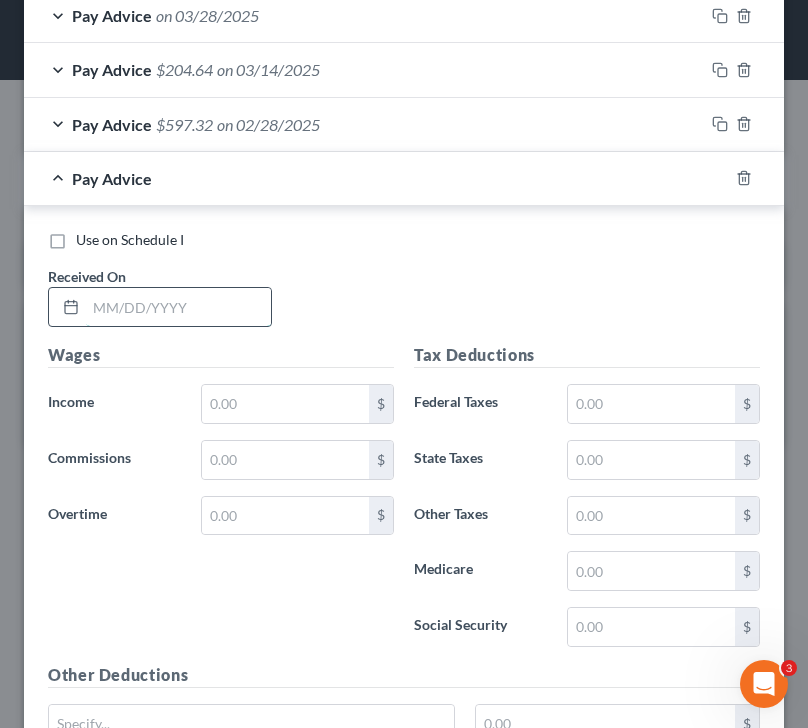 click at bounding box center (178, 307) 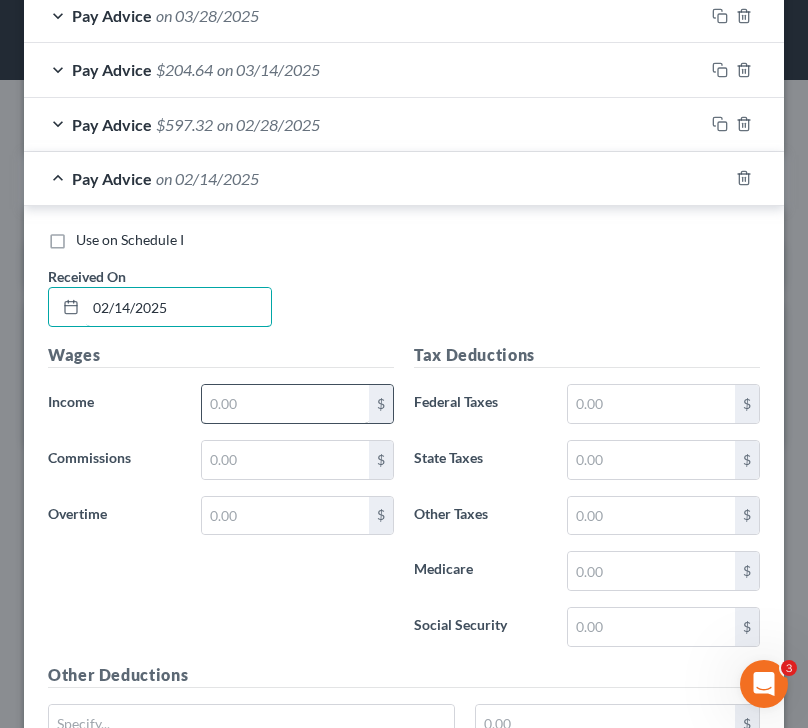 type on "02/14/2025" 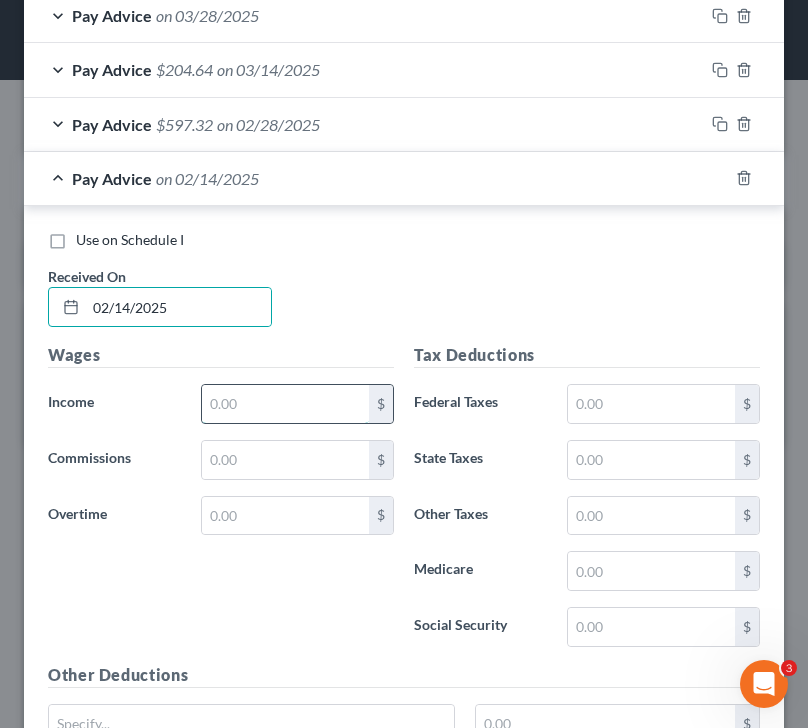 click at bounding box center [286, 404] 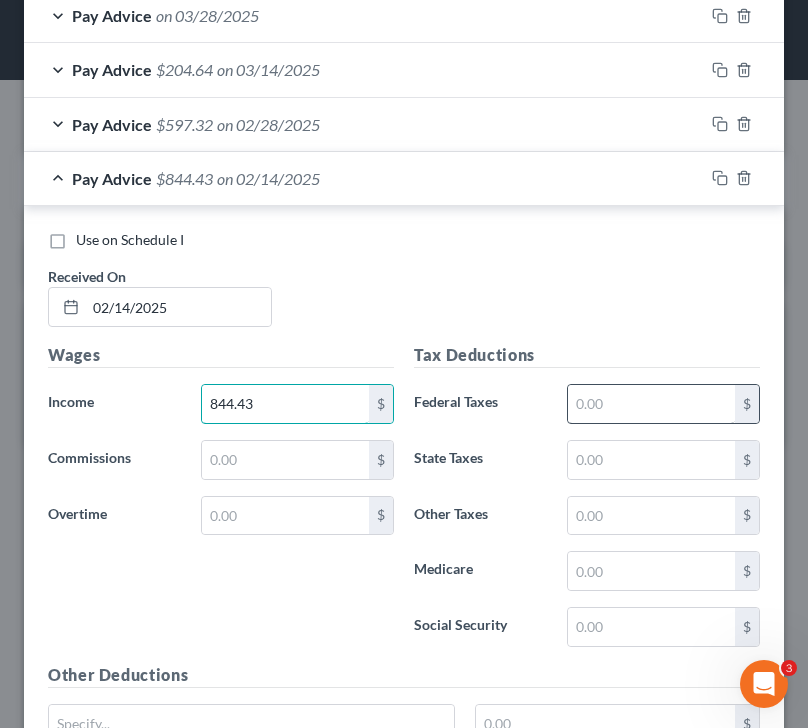 type on "844.43" 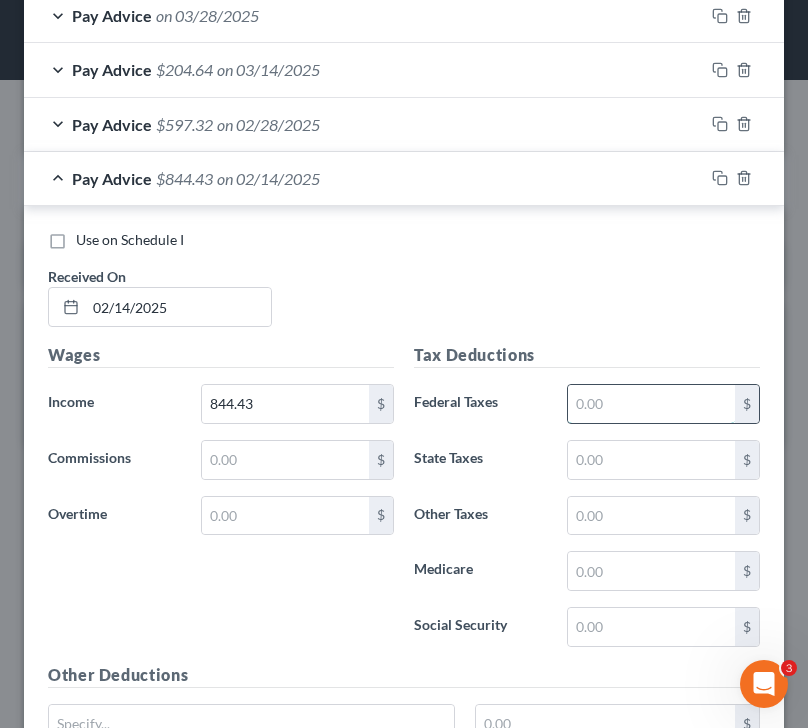 click at bounding box center (652, 404) 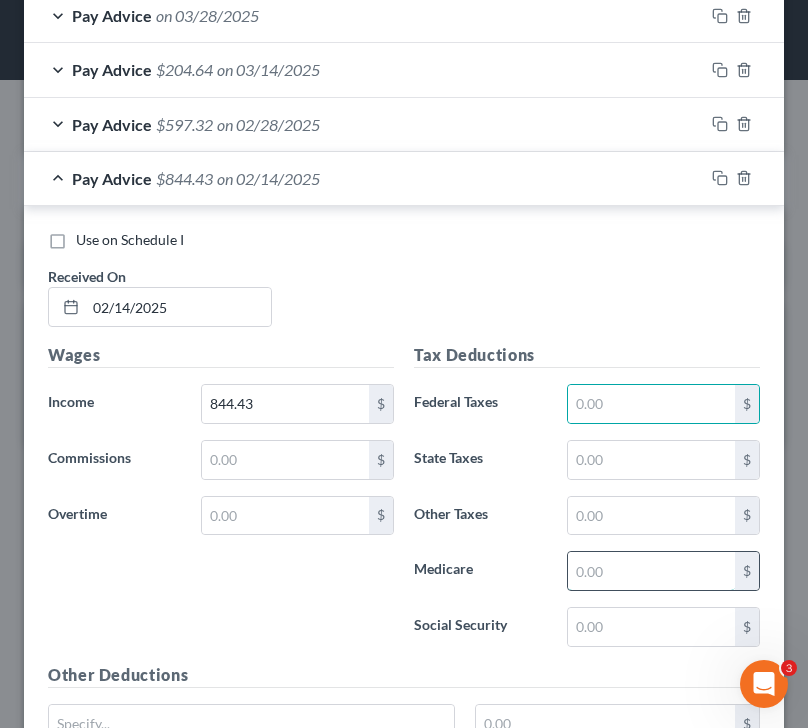 click at bounding box center [652, 571] 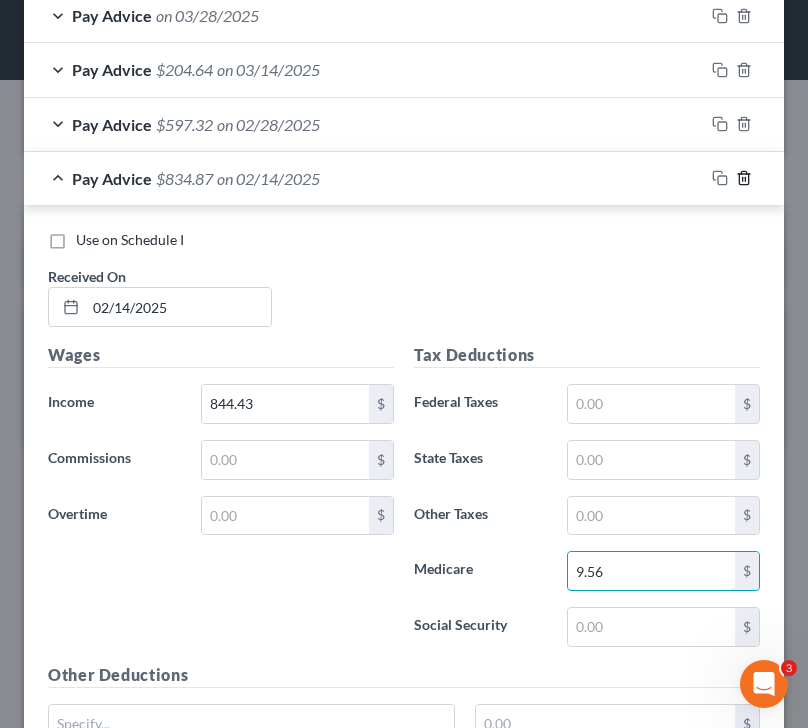 type on "9.56" 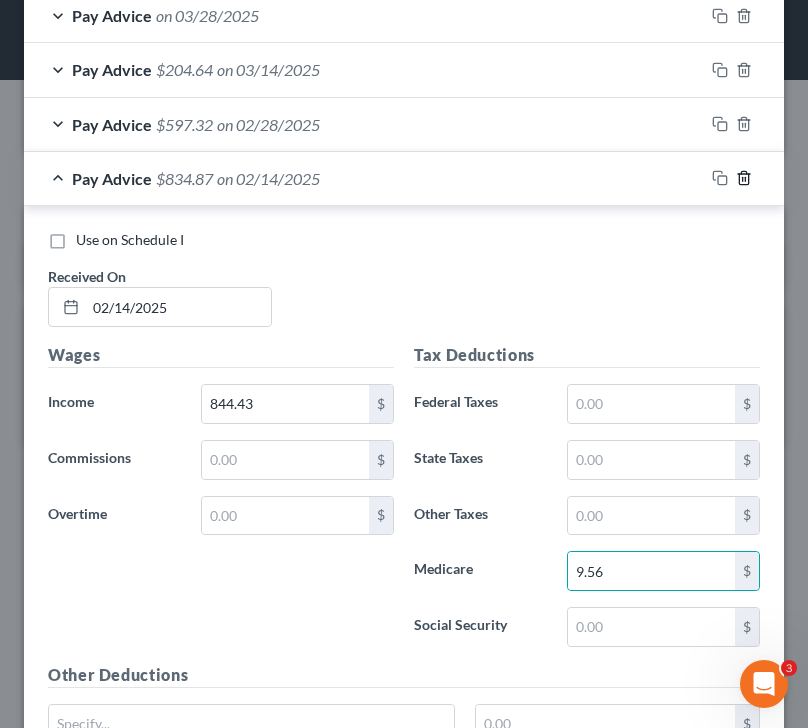 click 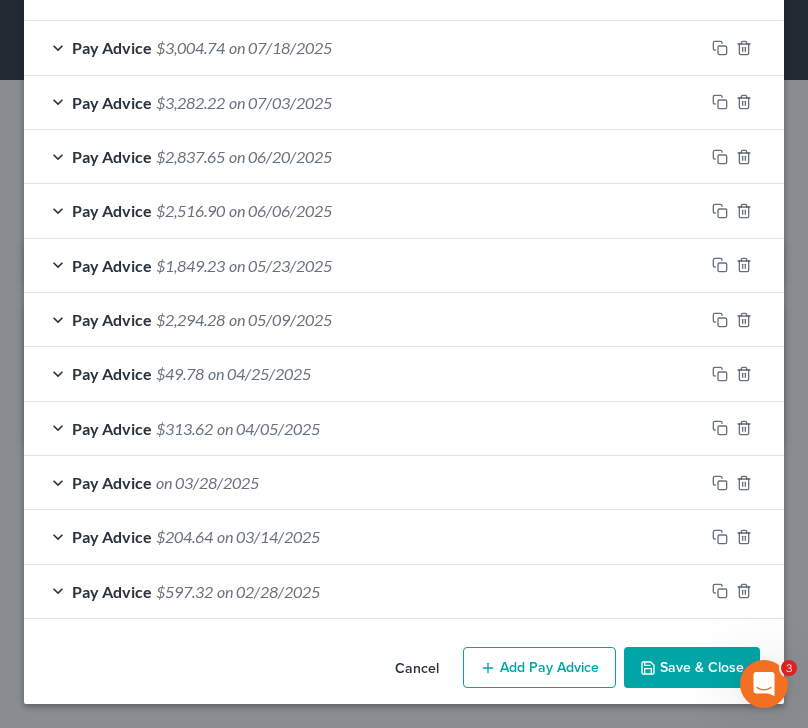 scroll, scrollTop: 700, scrollLeft: 0, axis: vertical 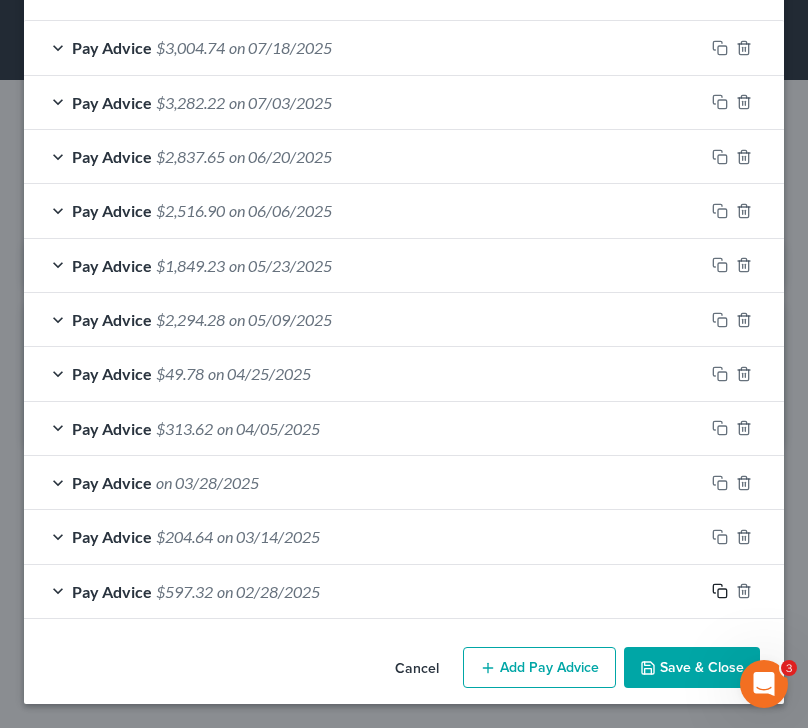 click 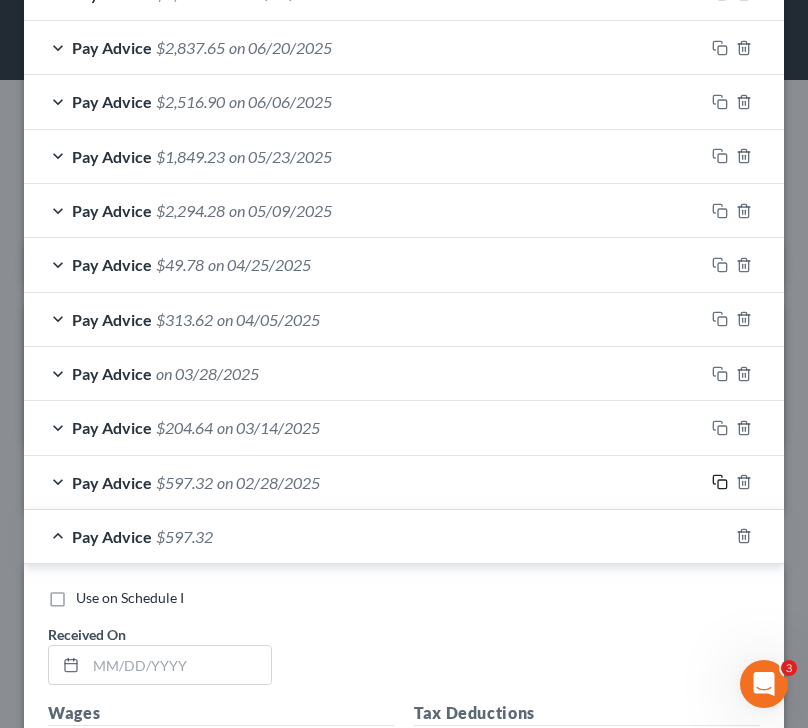 scroll, scrollTop: 973, scrollLeft: 0, axis: vertical 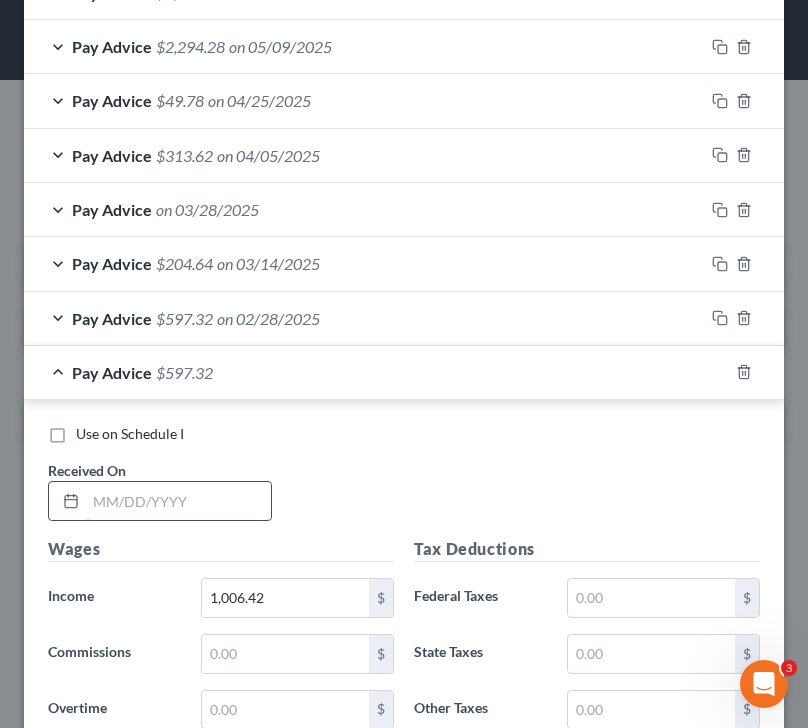 click at bounding box center (178, 501) 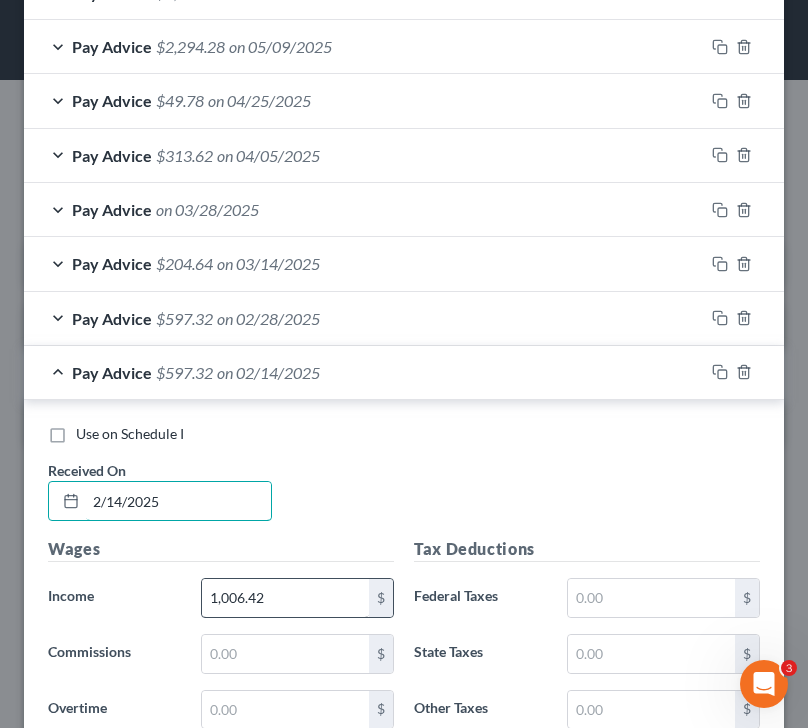 type on "2/14/2025" 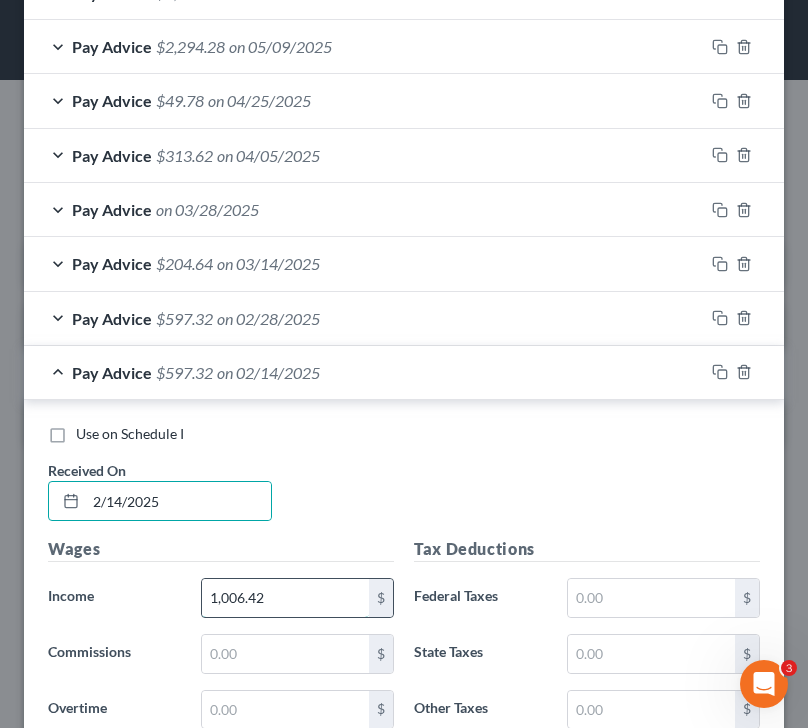 click on "1,006.42" at bounding box center [286, 598] 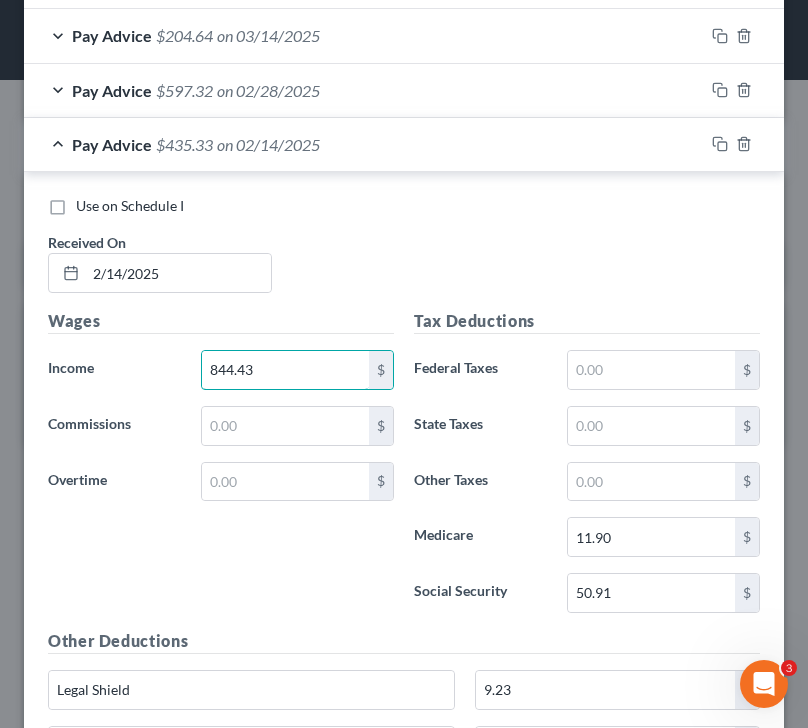 scroll, scrollTop: 1202, scrollLeft: 0, axis: vertical 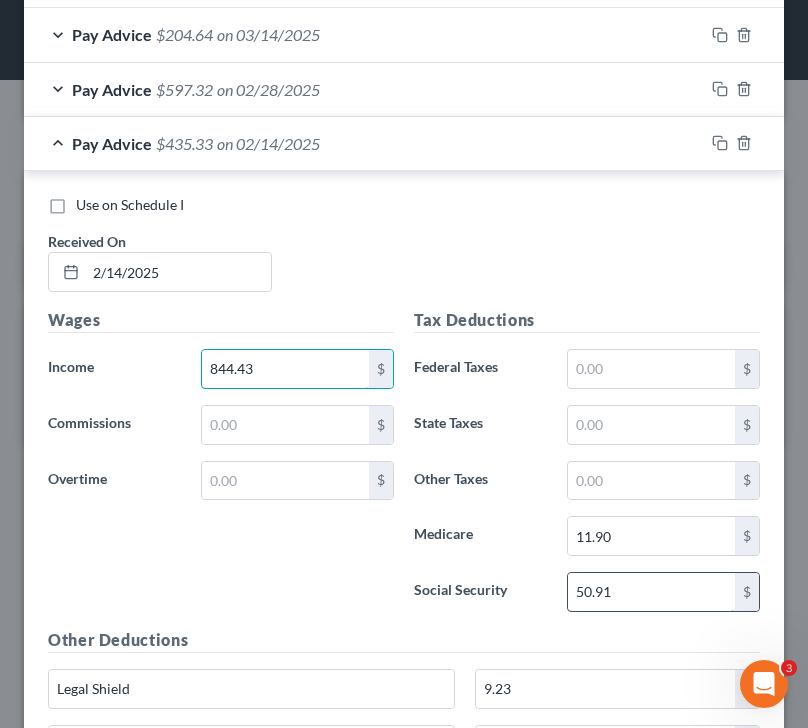 type on "844.43" 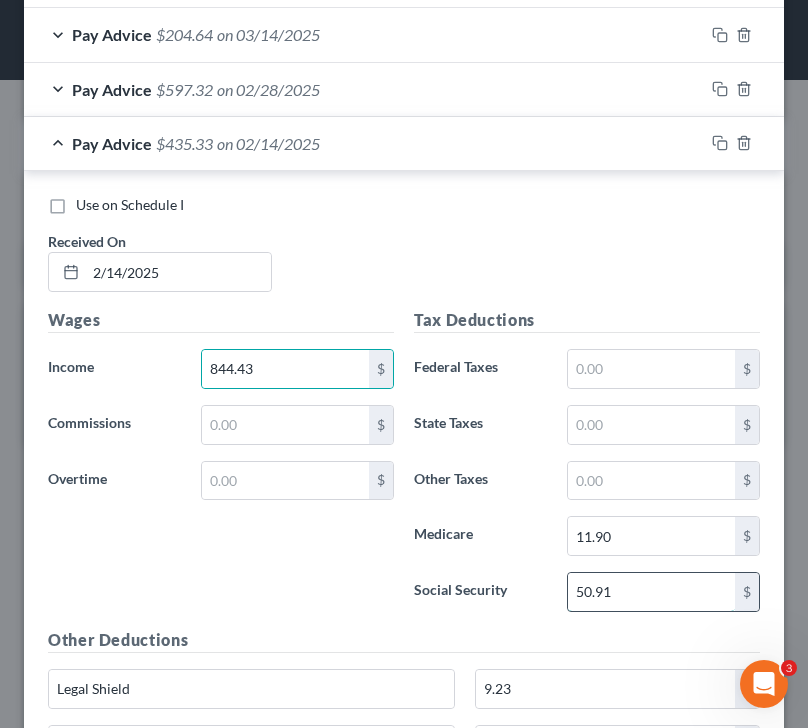 click on "50.91" at bounding box center [652, 592] 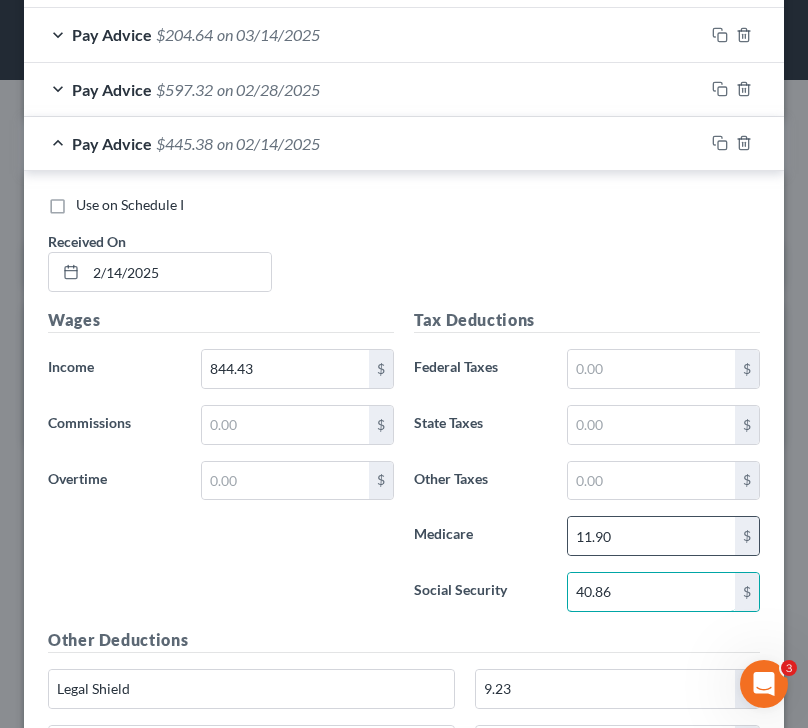 type on "40.86" 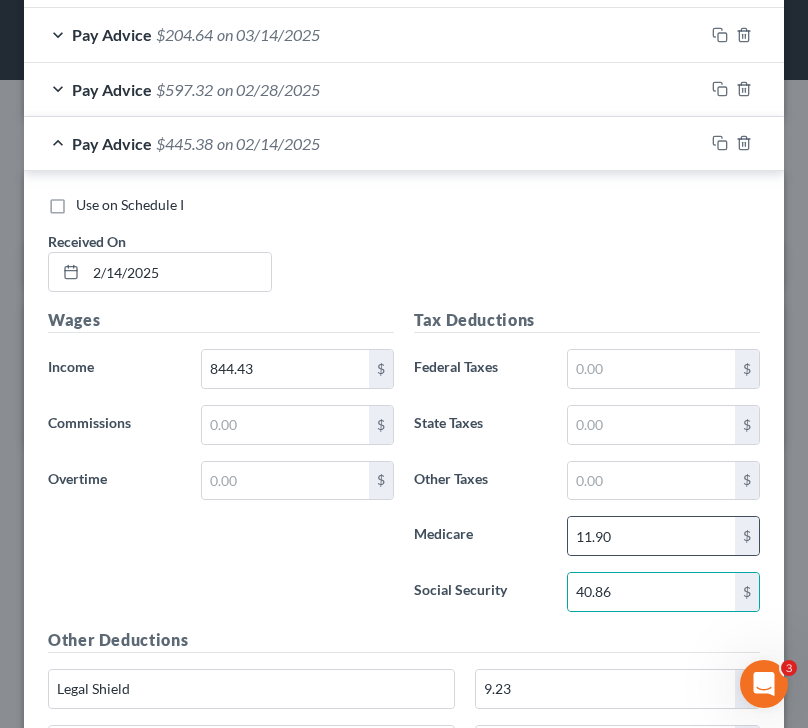 click on "11.90 $" at bounding box center [664, 536] 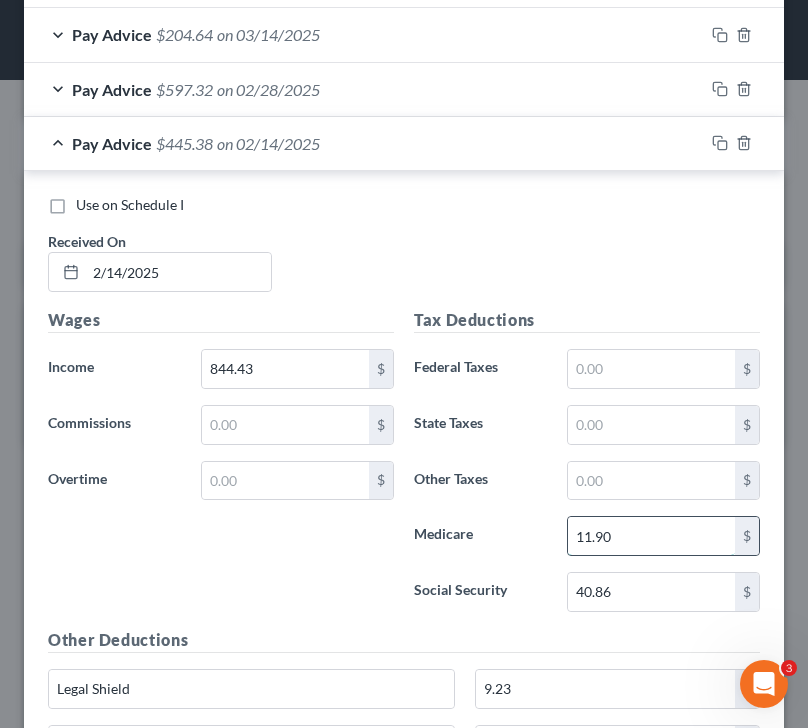 click on "11.90" at bounding box center (652, 536) 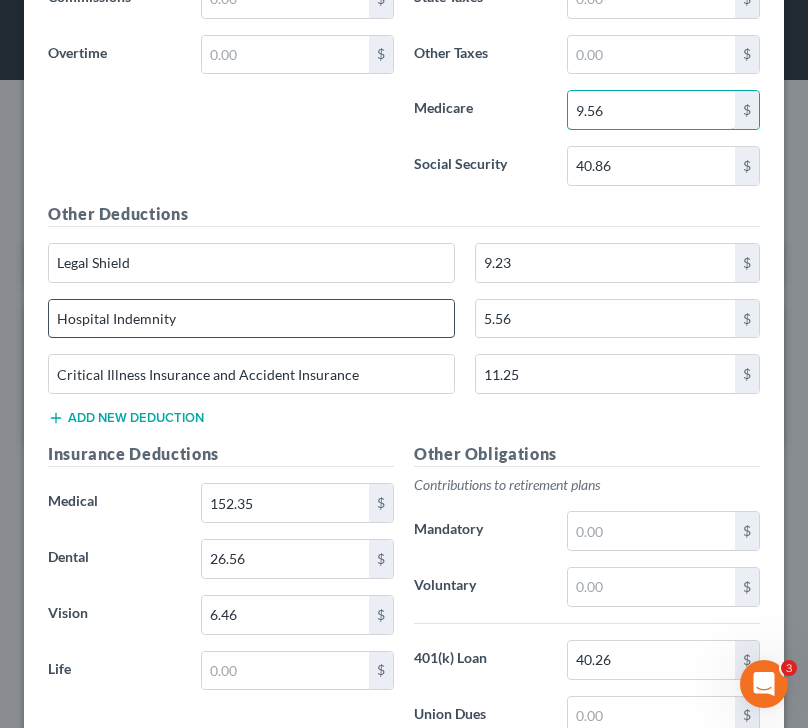 scroll, scrollTop: 1640, scrollLeft: 0, axis: vertical 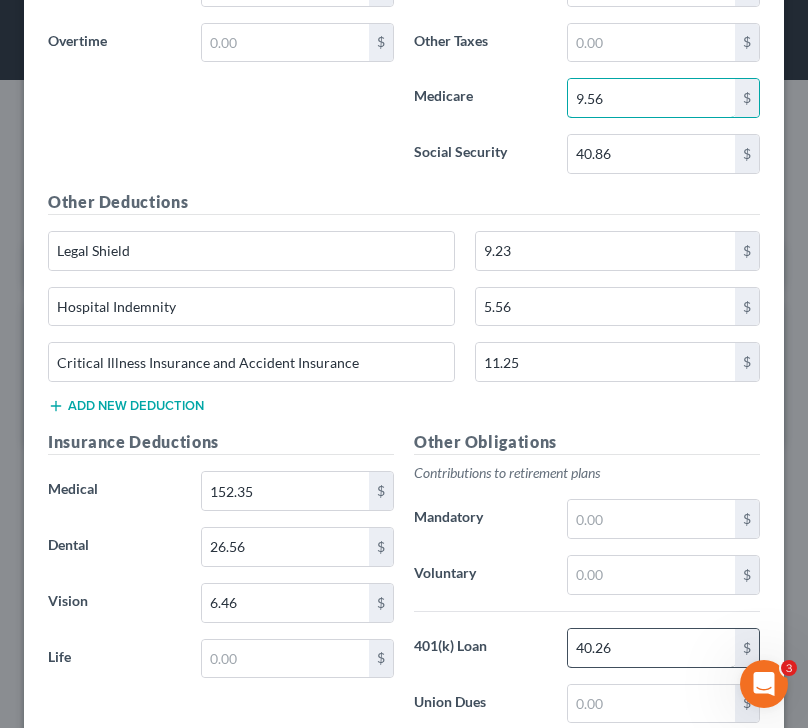 type on "9.56" 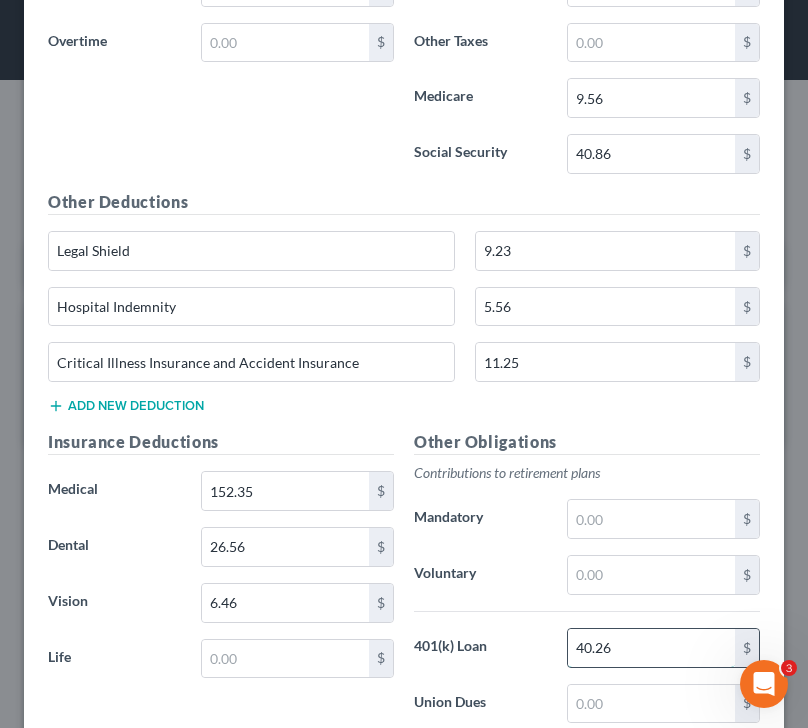click on "40.26" at bounding box center [652, 648] 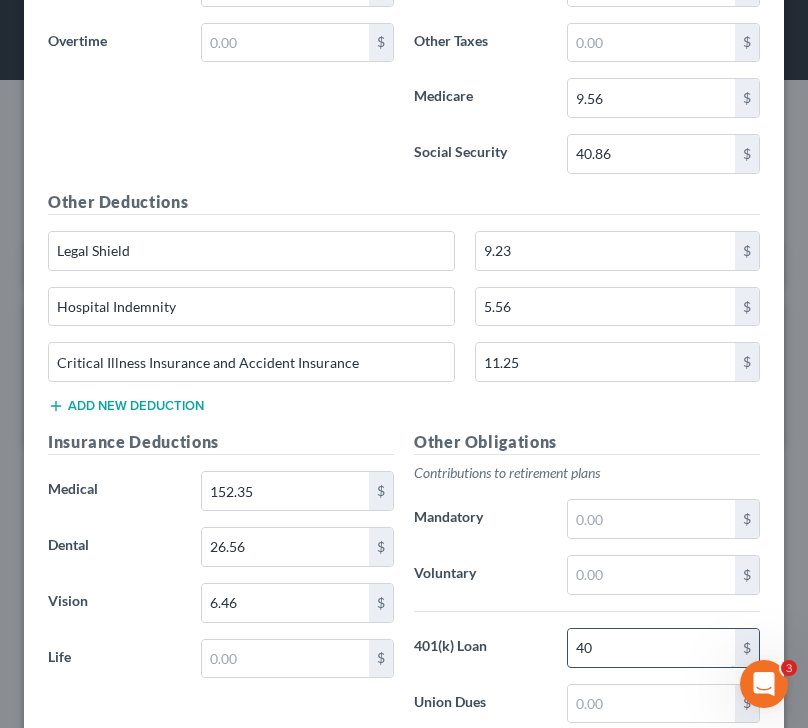 type on "4" 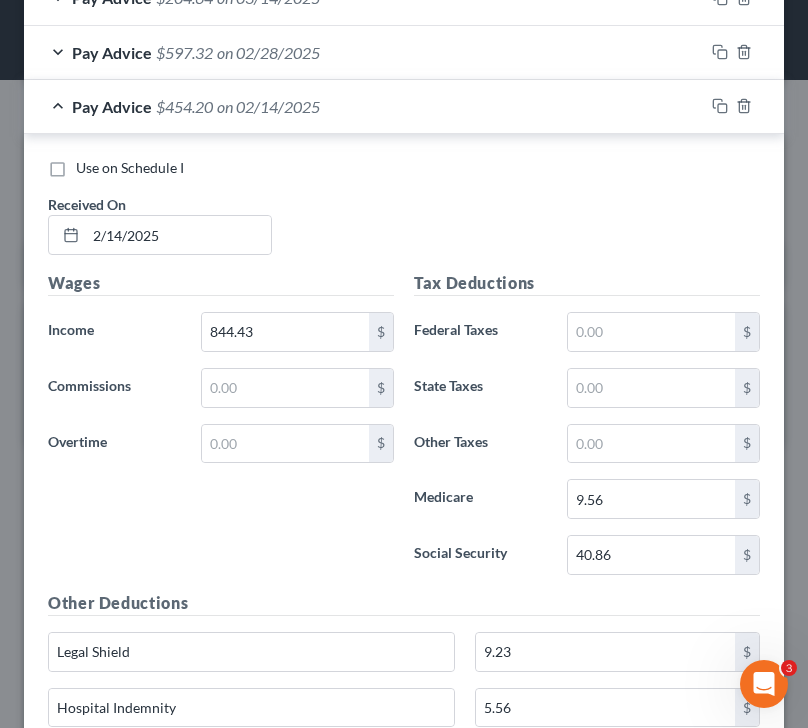 scroll, scrollTop: 1224, scrollLeft: 0, axis: vertical 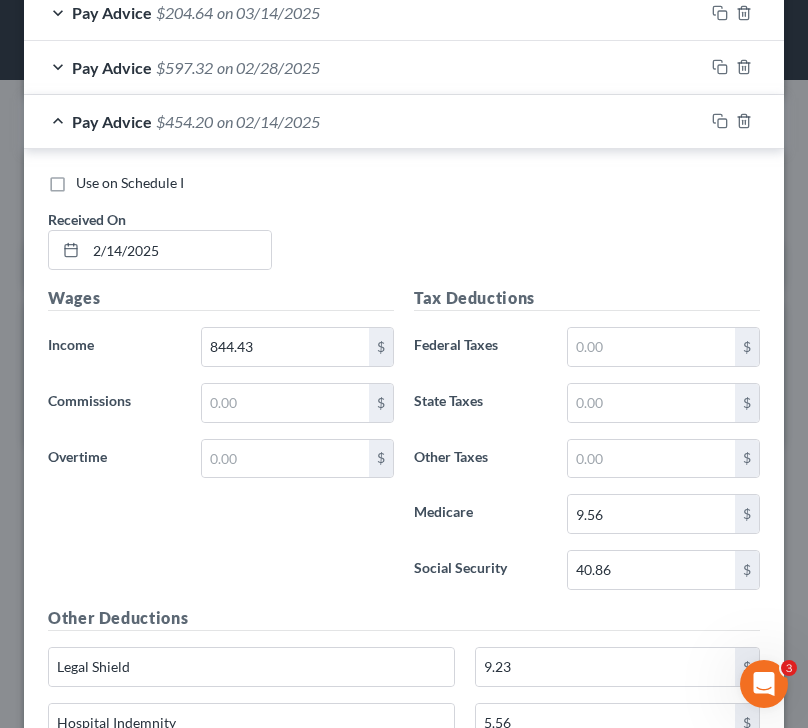 type on "33.78" 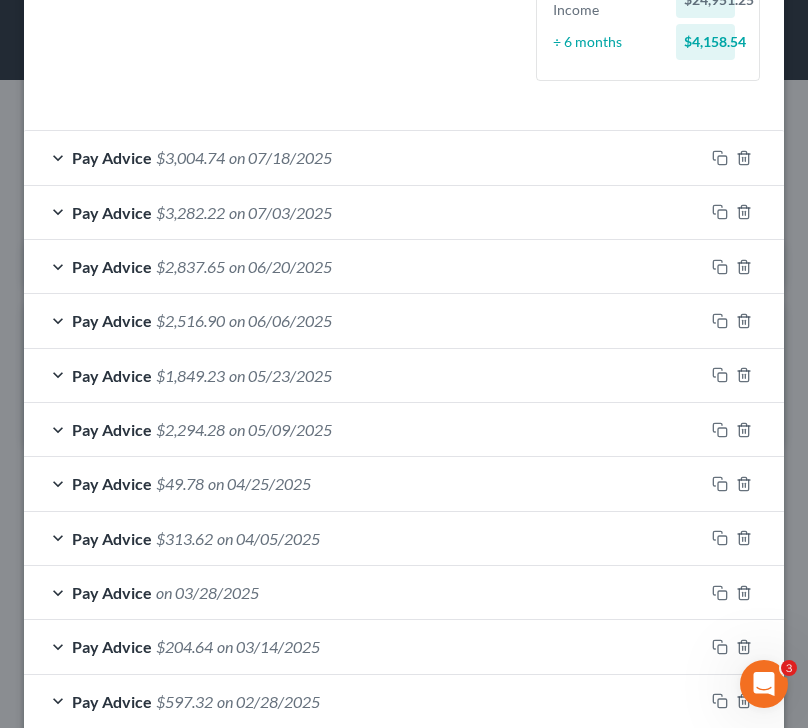 scroll, scrollTop: 755, scrollLeft: 0, axis: vertical 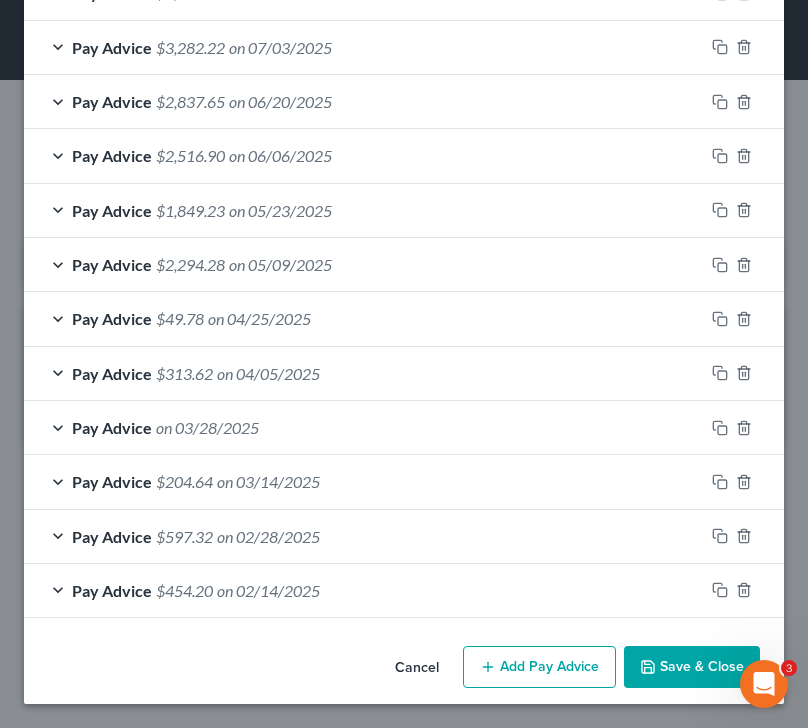 click on "Add Pay Advice" at bounding box center (539, 667) 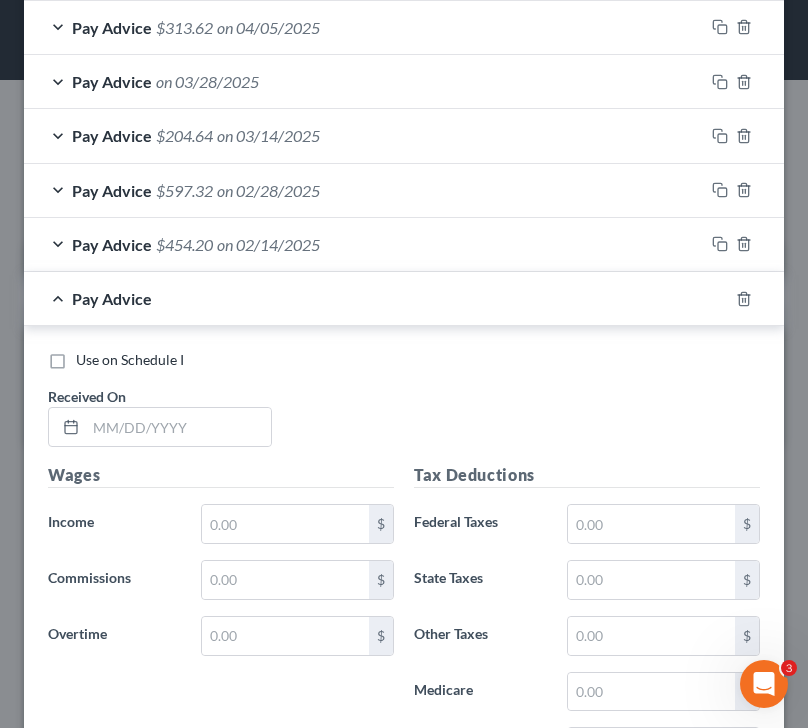 scroll, scrollTop: 1106, scrollLeft: 0, axis: vertical 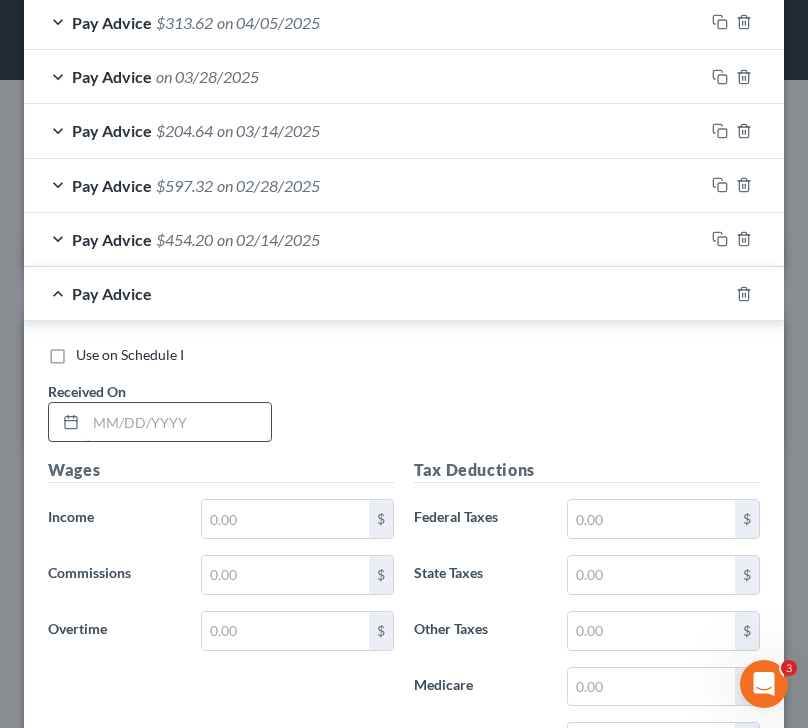 click at bounding box center [178, 422] 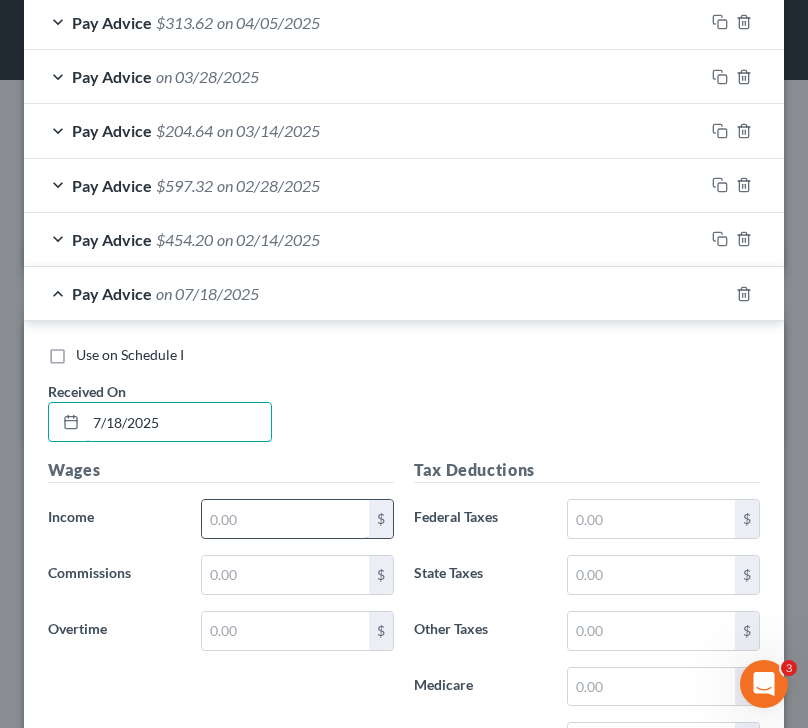 type on "7/18/2025" 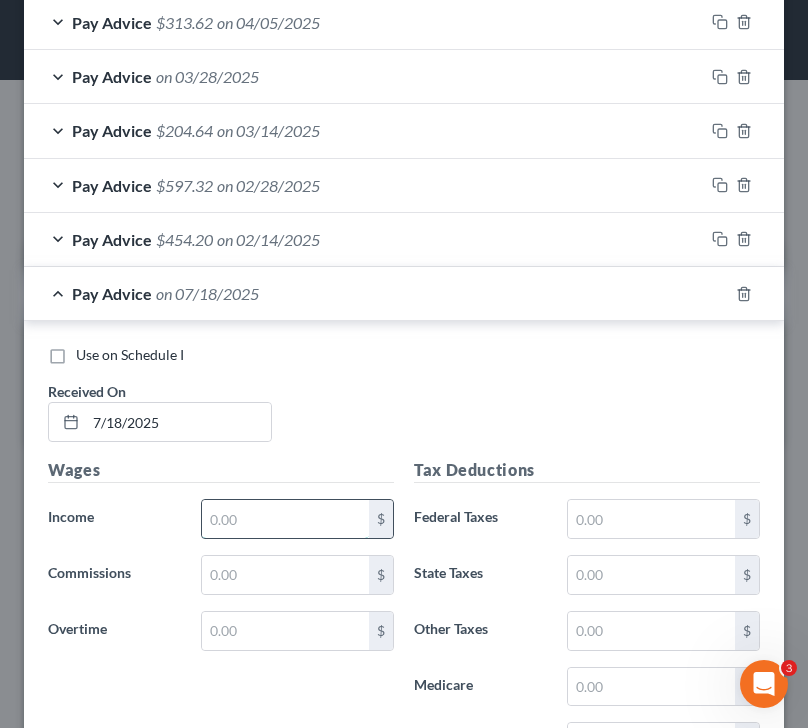 click at bounding box center (286, 519) 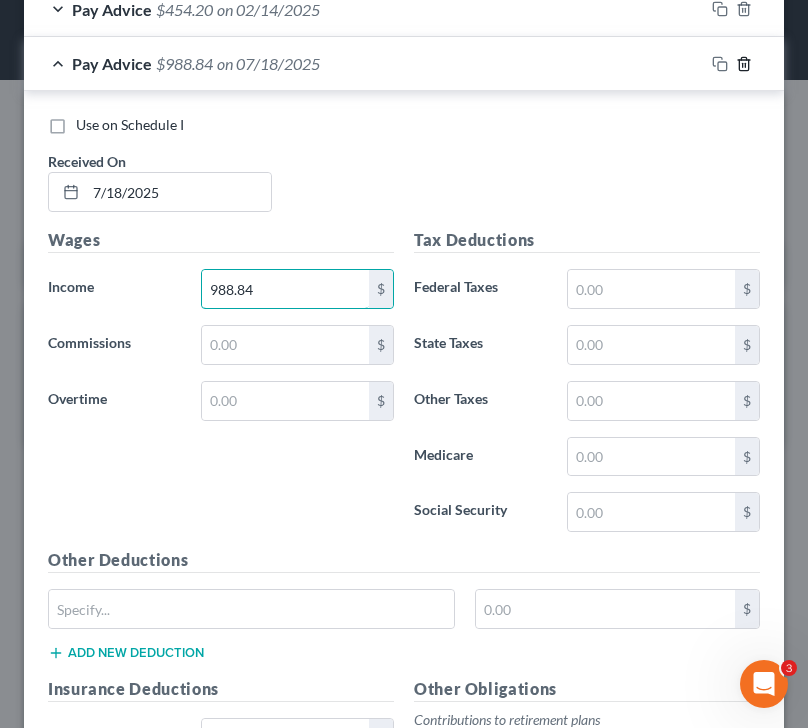 type on "988.84" 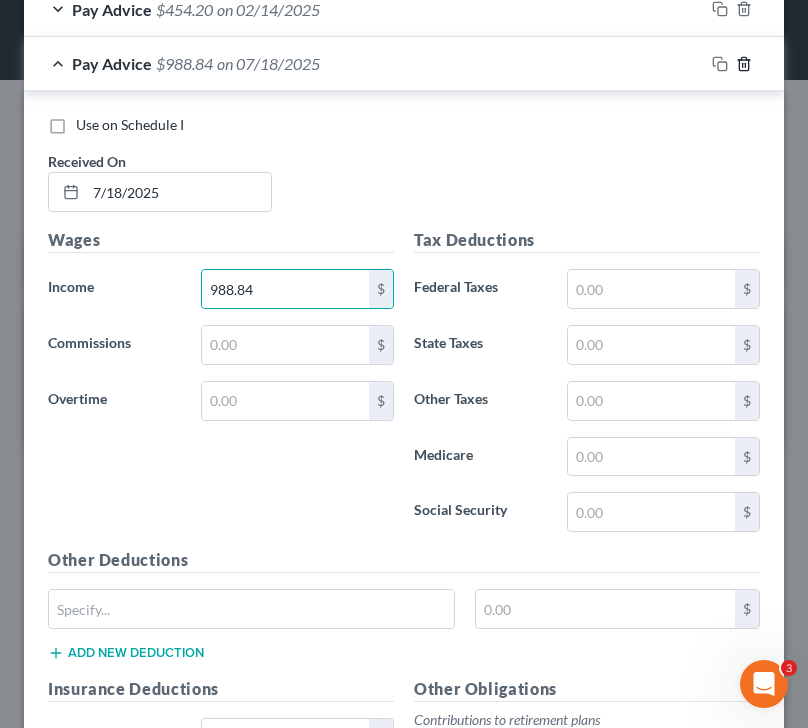 click 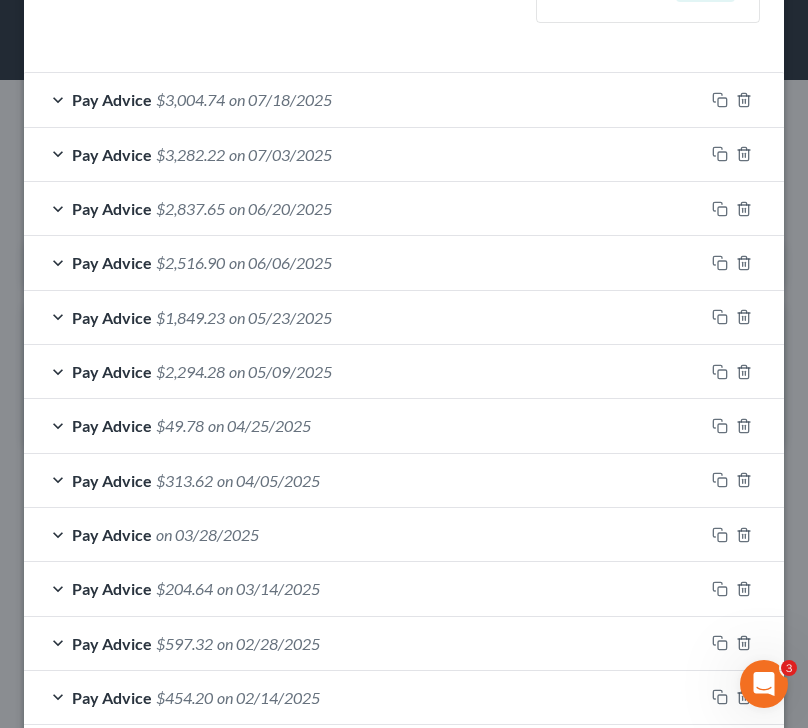 scroll, scrollTop: 755, scrollLeft: 0, axis: vertical 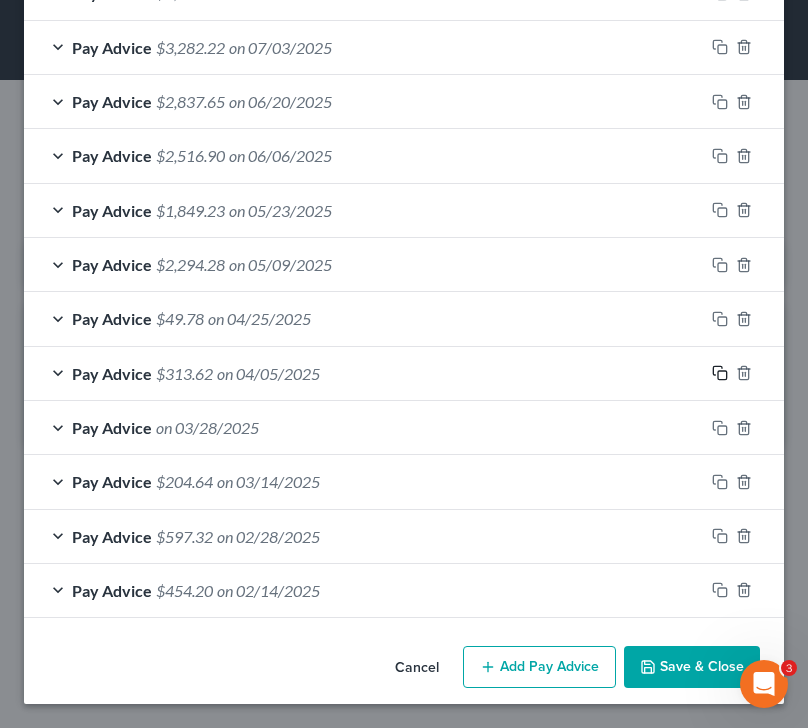 click 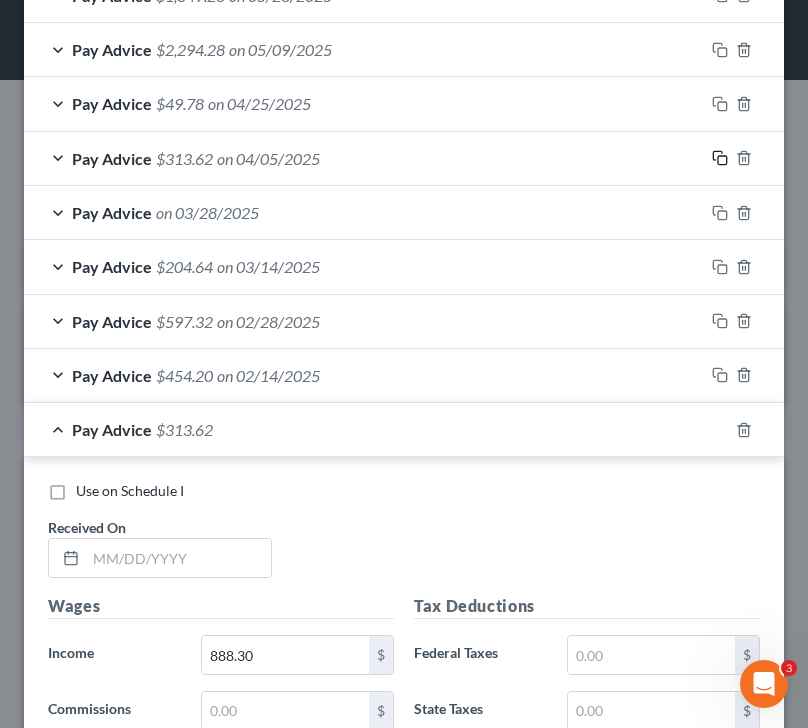 scroll, scrollTop: 990, scrollLeft: 0, axis: vertical 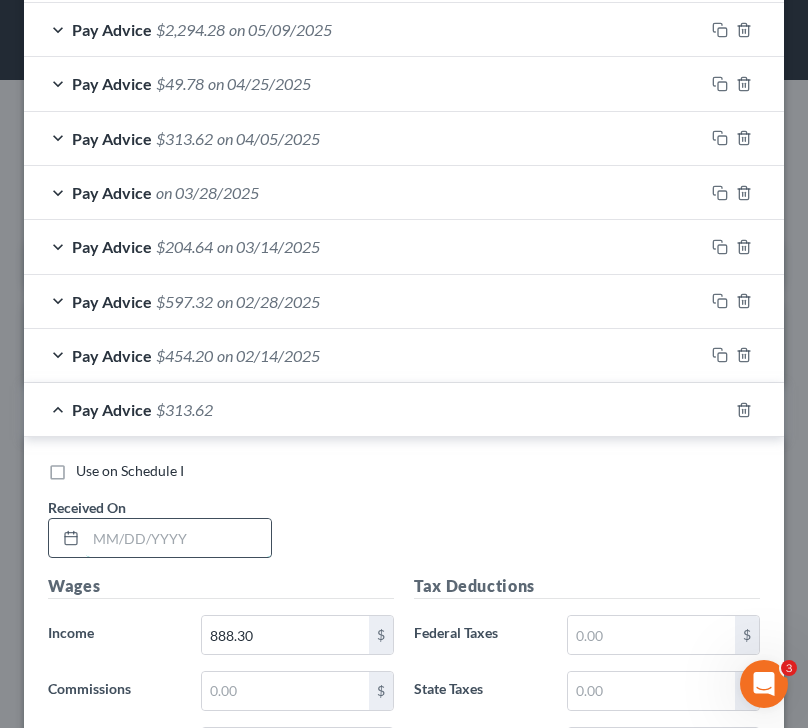 click at bounding box center (178, 538) 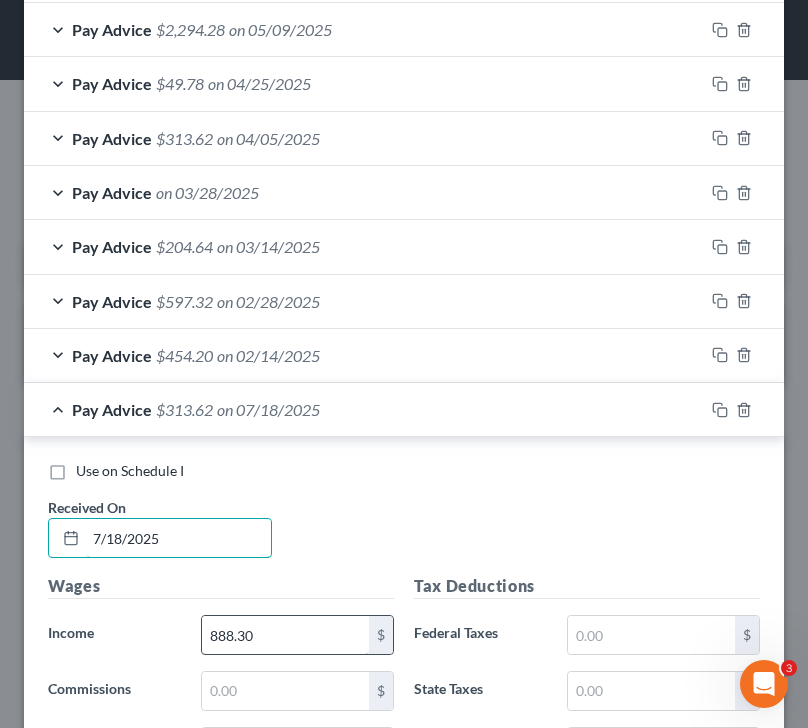 type on "7/18/2025" 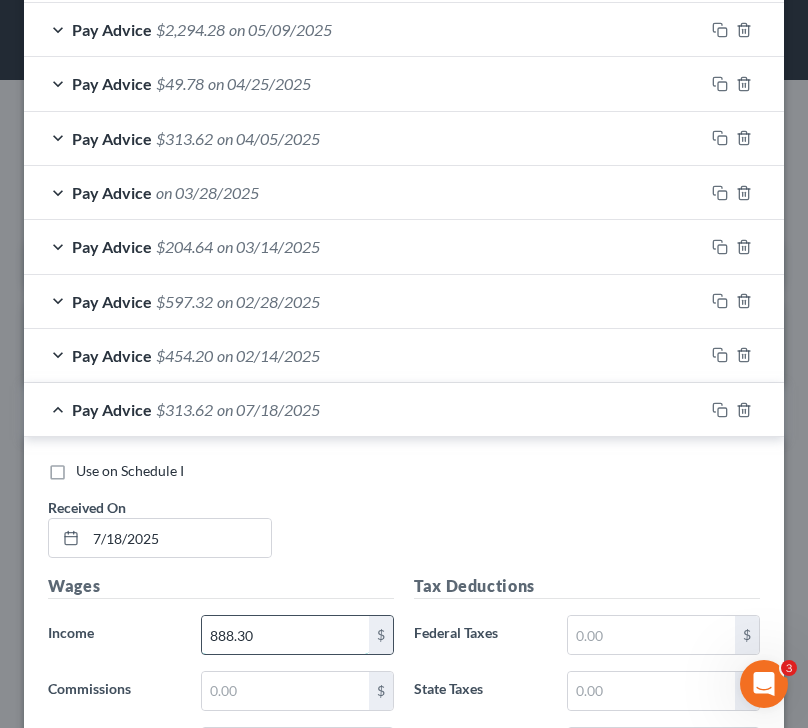click on "888.30" at bounding box center (286, 635) 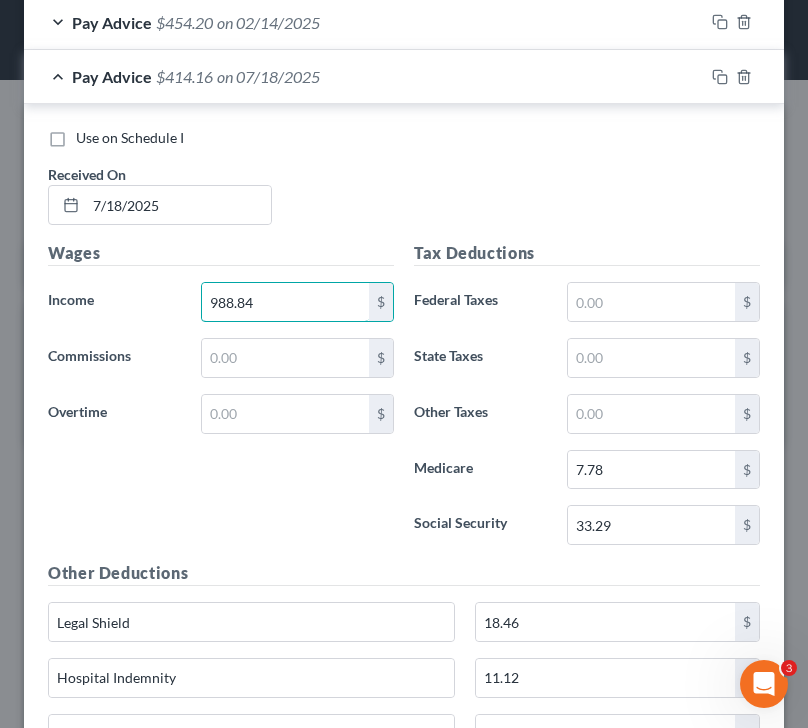 scroll, scrollTop: 1322, scrollLeft: 0, axis: vertical 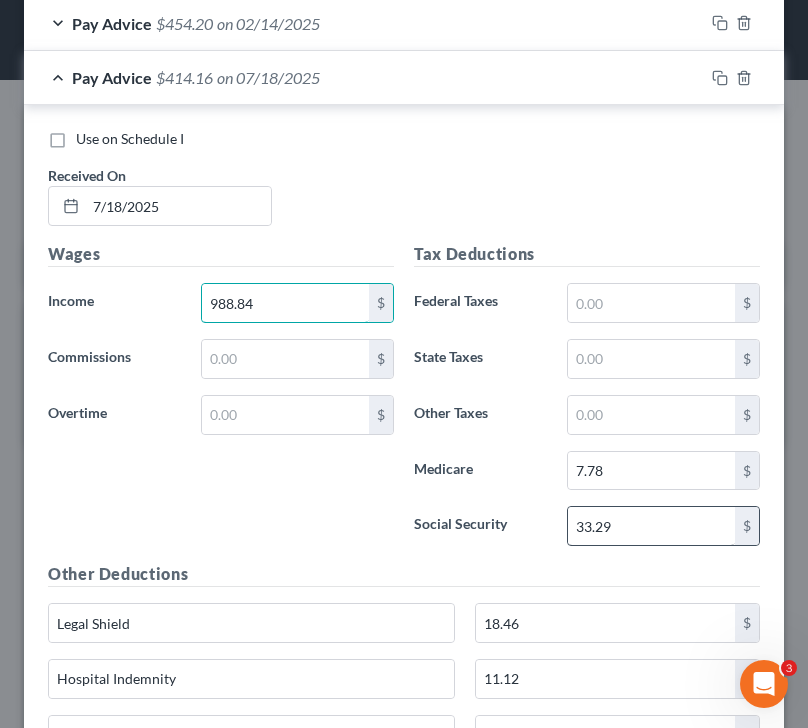 type on "988.84" 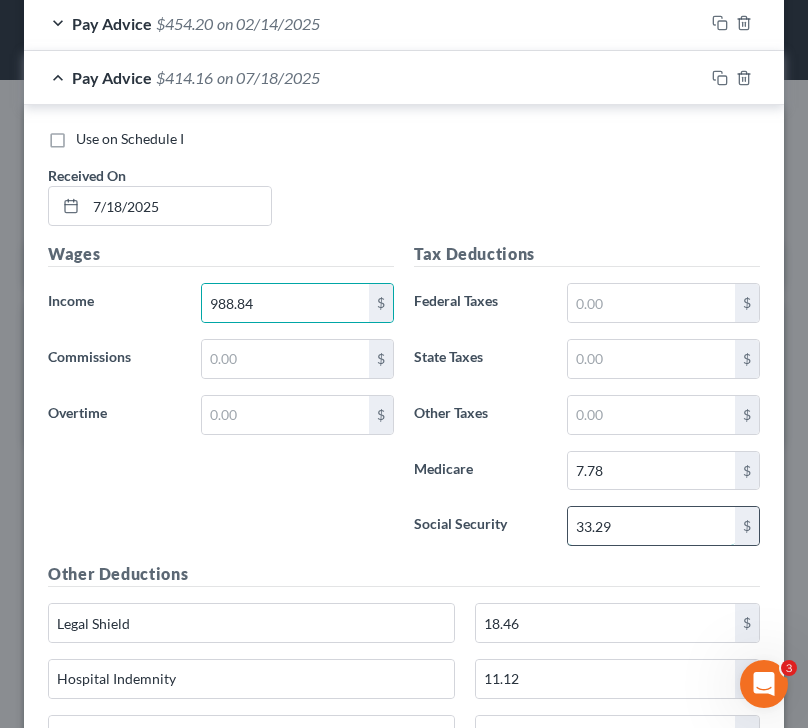 click on "33.29" at bounding box center (652, 526) 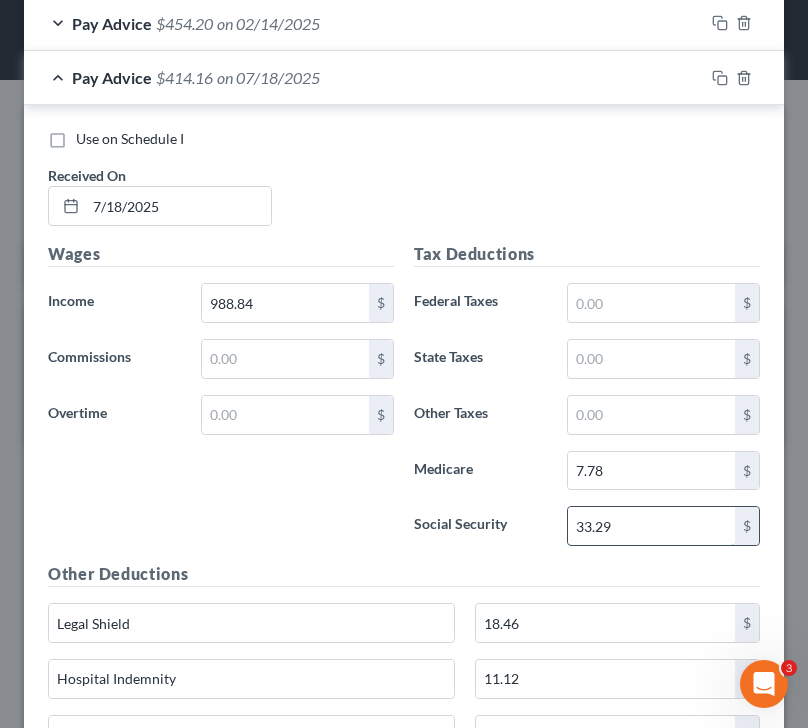 click on "33.29" at bounding box center [652, 526] 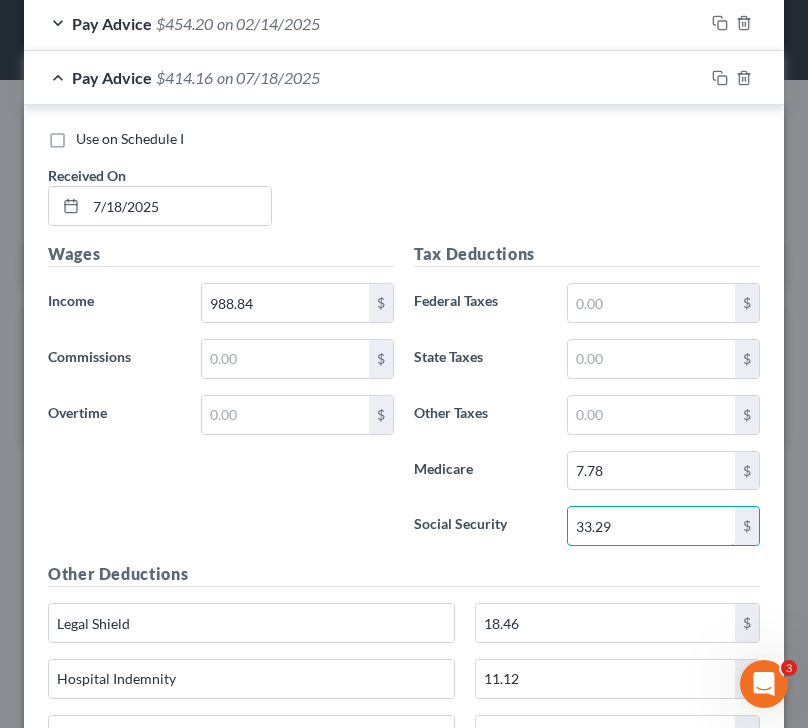 drag, startPoint x: 648, startPoint y: 523, endPoint x: 515, endPoint y: 523, distance: 133 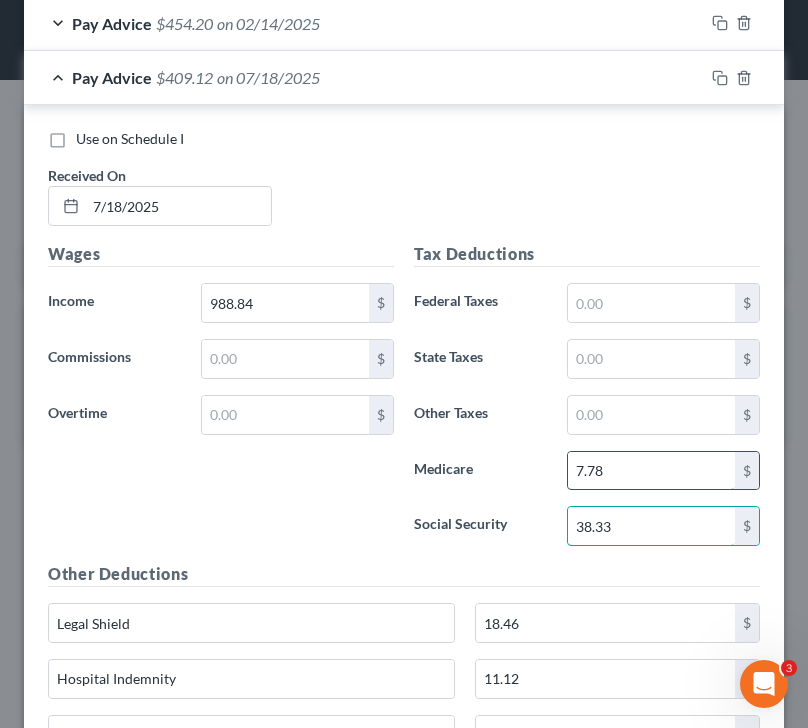 type on "38.33" 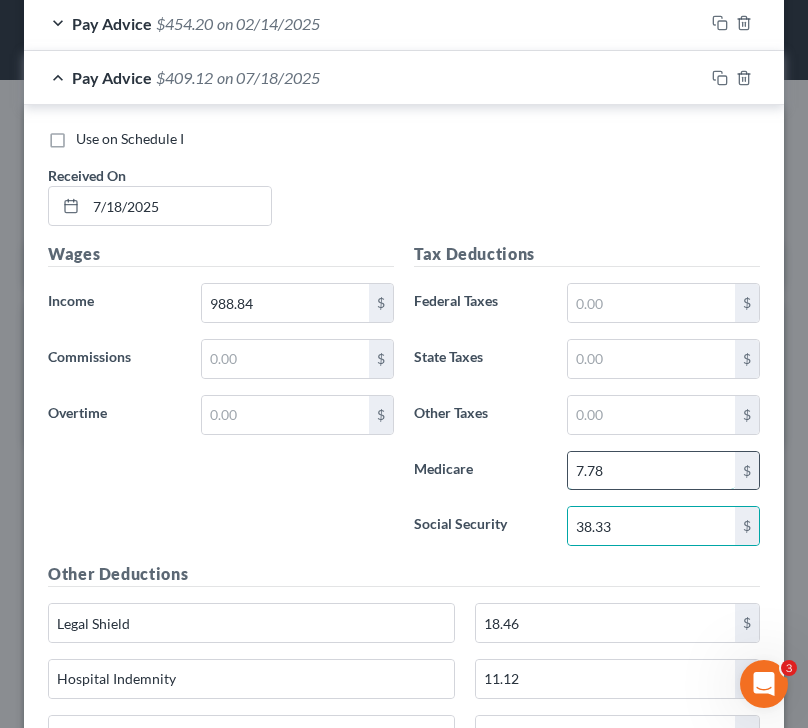 click on "7.78" at bounding box center [652, 471] 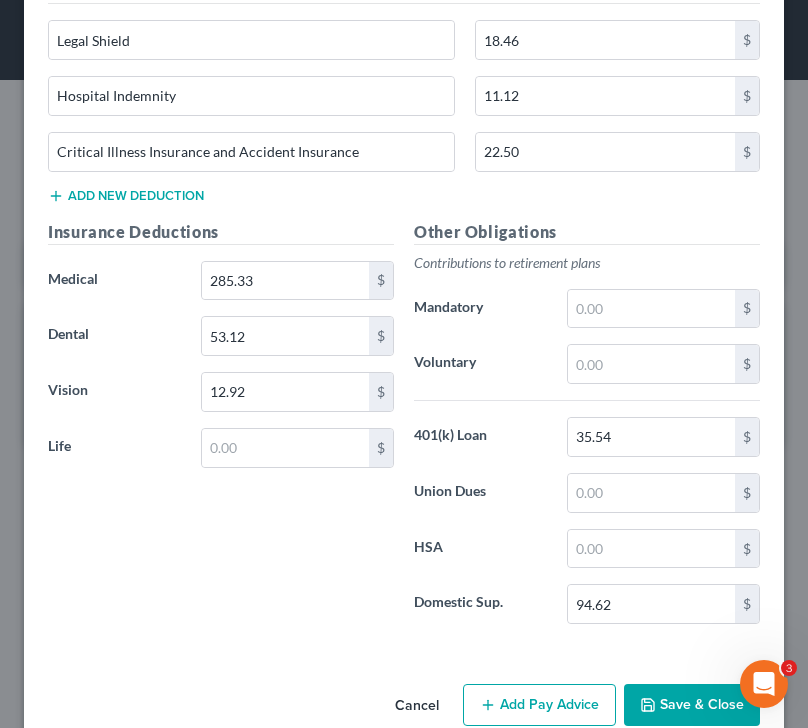 scroll, scrollTop: 1943, scrollLeft: 0, axis: vertical 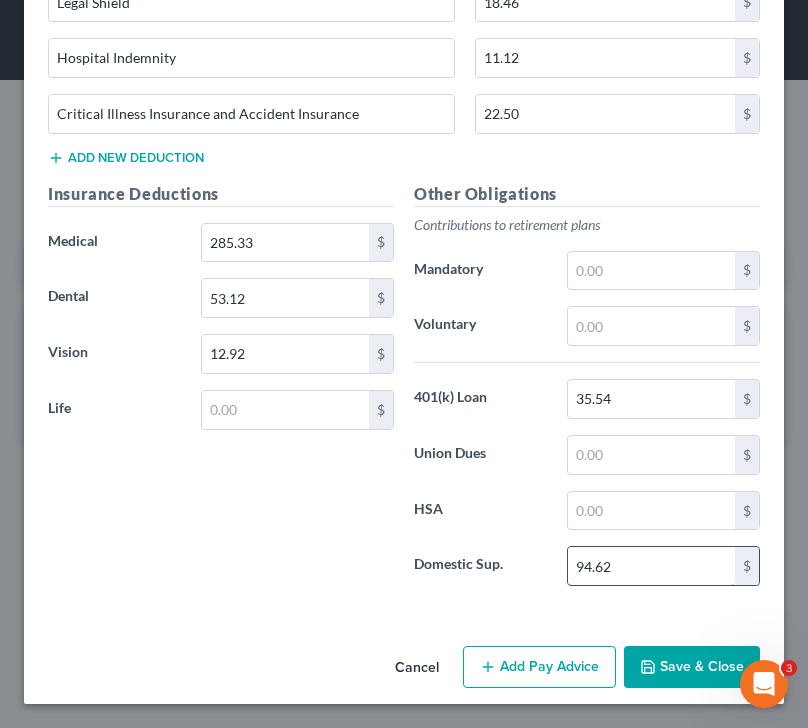 type on "8.97" 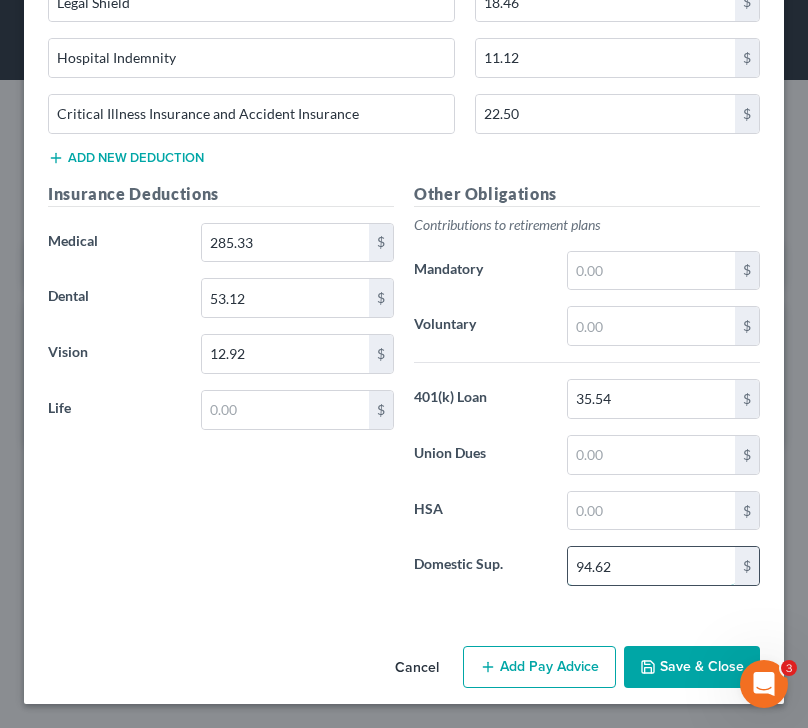 click on "94.62" at bounding box center (652, 566) 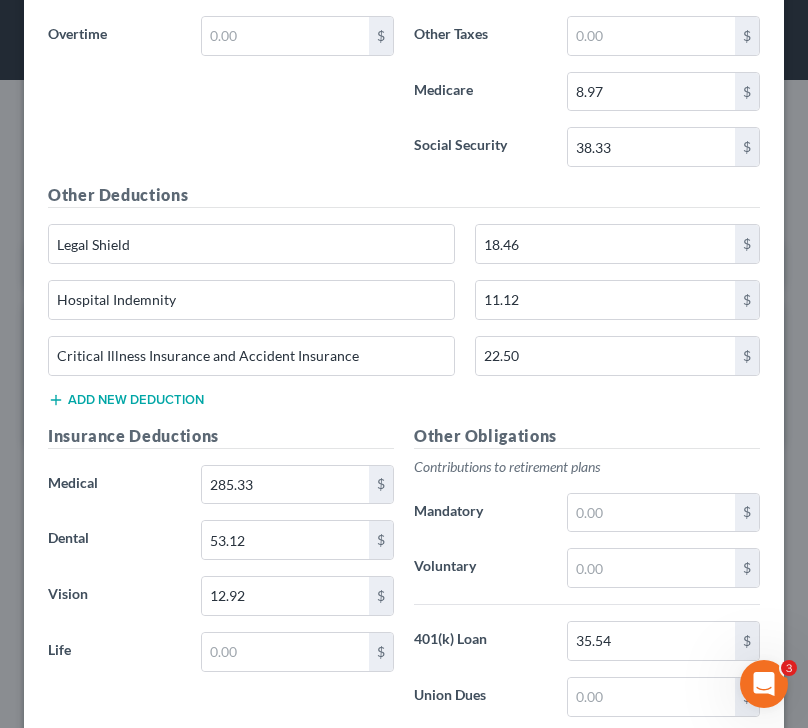 scroll, scrollTop: 1709, scrollLeft: 0, axis: vertical 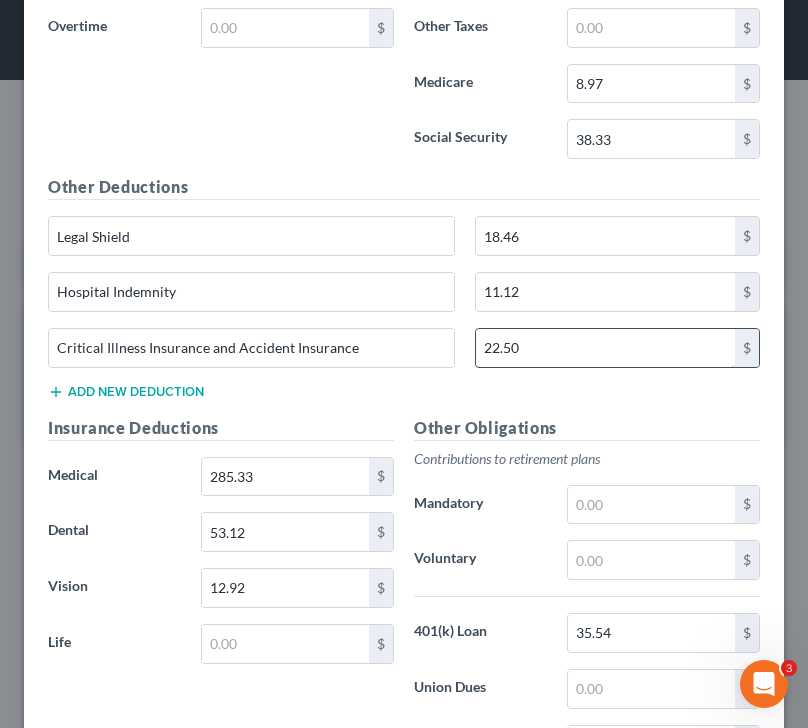 type on "149.08" 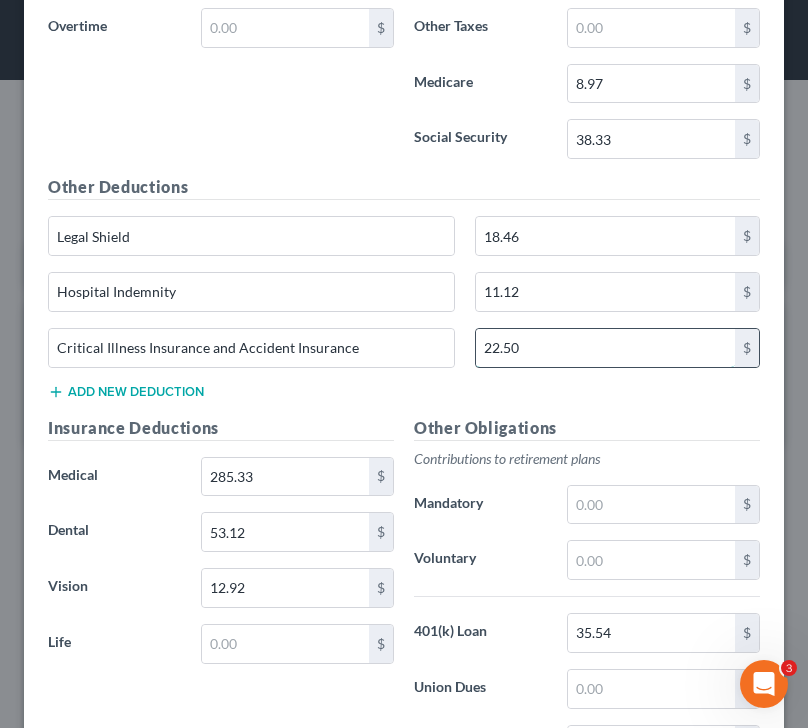 click on "22.50" at bounding box center [605, 348] 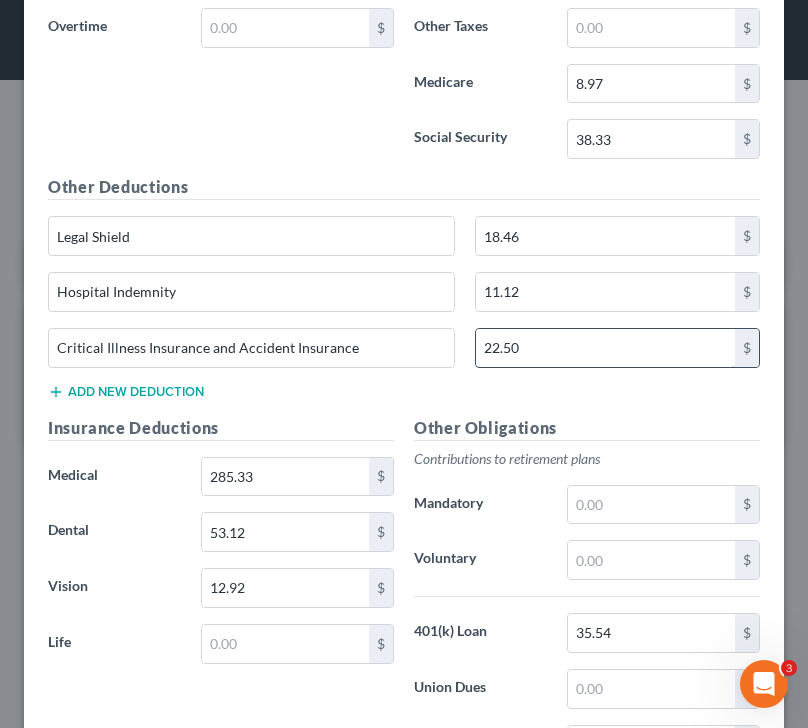 click on "22.50" at bounding box center [605, 348] 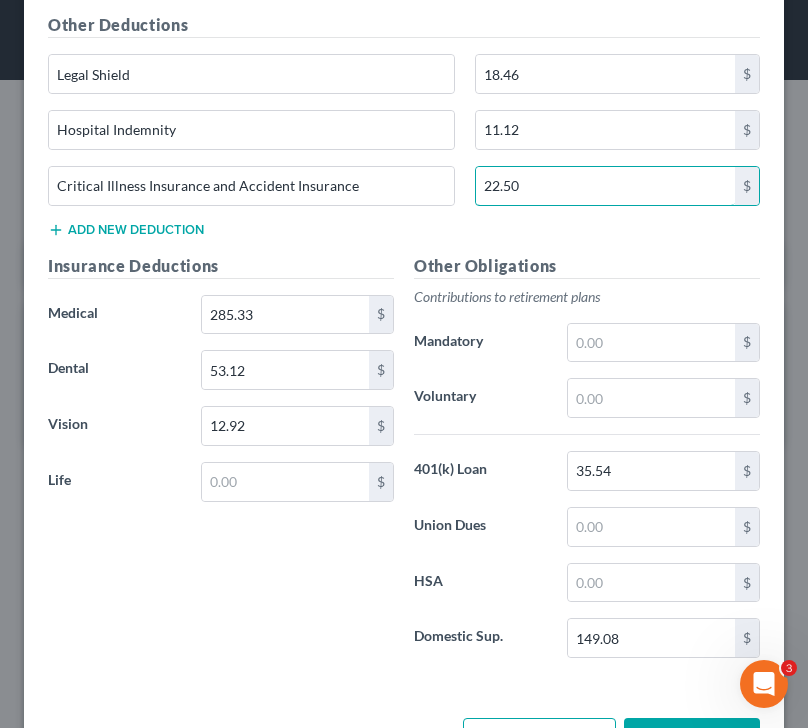 scroll, scrollTop: 1894, scrollLeft: 0, axis: vertical 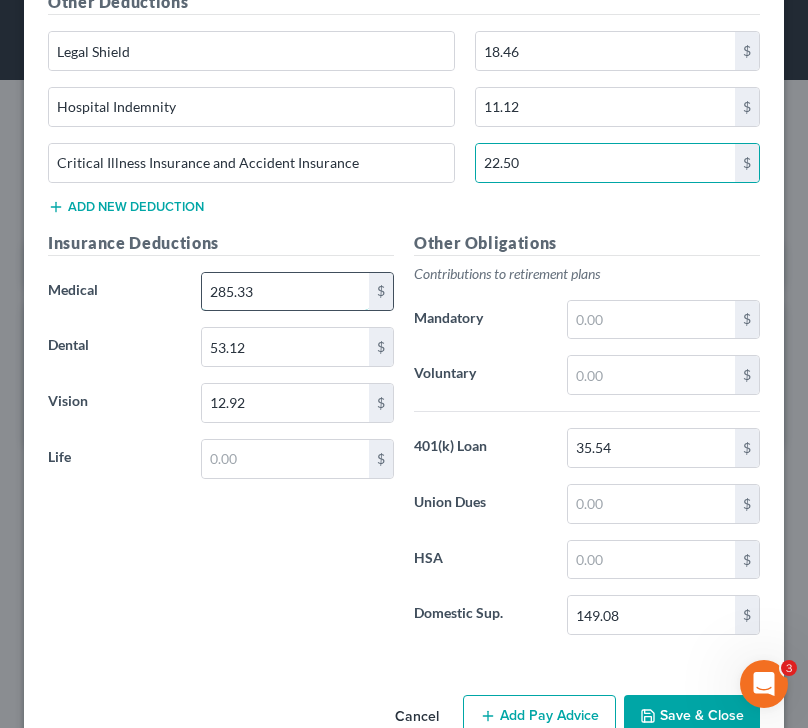 click on "285.33" at bounding box center [286, 292] 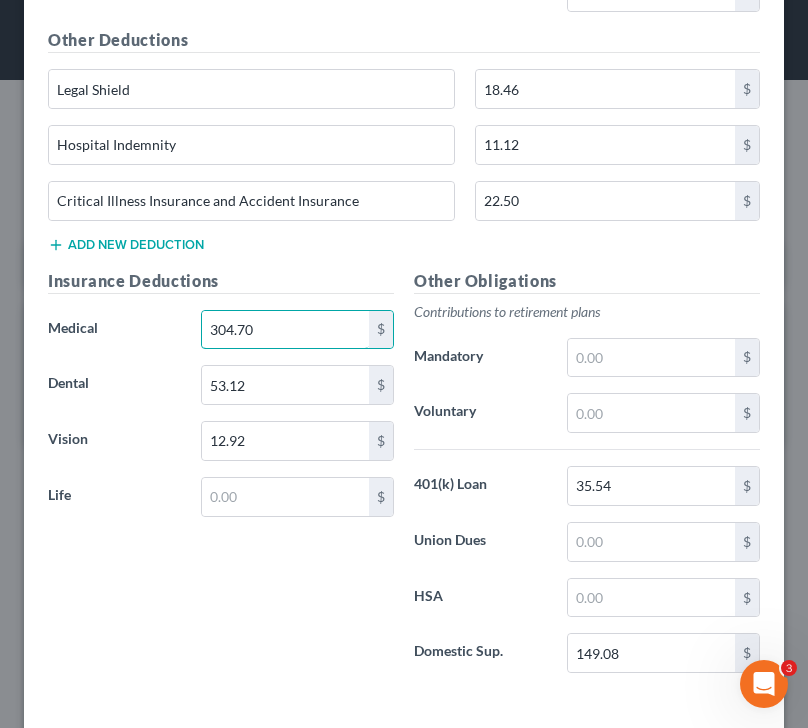 scroll, scrollTop: 1943, scrollLeft: 0, axis: vertical 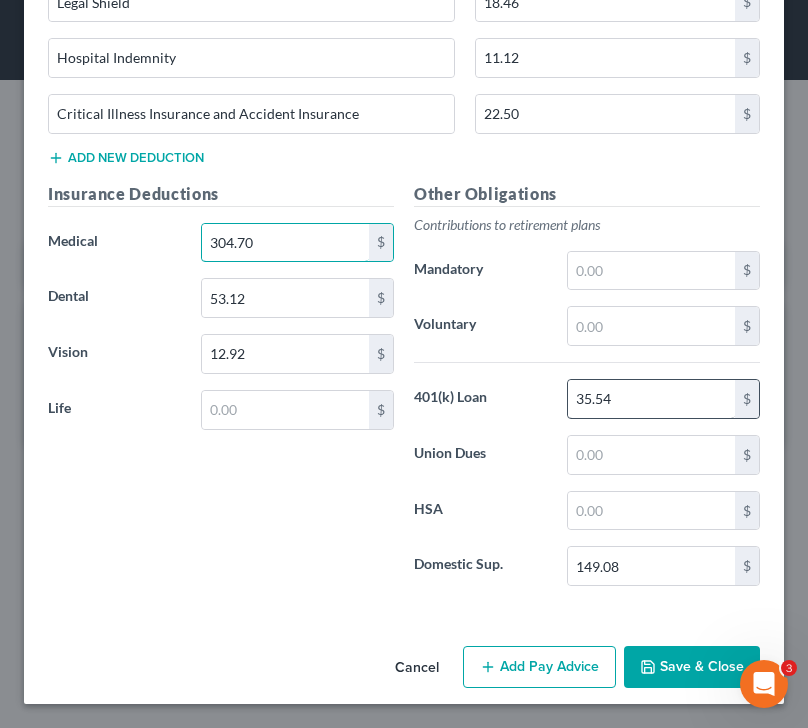 type on "304.70" 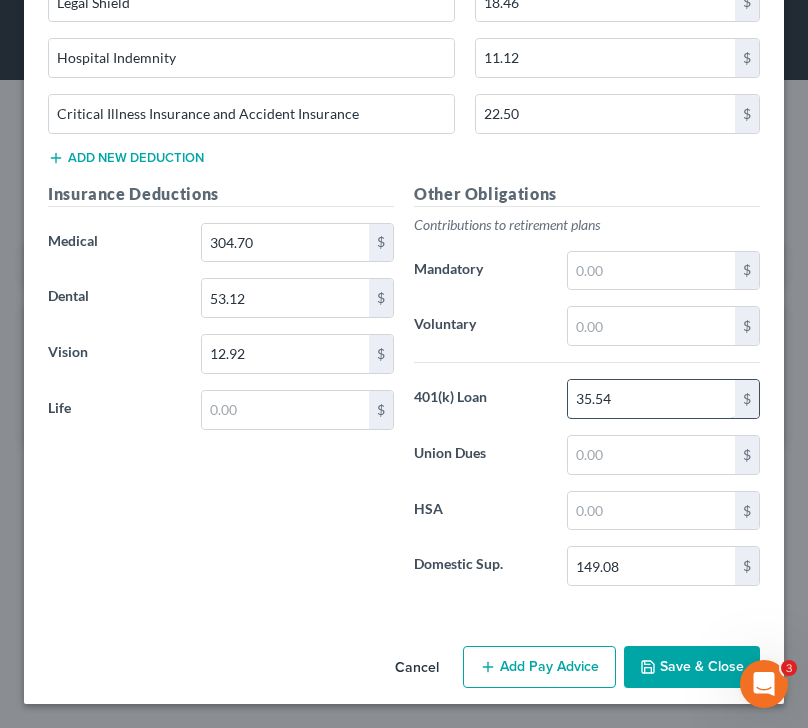 click on "35.54" at bounding box center [652, 399] 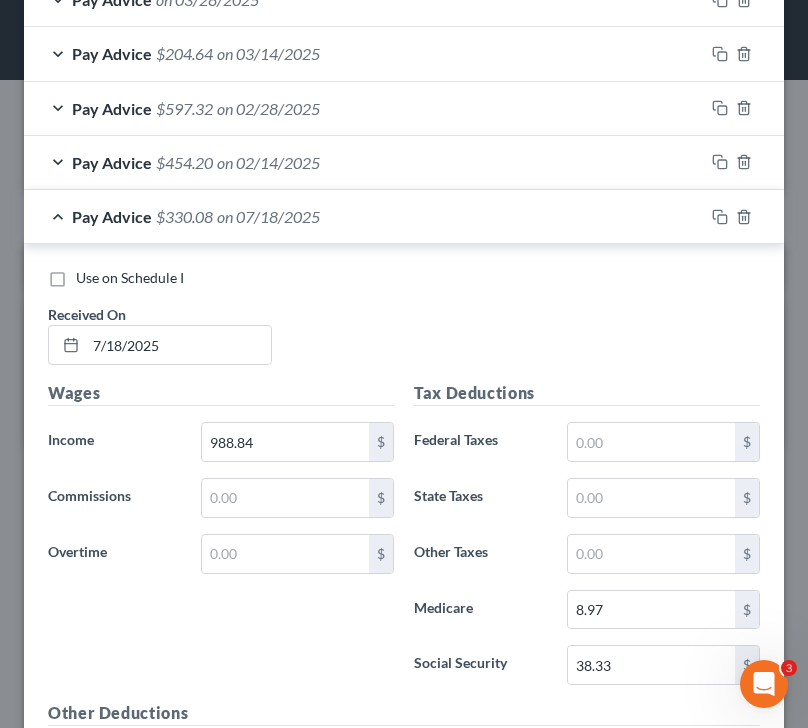 scroll, scrollTop: 1165, scrollLeft: 0, axis: vertical 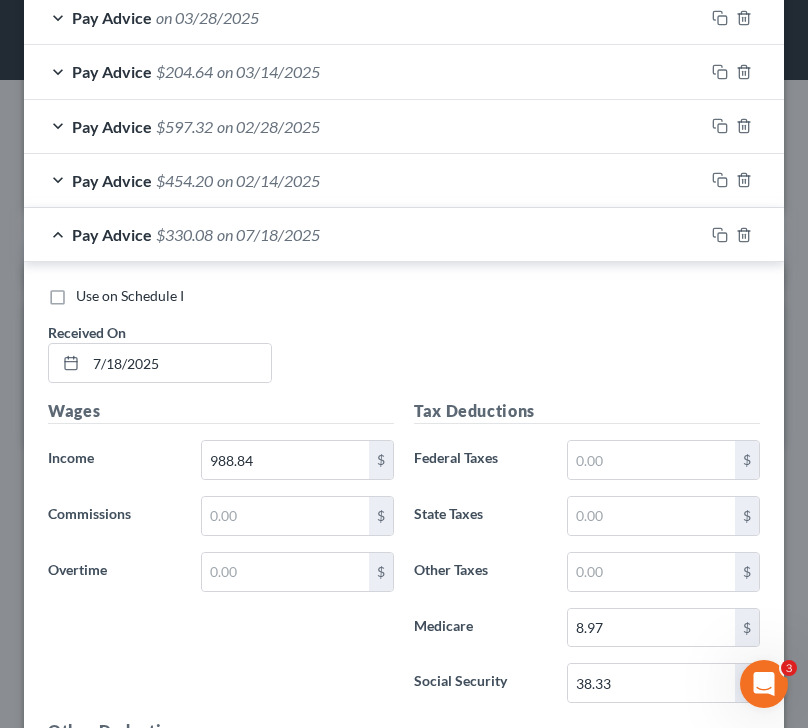 type on "39.56" 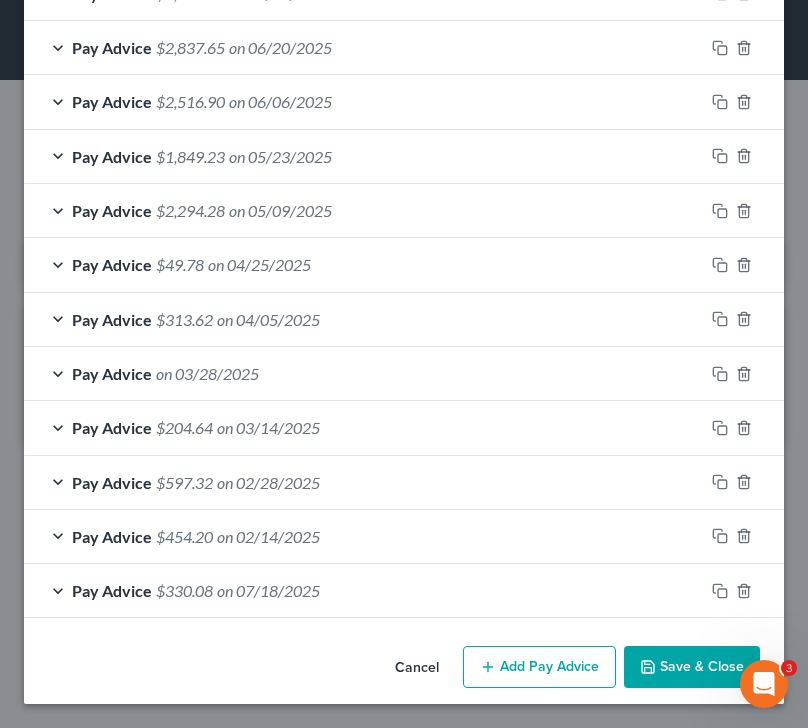 scroll, scrollTop: 809, scrollLeft: 0, axis: vertical 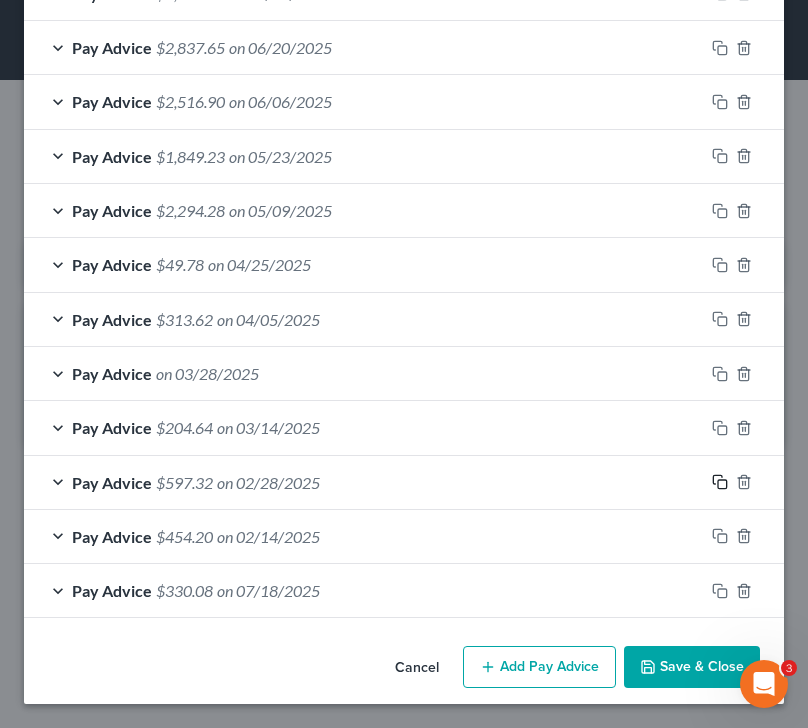 click 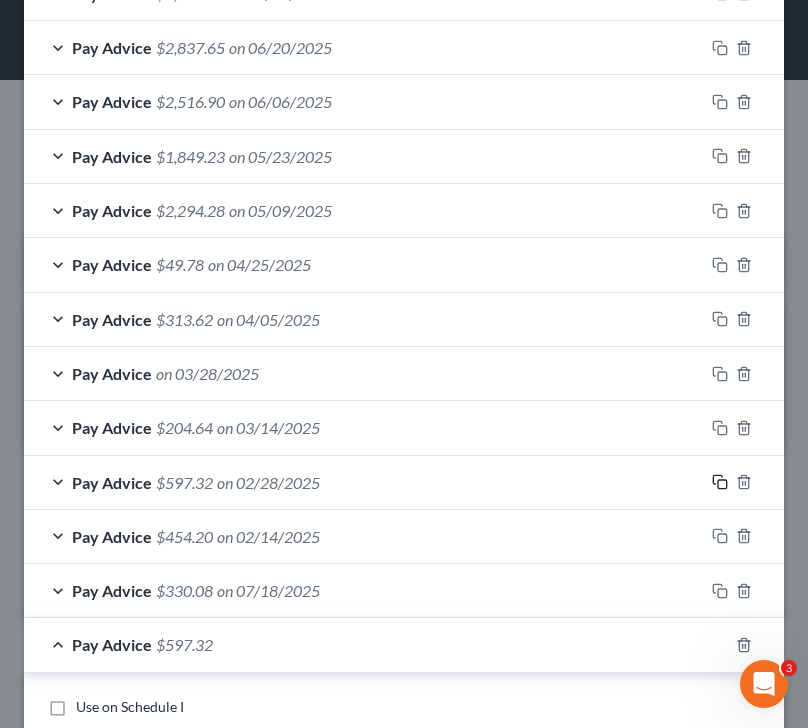scroll, scrollTop: 1076, scrollLeft: 0, axis: vertical 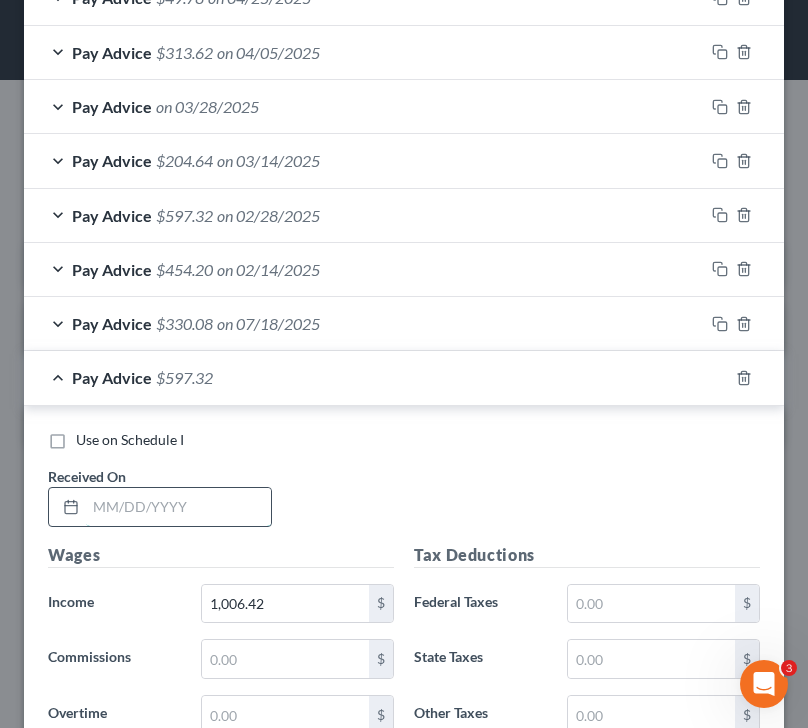 click at bounding box center (178, 507) 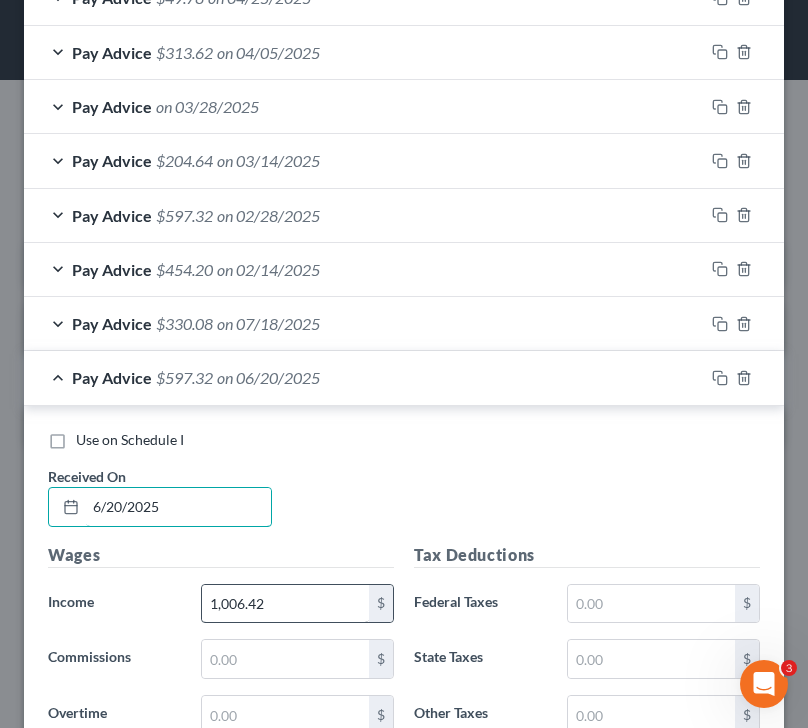 type on "6/20/2025" 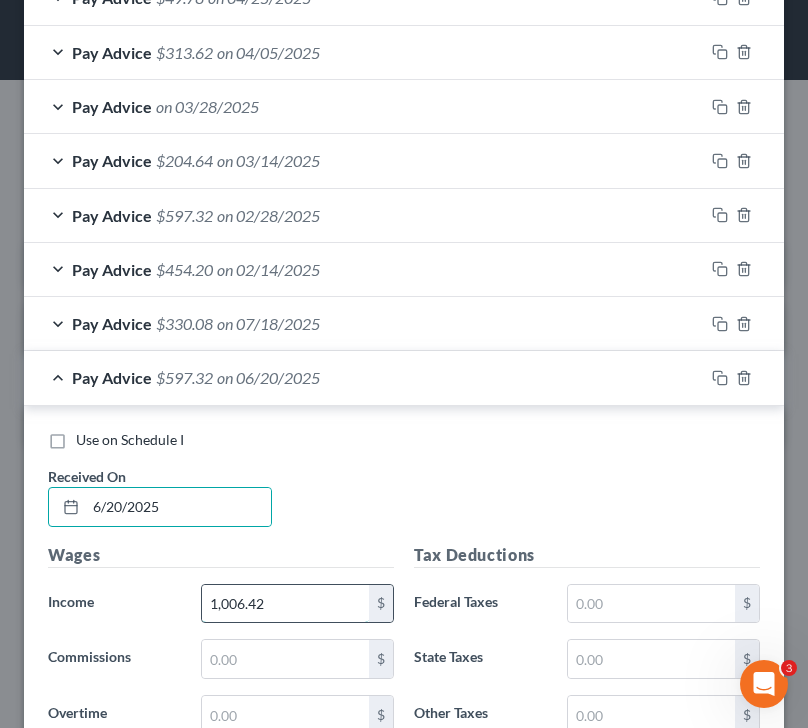 click on "1,006.42" at bounding box center (286, 604) 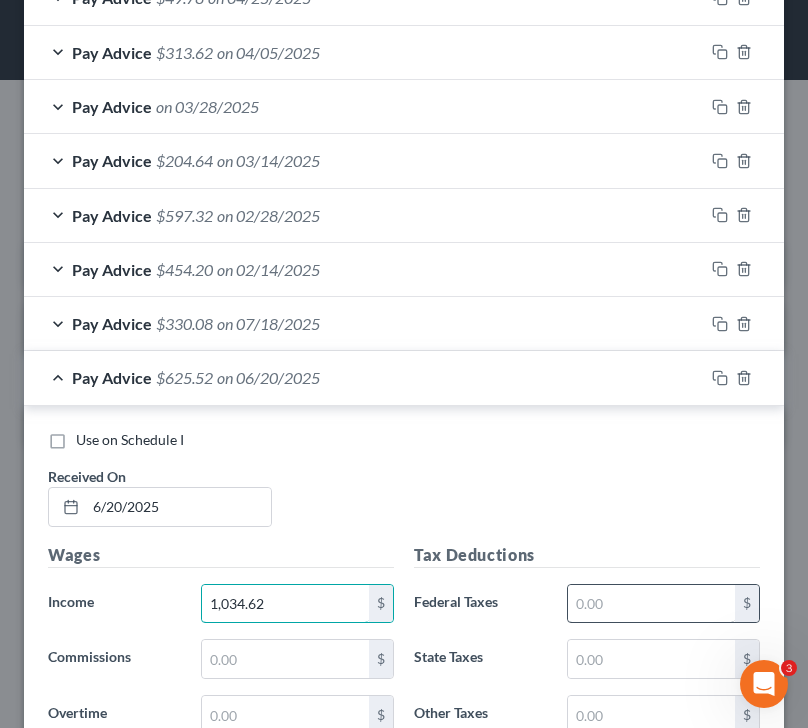 type on "1,034.62" 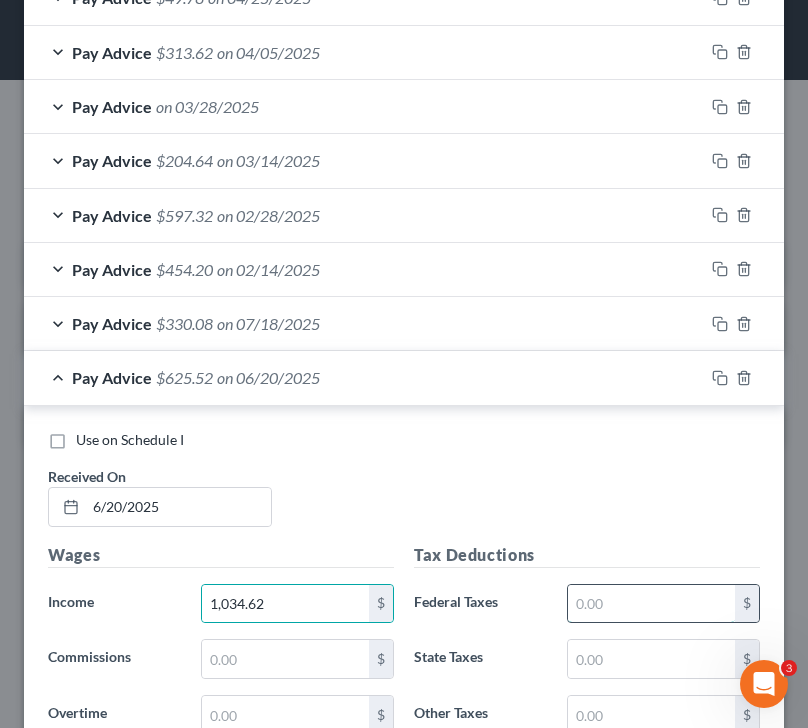 click at bounding box center [652, 604] 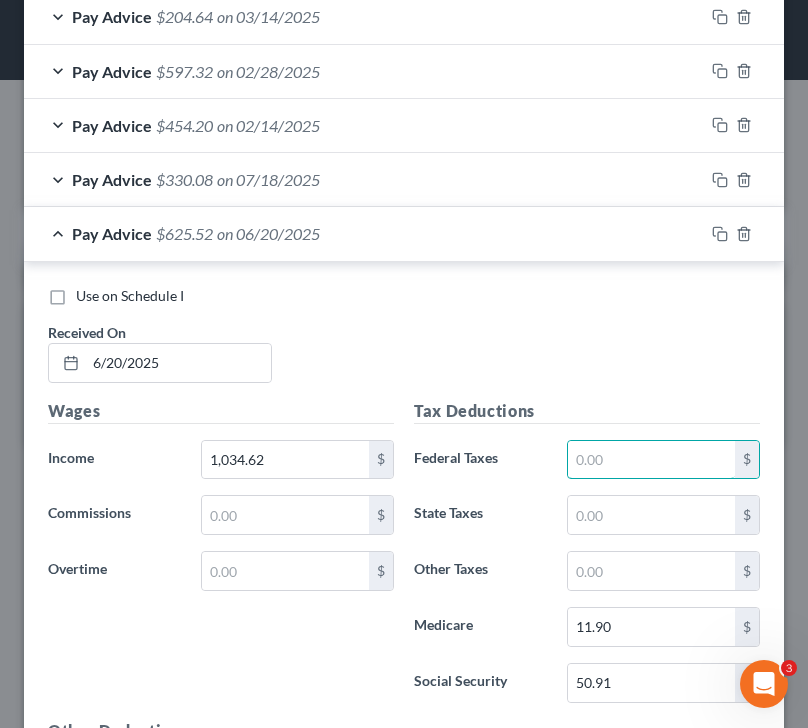 scroll, scrollTop: 1226, scrollLeft: 0, axis: vertical 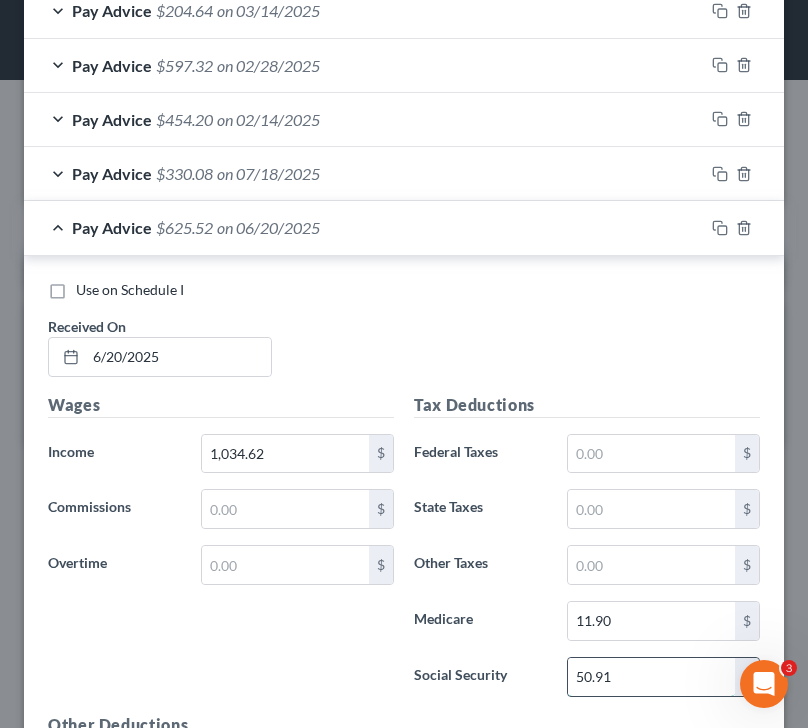 click on "50.91" at bounding box center (652, 677) 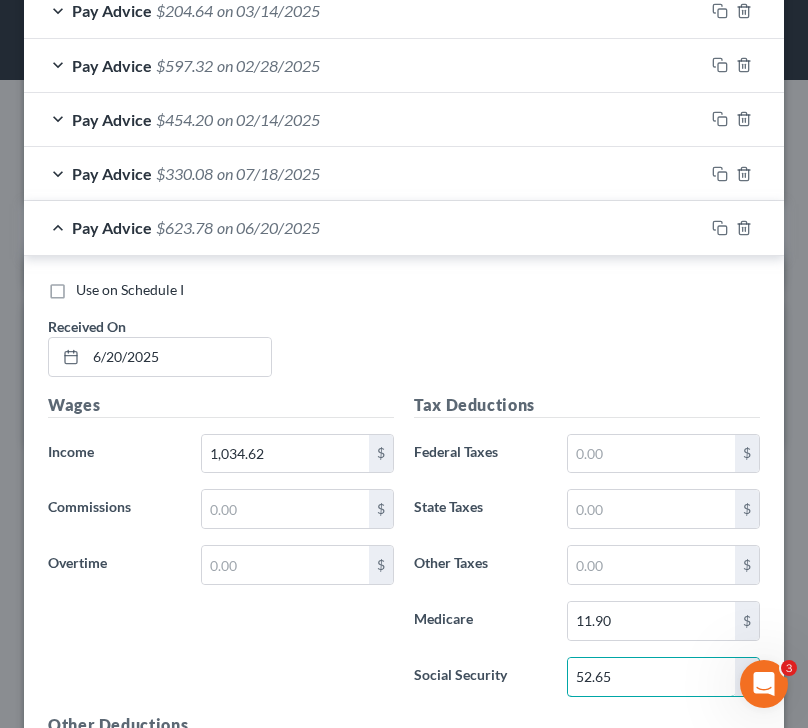 type on "52.65" 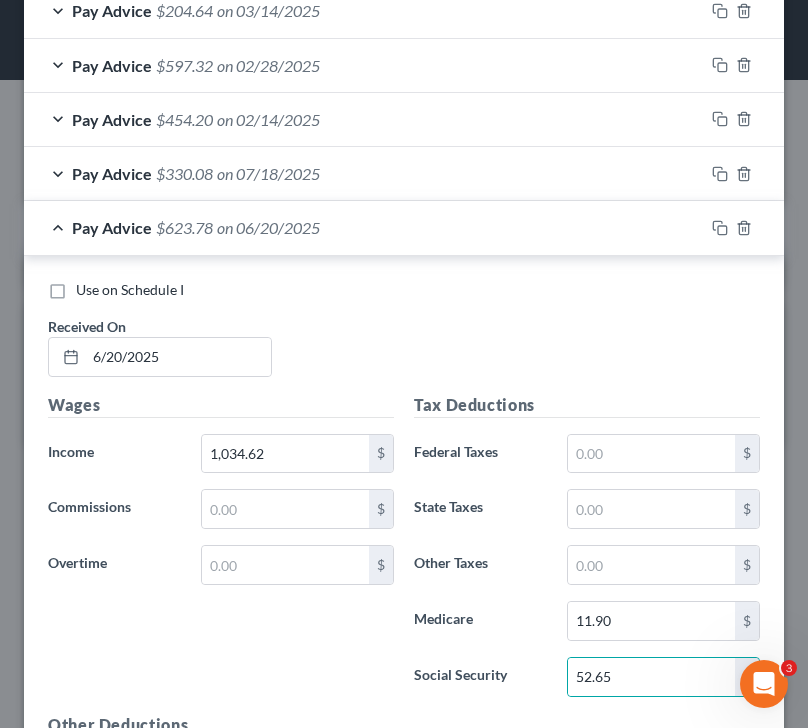 click on "Tax Deductions Federal Taxes $ State Taxes $ Other Taxes $ Medicare 11.90 $ Social Security 52.65 $" at bounding box center [587, 553] 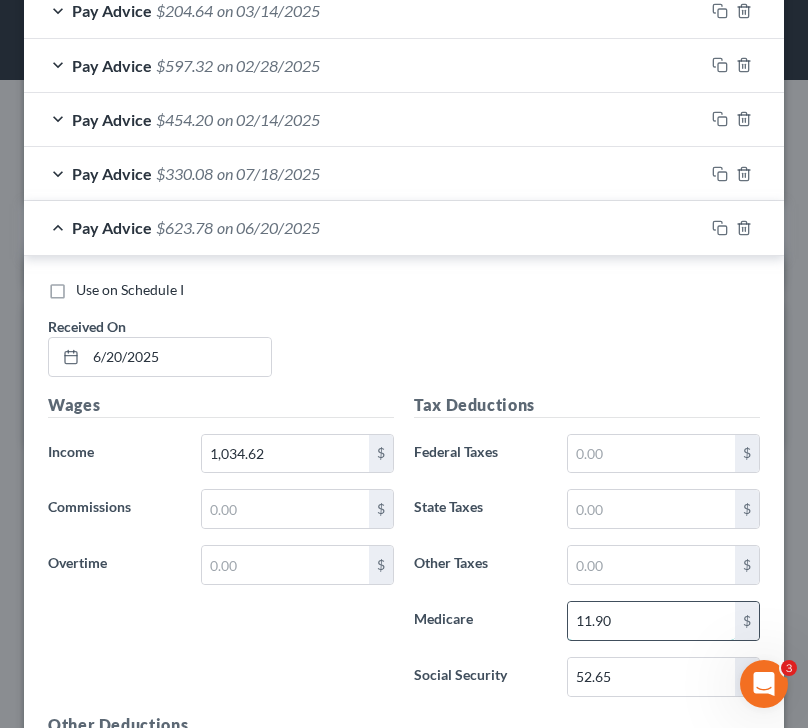 click on "11.90" at bounding box center (652, 621) 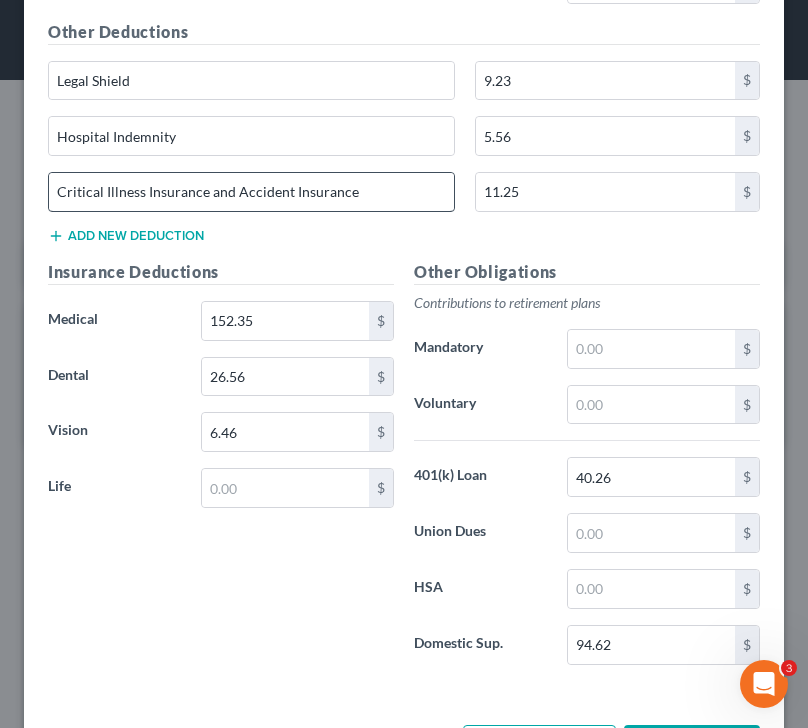 scroll, scrollTop: 1920, scrollLeft: 0, axis: vertical 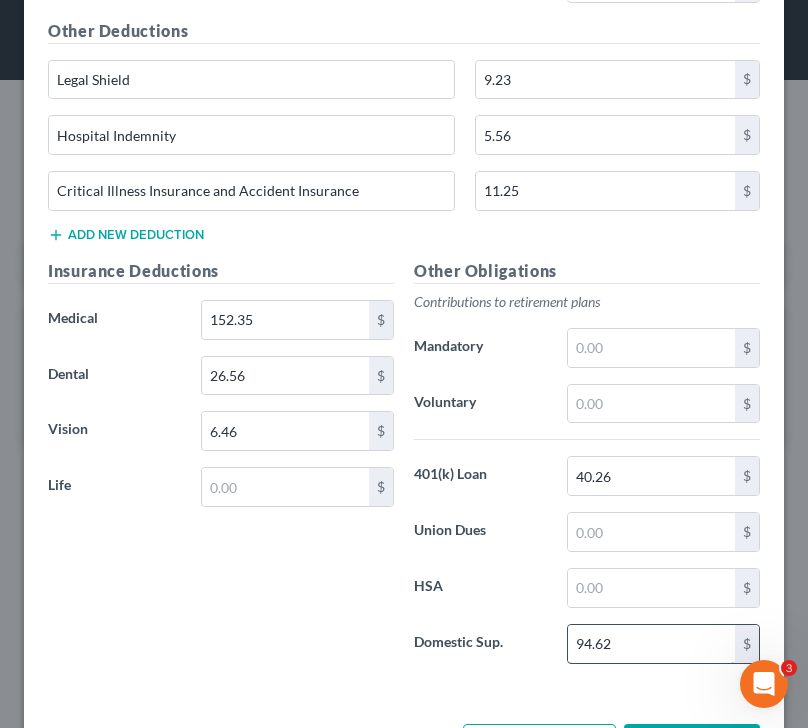 type on "12.31" 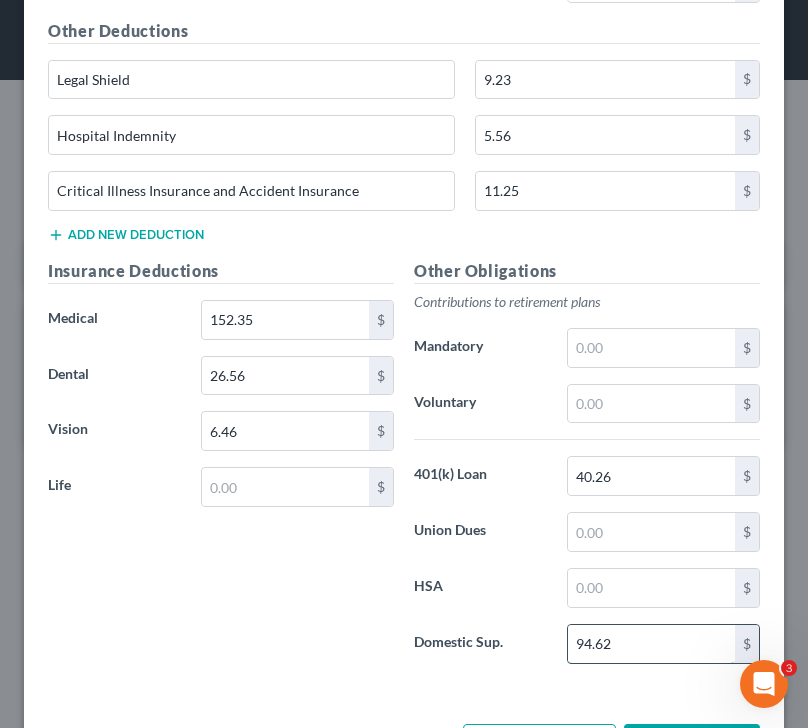 click on "94.62" at bounding box center [652, 644] 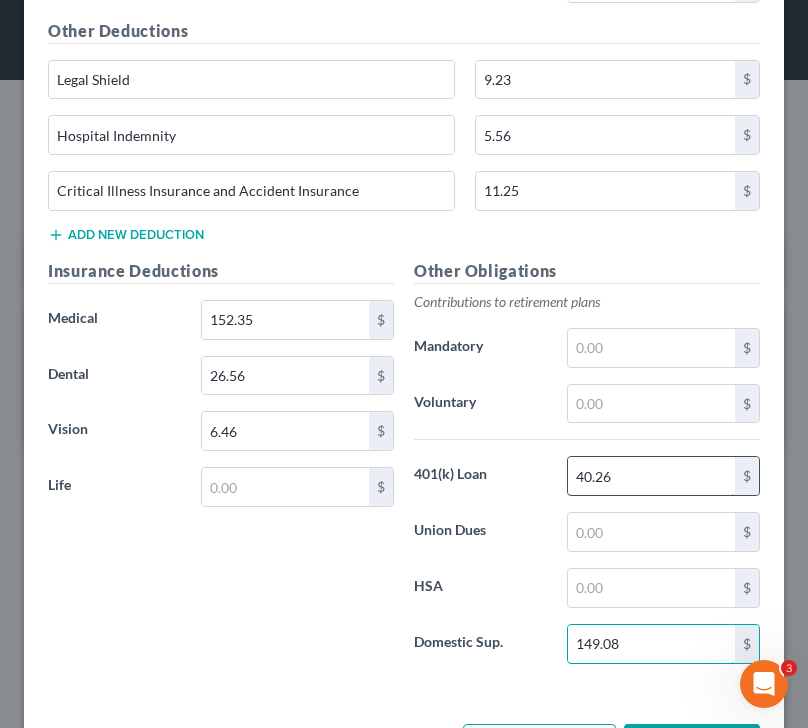 type on "149.08" 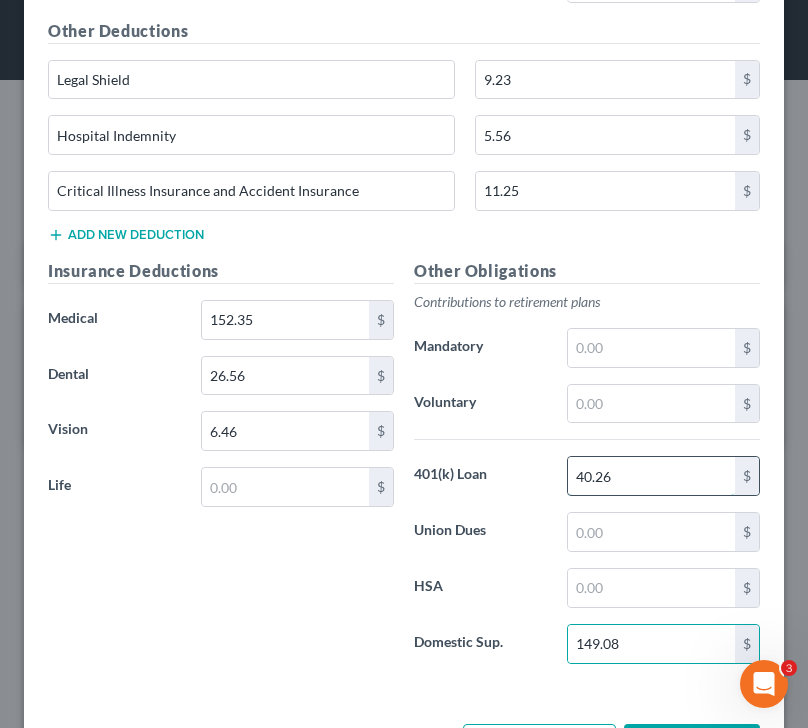 click on "40.26" at bounding box center [652, 476] 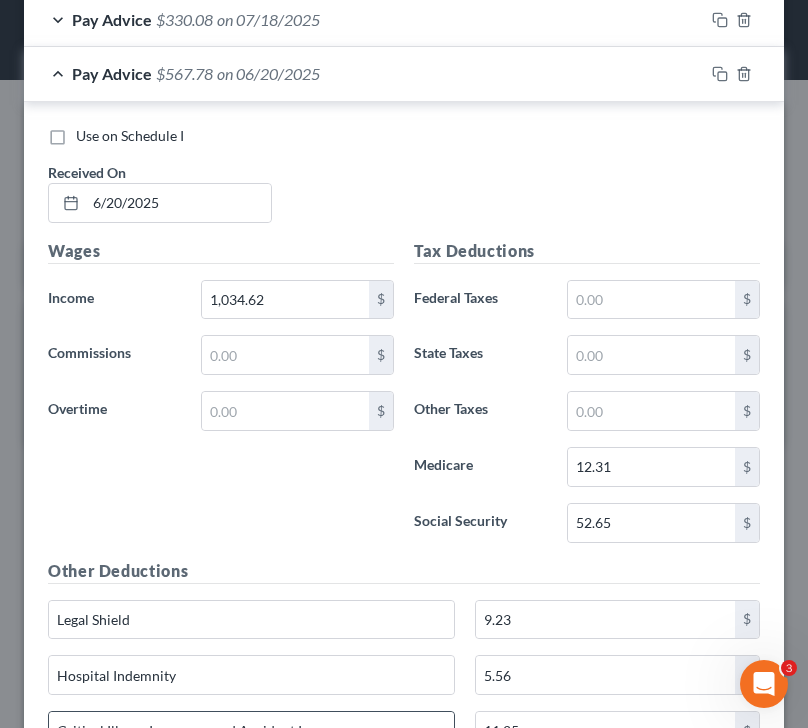 scroll, scrollTop: 1372, scrollLeft: 0, axis: vertical 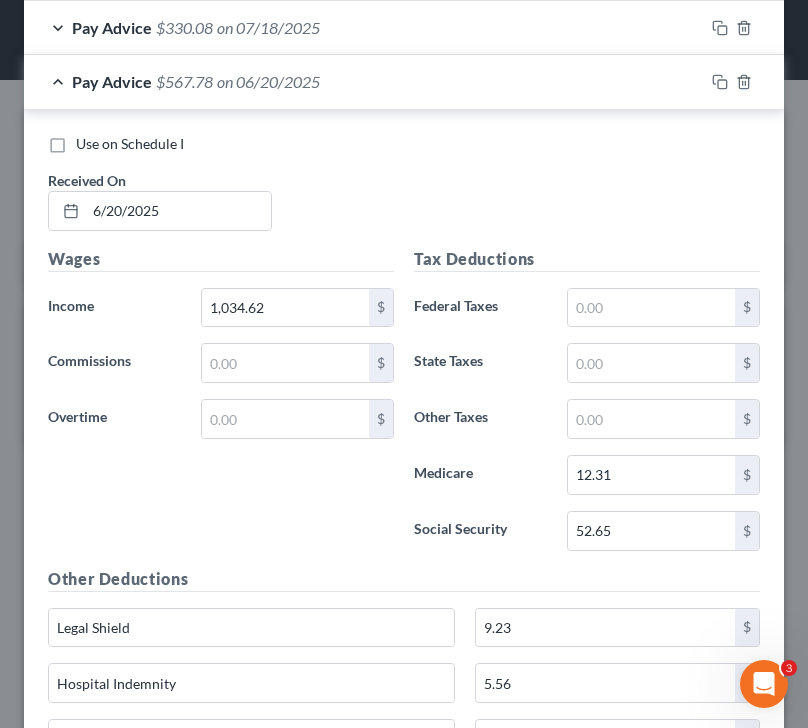 type on "41.39" 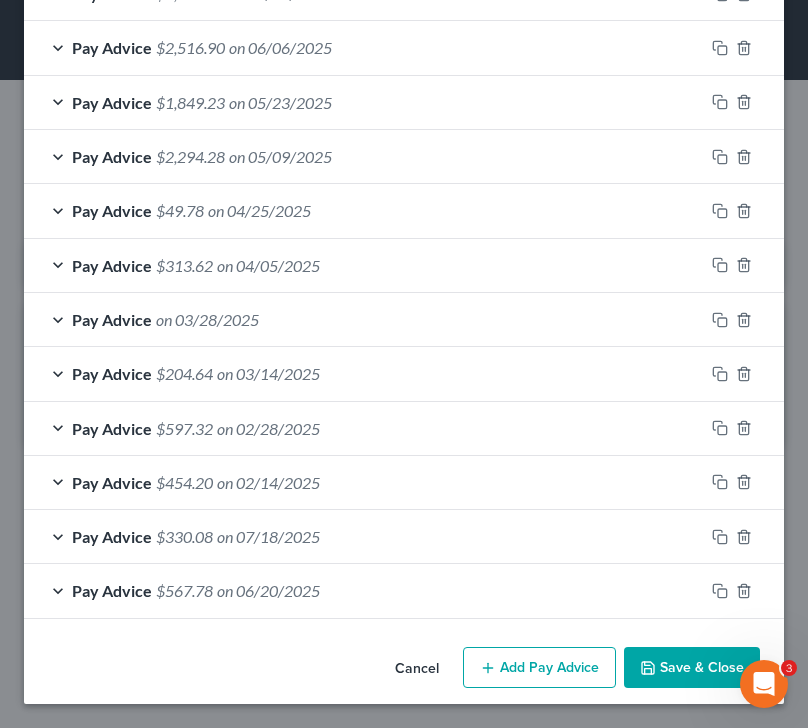 scroll, scrollTop: 863, scrollLeft: 0, axis: vertical 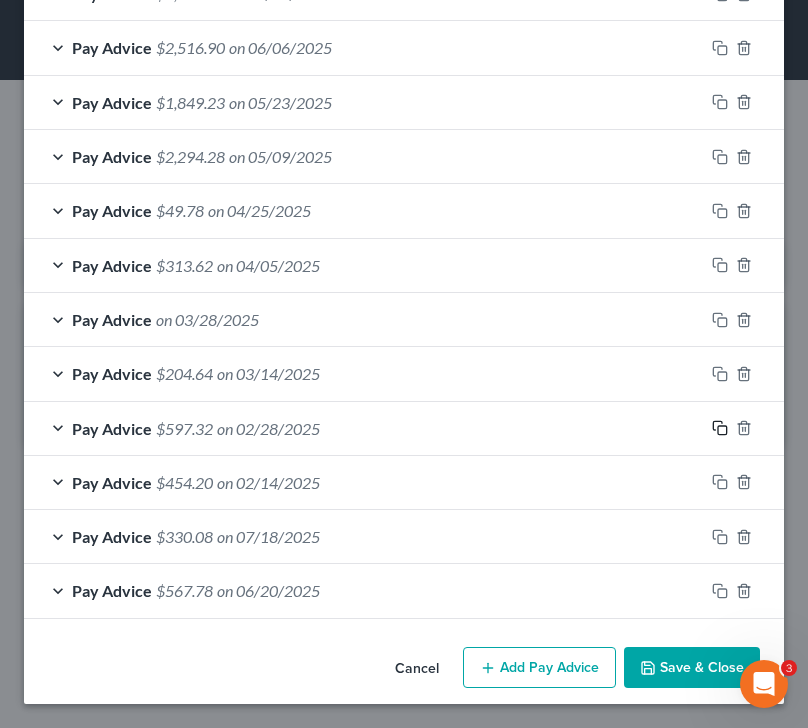 click 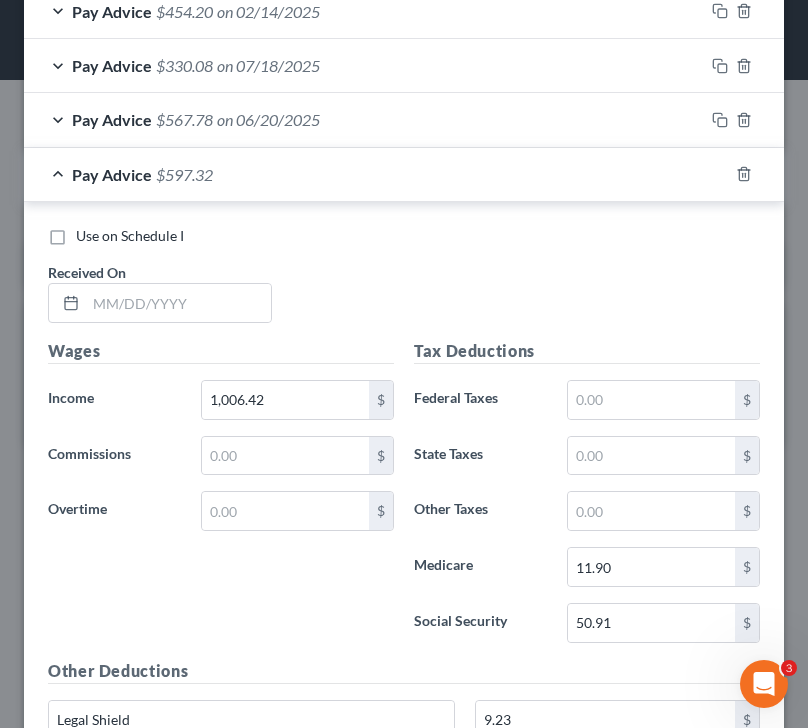 scroll, scrollTop: 1343, scrollLeft: 0, axis: vertical 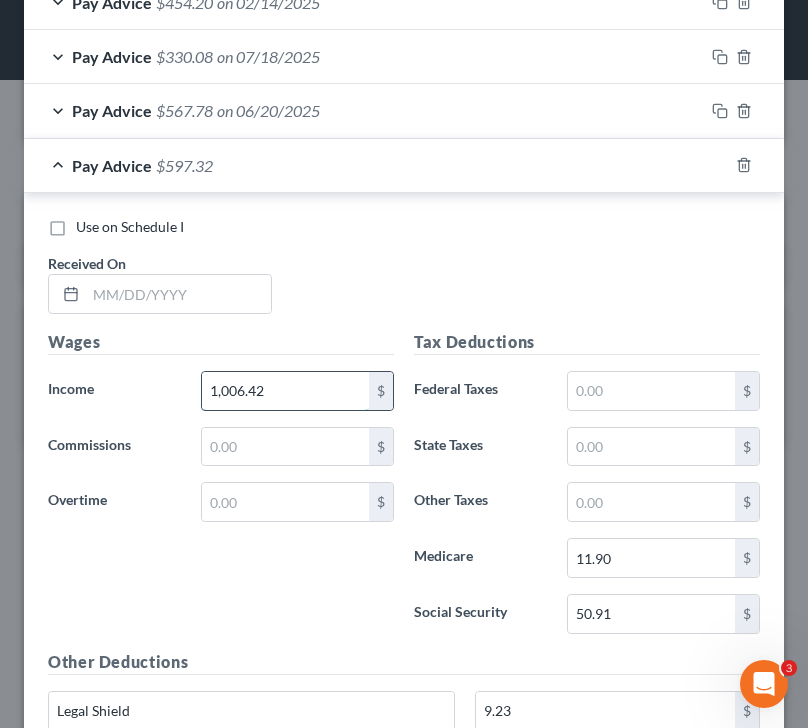 click on "1,006.42" at bounding box center (286, 391) 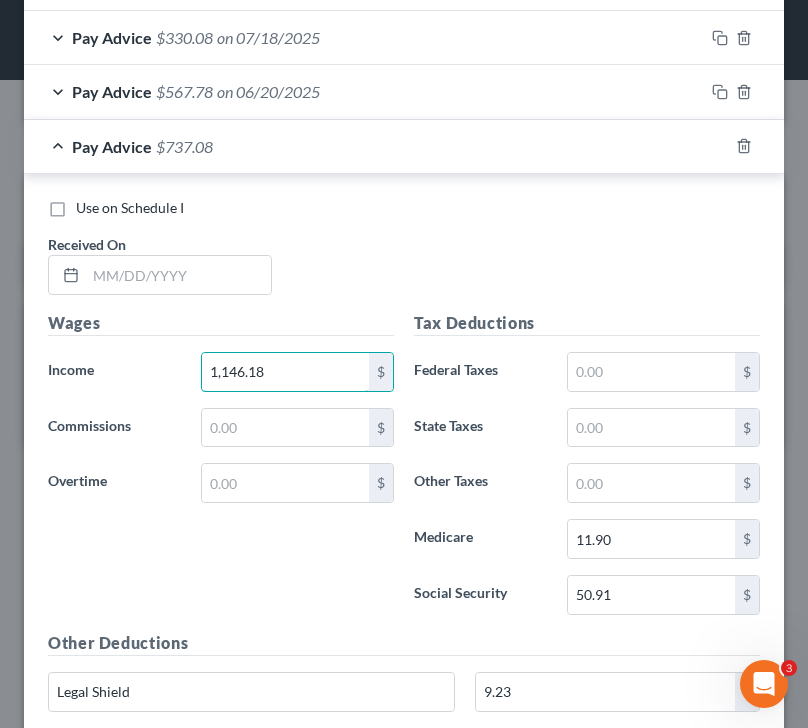scroll, scrollTop: 1366, scrollLeft: 0, axis: vertical 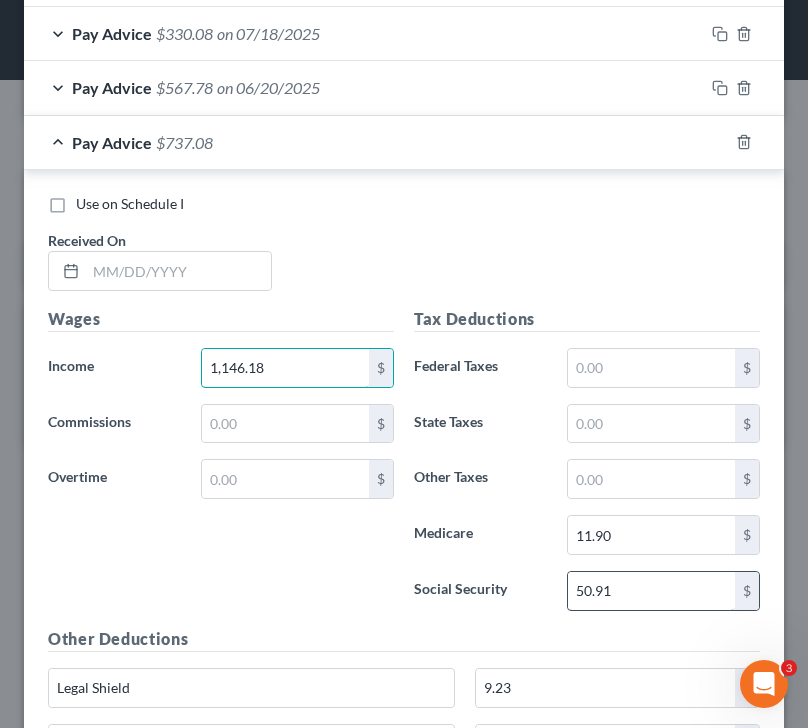 type 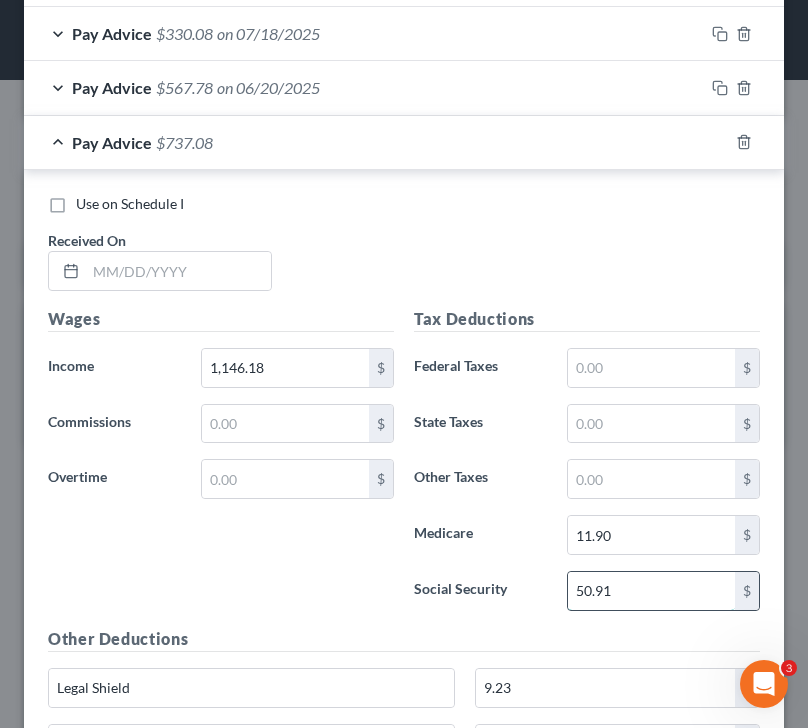 click on "50.91" at bounding box center [652, 591] 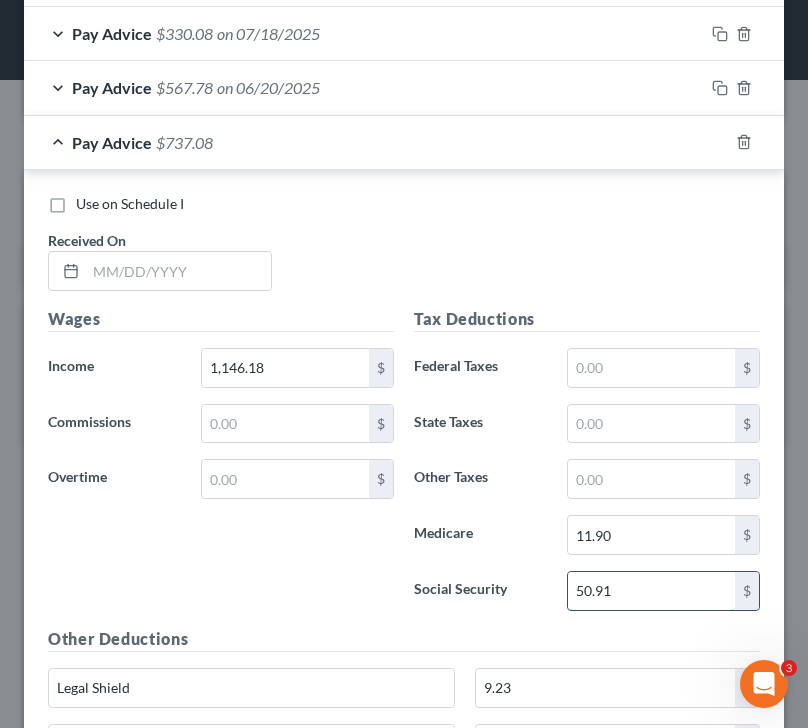drag, startPoint x: 625, startPoint y: 594, endPoint x: 625, endPoint y: 579, distance: 15 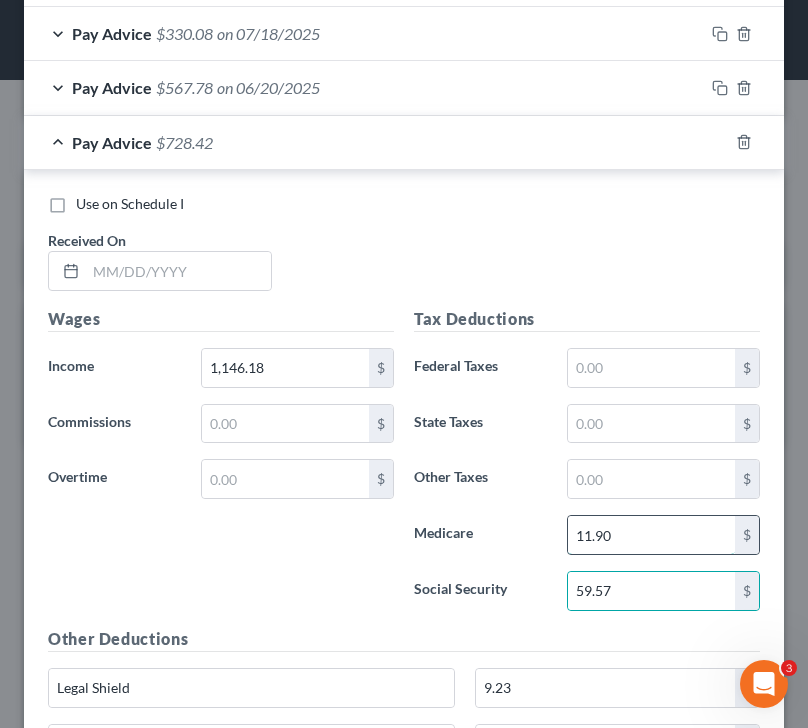 click on "11.90" at bounding box center (652, 535) 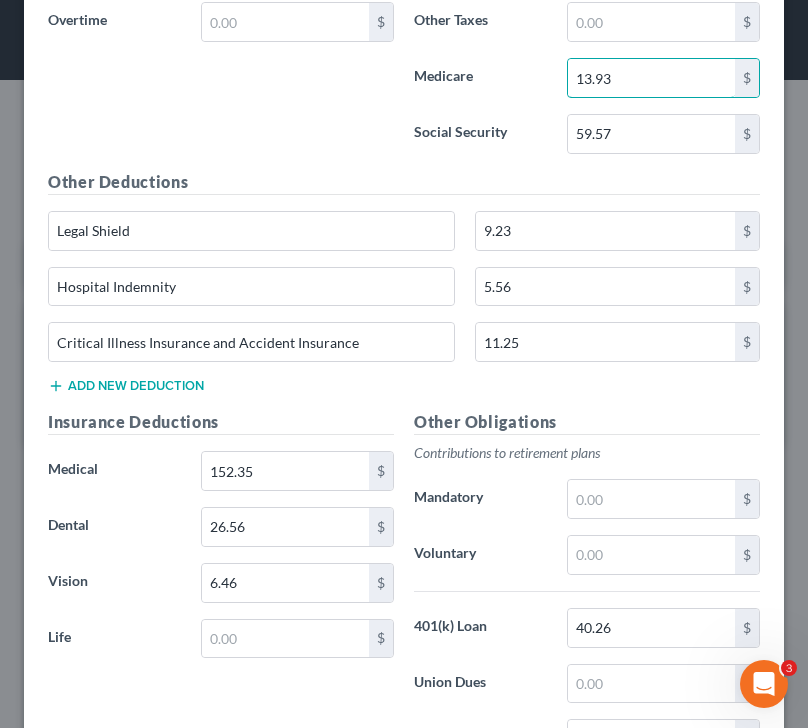 scroll, scrollTop: 1826, scrollLeft: 0, axis: vertical 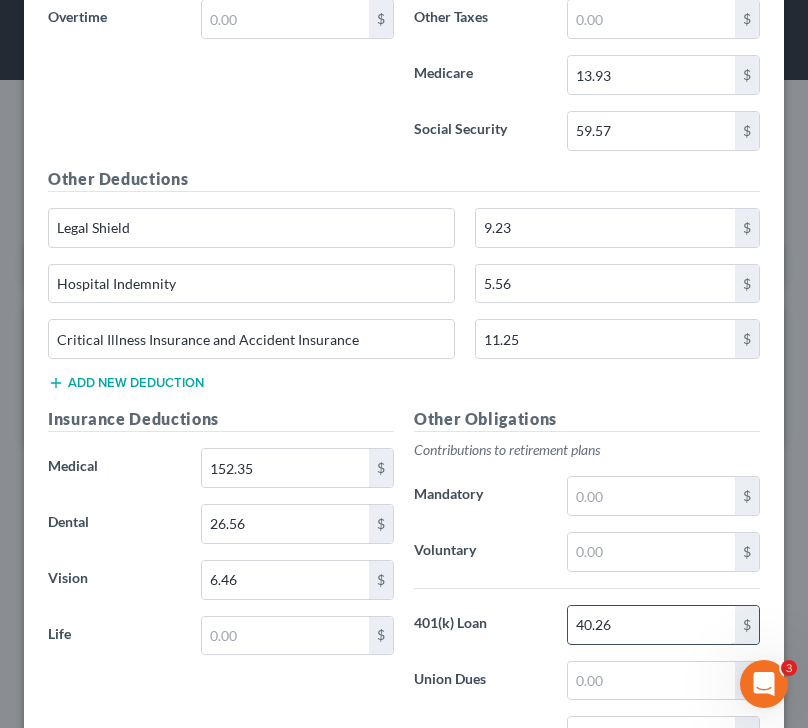 click on "40.26" at bounding box center [652, 625] 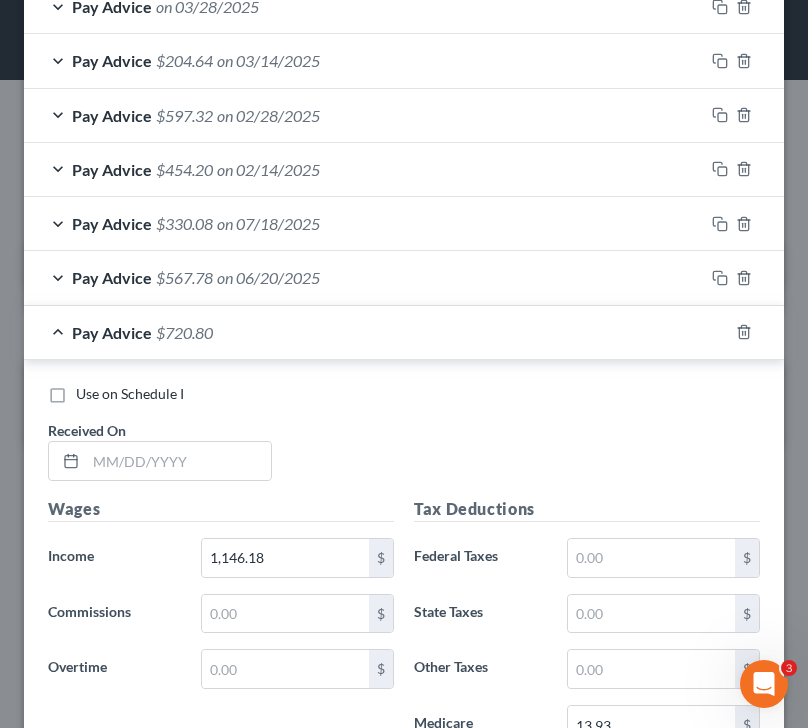scroll, scrollTop: 1173, scrollLeft: 0, axis: vertical 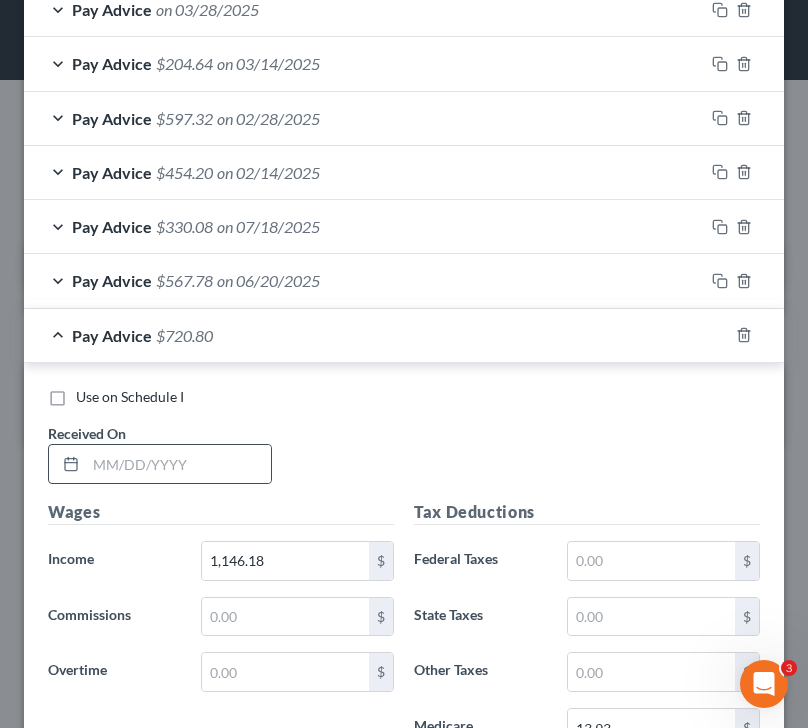 click at bounding box center [160, 464] 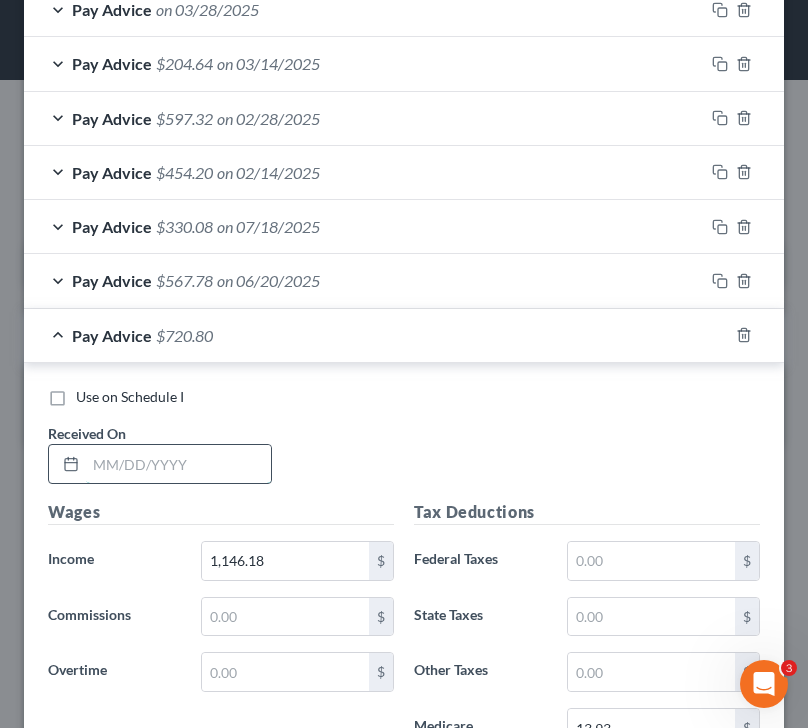 click at bounding box center (178, 464) 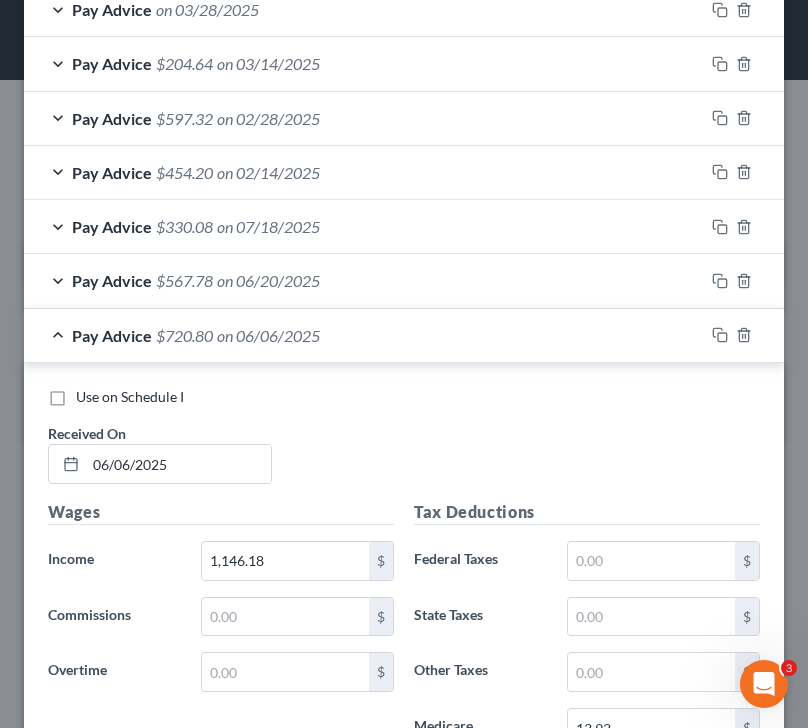 click on "Pay Advice $[AMOUNT] on [DATE]" at bounding box center (364, 335) 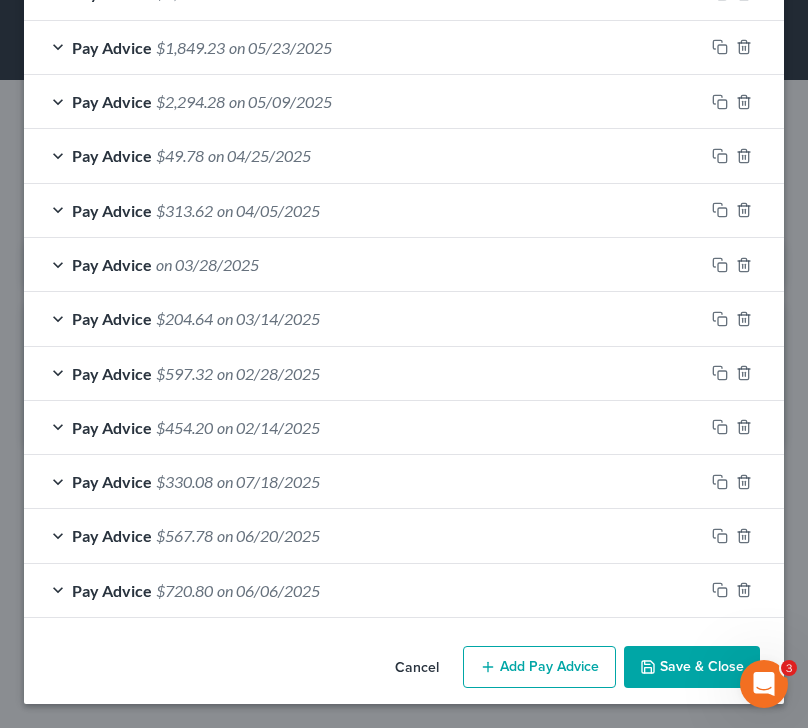 scroll, scrollTop: 918, scrollLeft: 0, axis: vertical 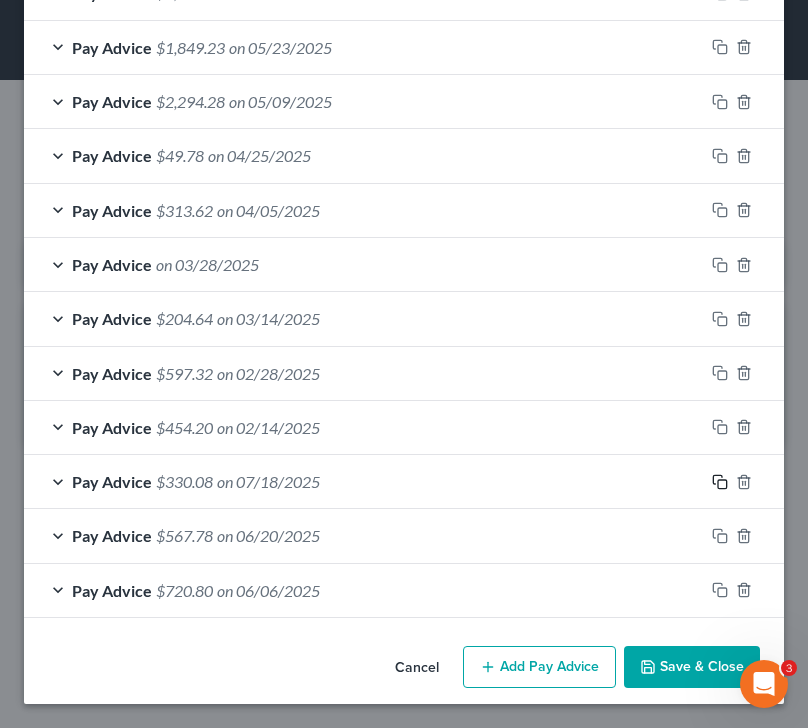 click 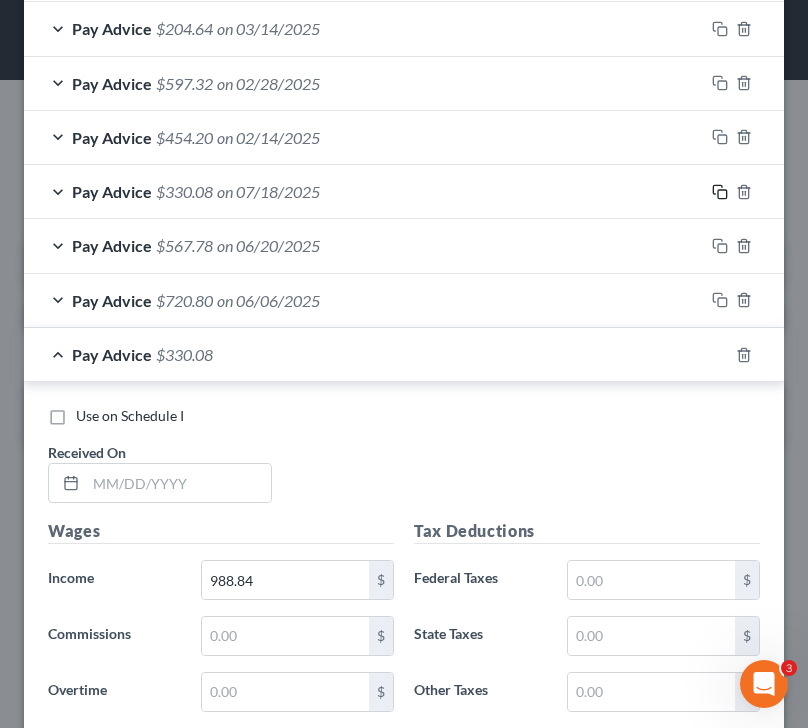 scroll, scrollTop: 1213, scrollLeft: 0, axis: vertical 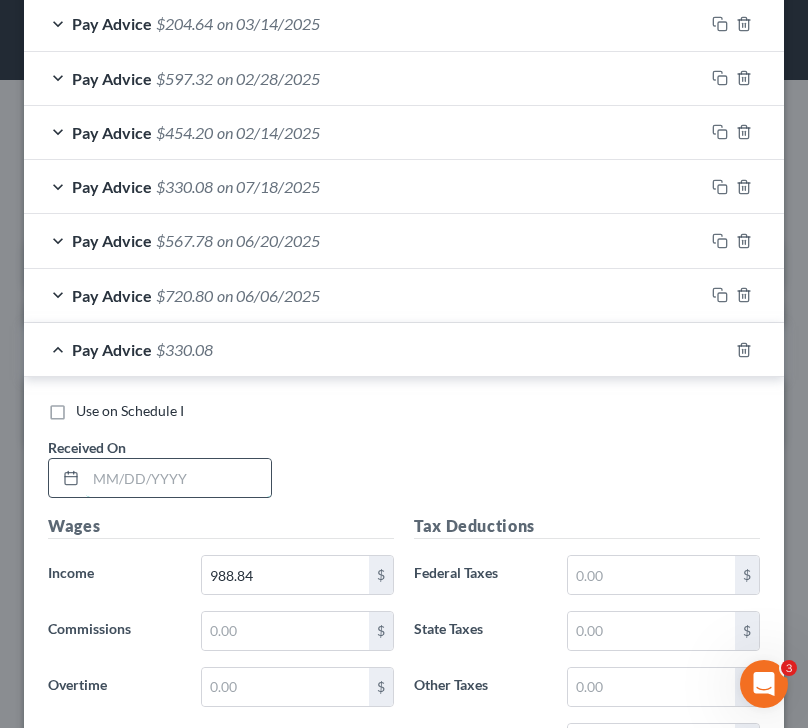 click at bounding box center [178, 478] 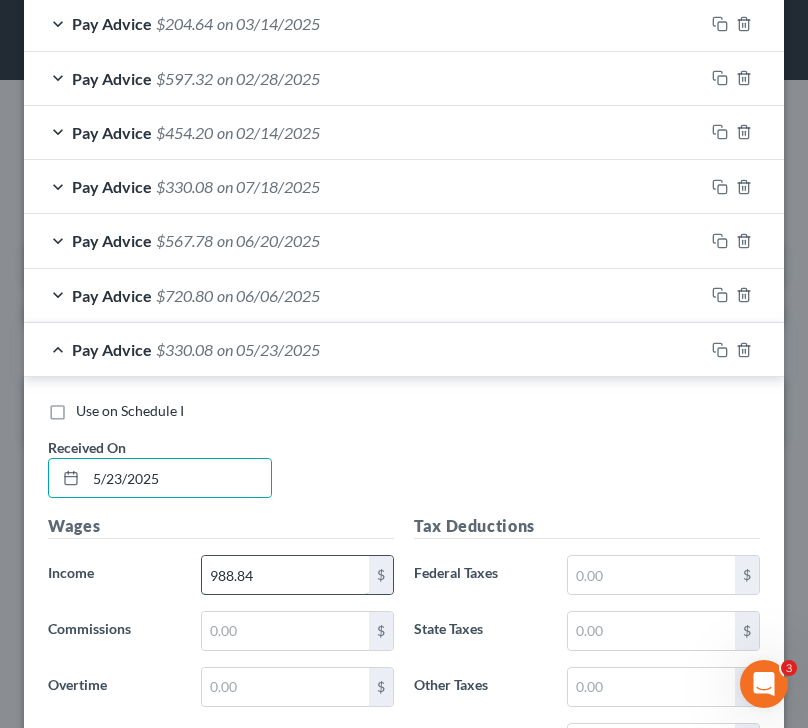 click on "988.84" at bounding box center (286, 575) 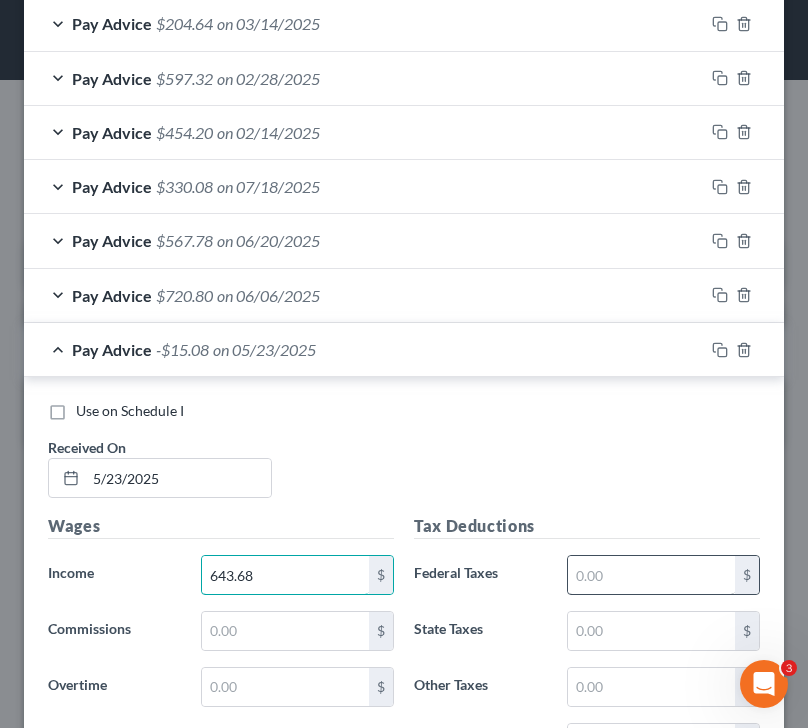 scroll, scrollTop: 1423, scrollLeft: 0, axis: vertical 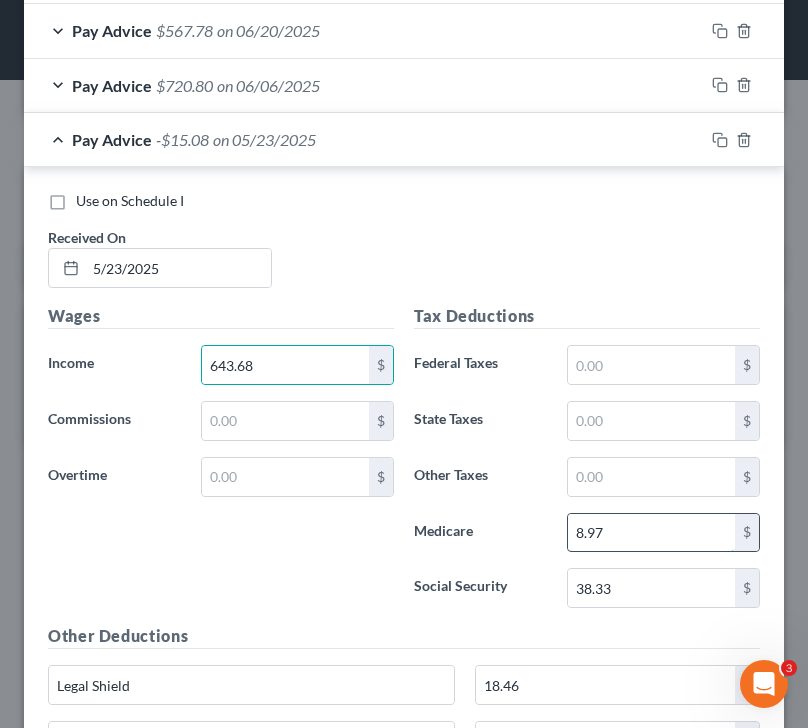 click on "8.97" at bounding box center [652, 533] 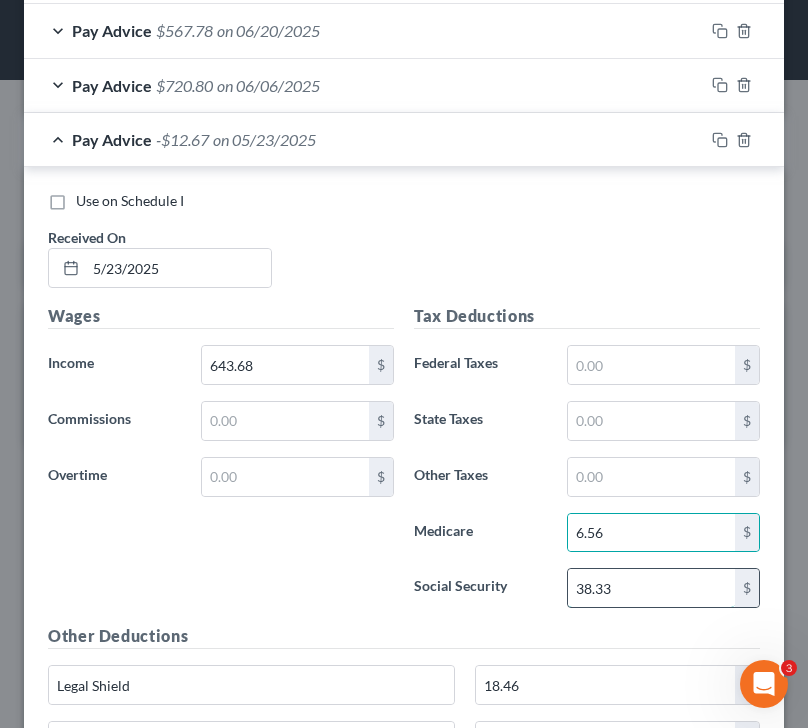 click on "38.33" at bounding box center (652, 588) 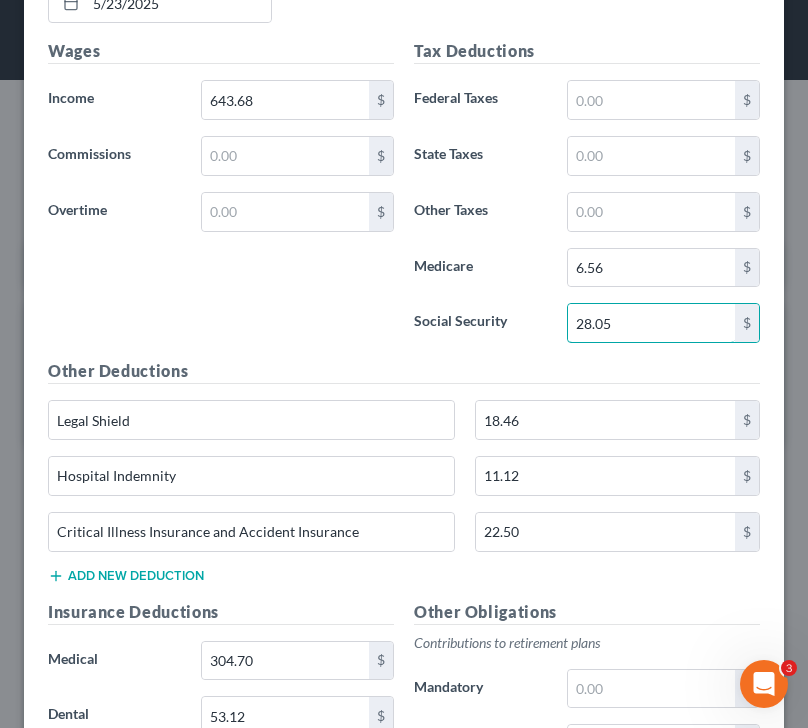 scroll, scrollTop: 2026, scrollLeft: 0, axis: vertical 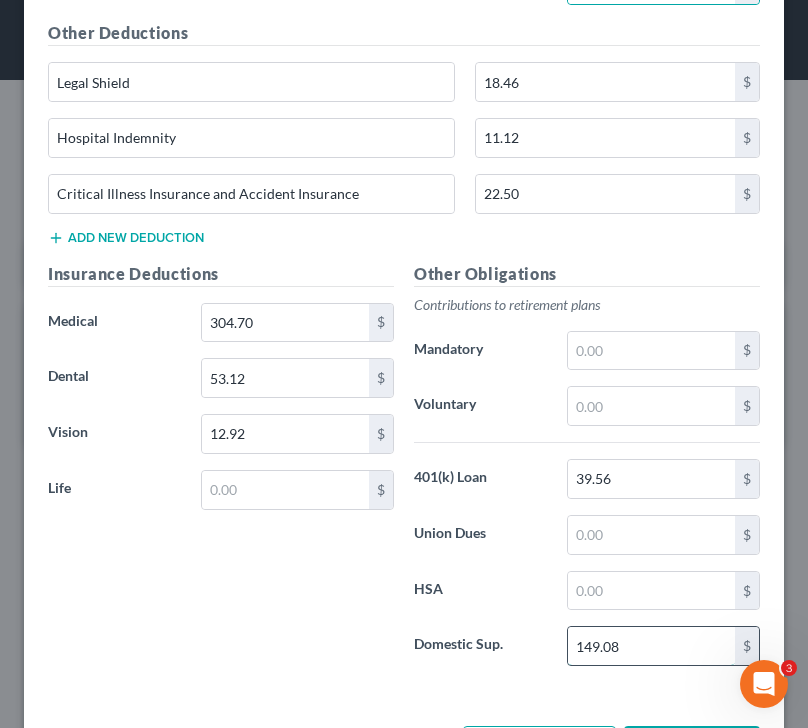 click on "149.08" at bounding box center (652, 646) 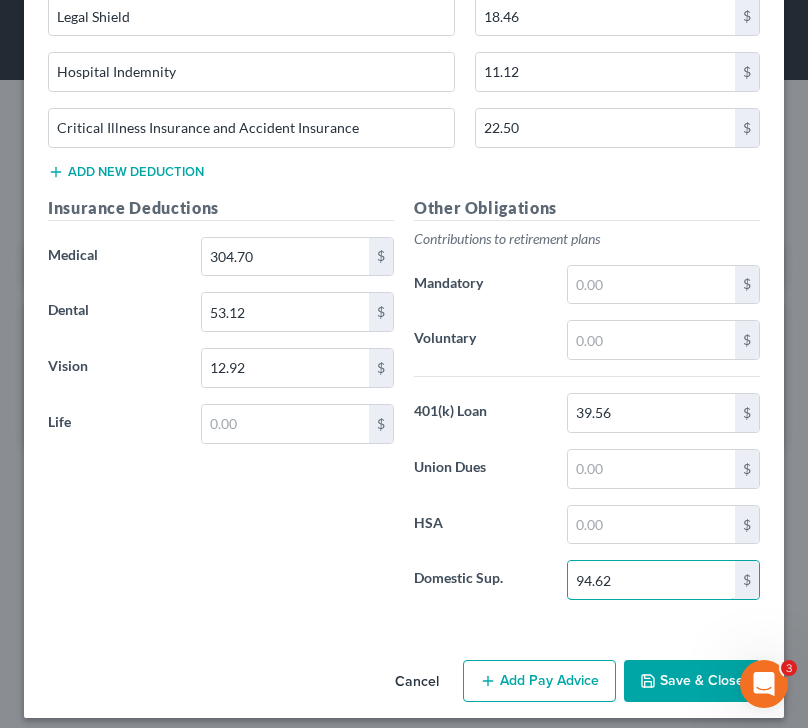 scroll, scrollTop: 2087, scrollLeft: 0, axis: vertical 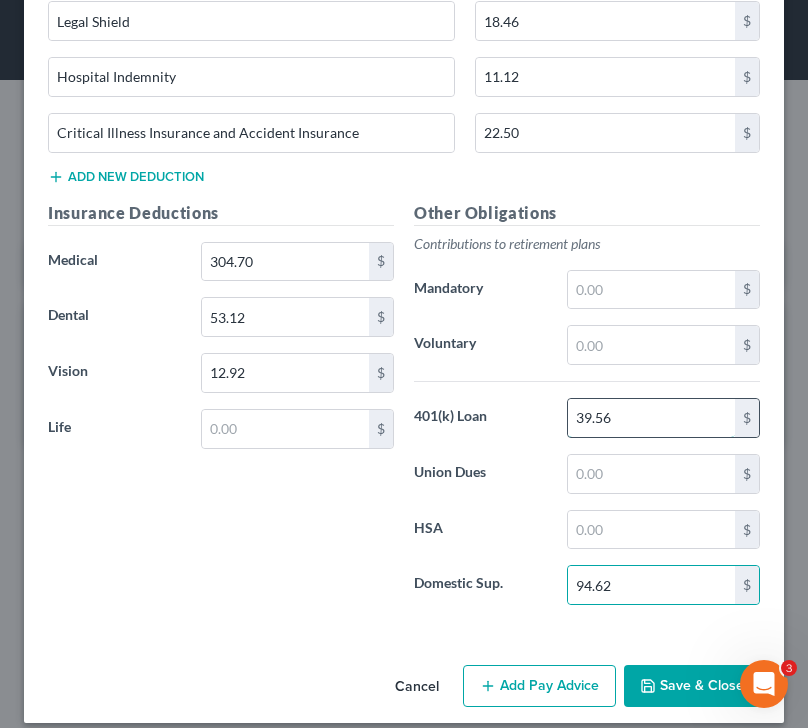 click on "39.56" at bounding box center (652, 418) 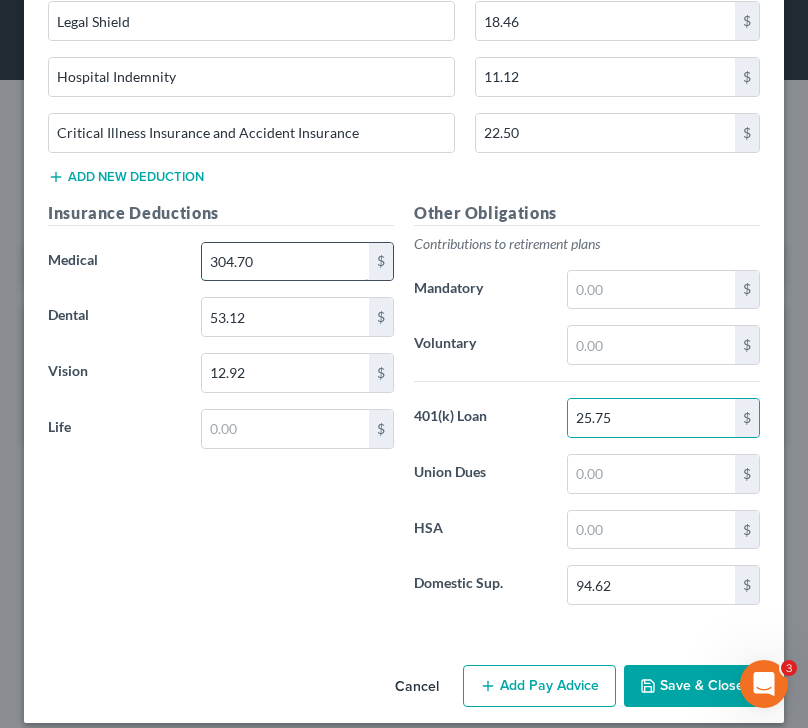 click on "304.70" at bounding box center [286, 262] 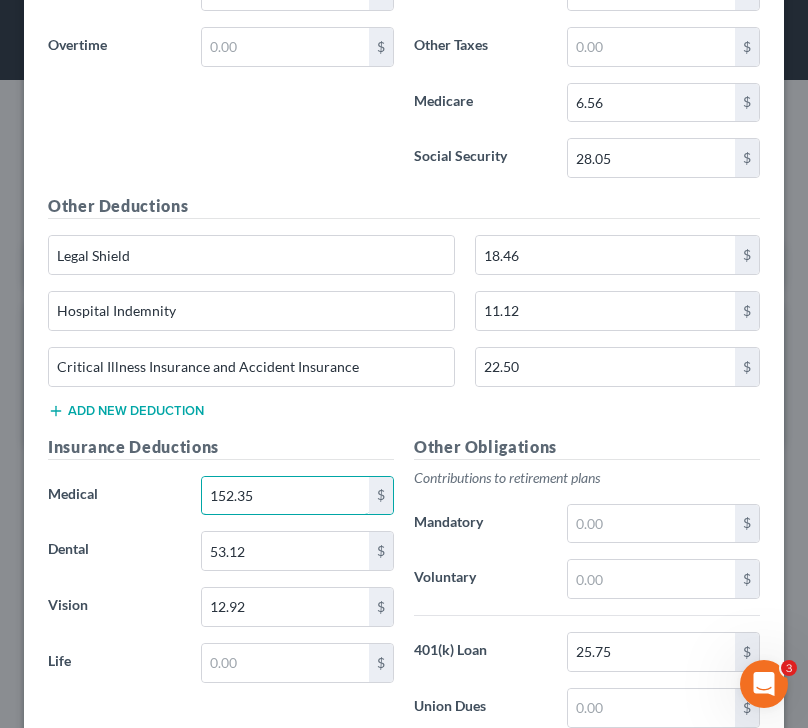 scroll, scrollTop: 1992, scrollLeft: 0, axis: vertical 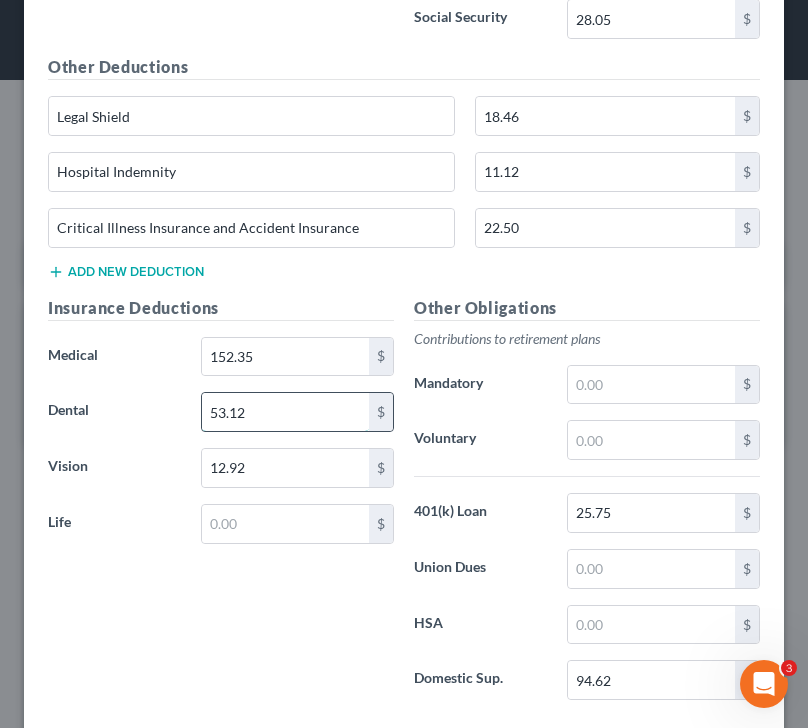 click on "53.12" at bounding box center (286, 412) 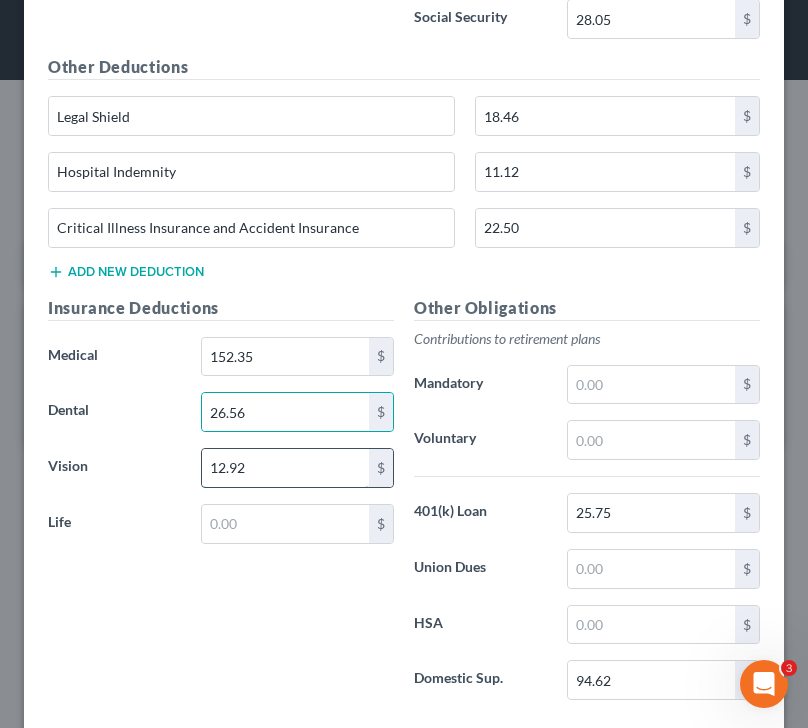 click on "12.92" at bounding box center (286, 468) 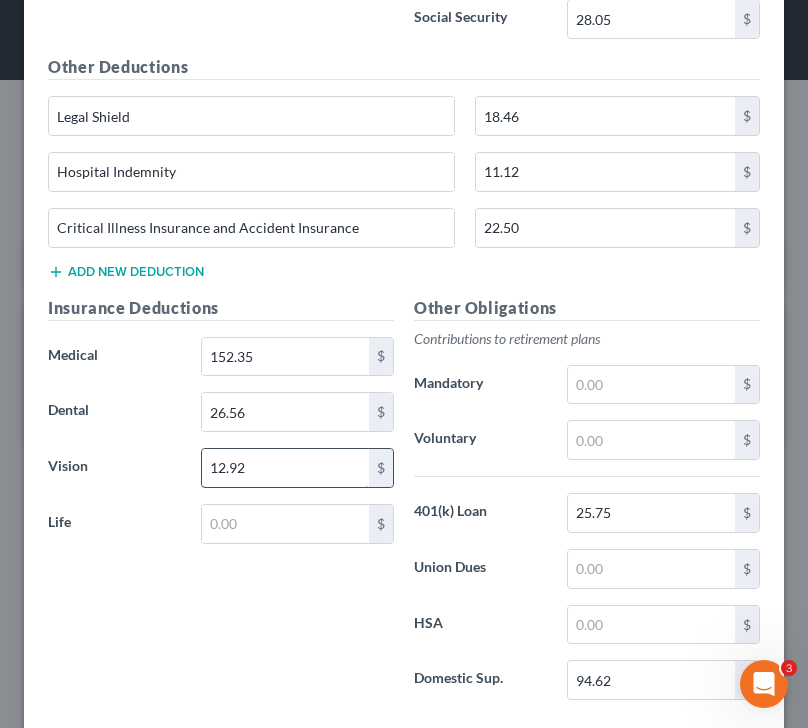click on "12.92" at bounding box center [286, 468] 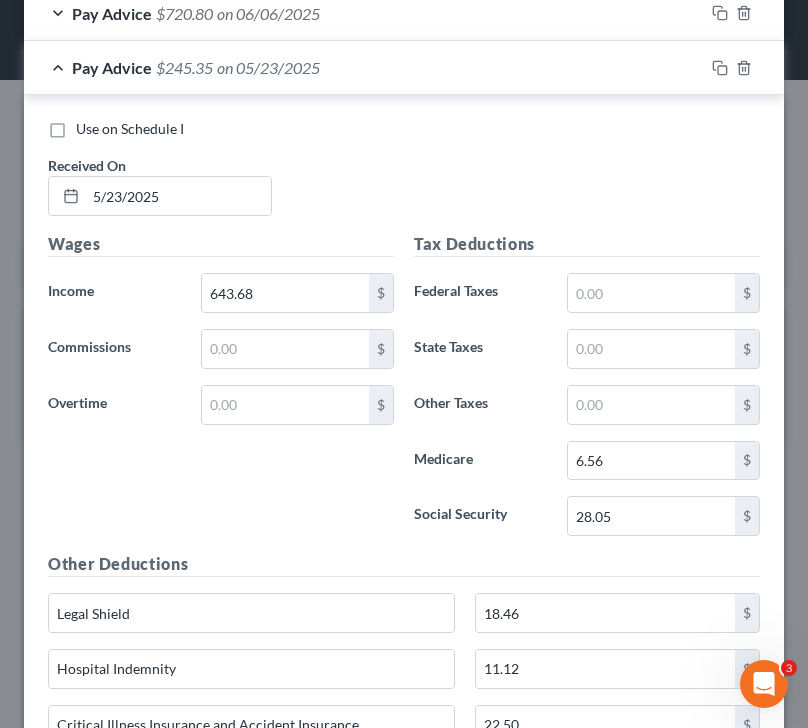 scroll, scrollTop: 1488, scrollLeft: 0, axis: vertical 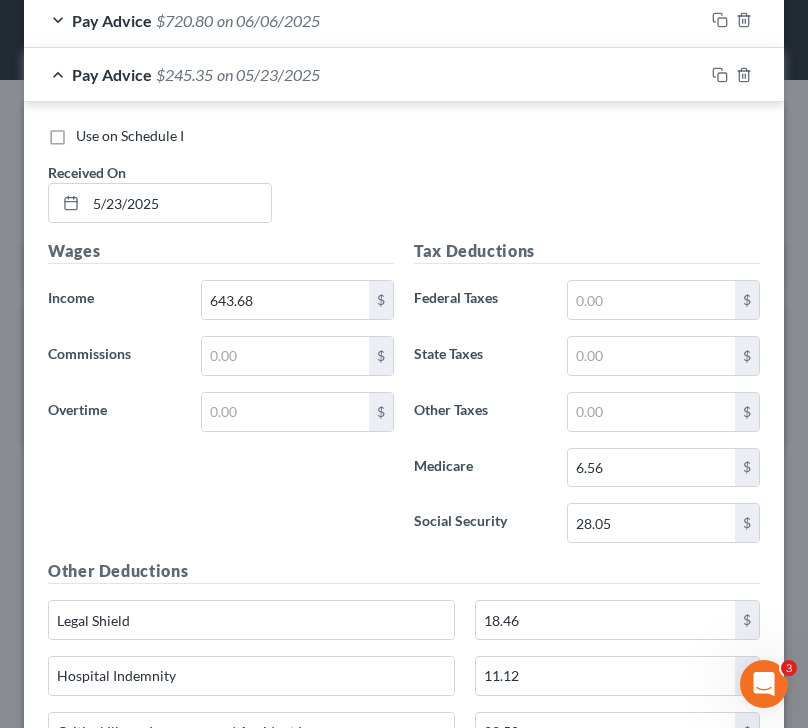 click on "Pay Advice $[AMOUNT] on MM/DD/YYYY" at bounding box center (364, 74) 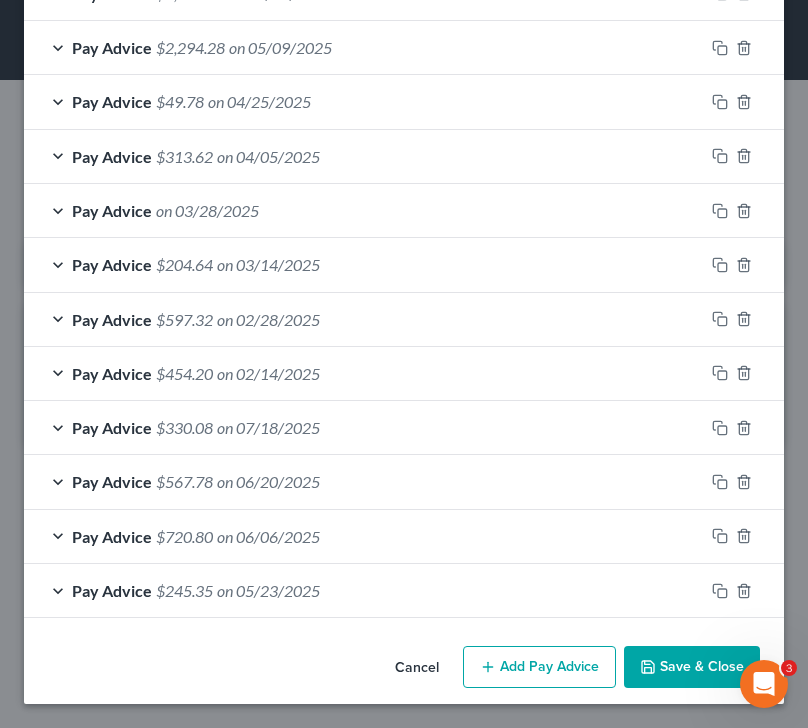 scroll, scrollTop: 972, scrollLeft: 0, axis: vertical 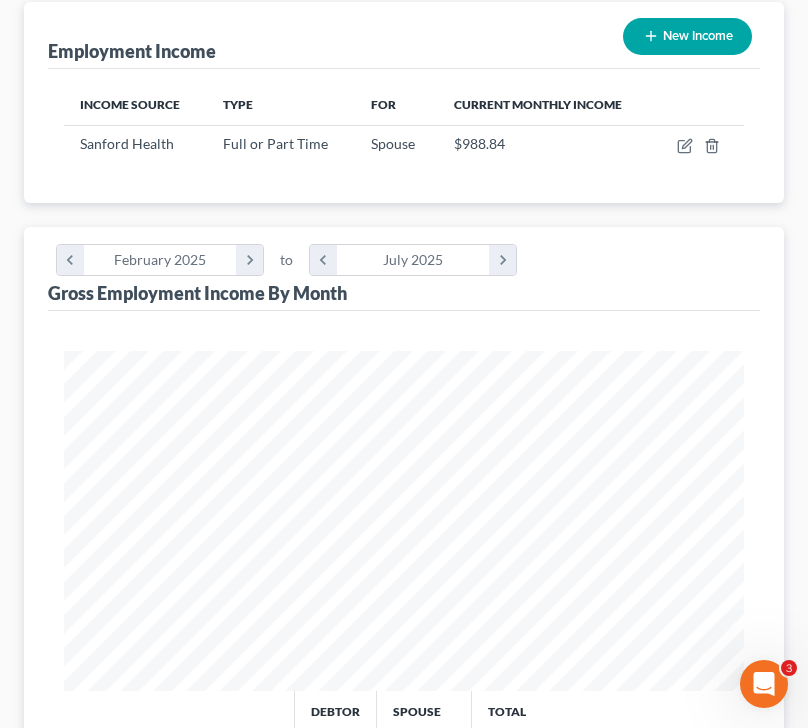 click on "New Income" at bounding box center (687, 36) 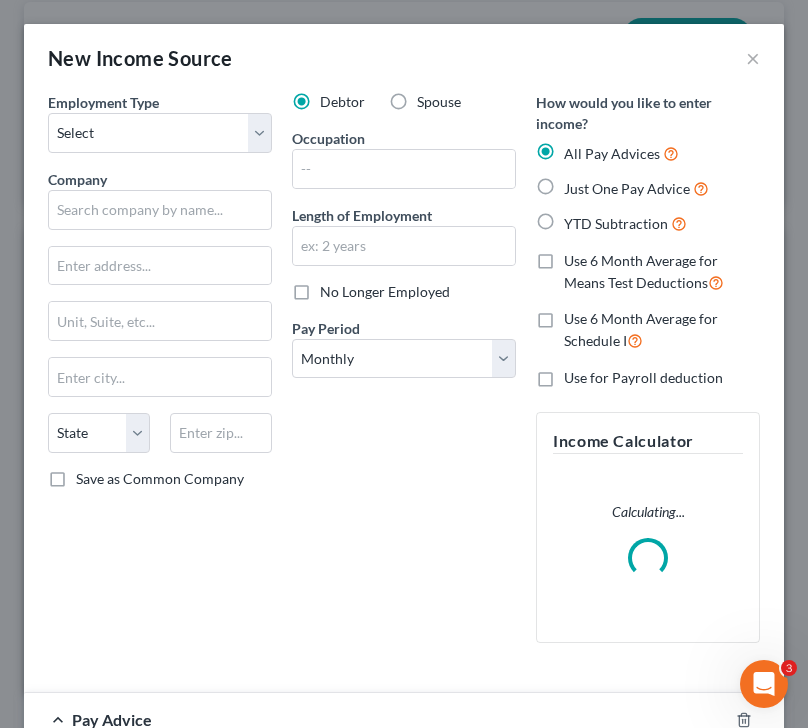click on "Employment Type
*" at bounding box center [103, 102] 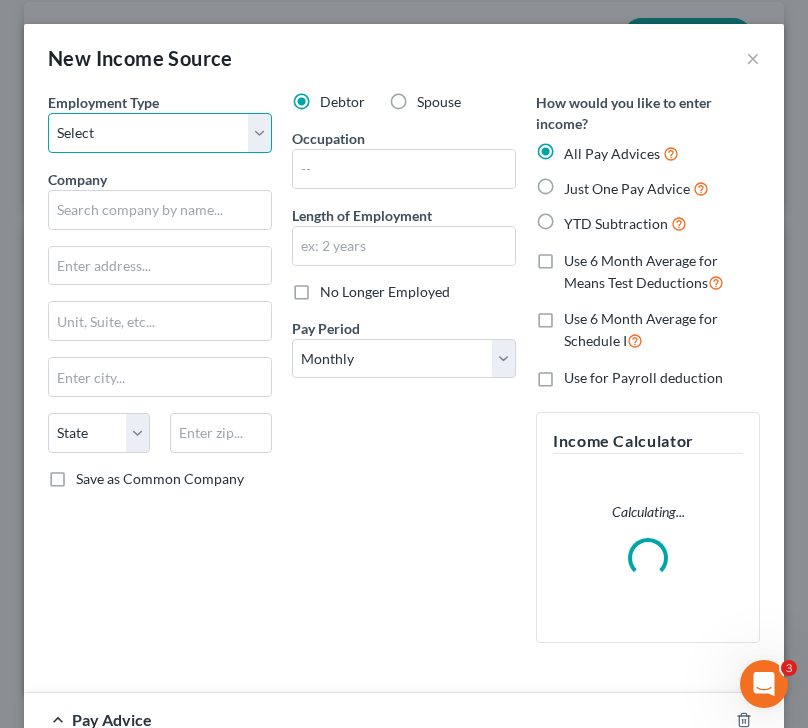 click on "Select Full or Part Time Employment Self Employment" at bounding box center (160, 133) 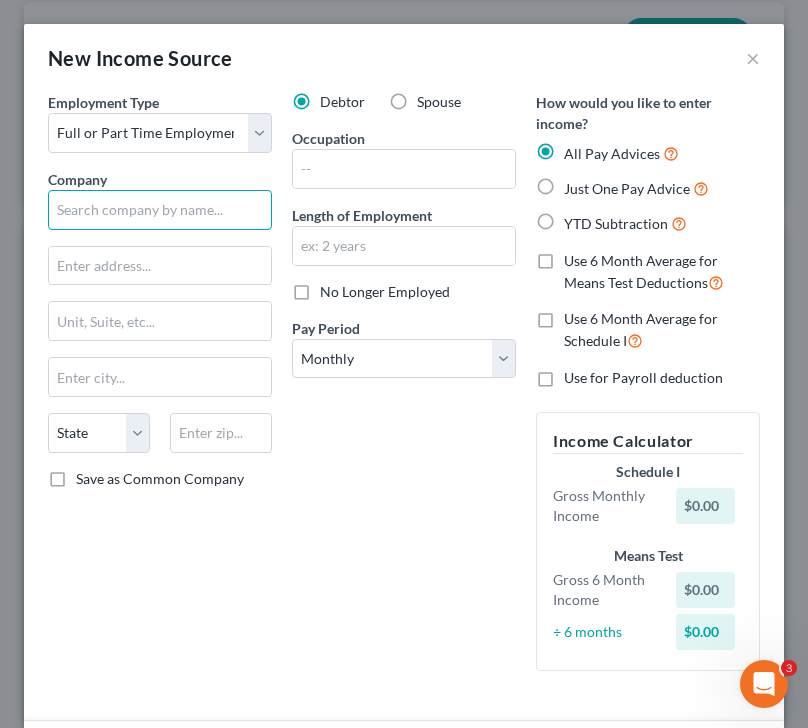 click at bounding box center (160, 210) 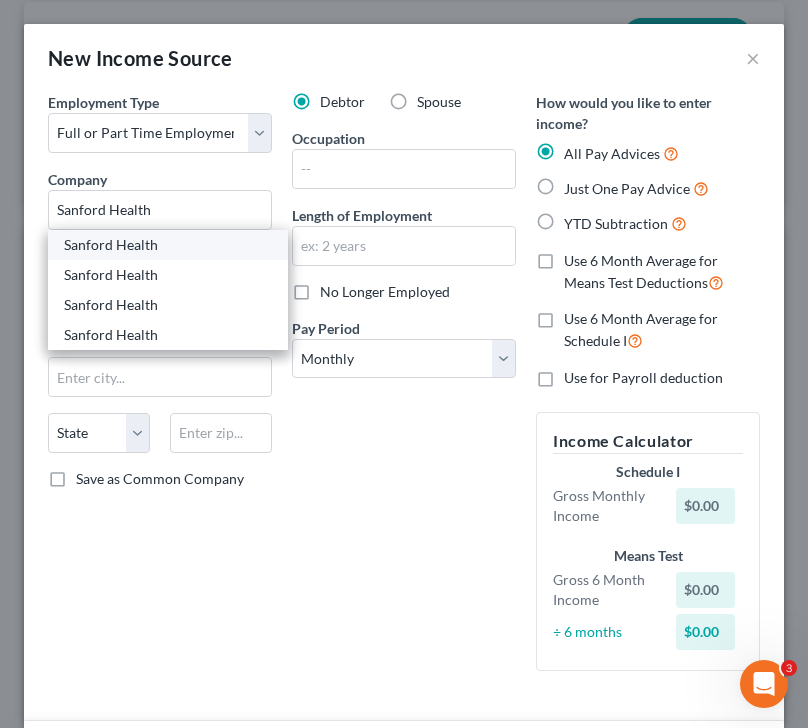 click on "Sanford Health" at bounding box center (168, 245) 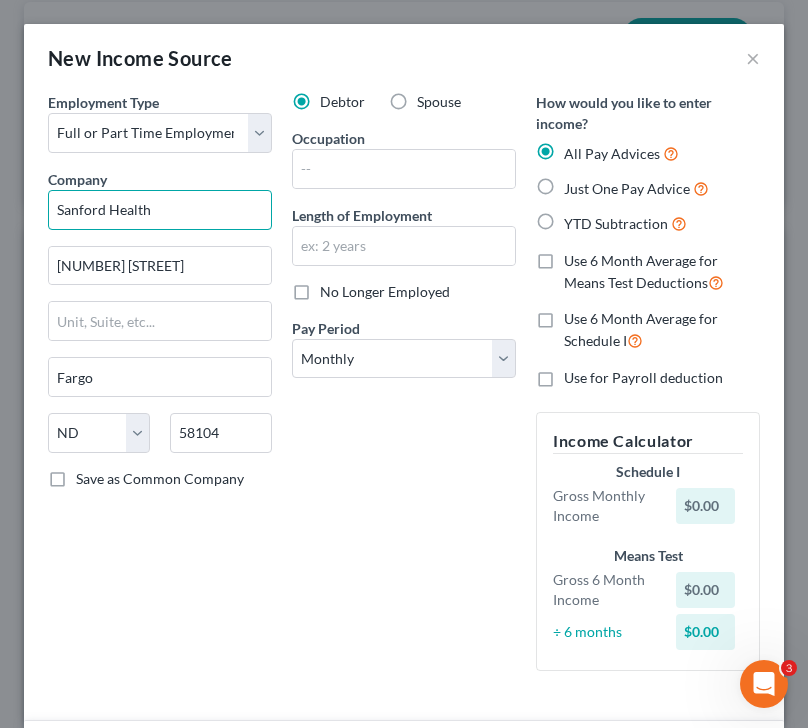 click on "Sanford Health" at bounding box center [160, 210] 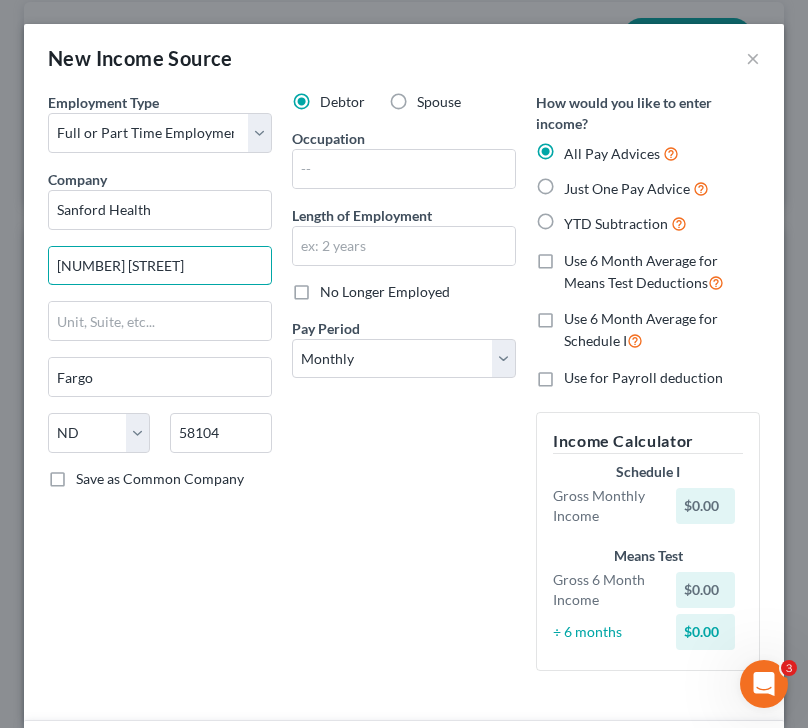 drag, startPoint x: 198, startPoint y: 257, endPoint x: 18, endPoint y: 254, distance: 180.025 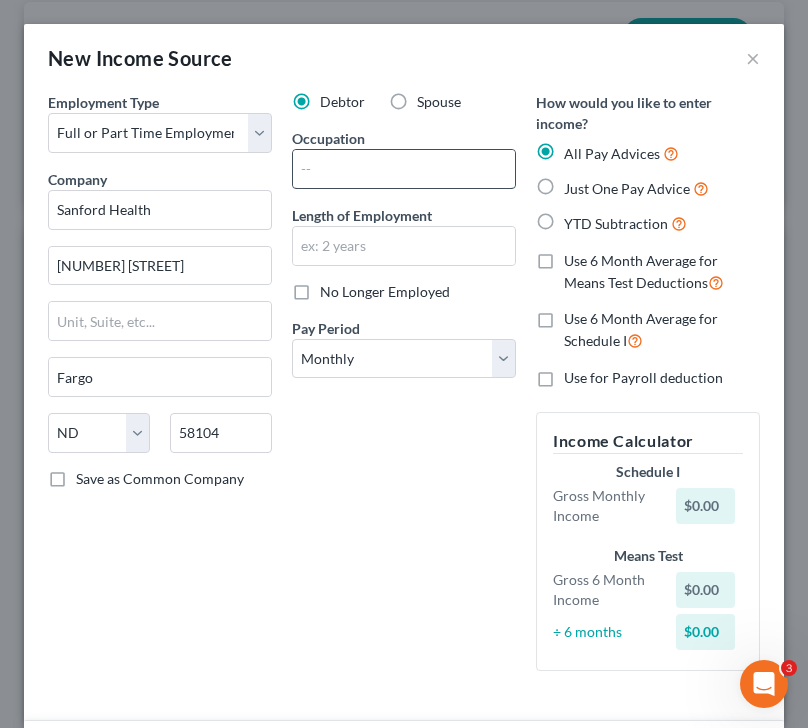 click at bounding box center (404, 169) 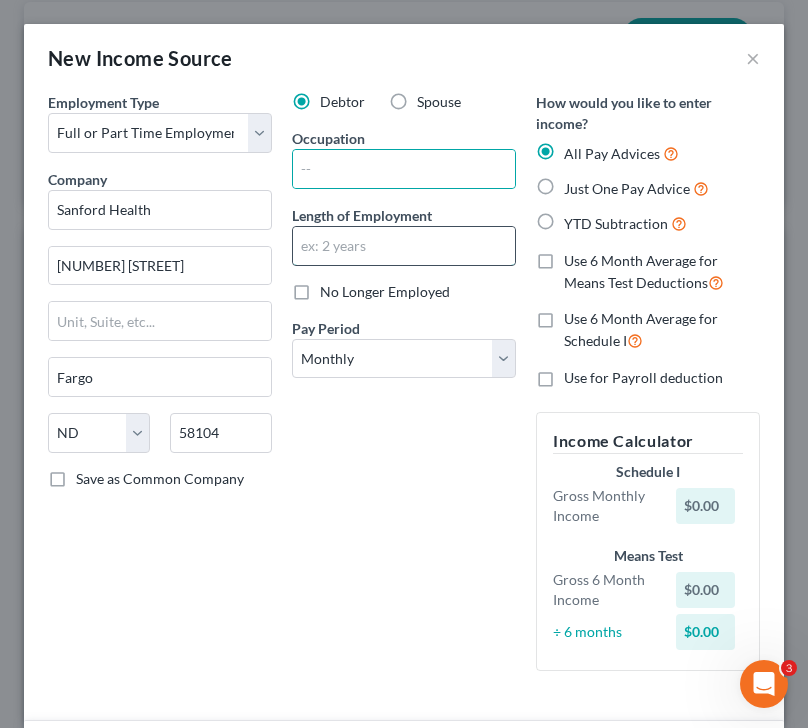 click at bounding box center (404, 246) 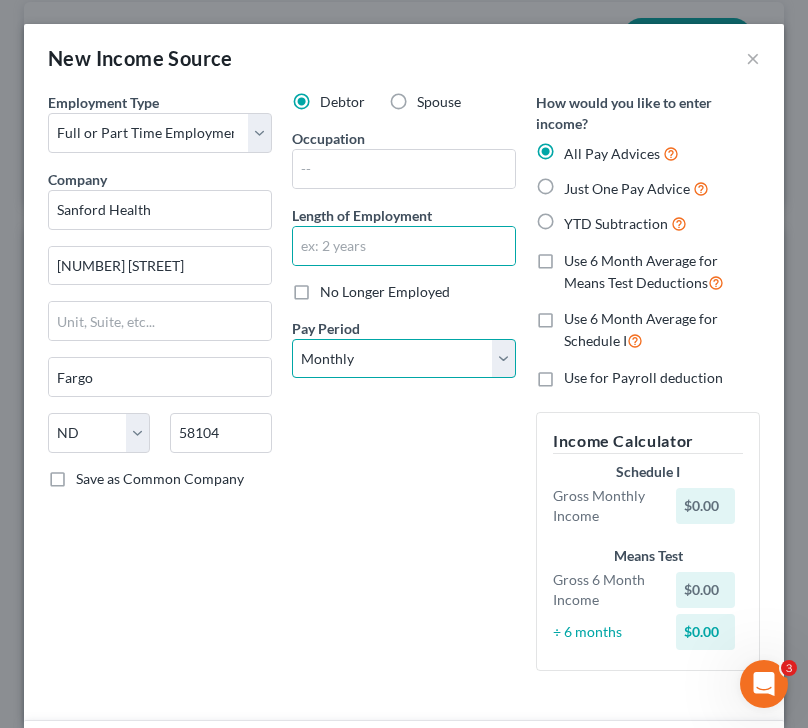 click on "Select Monthly Twice Monthly Every Other Week Weekly" at bounding box center [404, 359] 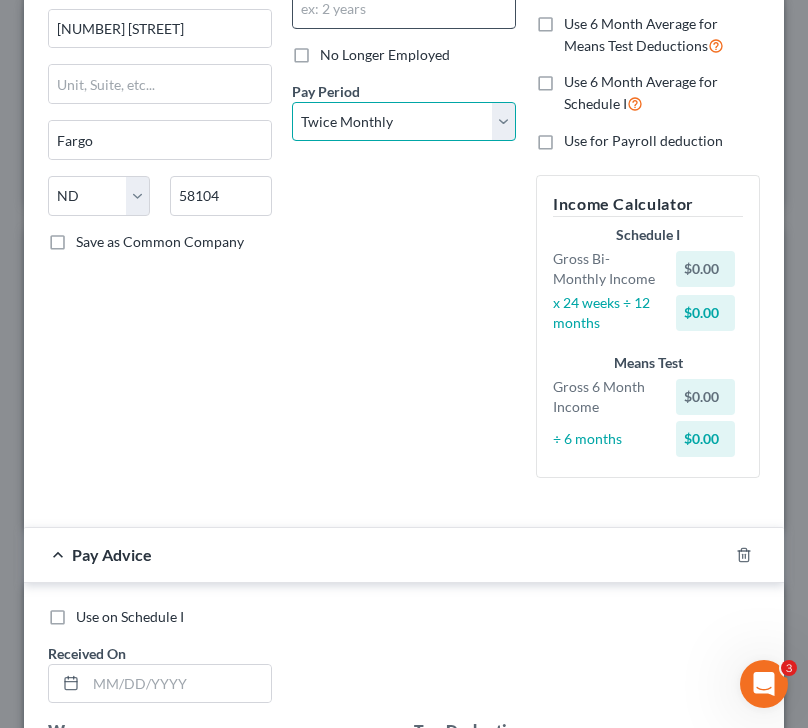 scroll, scrollTop: 240, scrollLeft: 0, axis: vertical 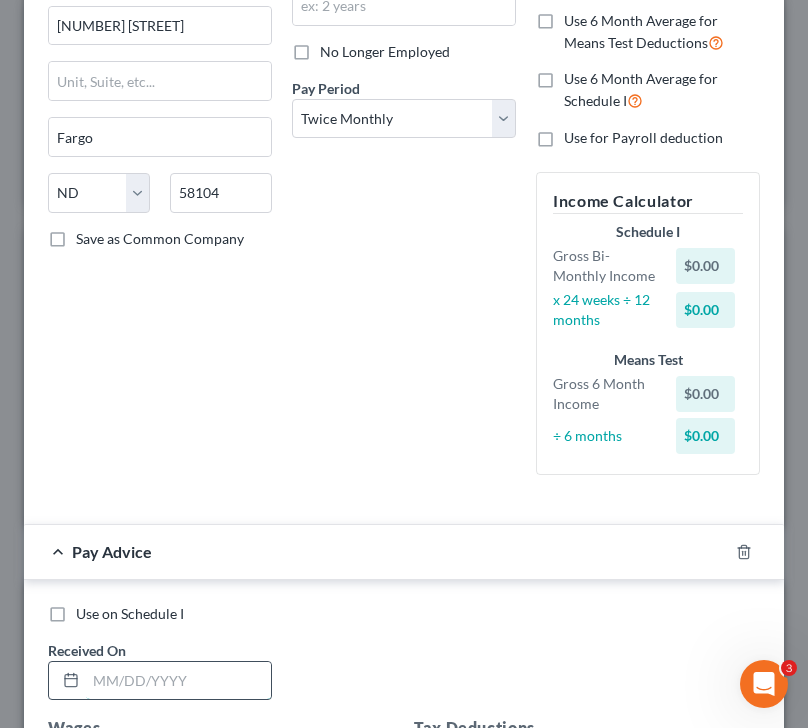 click at bounding box center (178, 681) 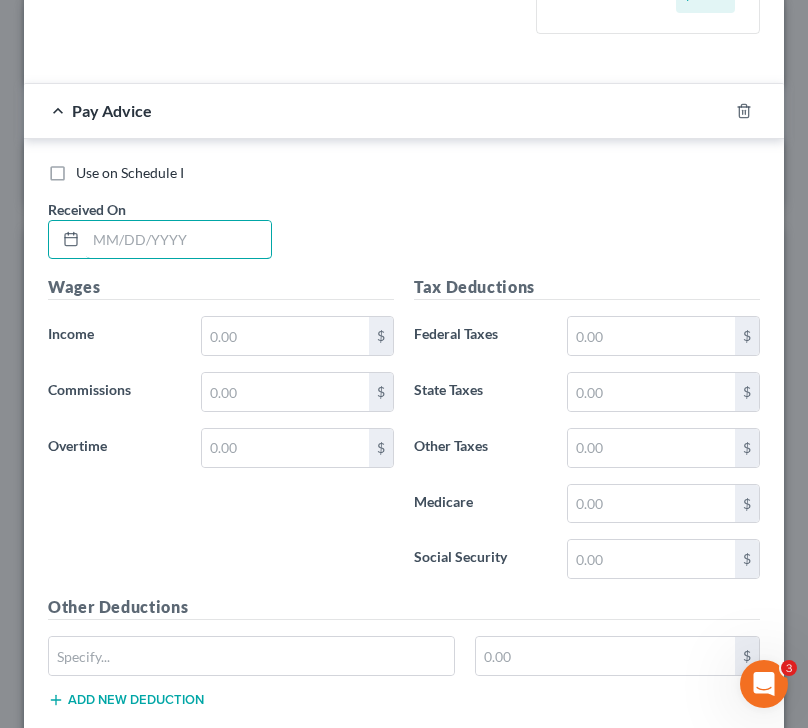scroll, scrollTop: 683, scrollLeft: 0, axis: vertical 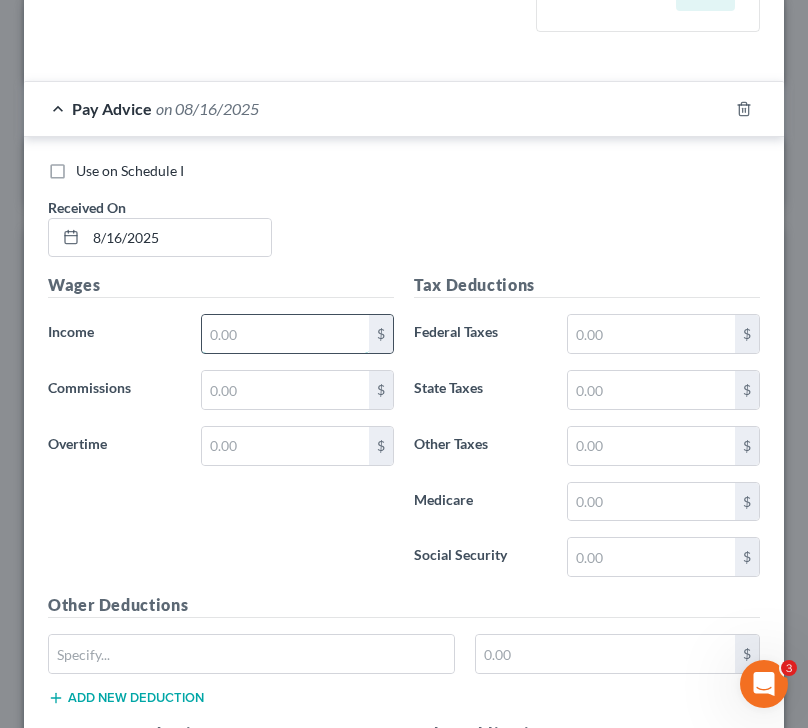 click at bounding box center (286, 334) 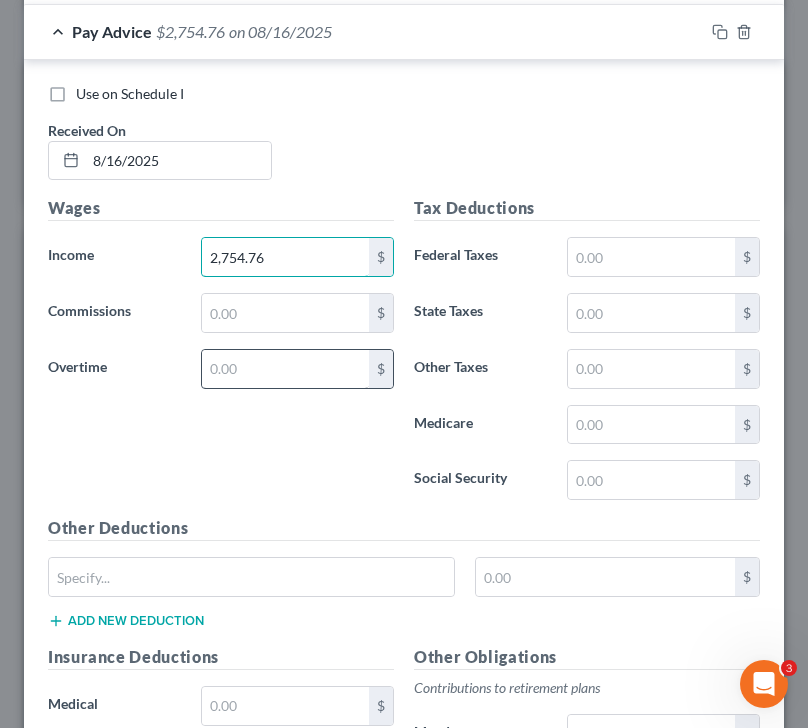 scroll, scrollTop: 764, scrollLeft: 0, axis: vertical 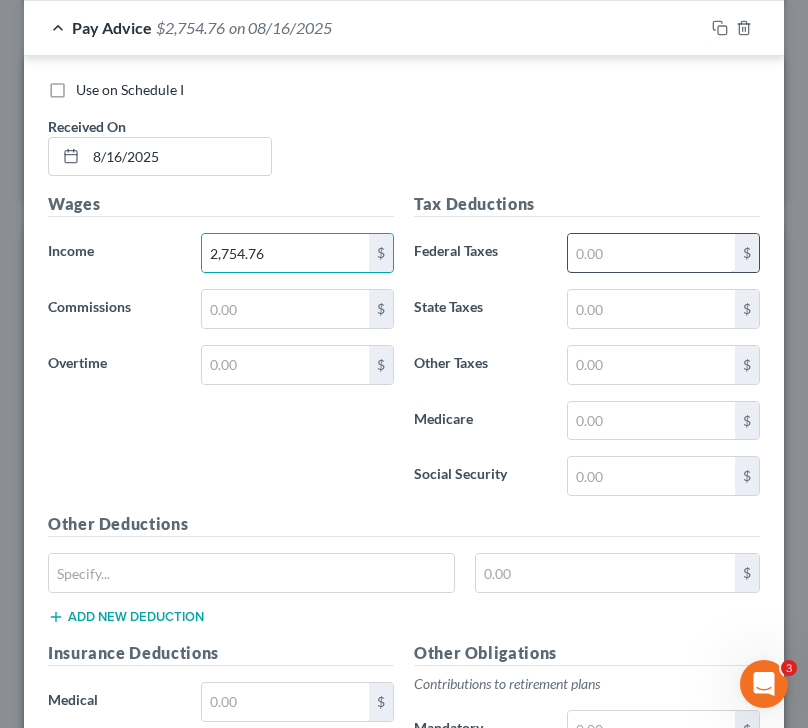 click at bounding box center [652, 253] 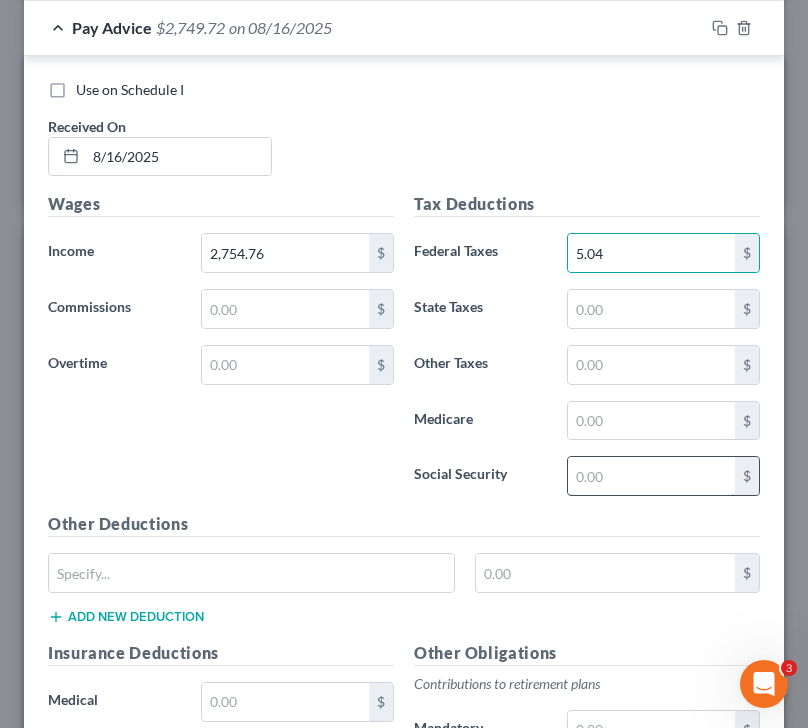 click at bounding box center (652, 476) 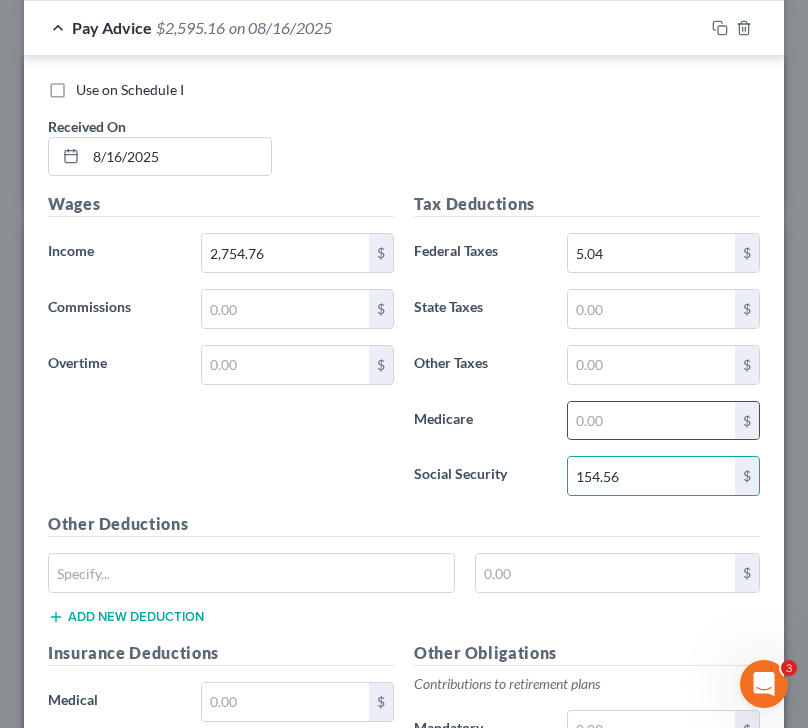 click on "$" at bounding box center [664, 421] 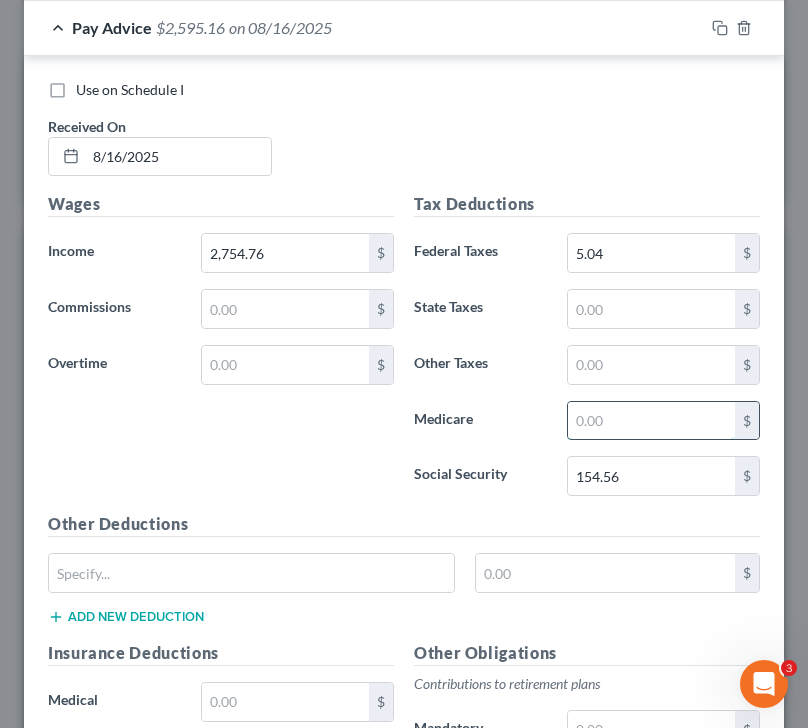 click at bounding box center (652, 421) 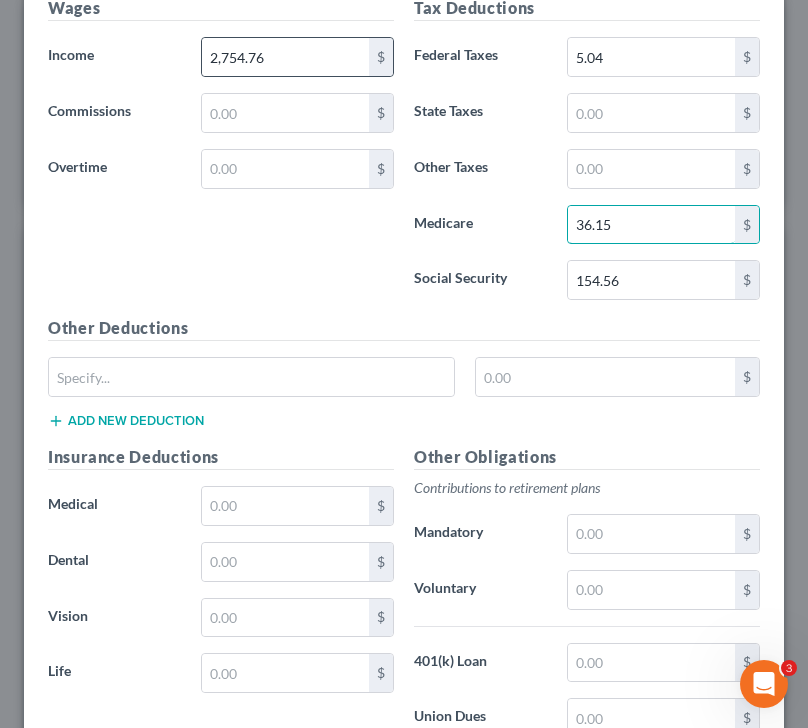 scroll, scrollTop: 963, scrollLeft: 0, axis: vertical 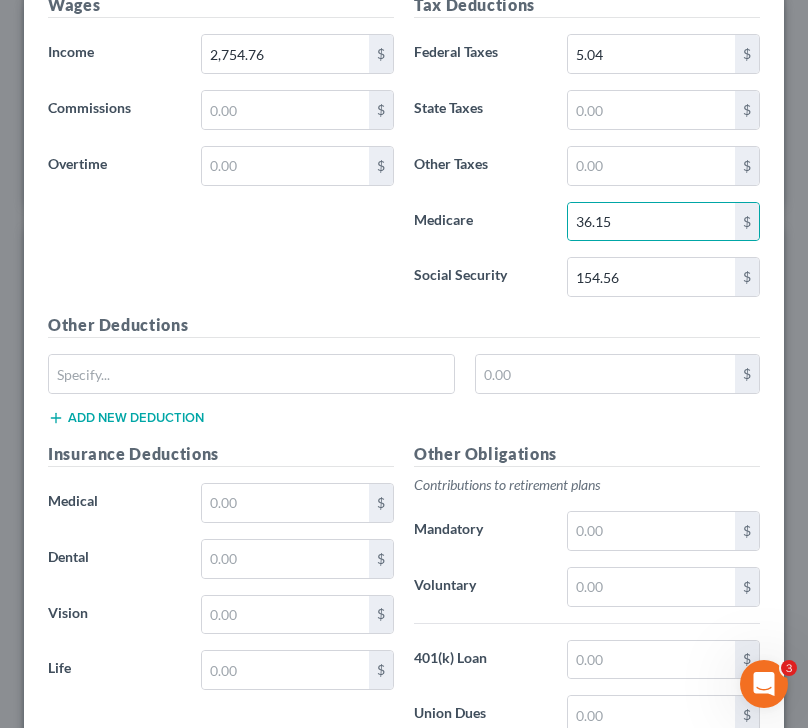 click on "Add new deduction" at bounding box center (126, 418) 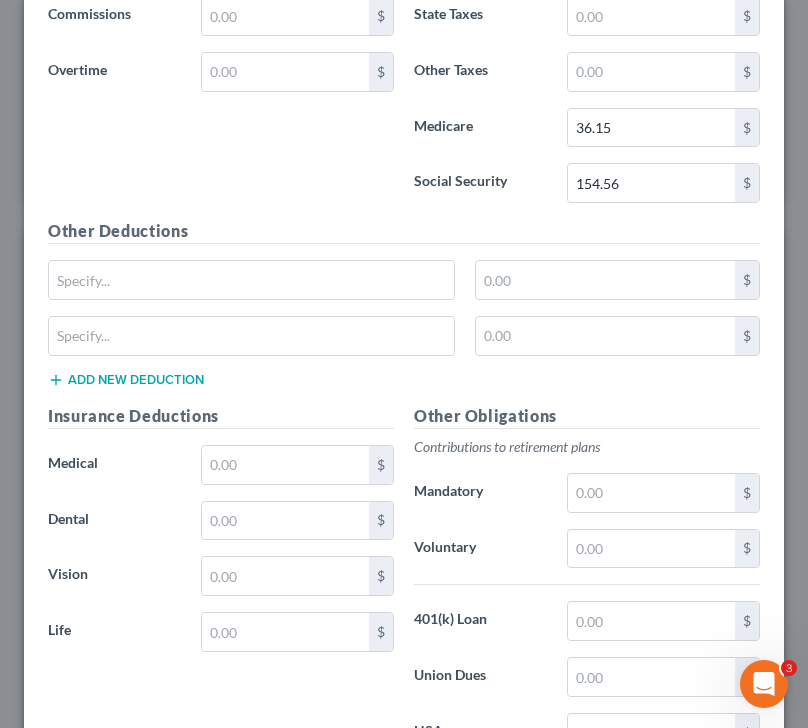 scroll, scrollTop: 1060, scrollLeft: 0, axis: vertical 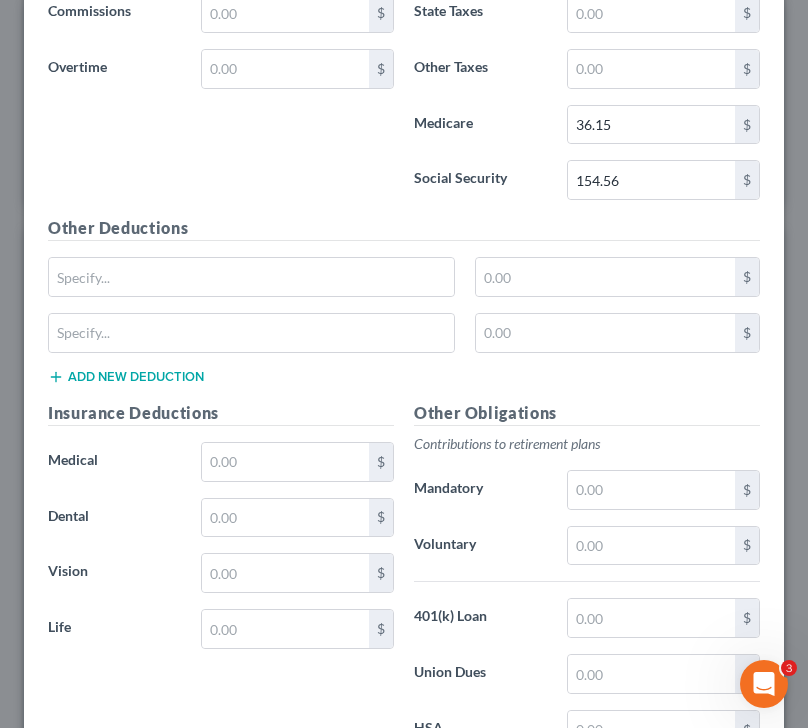 click on "Other Deductions $ $ Add new deduction" at bounding box center (404, 308) 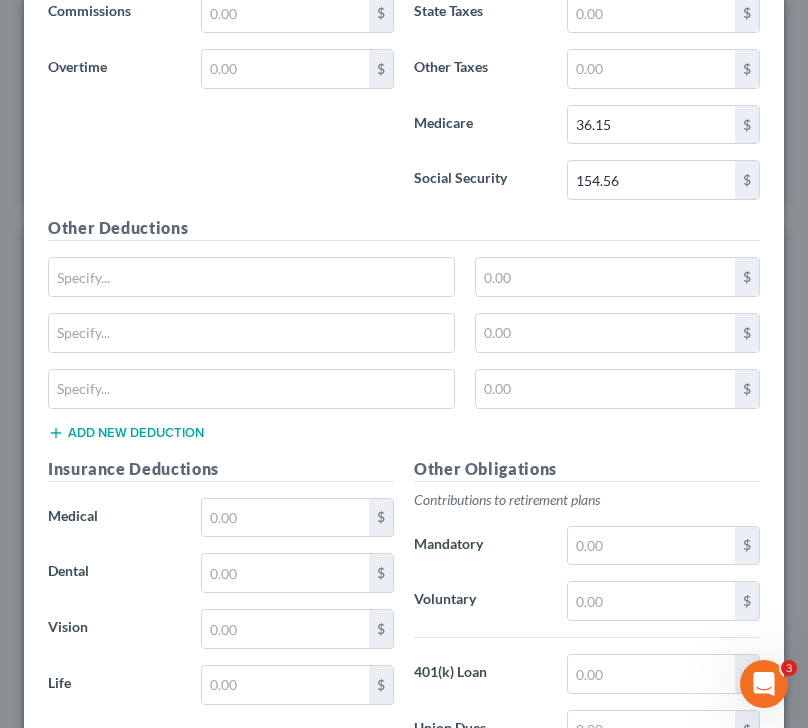 click on "Add new deduction" at bounding box center (126, 433) 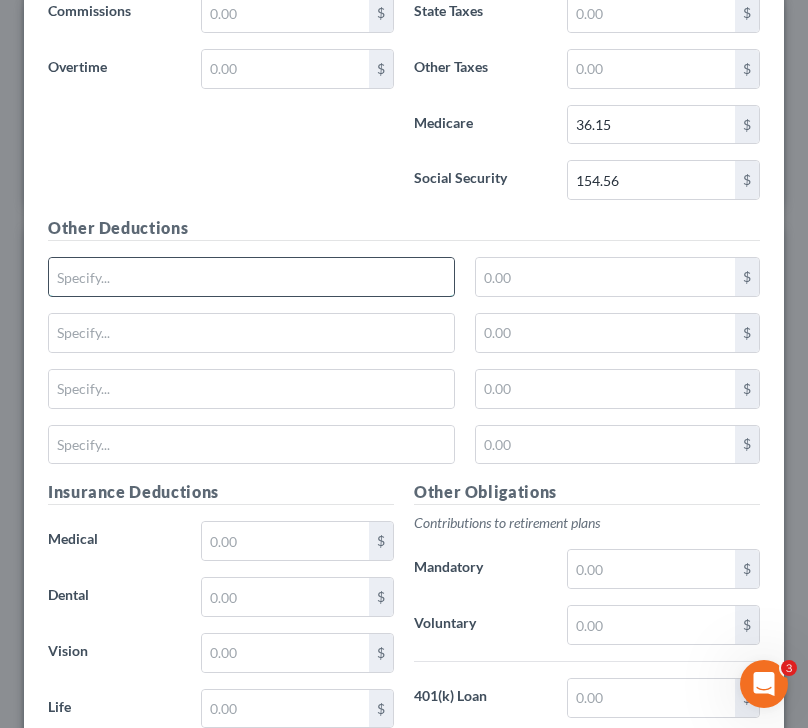 click at bounding box center [251, 277] 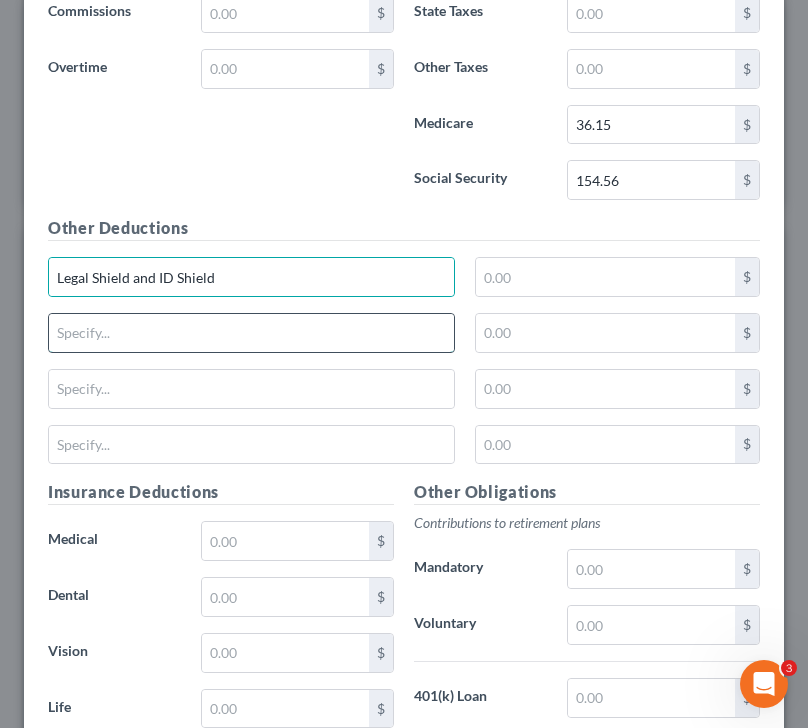 click at bounding box center [251, 333] 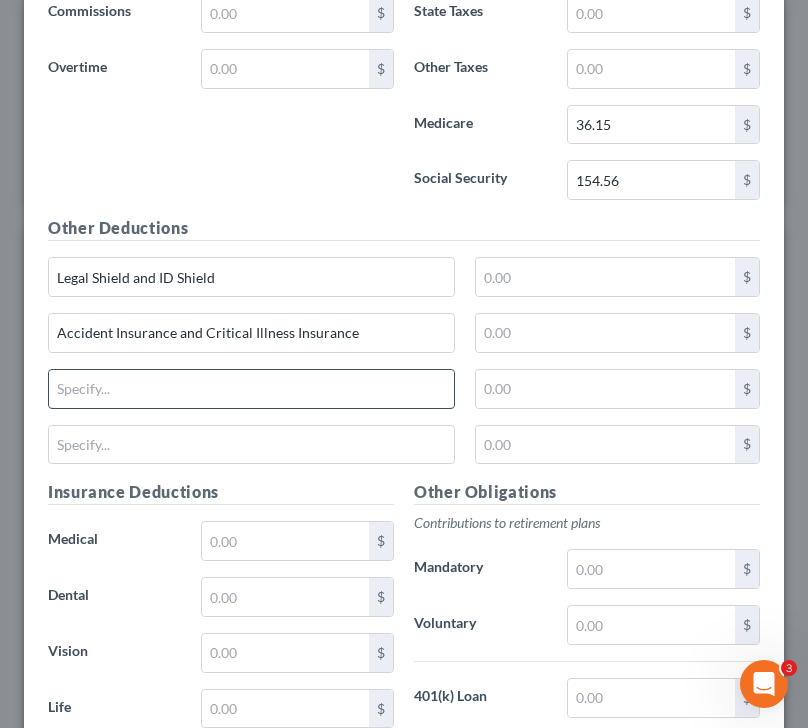 click at bounding box center (251, 389) 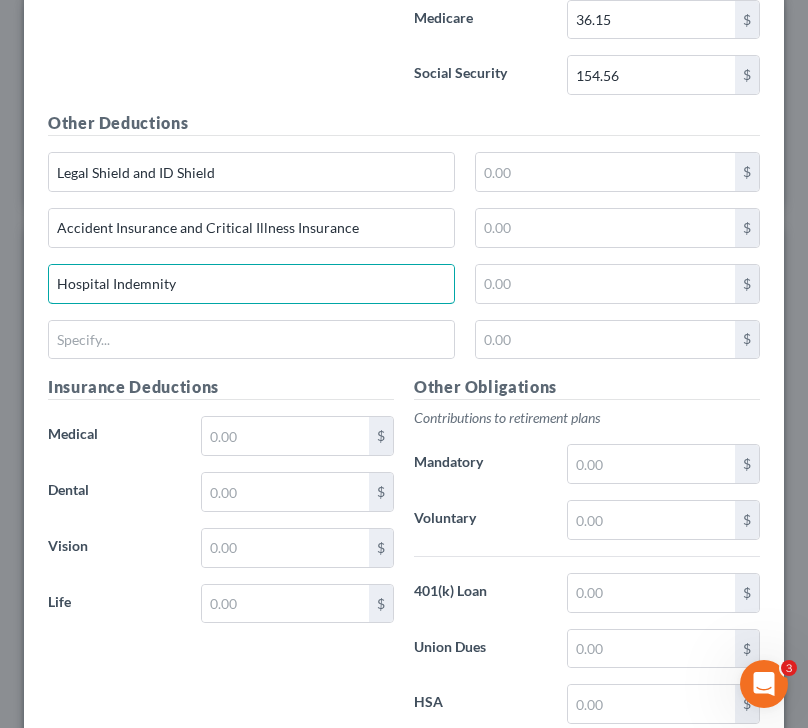scroll, scrollTop: 1235, scrollLeft: 0, axis: vertical 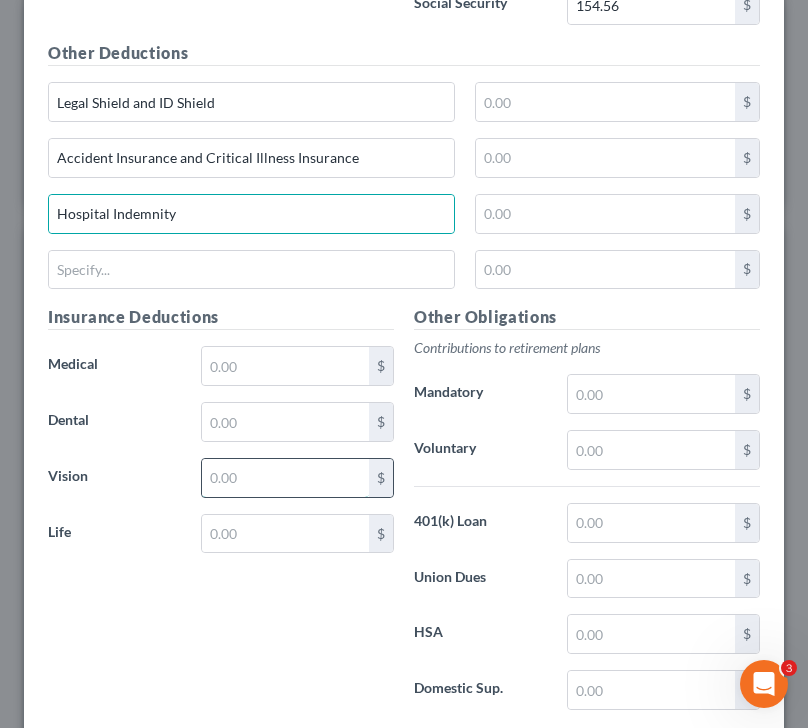 click at bounding box center [286, 478] 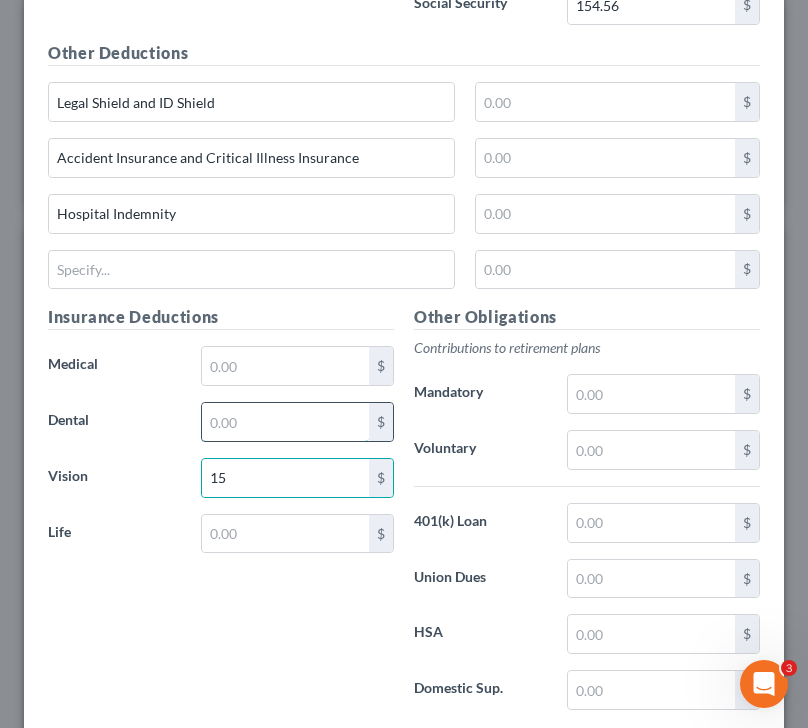 click at bounding box center (286, 422) 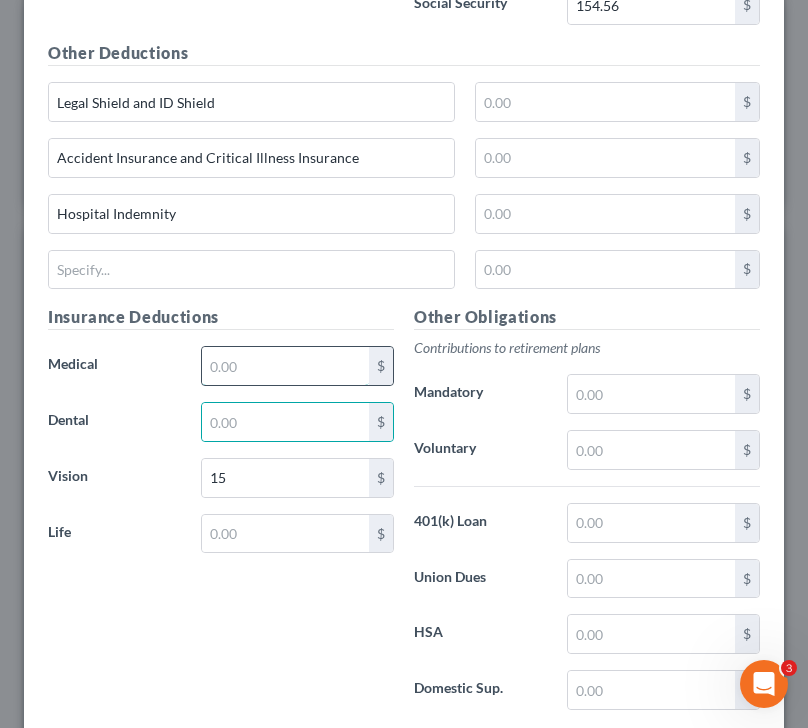 click at bounding box center [286, 366] 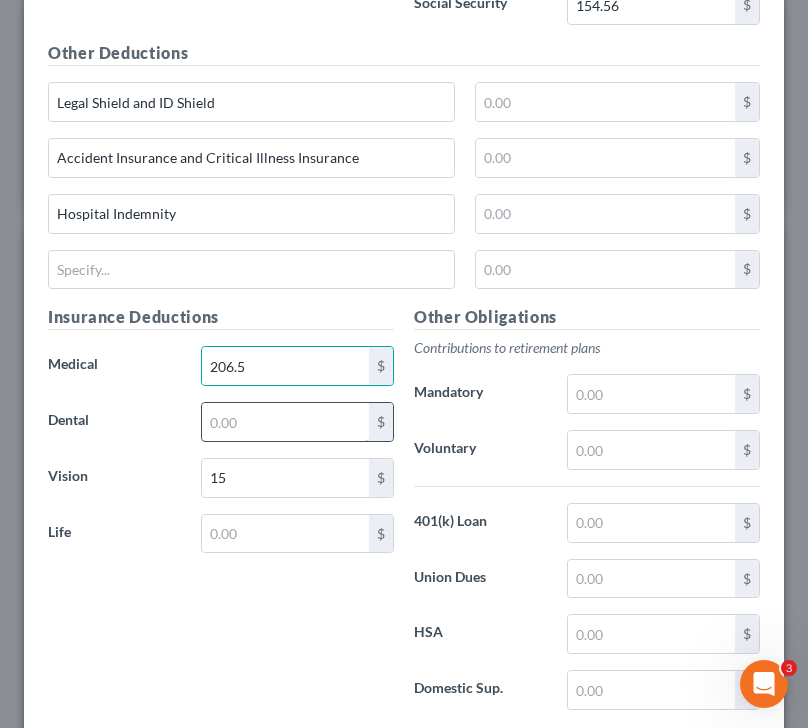click at bounding box center [286, 422] 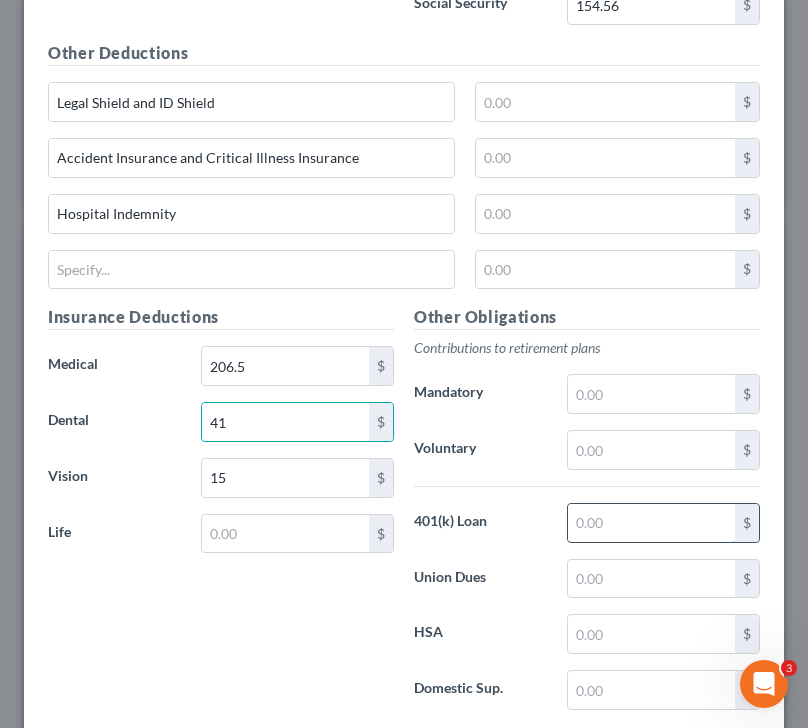 click at bounding box center [652, 523] 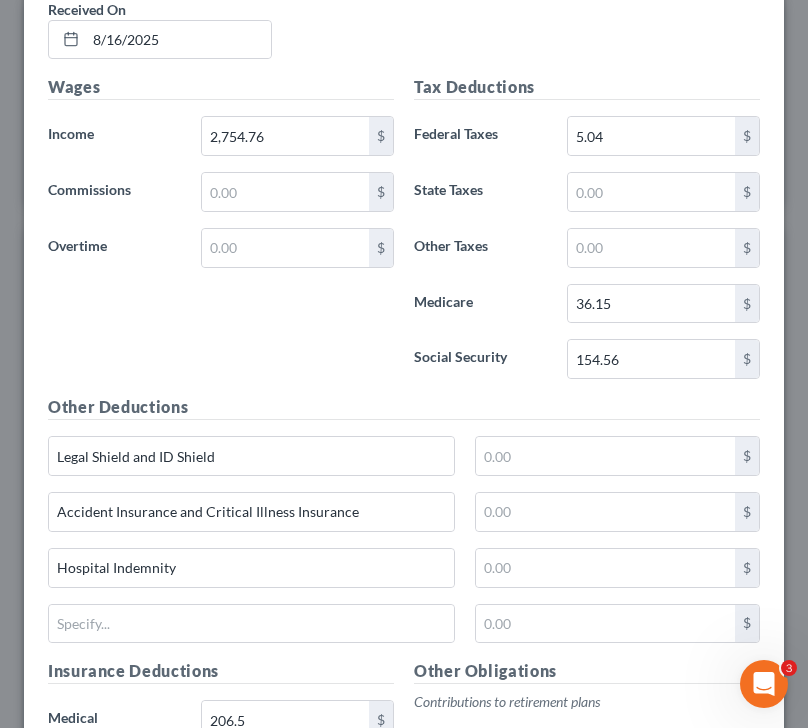 scroll, scrollTop: 907, scrollLeft: 0, axis: vertical 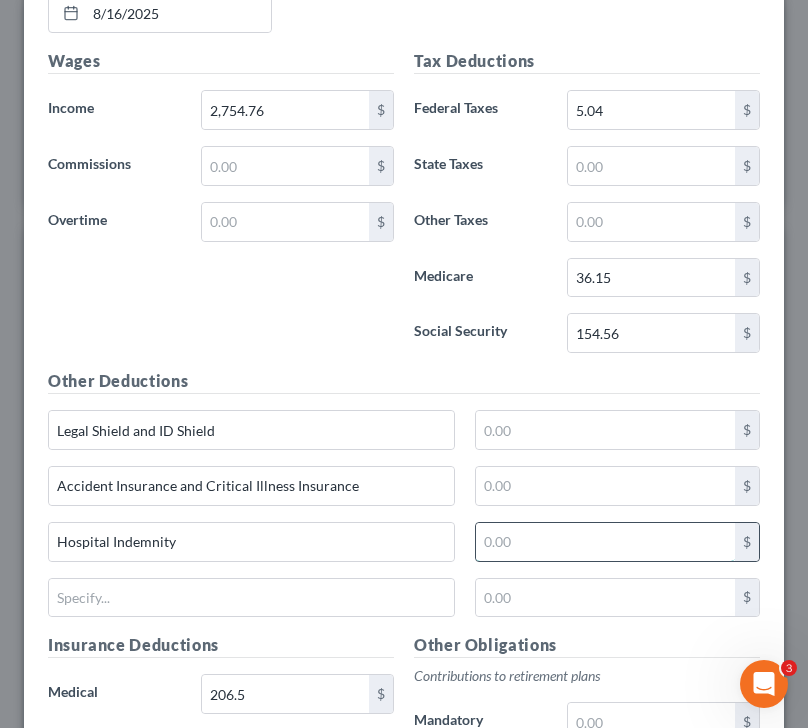 click at bounding box center (605, 542) 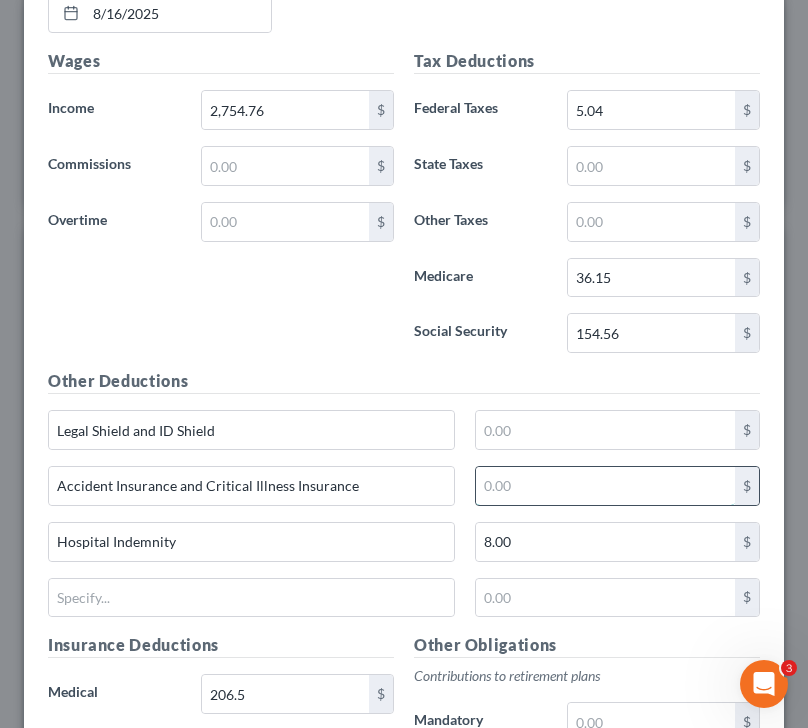 click at bounding box center (605, 486) 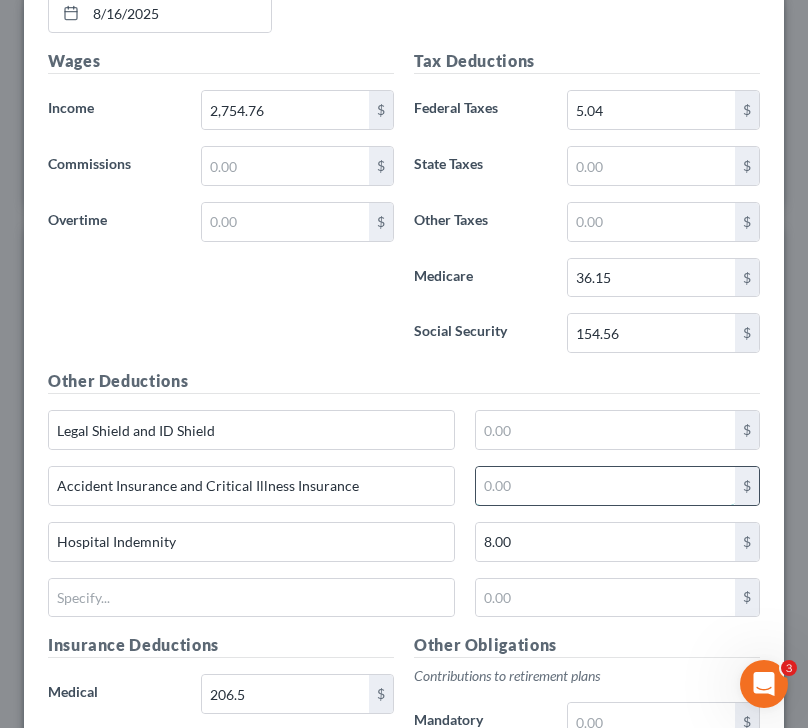 click at bounding box center [605, 486] 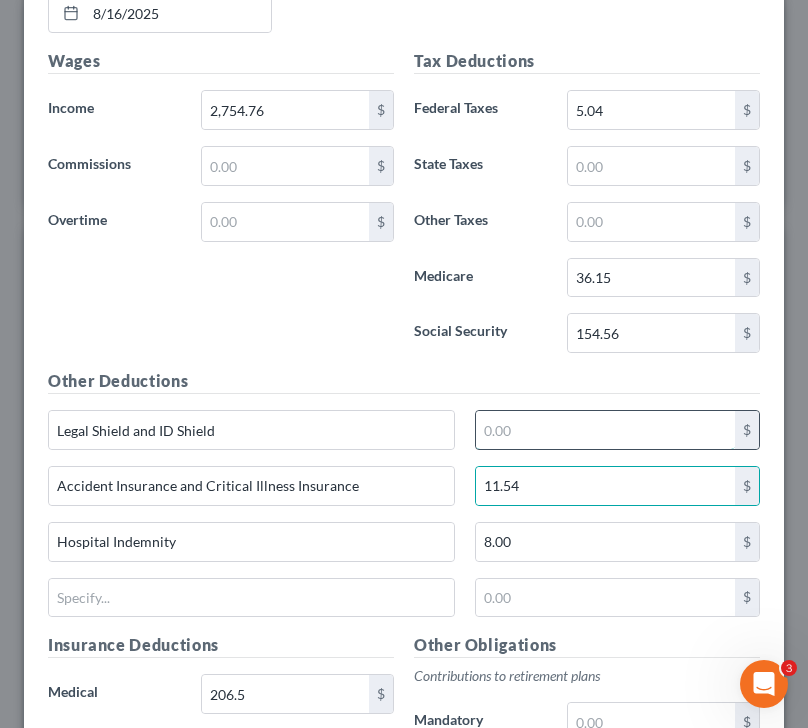 click at bounding box center [605, 430] 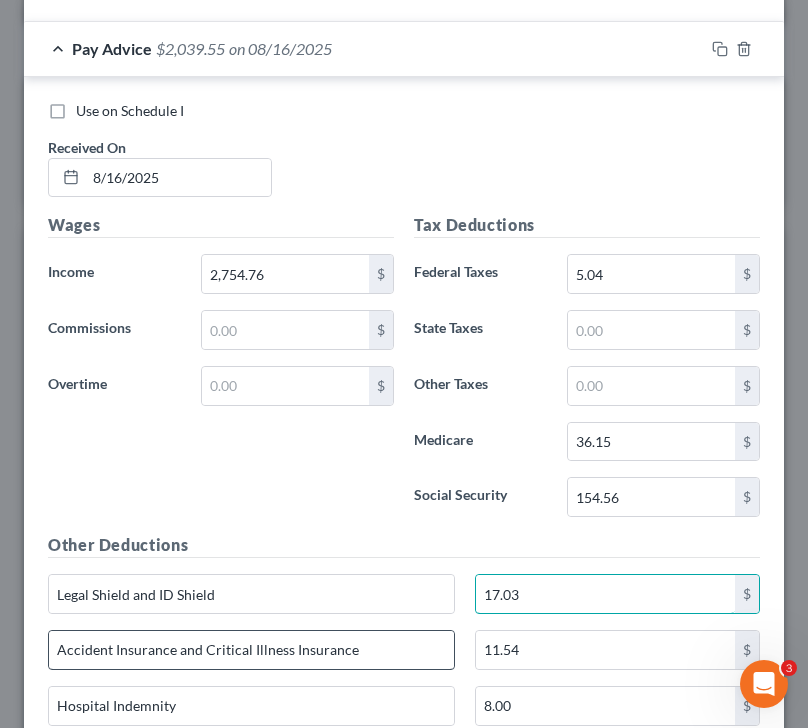 scroll, scrollTop: 741, scrollLeft: 0, axis: vertical 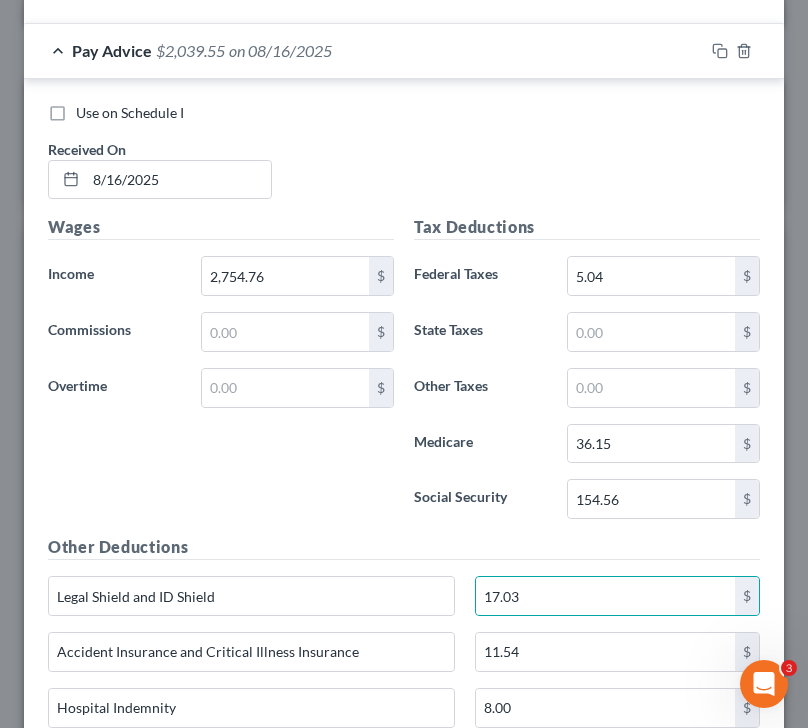 click on "Pay Advice $2,039.55 on 08/16/2025" at bounding box center (364, 50) 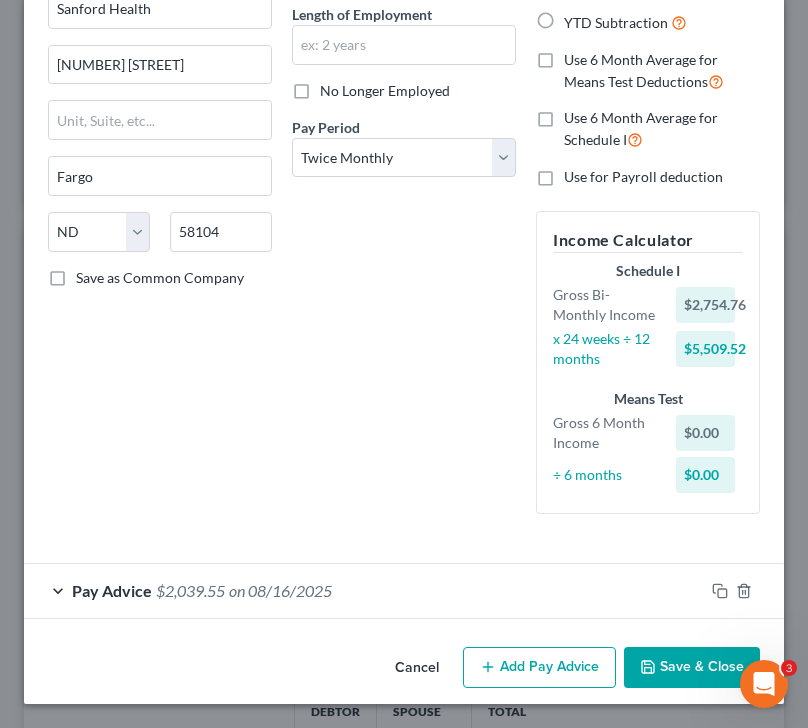 scroll, scrollTop: 201, scrollLeft: 0, axis: vertical 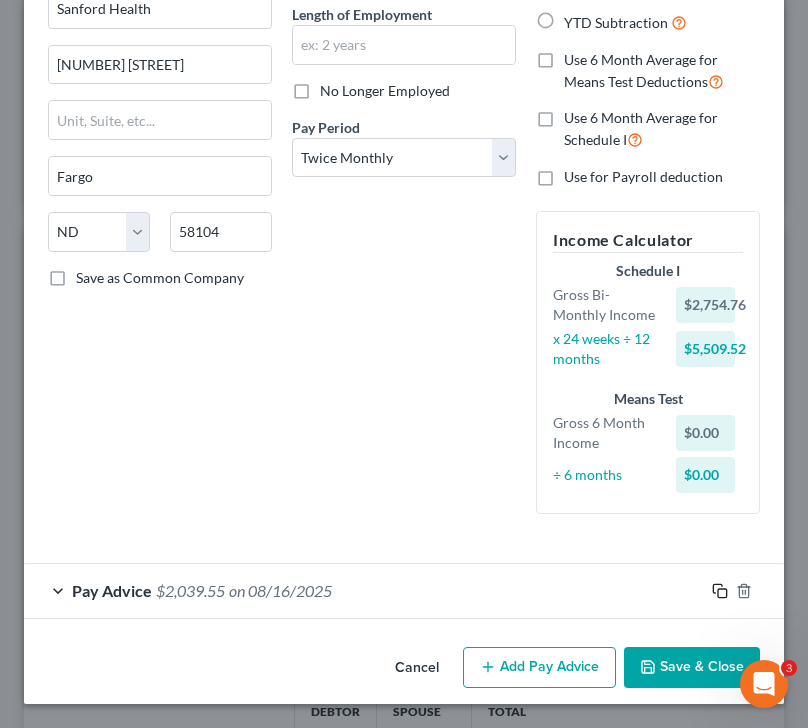click 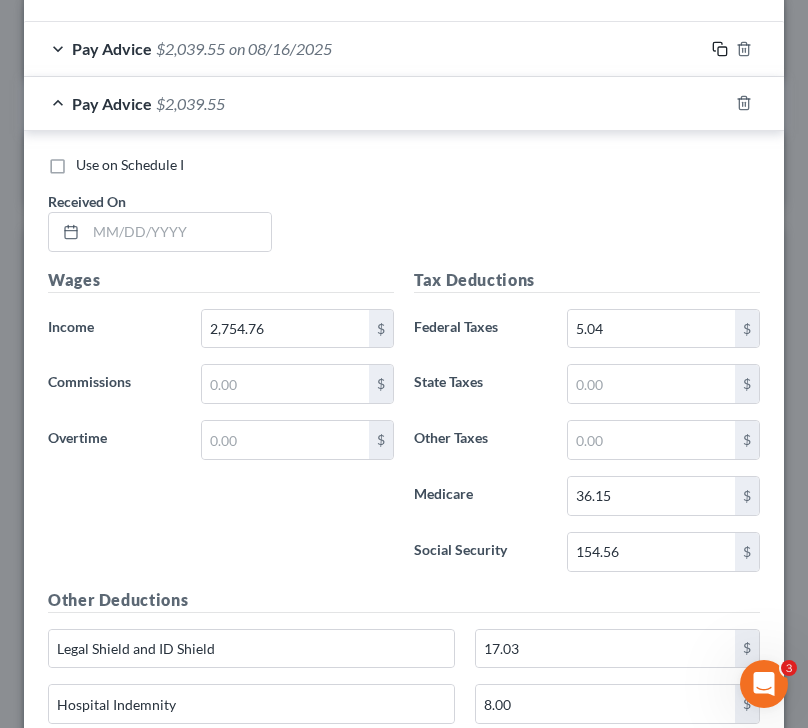 scroll, scrollTop: 789, scrollLeft: 0, axis: vertical 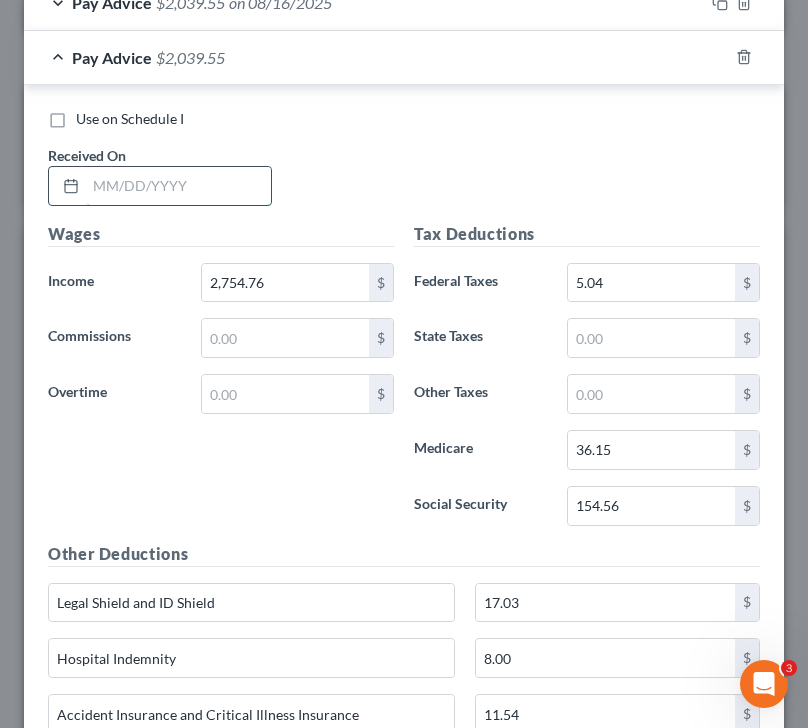 click at bounding box center (178, 186) 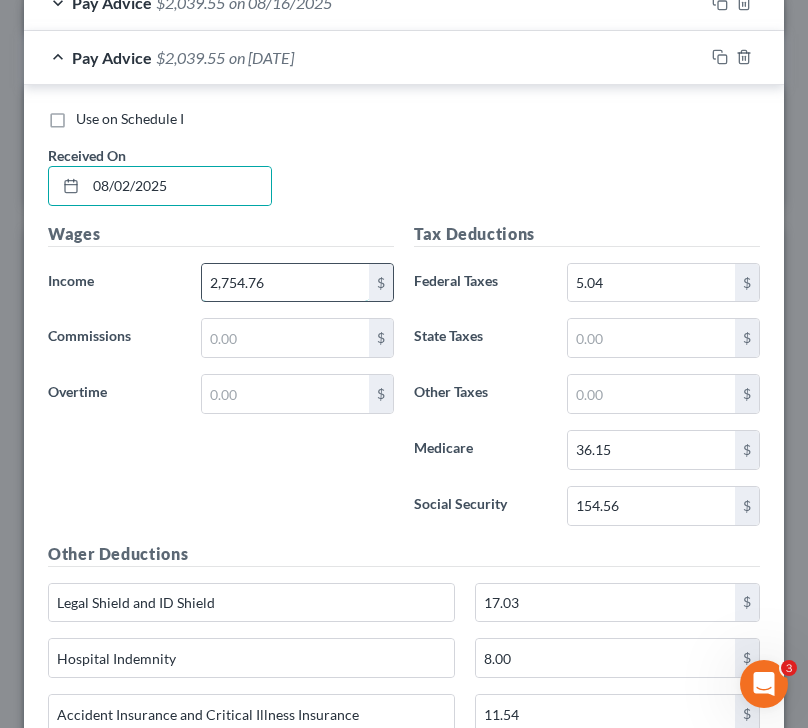 click on "2,754.76" at bounding box center [286, 283] 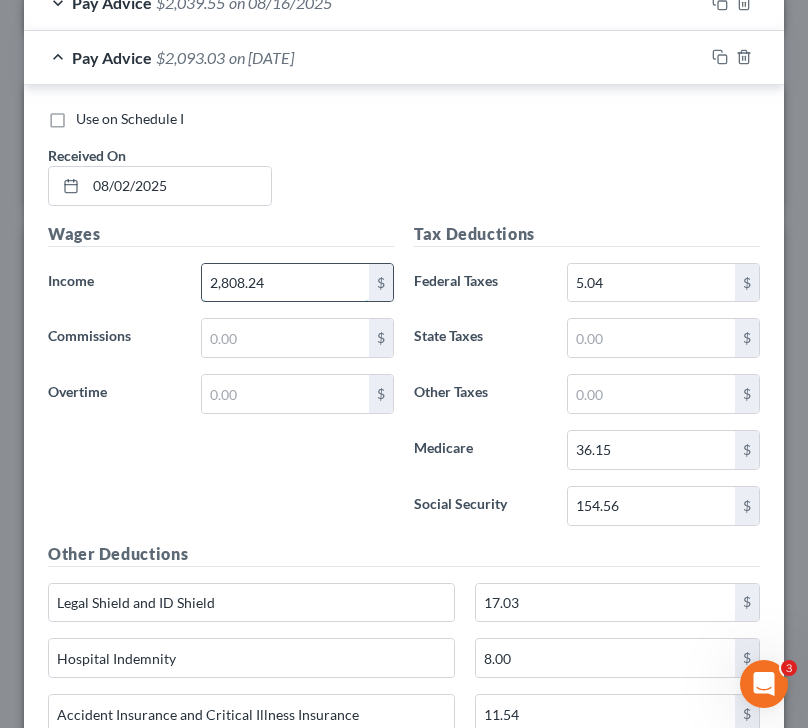 click on "2,808.24" at bounding box center (286, 283) 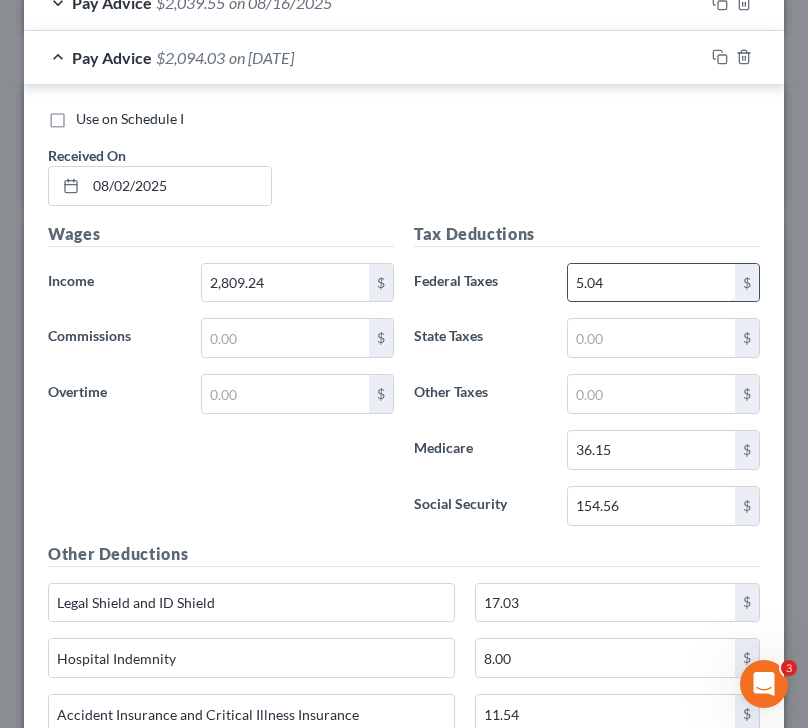 click on "5.04" at bounding box center (652, 283) 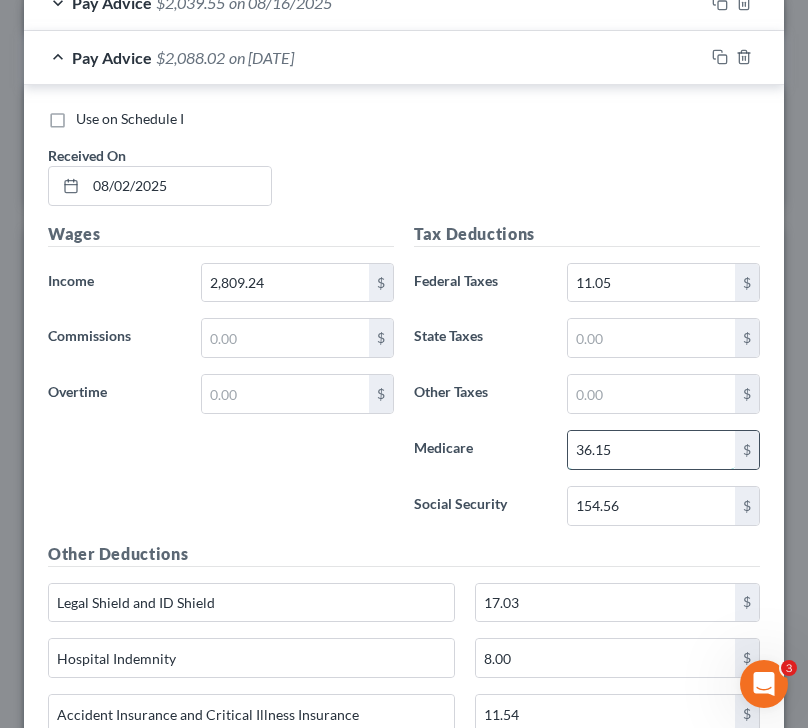 click on "36.15" at bounding box center [652, 450] 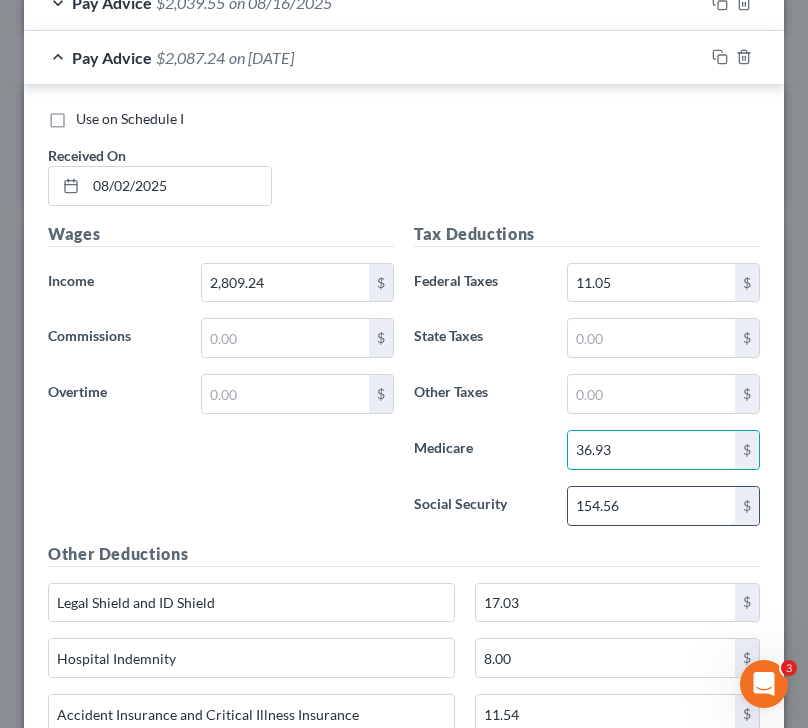 click on "154.56" at bounding box center [652, 506] 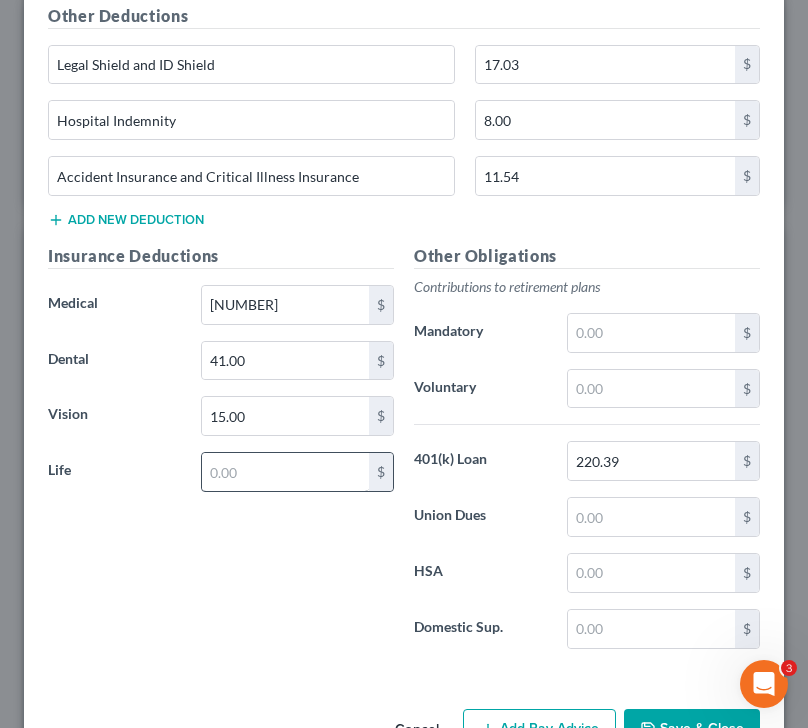 scroll, scrollTop: 1389, scrollLeft: 0, axis: vertical 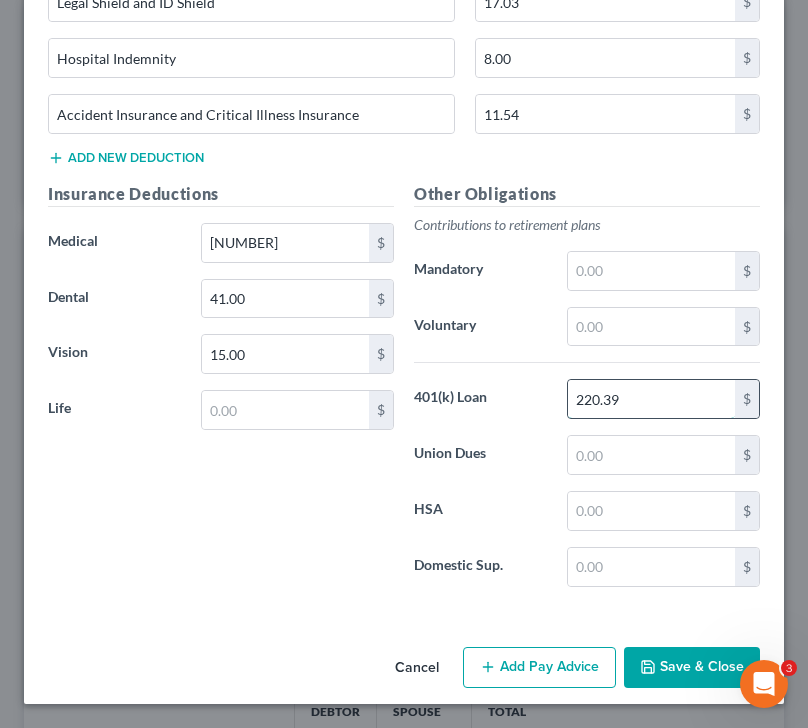 click on "220.39" at bounding box center (652, 399) 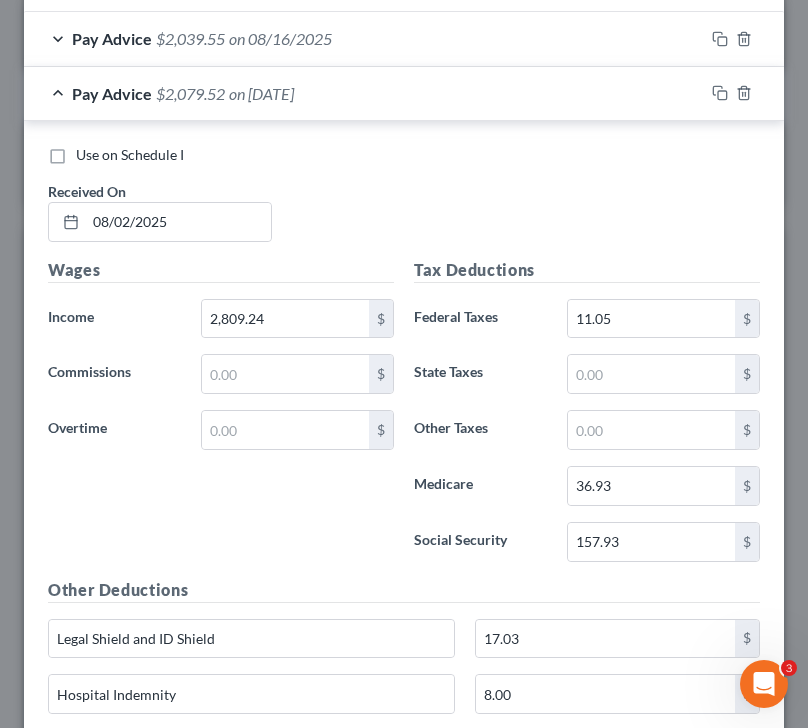 scroll, scrollTop: 727, scrollLeft: 0, axis: vertical 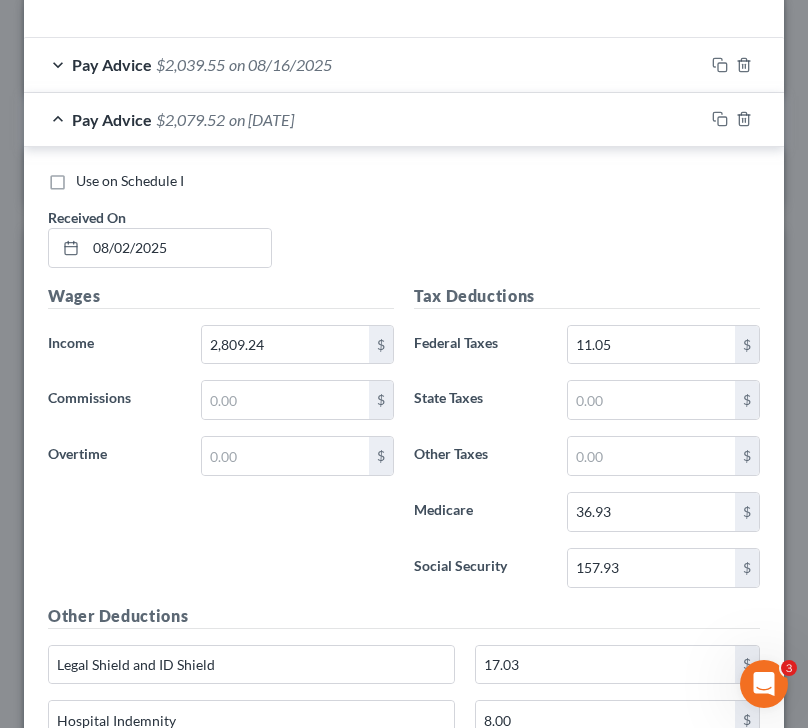 click on "Pay Advice $2,079.52 on 08/02/2025" at bounding box center [364, 119] 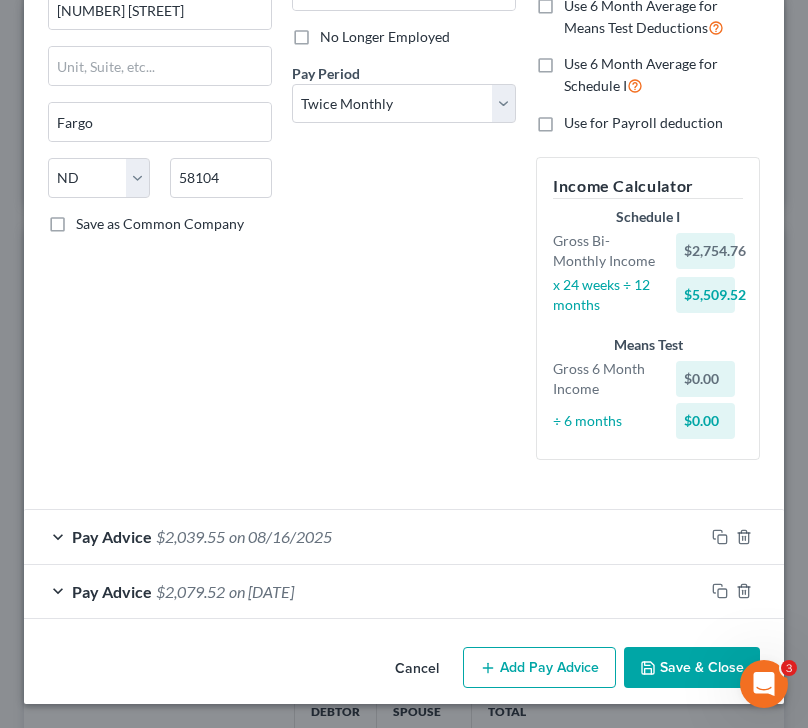 scroll, scrollTop: 255, scrollLeft: 0, axis: vertical 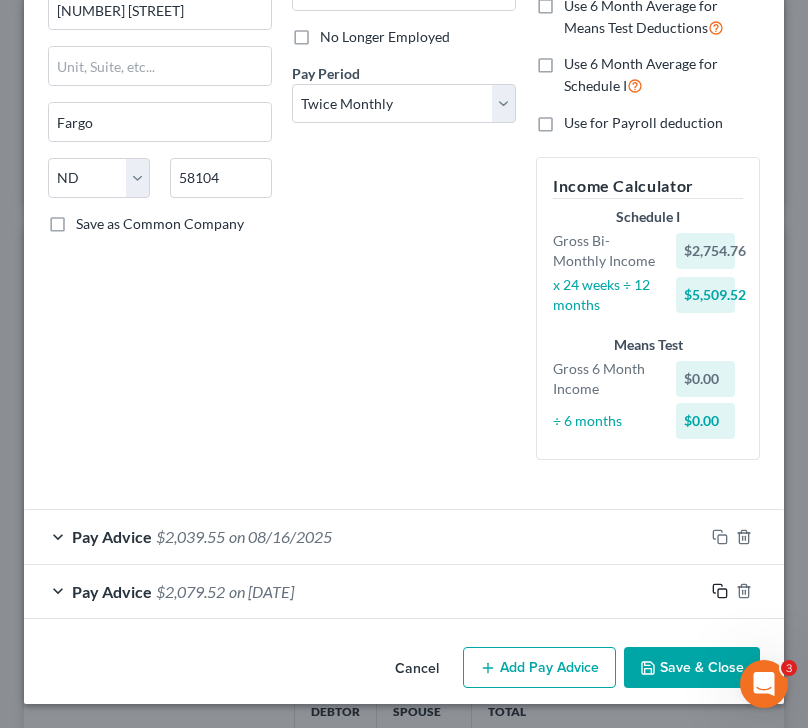click 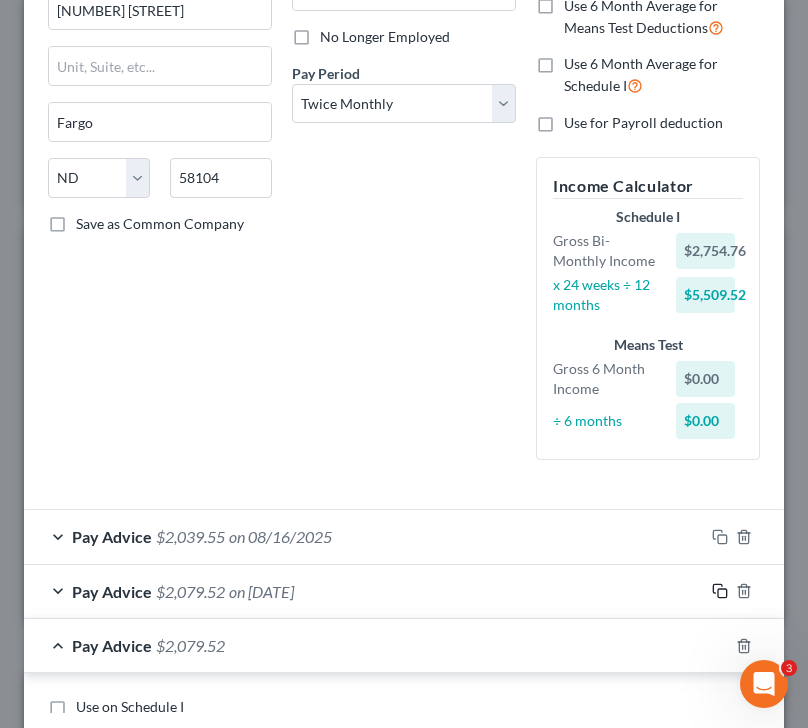 click 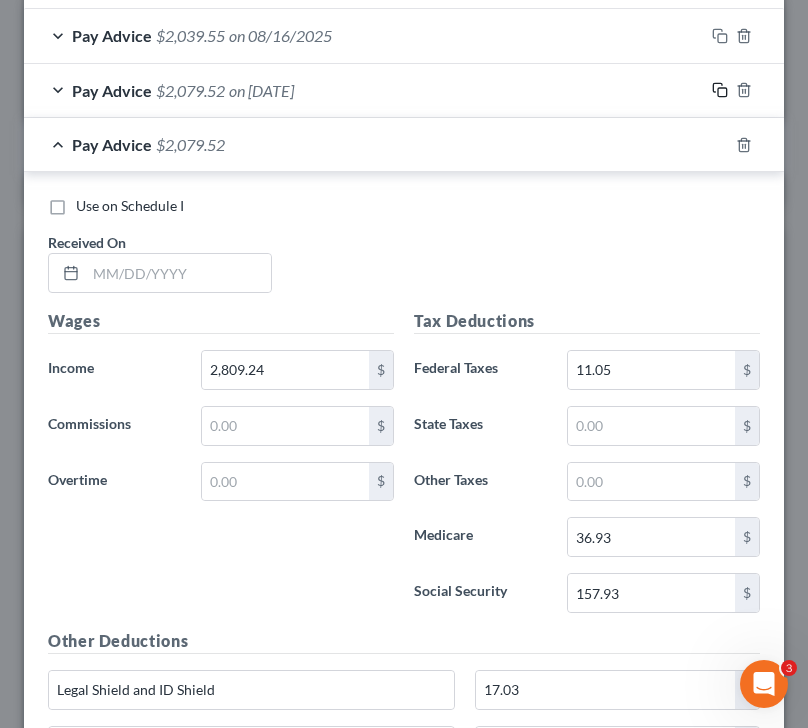 scroll, scrollTop: 676, scrollLeft: 0, axis: vertical 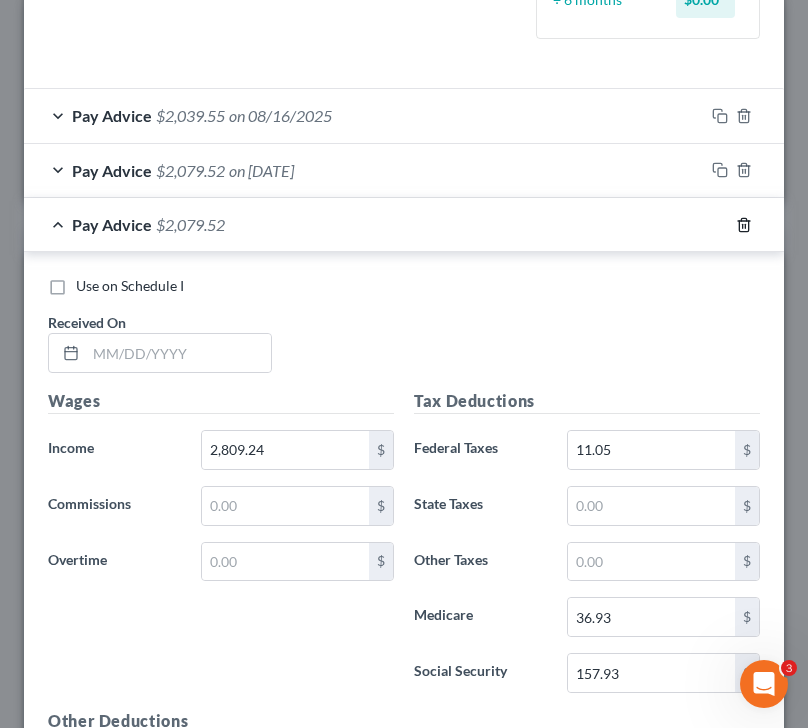 click 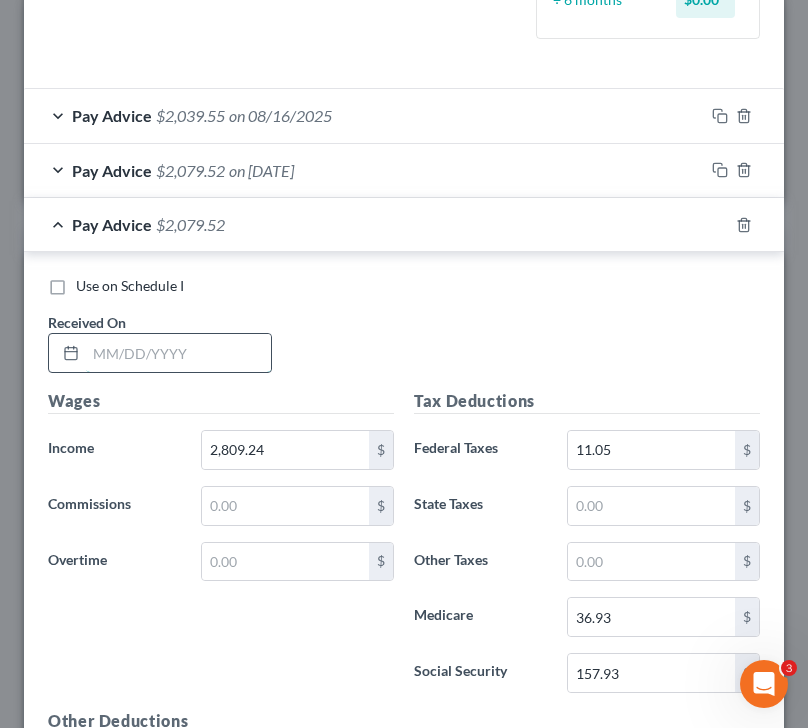 click at bounding box center [178, 353] 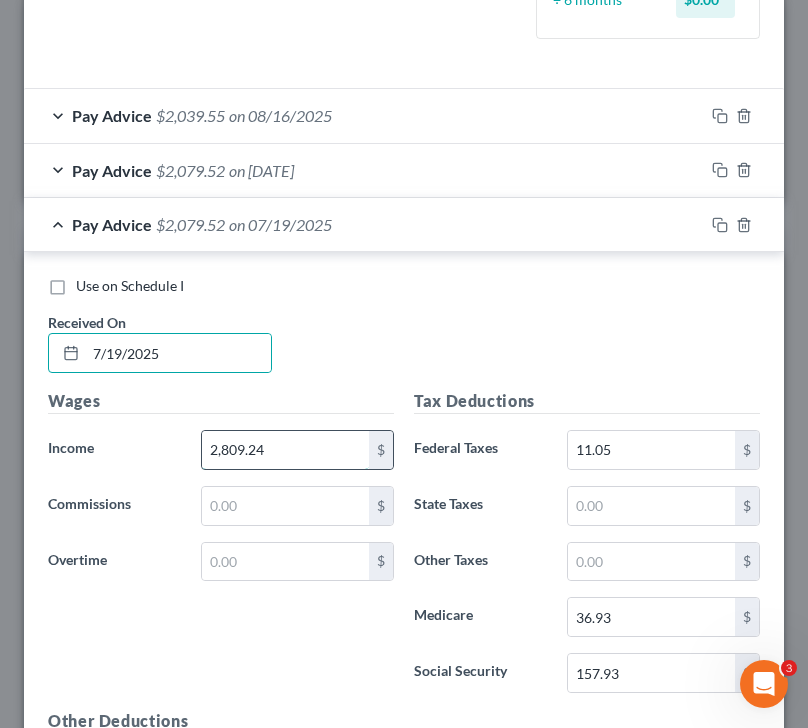 click on "2,809.24" at bounding box center [286, 450] 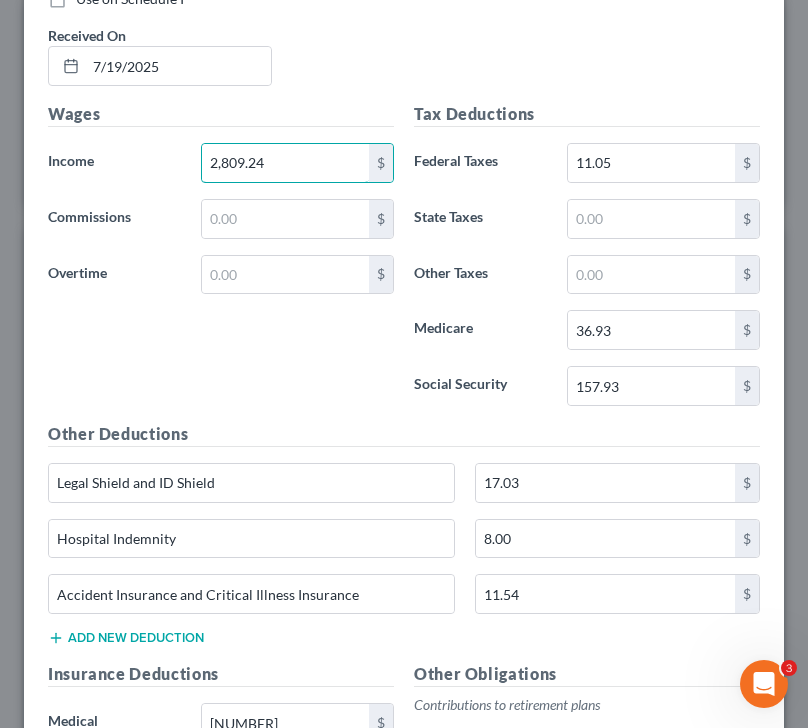 scroll, scrollTop: 962, scrollLeft: 0, axis: vertical 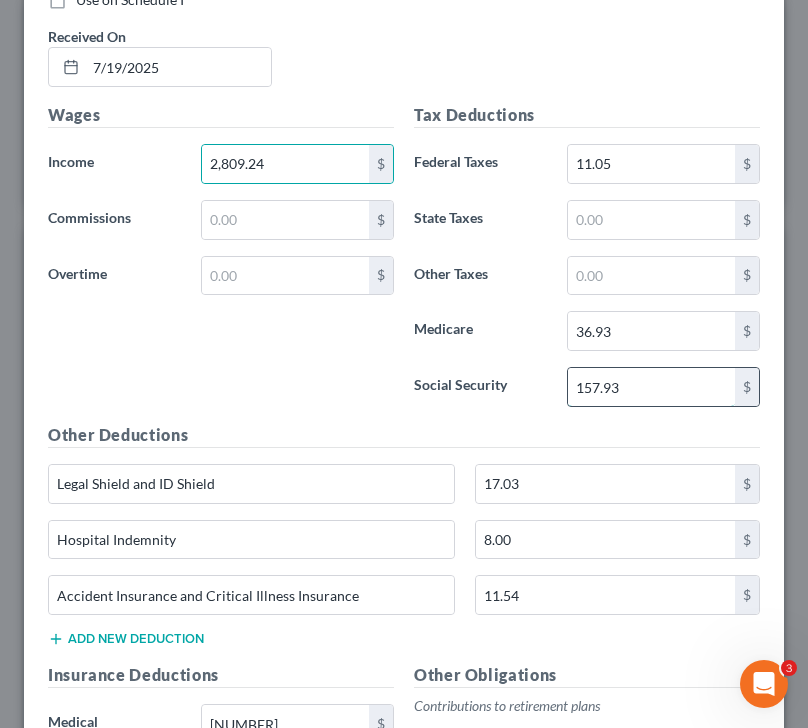 click on "157.93" at bounding box center [652, 387] 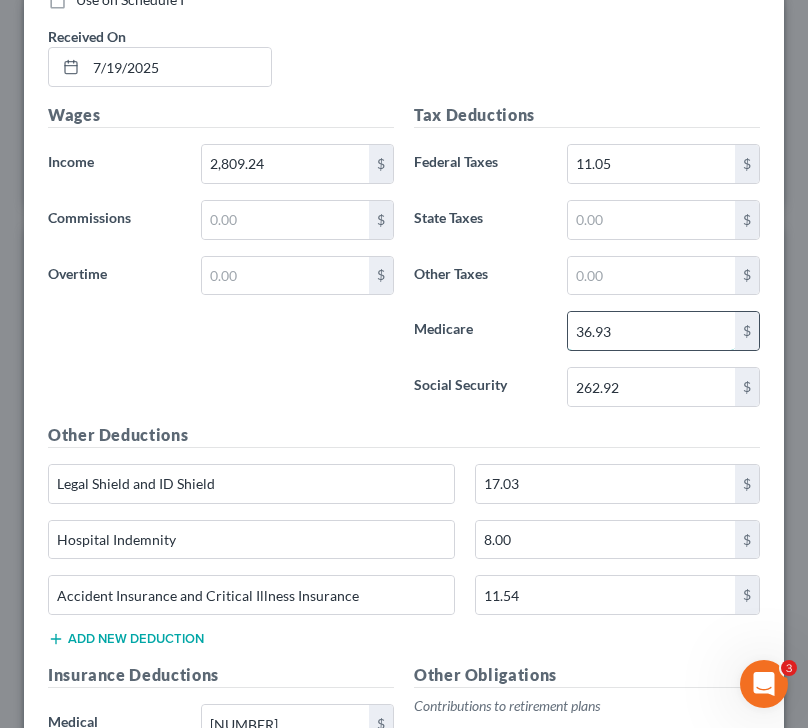 click on "36.93" at bounding box center (652, 331) 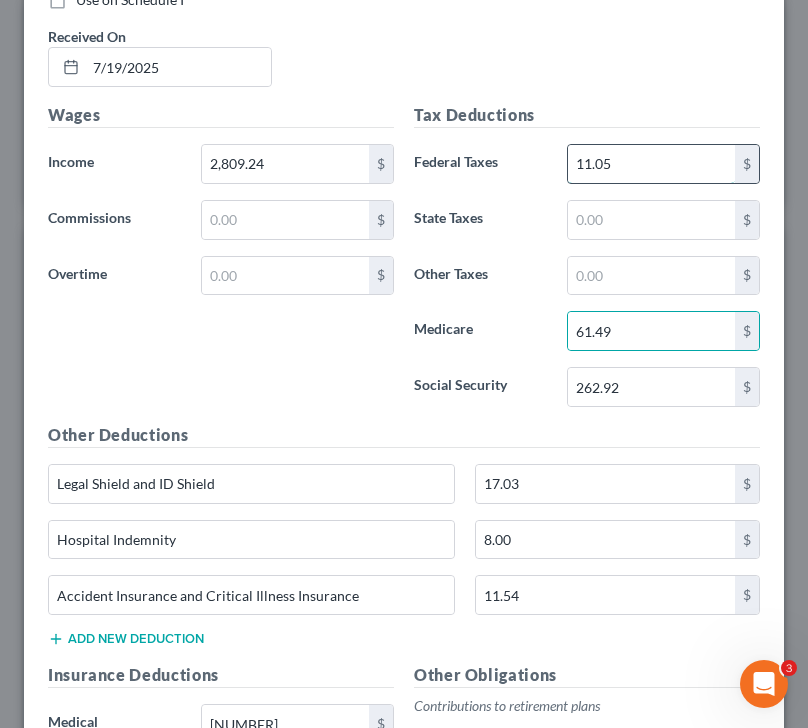 click on "11.05" at bounding box center [652, 164] 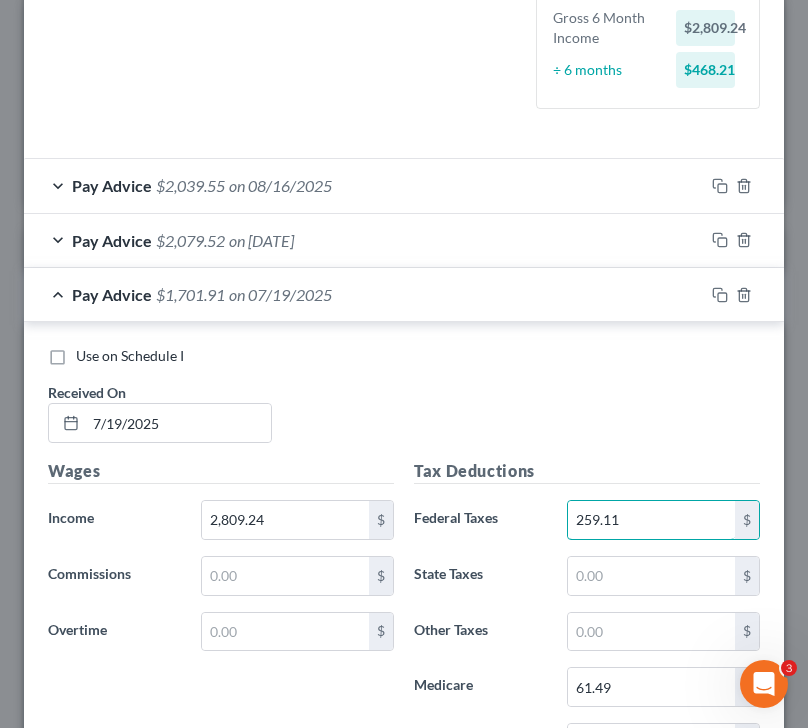 scroll, scrollTop: 609, scrollLeft: 0, axis: vertical 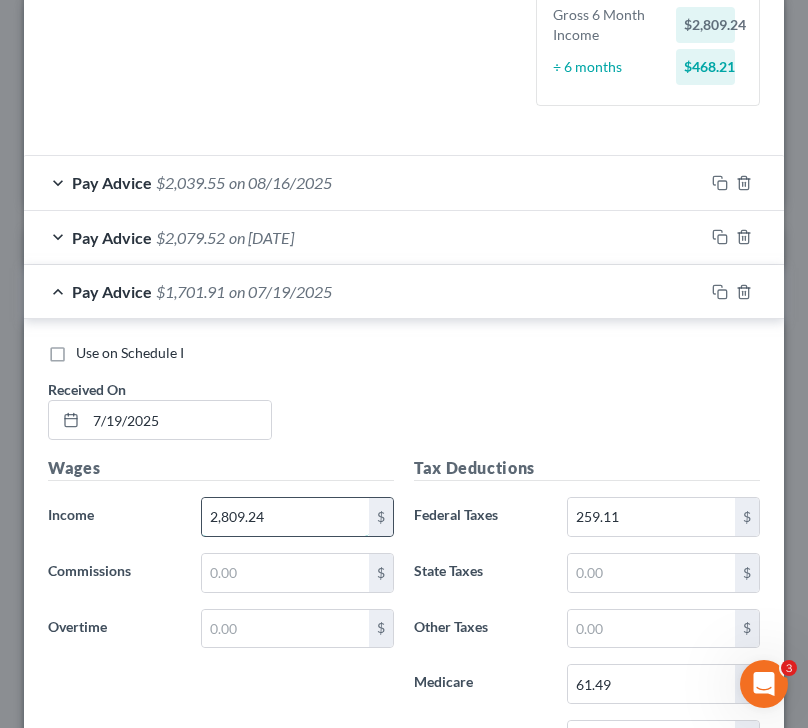click on "2,809.24" at bounding box center [286, 517] 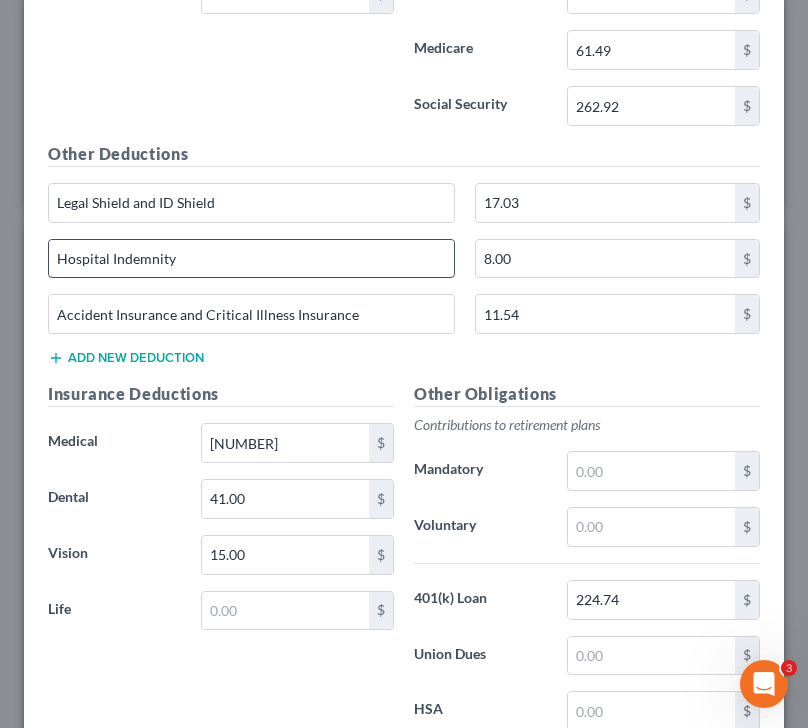 scroll, scrollTop: 1257, scrollLeft: 0, axis: vertical 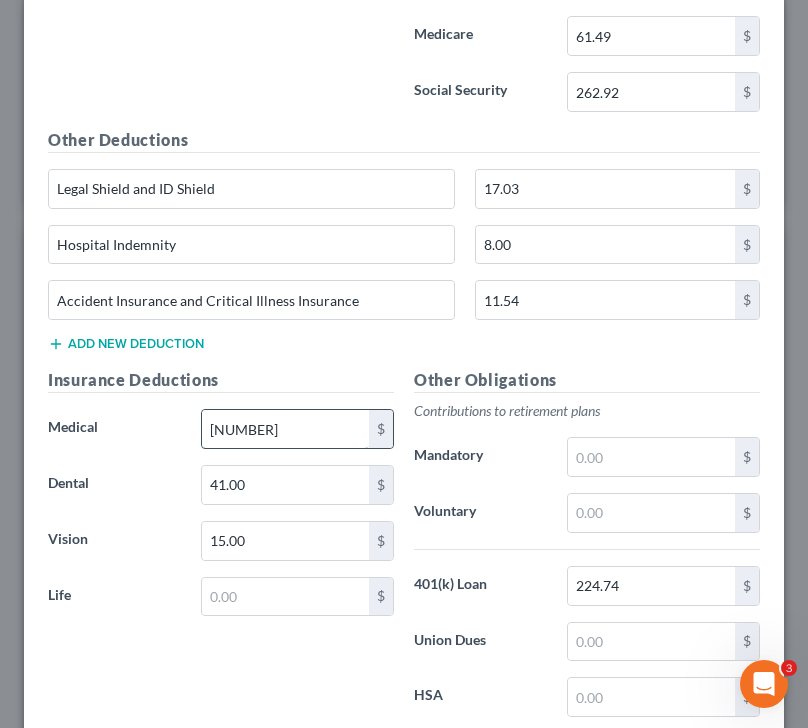 click on "[NUMBER]" at bounding box center [286, 429] 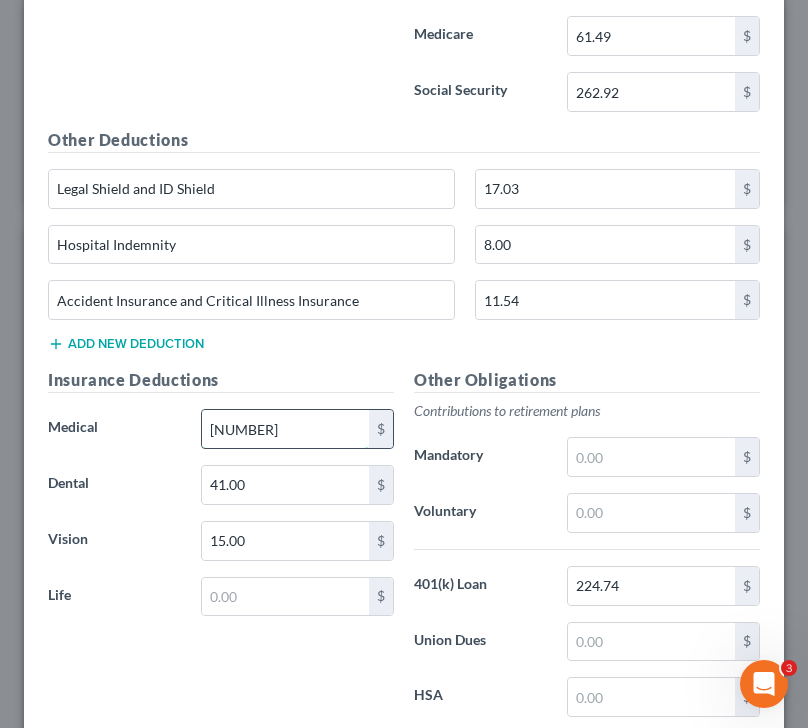 click on "[NUMBER]" at bounding box center (286, 429) 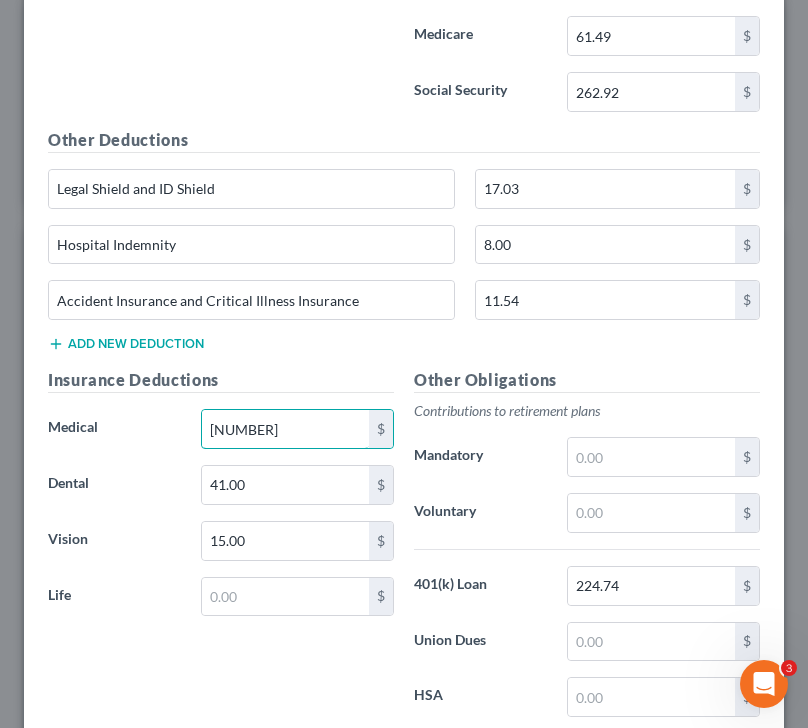 drag, startPoint x: 268, startPoint y: 424, endPoint x: 157, endPoint y: 424, distance: 111 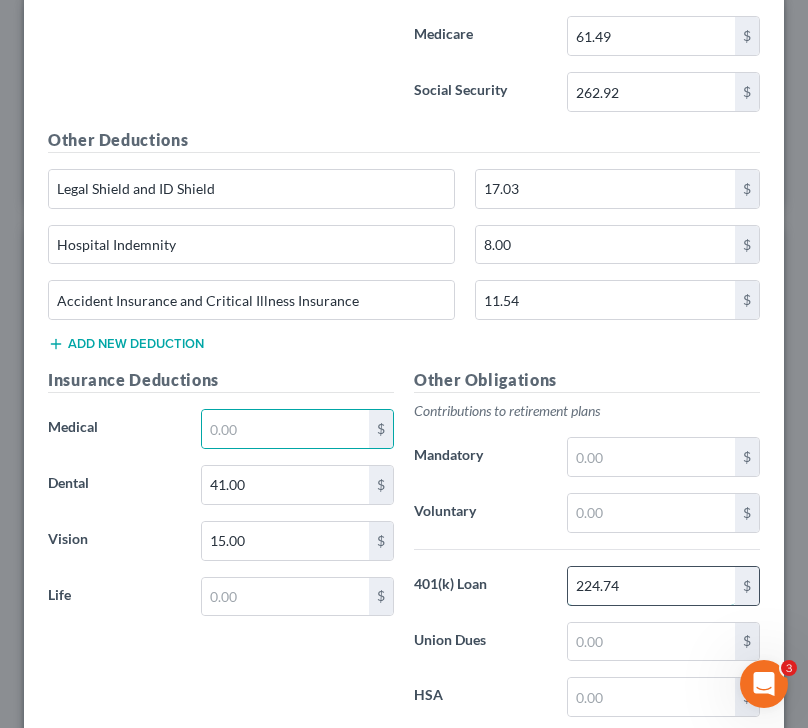 click on "224.74" at bounding box center (652, 586) 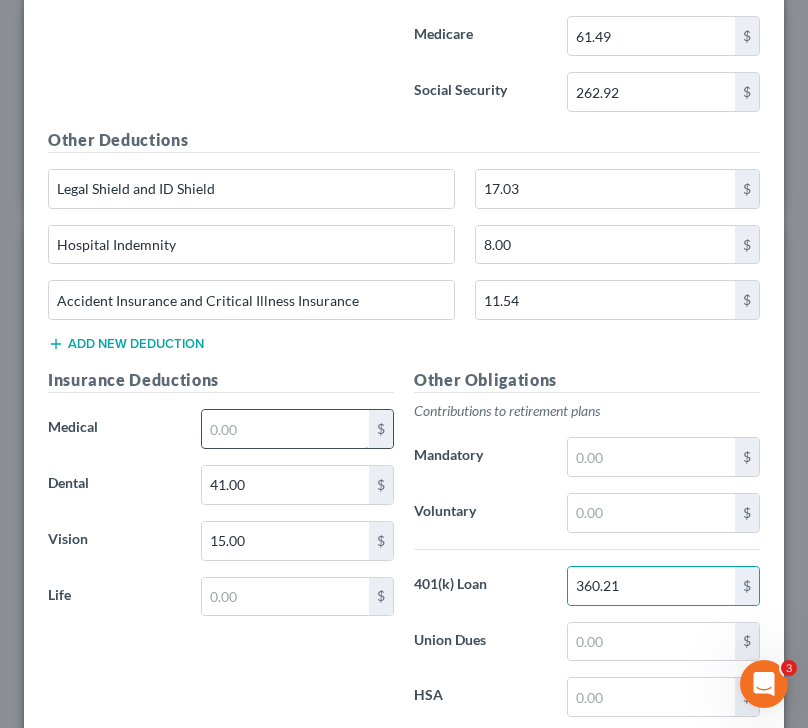 click at bounding box center (286, 429) 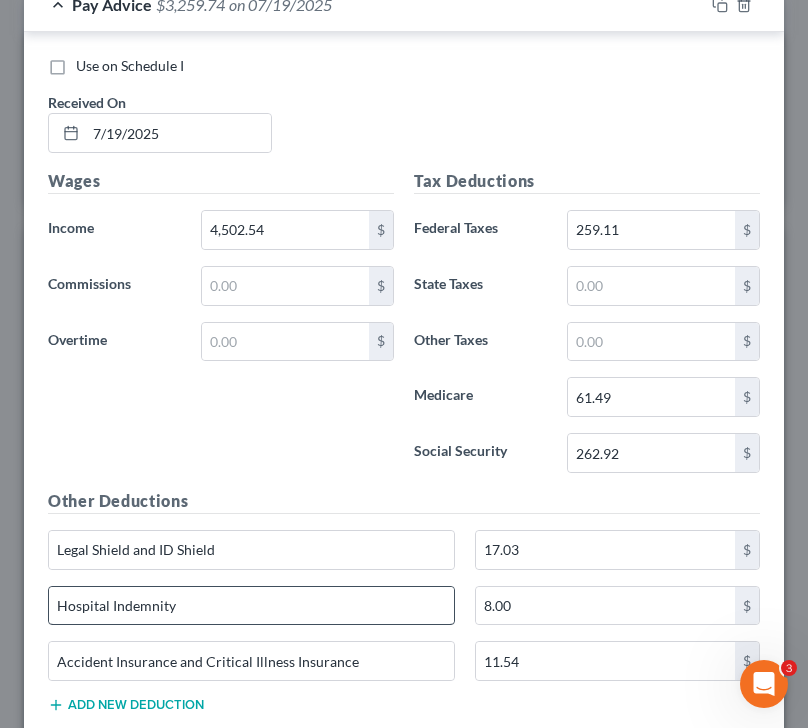 scroll, scrollTop: 895, scrollLeft: 0, axis: vertical 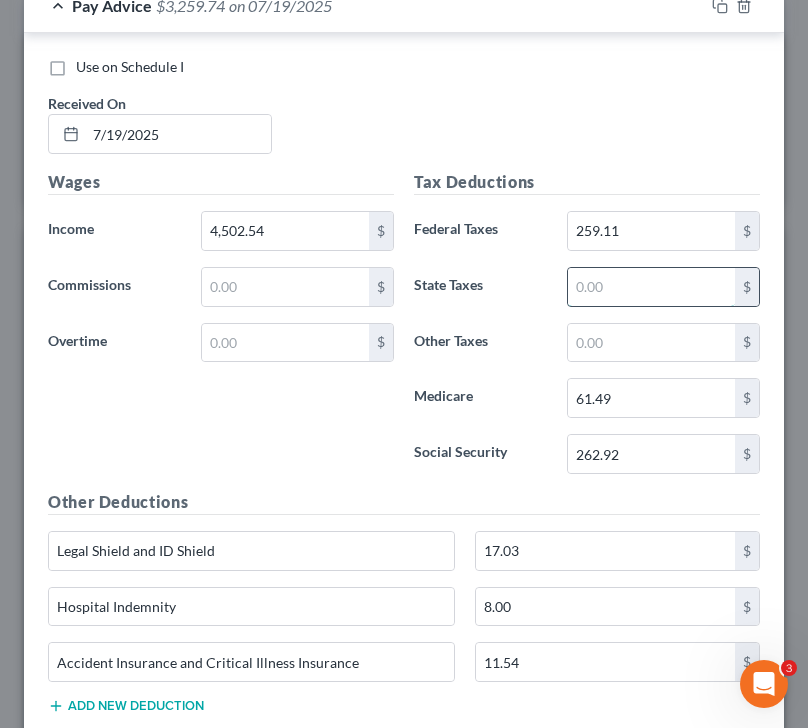 click at bounding box center (652, 287) 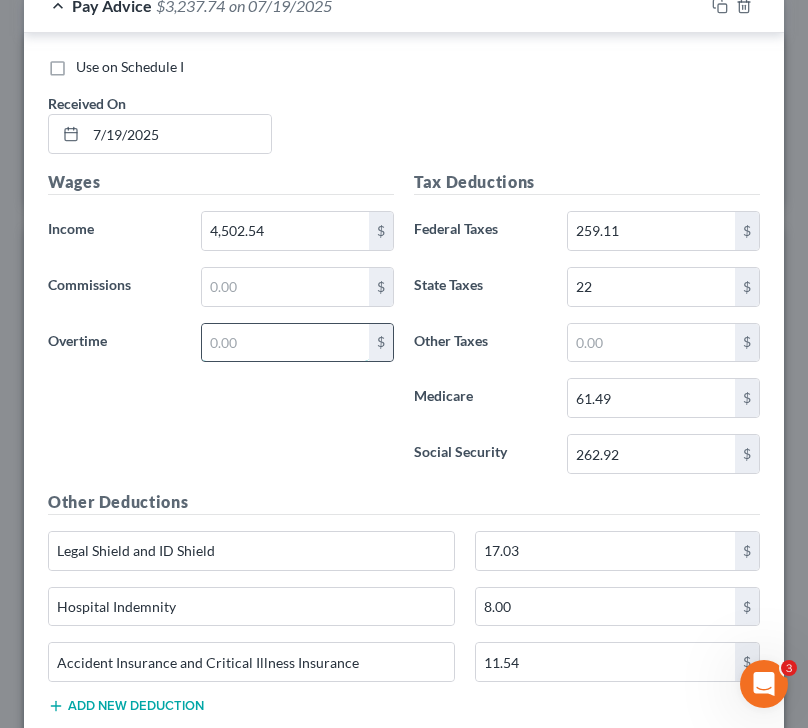 click at bounding box center (286, 343) 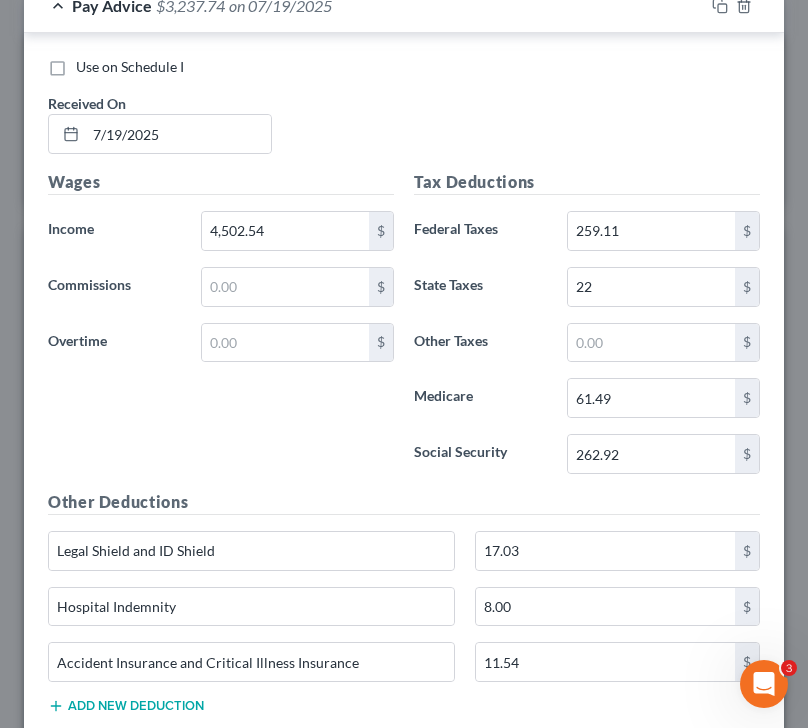 click on "Pay Advice $[AMOUNT] on [DATE]" at bounding box center [364, 5] 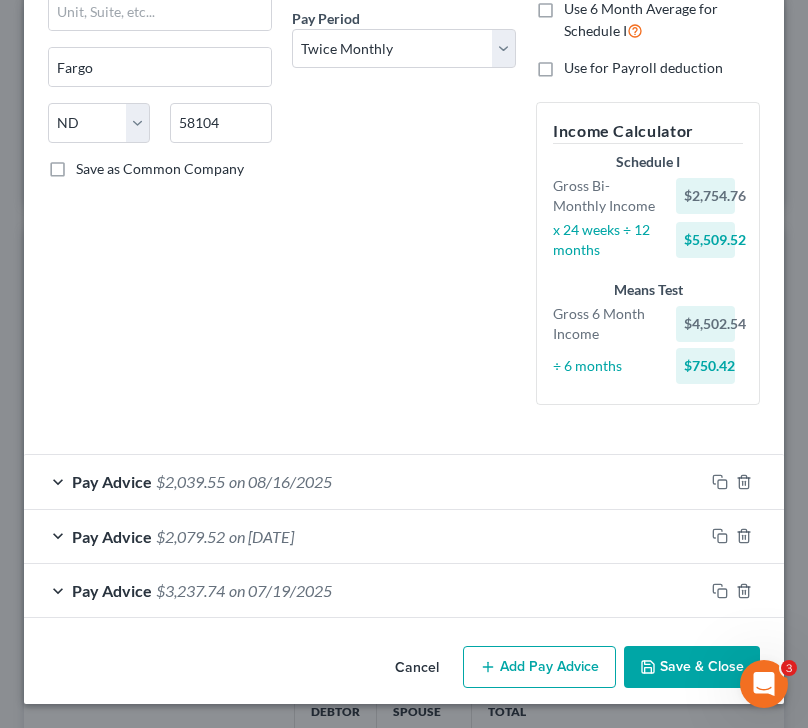 scroll, scrollTop: 310, scrollLeft: 0, axis: vertical 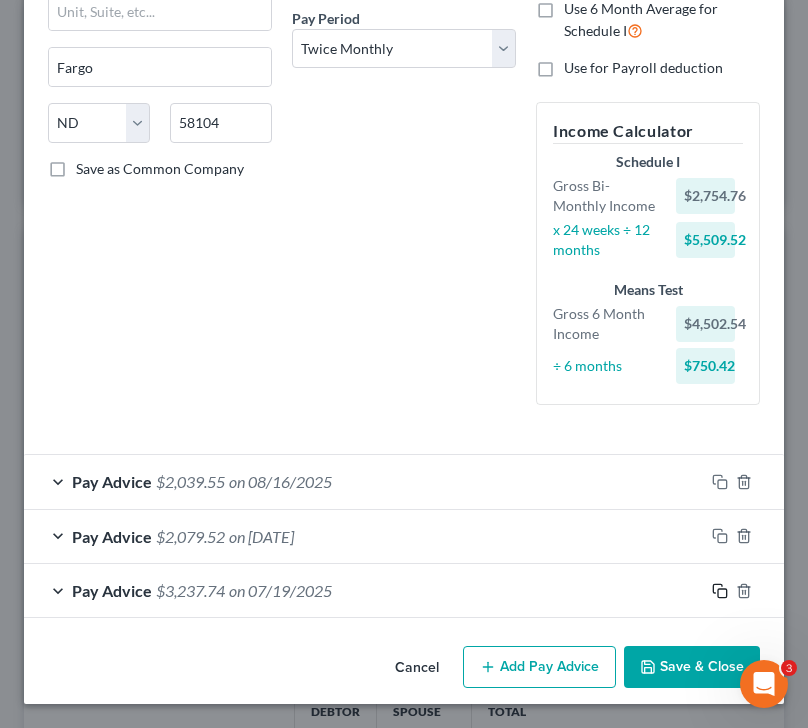 click 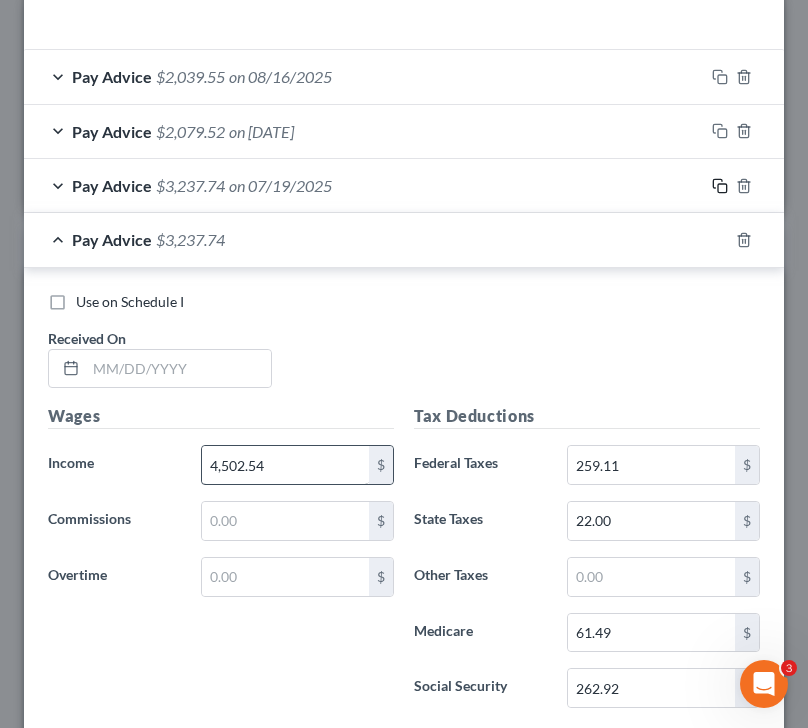 scroll, scrollTop: 729, scrollLeft: 0, axis: vertical 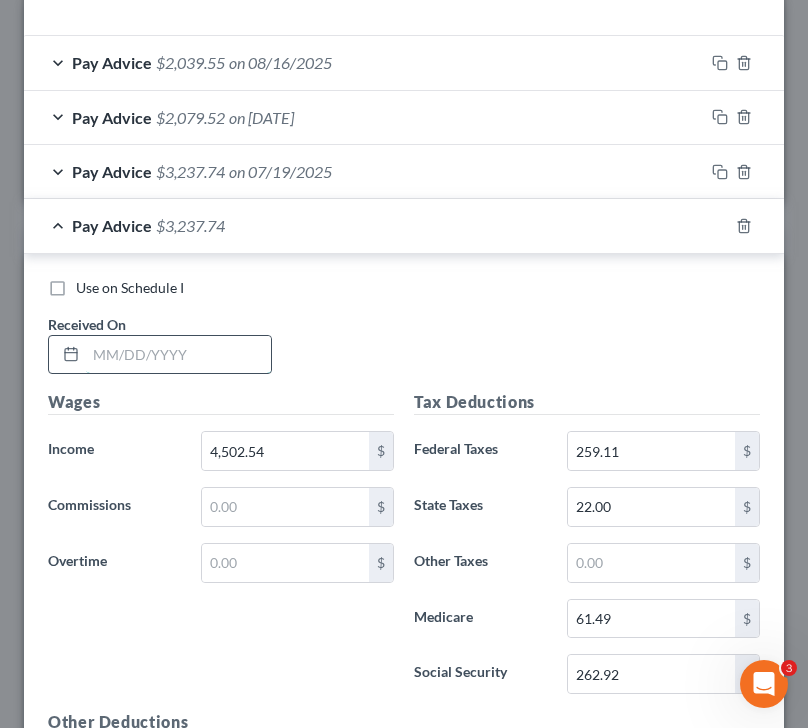 click at bounding box center (178, 355) 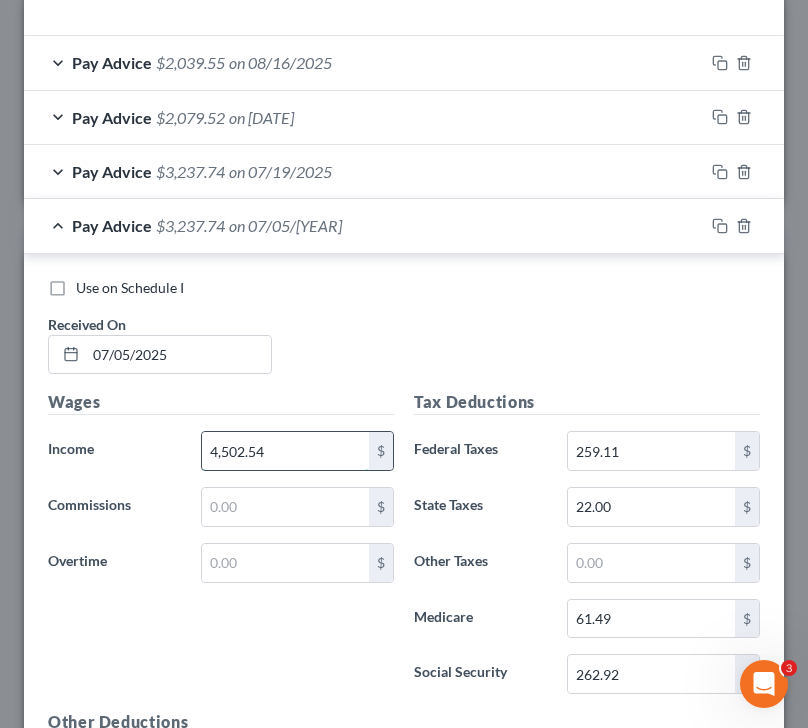 click on "4,502.54" at bounding box center [286, 451] 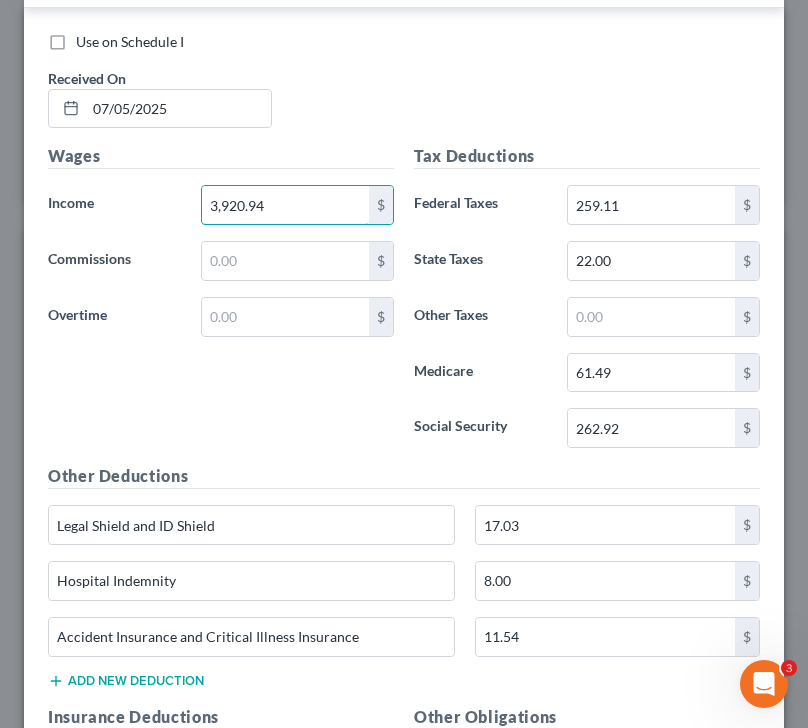 scroll, scrollTop: 973, scrollLeft: 0, axis: vertical 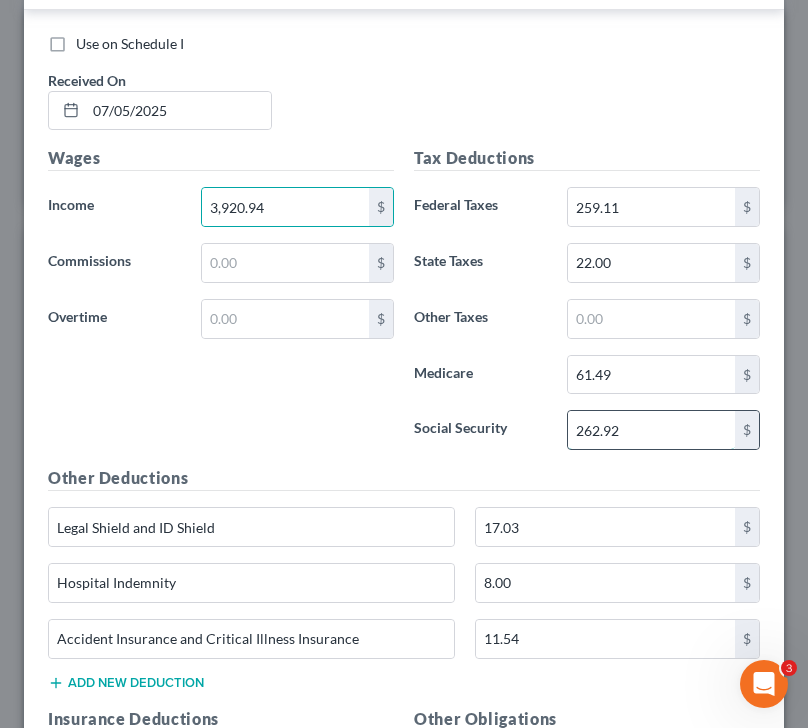click on "262.92" at bounding box center [652, 430] 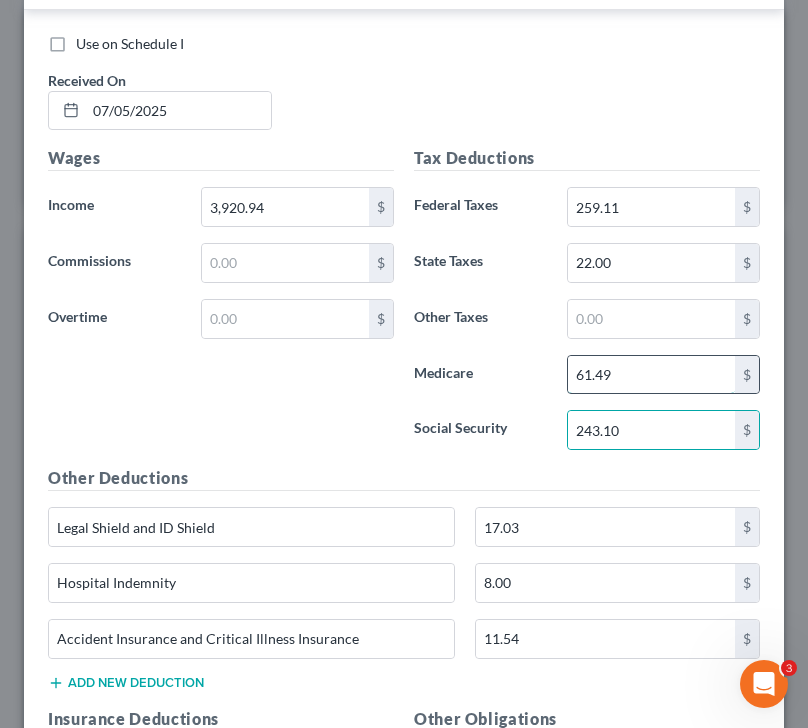 click on "61.49" at bounding box center (652, 375) 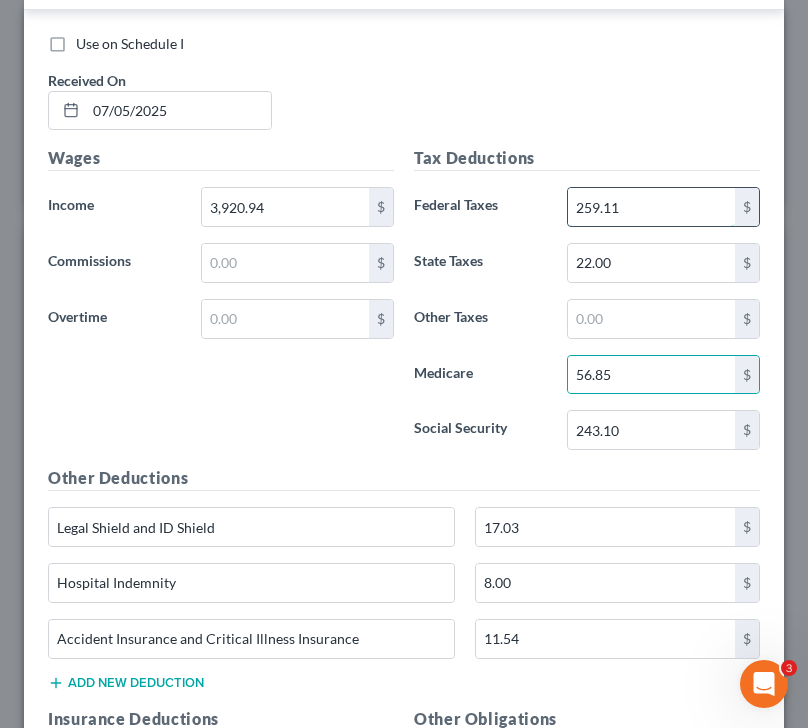 click on "259.11" at bounding box center (652, 207) 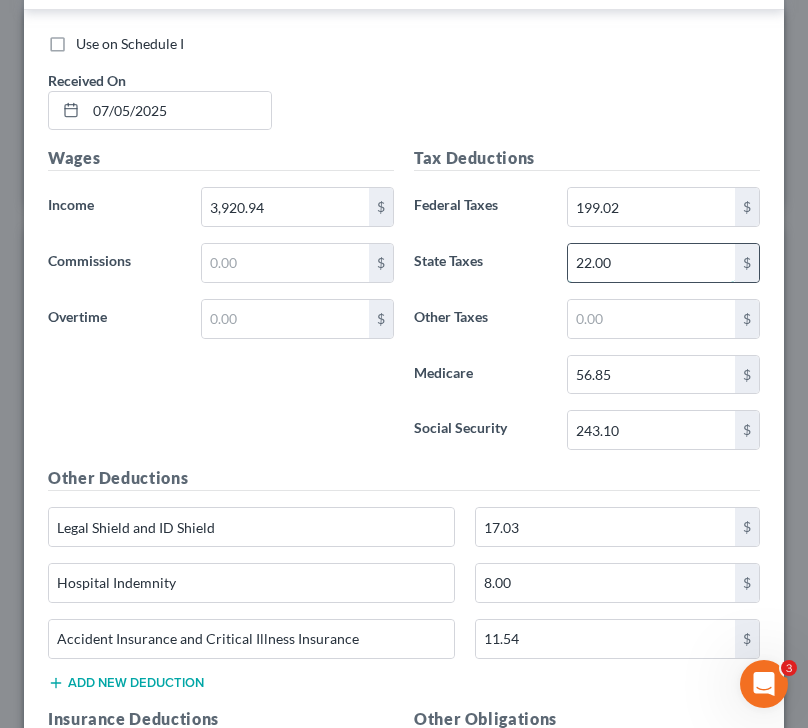 click on "22.00" at bounding box center [652, 263] 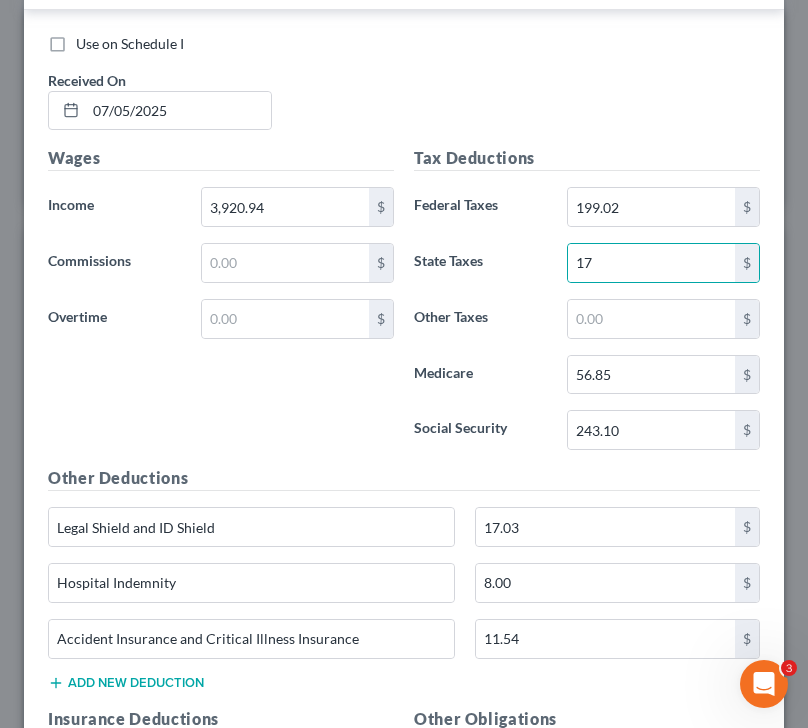 click on "Wages
Income
*
3,920.94 $ Commissions $ Overtime $" at bounding box center [221, 306] 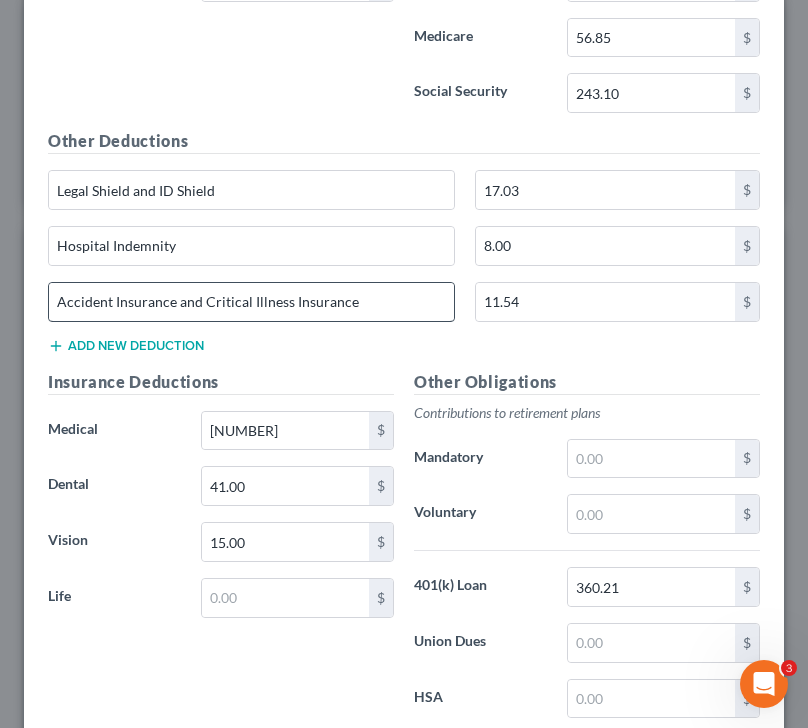 scroll, scrollTop: 1314, scrollLeft: 0, axis: vertical 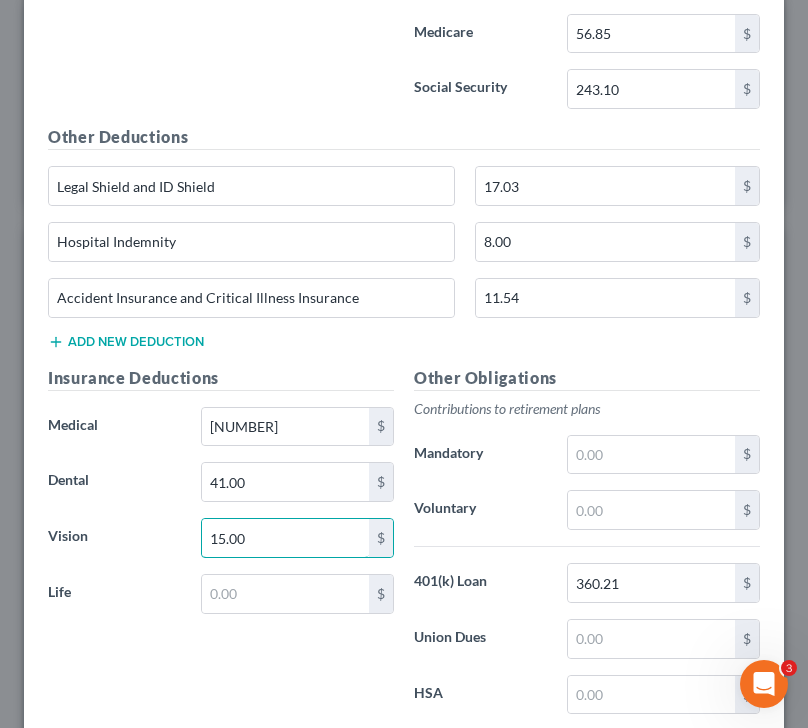 drag, startPoint x: 272, startPoint y: 540, endPoint x: 181, endPoint y: 540, distance: 91 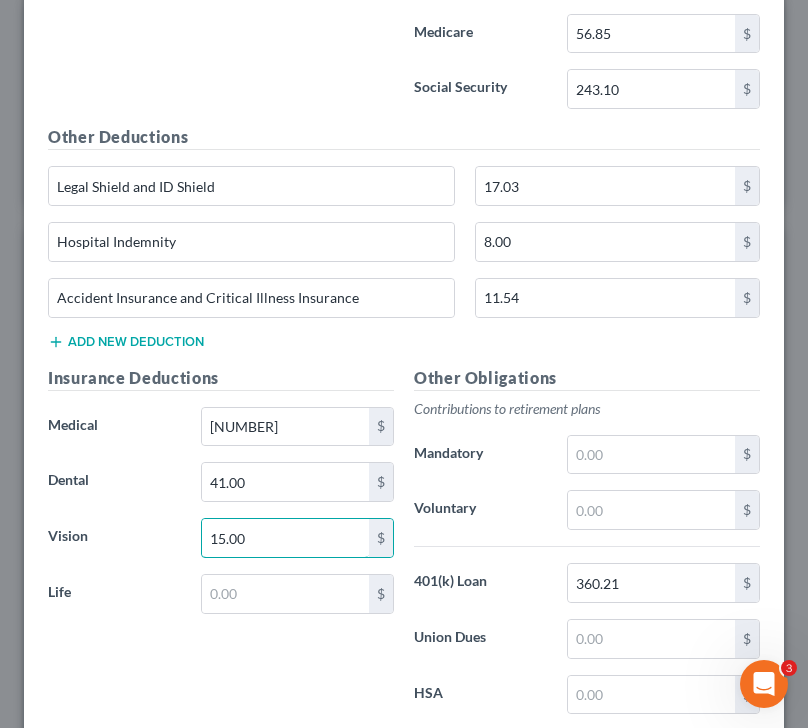 drag, startPoint x: 279, startPoint y: 533, endPoint x: 151, endPoint y: 532, distance: 128.0039 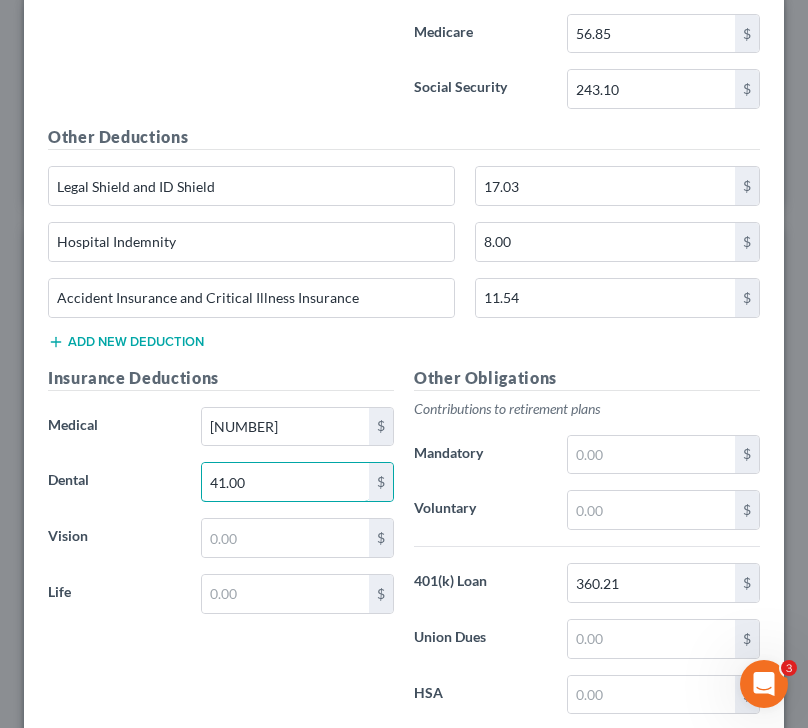 drag, startPoint x: 247, startPoint y: 494, endPoint x: 182, endPoint y: 494, distance: 65 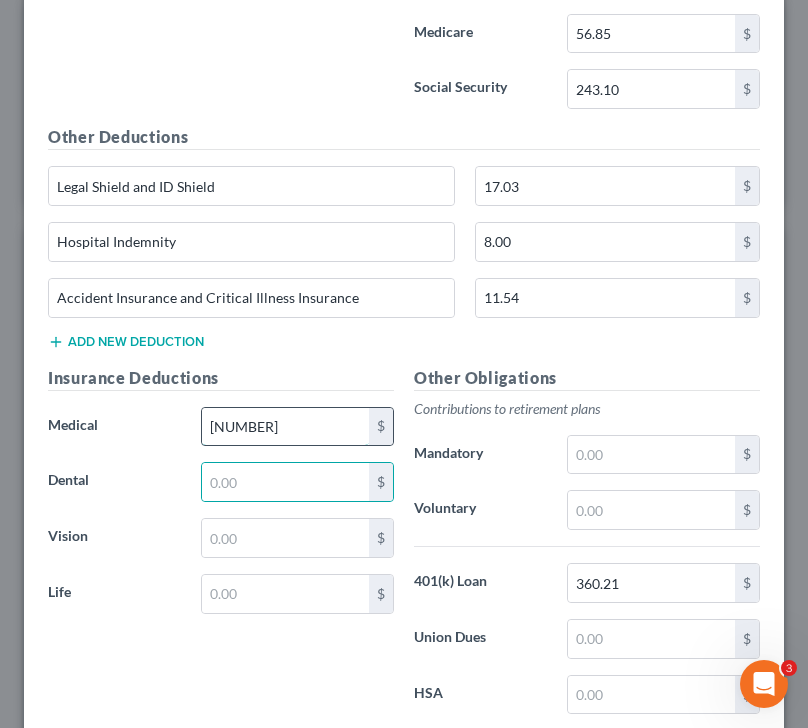 click on "[NUMBER]" at bounding box center (286, 427) 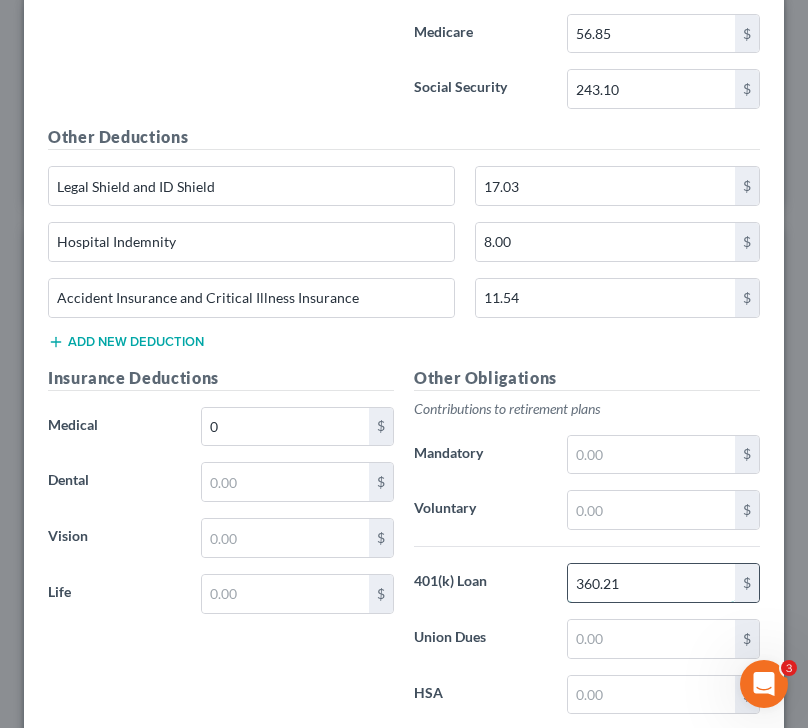 click on "360.21" at bounding box center (652, 583) 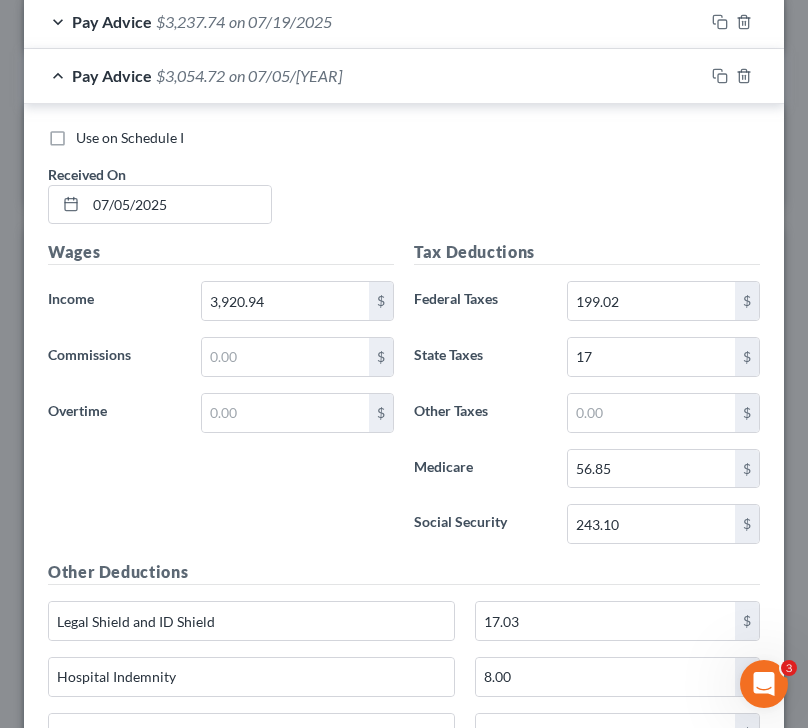 scroll, scrollTop: 1067, scrollLeft: 0, axis: vertical 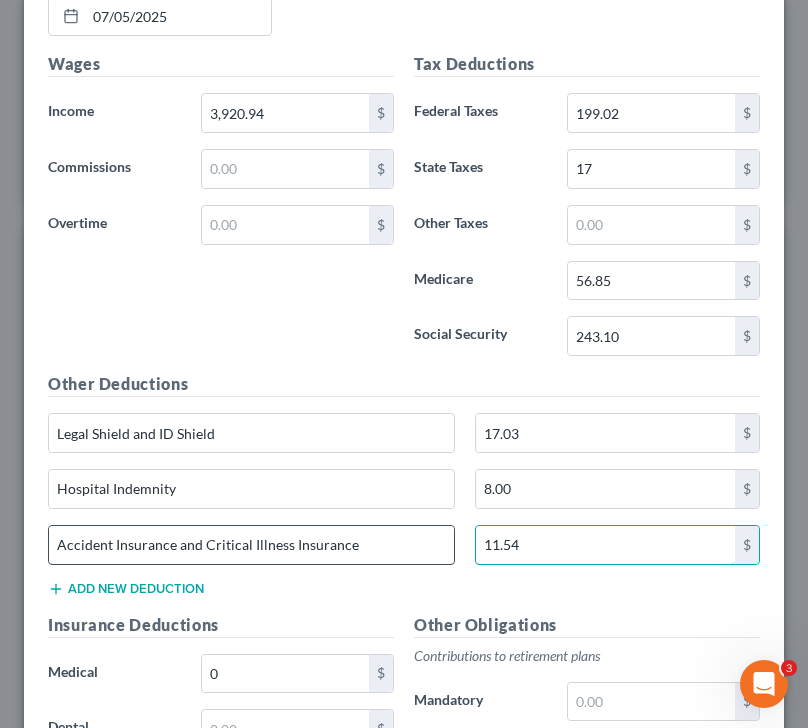 drag, startPoint x: 564, startPoint y: 542, endPoint x: 414, endPoint y: 542, distance: 150 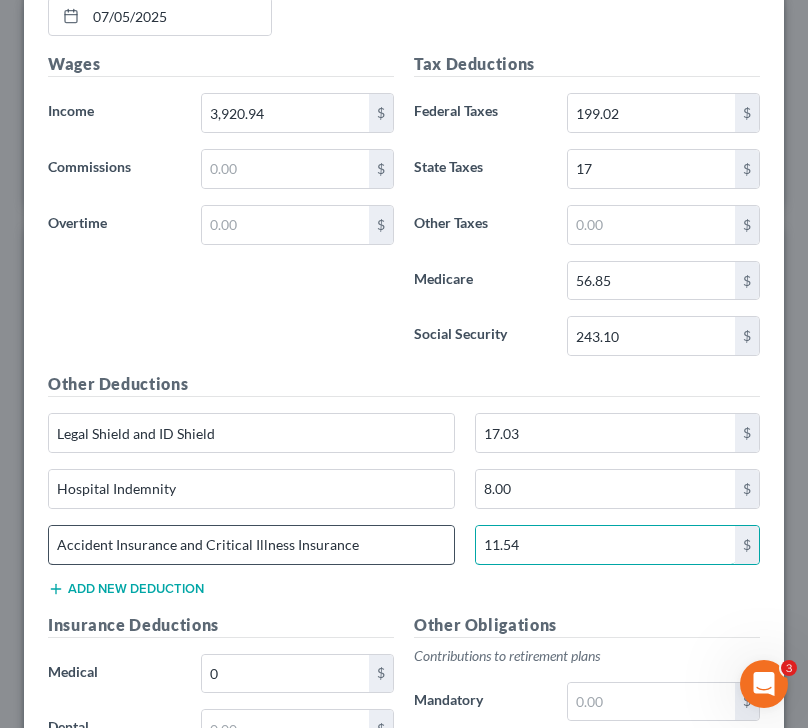 drag, startPoint x: 572, startPoint y: 543, endPoint x: 445, endPoint y: 543, distance: 127 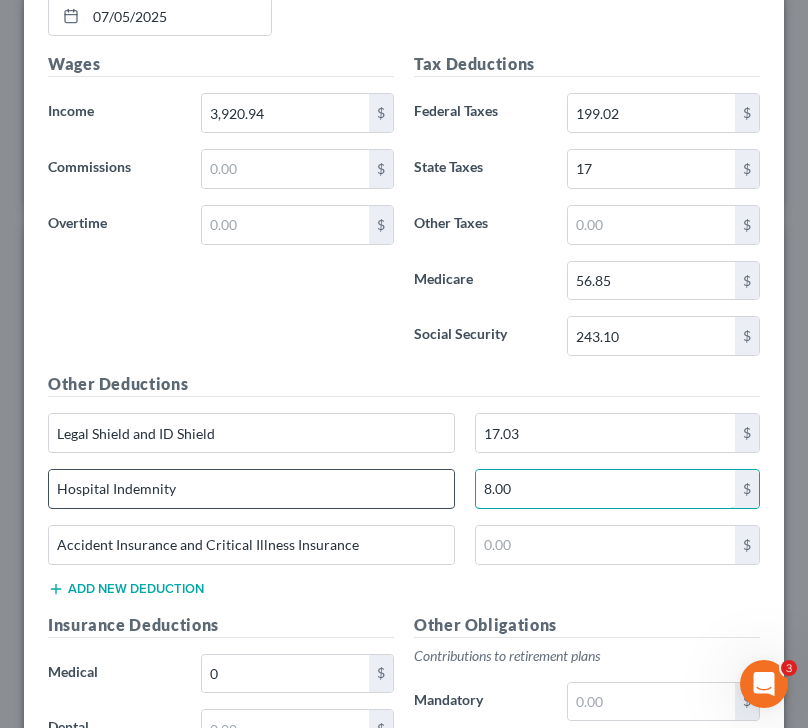 drag, startPoint x: 526, startPoint y: 490, endPoint x: 439, endPoint y: 472, distance: 88.84256 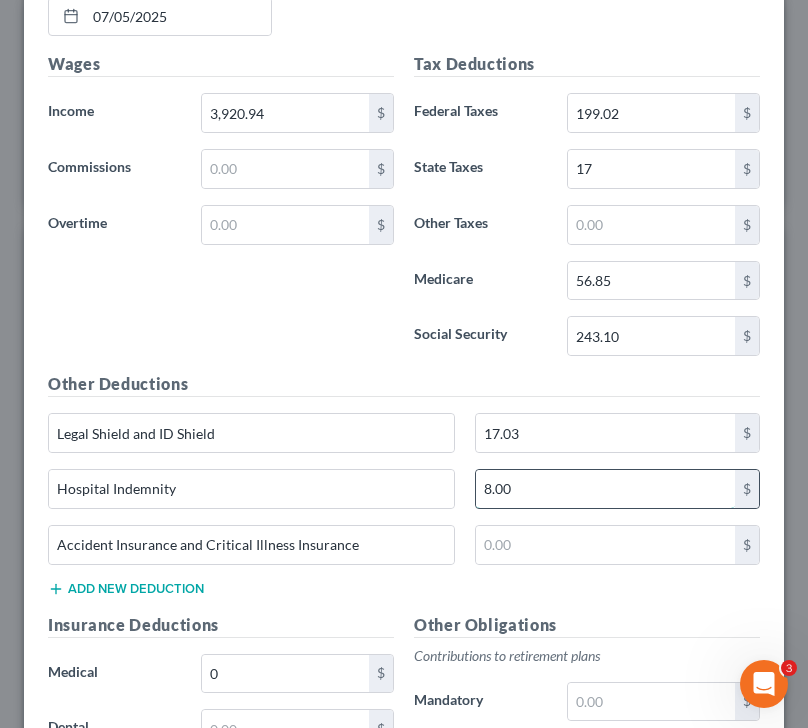 click on "8.00" at bounding box center [605, 489] 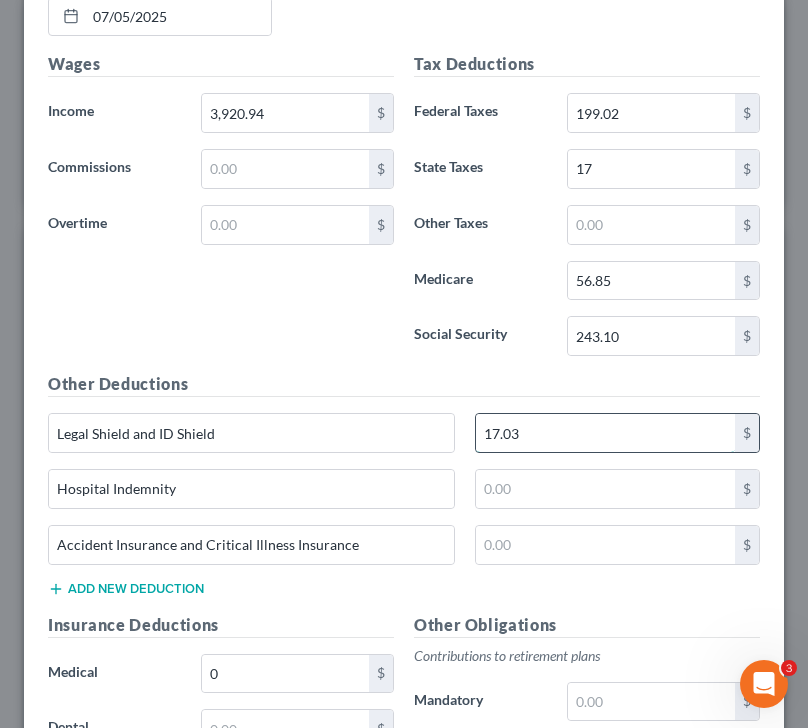 click on "17.03" at bounding box center [605, 433] 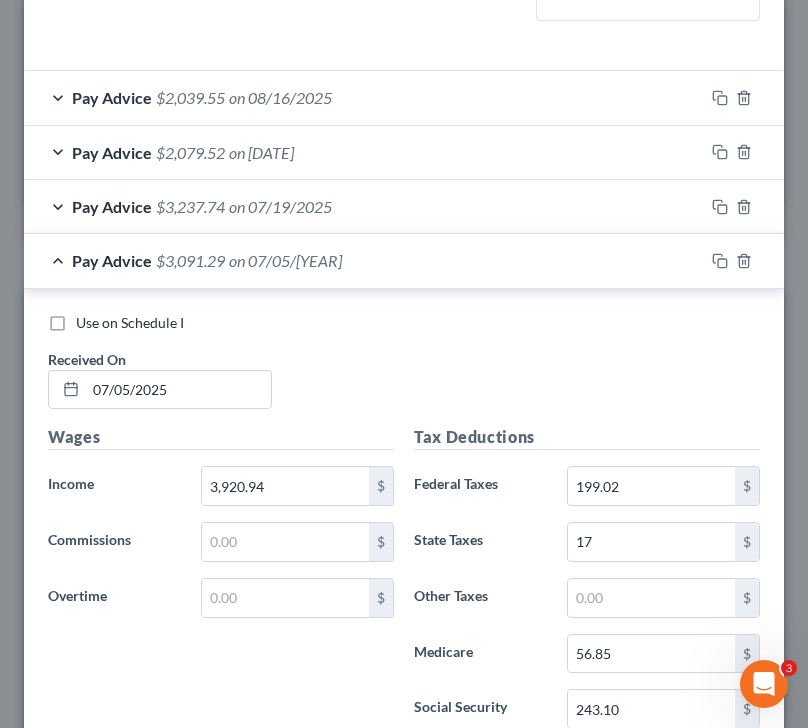 scroll, scrollTop: 674, scrollLeft: 0, axis: vertical 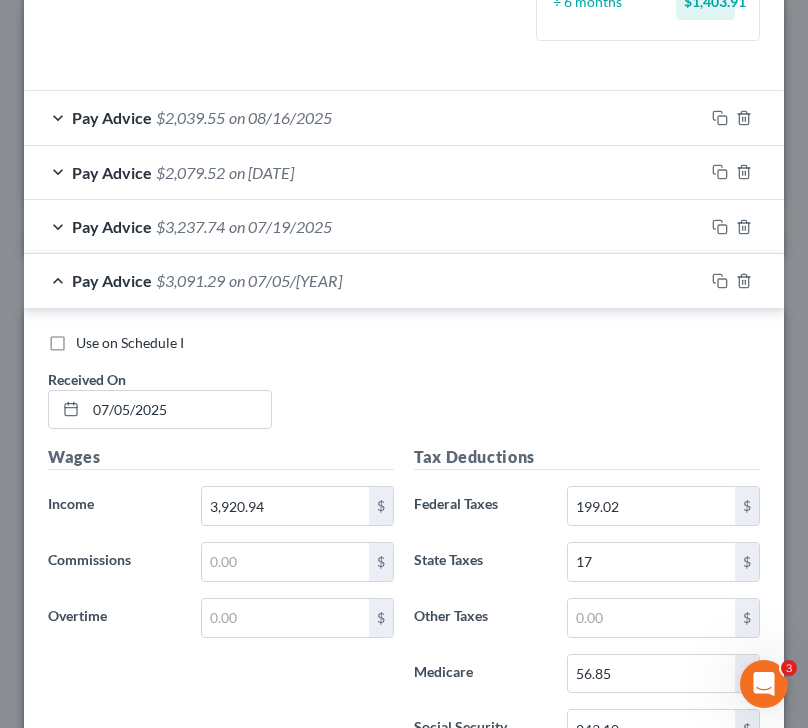 click on "Pay Advice $[AMOUNT] on [DATE]" at bounding box center (364, 280) 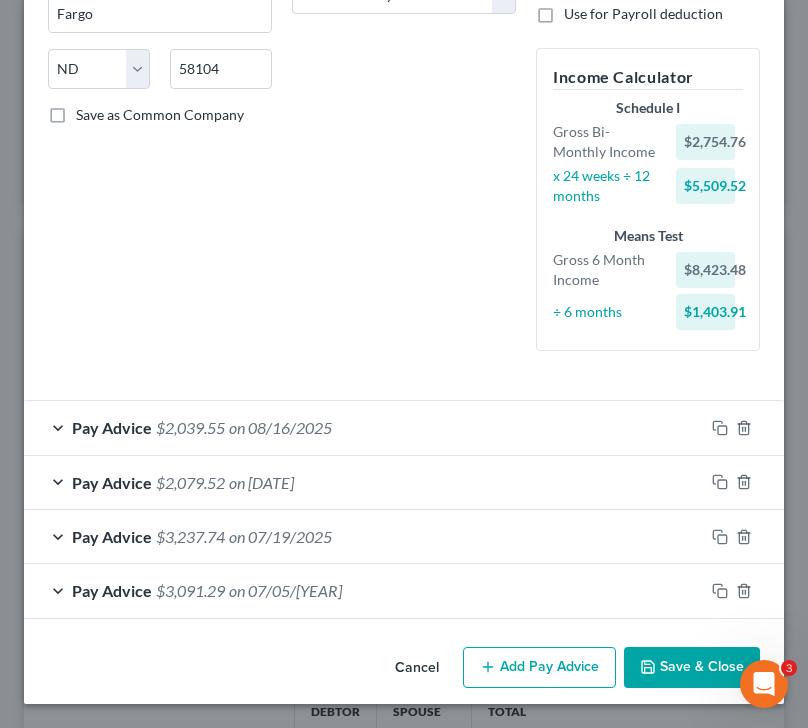 scroll, scrollTop: 364, scrollLeft: 0, axis: vertical 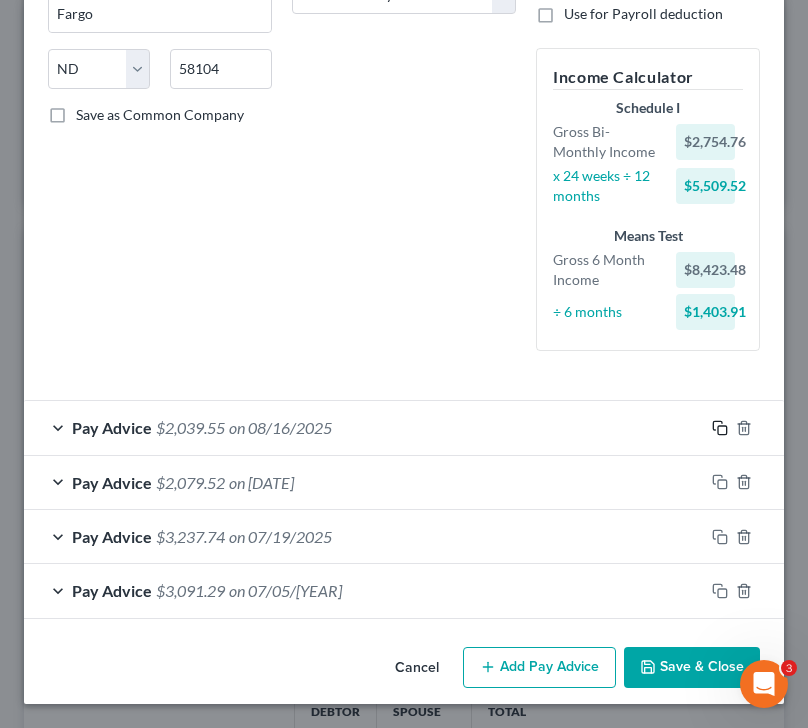 click 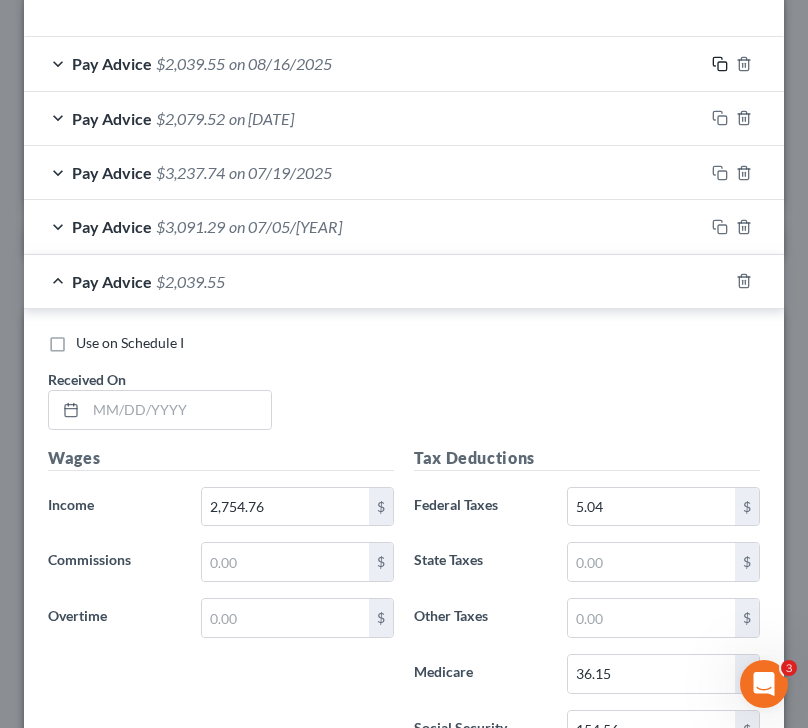 scroll, scrollTop: 762, scrollLeft: 0, axis: vertical 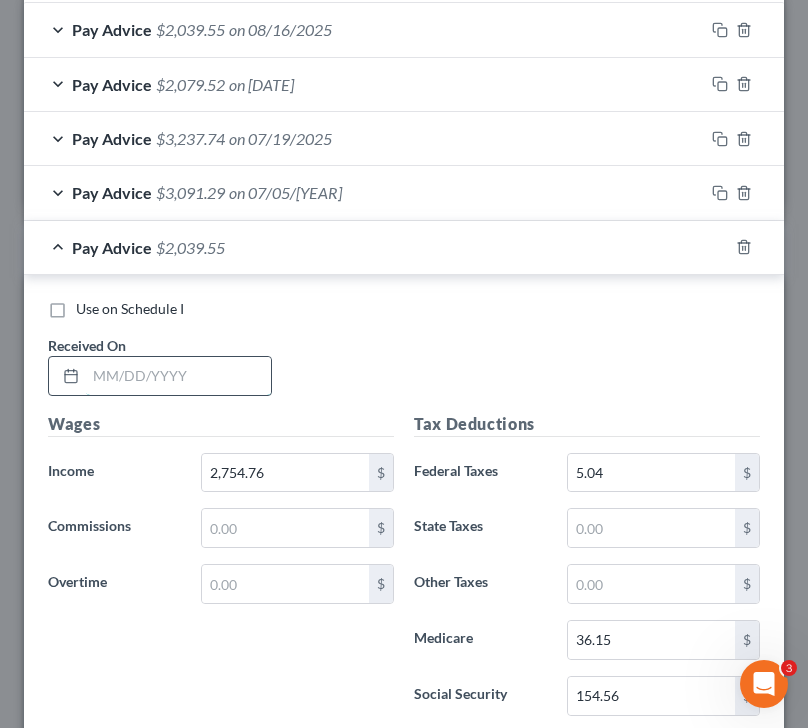 click at bounding box center [178, 376] 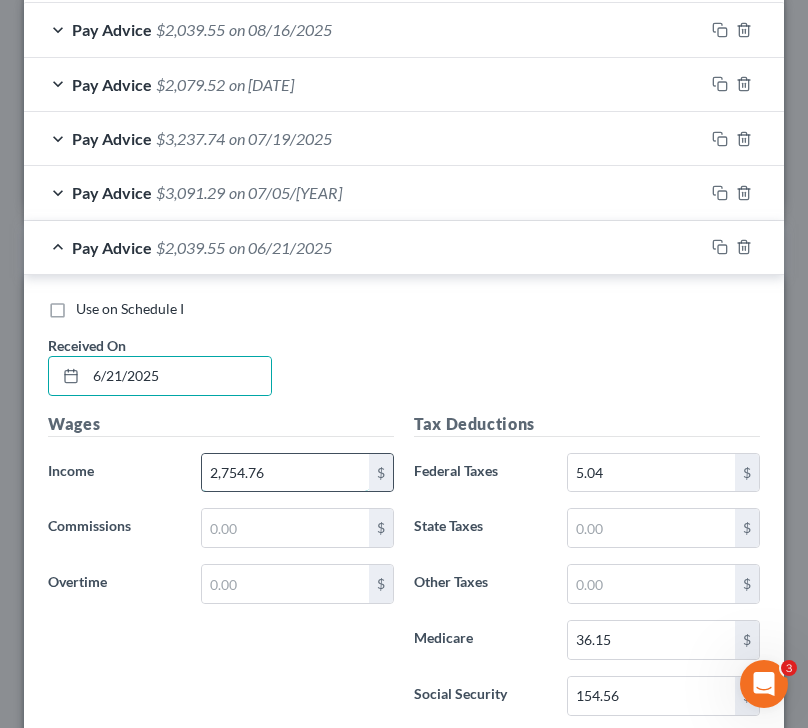 click on "2,754.76" at bounding box center (286, 473) 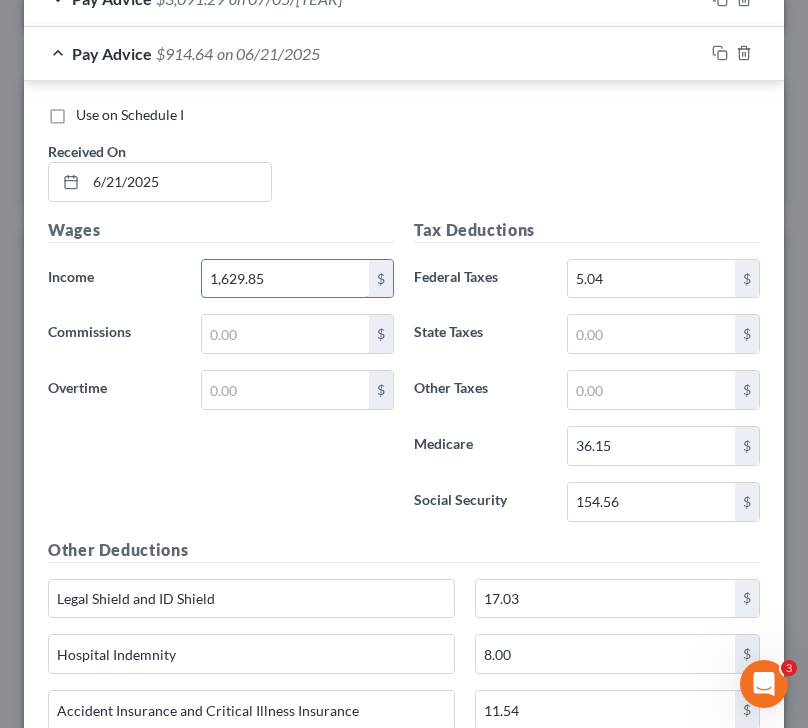 scroll, scrollTop: 960, scrollLeft: 0, axis: vertical 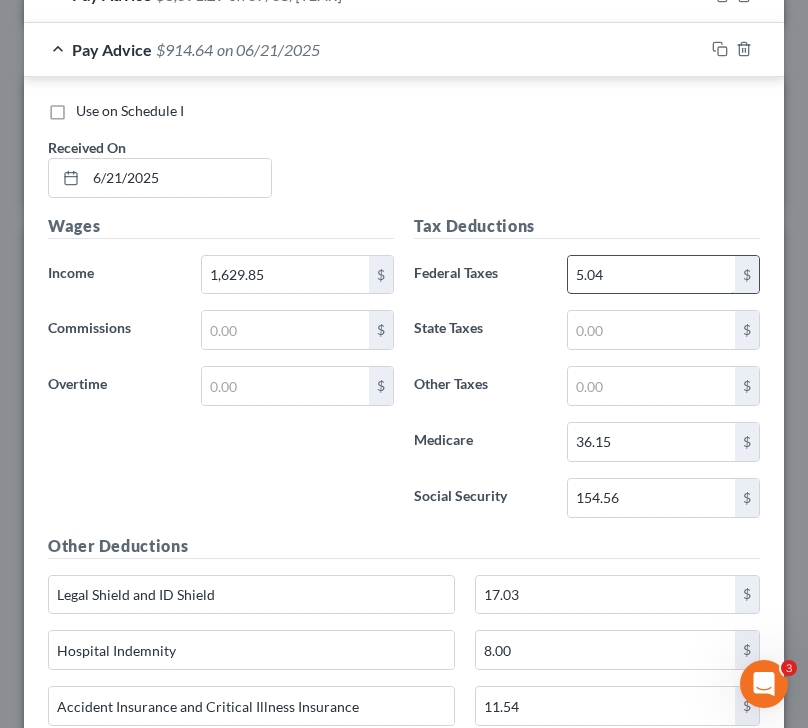 click on "5.04" at bounding box center (652, 275) 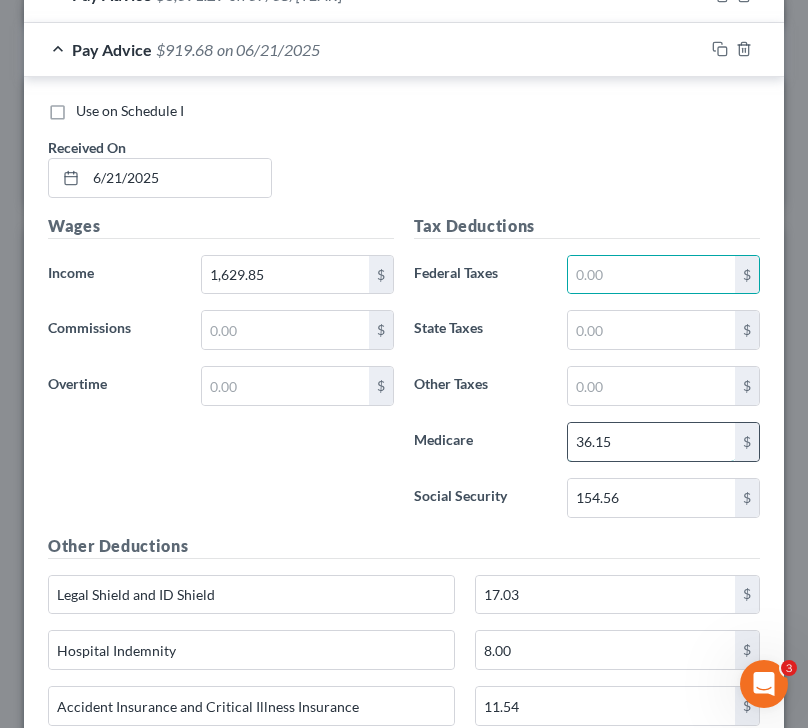 click on "36.15" at bounding box center (652, 442) 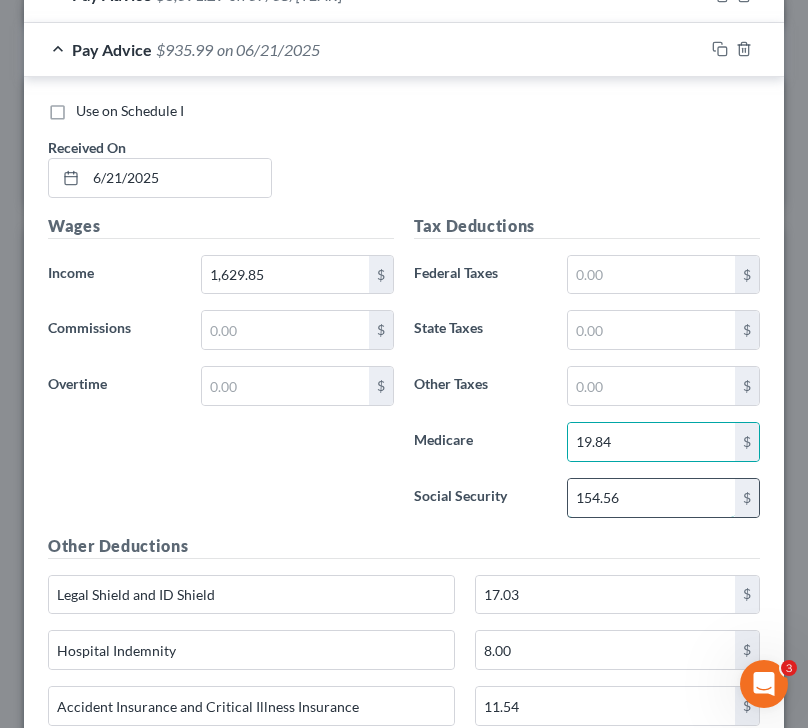 click on "154.56" at bounding box center (652, 498) 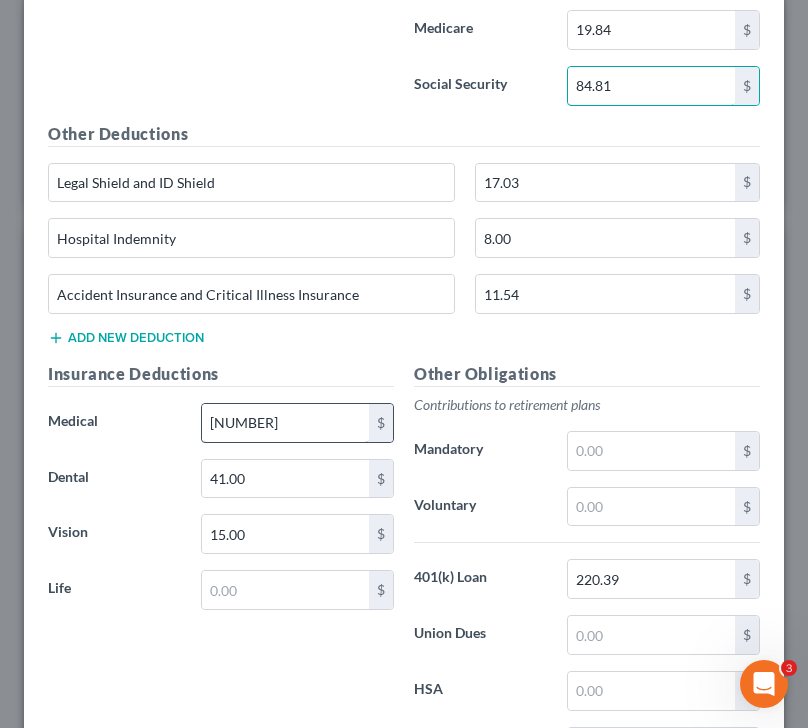 scroll, scrollTop: 1424, scrollLeft: 0, axis: vertical 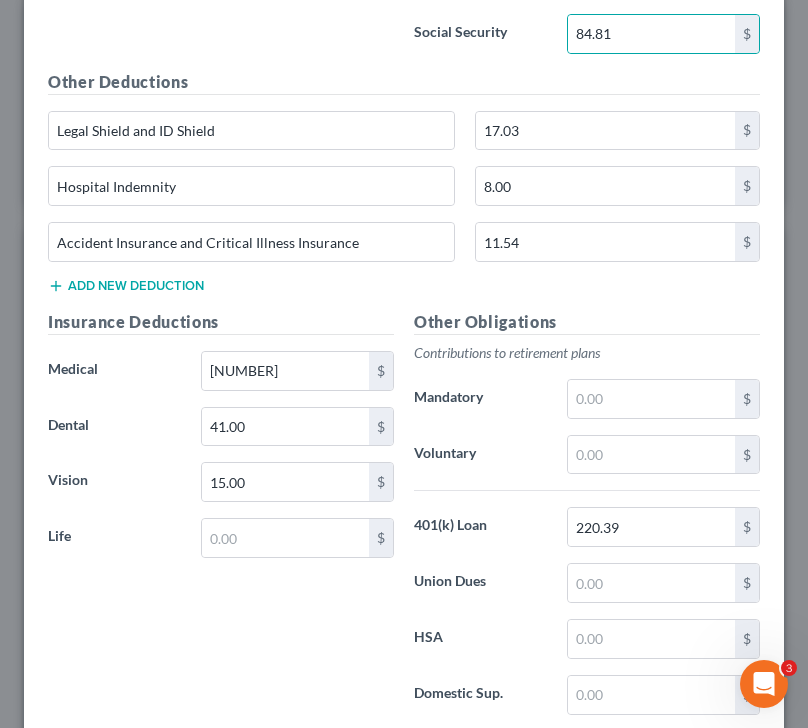 click on "Other Obligations Contributions to retirement plans Mandatory $ Voluntary $ 401(k) Loan 220.39 $ Union Dues $ HSA $ Domestic Sup. $" at bounding box center (587, 520) 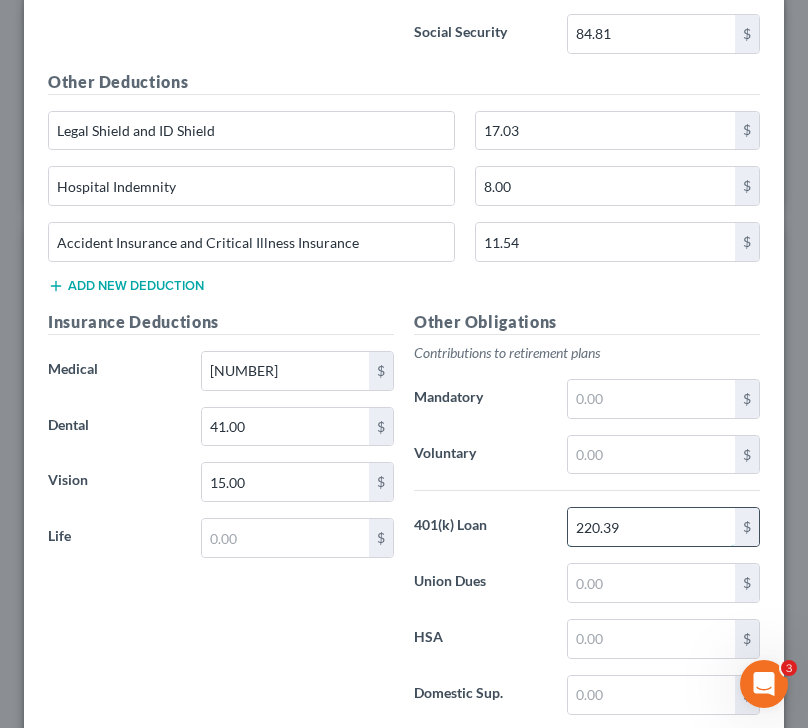 click on "220.39" at bounding box center [652, 527] 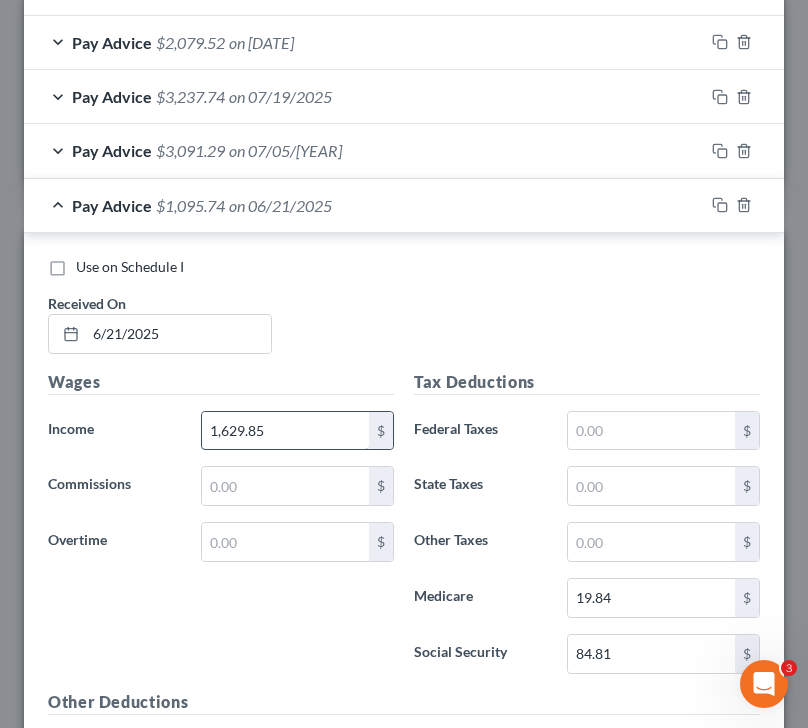 scroll, scrollTop: 692, scrollLeft: 0, axis: vertical 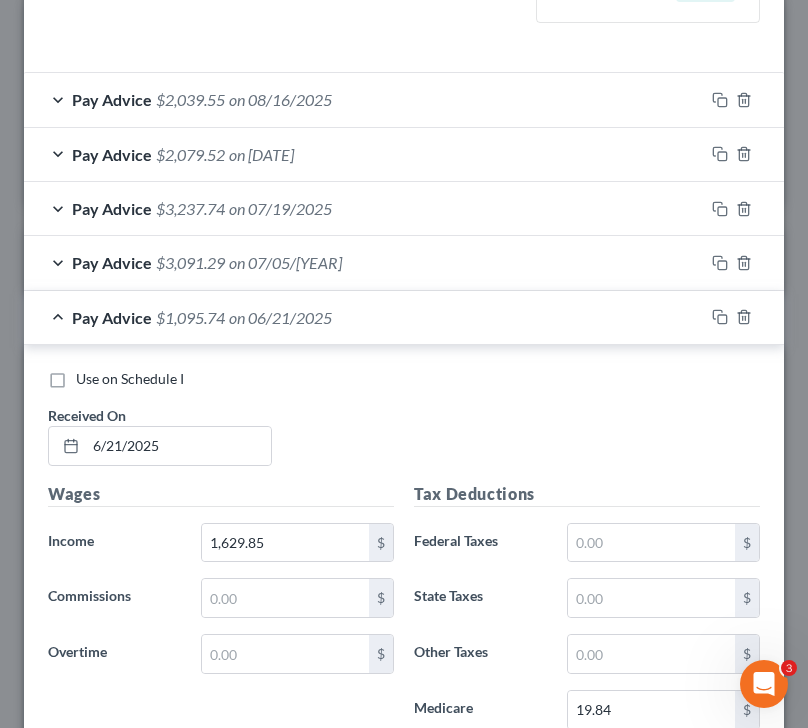 click on "Pay Advice $1,095.74 on 06/21/2025" at bounding box center (364, 317) 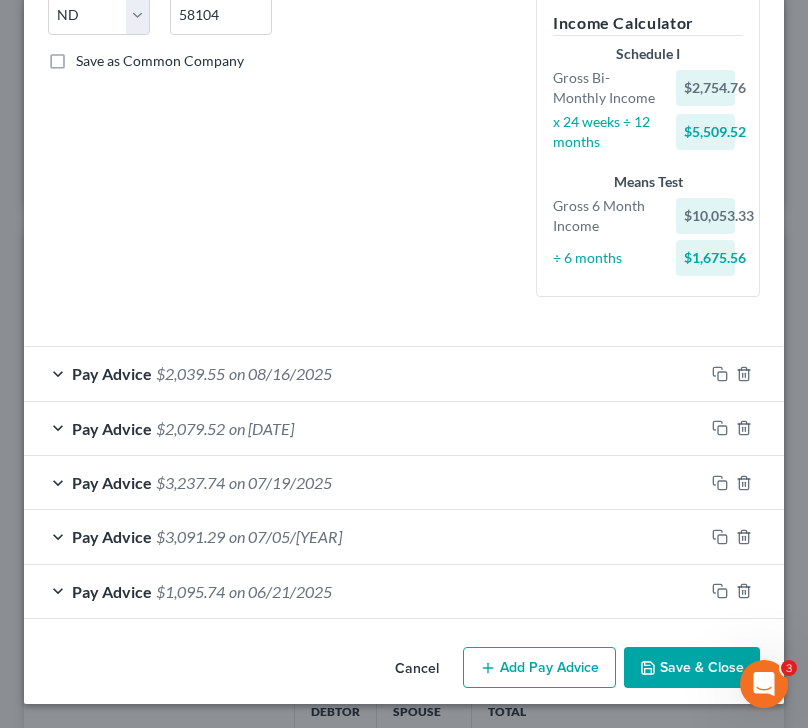 scroll, scrollTop: 418, scrollLeft: 0, axis: vertical 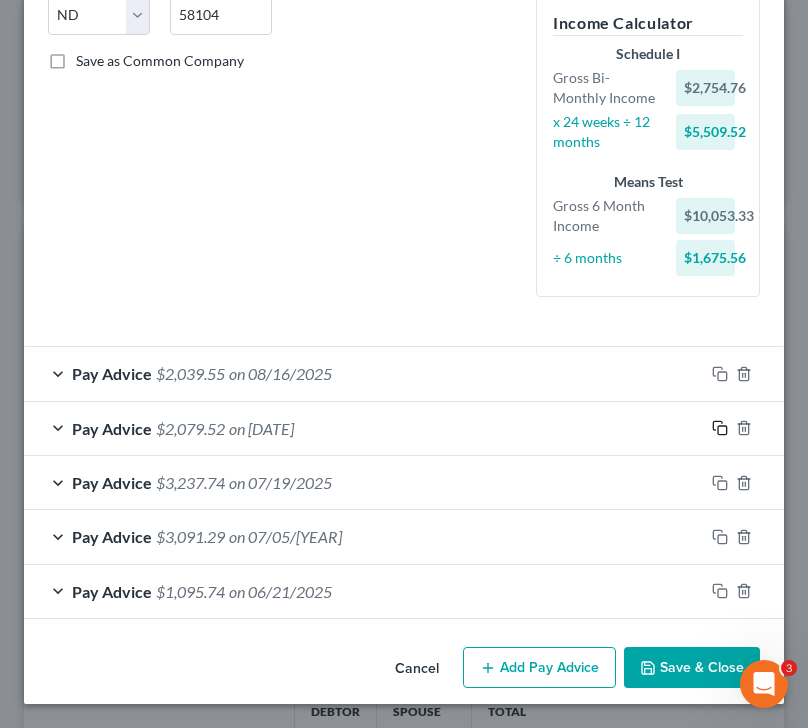 click 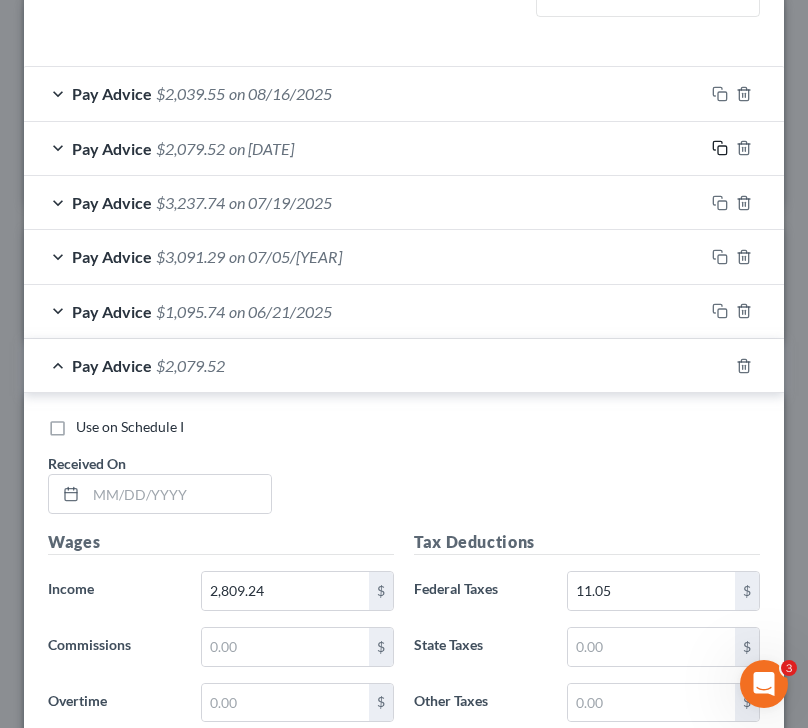 scroll, scrollTop: 813, scrollLeft: 0, axis: vertical 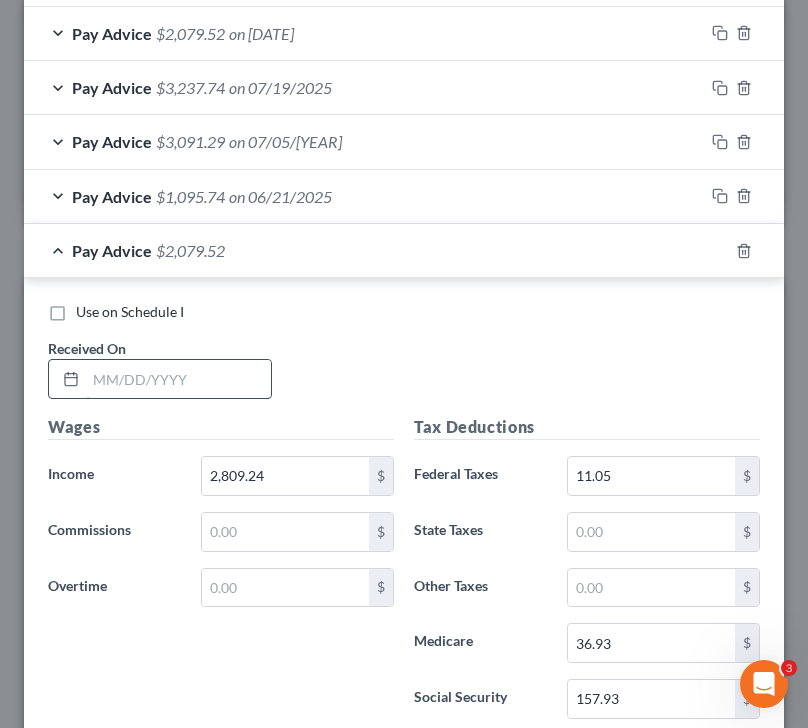 click at bounding box center [178, 379] 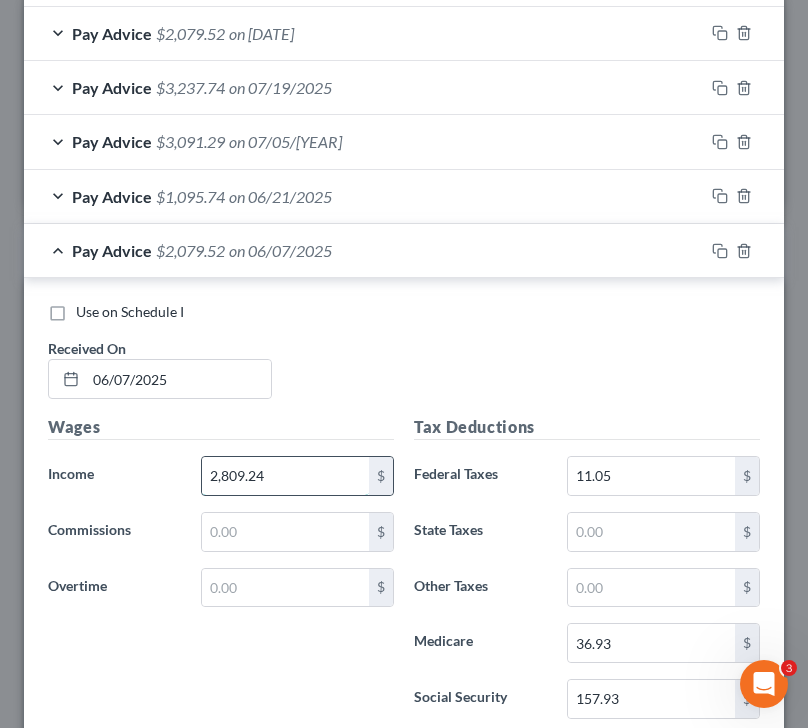 click on "2,809.24" at bounding box center (286, 476) 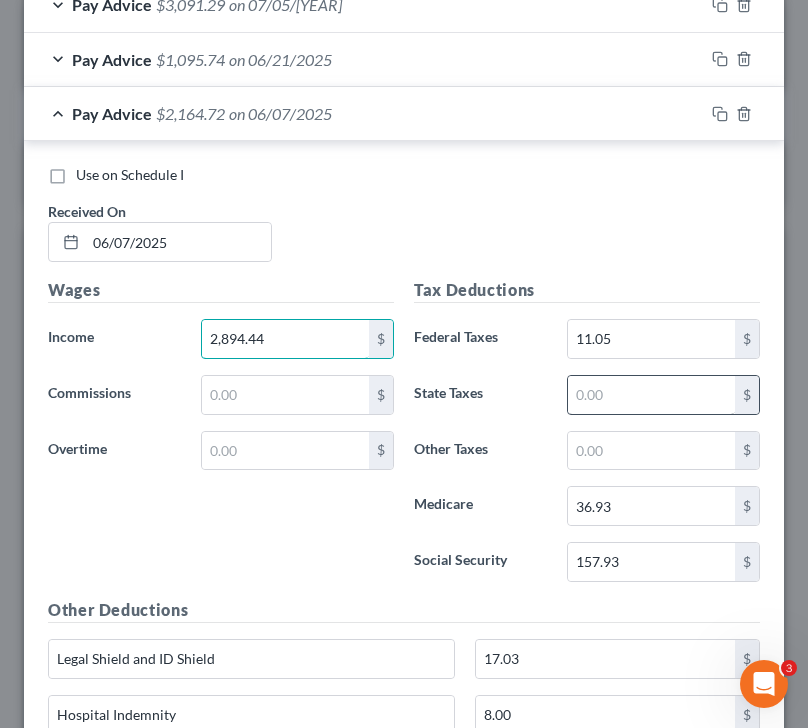 scroll, scrollTop: 983, scrollLeft: 0, axis: vertical 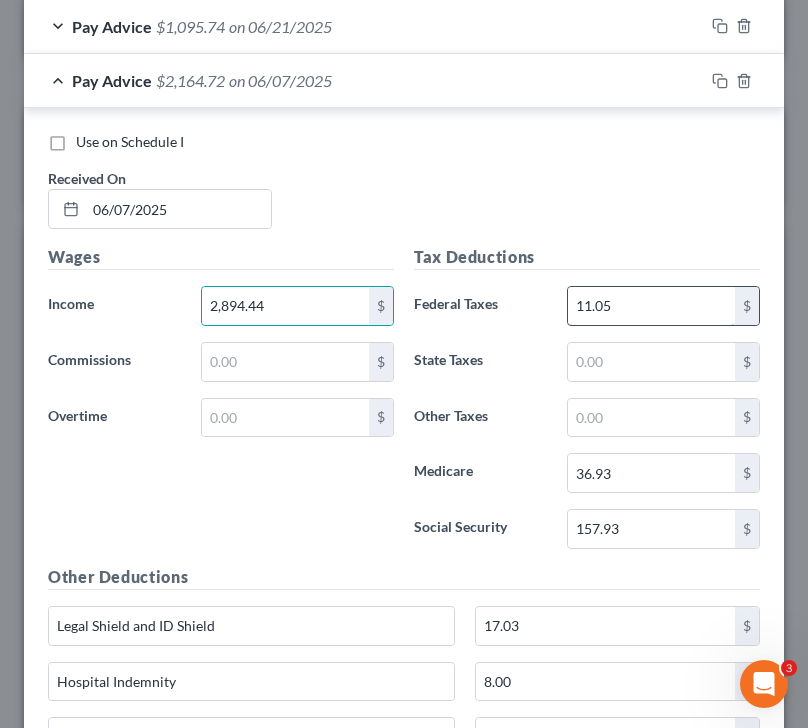 click on "11.05" at bounding box center (652, 306) 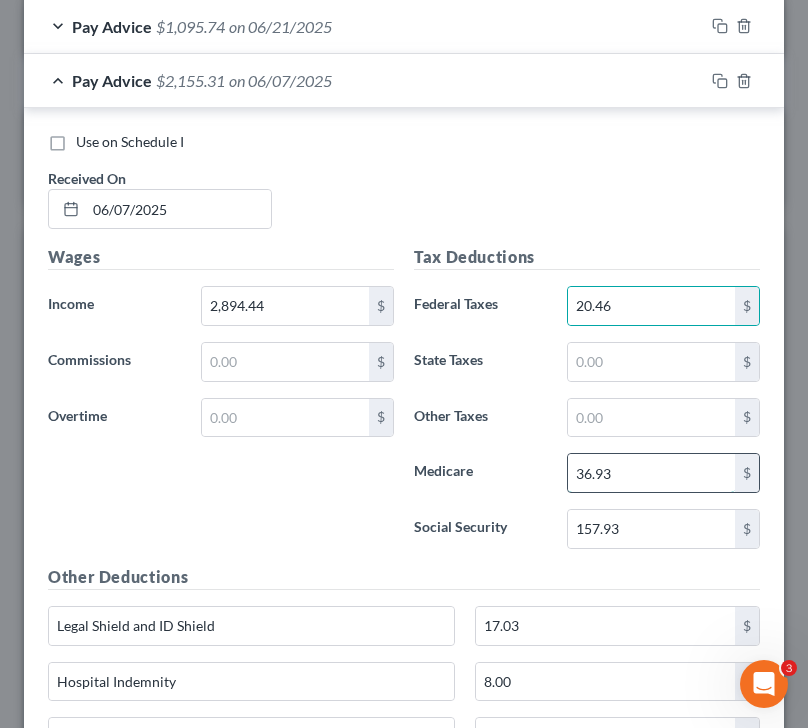 click on "36.93" at bounding box center [652, 473] 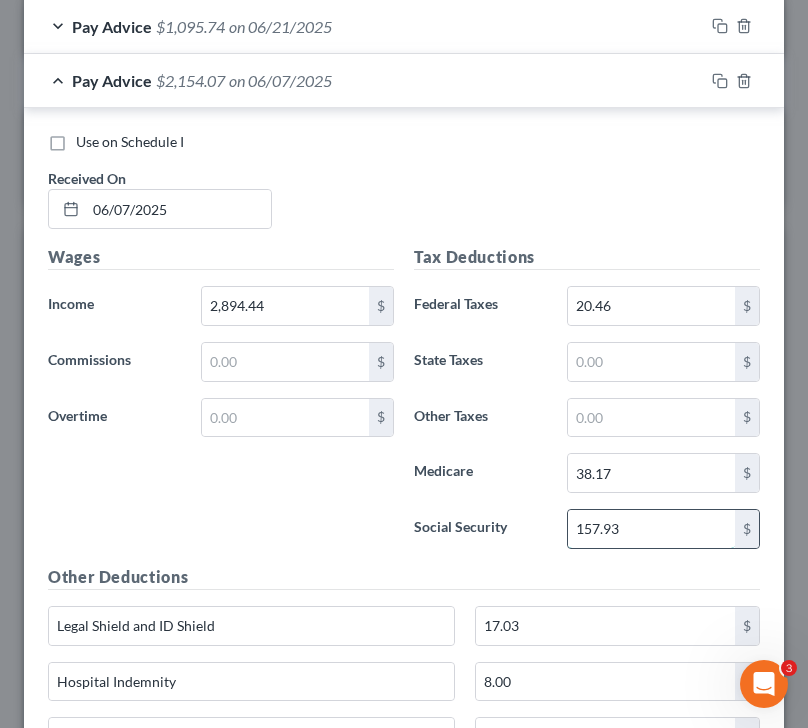 click on "157.93" at bounding box center [652, 529] 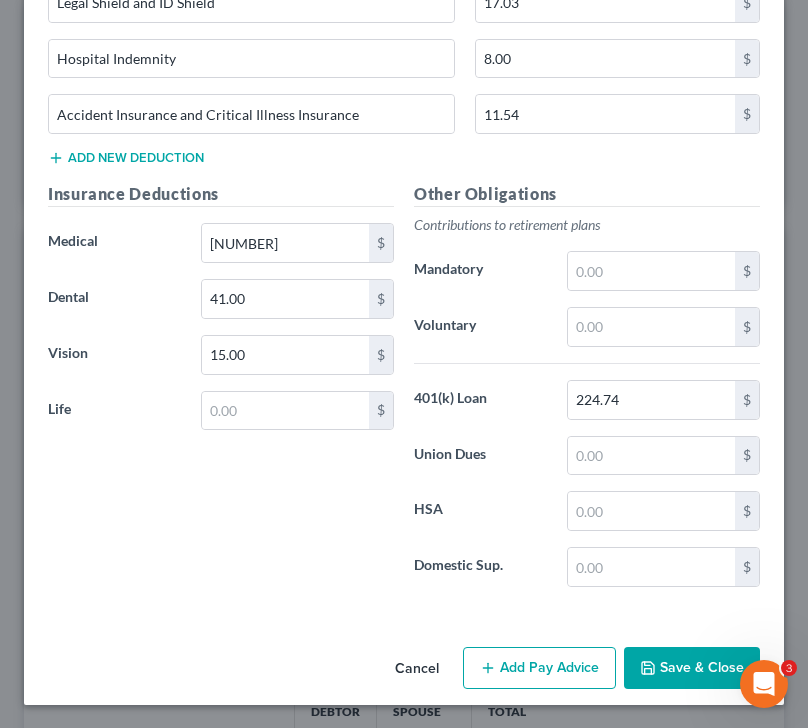 scroll, scrollTop: 1607, scrollLeft: 0, axis: vertical 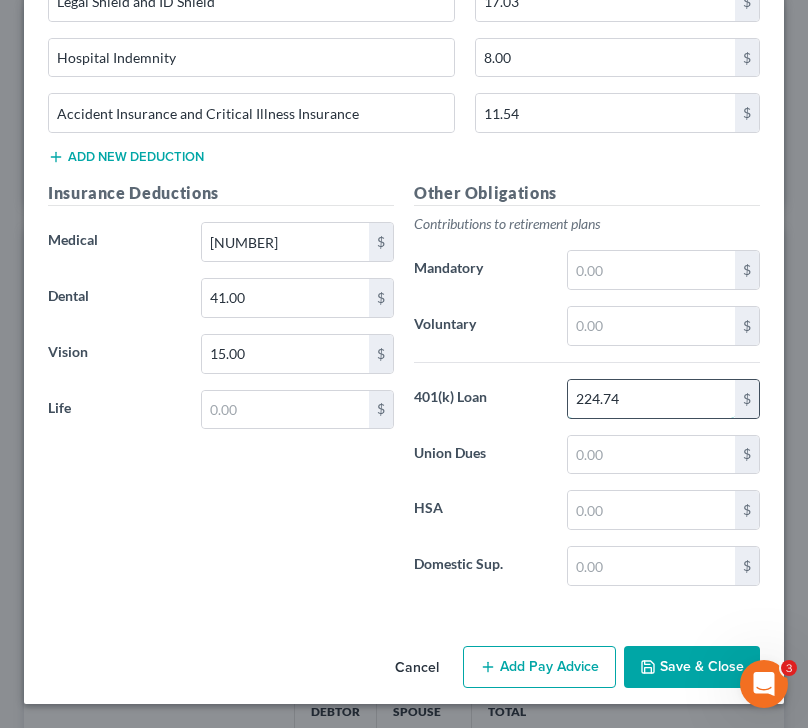 click on "224.74" at bounding box center (652, 399) 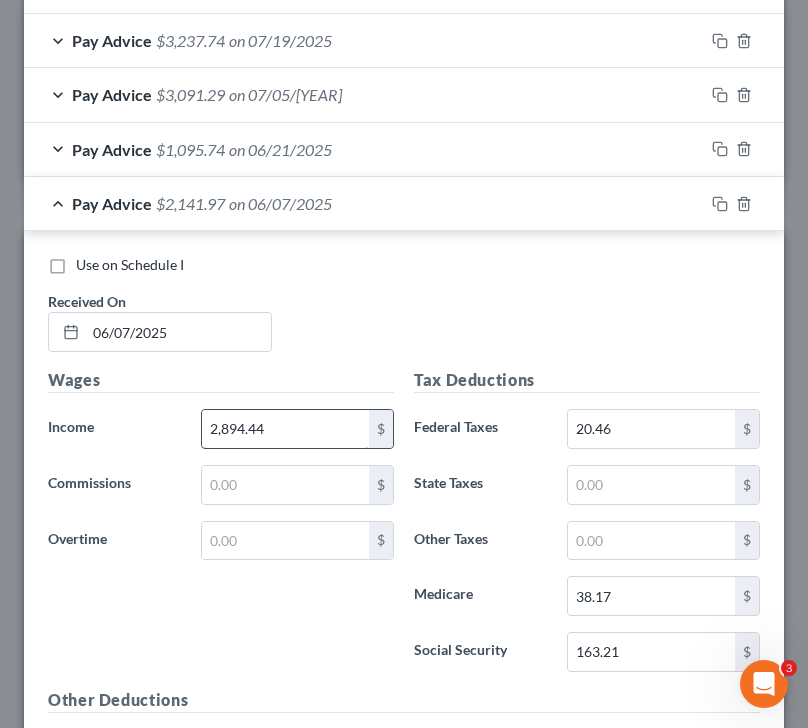 scroll, scrollTop: 880, scrollLeft: 0, axis: vertical 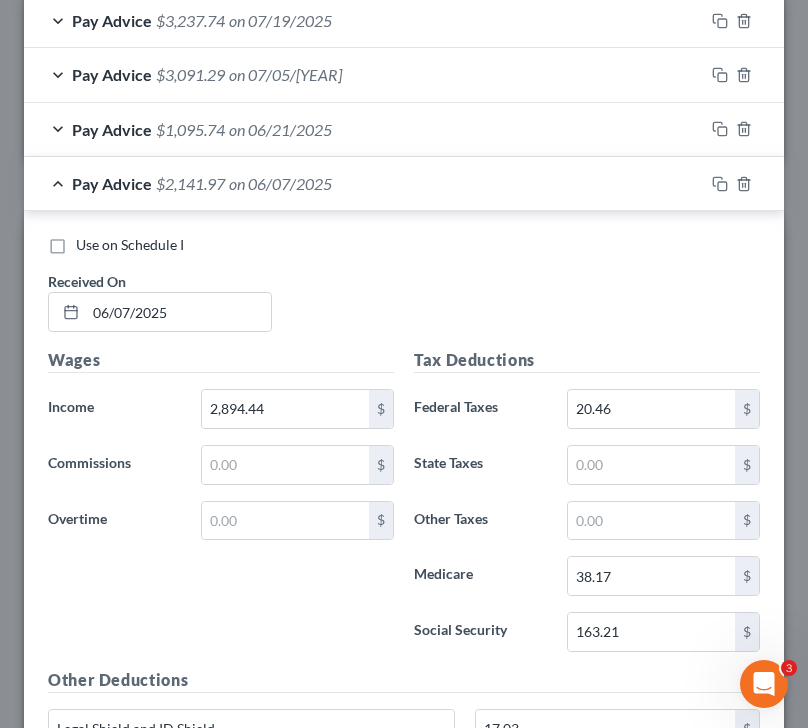 click on "Pay Advice $[AMOUNT] on [DATE]" at bounding box center [364, 183] 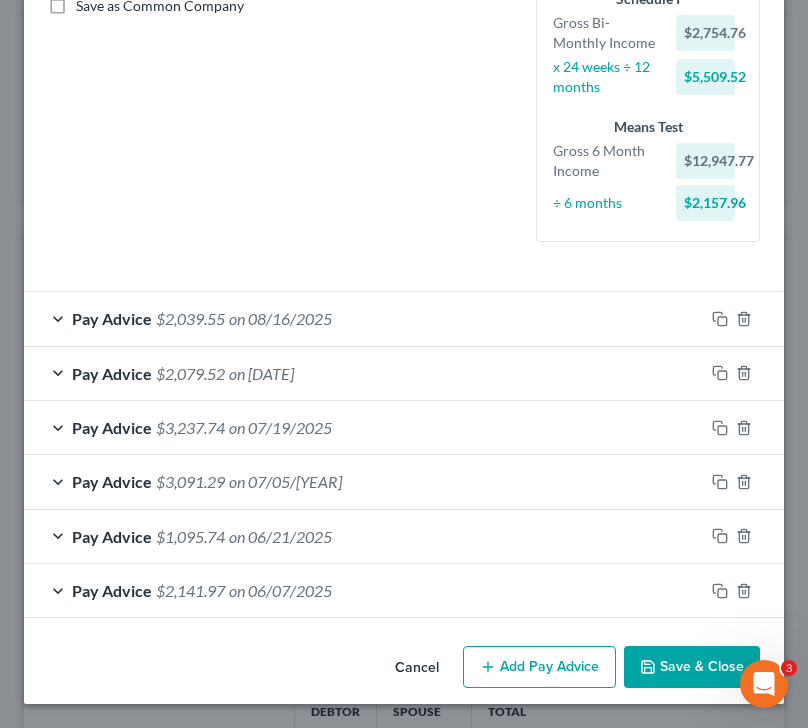 scroll, scrollTop: 473, scrollLeft: 0, axis: vertical 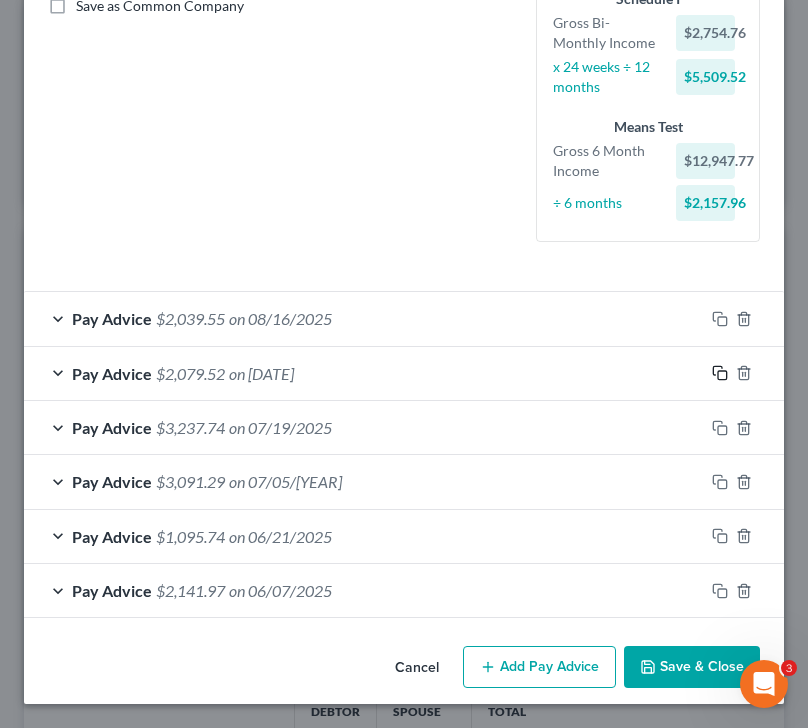 click 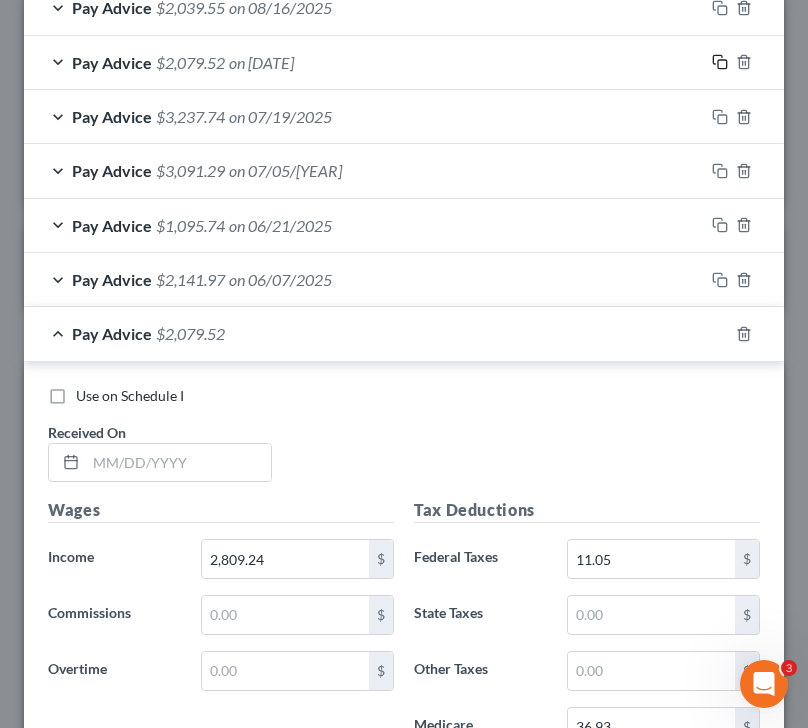 scroll, scrollTop: 938, scrollLeft: 0, axis: vertical 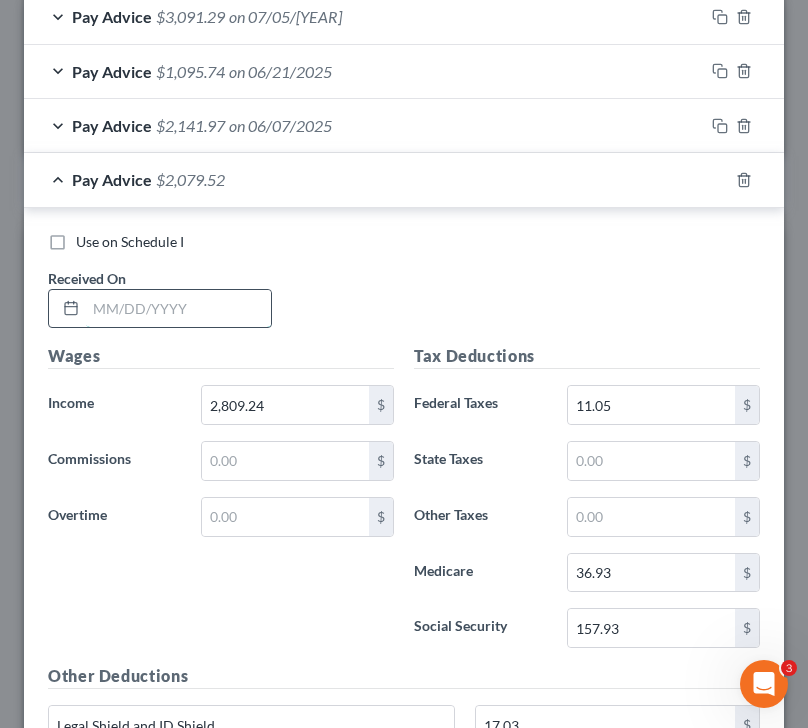 click at bounding box center [178, 309] 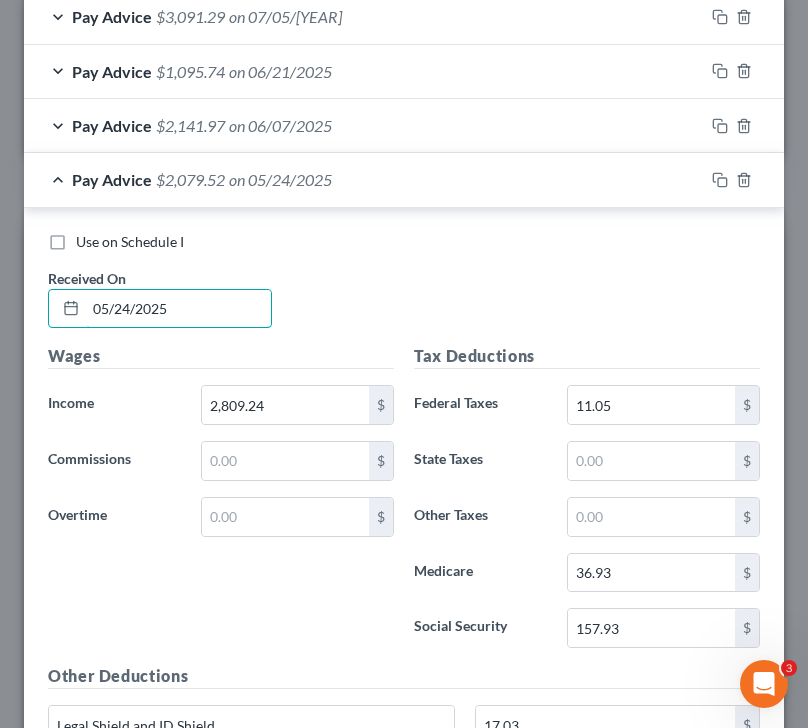 scroll, scrollTop: 1089, scrollLeft: 0, axis: vertical 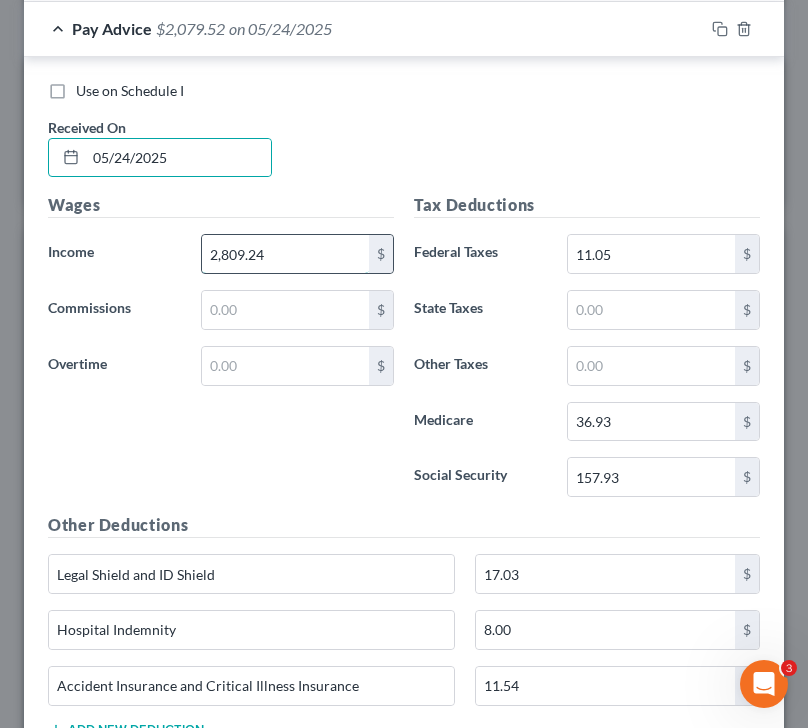 click on "2,809.24" at bounding box center [286, 254] 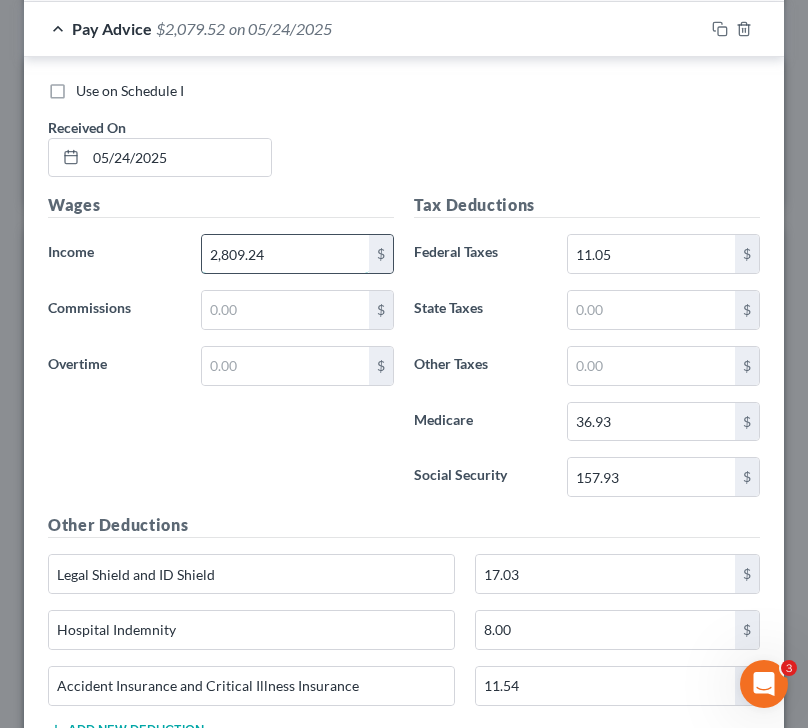 click on "2,809.24" at bounding box center (286, 254) 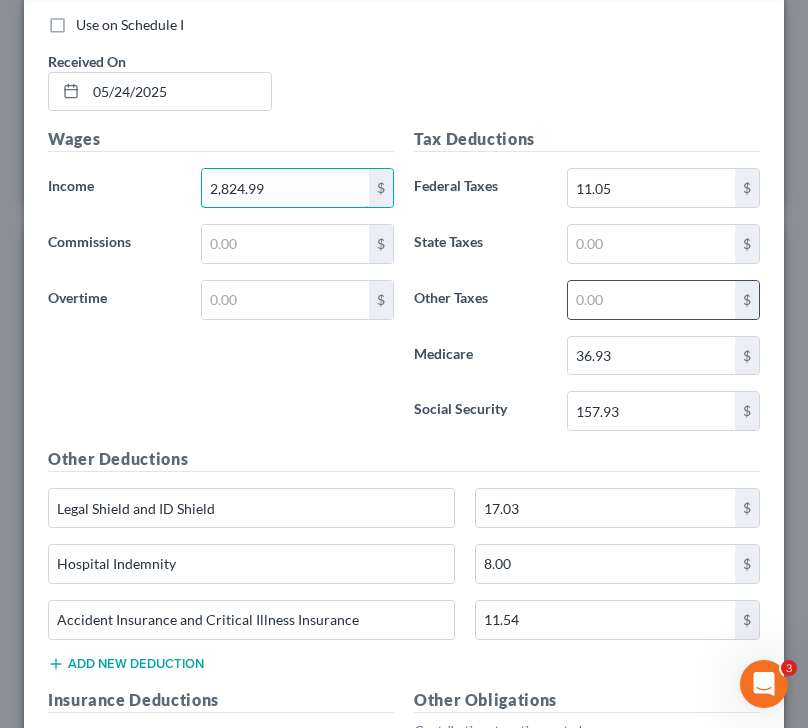 scroll, scrollTop: 1166, scrollLeft: 0, axis: vertical 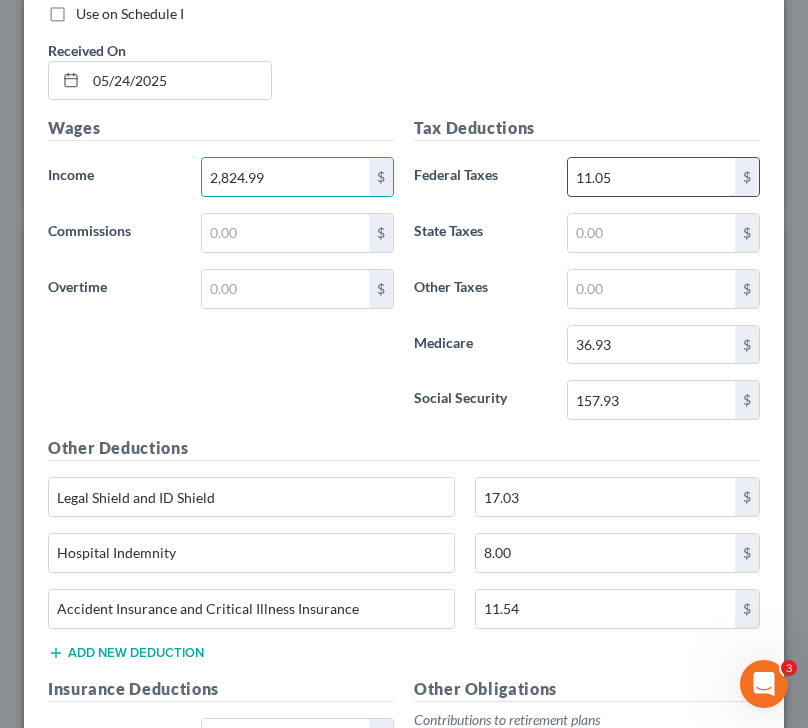 click on "11.05" at bounding box center [652, 177] 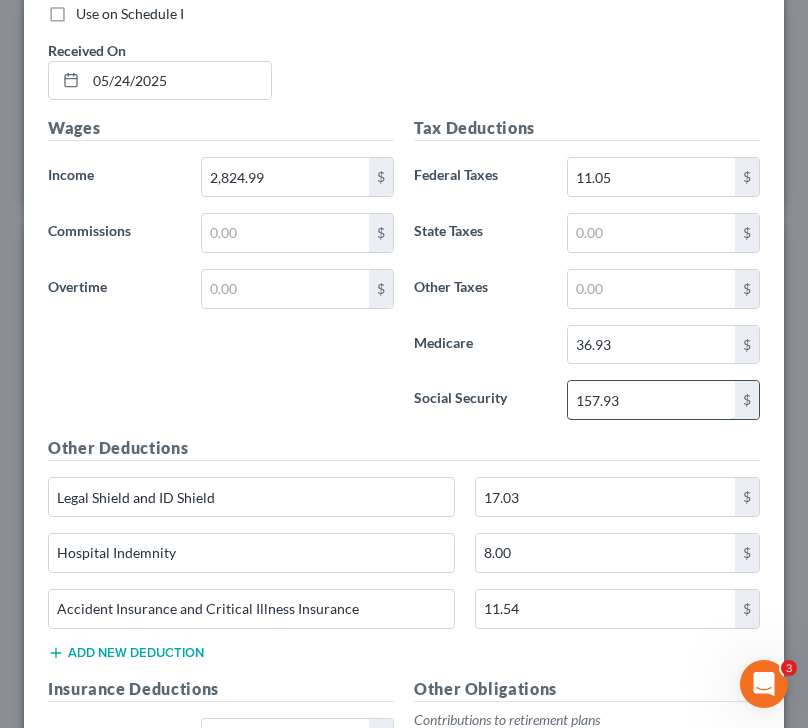 click on "157.93" at bounding box center (652, 400) 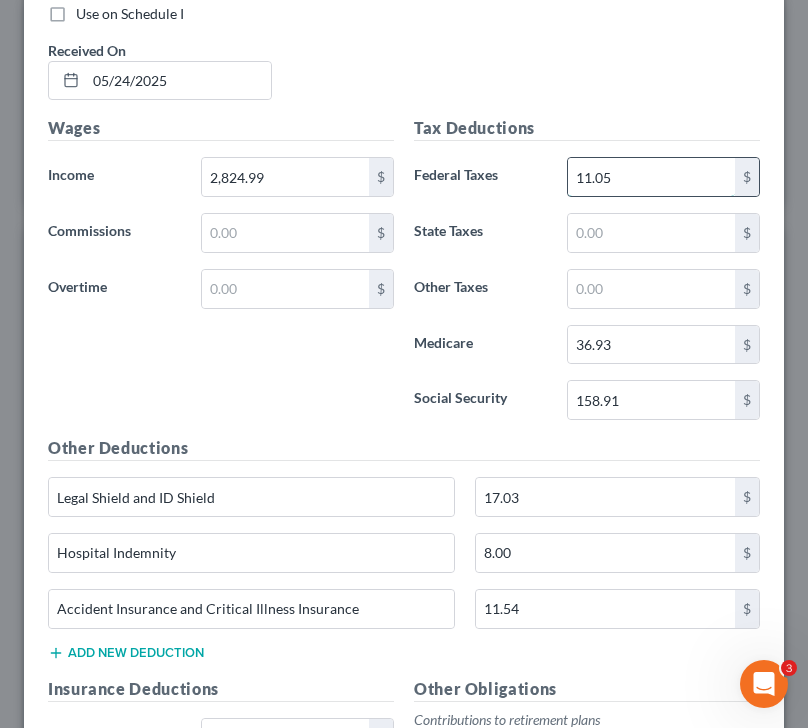 click on "11.05" at bounding box center [652, 177] 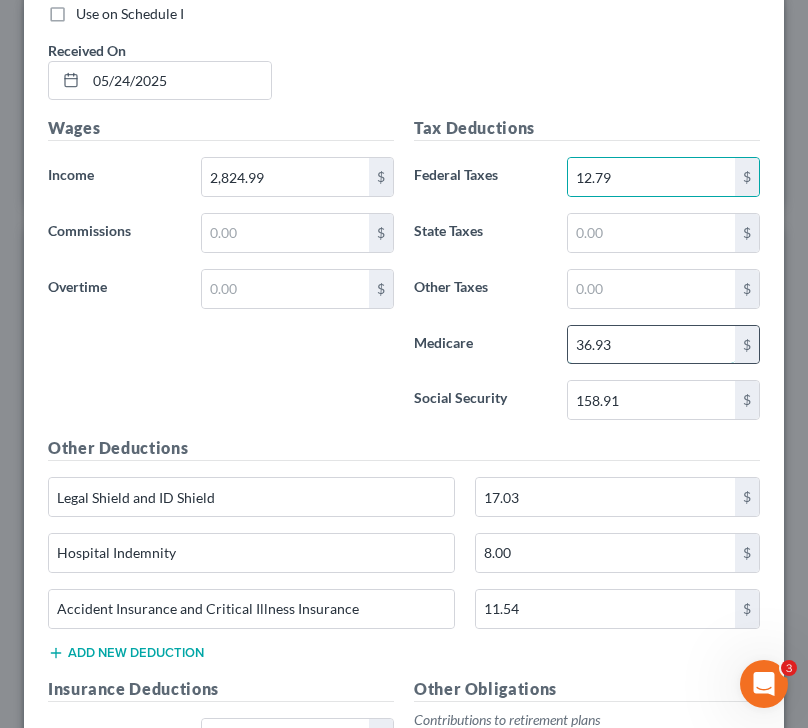 click on "36.93" at bounding box center [652, 345] 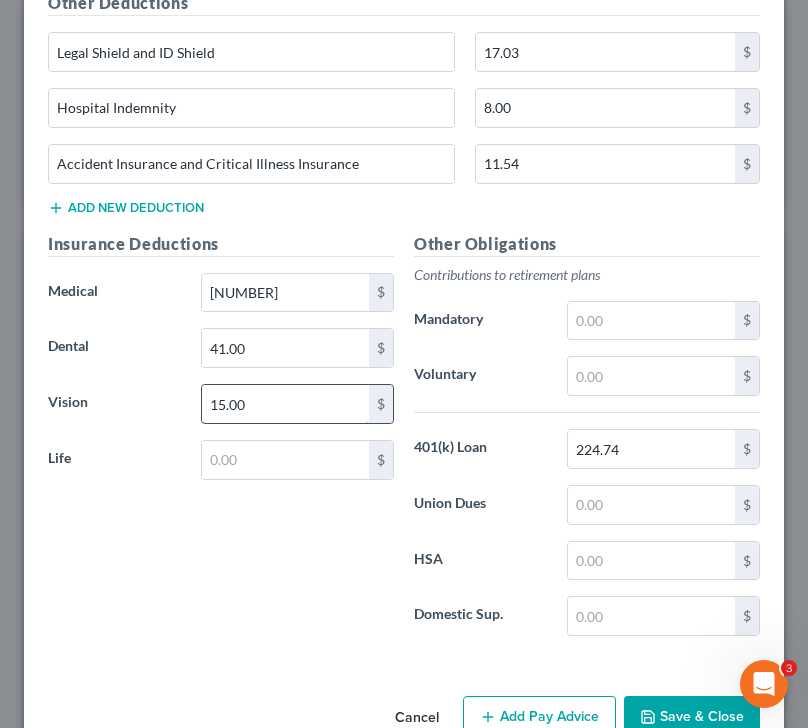 scroll, scrollTop: 1612, scrollLeft: 0, axis: vertical 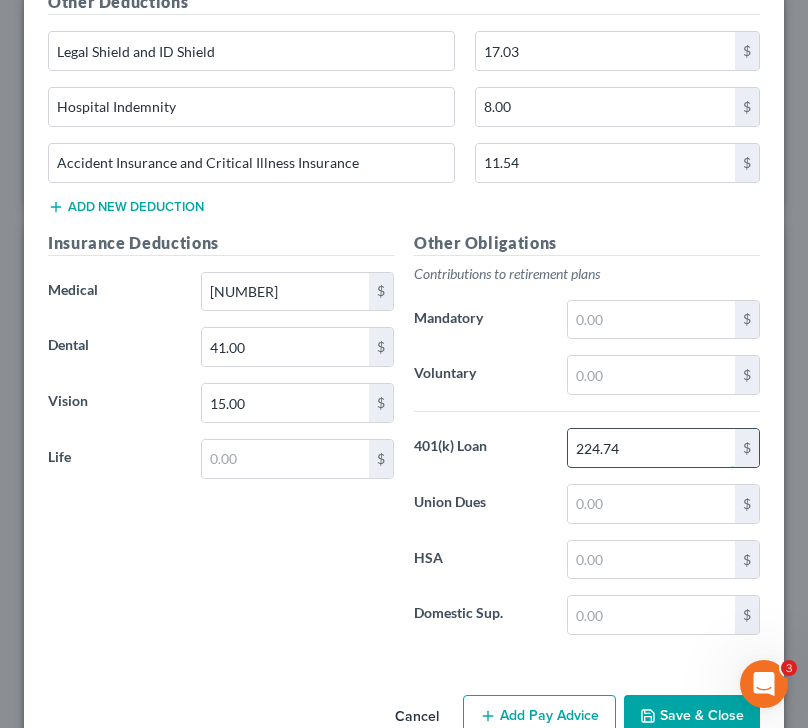 click on "224.74" at bounding box center (652, 448) 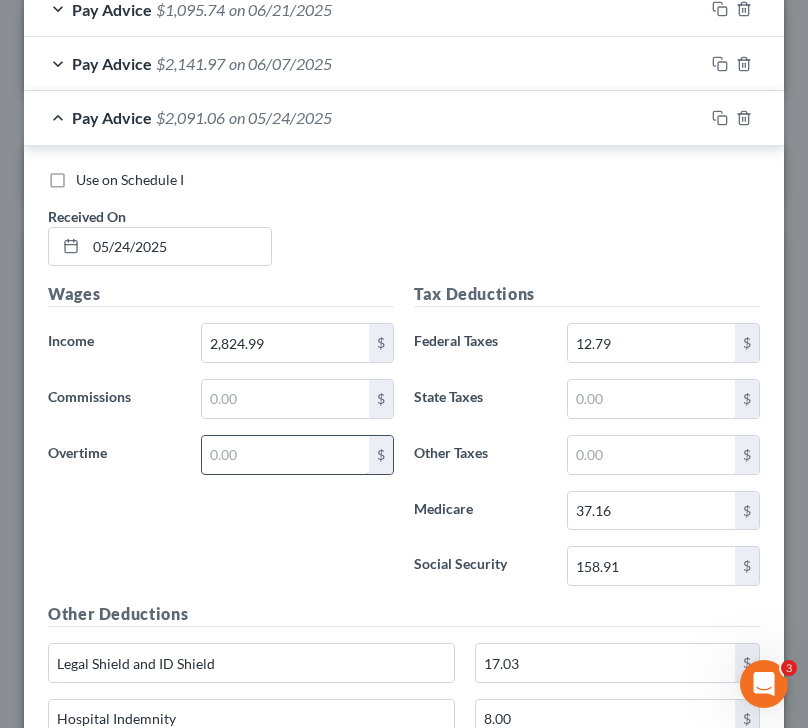 scroll, scrollTop: 974, scrollLeft: 0, axis: vertical 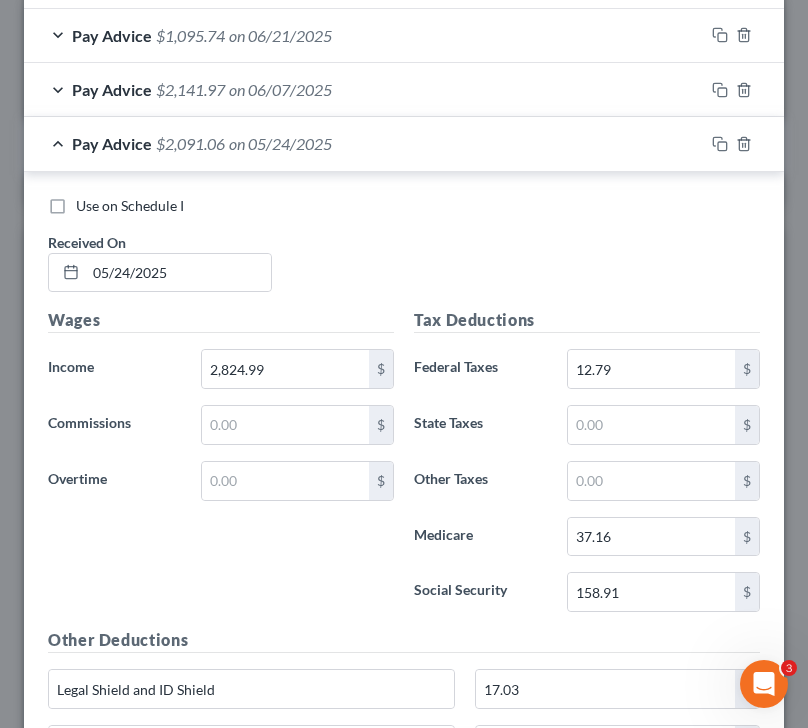click on "Pay Advice $[AMOUNT] on [DATE]" at bounding box center (364, 143) 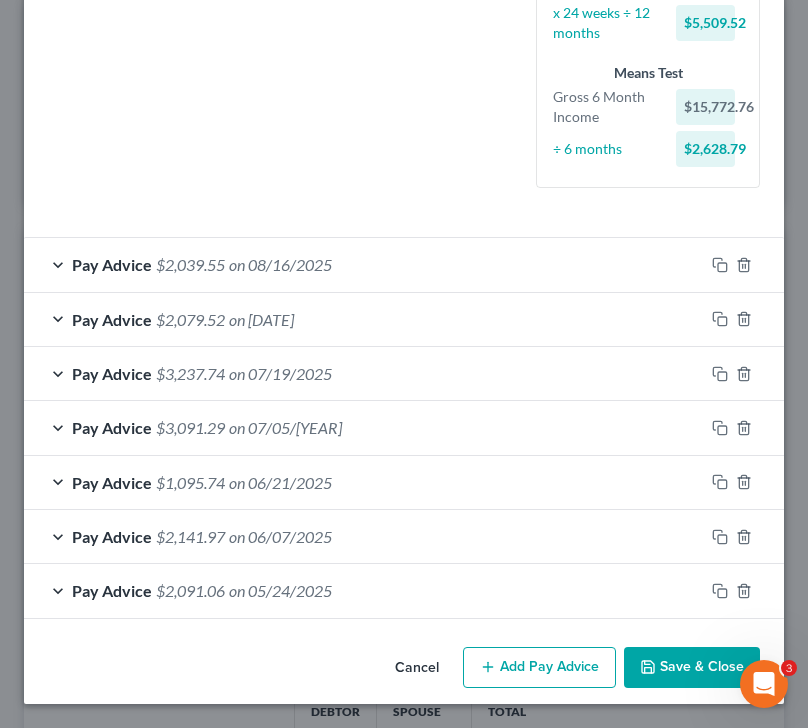 scroll, scrollTop: 527, scrollLeft: 0, axis: vertical 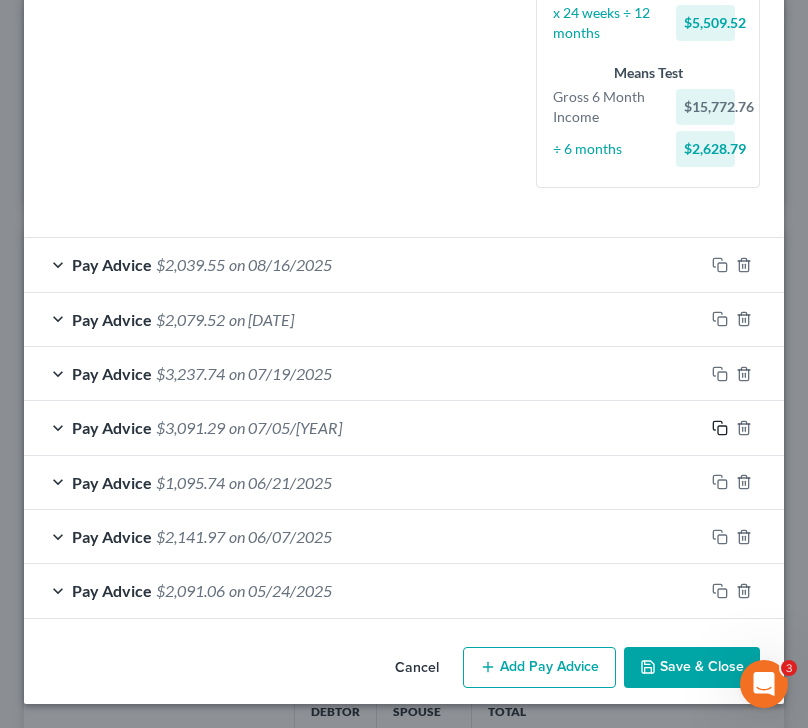 click 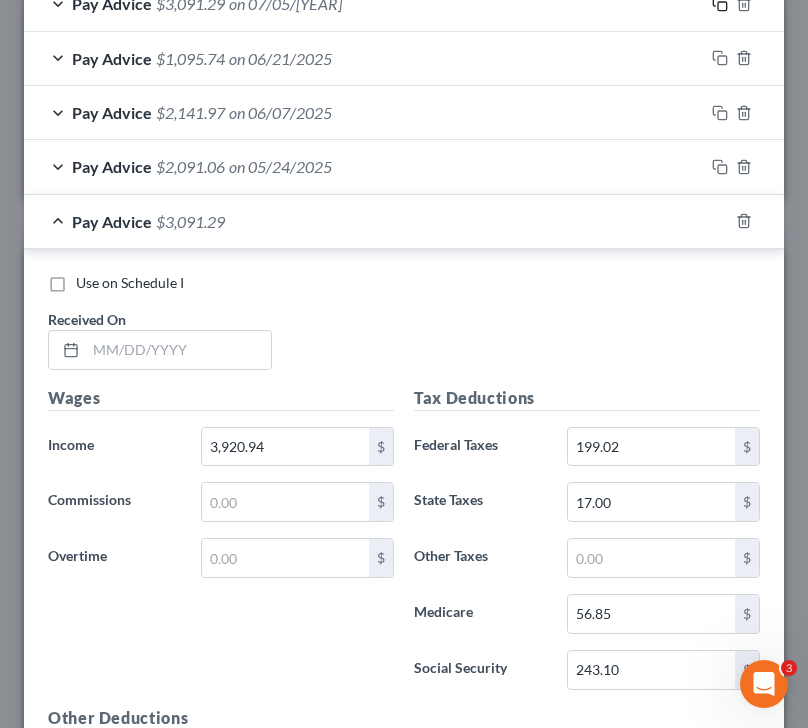 scroll, scrollTop: 1137, scrollLeft: 0, axis: vertical 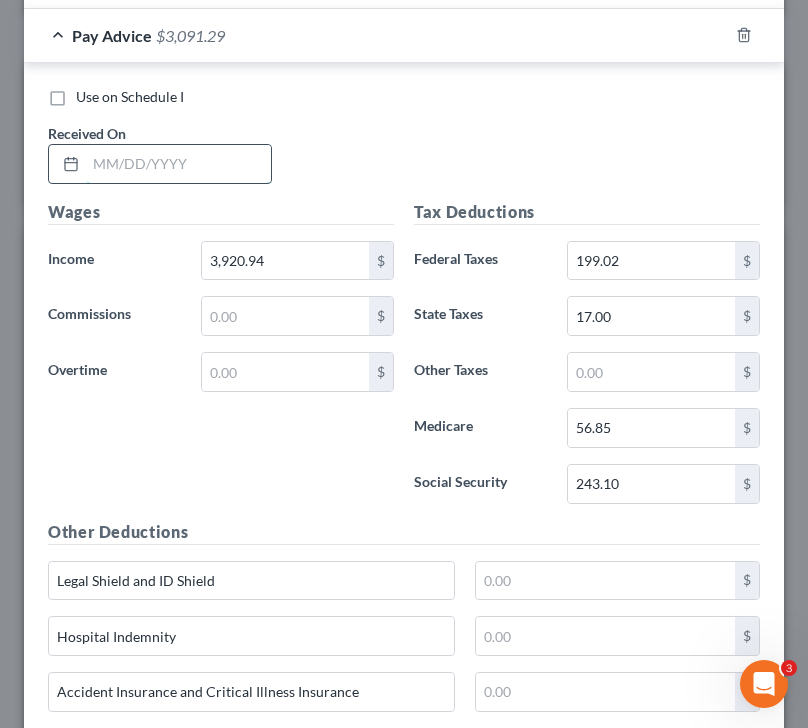 click at bounding box center (178, 164) 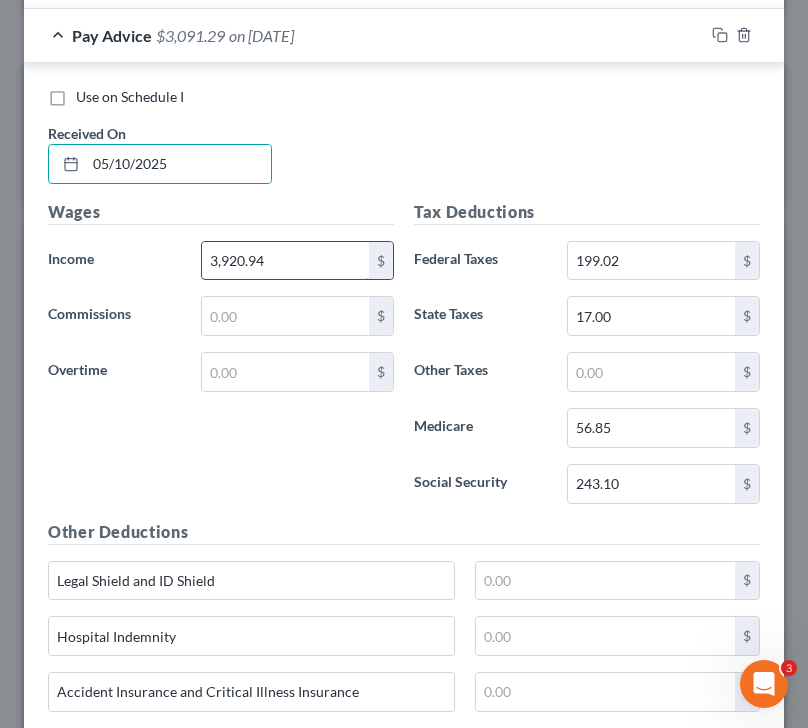 click on "3,920.94" at bounding box center [286, 261] 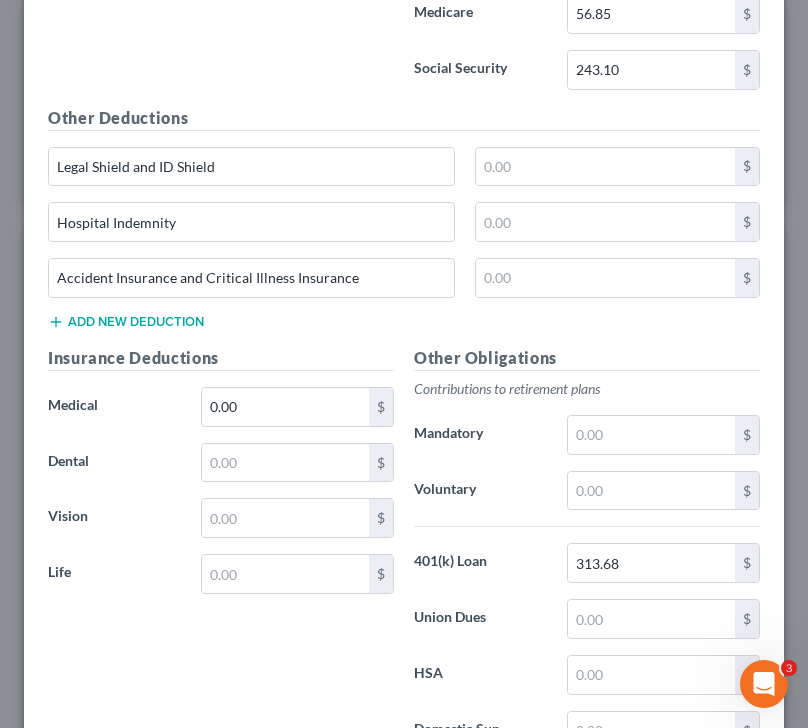 scroll, scrollTop: 1552, scrollLeft: 0, axis: vertical 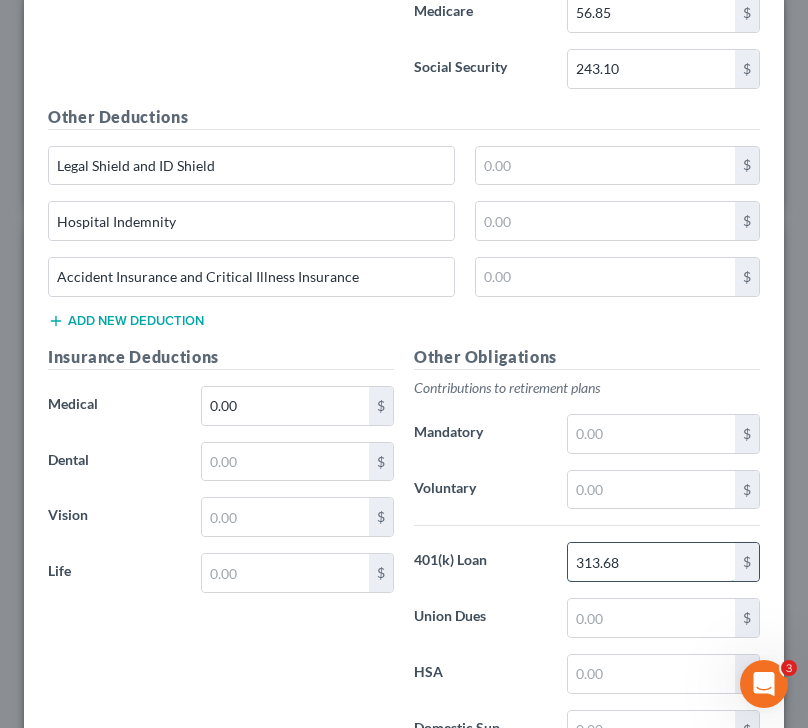 click on "313.68" at bounding box center (652, 562) 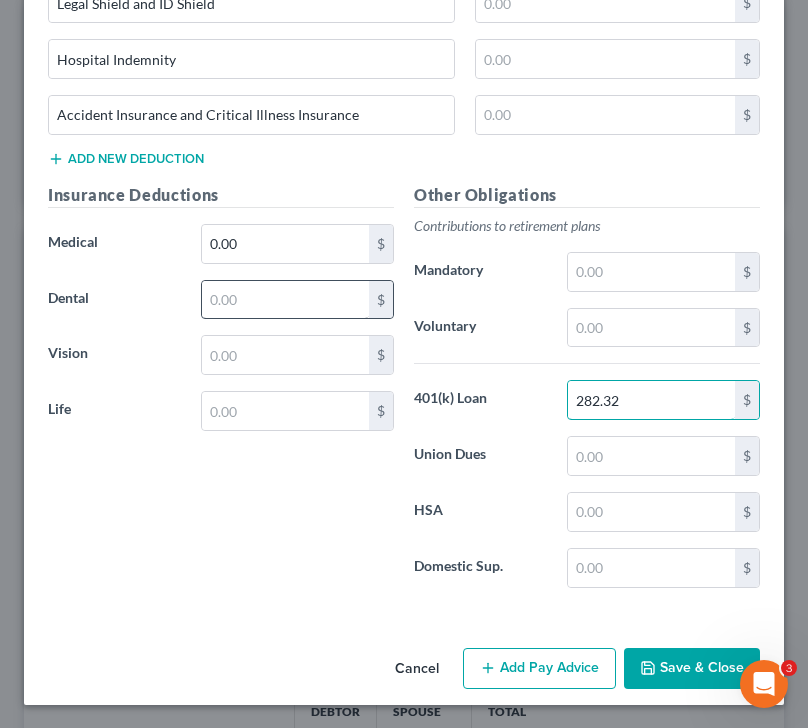 scroll, scrollTop: 1715, scrollLeft: 0, axis: vertical 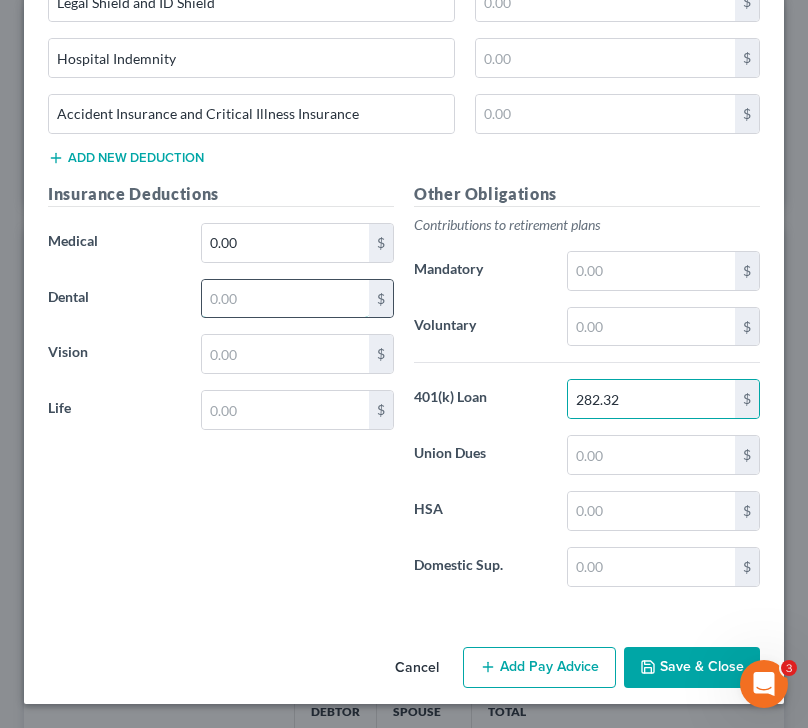 click at bounding box center (286, 299) 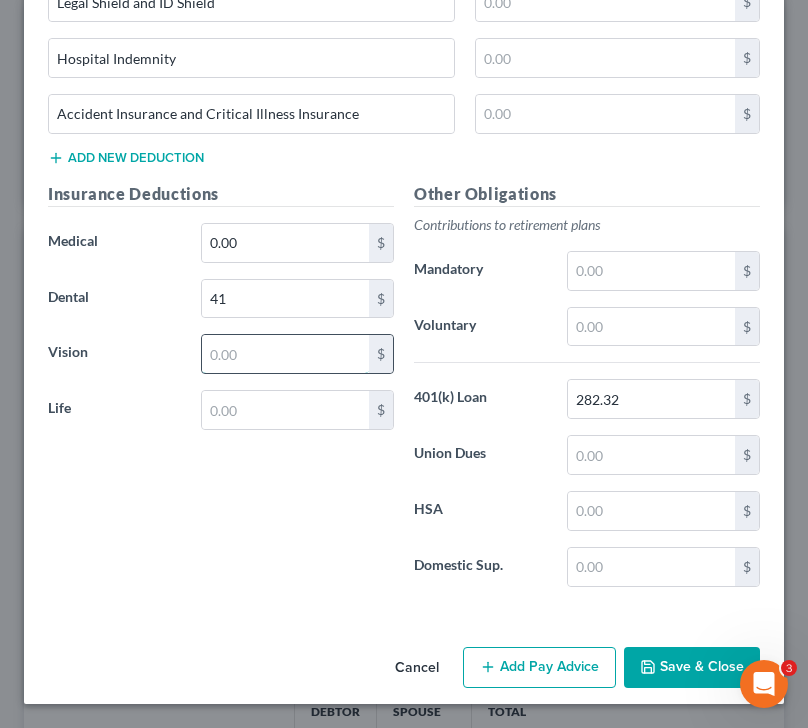 click at bounding box center [286, 354] 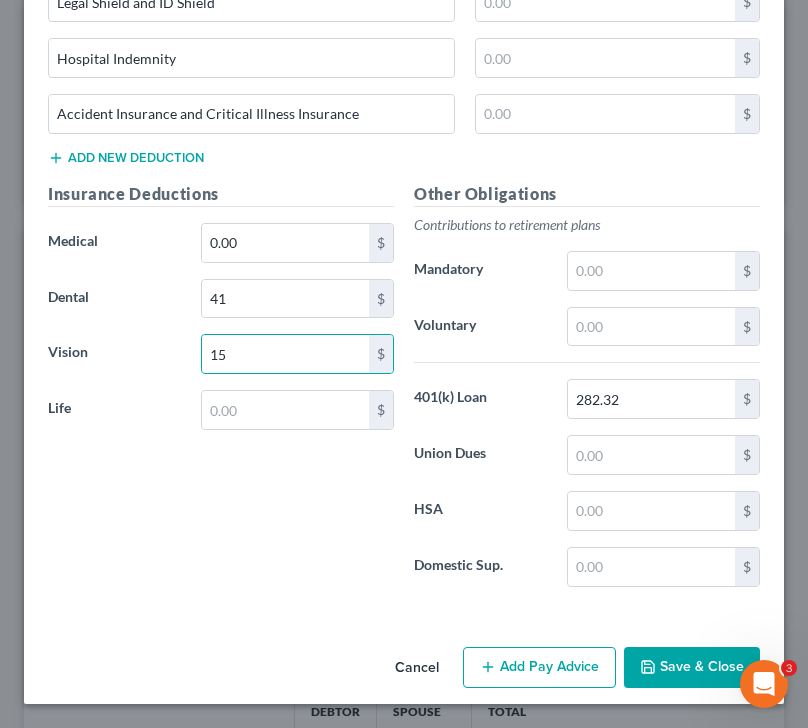 click on "Insurance Deductions Medical 0.00 $ Dental 41 $ Vision 15 $ Life $" at bounding box center (221, 392) 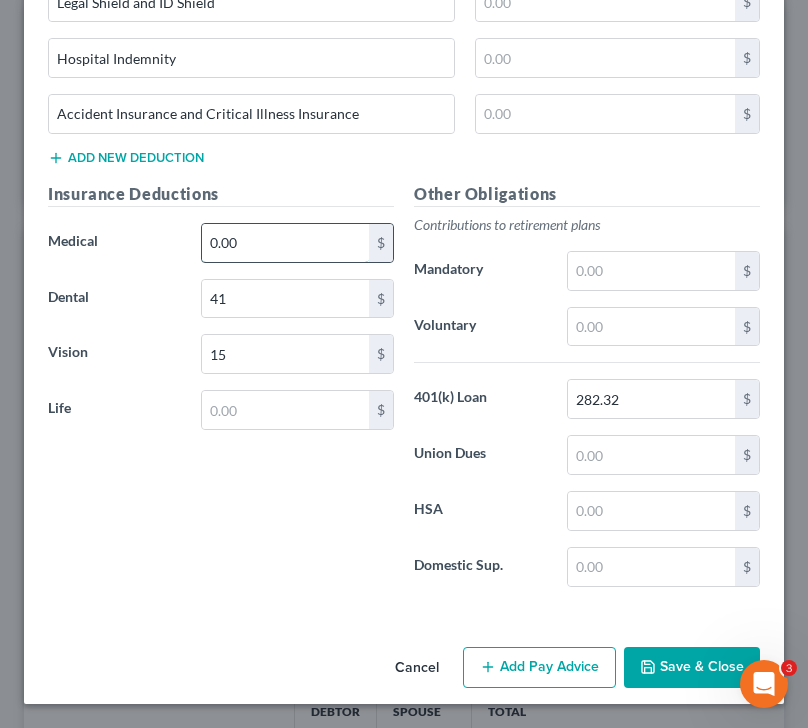 click on "0.00" at bounding box center [286, 243] 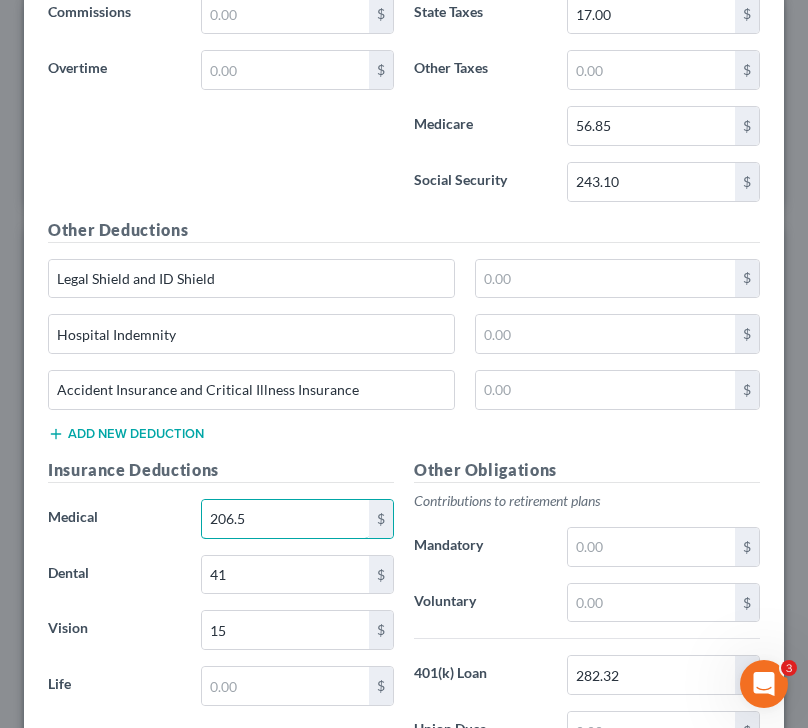 scroll, scrollTop: 1416, scrollLeft: 0, axis: vertical 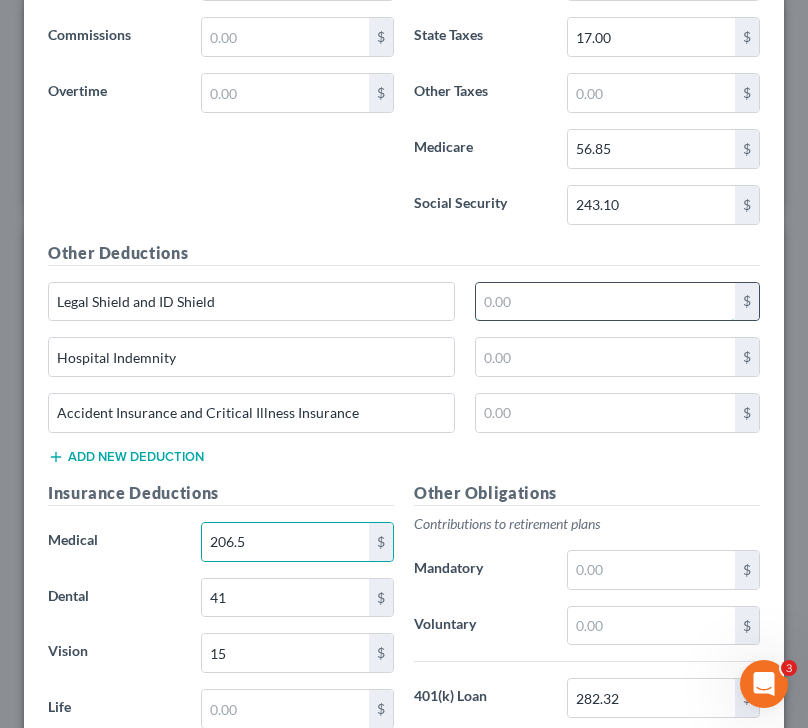 click at bounding box center (605, 302) 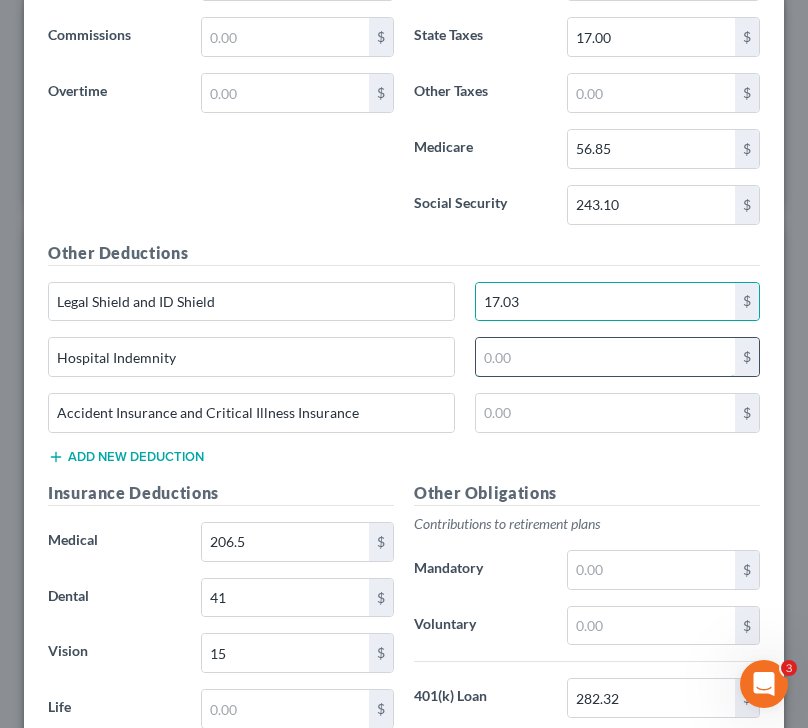 click at bounding box center [605, 357] 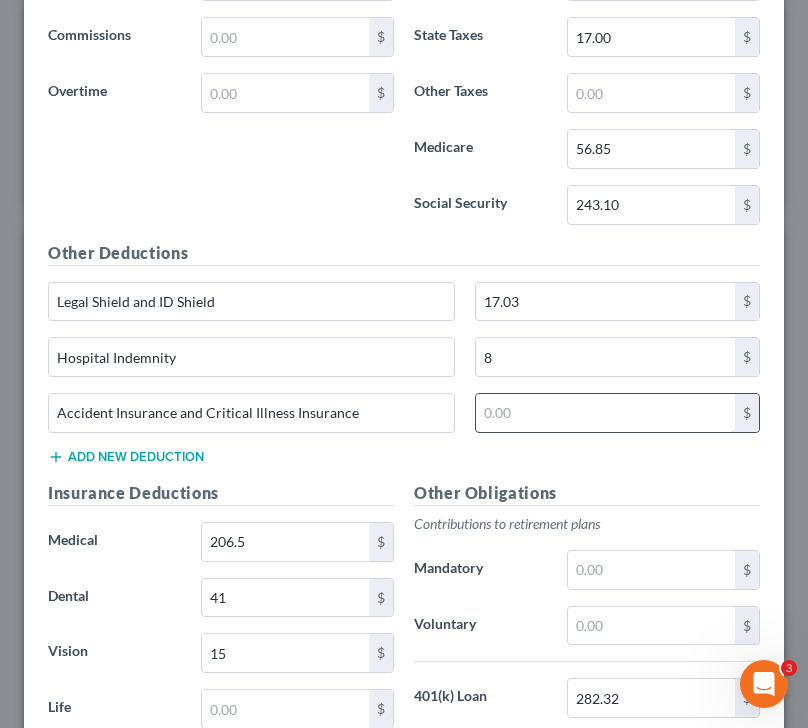 click at bounding box center (605, 413) 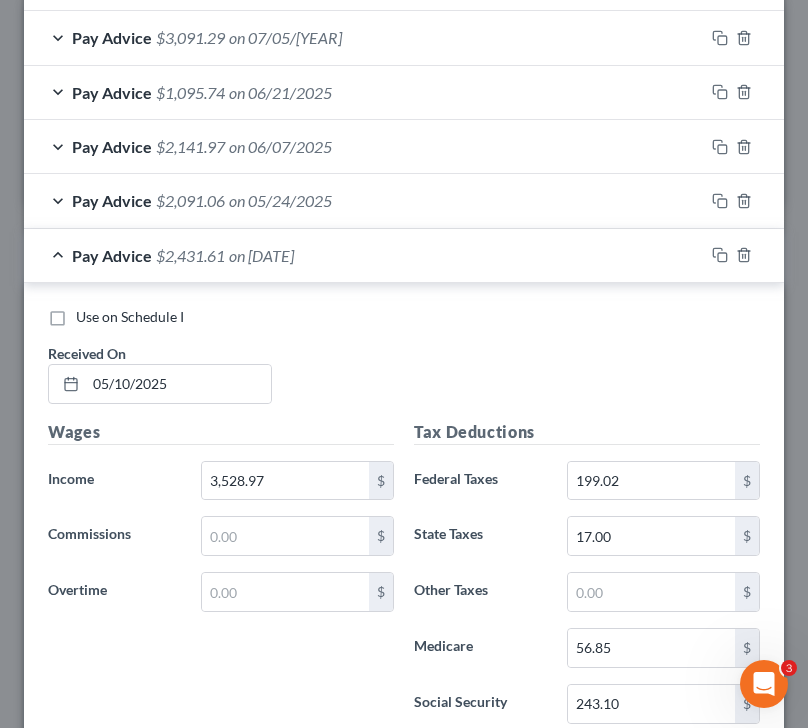 scroll, scrollTop: 899, scrollLeft: 0, axis: vertical 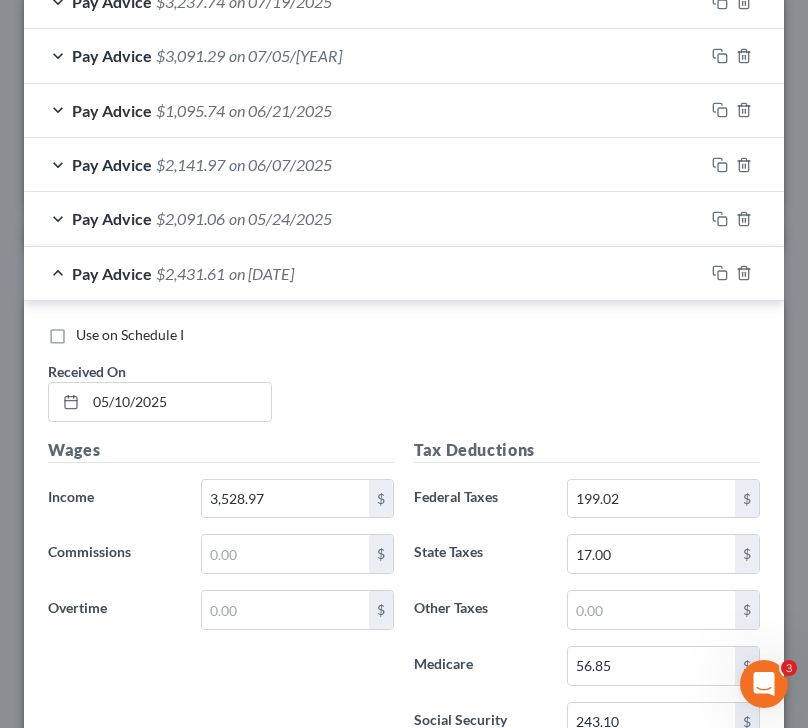 click on "on 05/24/2025" at bounding box center (280, 218) 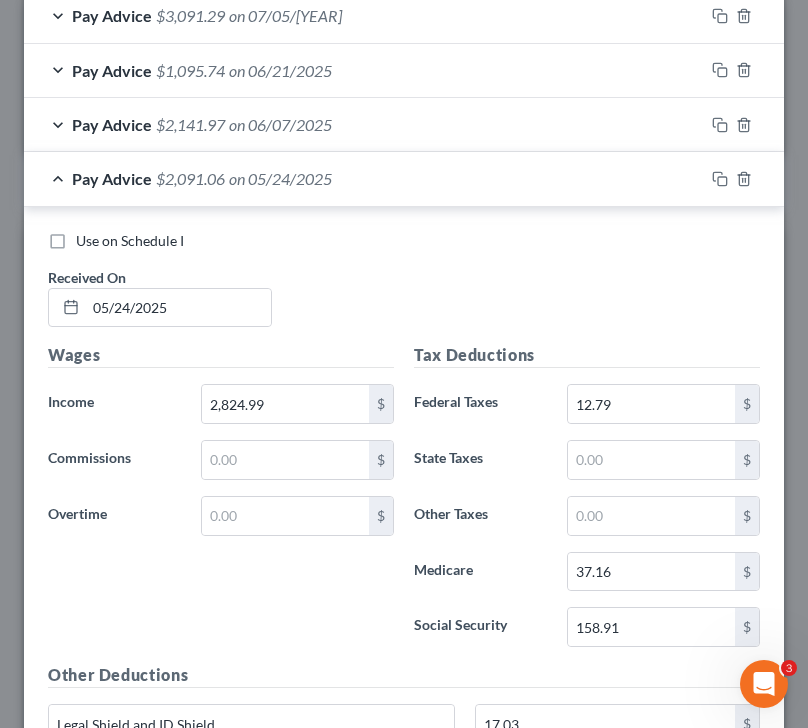 click on "Pay Advice" at bounding box center [112, 178] 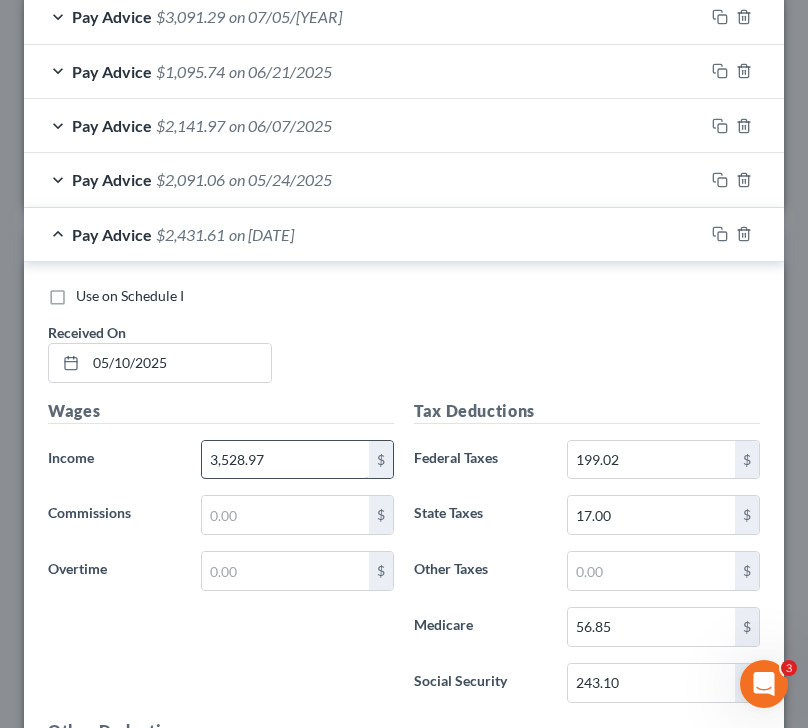 scroll, scrollTop: 969, scrollLeft: 0, axis: vertical 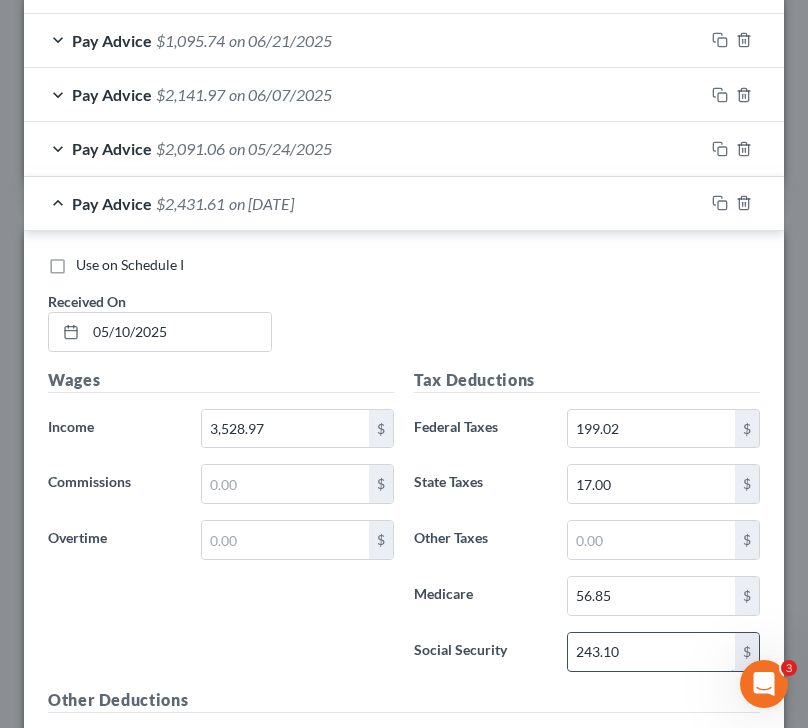 click on "243.10" at bounding box center [652, 652] 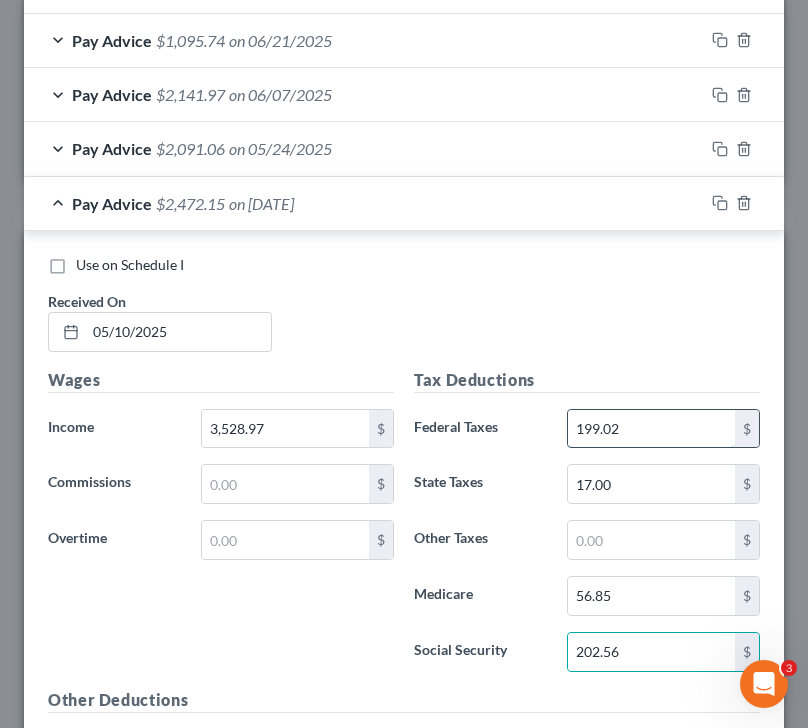 click on "199.02" at bounding box center (652, 429) 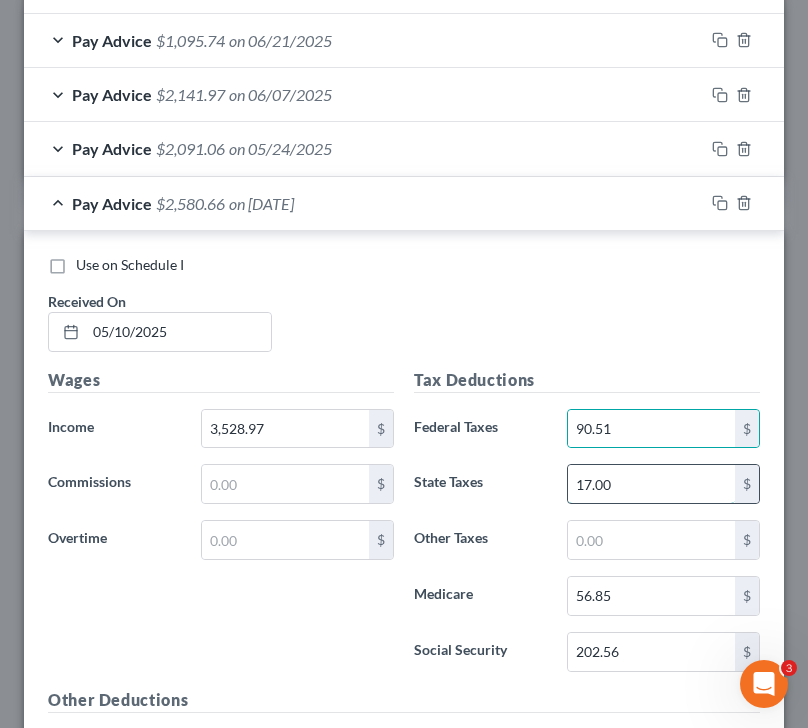 click on "17.00" at bounding box center [652, 484] 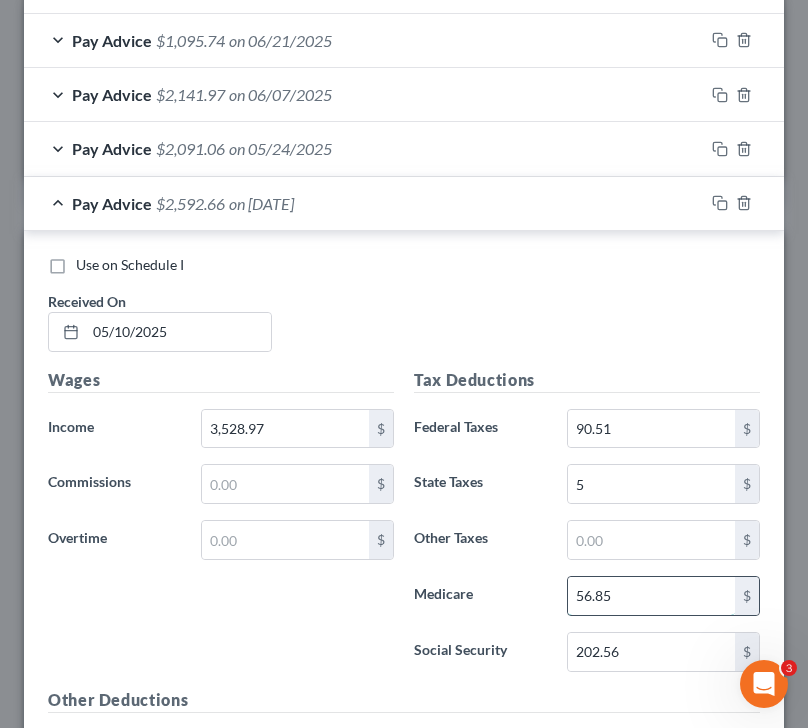 click on "56.85" at bounding box center (652, 596) 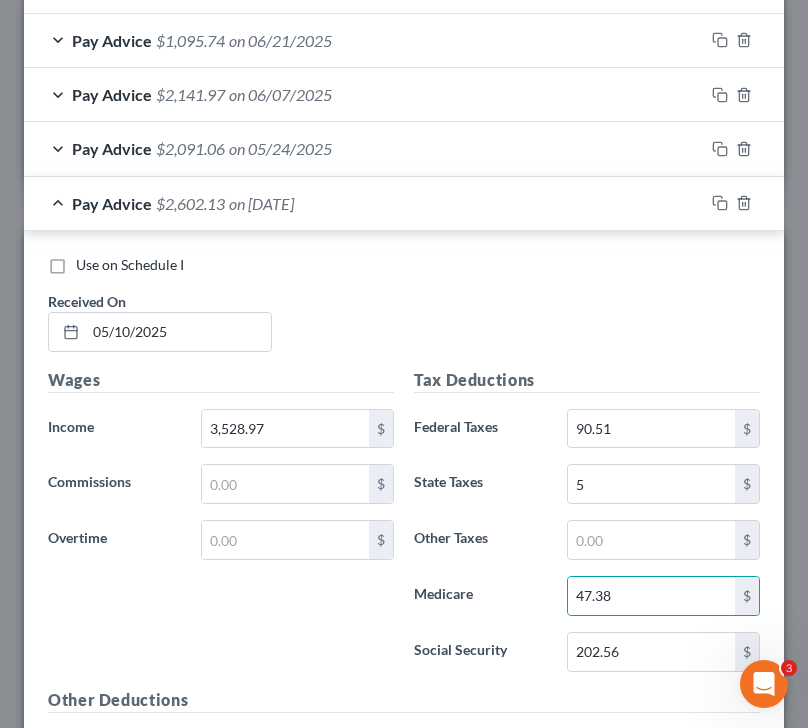 click on "Pay Advice $[AMOUNT] on [DATE]" at bounding box center [364, 203] 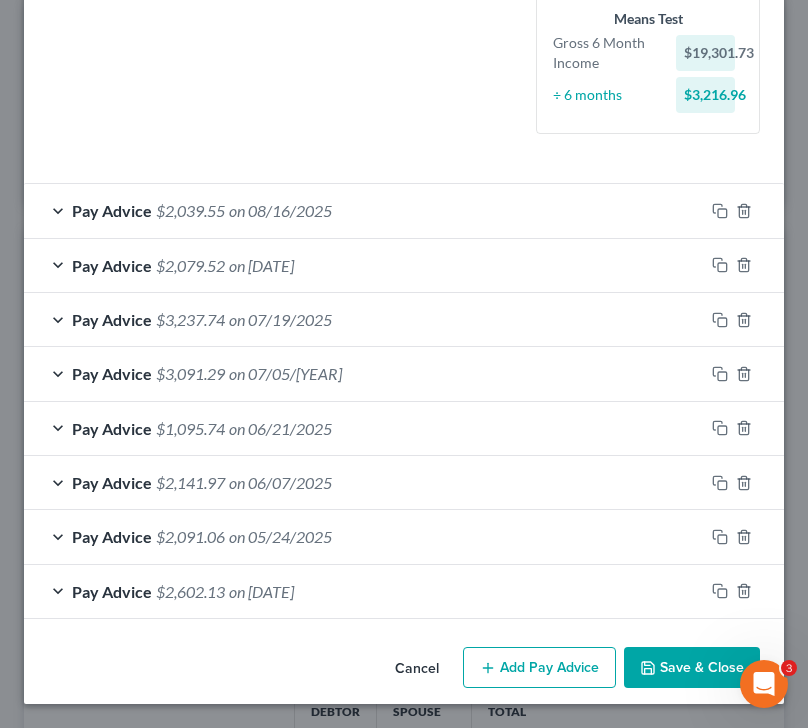scroll, scrollTop: 581, scrollLeft: 0, axis: vertical 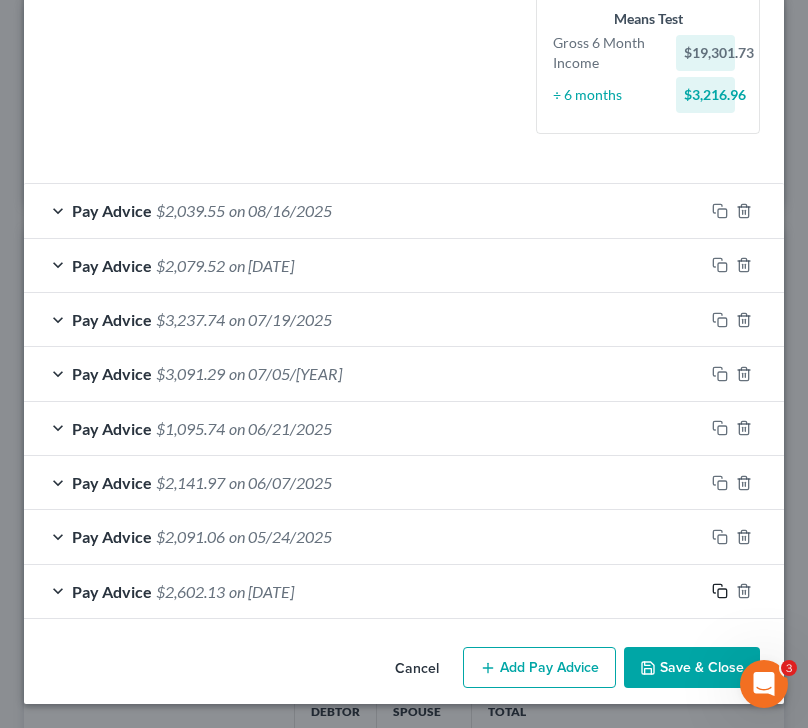 click 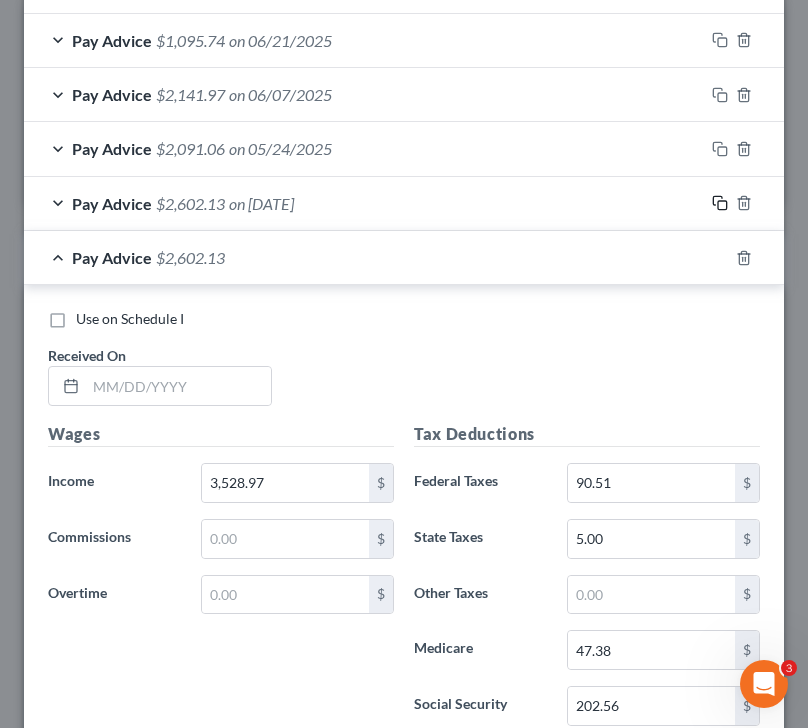 scroll, scrollTop: 1005, scrollLeft: 0, axis: vertical 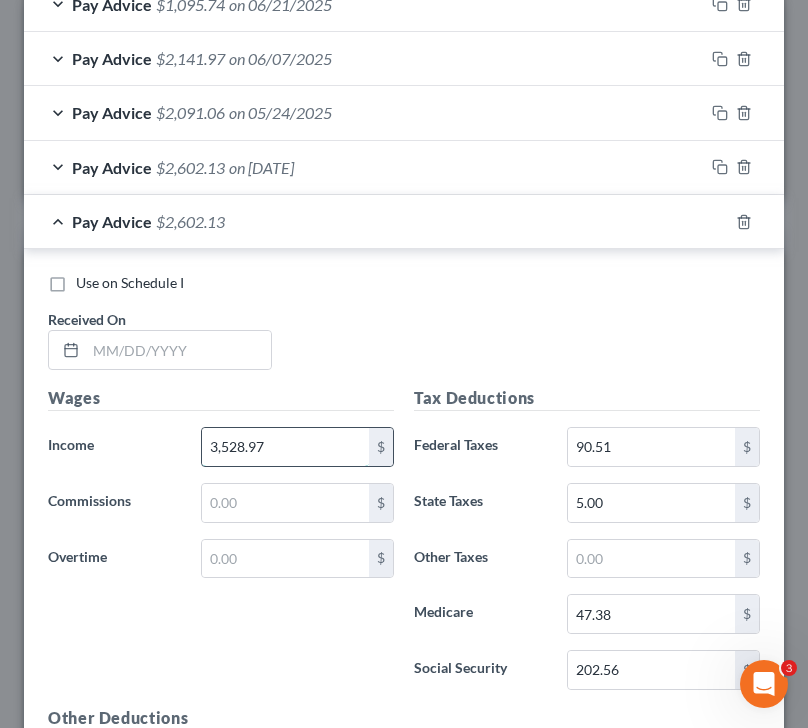 click on "3,528.97" at bounding box center [286, 447] 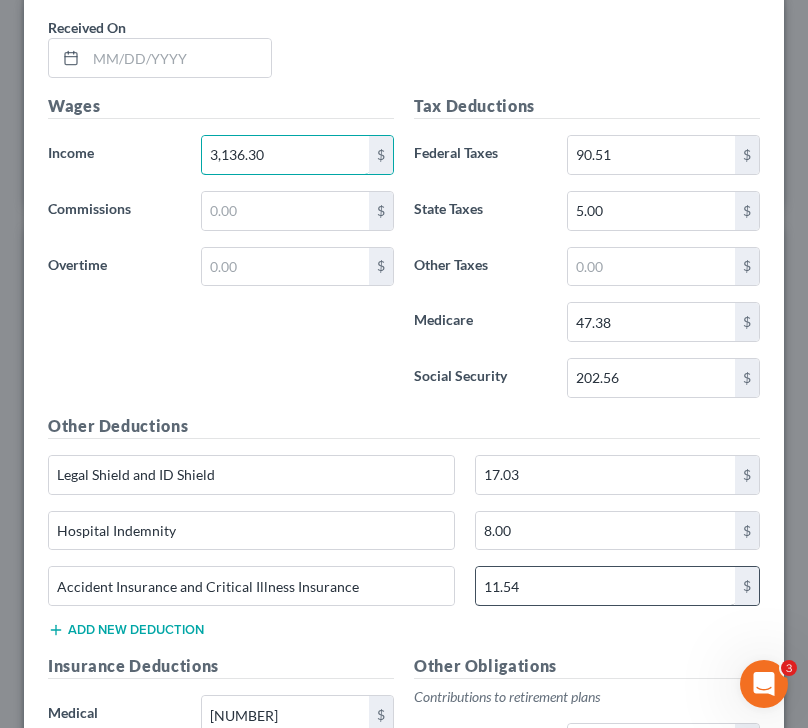 scroll, scrollTop: 1298, scrollLeft: 0, axis: vertical 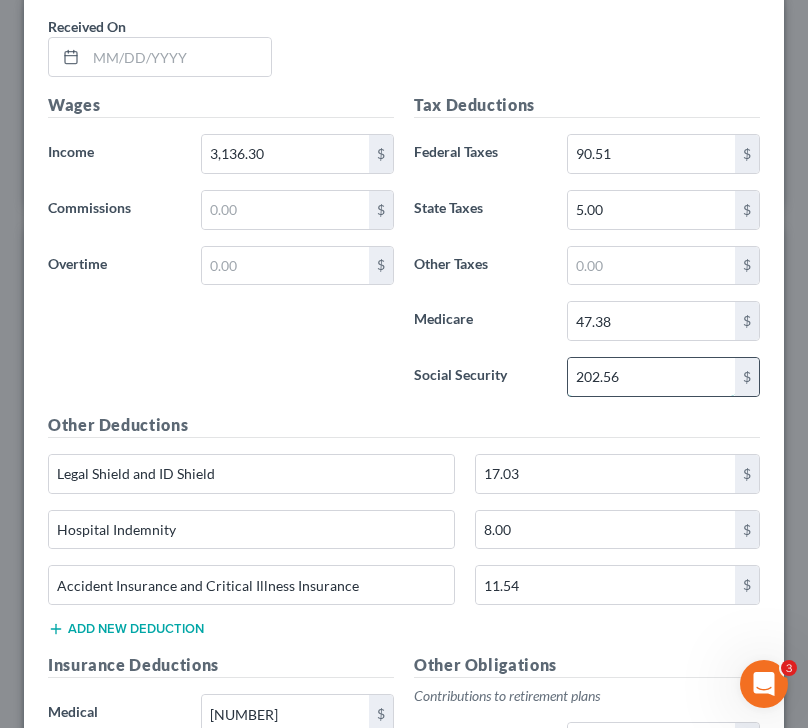 click on "202.56" at bounding box center [652, 377] 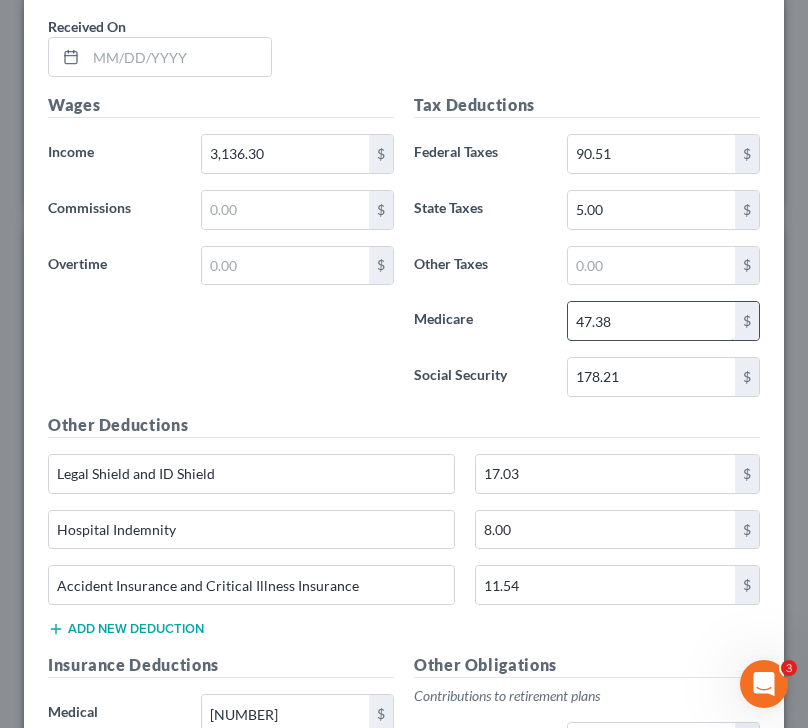 click on "47.38" at bounding box center [652, 321] 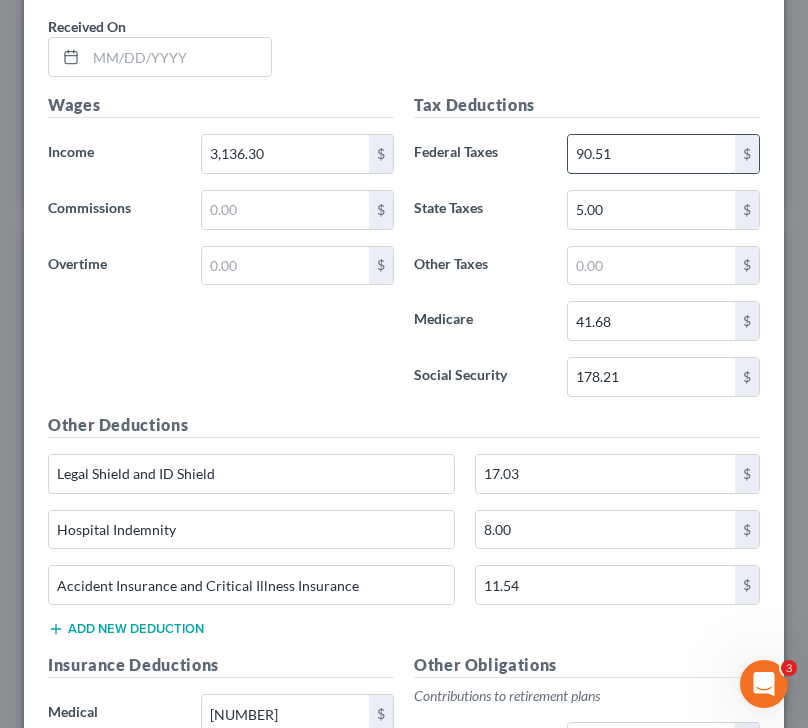 click on "90.51" at bounding box center [652, 154] 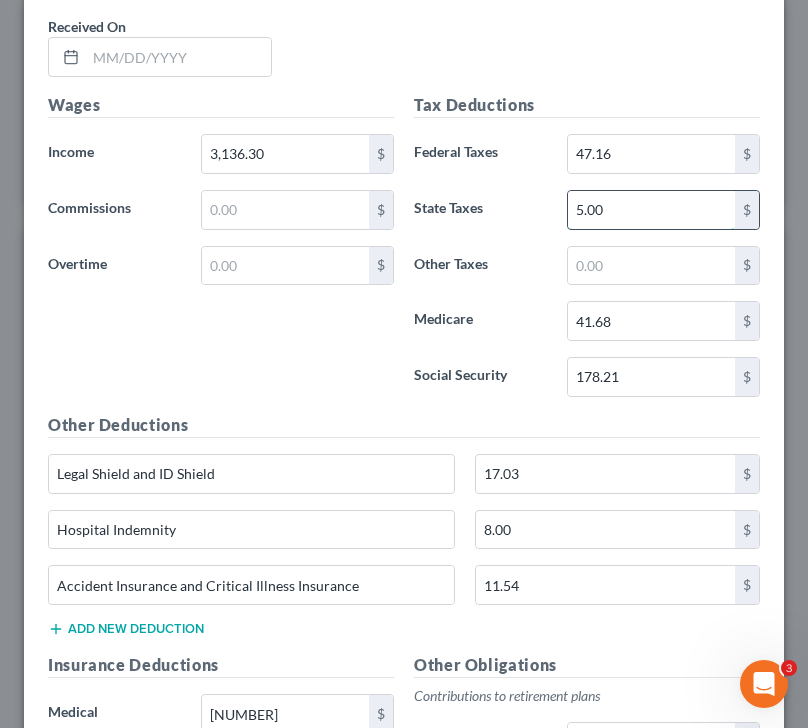 click on "5.00" at bounding box center (652, 210) 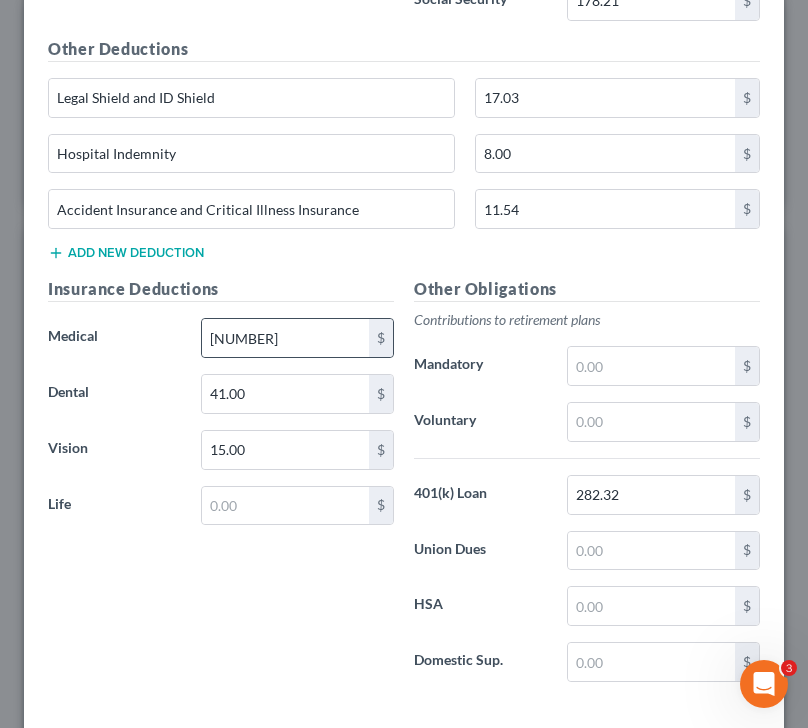 scroll, scrollTop: 1683, scrollLeft: 0, axis: vertical 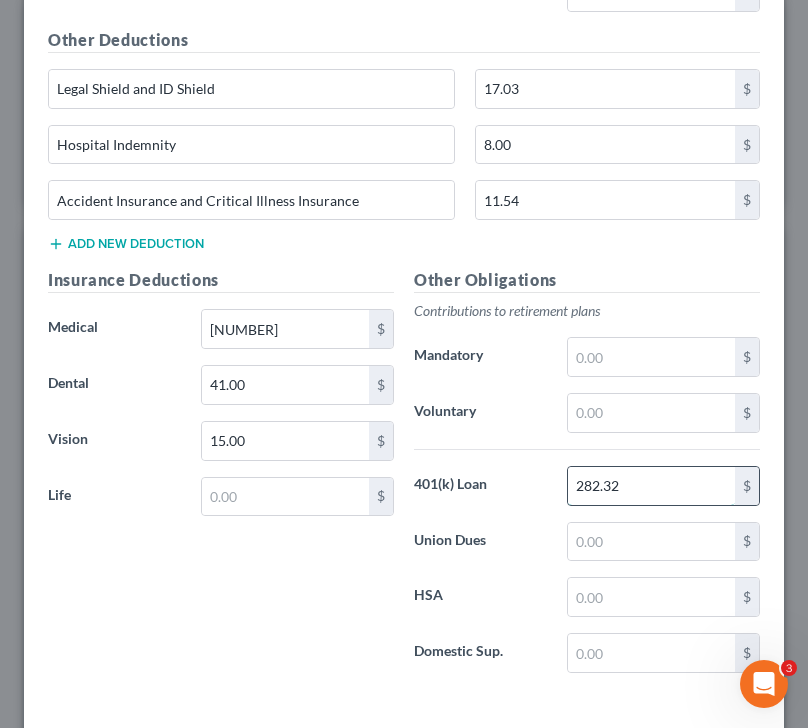 click on "282.32" at bounding box center [652, 486] 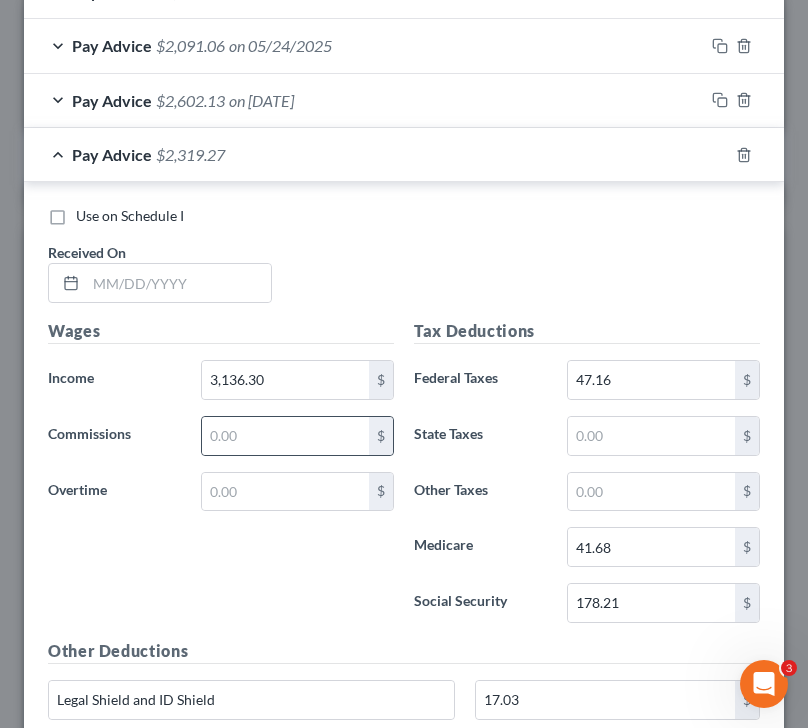 scroll, scrollTop: 1072, scrollLeft: 0, axis: vertical 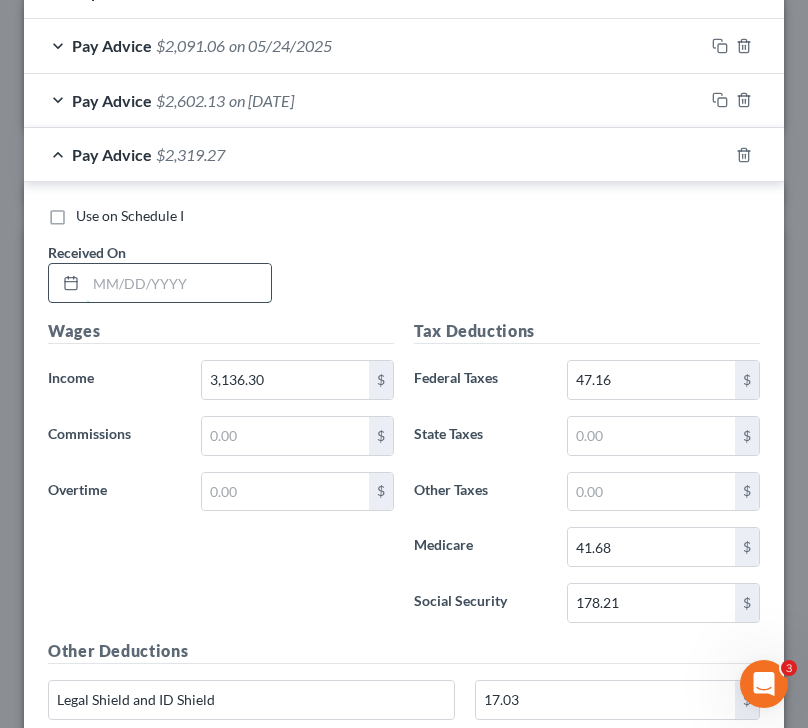 click at bounding box center [178, 283] 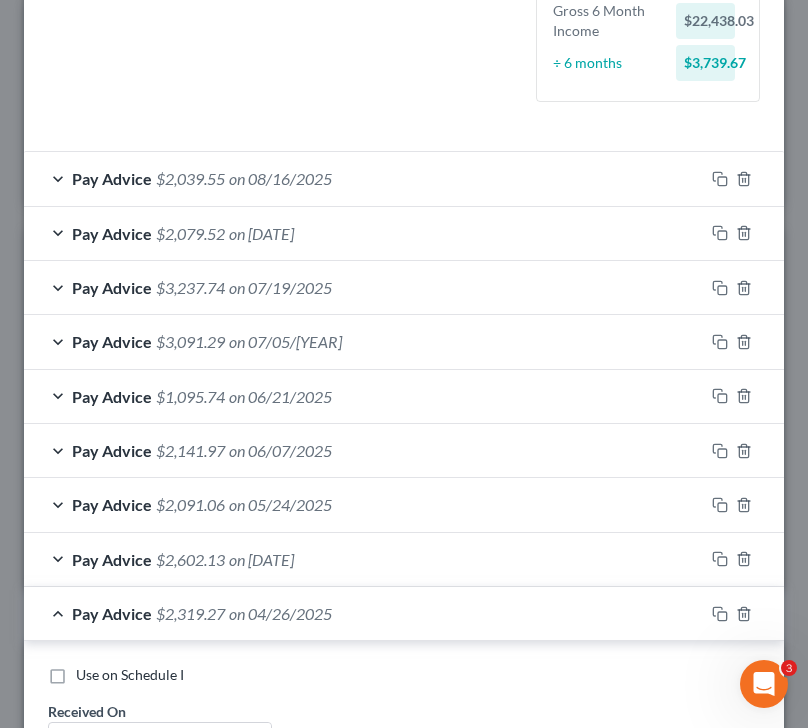scroll, scrollTop: 0, scrollLeft: 0, axis: both 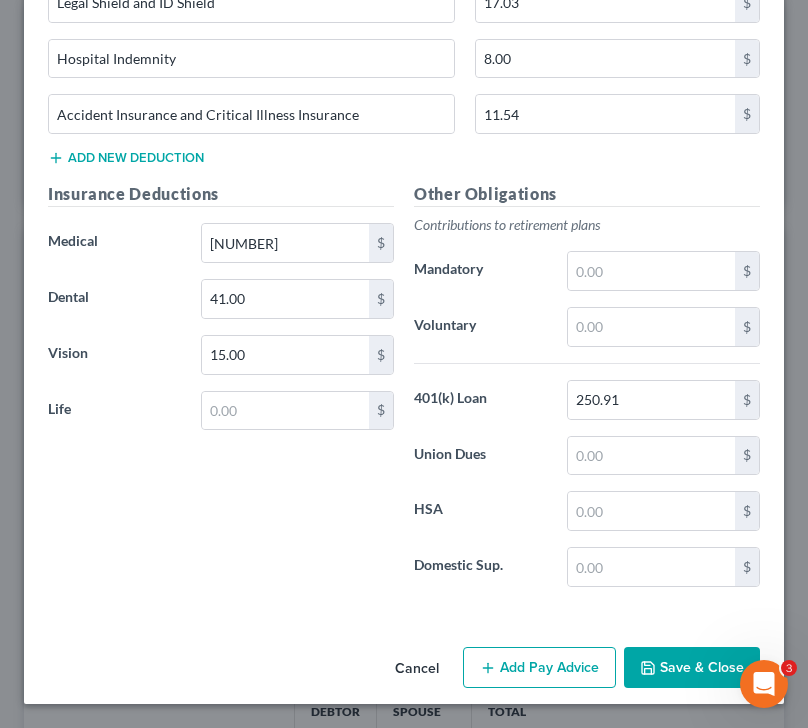 click on "Save & Close" at bounding box center (692, 668) 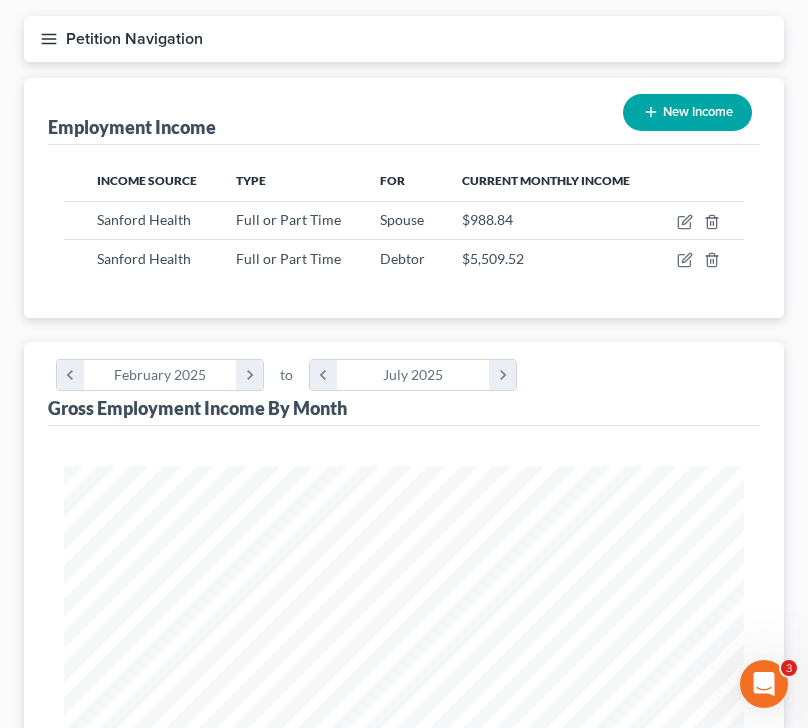 scroll, scrollTop: 0, scrollLeft: 0, axis: both 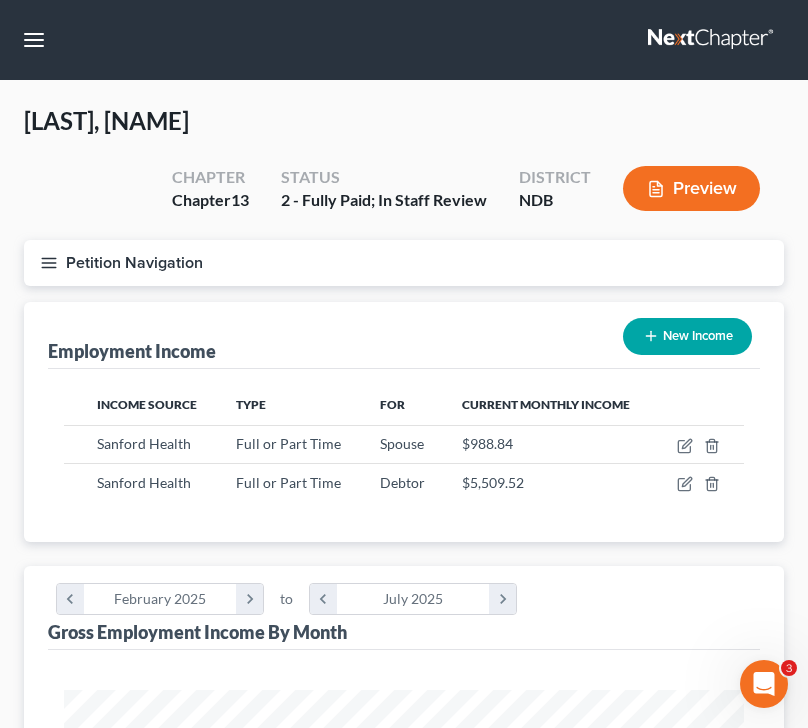 click on "Petition Navigation" at bounding box center [404, 263] 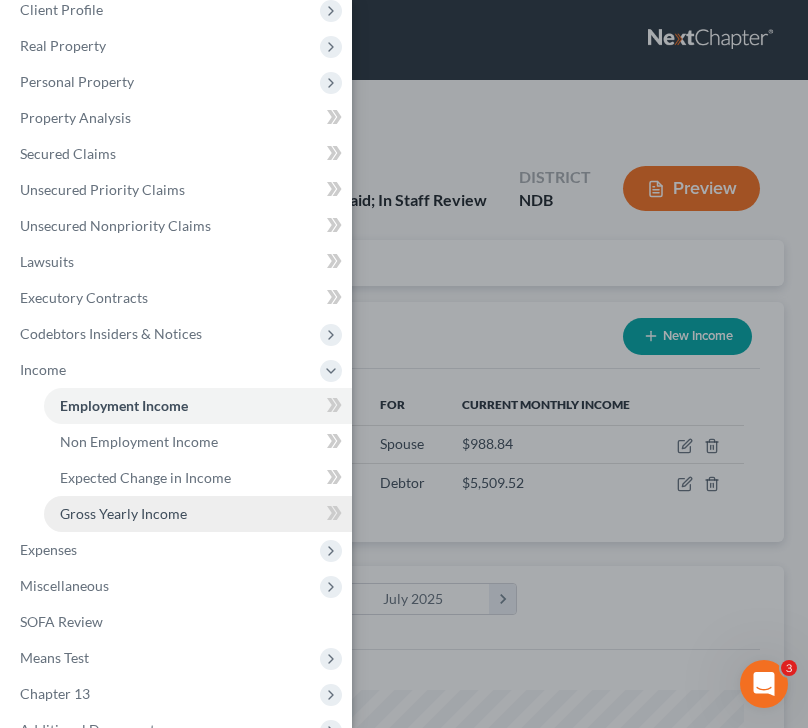 click on "Gross Yearly Income" at bounding box center (198, 514) 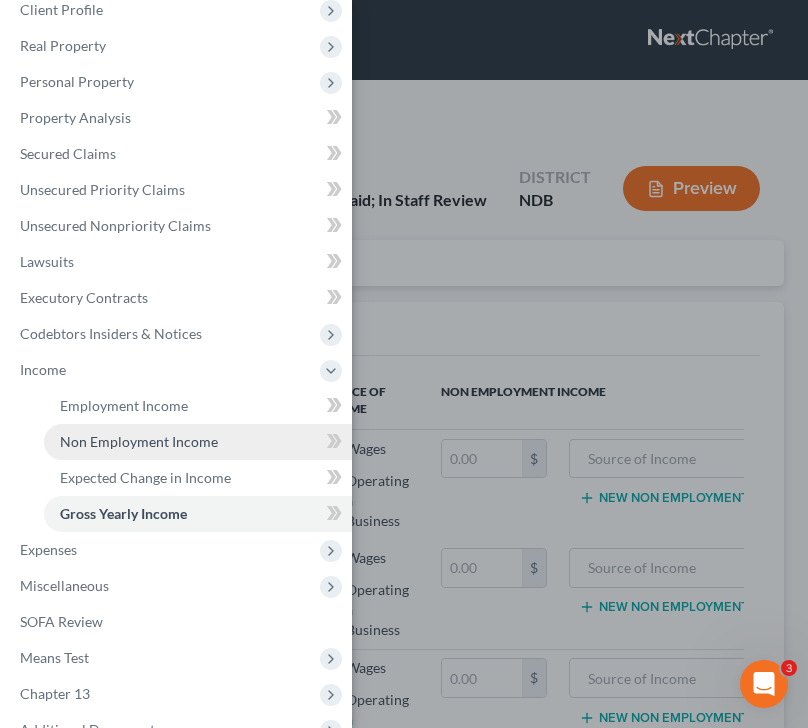click on "Non Employment Income" at bounding box center [139, 441] 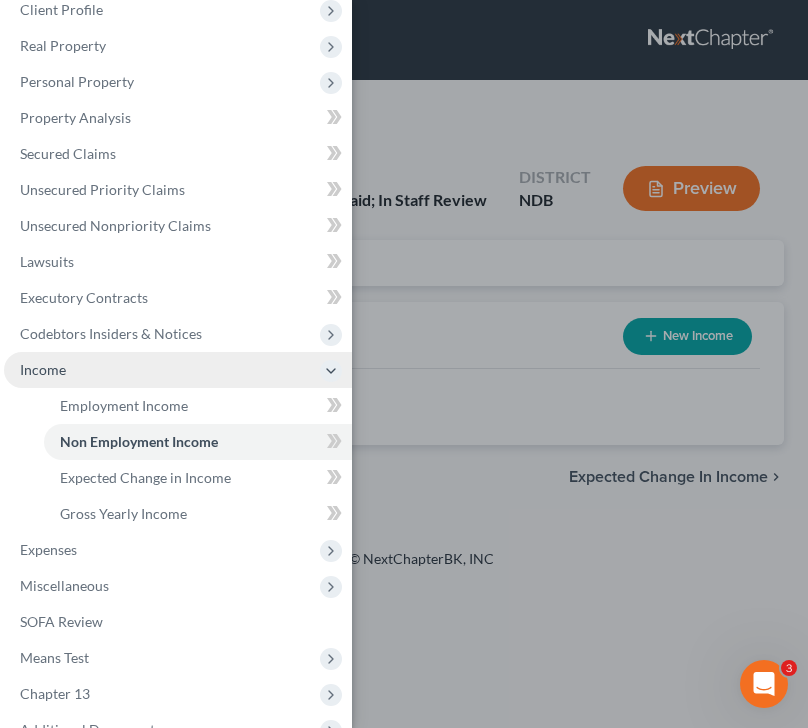 click on "Income" at bounding box center [178, 370] 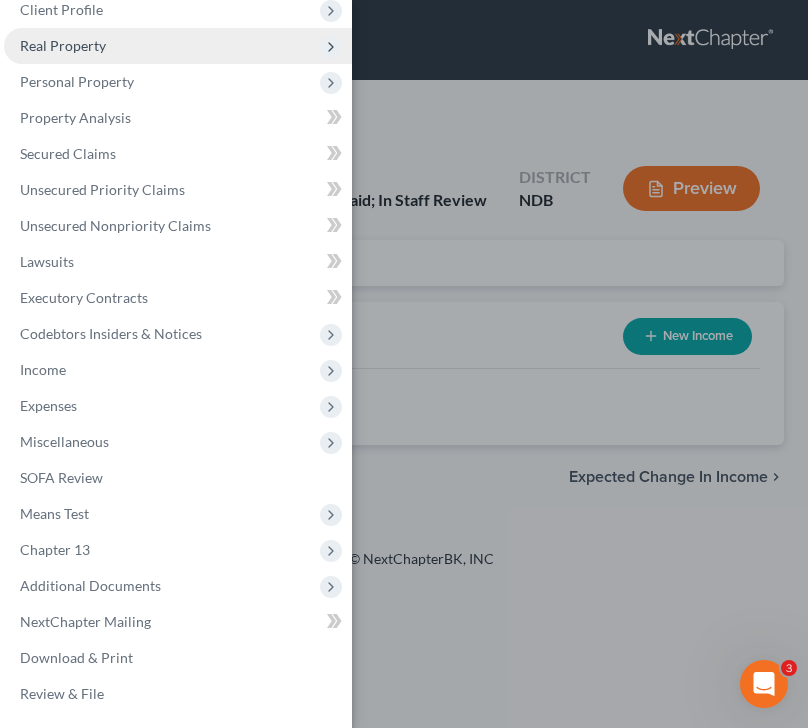 click on "Real Property" at bounding box center (178, 46) 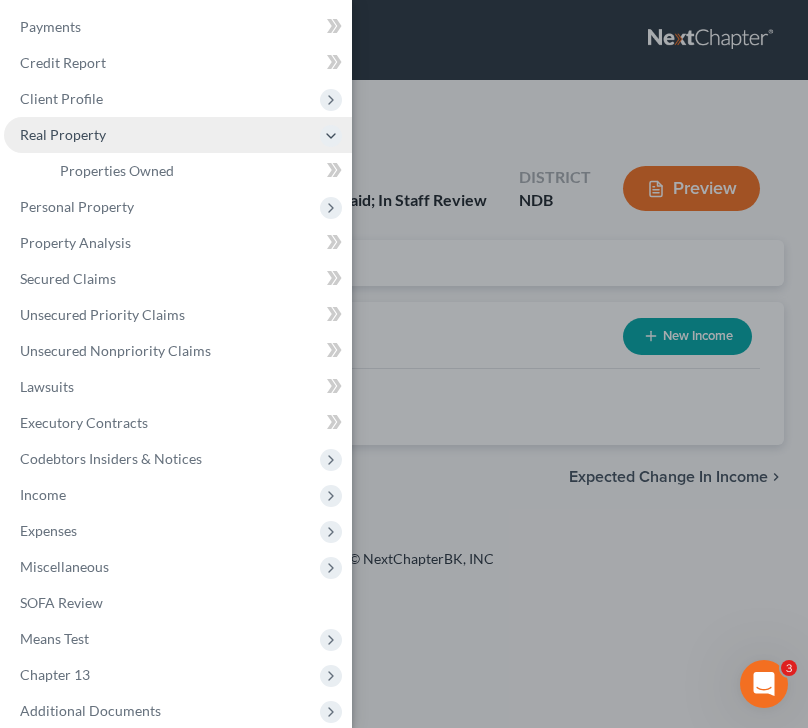 scroll, scrollTop: 0, scrollLeft: 0, axis: both 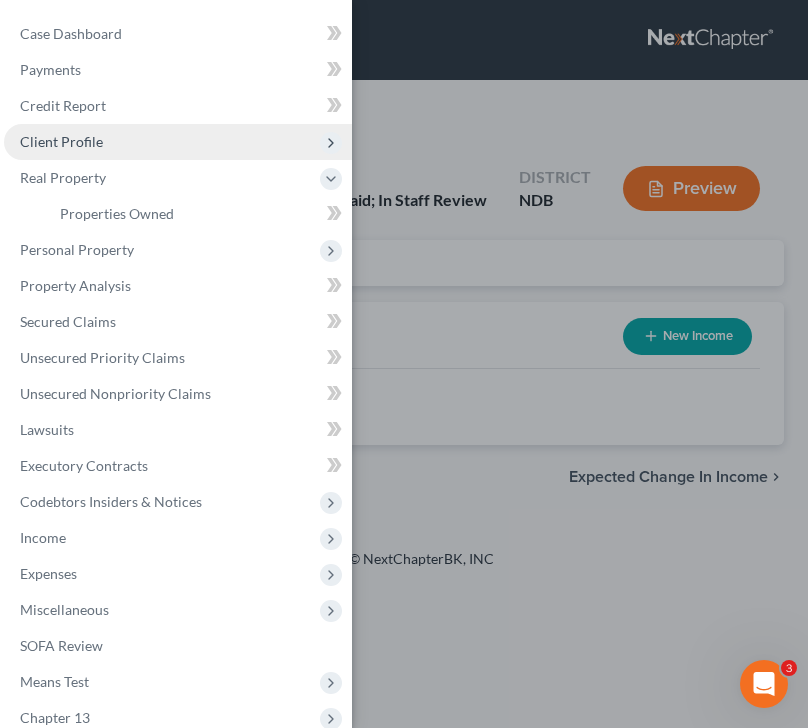 click on "Client Profile" at bounding box center [178, 142] 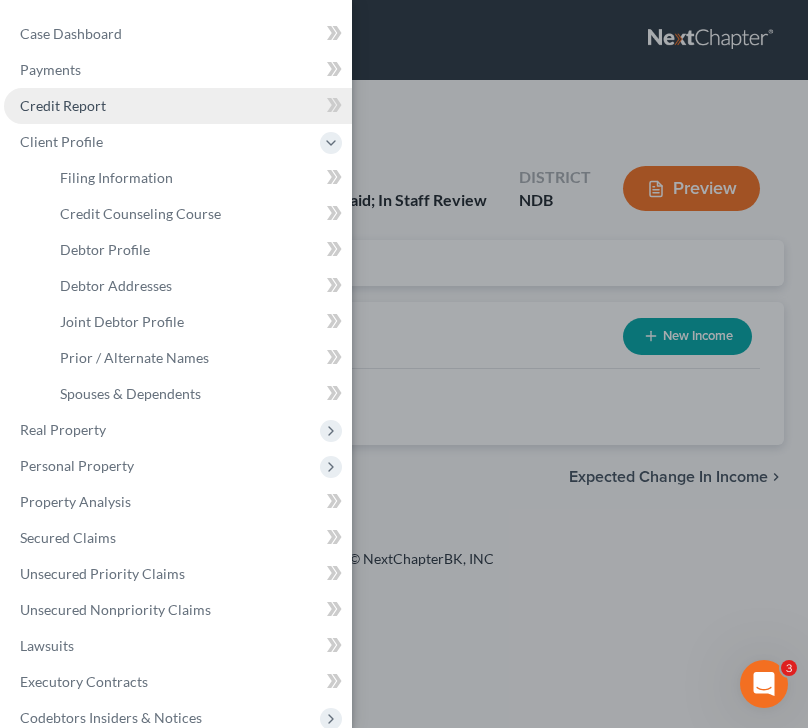 click on "Credit Report" at bounding box center [178, 106] 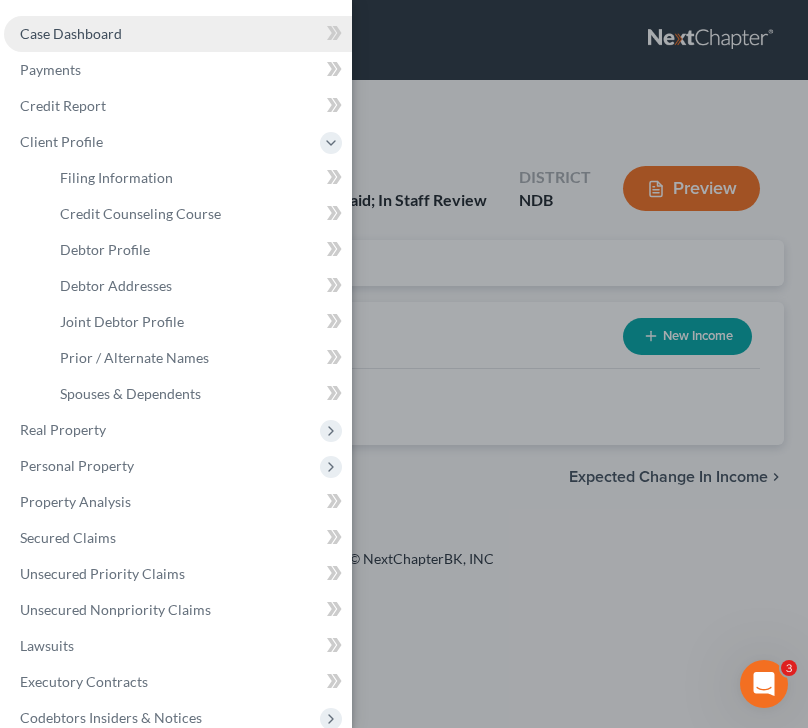 click on "Case Dashboard" at bounding box center (178, 34) 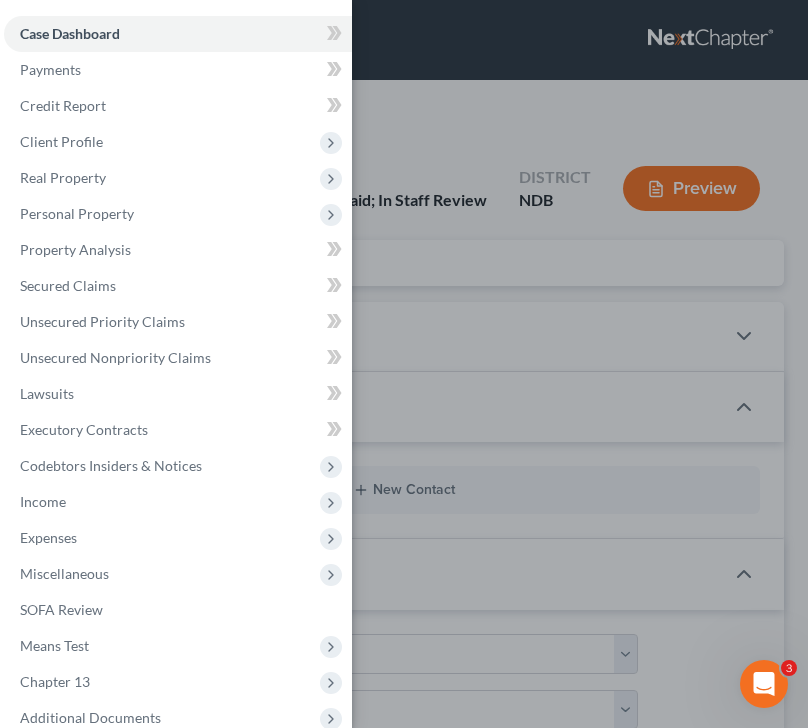 click on "Case Dashboard
Payments
Invoices
Payments
Payments
Credit Report
Client Profile" at bounding box center (404, 364) 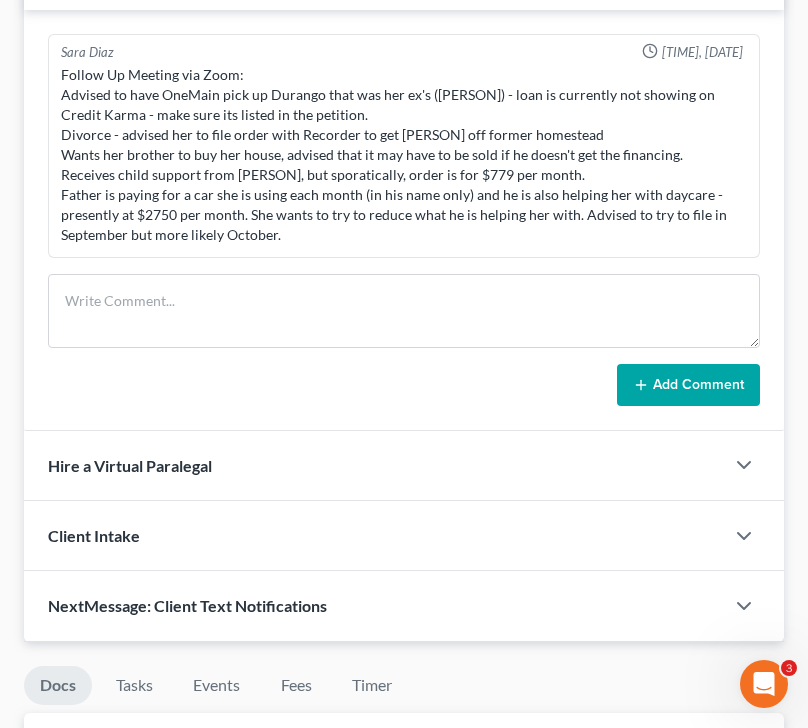 scroll, scrollTop: 1328, scrollLeft: 0, axis: vertical 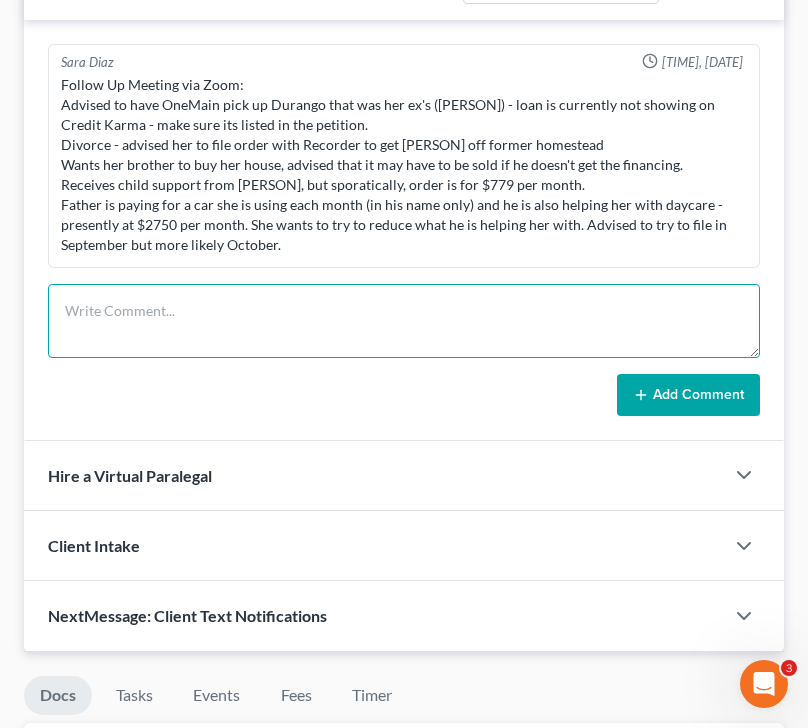 click at bounding box center (404, 321) 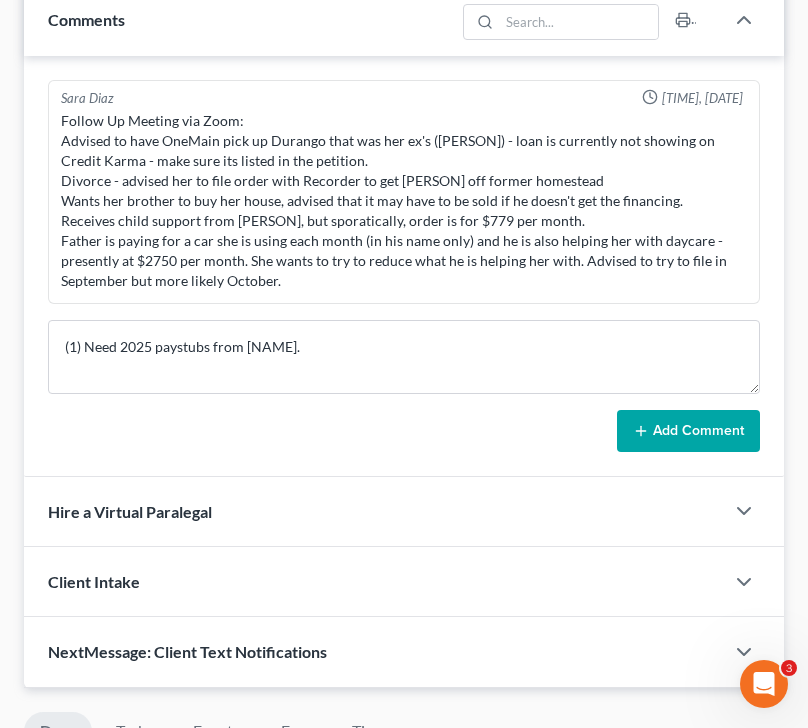 scroll, scrollTop: 1349, scrollLeft: 0, axis: vertical 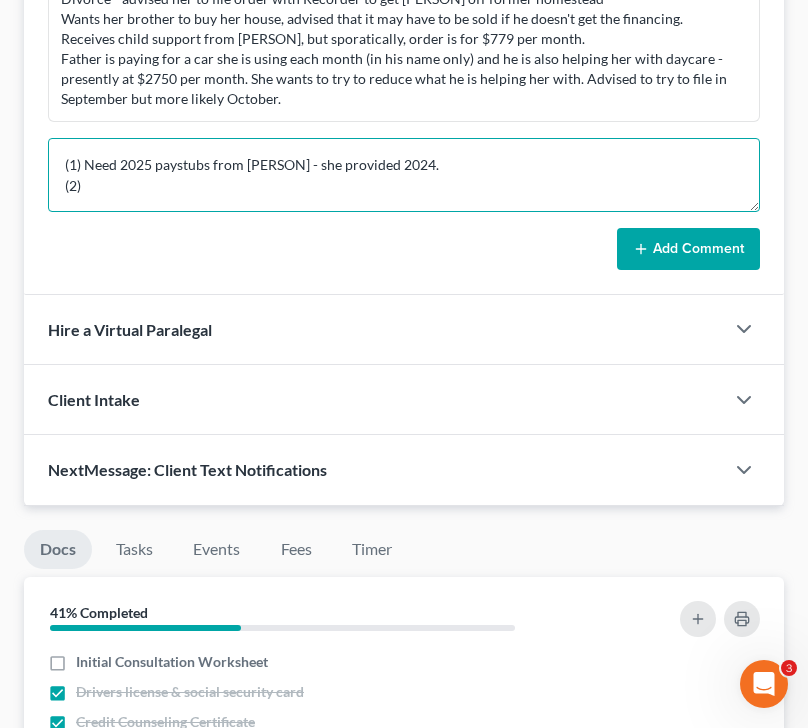drag, startPoint x: 96, startPoint y: 191, endPoint x: 33, endPoint y: 157, distance: 71.5891 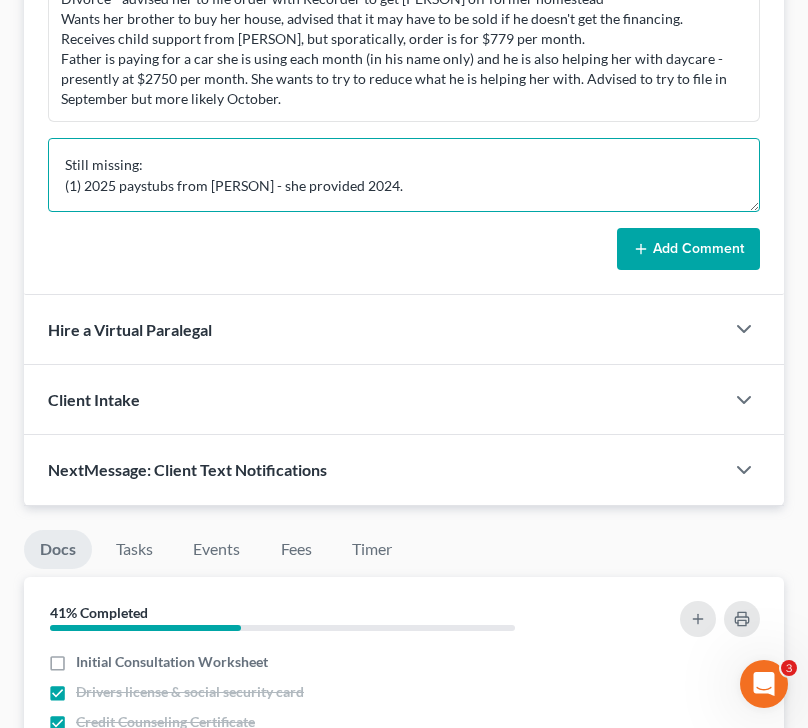 scroll, scrollTop: 4, scrollLeft: 0, axis: vertical 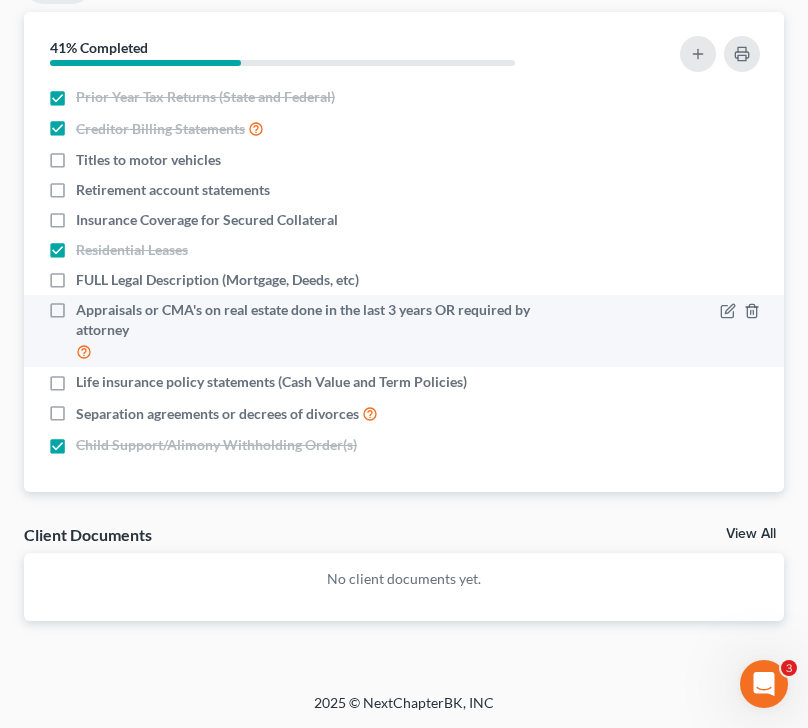 click on "Appraisals or CMA's on real estate done in the last 3 years OR required by attorney" at bounding box center (326, 331) 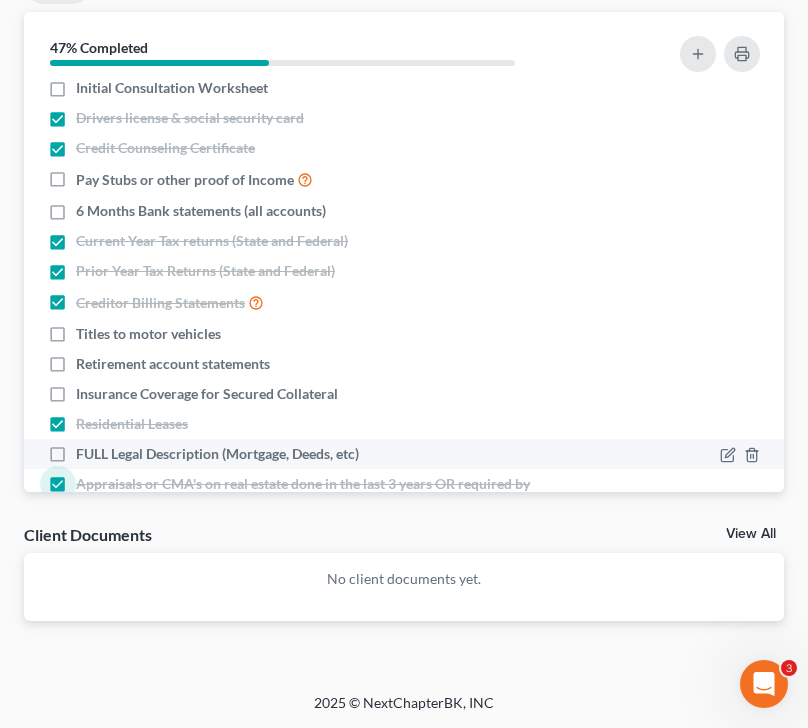 scroll, scrollTop: 0, scrollLeft: 0, axis: both 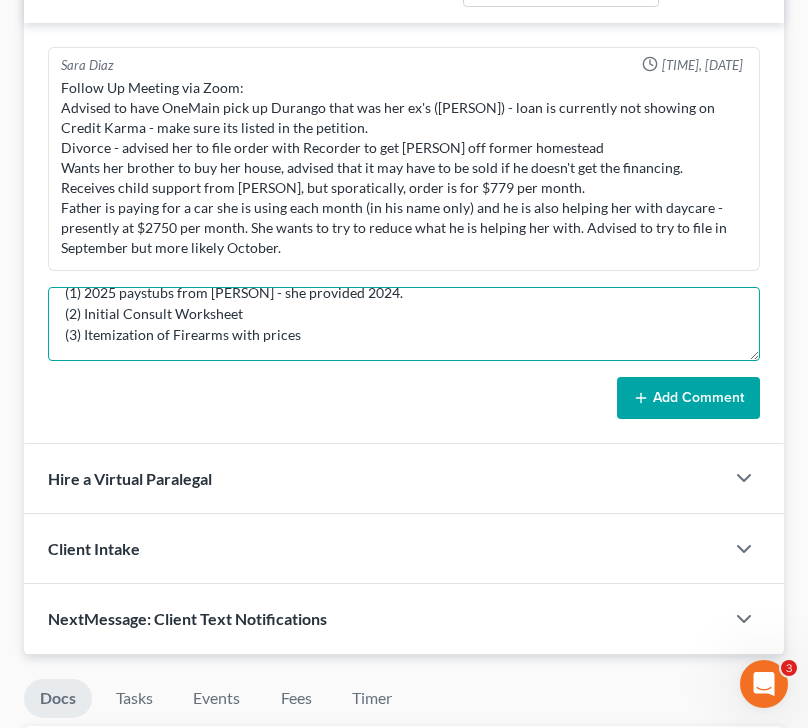 click on "Still missing:
(1) 2025 paystubs from [PERSON] - she provided 2024.
(2) Initial Consult Worksheet
(3) Itemization of Firearms with prices" at bounding box center [404, 324] 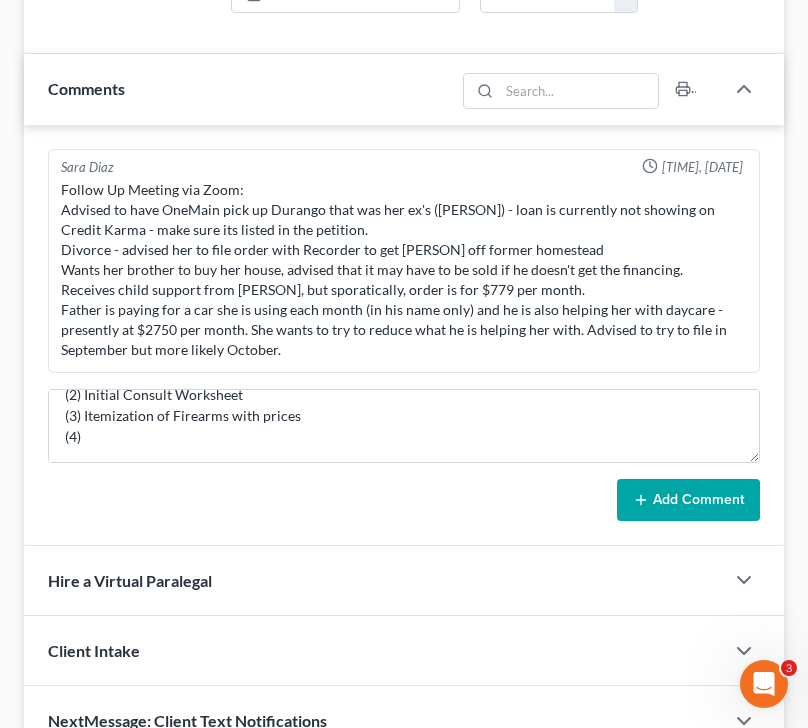scroll, scrollTop: 1220, scrollLeft: 0, axis: vertical 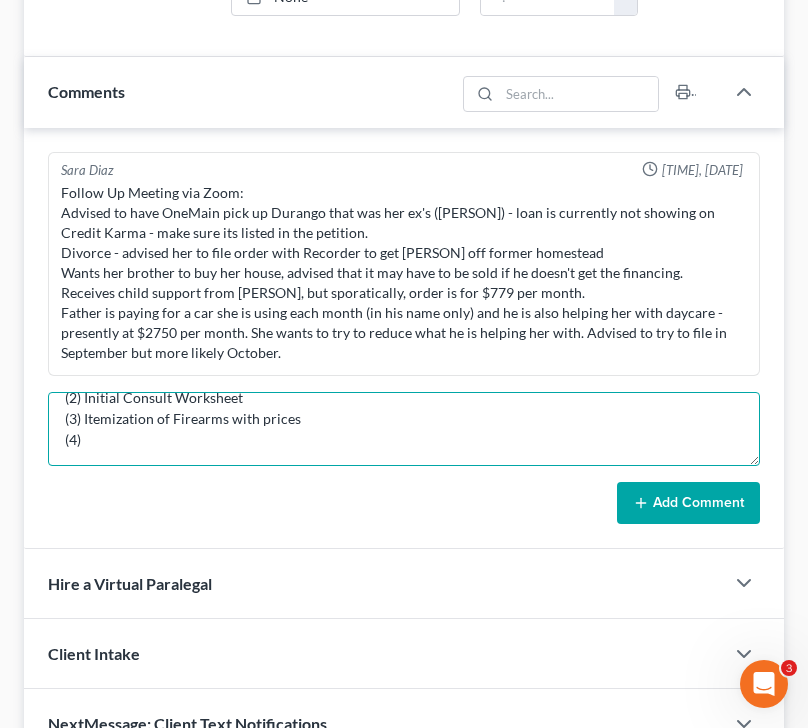 click on "Still missing:
(1) 2025 paystubs from [PERSON] - she provided 2024.
(2) Initial Consult Worksheet
(3) Itemization of Firearms with prices
(4)" at bounding box center [404, 429] 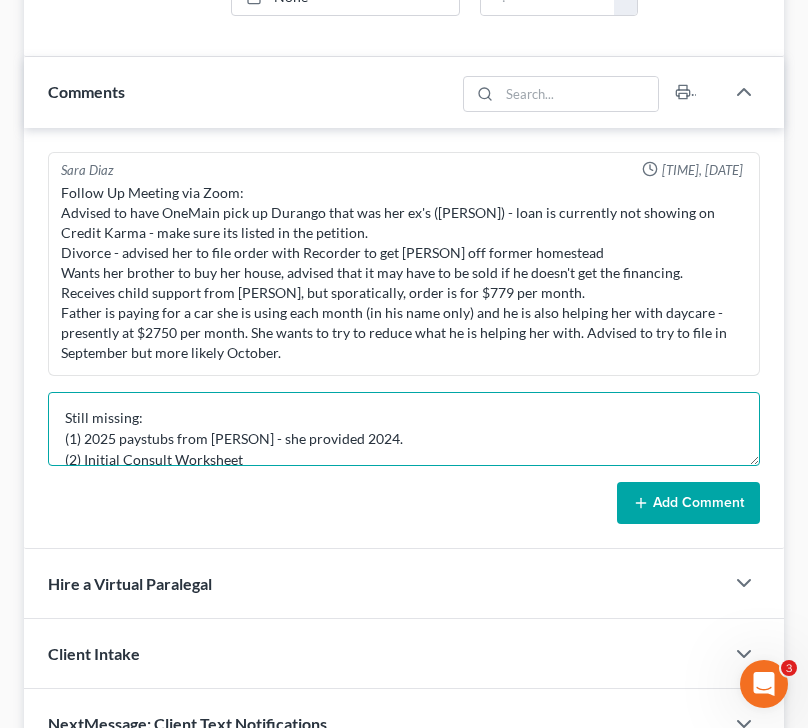 scroll, scrollTop: 63, scrollLeft: 0, axis: vertical 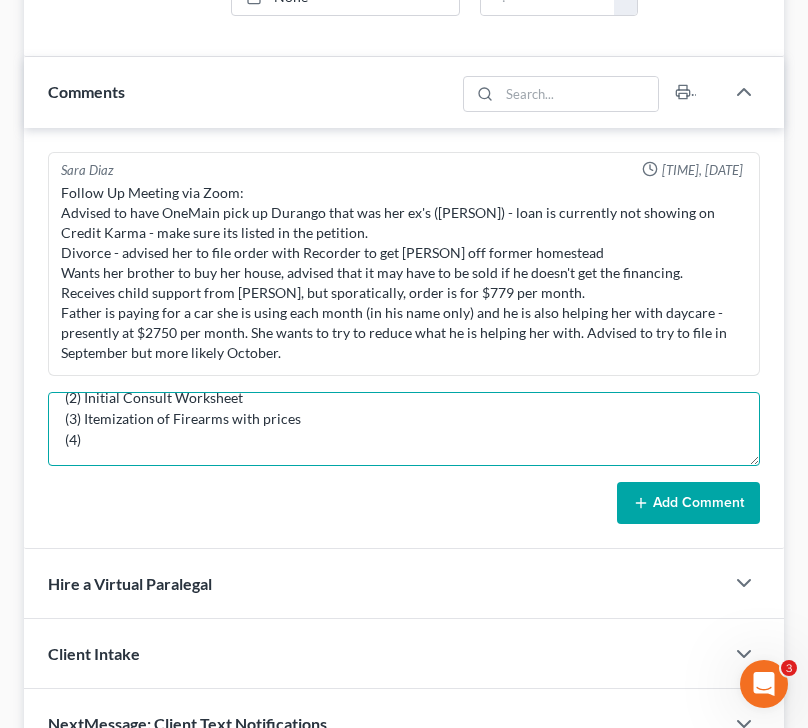 click on "Still missing:
(1) 2025 paystubs from [PERSON] - she provided 2024.
(2) Initial Consult Worksheet
(3) Itemization of Firearms with prices
(4)" at bounding box center (404, 429) 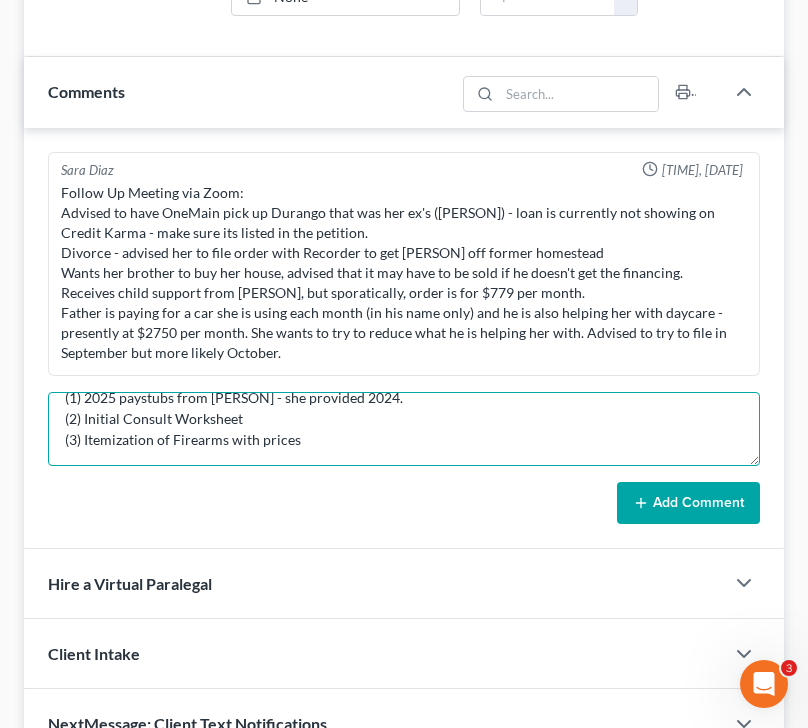 scroll, scrollTop: 42, scrollLeft: 0, axis: vertical 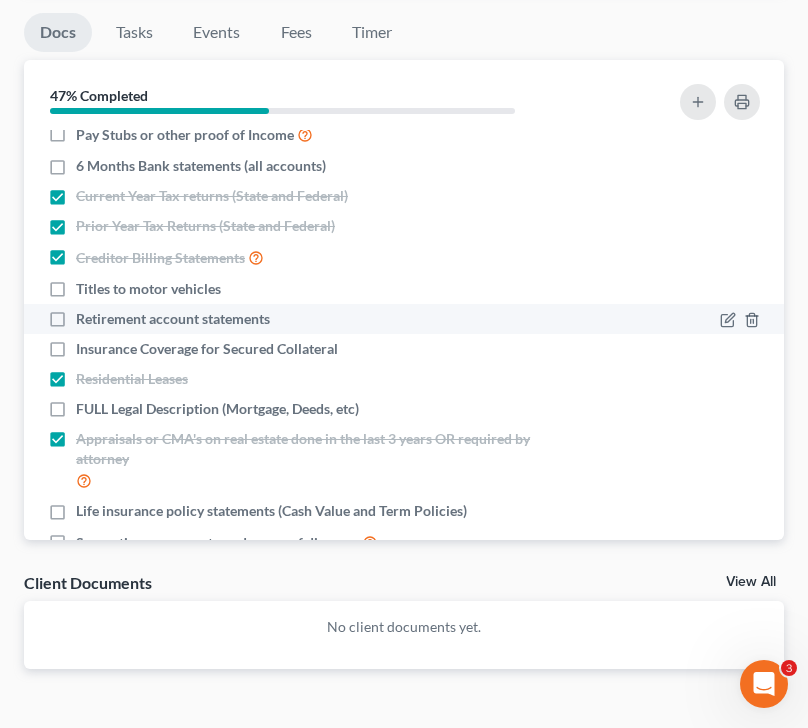 click on "Retirement account statements" at bounding box center (173, 319) 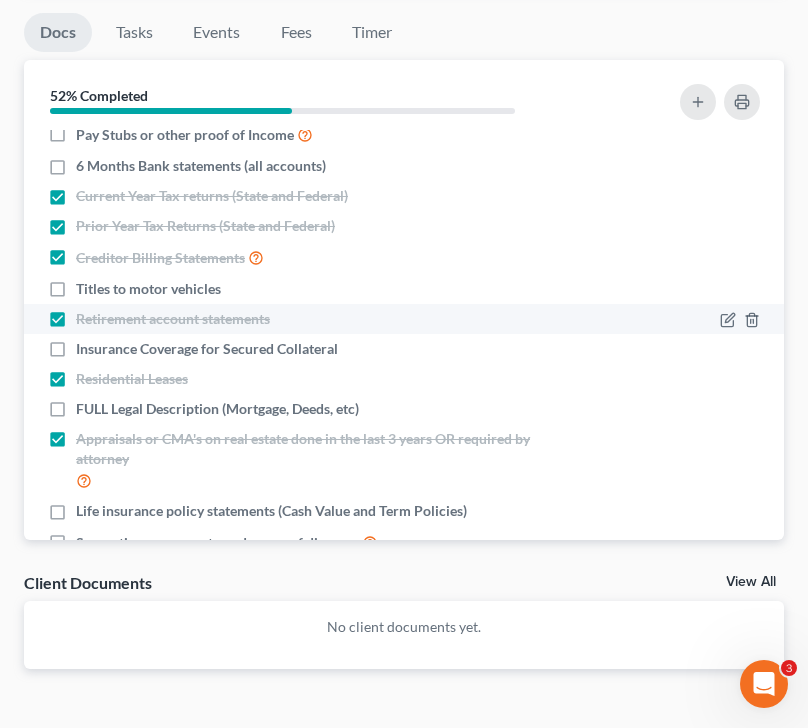 click on "Retirement account statements" at bounding box center (173, 319) 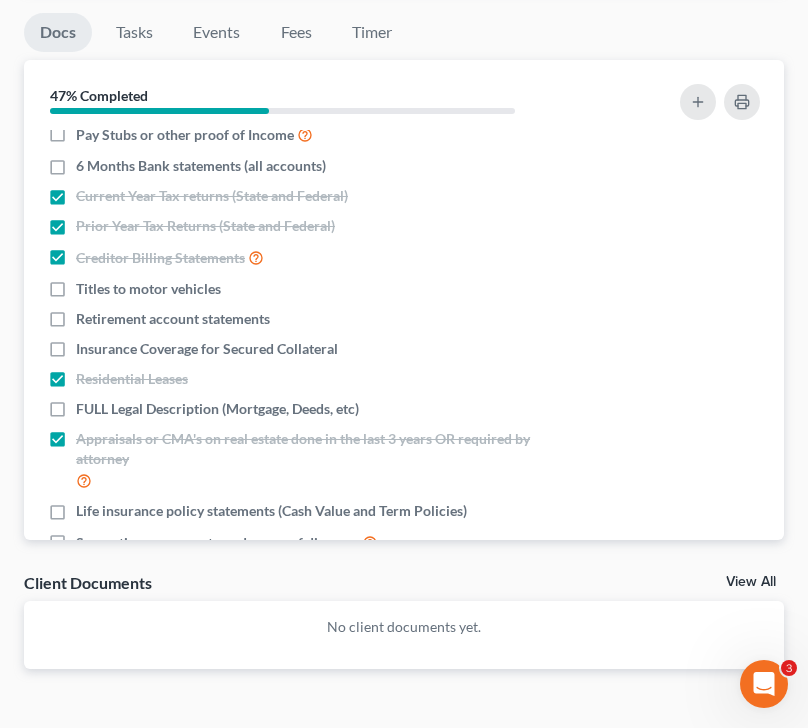scroll, scrollTop: 184, scrollLeft: 0, axis: vertical 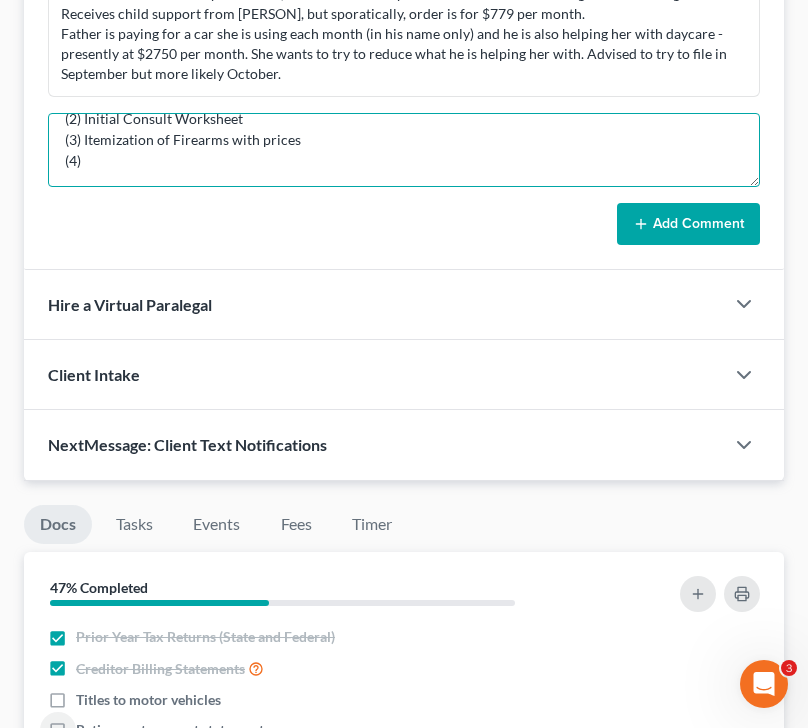 click on "Still missing:
(1) 2025 paystubs from [PERSON] - she provided 2024.
(2) Initial Consult Worksheet
(3) Itemization of Firearms with prices
(4)" at bounding box center (404, 150) 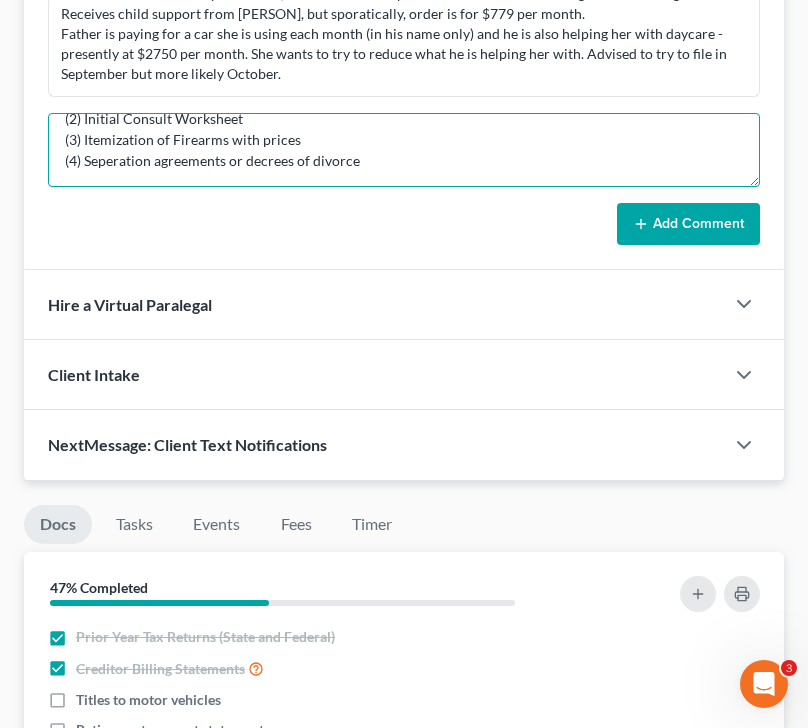 click on "Still missing:
(1) 2025 paystubs from [PERSON] - she provided 2024.
(2) Initial Consult Worksheet
(3) Itemization of Firearms with prices
(4) Seperation agreements or decrees of divorce" at bounding box center (404, 150) 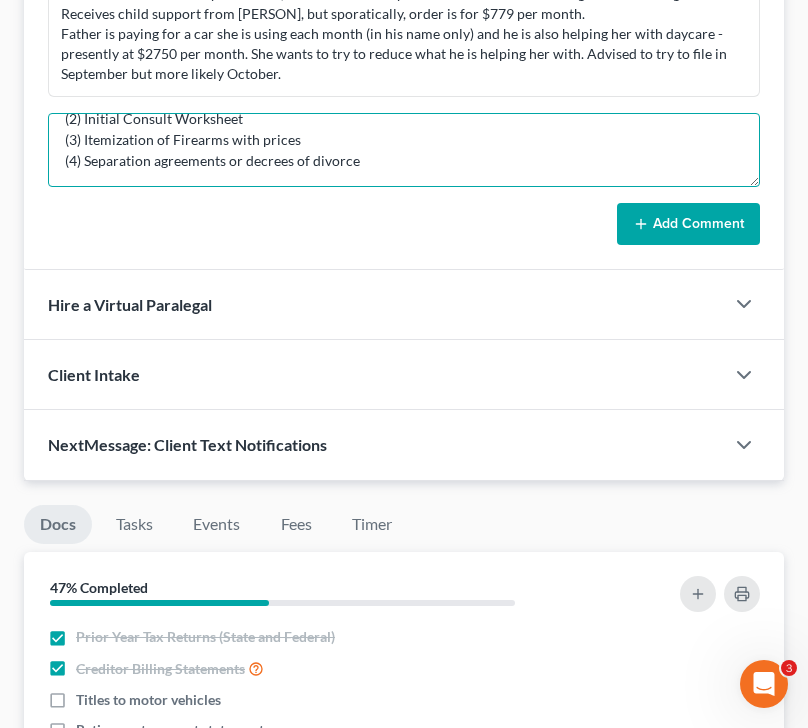 click on "Still missing:
(1) 2025 paystubs from [PERSON] - she provided 2024.
(2) Initial Consult Worksheet
(3) Itemization of Firearms with prices
(4) Separation agreements or decrees of divorce" at bounding box center (404, 150) 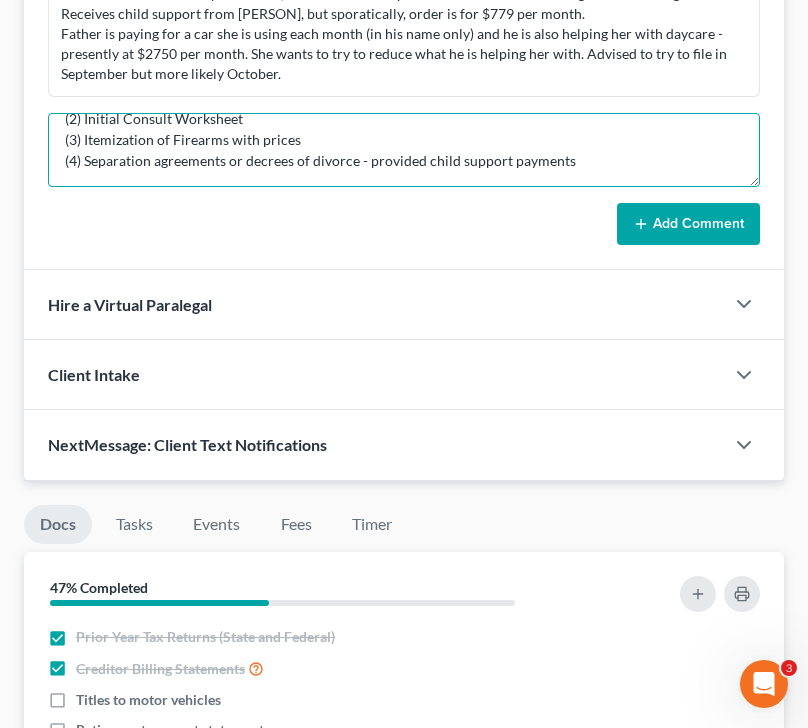 click on "Still missing:
(1) 2025 paystubs from [PERSON] - she provided 2024.
(2) Initial Consult Worksheet
(3) Itemization of Firearms with prices
(4) Separation agreements or decrees of divorce - provided child support payments" at bounding box center [404, 150] 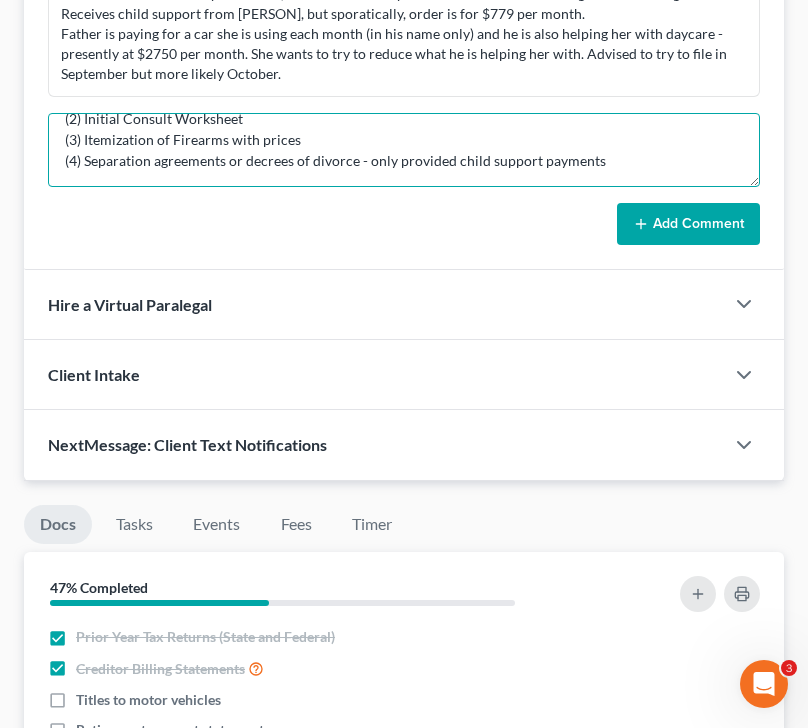 click on "Still missing:
(1) 2025 paystubs from [PERSON] - she provided 2024.
(2) Initial Consult Worksheet
(3) Itemization of Firearms with prices
(4) Separation agreements or decrees of divorce - only provided child support payments" at bounding box center (404, 150) 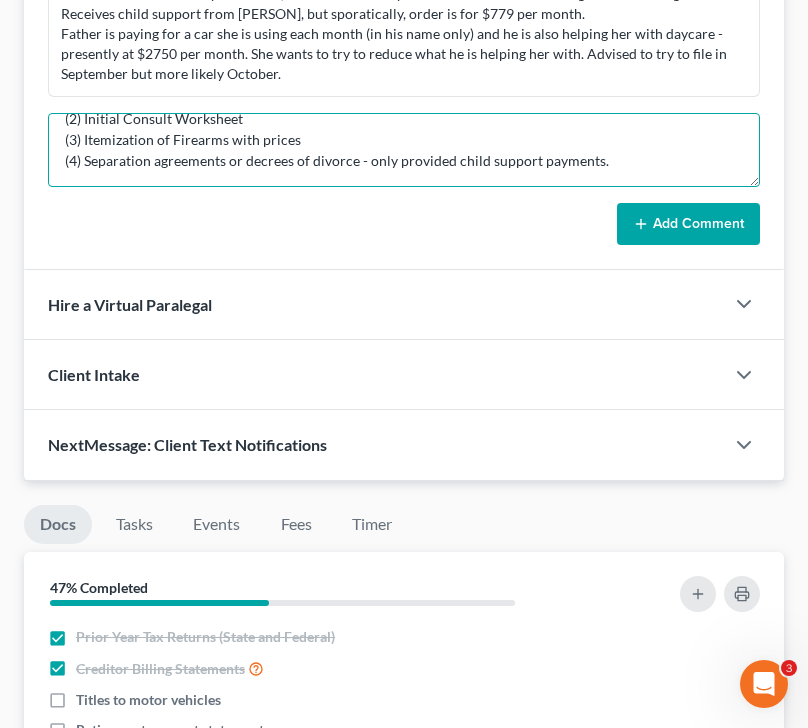 scroll, scrollTop: 67, scrollLeft: 0, axis: vertical 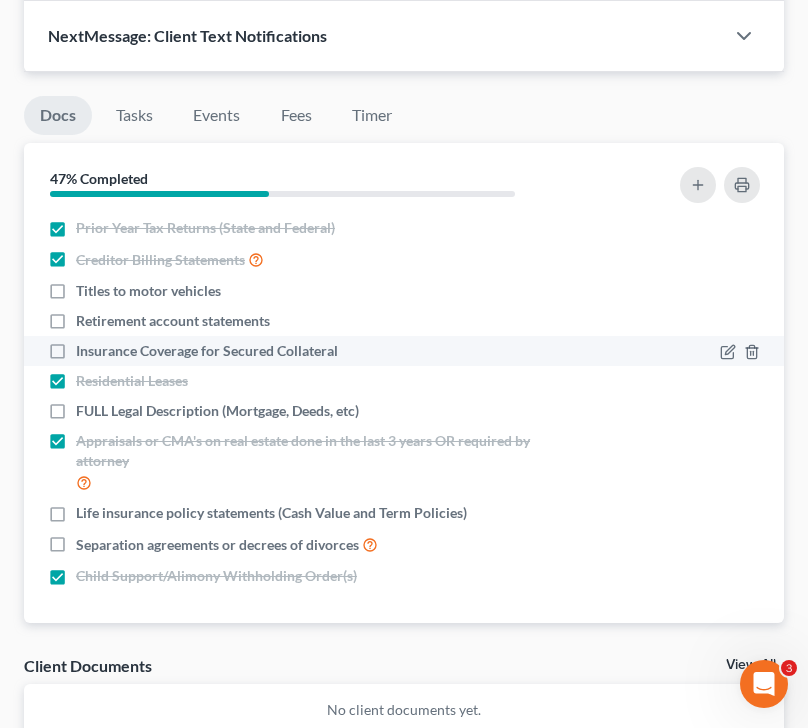 click on "Insurance Coverage for Secured Collateral" at bounding box center [207, 351] 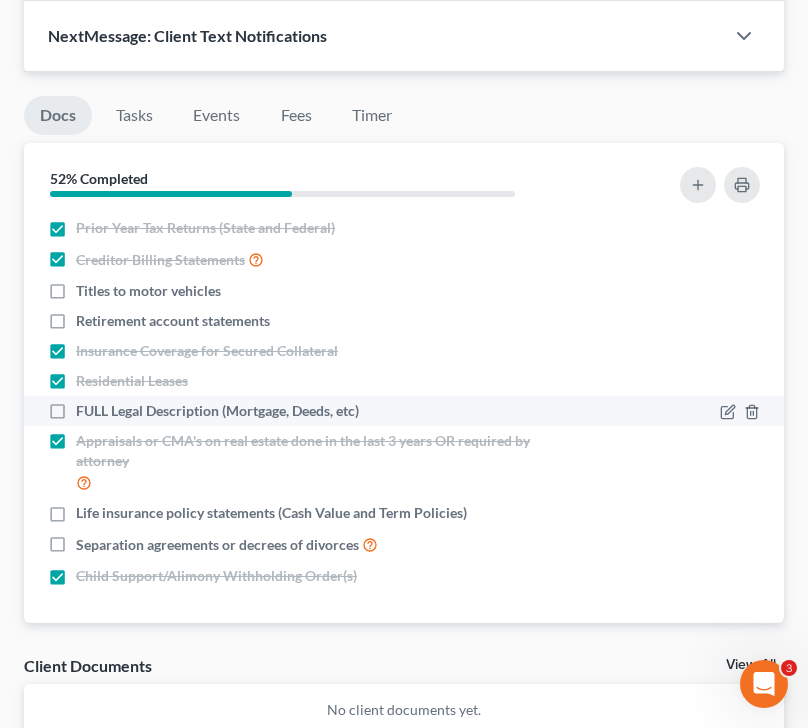 click on "FULL Legal Description (Mortgage, Deeds, etc)" at bounding box center [217, 411] 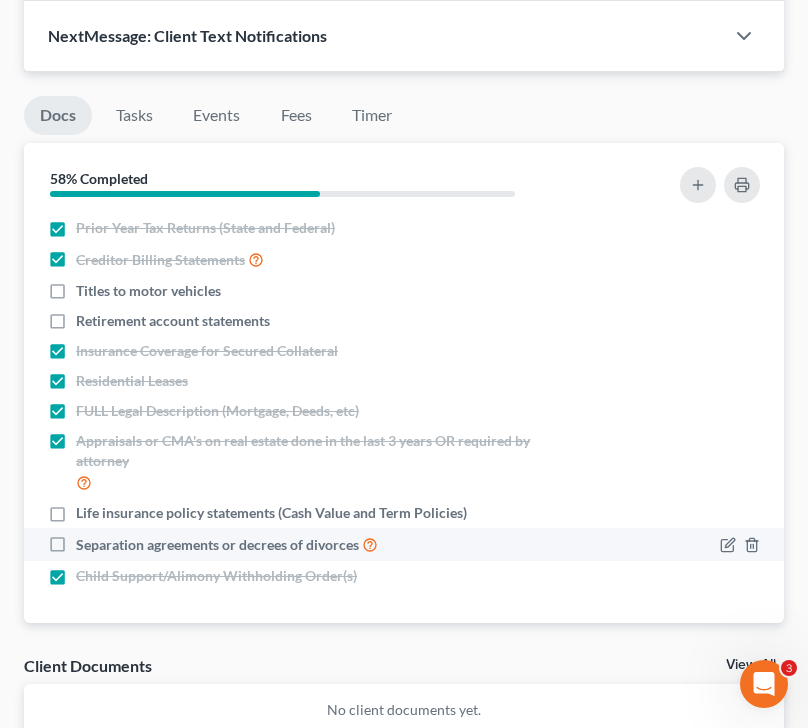 scroll, scrollTop: 0, scrollLeft: 0, axis: both 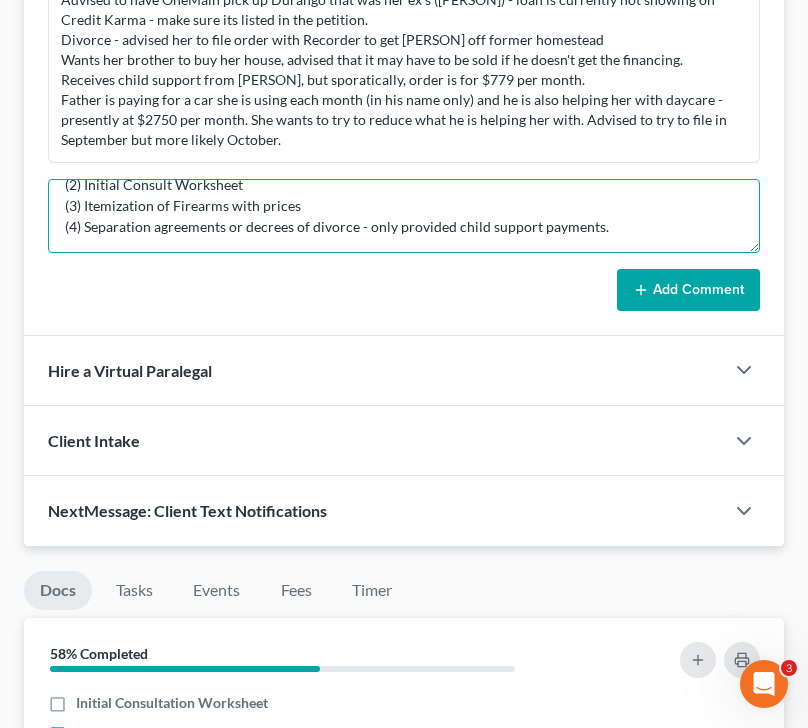 click on "Still missing:
(1) 2025 paystubs from [PERSON] - she provided 2024.
(2) Initial Consult Worksheet
(3) Itemization of Firearms with prices
(4) Separation agreements or decrees of divorce - only provided child support payments." at bounding box center [404, 216] 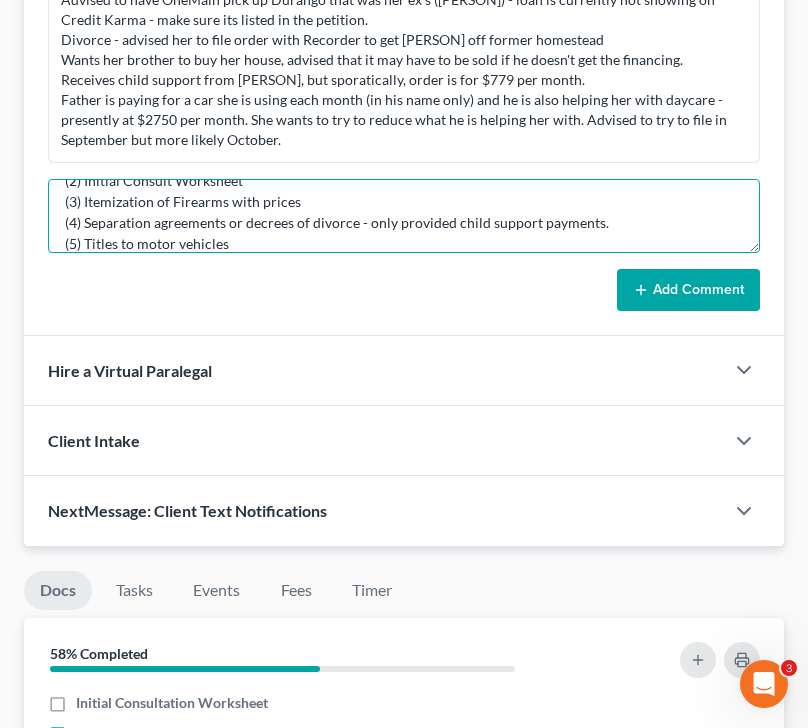 scroll, scrollTop: 88, scrollLeft: 0, axis: vertical 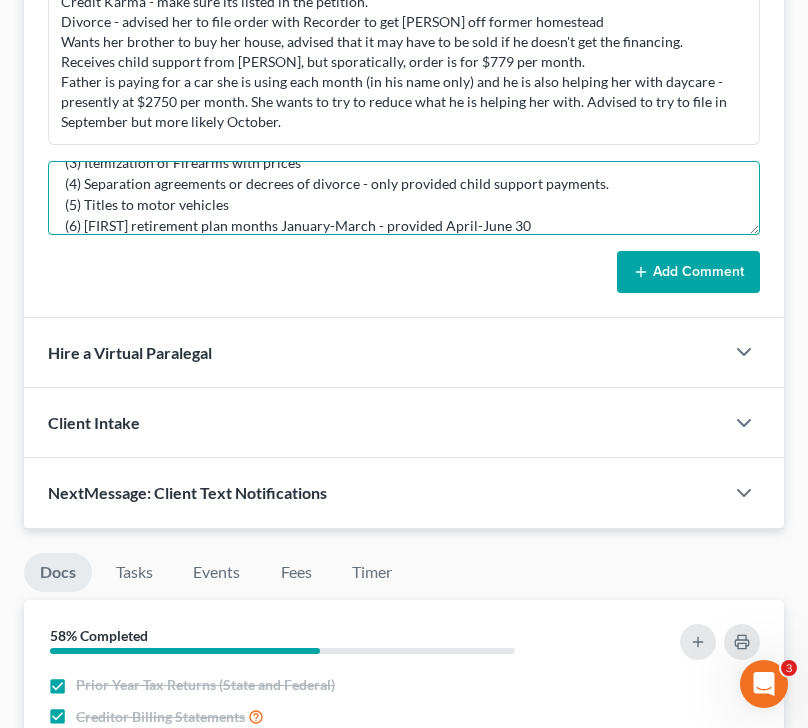 click on "Still missing:
(1) 2025 paystubs from [FIRST] - she provided 2024.
(2) Initial Consult Worksheet
(3) Itemization of Firearms with prices
(4) Separation agreements or decrees of divorce - only provided child support payments.
(5) Titles to motor vehicles
(6) [FIRST] retirement plan months January-March - provided April-June 30" at bounding box center (404, 198) 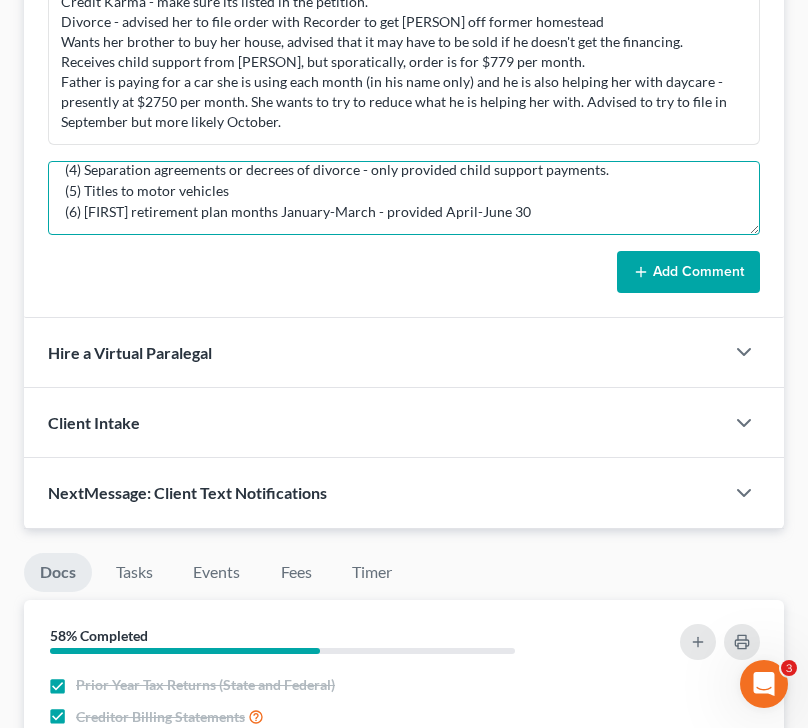 scroll, scrollTop: 126, scrollLeft: 0, axis: vertical 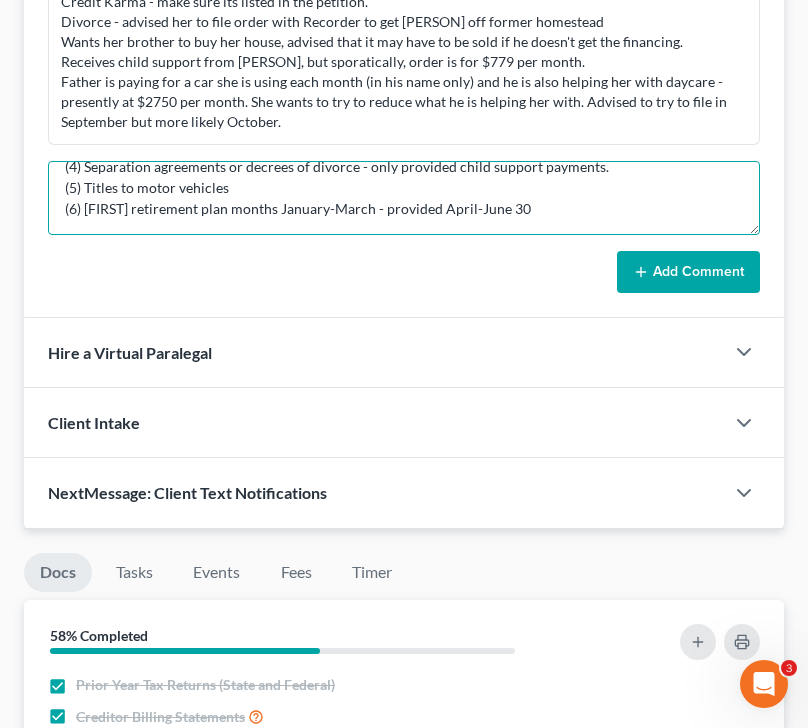 drag, startPoint x: 272, startPoint y: 224, endPoint x: 233, endPoint y: 196, distance: 48.010414 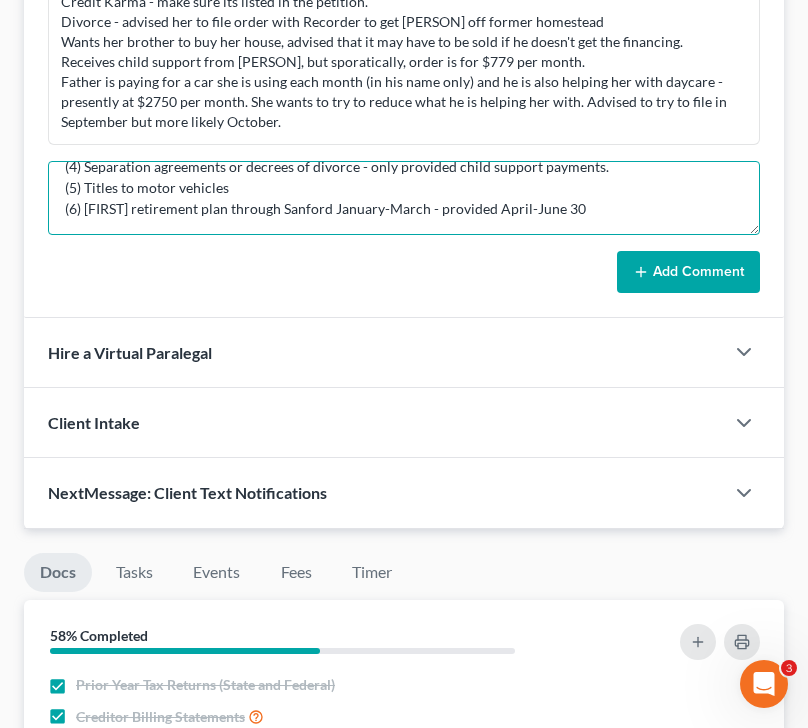 click on "Still missing:
(1) 2025 paystubs from [FIRST] - she provided 2024.
(2) Initial Consult Worksheet
(3) Itemization of Firearms with prices
(4) Separation agreements or decrees of divorce - only provided child support payments.
(5) Titles to motor vehicles
(6) [FIRST] retirement plan through Sanford January-March - provided April-June 30" at bounding box center (404, 198) 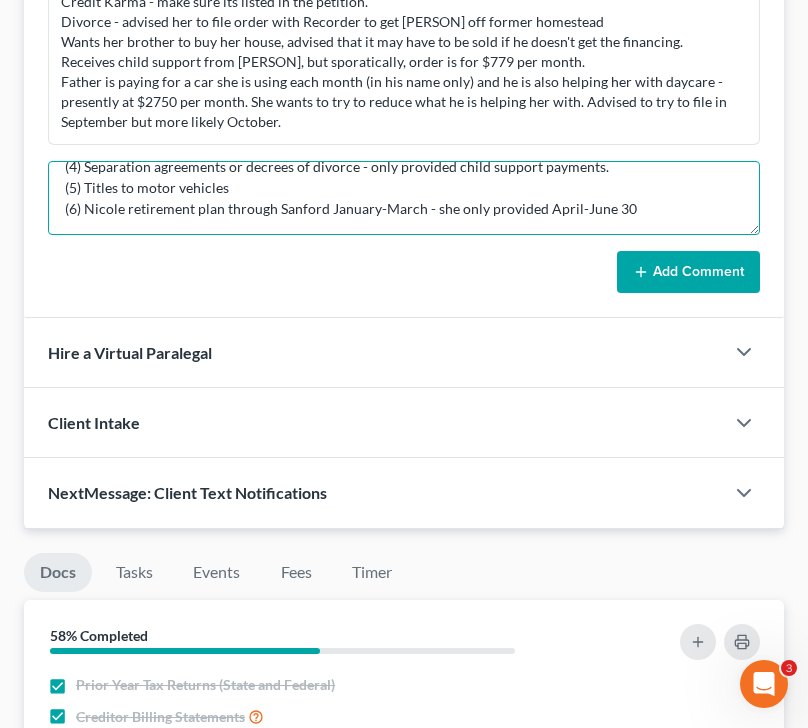 click on "Still missing:
(1) 2025 paystubs from Nicole - she provided 2024.
(2) Initial Consult Worksheet
(3) Itemization of Firearms with prices
(4) Separation agreements or decrees of divorce - only provided child support payments.
(5) Titles to motor vehicles
(6) Nicole retirement plan through Sanford January-March - she only provided April-June 30" at bounding box center [404, 198] 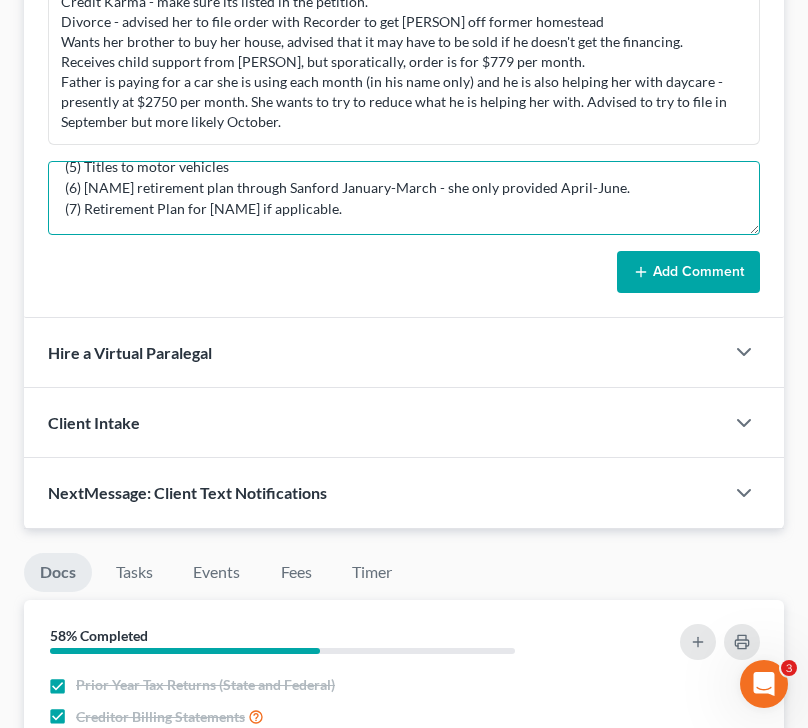 scroll, scrollTop: 130, scrollLeft: 0, axis: vertical 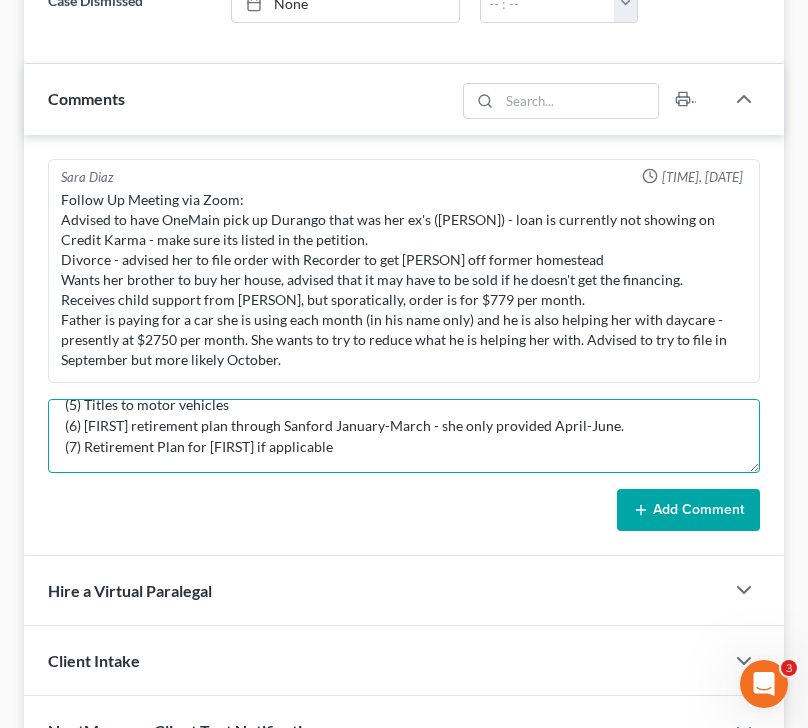 click on "Still missing:
(1) 2025 paystubs from [FIRST] - she provided 2024.
(2) Initial Consult Worksheet
(3) Itemization of Firearms with prices
(4) Separation agreements or decrees of divorce - only provided child support payments.
(5) Titles to motor vehicles
(6) [FIRST] retirement plan through Sanford January-March - she only provided April-June.
(7) Retirement Plan for [FIRST] if applicable" at bounding box center [404, 436] 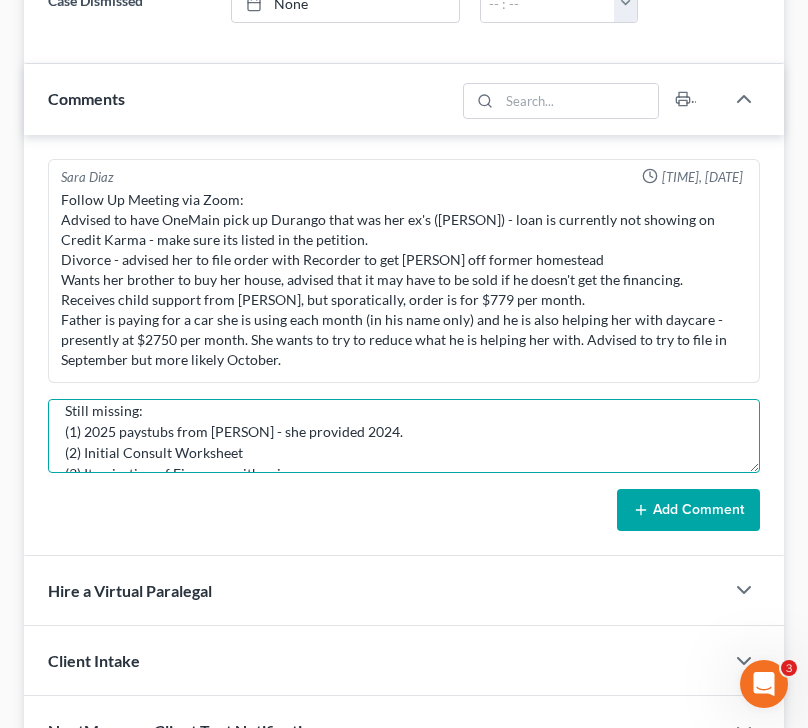 scroll, scrollTop: 17, scrollLeft: 0, axis: vertical 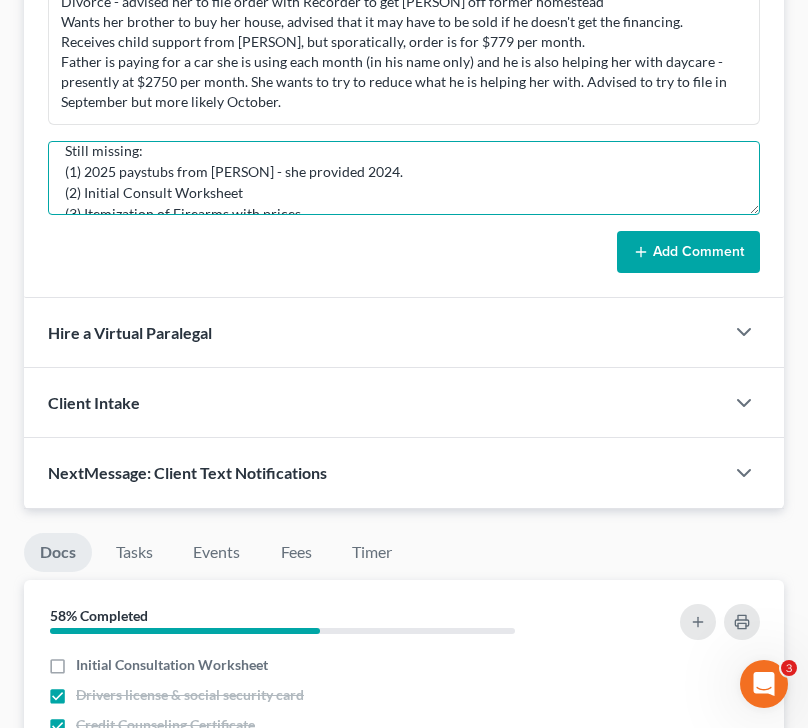 click on "Still missing:
(1) 2025 paystubs from [PERSON] - she provided 2024.
(2) Initial Consult Worksheet
(3) Itemization of Firearms with prices
(4) Separation agreements or decrees of divorce - only provided child support payments.
(5) Titles to motor vehicles
(6) [PERSON] retirement plan through Sanford January-March - she only provided April-June.
(7) Retirement Plan for [PERSON] if applicable
(8) Life insurance policies for both parties if applicable." at bounding box center [404, 178] 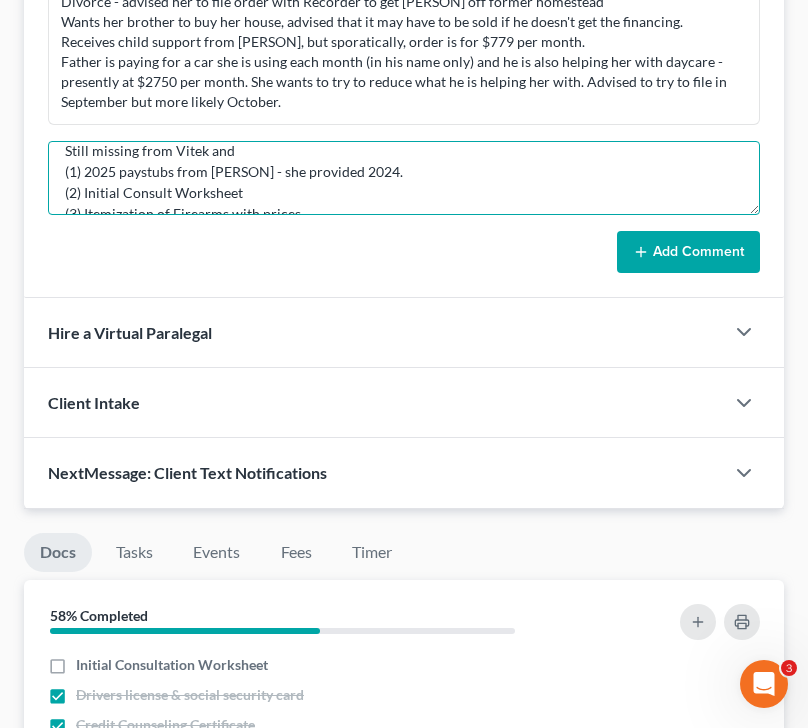 scroll, scrollTop: 0, scrollLeft: 0, axis: both 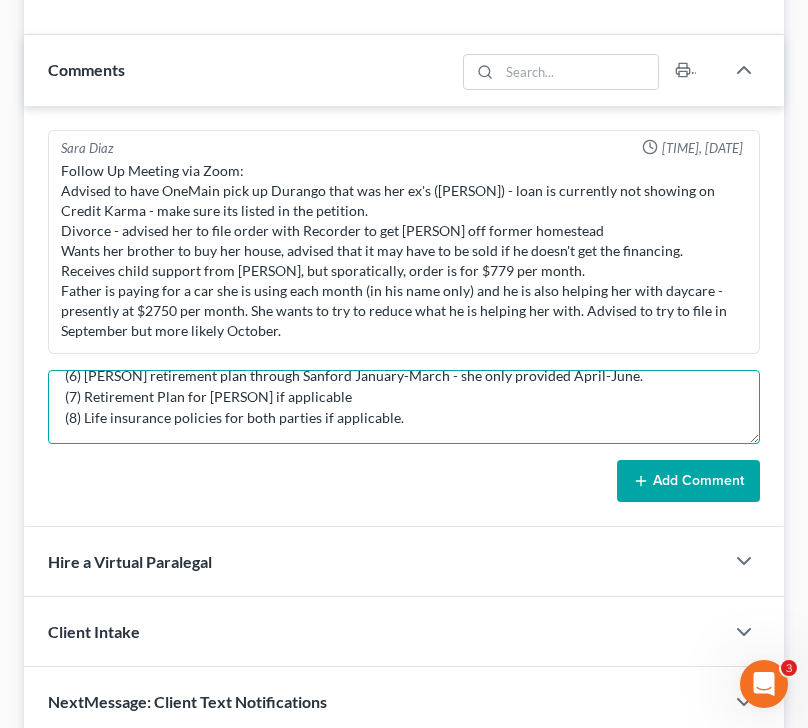 click on "Still missing from Vitek and
(1) 2025 paystubs from [PERSON] - she provided 2024.
(2) Initial Consult Worksheet
(3) Itemization of Firearms with prices
(4) Separation agreements or decrees of divorce - only provided child support payments.
(5) Titles to motor vehicles
(6) [PERSON] retirement plan through Sanford January-March - she only provided April-June.
(7) Retirement Plan for [PERSON] if applicable
(8) Life insurance policies for both parties if applicable." at bounding box center [404, 407] 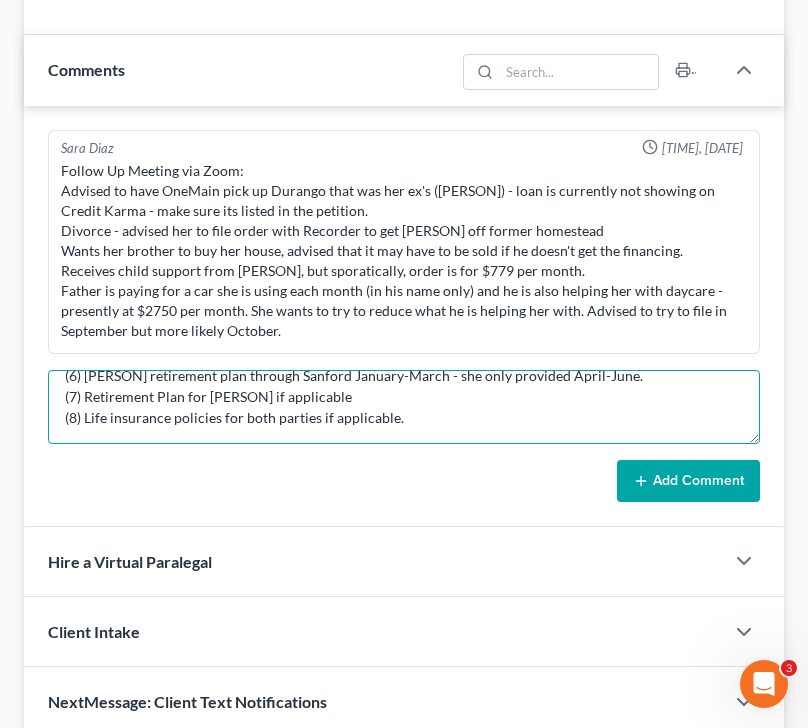 scroll, scrollTop: 174, scrollLeft: 0, axis: vertical 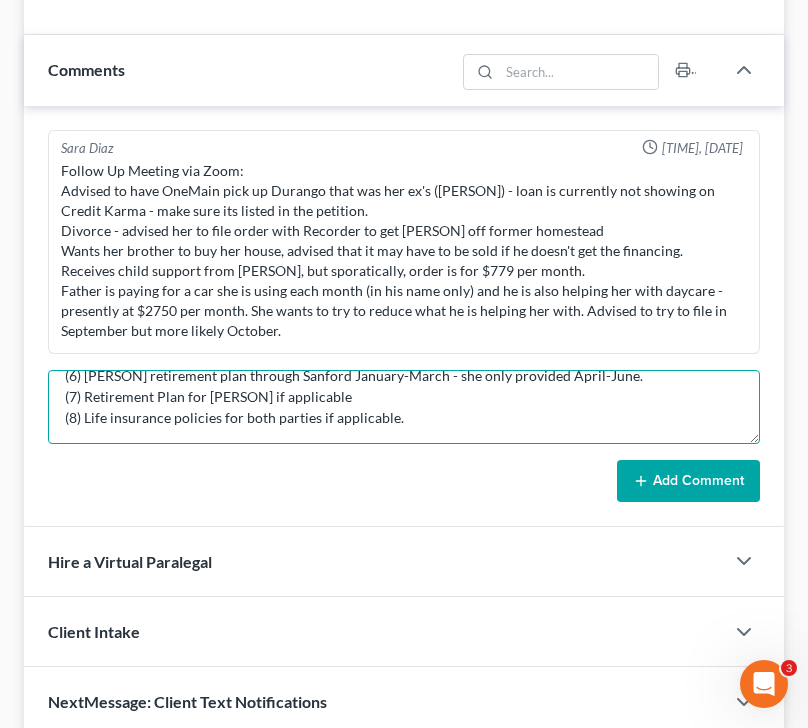 click on "Still missing from Vitek and
(1) 2025 paystubs from [PERSON] - she provided 2024.
(2) Initial Consult Worksheet
(3) Itemization of Firearms with prices
(4) Separation agreements or decrees of divorce - only provided child support payments.
(5) Titles to motor vehicles
(6) [PERSON] retirement plan through Sanford January-March - she only provided April-June.
(7) Retirement Plan for [PERSON] if applicable
(8) Life insurance policies for both parties if applicable." at bounding box center [404, 407] 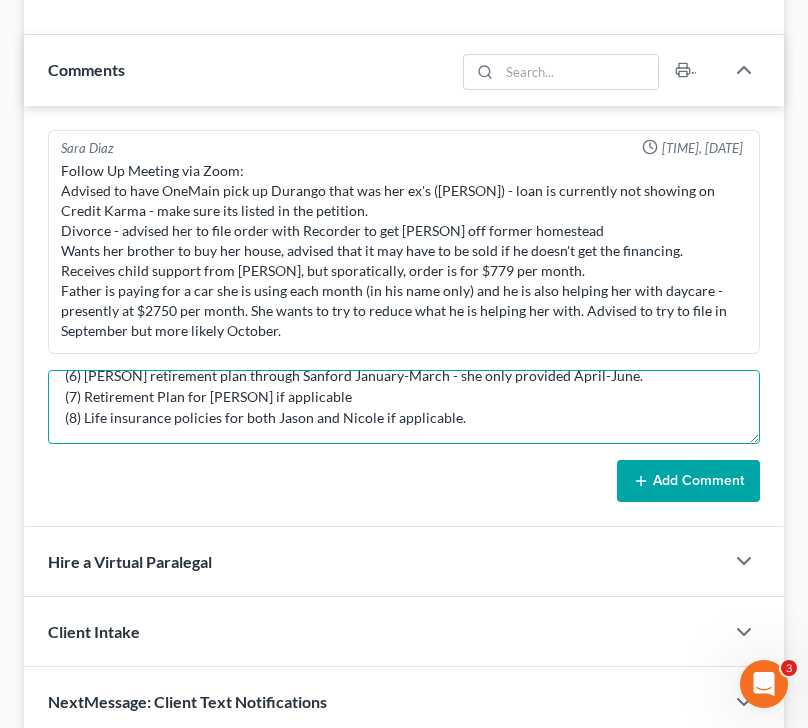 click on "Still missing from Vitek and
(1) 2025 paystubs from [PERSON] - she provided 2024.
(2) Initial Consult Worksheet
(3) Itemization of Firearms with prices
(4) Separation agreements or decrees of divorce - only provided child support payments.
(5) Titles to motor vehicles
(6) [PERSON] retirement plan through Sanford January-March - she only provided April-June.
(7) Retirement Plan for [PERSON] if applicable
(8) Life insurance policies for both Jason and Nicole if applicable." at bounding box center (404, 407) 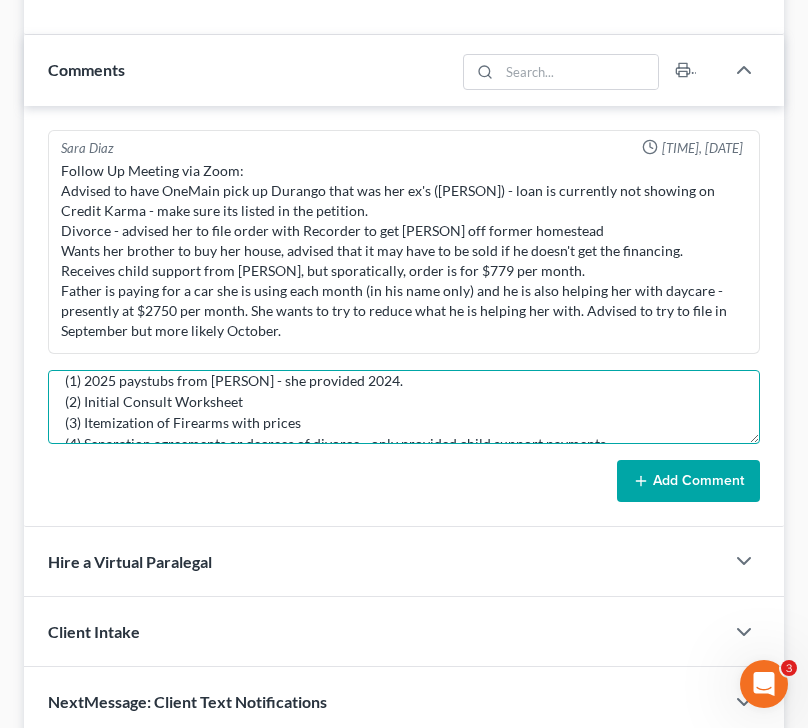 scroll, scrollTop: 0, scrollLeft: 0, axis: both 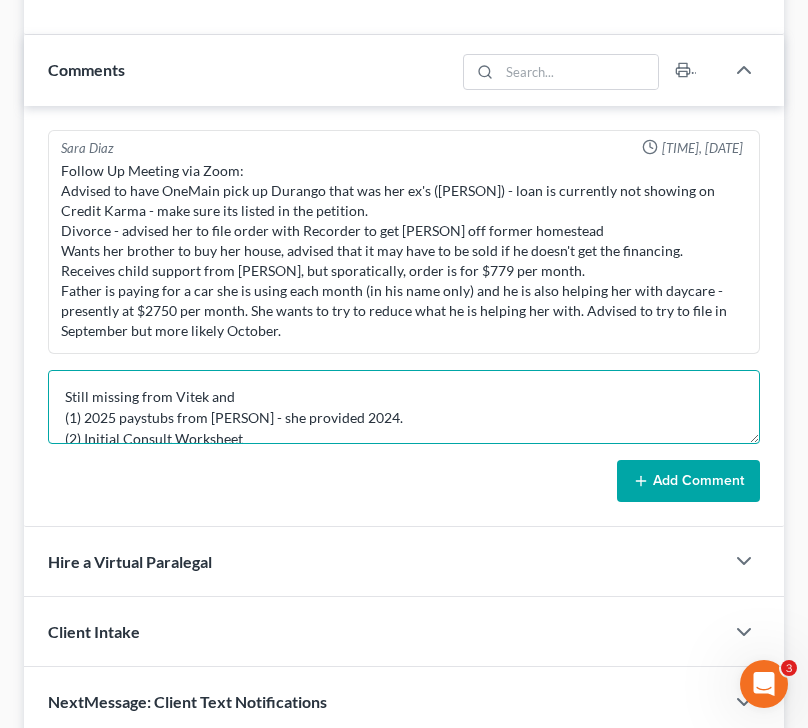 click on "Still missing from Vitek and
(1) 2025 paystubs from [PERSON] - she provided 2024.
(2) Initial Consult Worksheet
(3) Itemization of Firearms with prices
(4) Separation agreements or decrees of divorce - only provided child support payments.
(5) Titles to motor vehicles
(6) [PERSON] retirement plan through Sanford January-March - she only provided April-June.
(7) Retirement Plan for [PERSON] if applicable
(8) Life insurance policies for both Jason and Nicole if applicable." at bounding box center [404, 407] 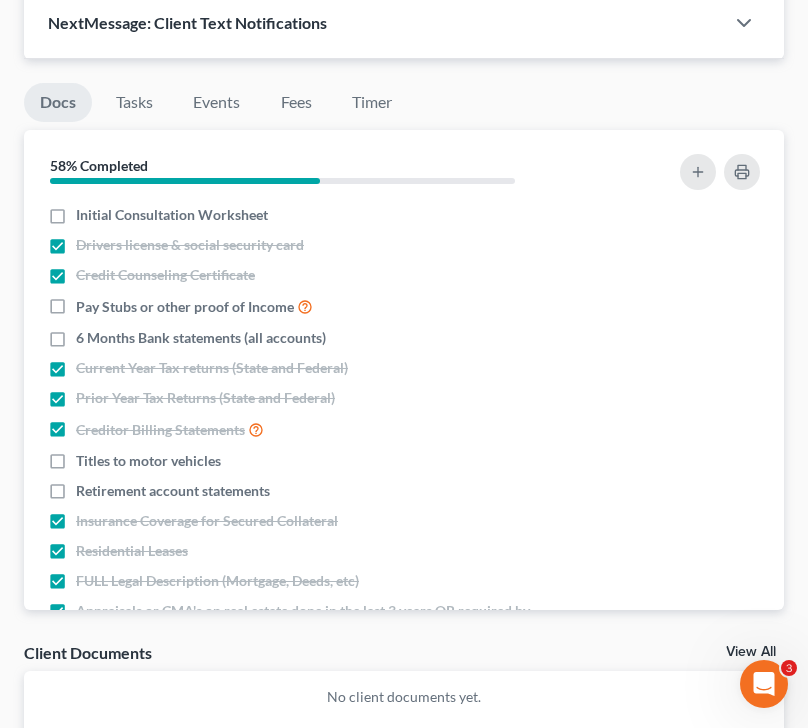 scroll, scrollTop: 2039, scrollLeft: 0, axis: vertical 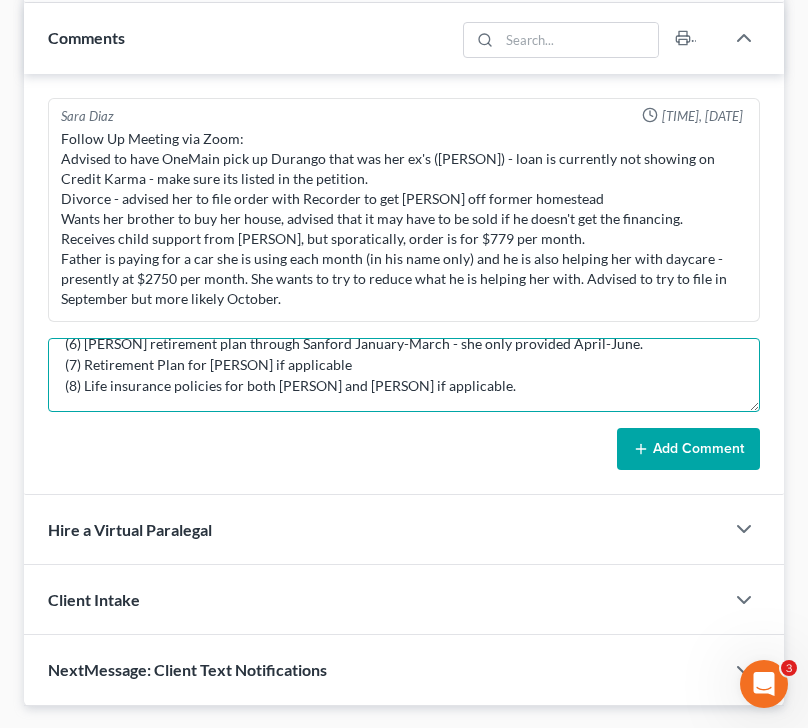click on "Still missing from [PERSON] and [PERSON]:
(1) 2025 paystubs from [PERSON] - she provided 2024.
(2) Initial Consult Worksheet
(3) Itemization of Firearms with prices
(4) Separation agreements or decrees of divorce - only provided child support payments.
(5) Titles to motor vehicles
(6) [PERSON] retirement plan through Sanford January-March - she only provided April-June.
(7) Retirement Plan for [PERSON] if applicable
(8) Life insurance policies for both [PERSON] and [PERSON] if applicable." at bounding box center (404, 375) 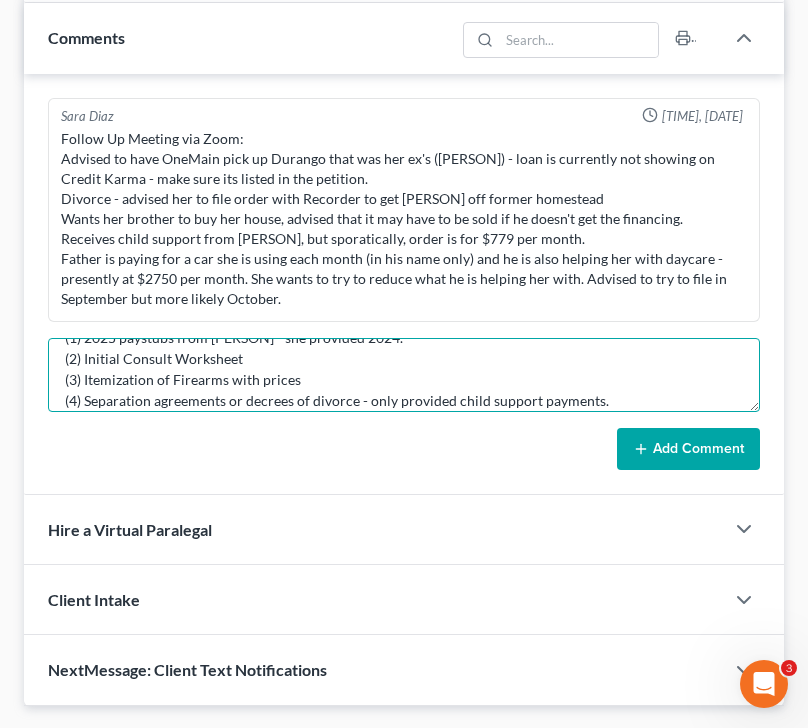 scroll, scrollTop: 0, scrollLeft: 0, axis: both 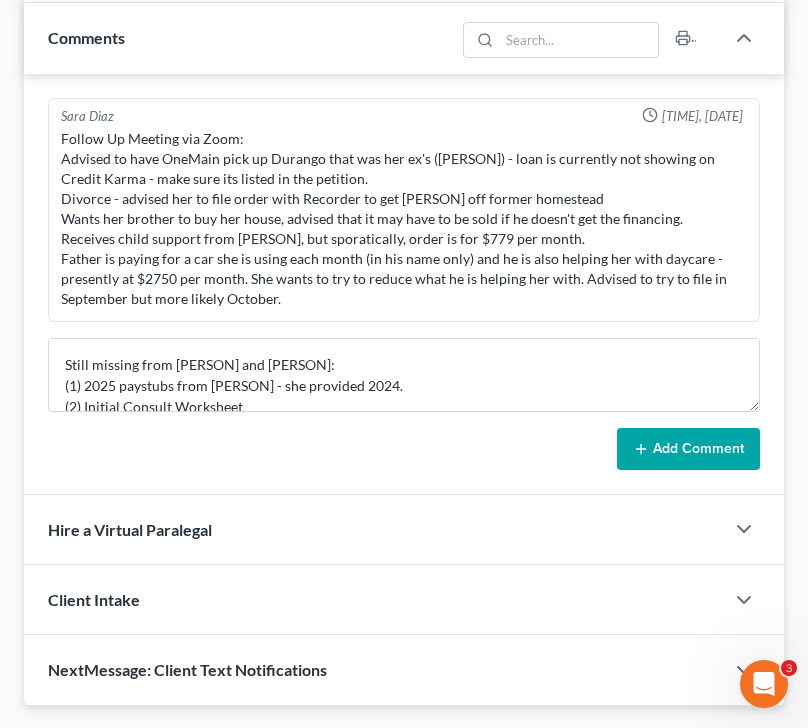 click on "Add Comment" at bounding box center [688, 449] 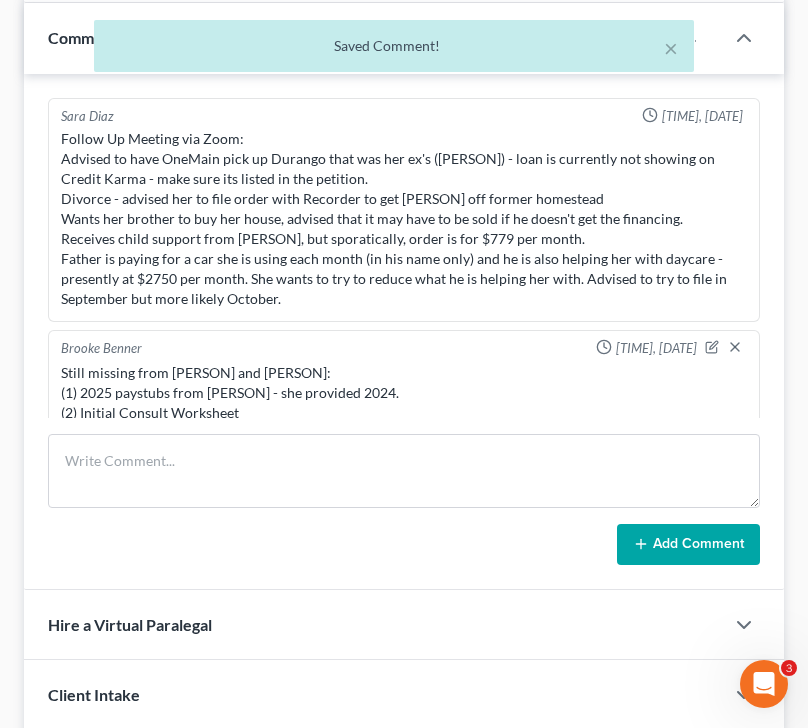 scroll, scrollTop: 138, scrollLeft: 0, axis: vertical 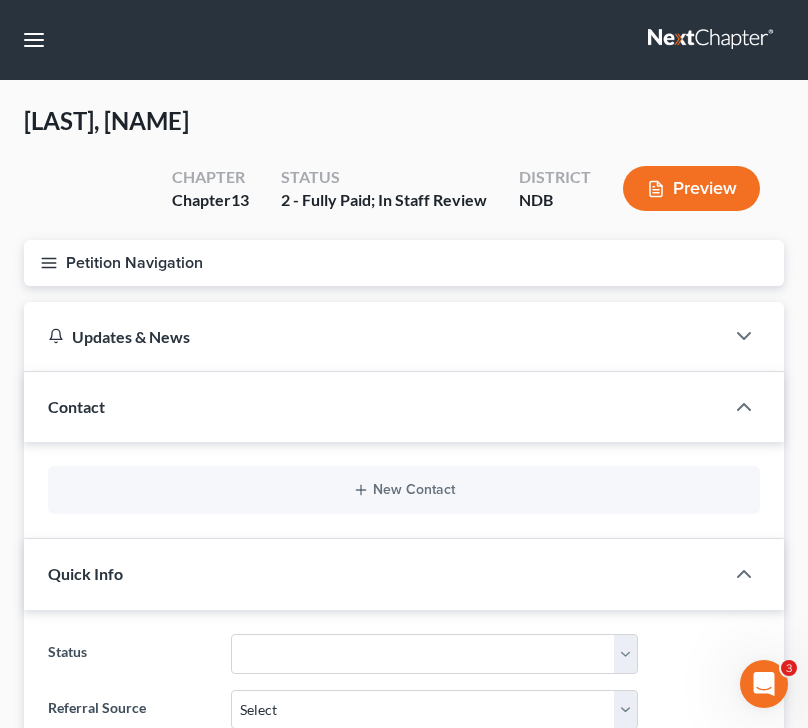 click 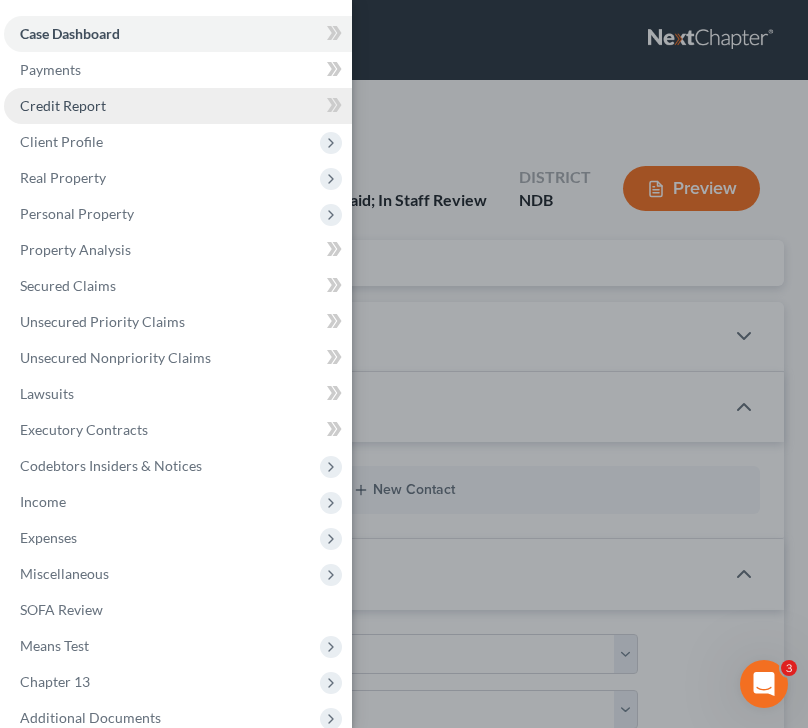 click on "Credit Report" at bounding box center (178, 106) 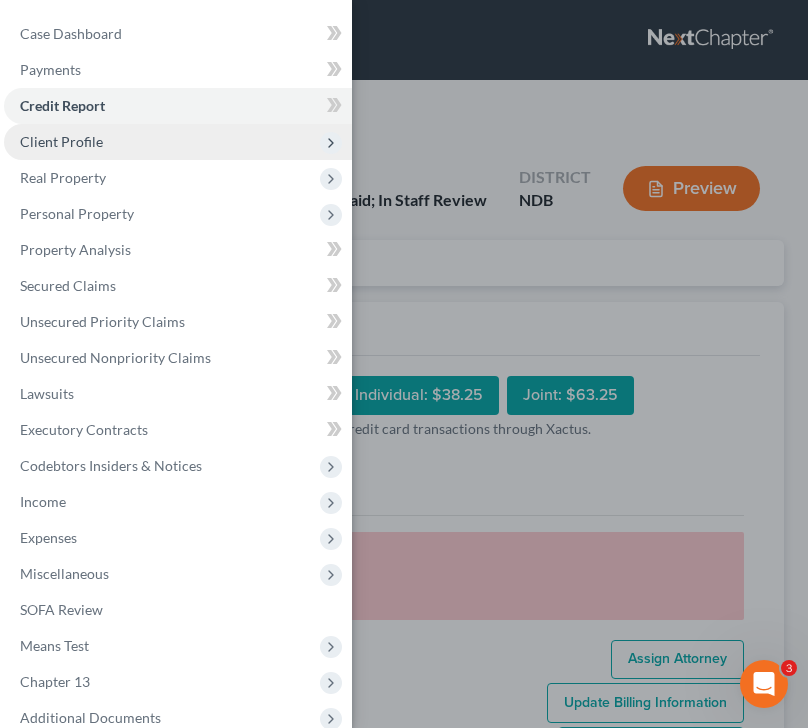 click on "Client Profile" at bounding box center [178, 142] 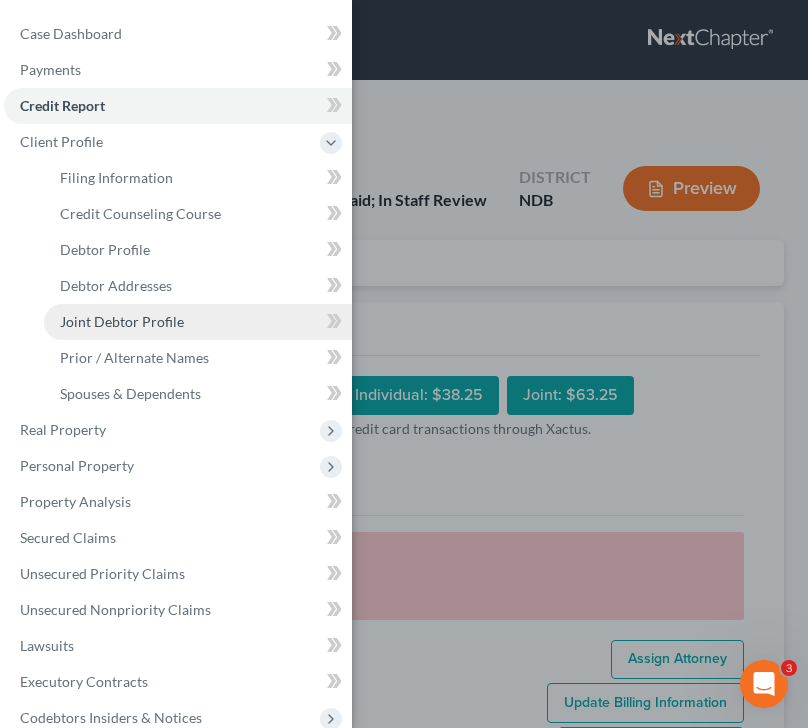 click on "Joint Debtor Profile" at bounding box center (122, 321) 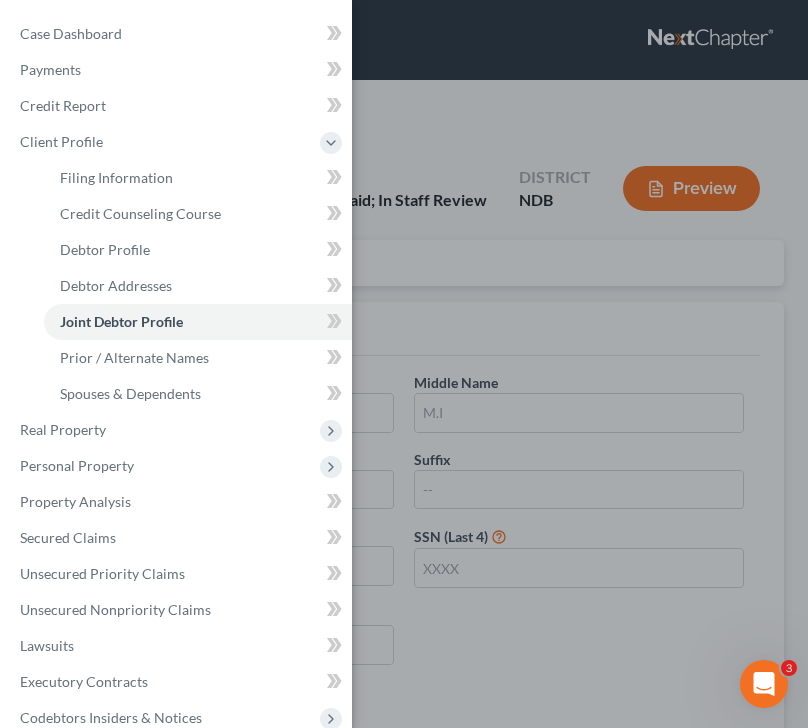 click on "Case Dashboard
Payments
Invoices
Payments
Payments
Credit Report
Client Profile" at bounding box center [404, 364] 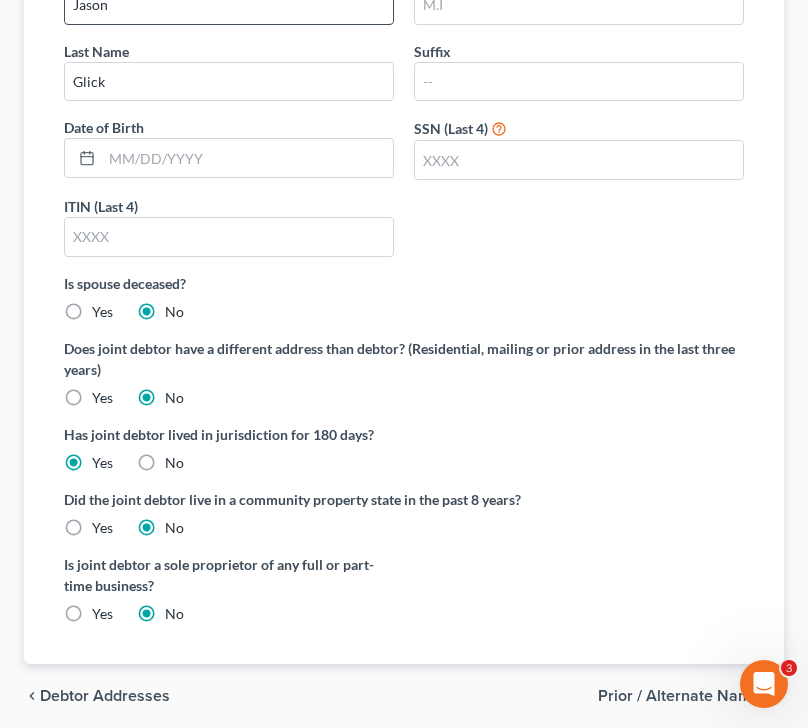 scroll, scrollTop: 483, scrollLeft: 0, axis: vertical 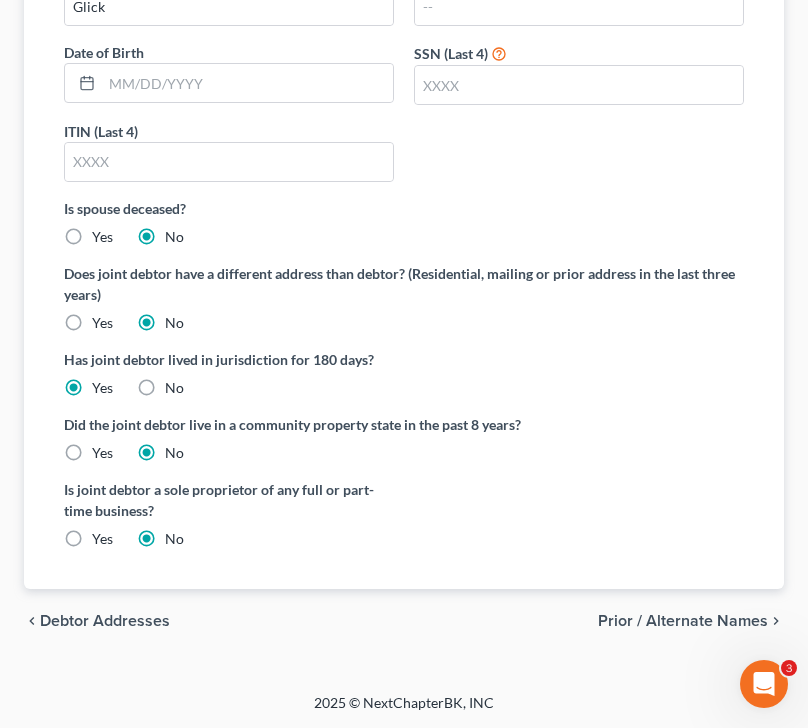click on "chevron_left
Debtor Addresses
Prior / Alternate Names
chevron_right" at bounding box center (404, 621) 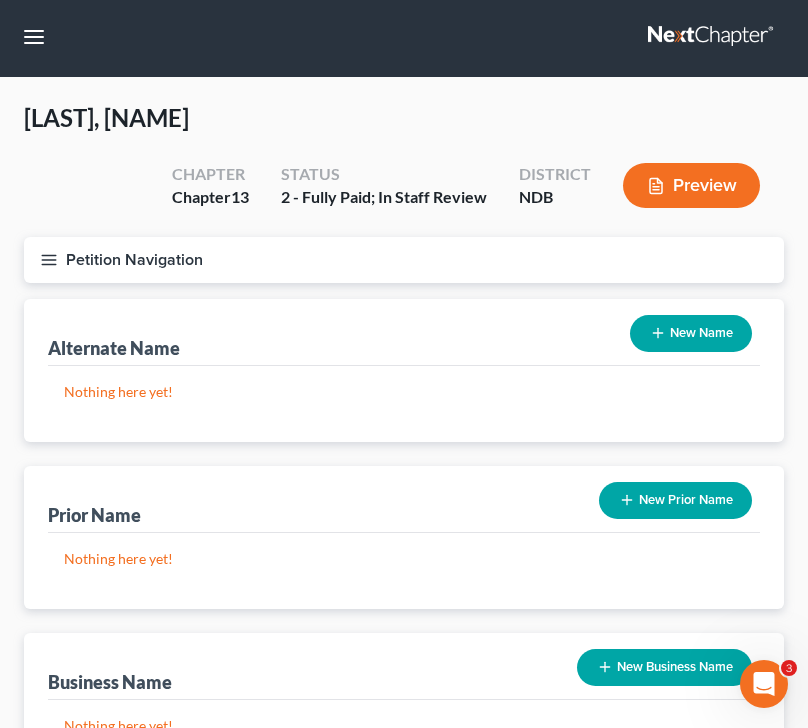 scroll, scrollTop: 0, scrollLeft: 0, axis: both 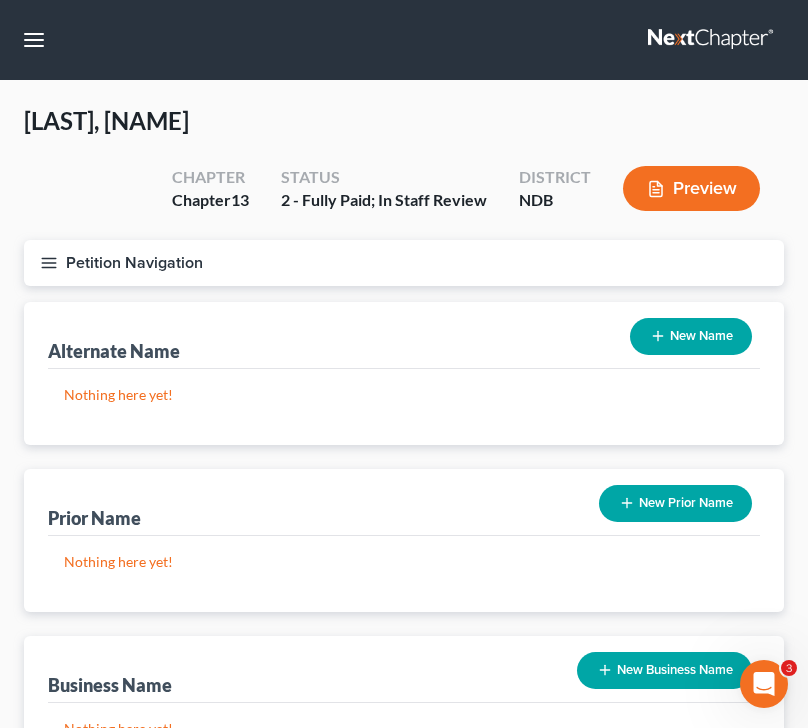 click on "Petition Navigation" at bounding box center (404, 263) 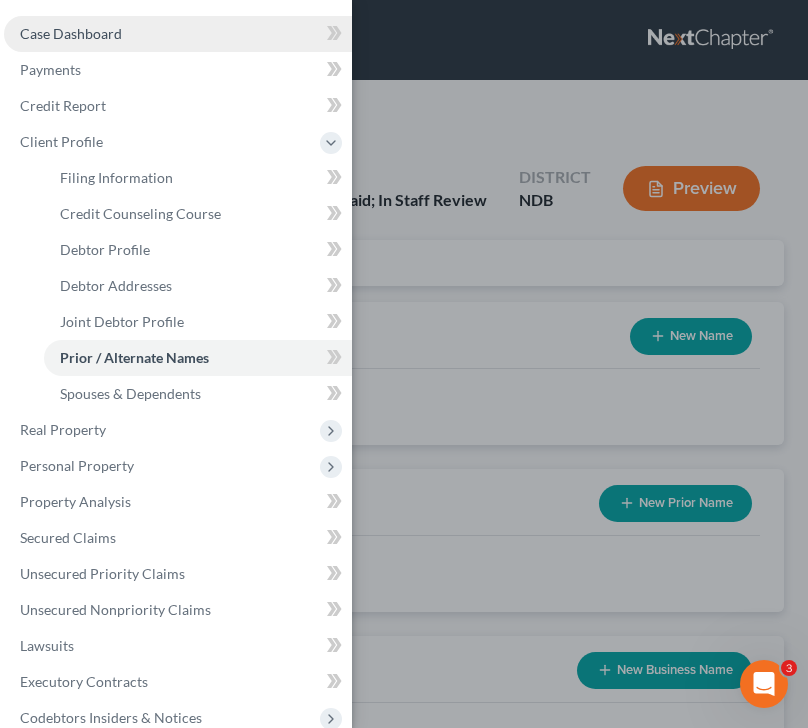 click on "Case Dashboard" at bounding box center [71, 33] 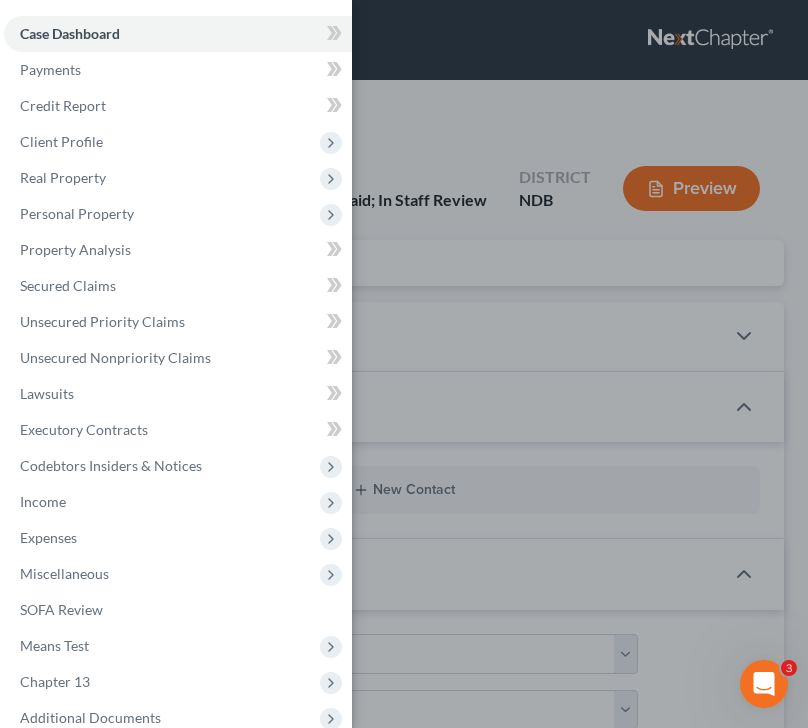scroll, scrollTop: 138, scrollLeft: 0, axis: vertical 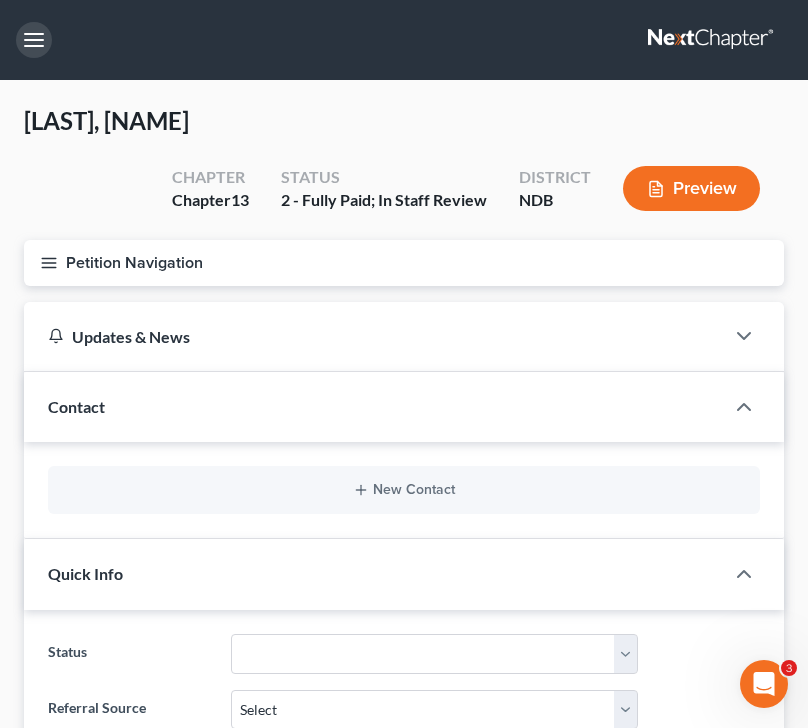 click at bounding box center [34, 40] 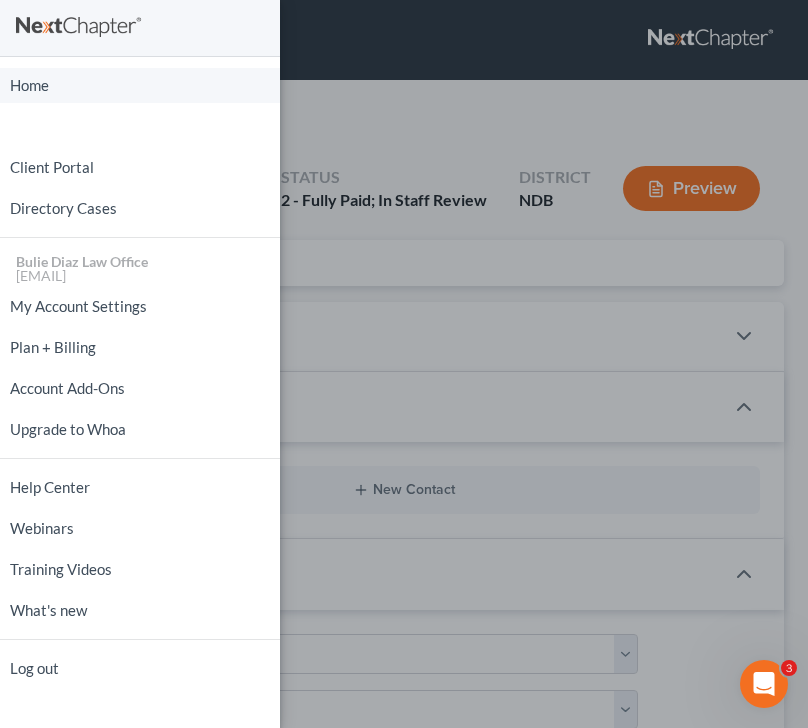 click on "Home" at bounding box center [140, 85] 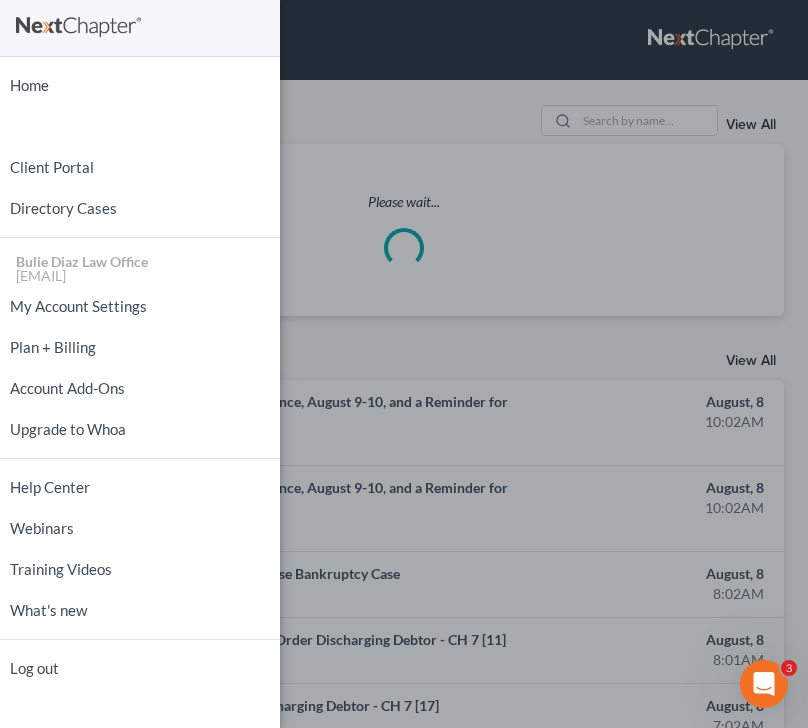 click on "Home New Case Client Portal Directory Cases Bulie Diaz Law Office fargo@example.com My Account Settings Plan + Billing Account Add-Ons Upgrade to Whoa Help Center Webinars Training Videos What's new Log out" at bounding box center (404, 364) 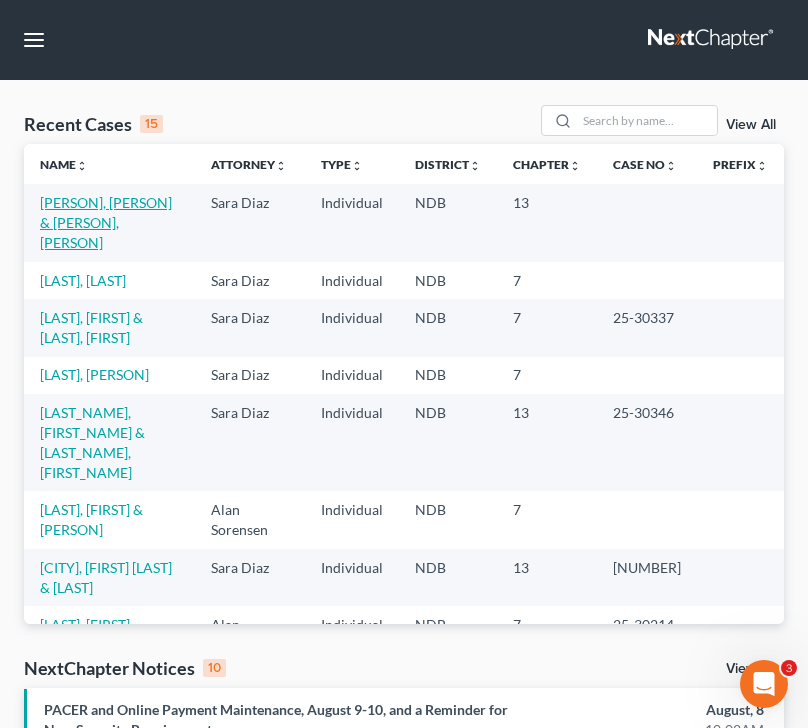 click on "[PERSON], [PERSON] & [PERSON], [PERSON]" at bounding box center (106, 222) 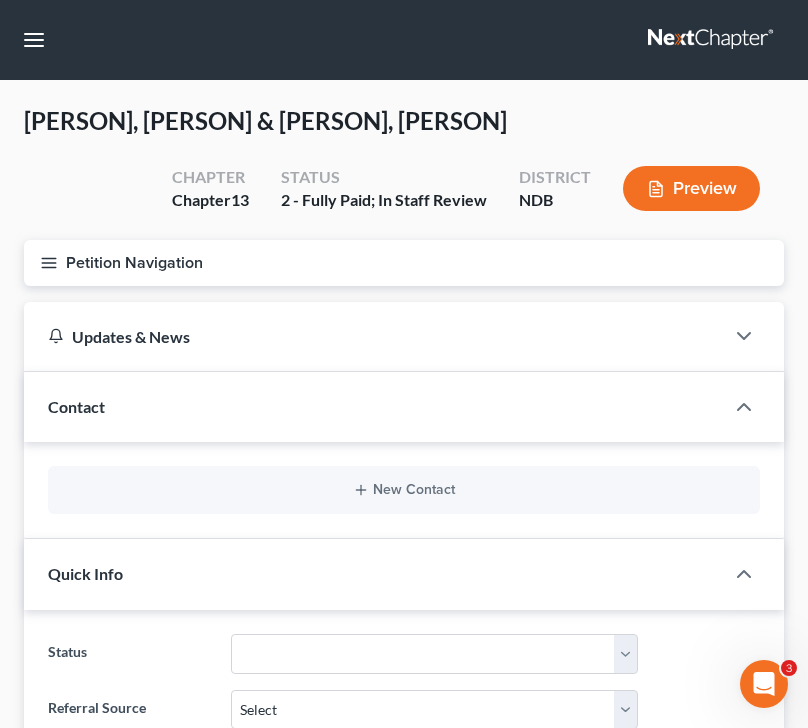 scroll, scrollTop: 138, scrollLeft: 0, axis: vertical 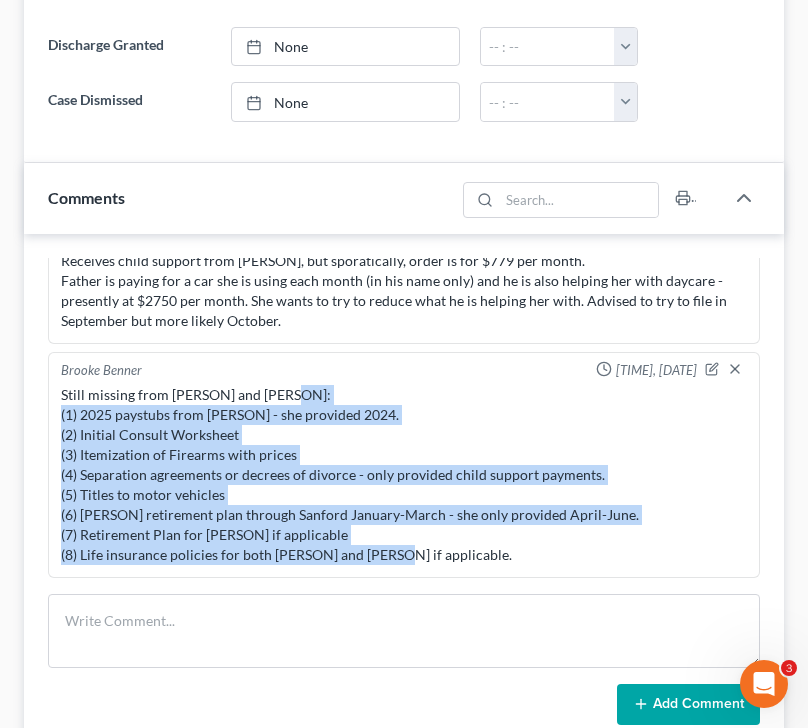 drag, startPoint x: 463, startPoint y: 555, endPoint x: 37, endPoint y: 413, distance: 449.04343 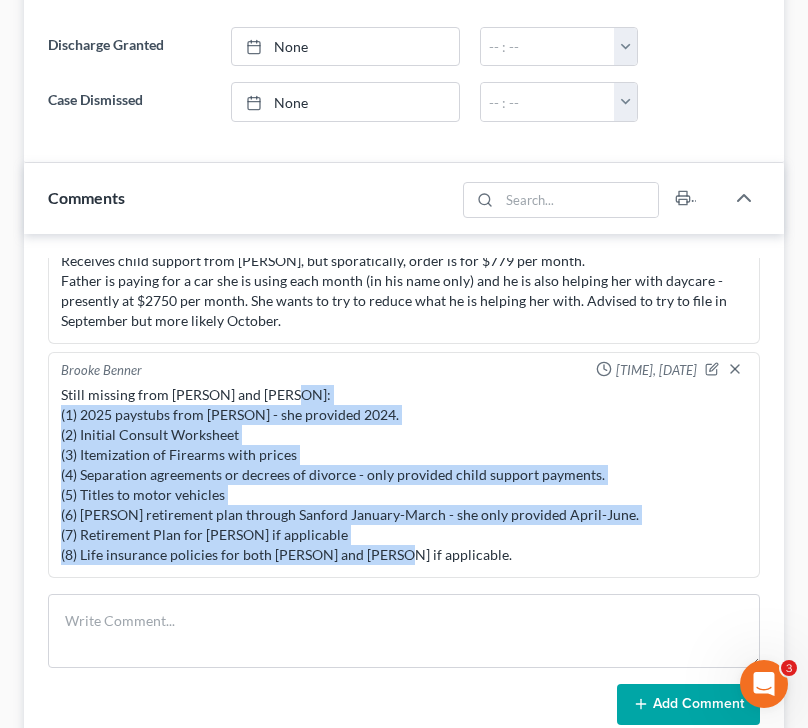 click on "[FIRST] [LAST] 08:36AM, [DATE] Follow Up Meeting via Zoom:
Advised to have OneMain pick up Durango that was her ex's ([FIRST]) - loan is currently not showing on Credit Karma - make sure its listed in the petition.
Divorce - advised her to file order with Recorder to get [FIRST] off former homestead
Wants her brother to buy her house, advised that it may have to be sold if he doesn't get the financing.
Receives child support from [FIRST], but sporatically, order is for $[AMOUNT] per month.
Father is paying for a car she is using each month (in his name only) and he is also helping her with daycare - presently at $[AMOUNT] per month. She wants to try to reduce what he is helping her with. Advised to try to file in September but more likely October. [FIRST] [LAST] 12:12PM, [DATE]
Add Comment" at bounding box center (404, 492) 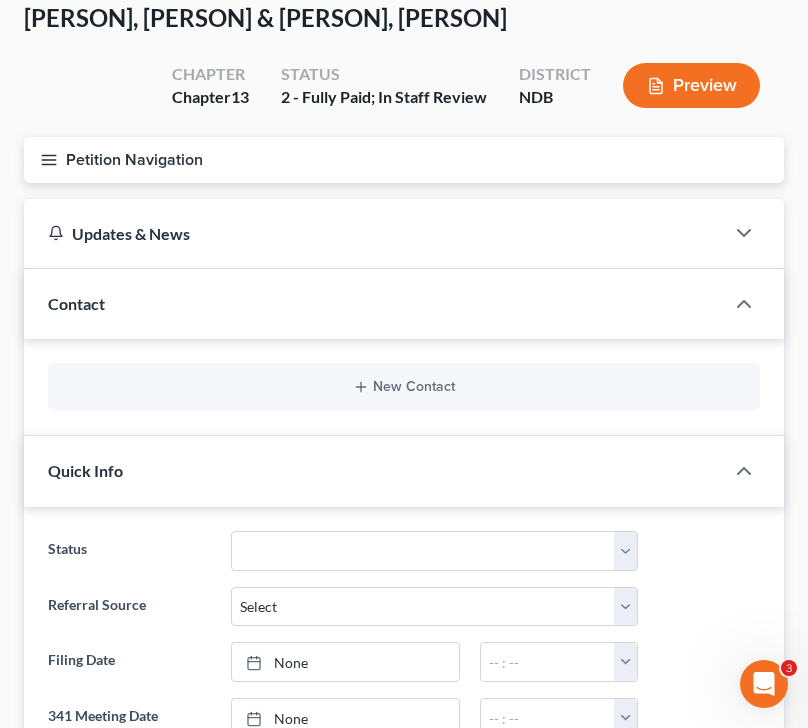 scroll, scrollTop: 0, scrollLeft: 0, axis: both 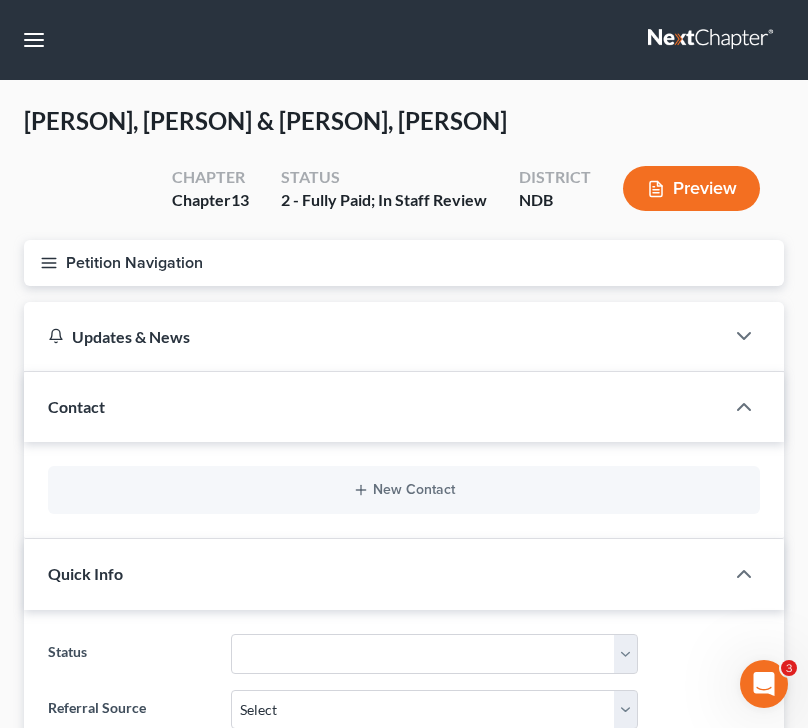 click 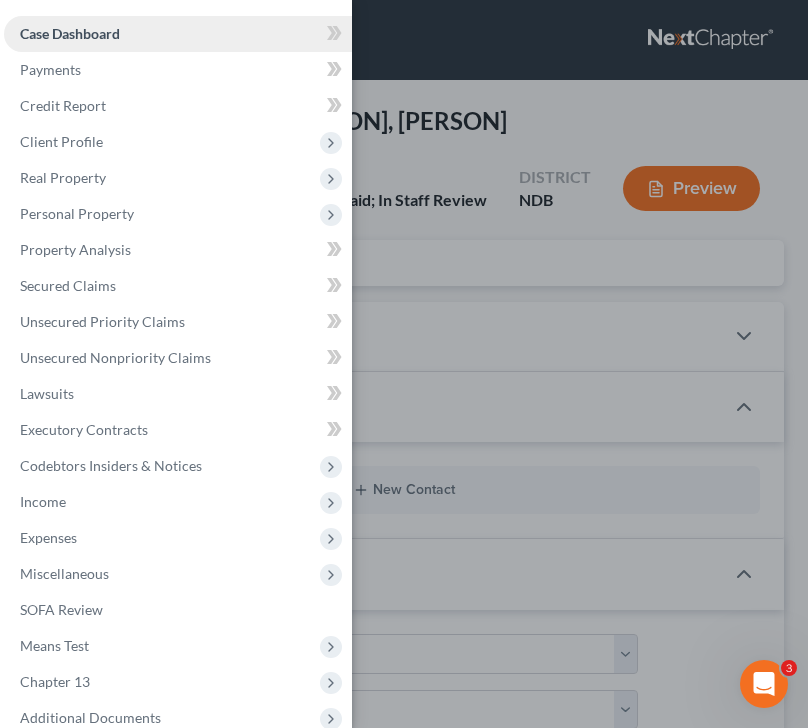 click on "Case Dashboard" at bounding box center (70, 33) 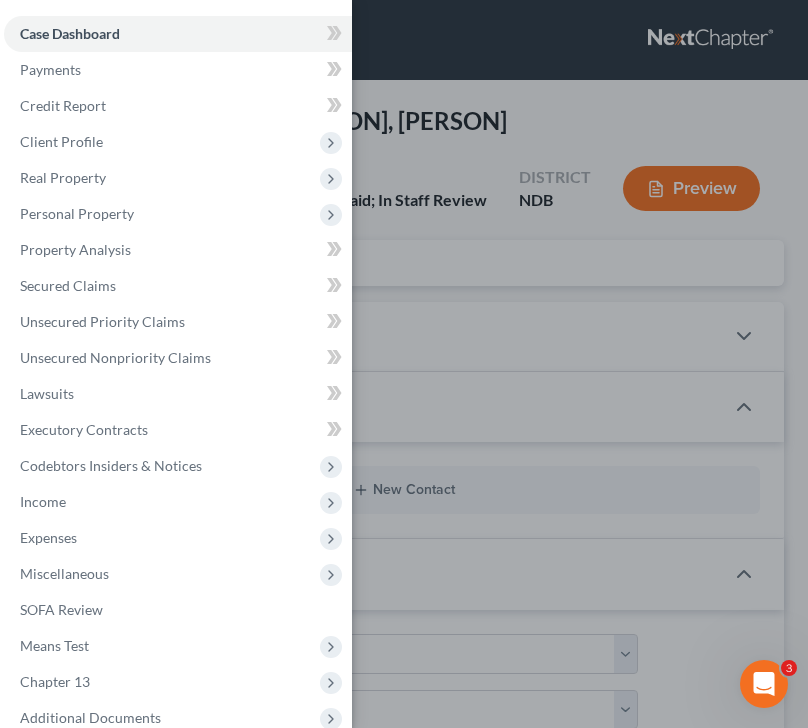 click on "Case Dashboard
Payments
Invoices
Payments
Payments
Credit Report
Client Profile" at bounding box center (404, 364) 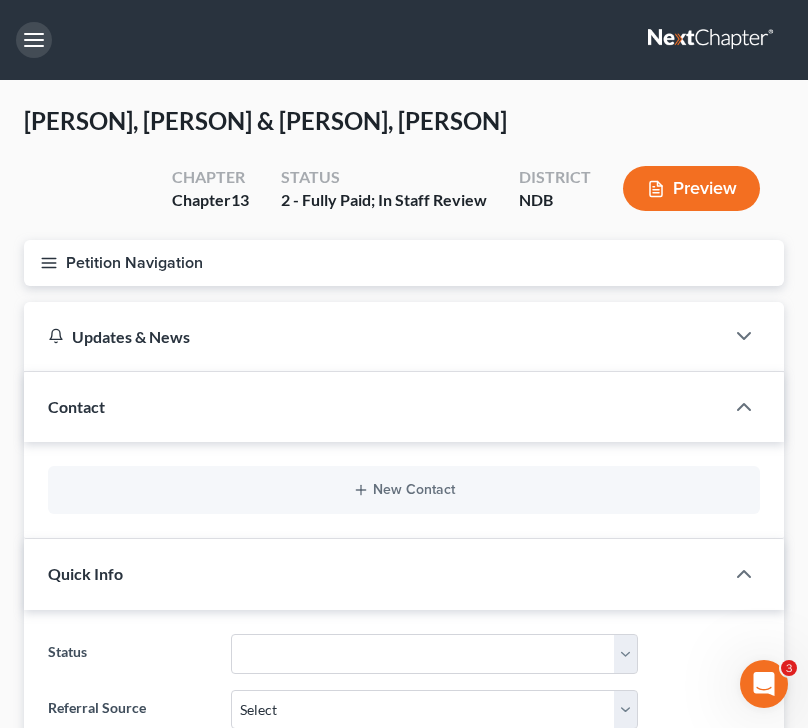 click at bounding box center [34, 40] 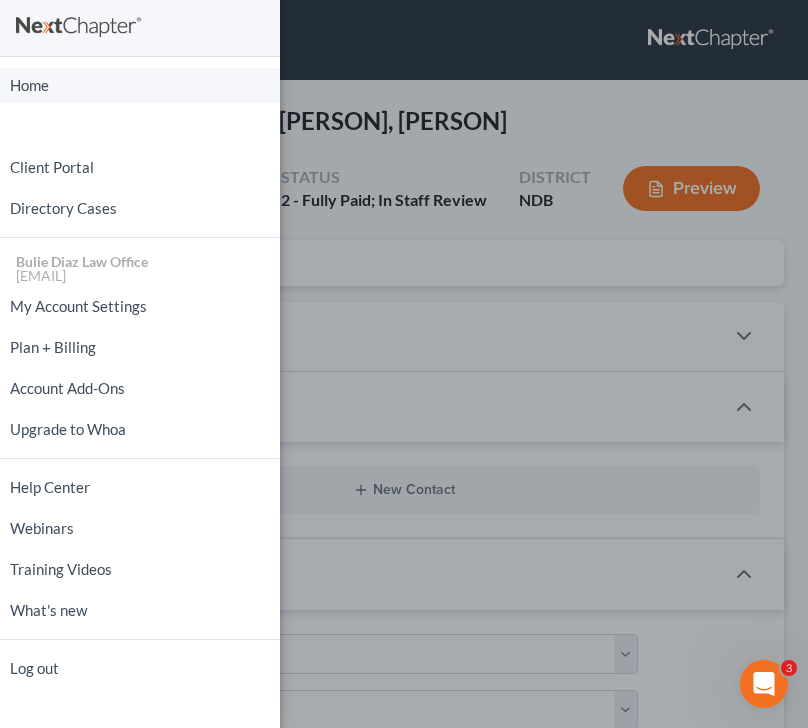 click on "Home" at bounding box center (140, 85) 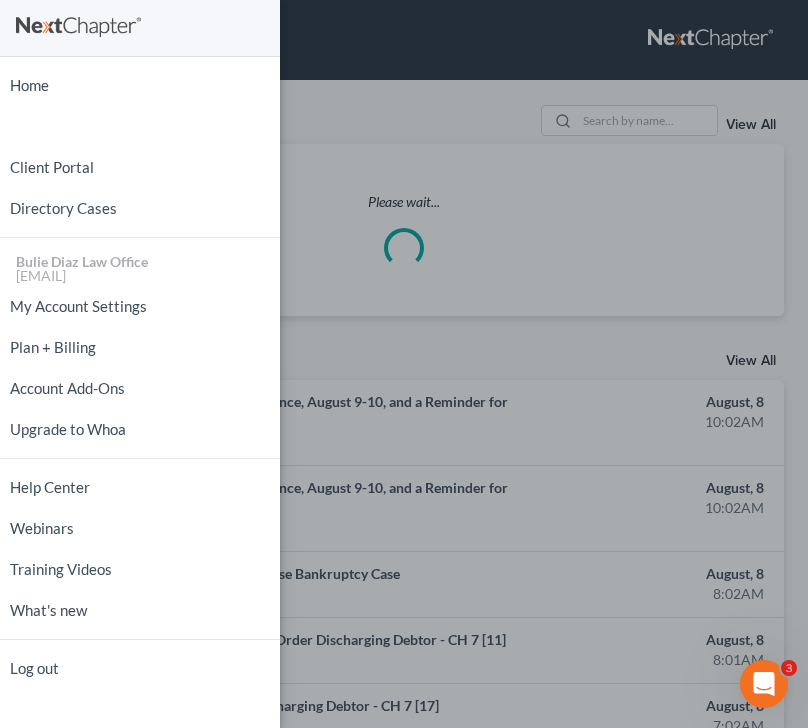 click on "Home New Case Client Portal Directory Cases Bulie Diaz Law Office fargo@example.com My Account Settings Plan + Billing Account Add-Ons Upgrade to Whoa Help Center Webinars Training Videos What's new Log out" at bounding box center (404, 364) 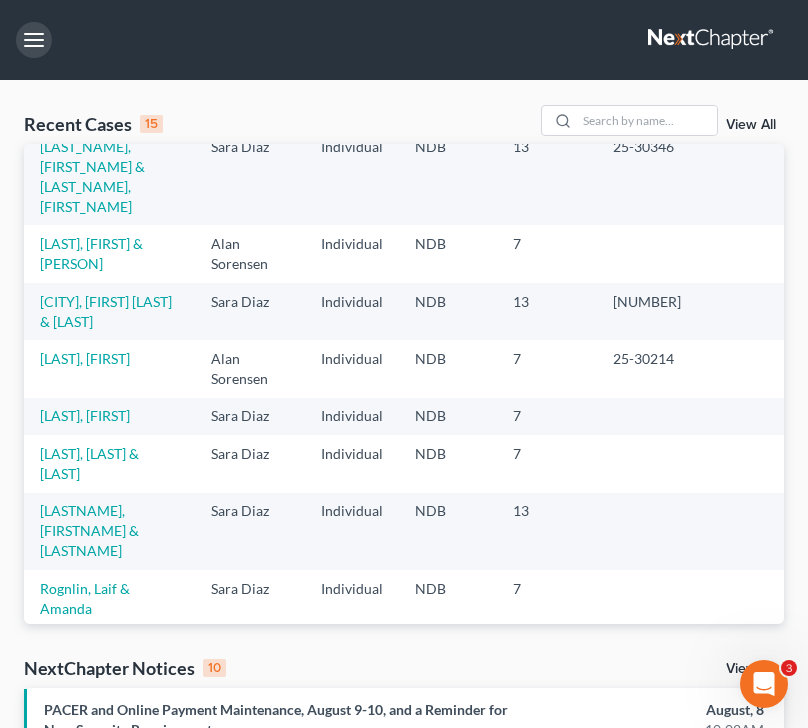 scroll, scrollTop: 337, scrollLeft: 0, axis: vertical 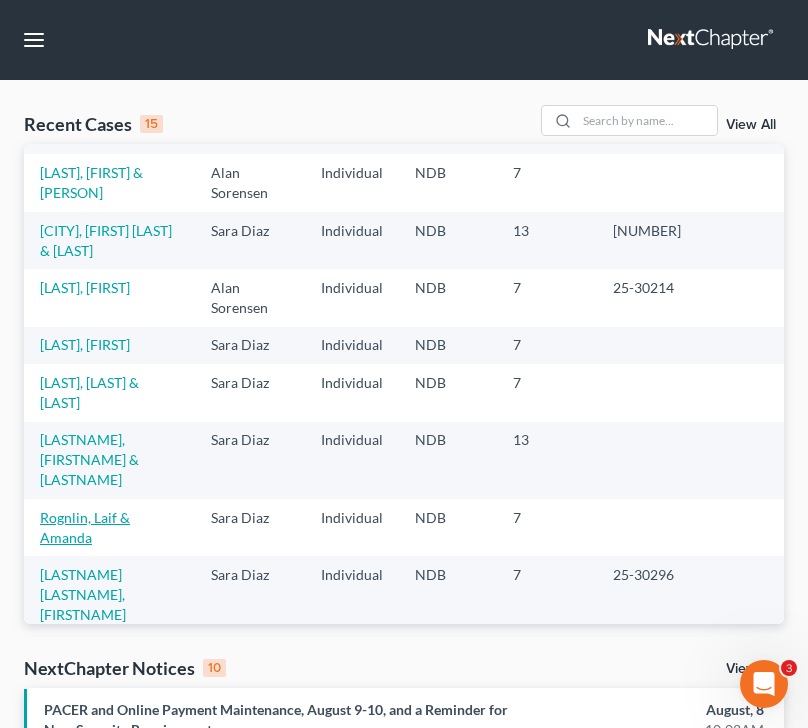 click on "Rognlin, Laif & Amanda" at bounding box center [85, 527] 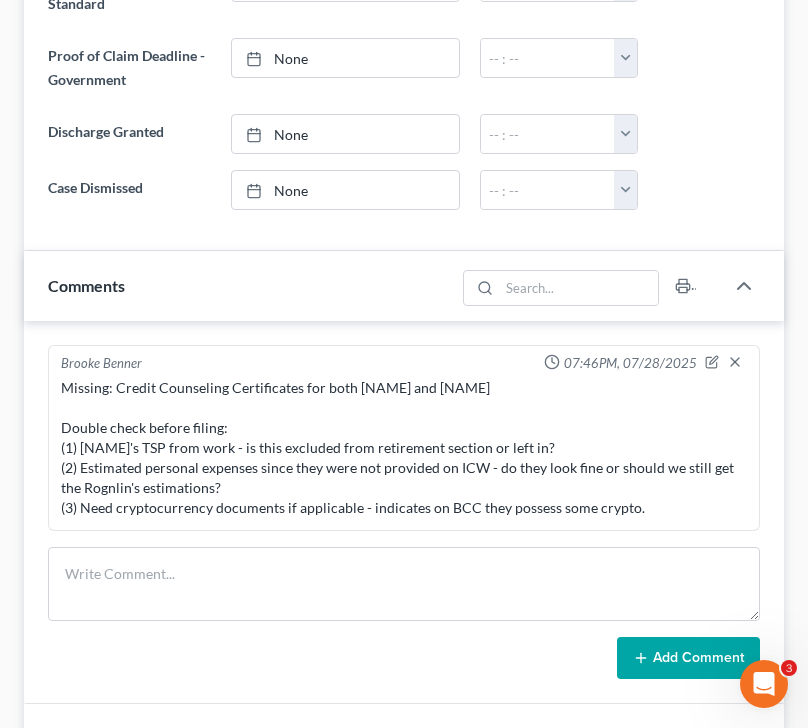 scroll, scrollTop: 0, scrollLeft: 0, axis: both 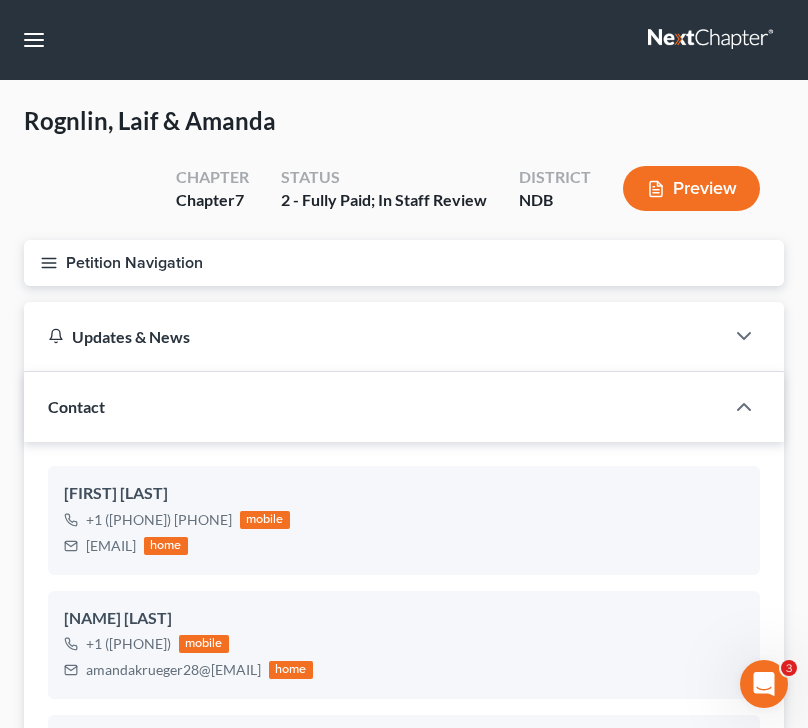 click on "Petition Navigation" at bounding box center (404, 263) 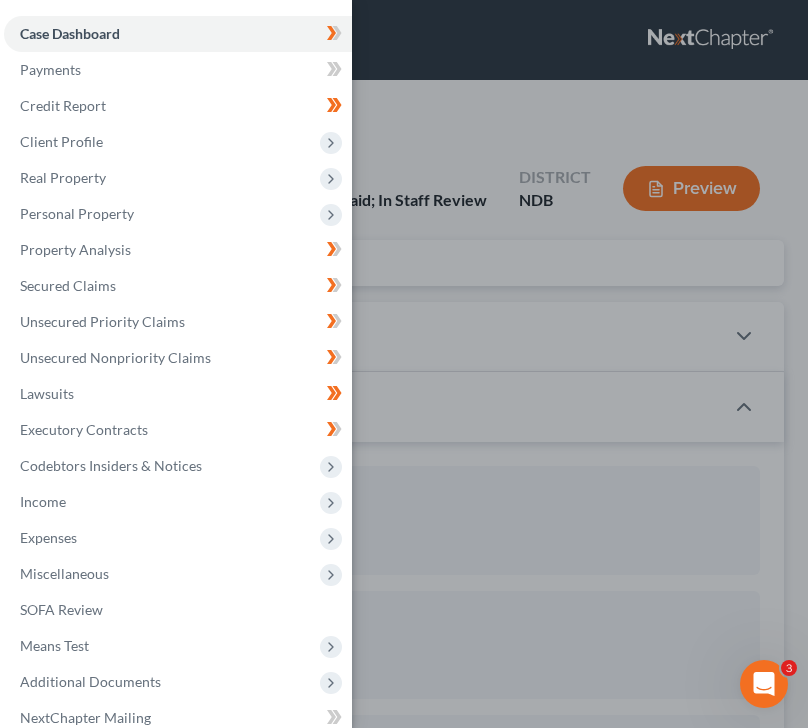 click on "Case Dashboard
Payments
Invoices
Payments
Payments
Credit Report
Client Profile" at bounding box center (404, 364) 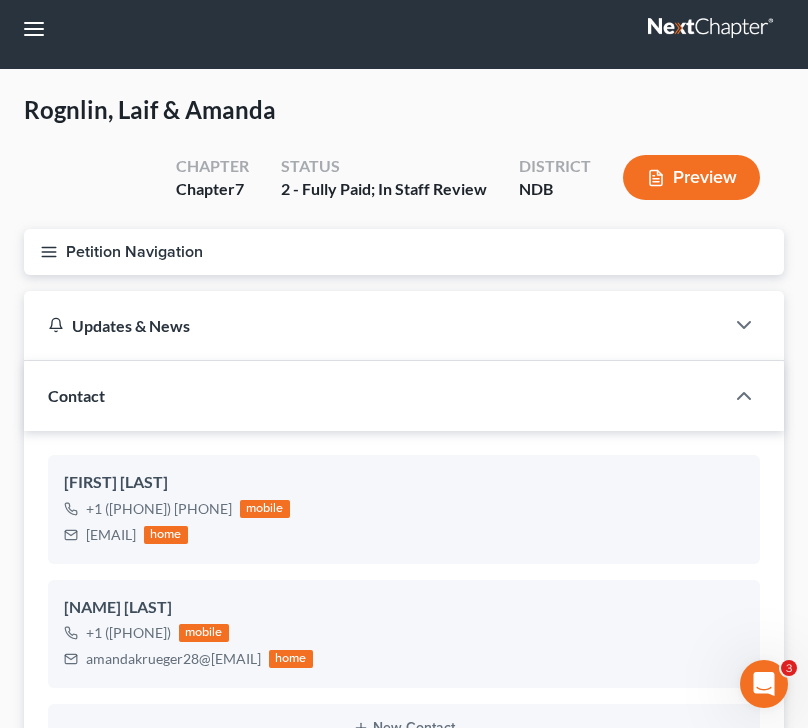 scroll, scrollTop: 0, scrollLeft: 0, axis: both 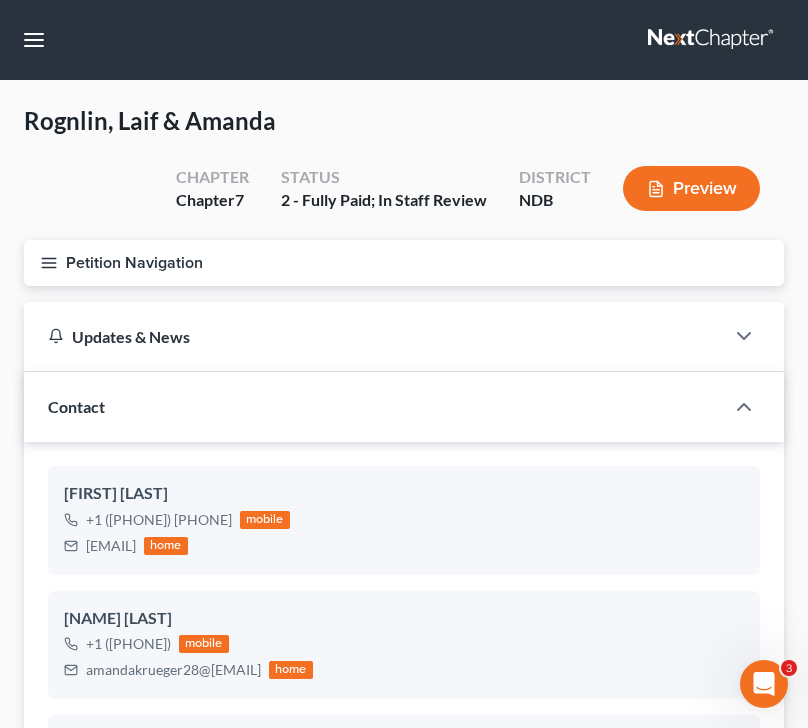 click on "Petition Navigation" at bounding box center (404, 263) 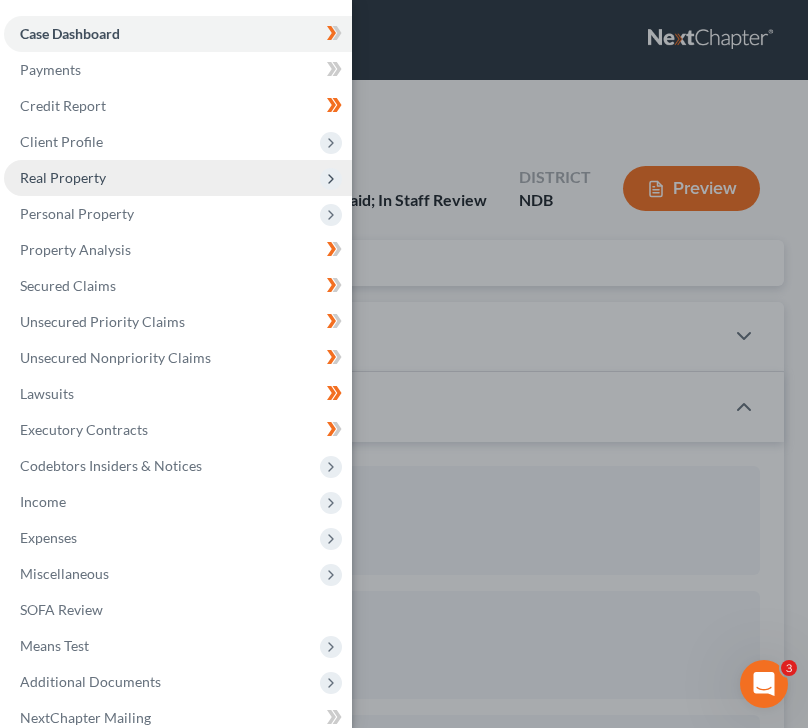 click on "Real Property" at bounding box center (63, 177) 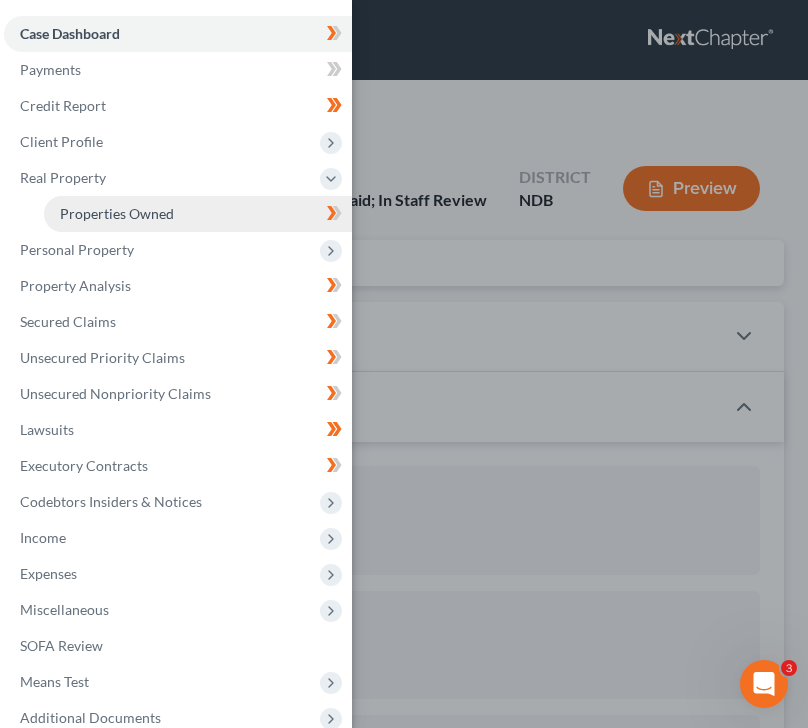 click on "Properties Owned" at bounding box center [117, 213] 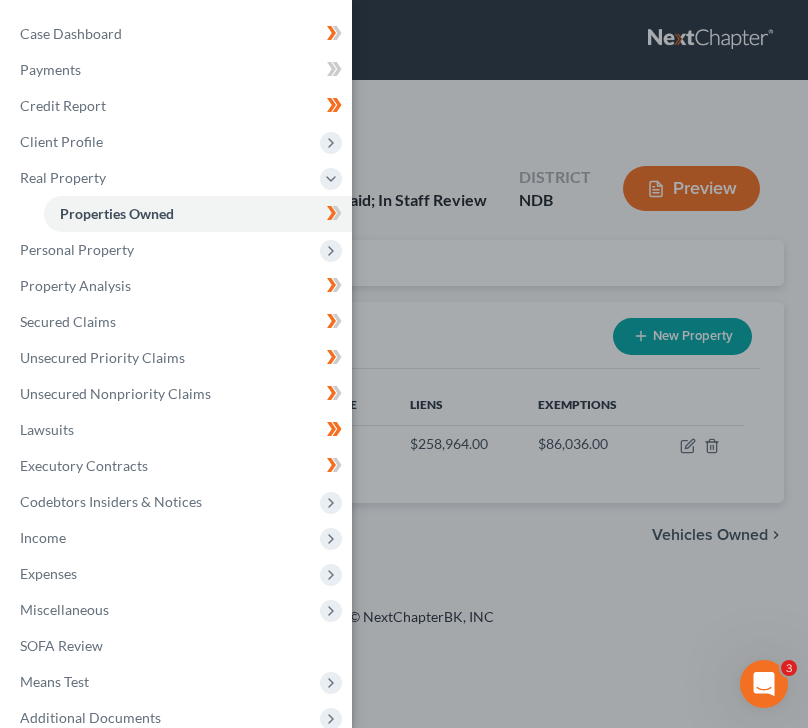 click on "Case Dashboard
Payments
Invoices
Payments
Payments
Credit Report
Client Profile" at bounding box center [404, 364] 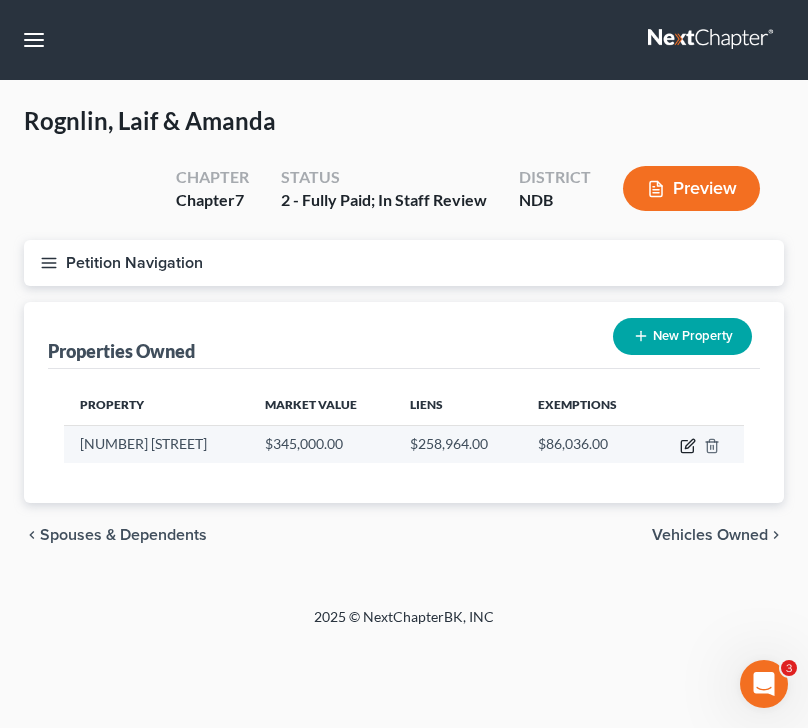 click 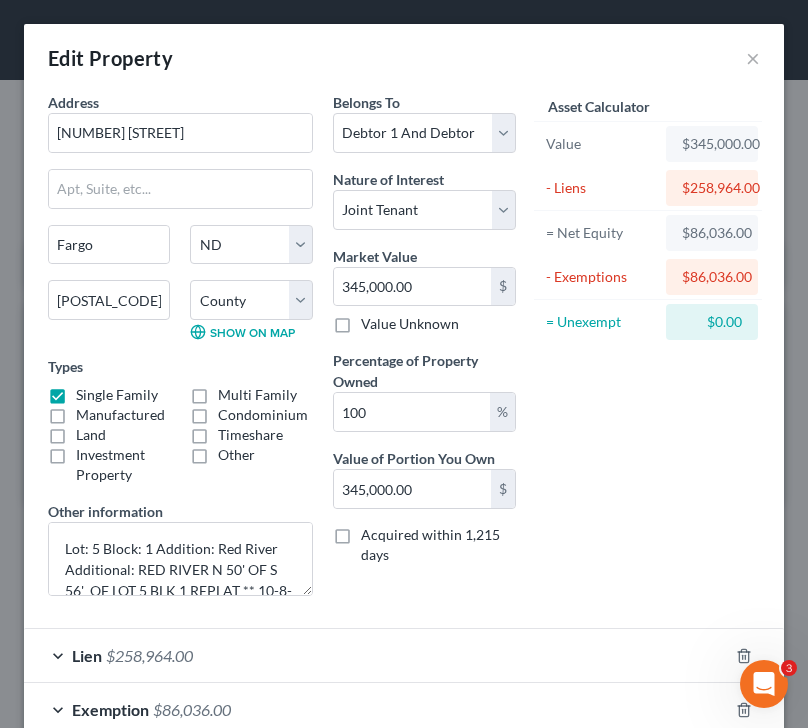 scroll, scrollTop: 119, scrollLeft: 0, axis: vertical 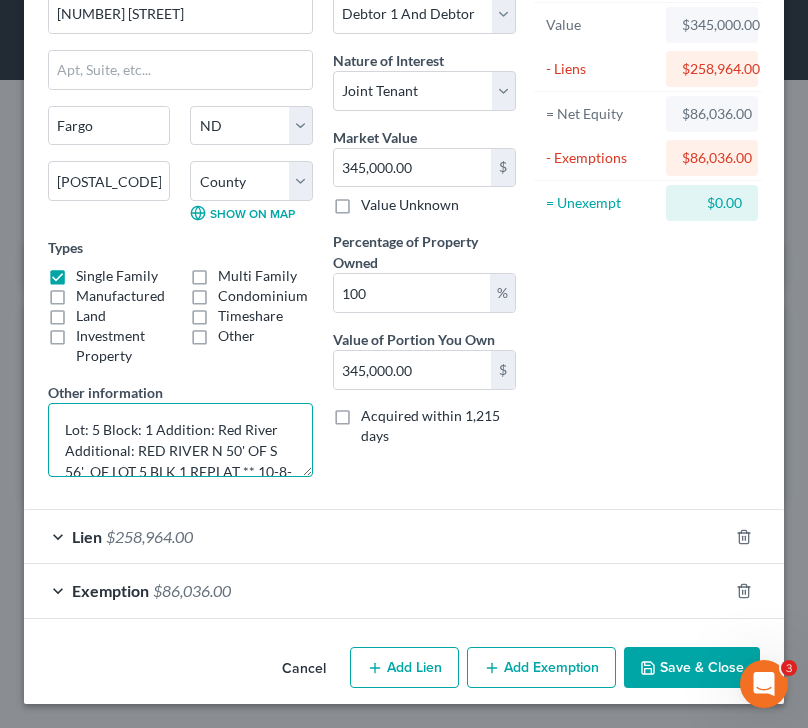 drag, startPoint x: 289, startPoint y: 454, endPoint x: 33, endPoint y: 380, distance: 266.48077 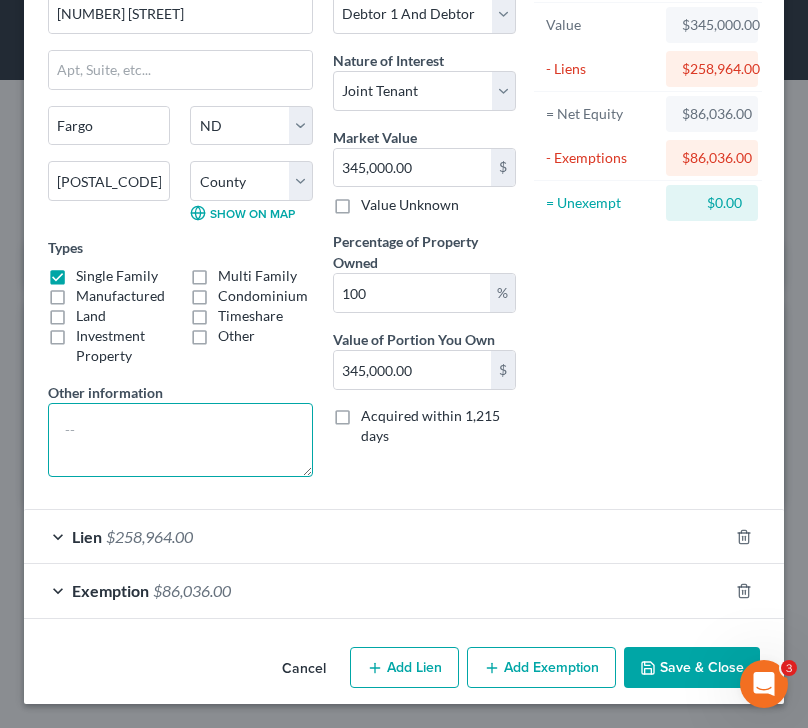 click at bounding box center (180, 440) 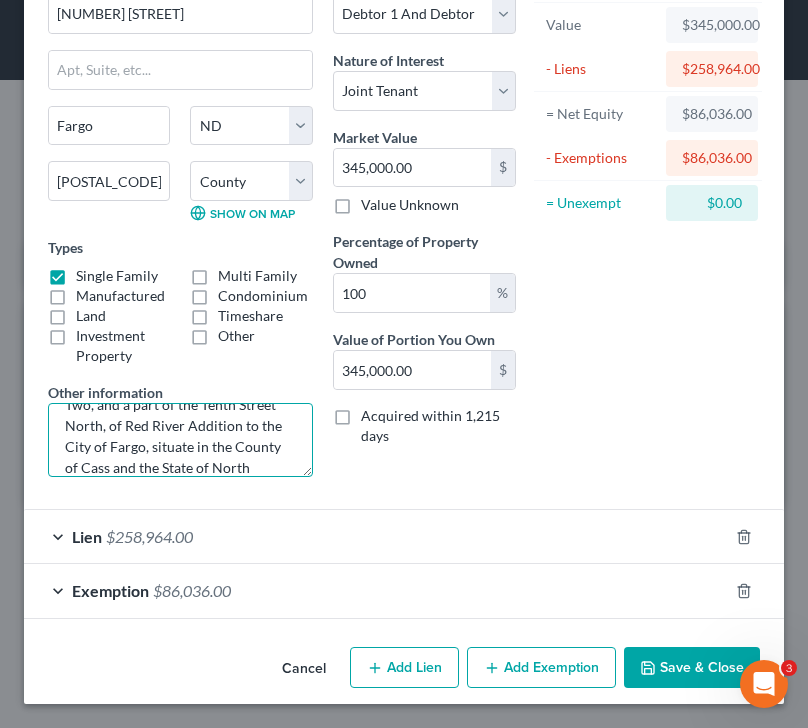 scroll, scrollTop: 0, scrollLeft: 0, axis: both 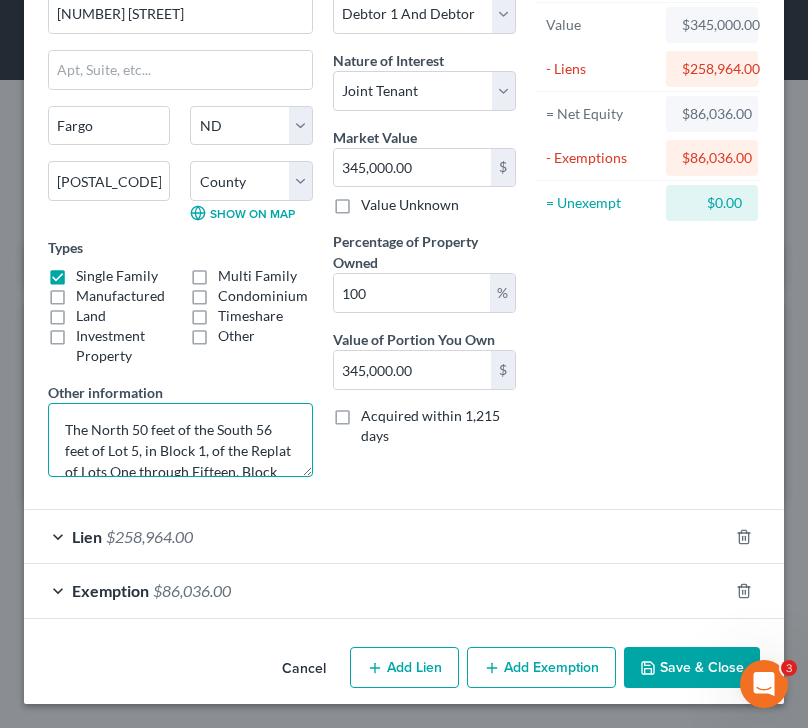 click on "The North 50 feet of the South 56 feet of Lot 5, in Block 1, of the Replat of Lots One through Fifteen, Block Two, and a part of the Tenth Street North, of Red River Addition to the City of Fargo, situate in the County of Cass and the State of North Dakota." at bounding box center (180, 440) 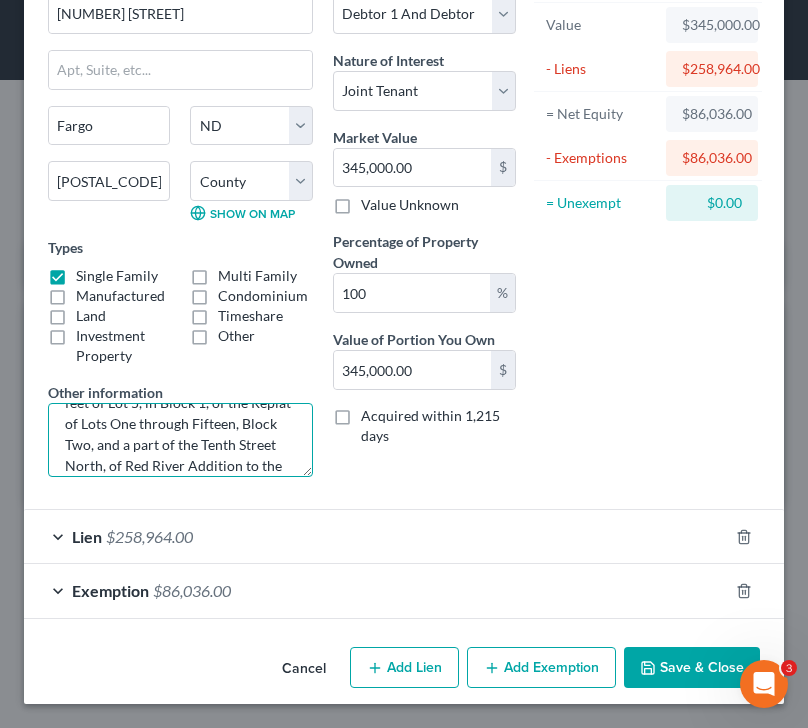 scroll, scrollTop: 70, scrollLeft: 0, axis: vertical 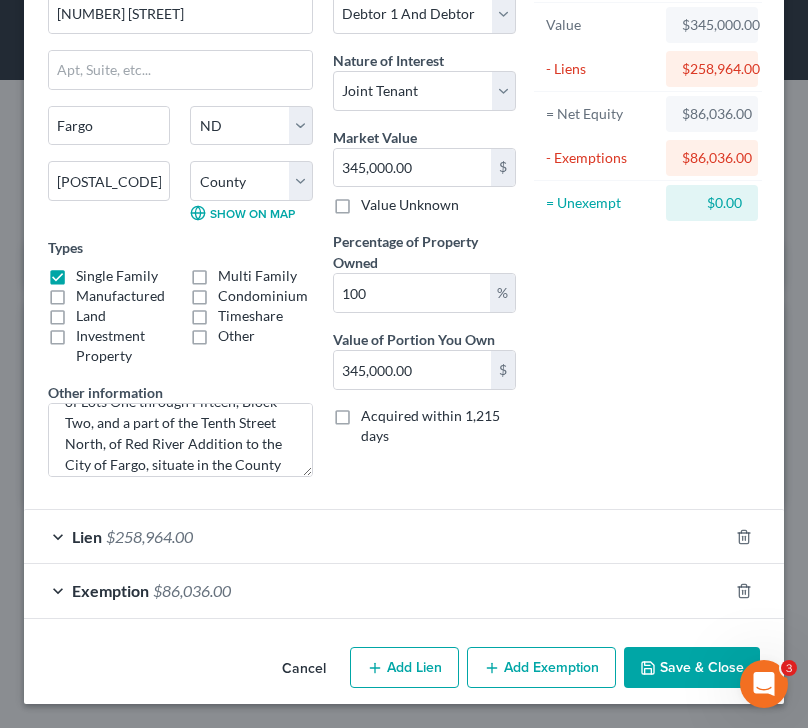 click on "Save & Close" at bounding box center (692, 668) 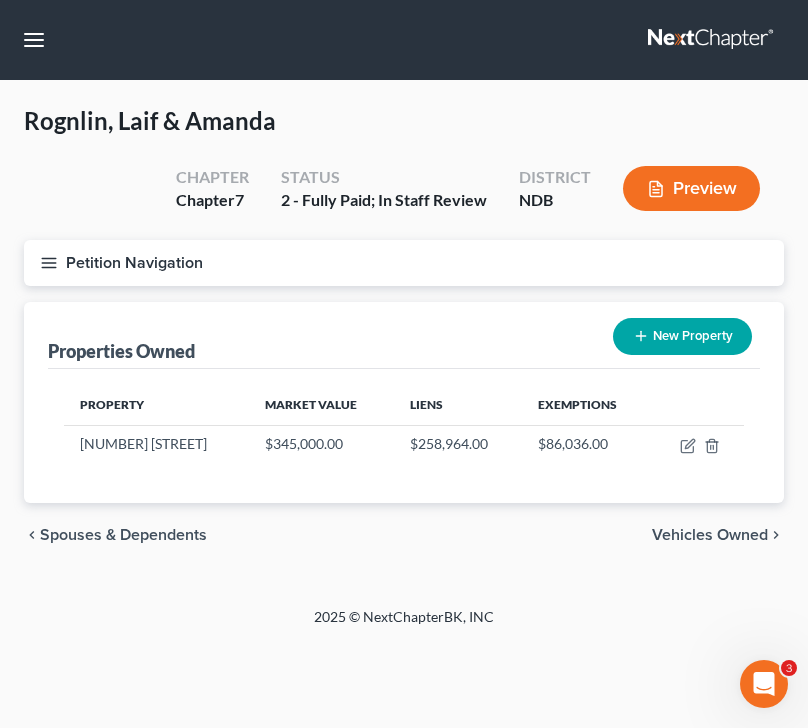 click on "Petition Navigation" at bounding box center [404, 263] 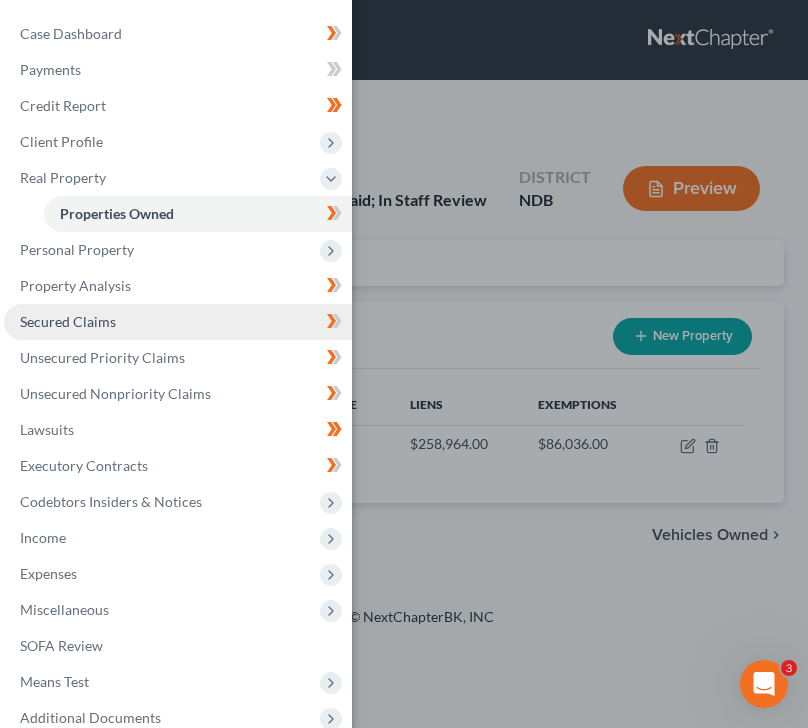 click on "Secured Claims" at bounding box center [68, 321] 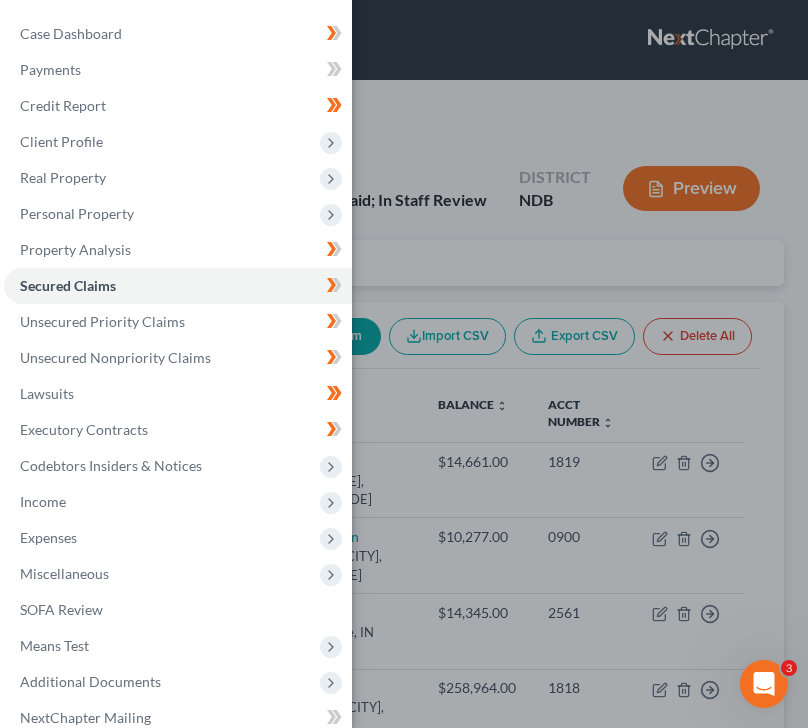 click on "Case Dashboard
Payments
Invoices
Payments
Payments
Credit Report
Client Profile" at bounding box center (404, 364) 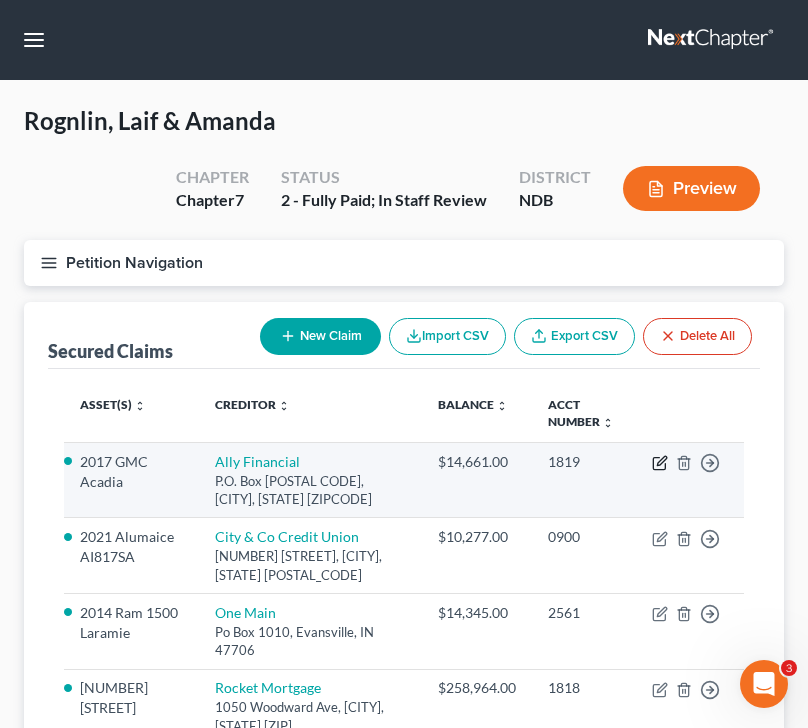 click 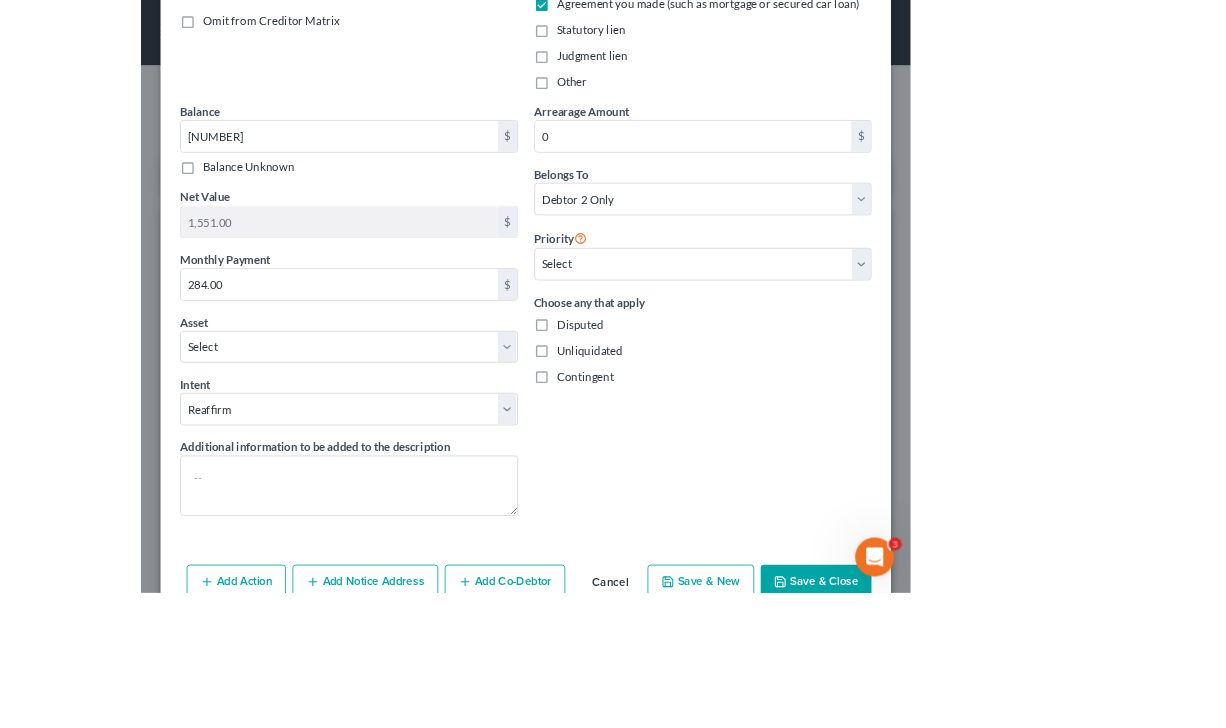 scroll, scrollTop: 91, scrollLeft: 0, axis: vertical 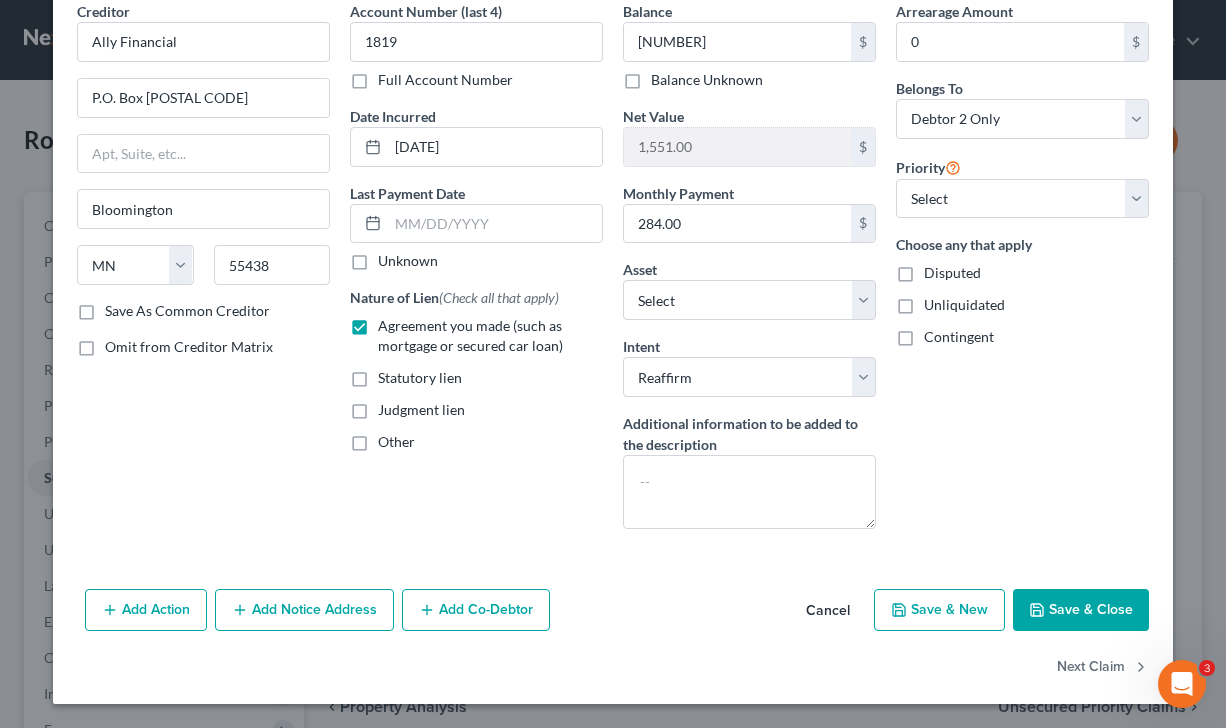 click on "Save & Close" at bounding box center [1081, 610] 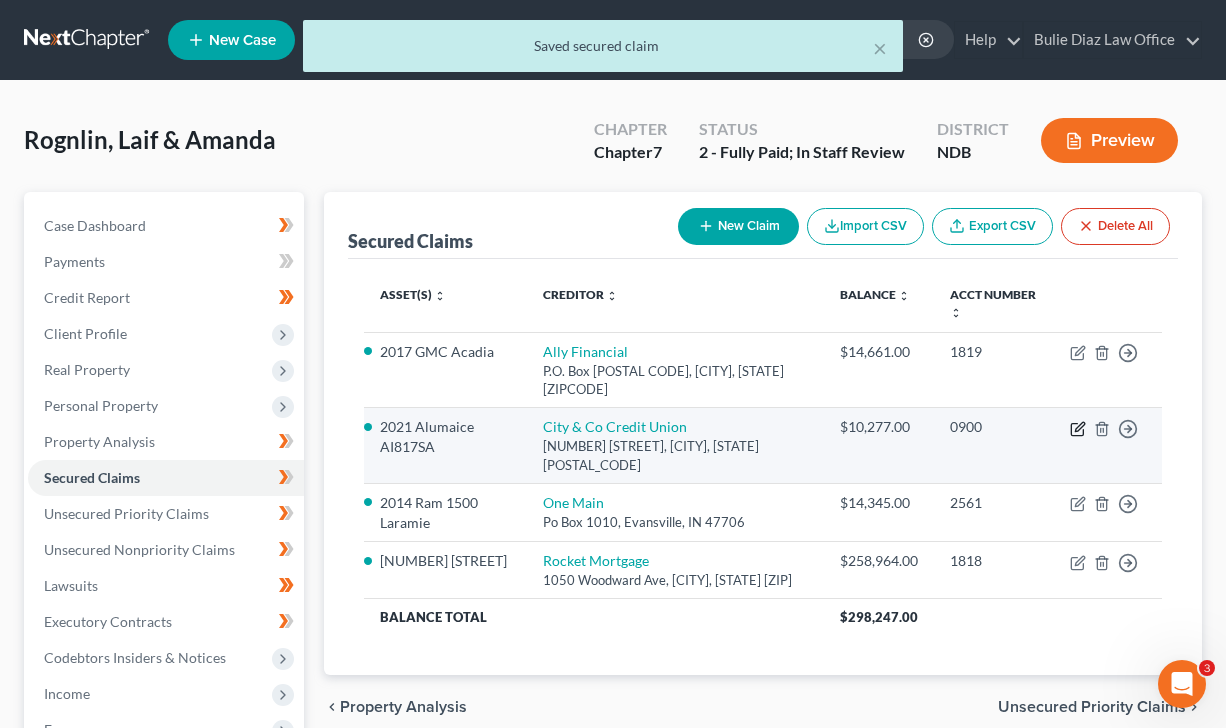 click 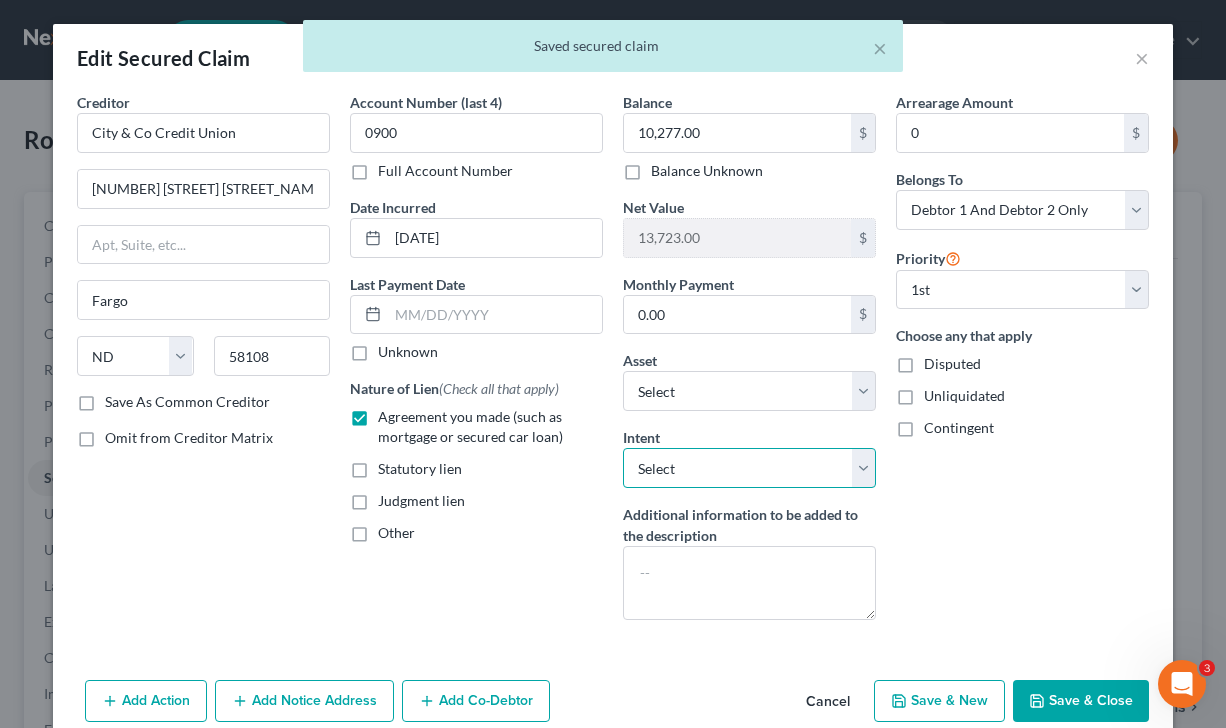 click on "Select Surrender Redeem Reaffirm Avoid Other" at bounding box center [749, 468] 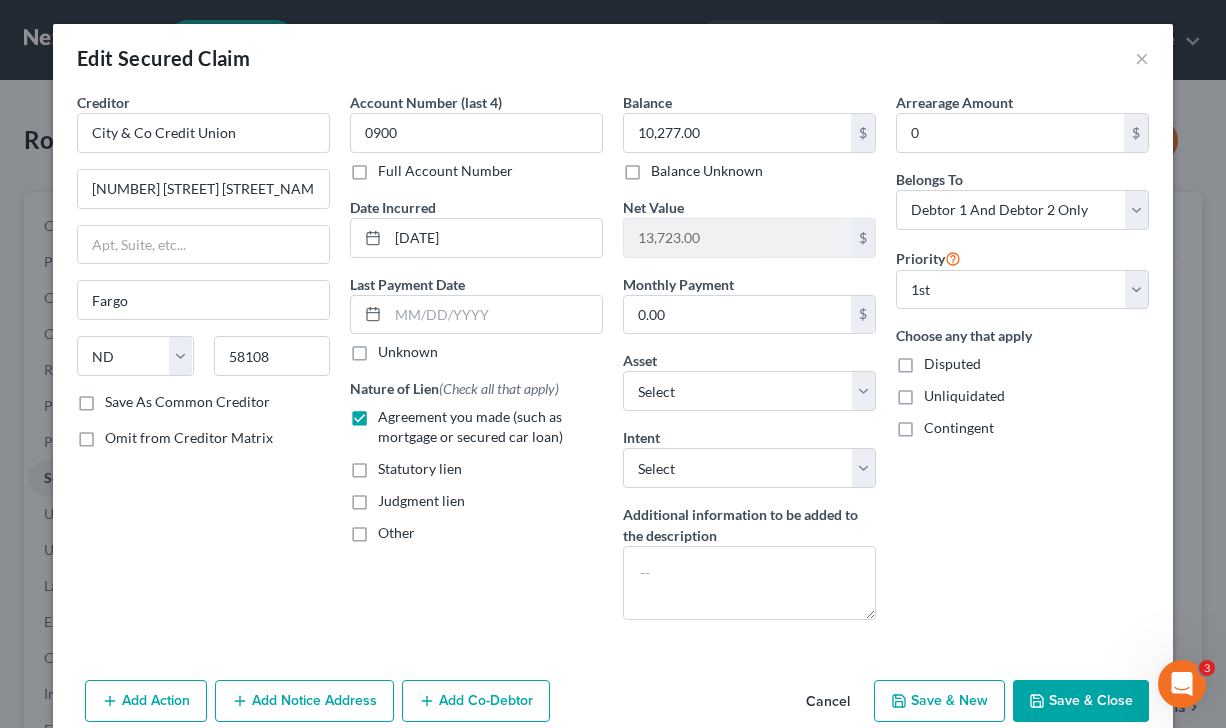 click on "Save & Close" at bounding box center (1081, 701) 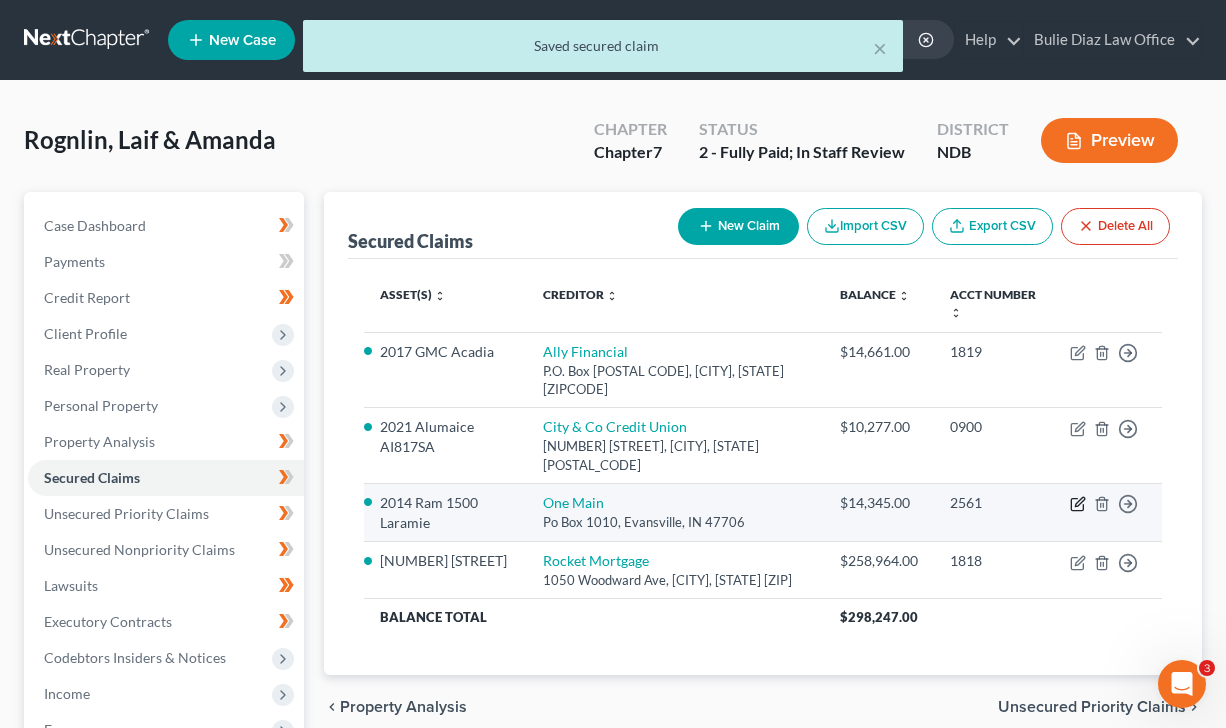 click 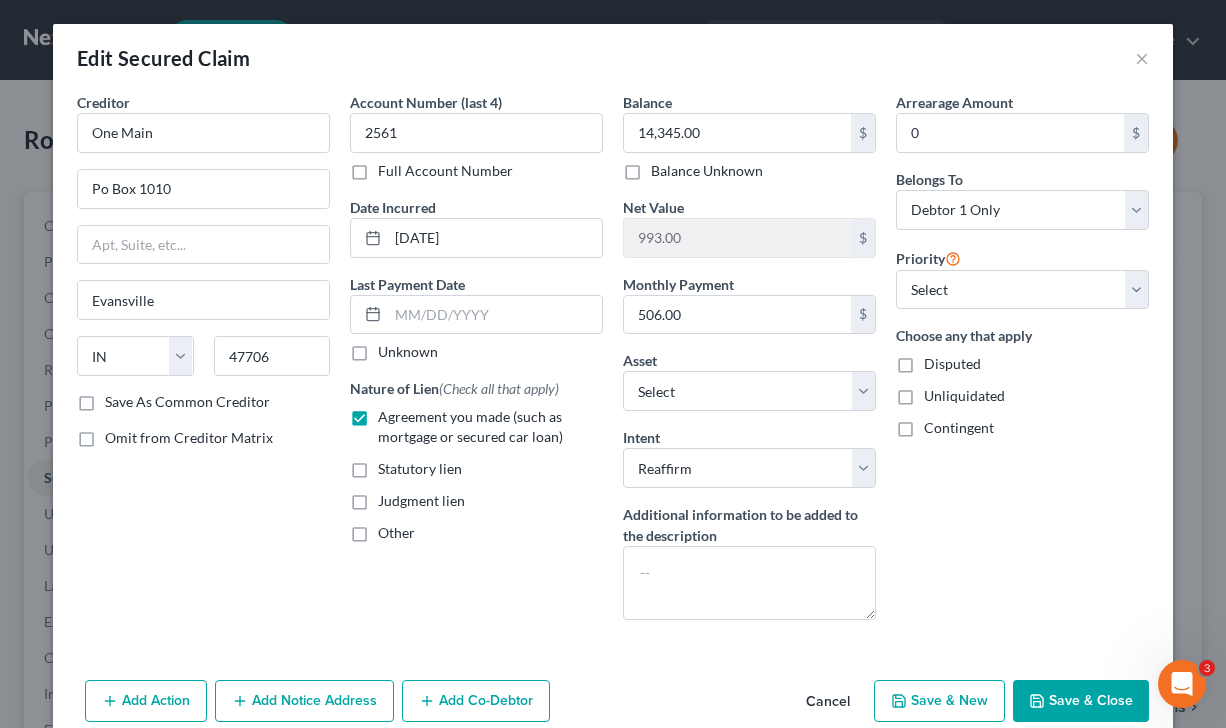 click on "Save & Close" at bounding box center [1081, 701] 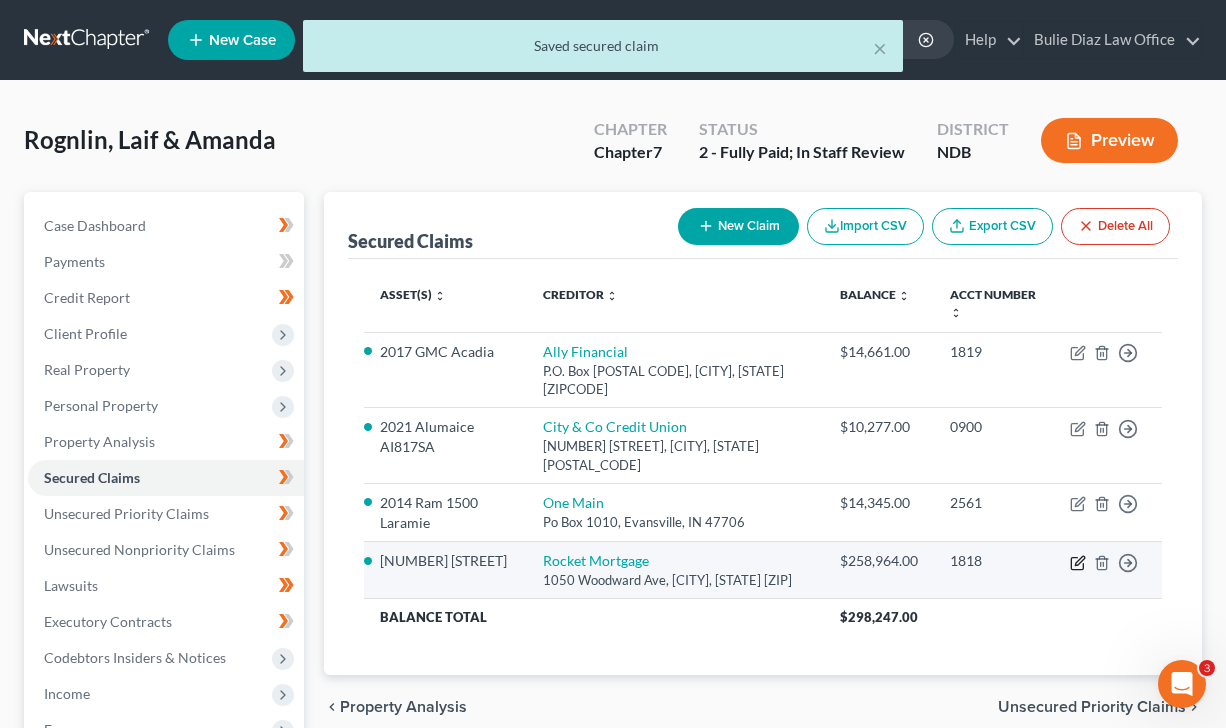 click 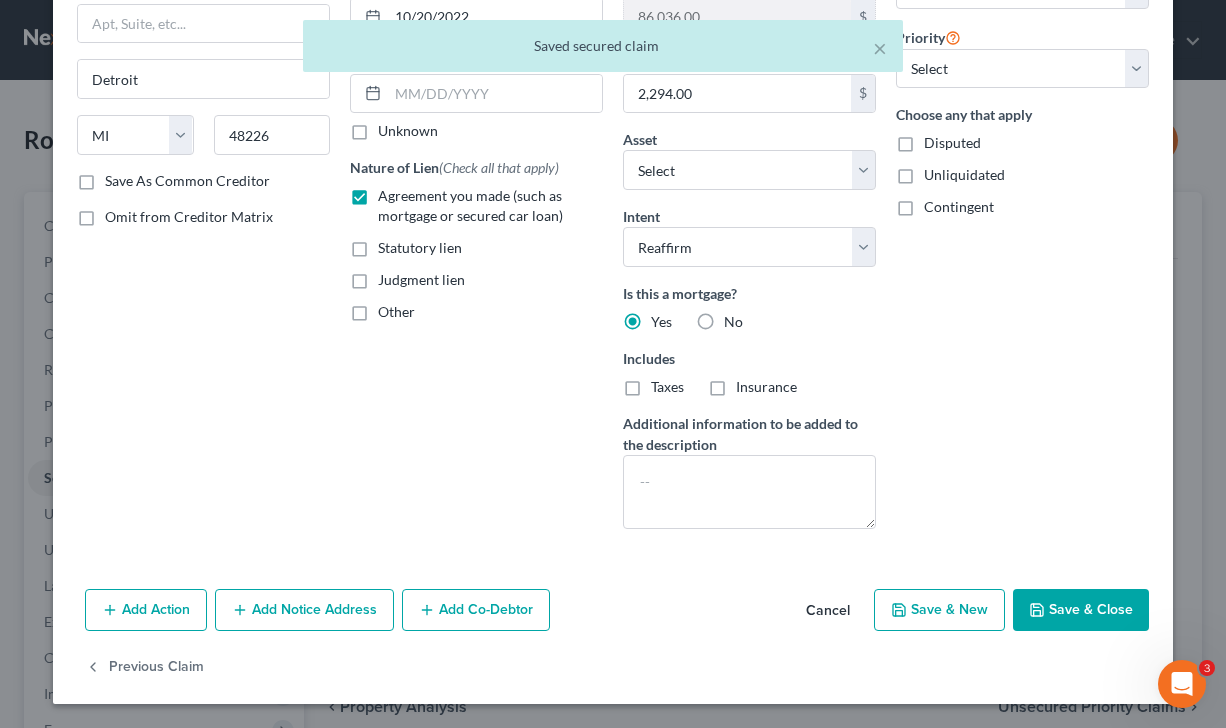 scroll, scrollTop: 219, scrollLeft: 0, axis: vertical 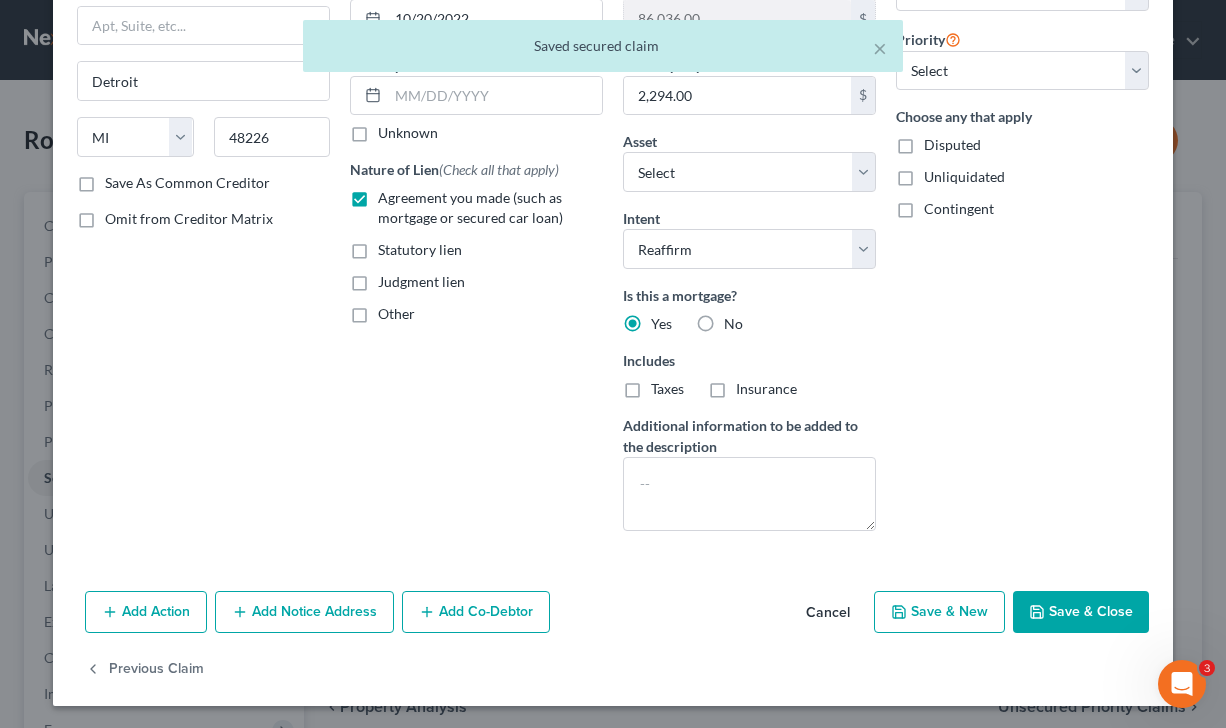 click on "Save & Close" at bounding box center (1081, 612) 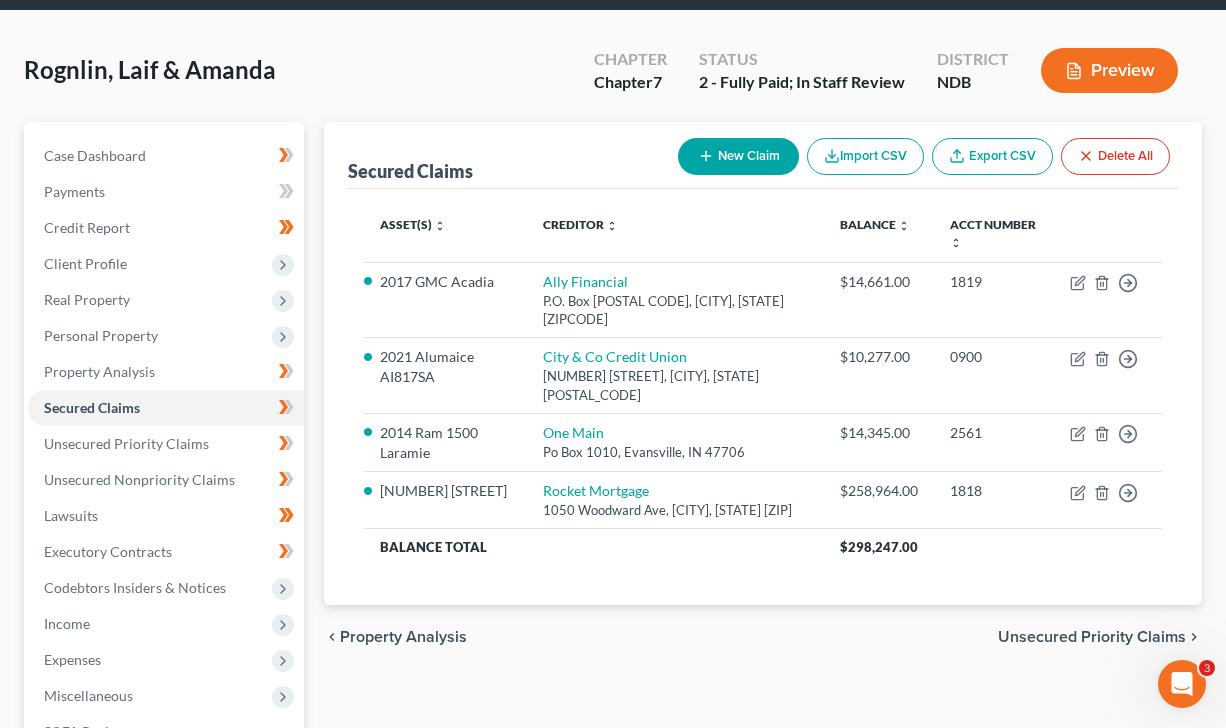 scroll, scrollTop: 69, scrollLeft: 0, axis: vertical 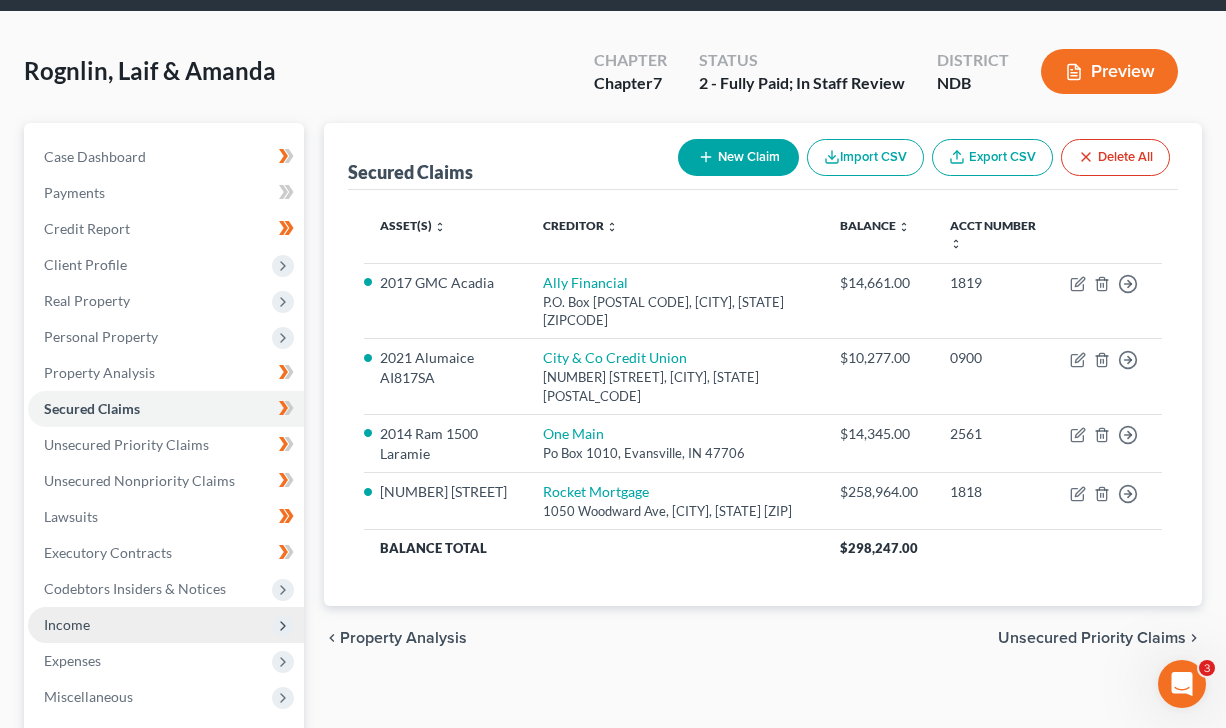 click on "Income" at bounding box center [67, 624] 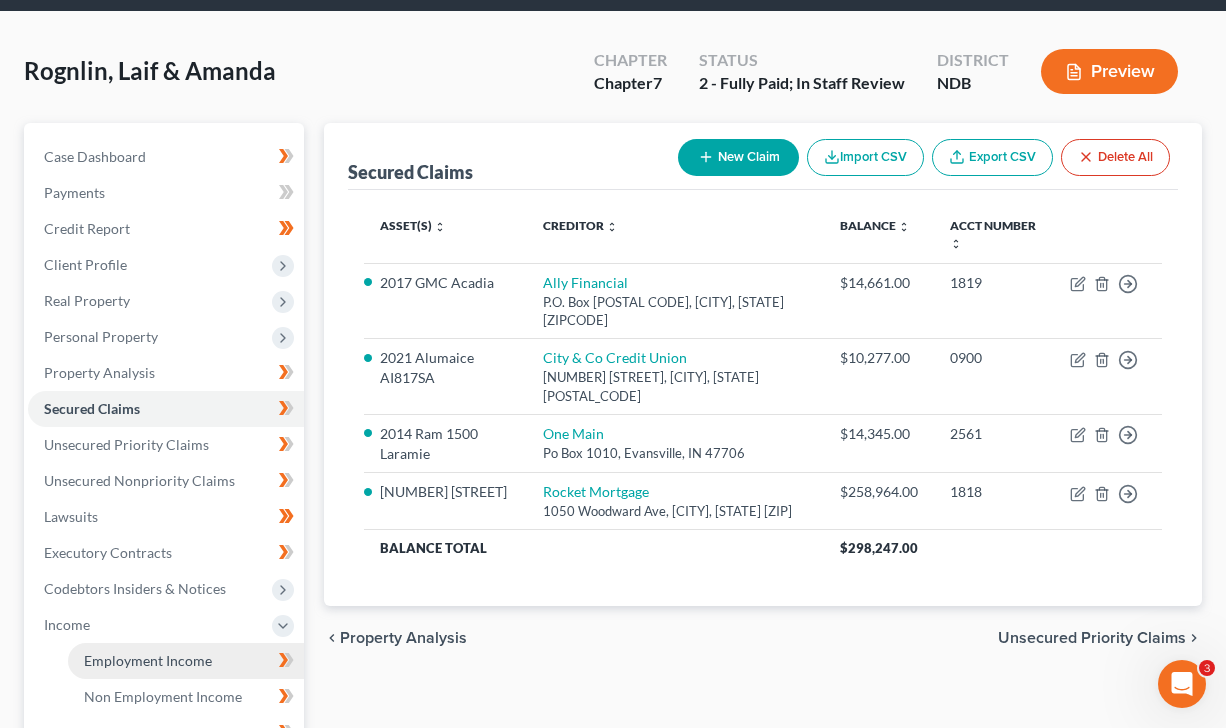 click on "Employment Income" at bounding box center (148, 660) 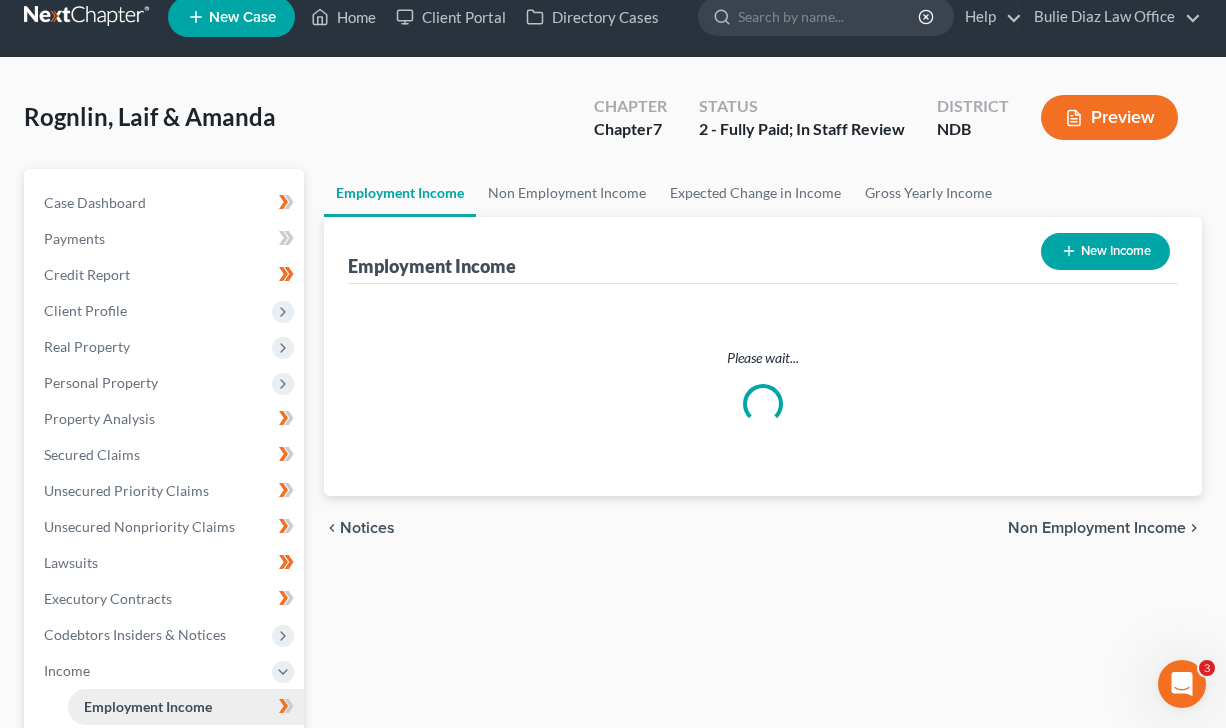 scroll, scrollTop: 0, scrollLeft: 0, axis: both 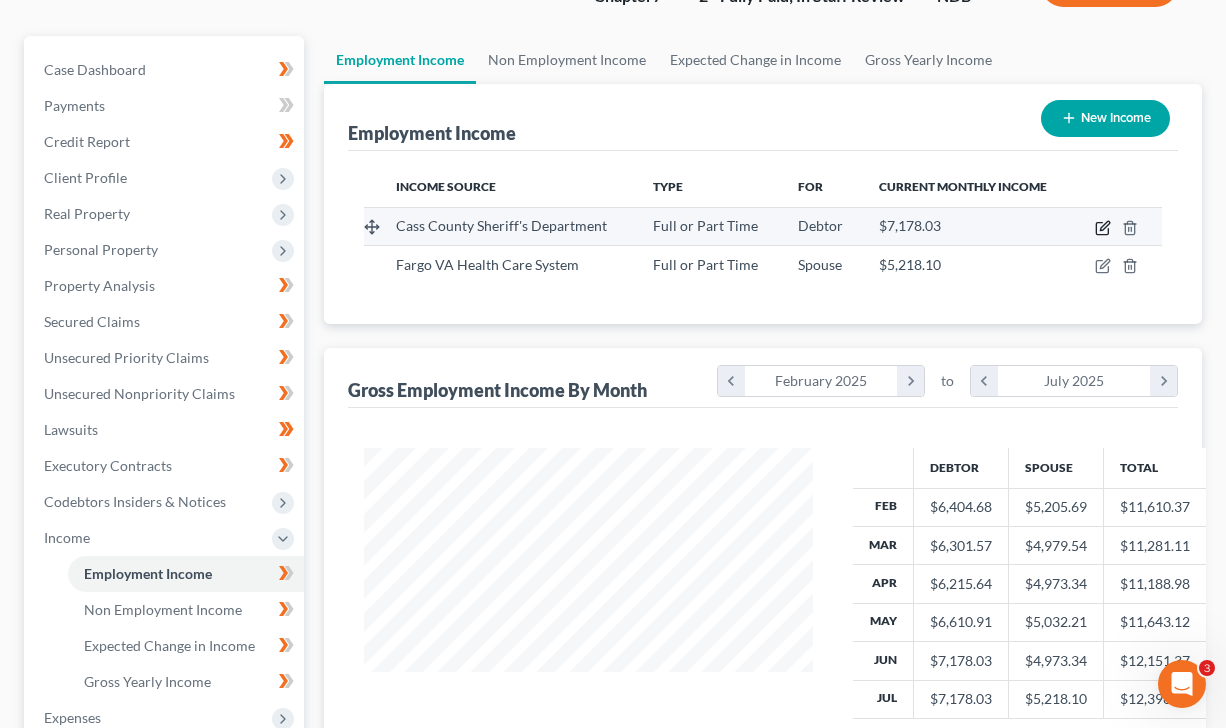 click 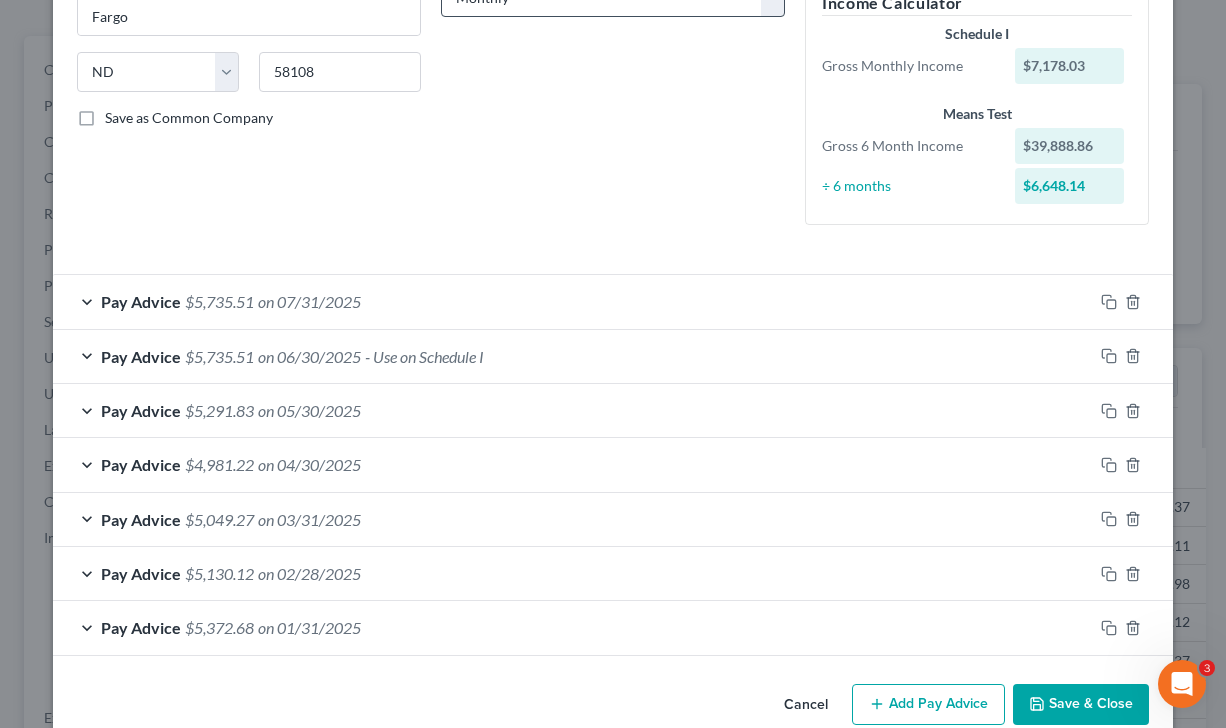 scroll, scrollTop: 398, scrollLeft: 0, axis: vertical 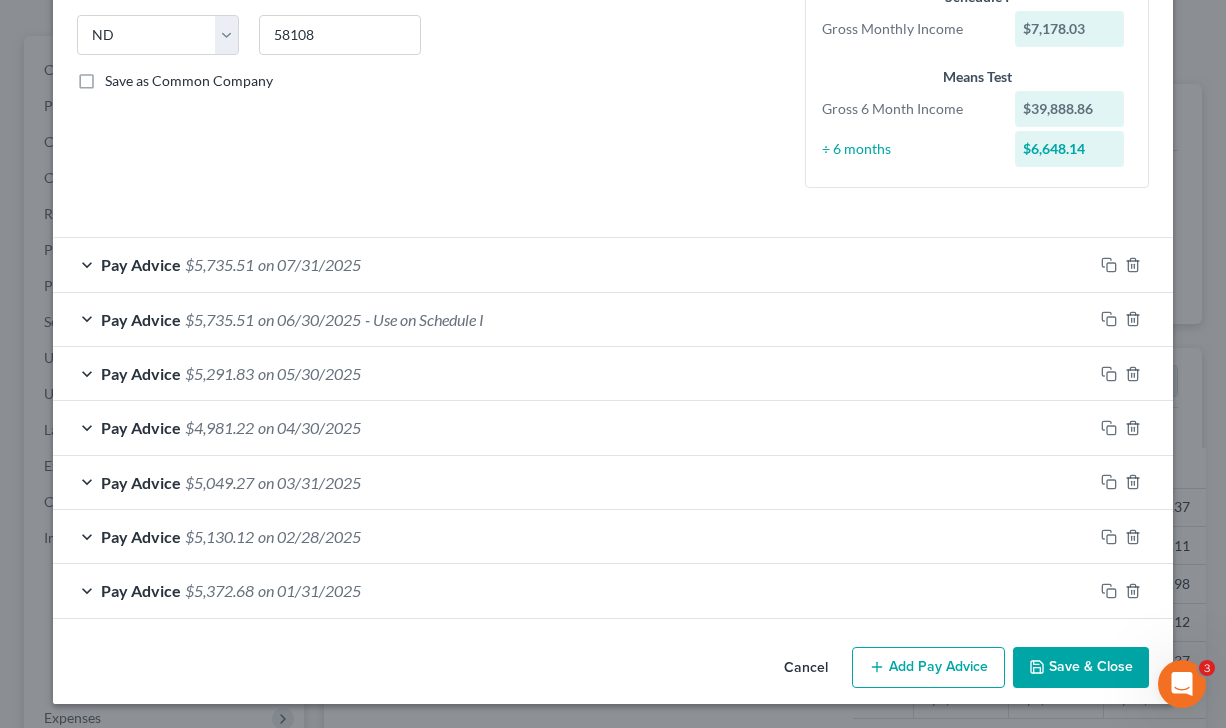 click on "Pay Advice $5,735.51 on 07/31/2025" at bounding box center (573, 264) 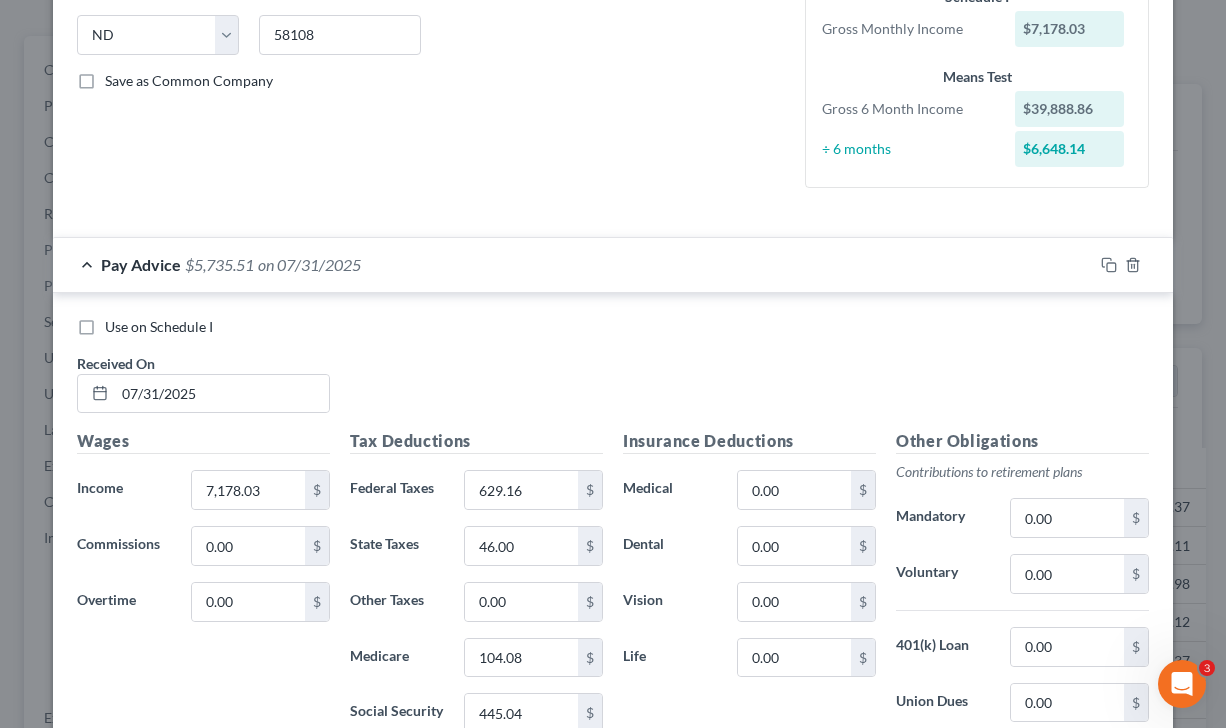click on "Pay Advice $5,735.51 on 07/31/2025" at bounding box center [573, 264] 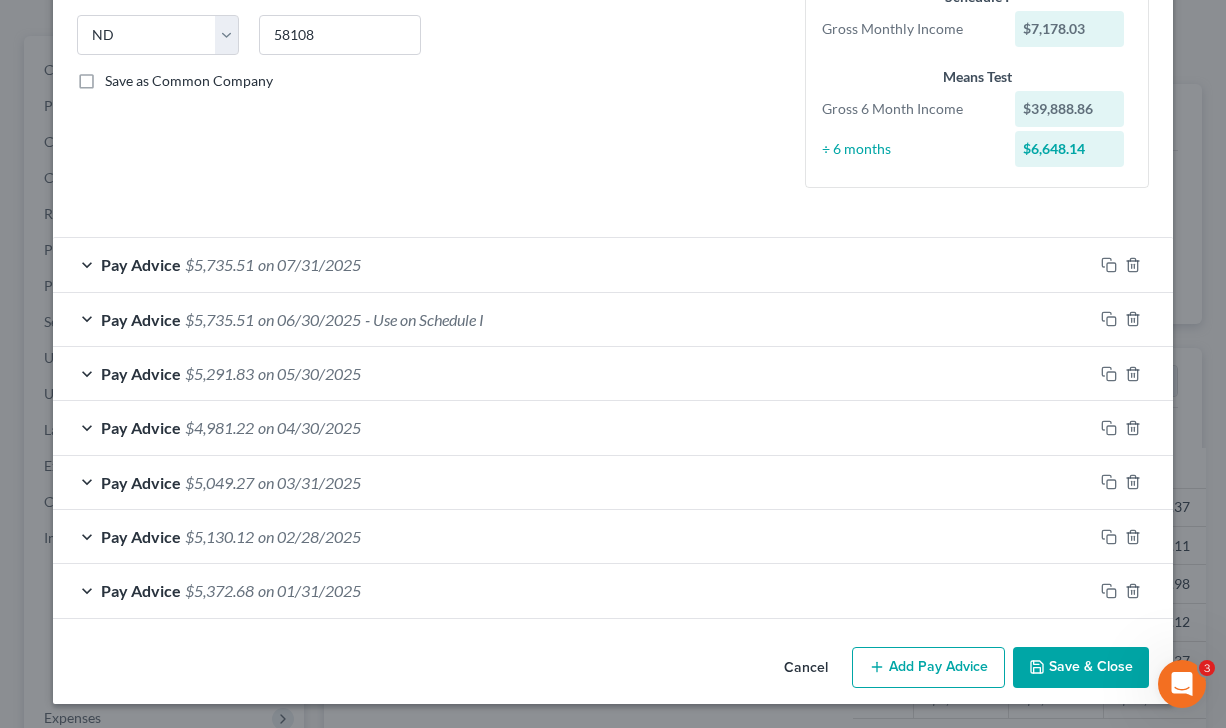 click on "Pay Advice $5,735.51 on 07/31/2025" at bounding box center [573, 264] 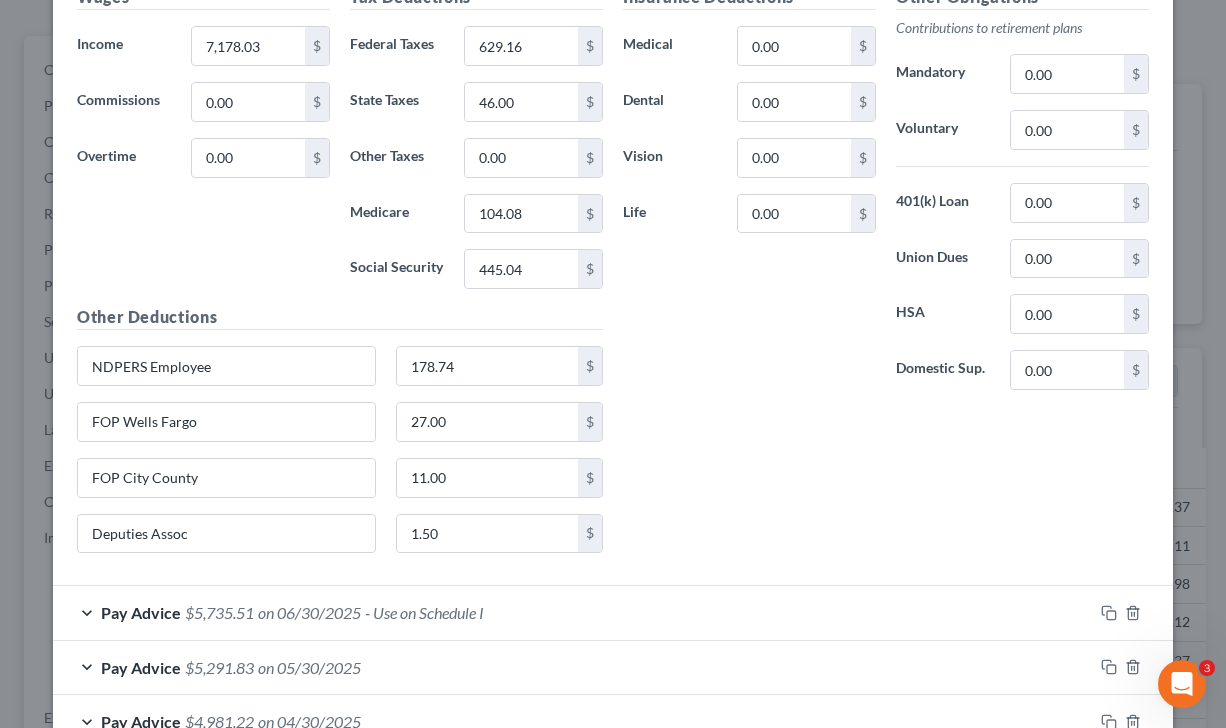 scroll, scrollTop: 880, scrollLeft: 0, axis: vertical 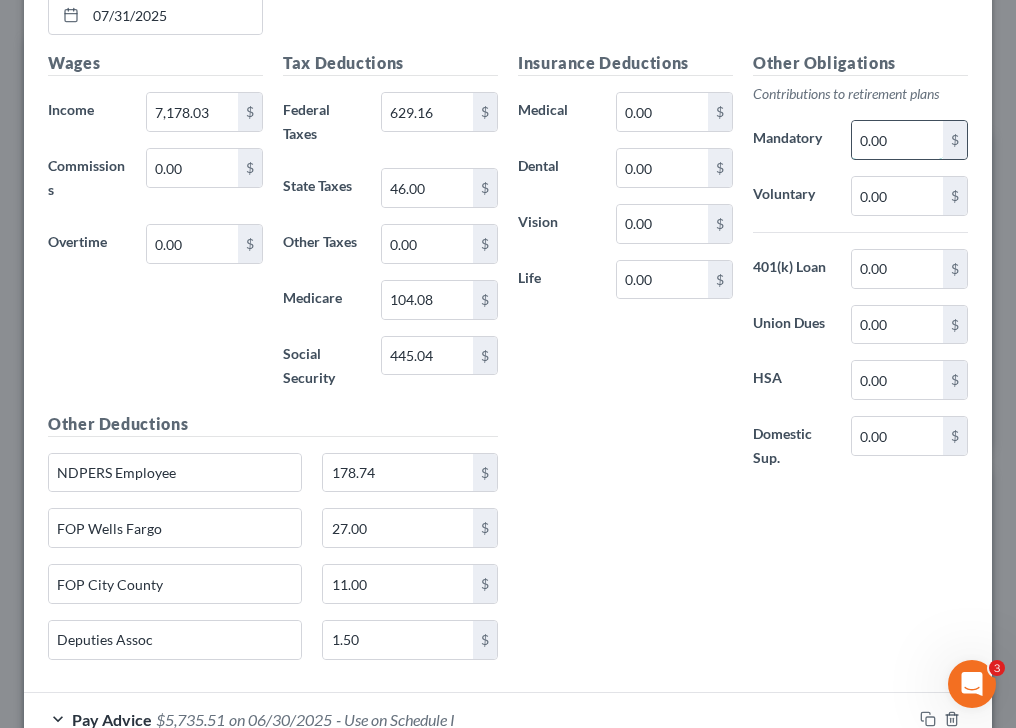 click on "0.00" at bounding box center (897, 140) 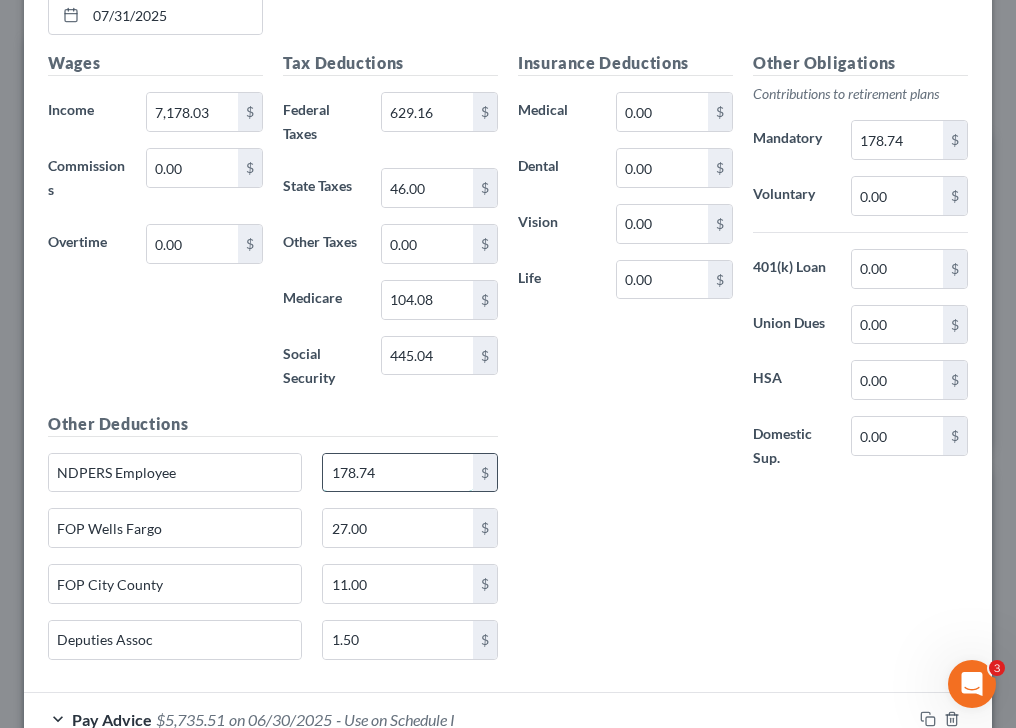 click on "178.74" at bounding box center (398, 473) 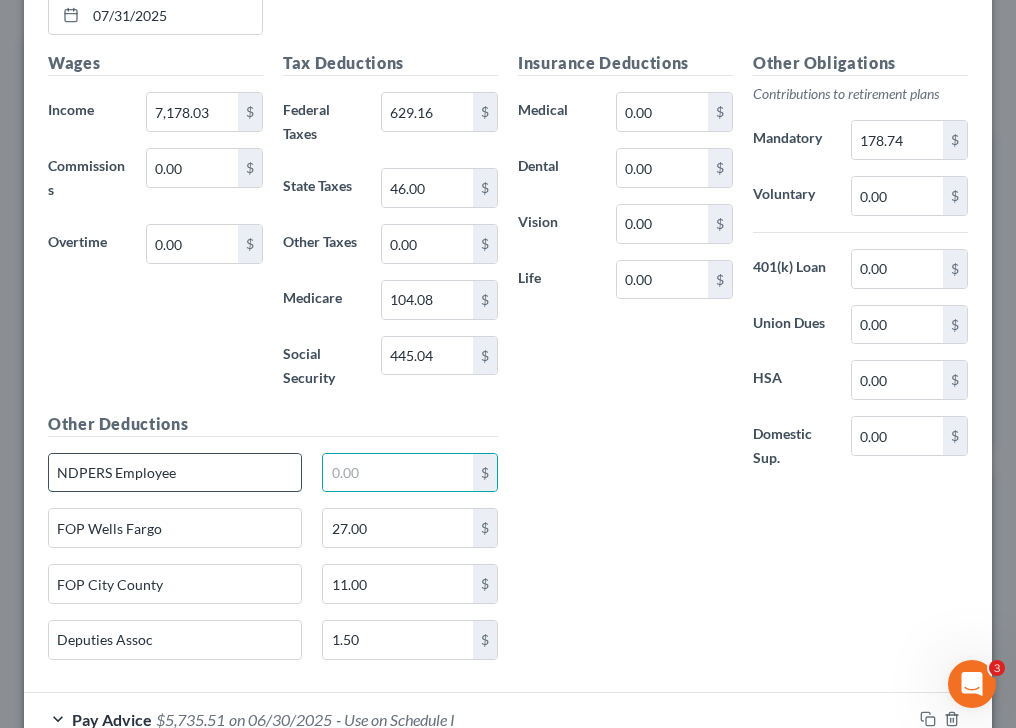 click on "NDPERS Employee" at bounding box center [175, 473] 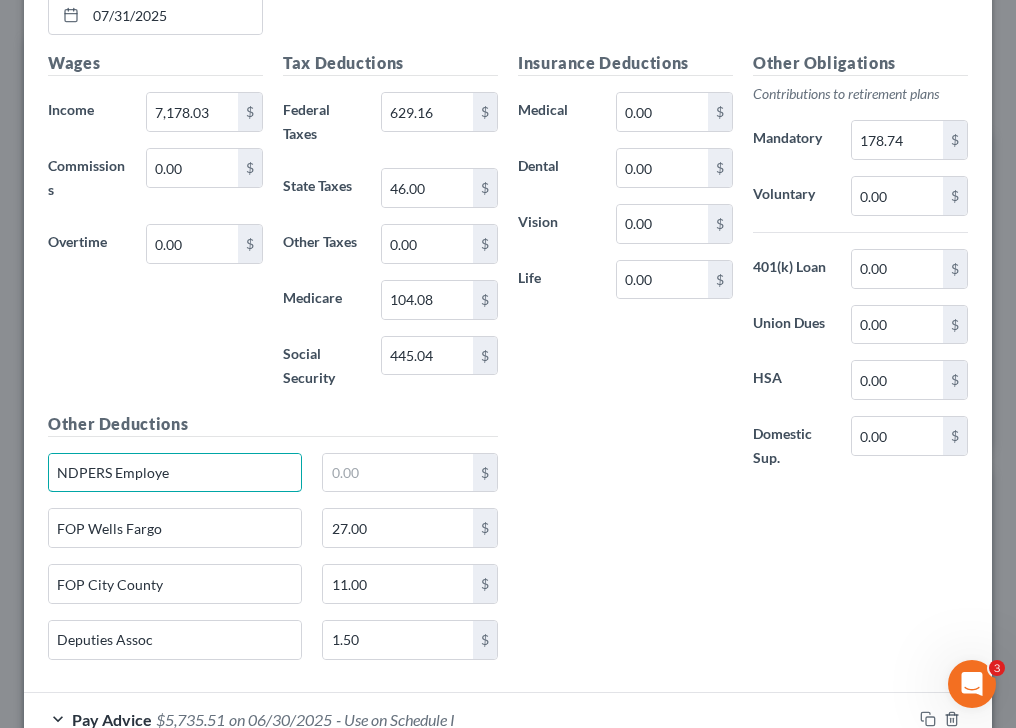 drag, startPoint x: 198, startPoint y: 472, endPoint x: 16, endPoint y: 469, distance: 182.02472 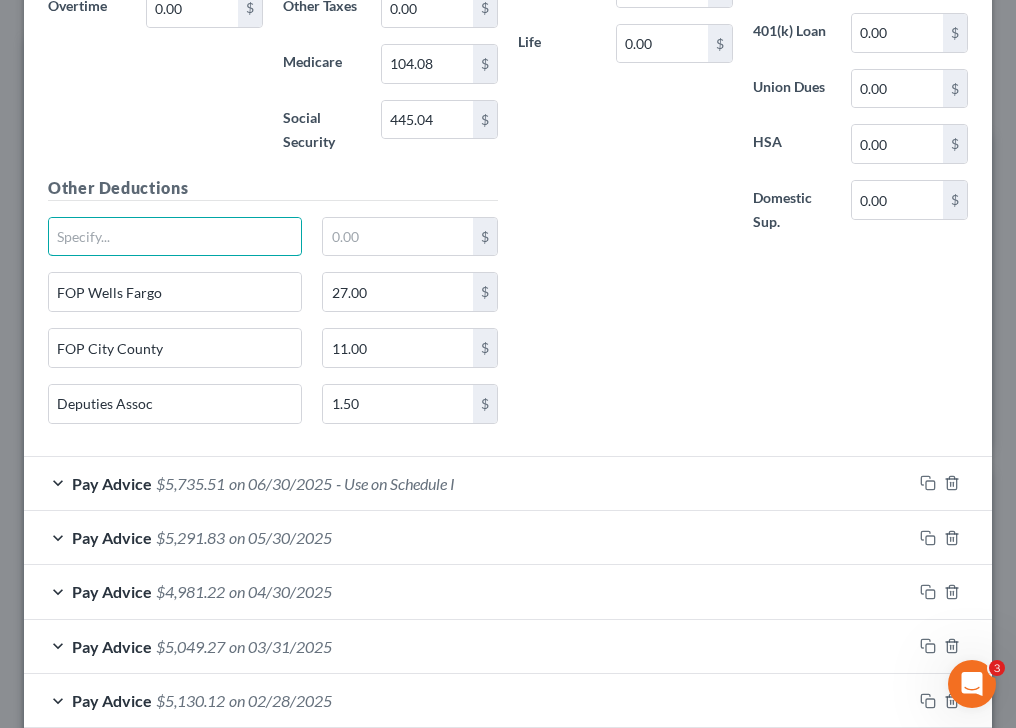 scroll, scrollTop: 1176, scrollLeft: 0, axis: vertical 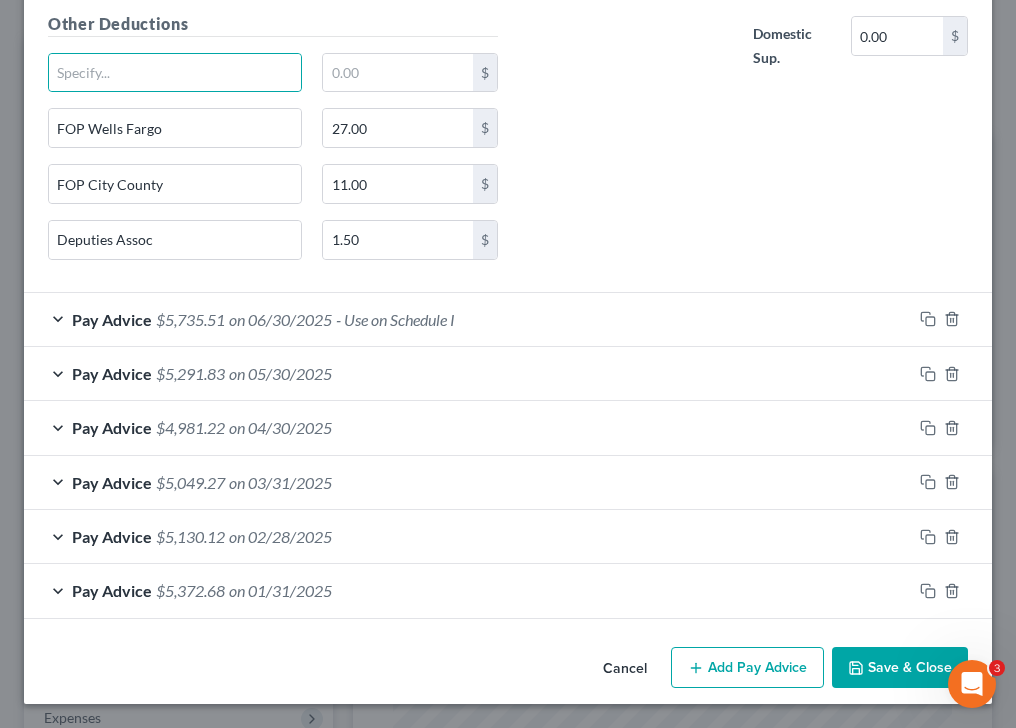 click on "$5,735.51" at bounding box center [190, 319] 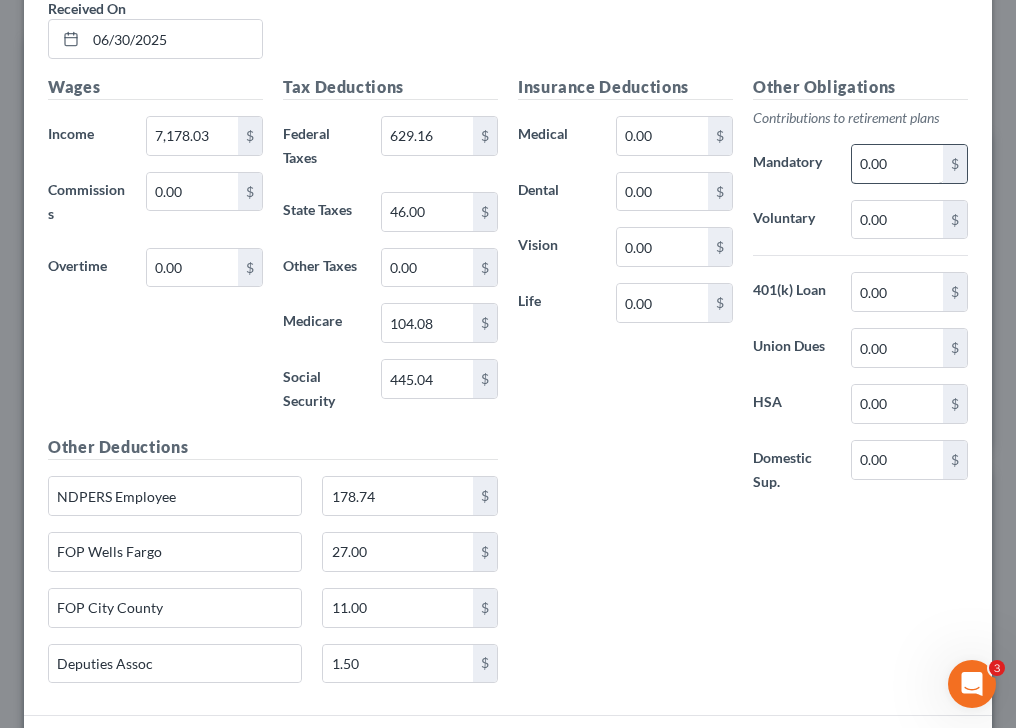 scroll, scrollTop: 1603, scrollLeft: 0, axis: vertical 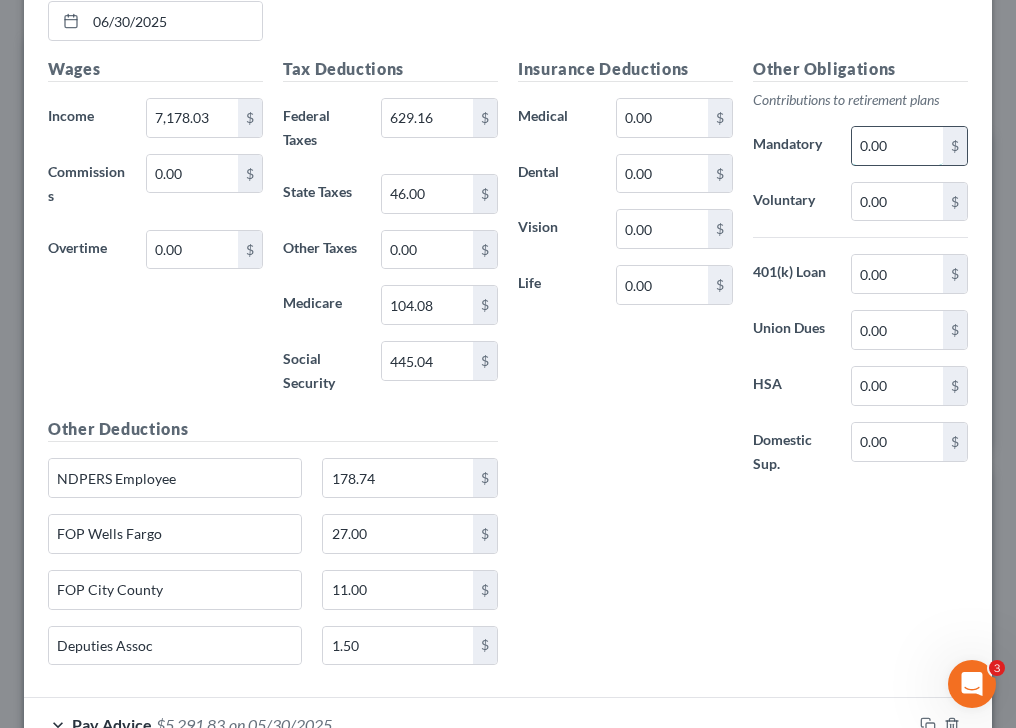 click on "0.00" at bounding box center [897, 146] 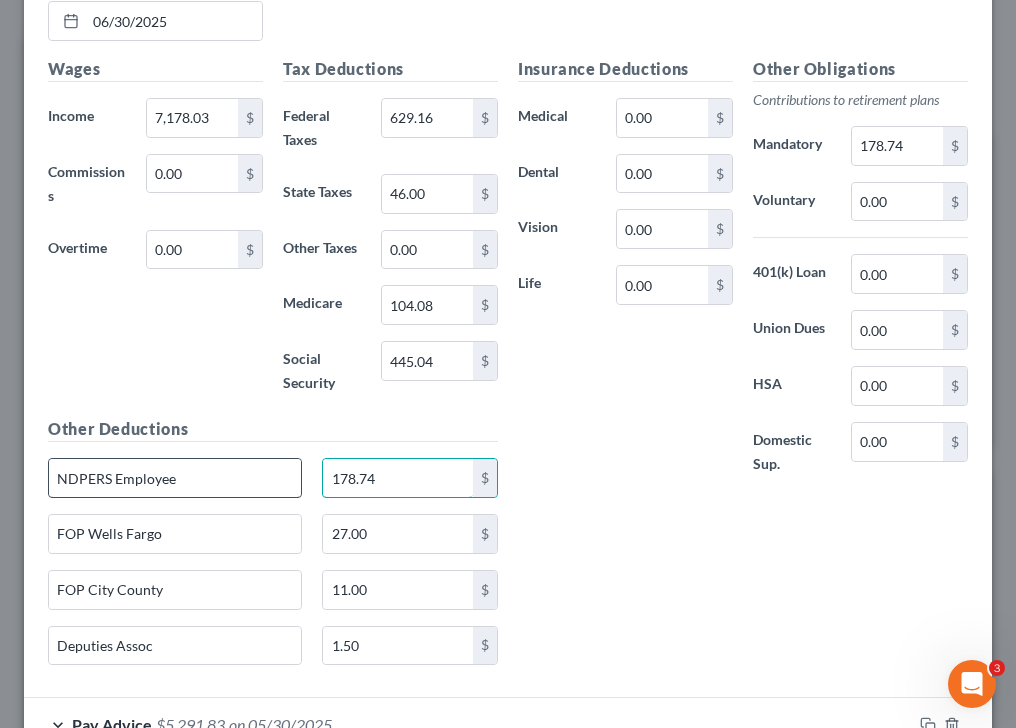 drag, startPoint x: 406, startPoint y: 476, endPoint x: 263, endPoint y: 474, distance: 143.01399 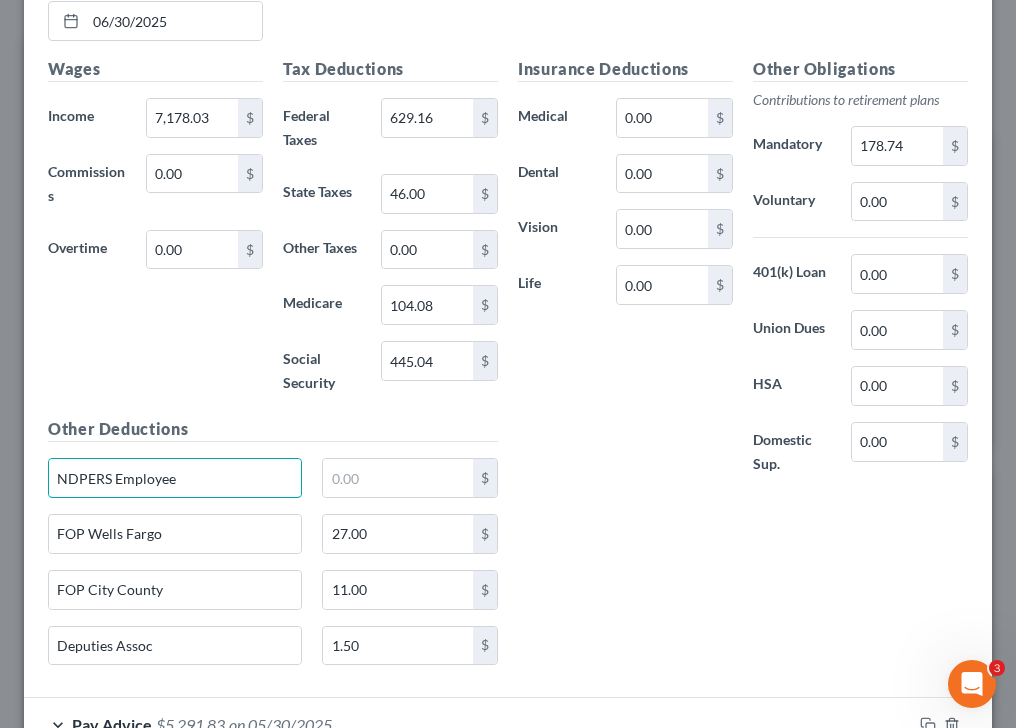drag, startPoint x: 212, startPoint y: 476, endPoint x: 5, endPoint y: 474, distance: 207.00966 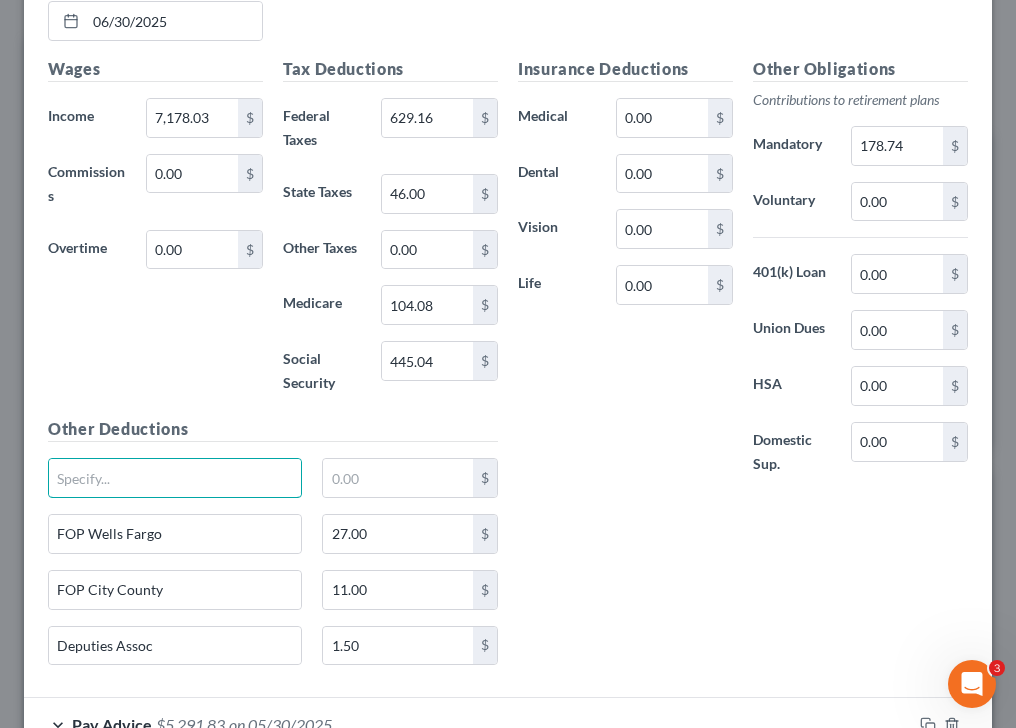scroll, scrollTop: 1955, scrollLeft: 0, axis: vertical 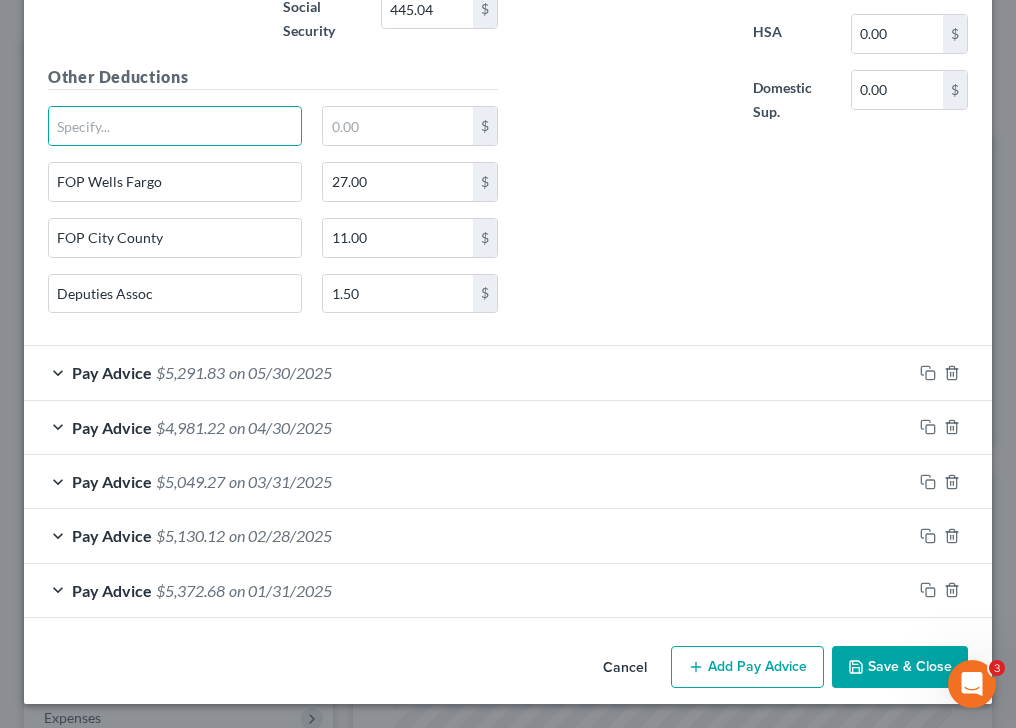 click on "$5,291.83" at bounding box center [190, 372] 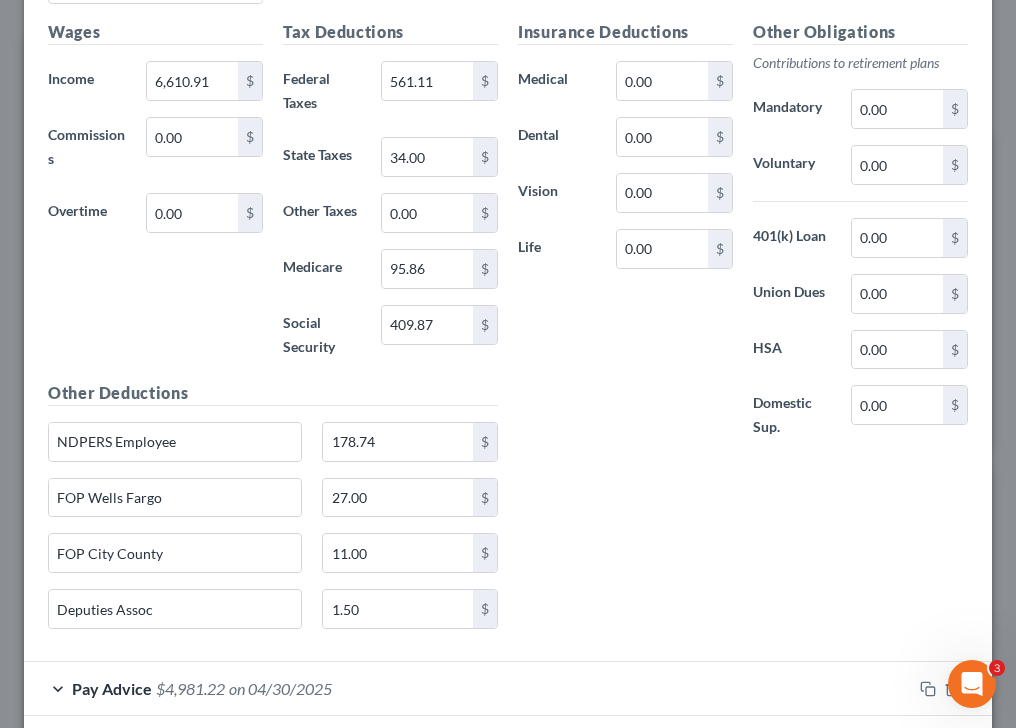 scroll, scrollTop: 2474, scrollLeft: 0, axis: vertical 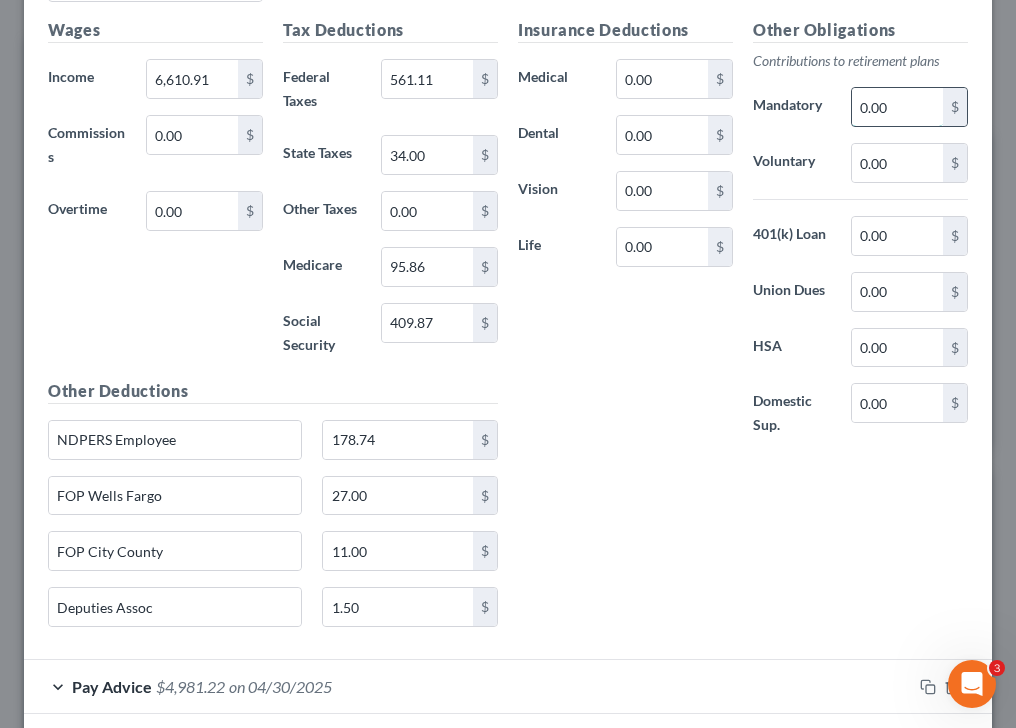 click on "0.00" at bounding box center (897, 107) 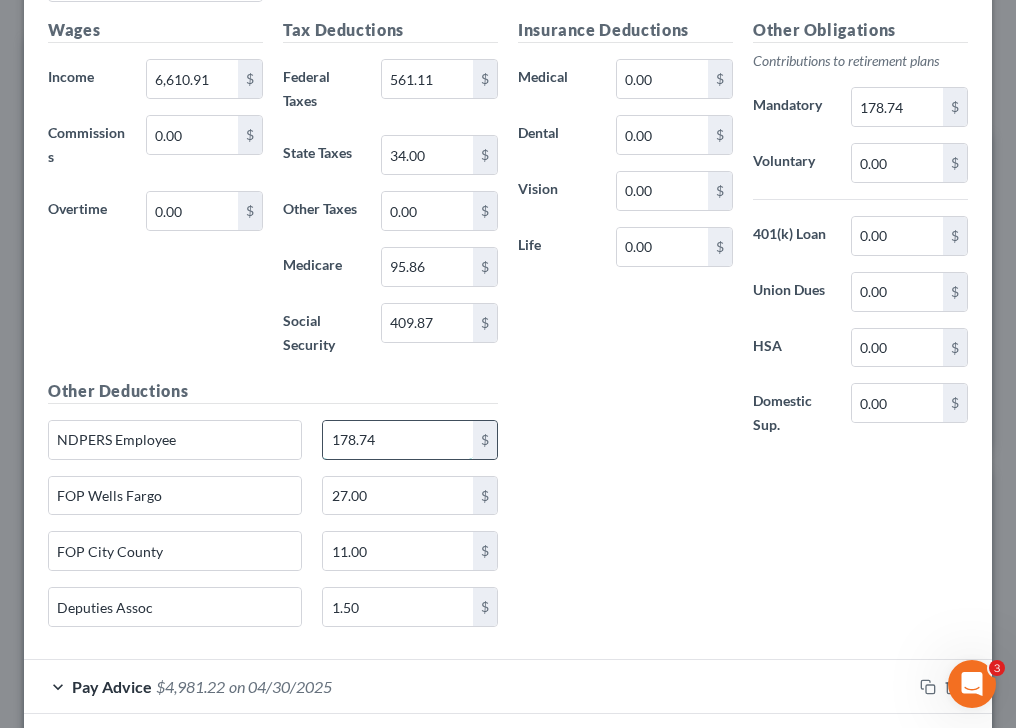 click on "178.74" at bounding box center [398, 440] 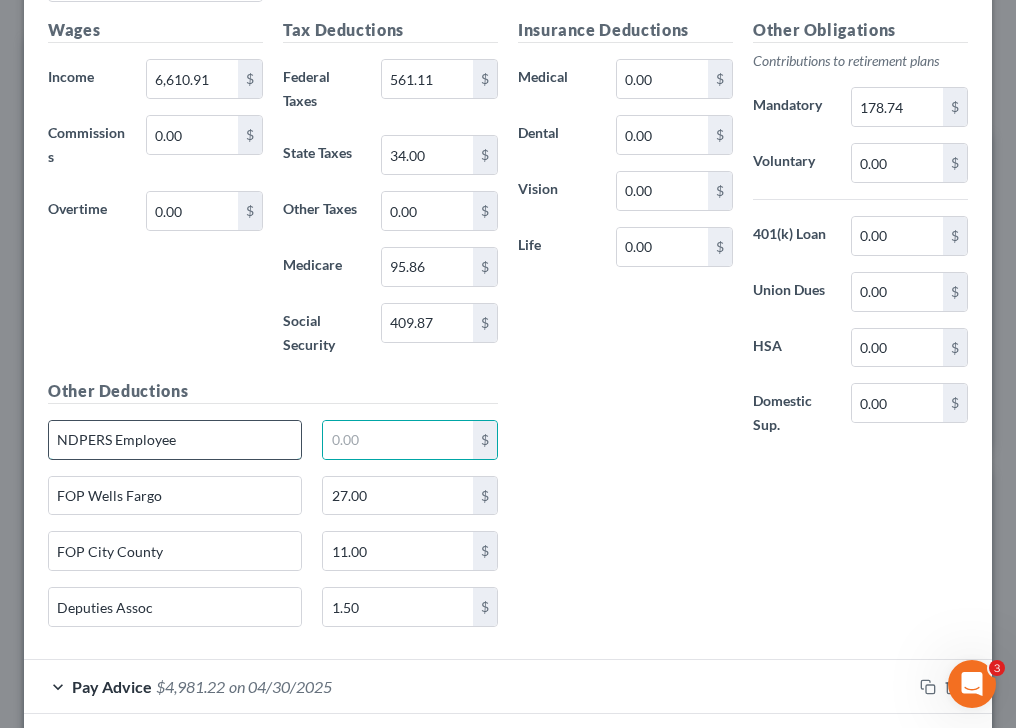 click on "NDPERS Employee" at bounding box center (175, 440) 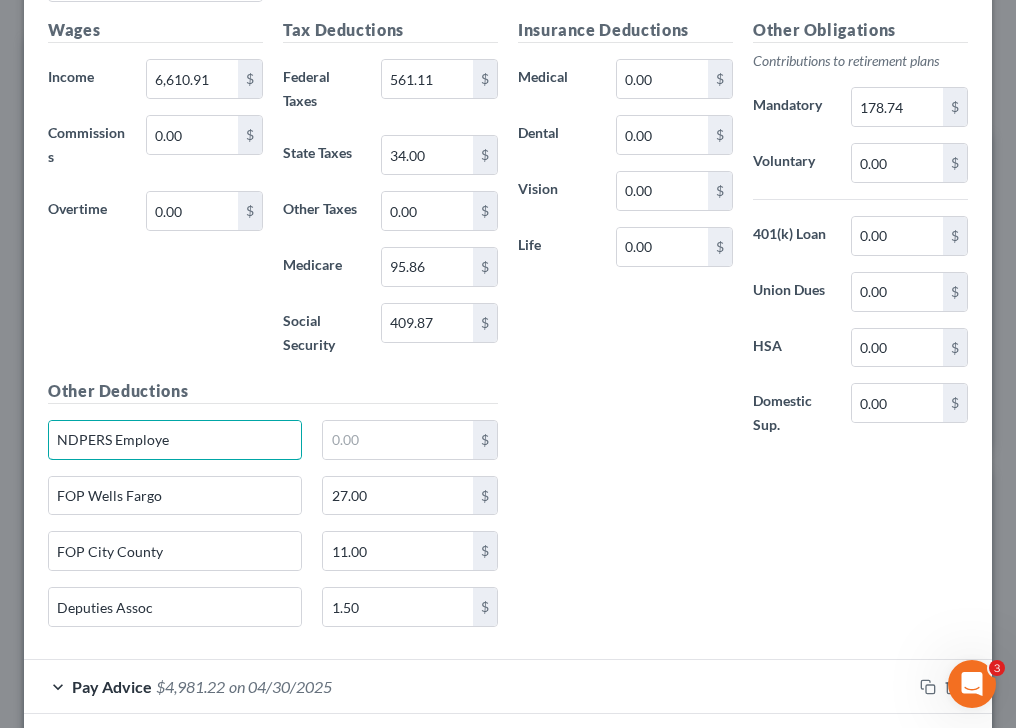 drag, startPoint x: 211, startPoint y: 445, endPoint x: 15, endPoint y: 439, distance: 196.09181 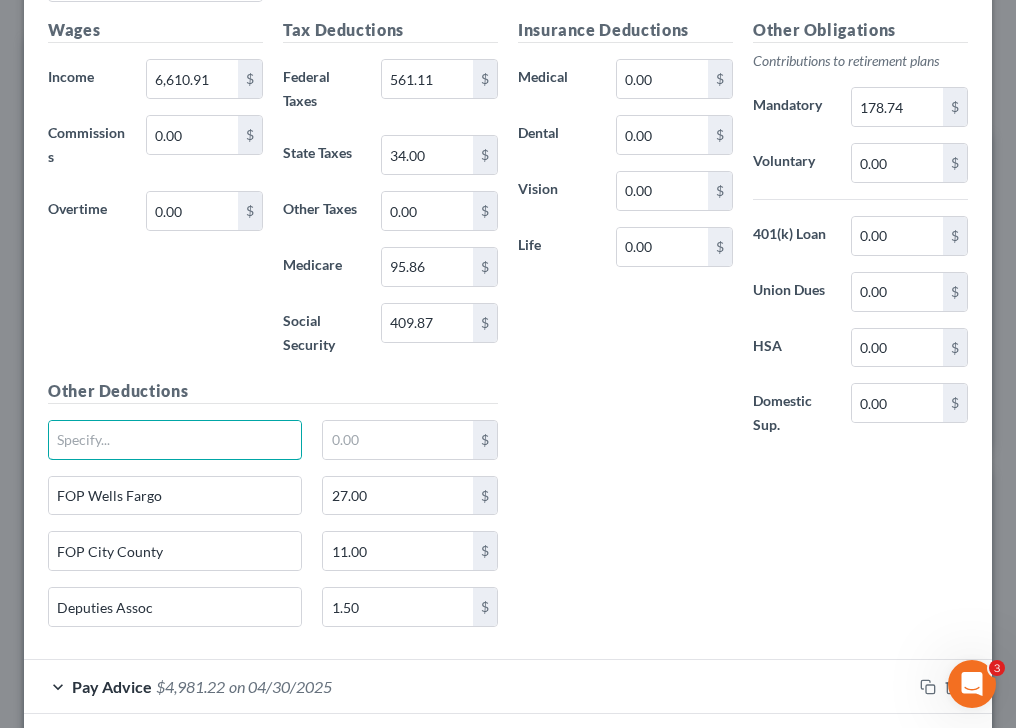 scroll, scrollTop: 2733, scrollLeft: 0, axis: vertical 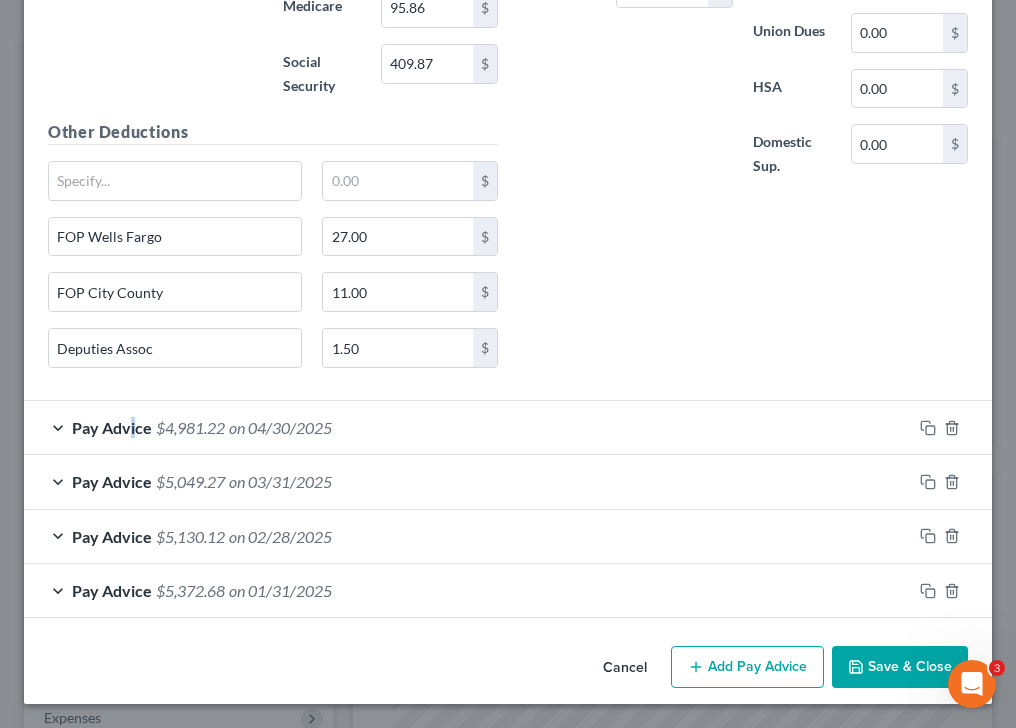 click on "Pay Advice" at bounding box center [112, 427] 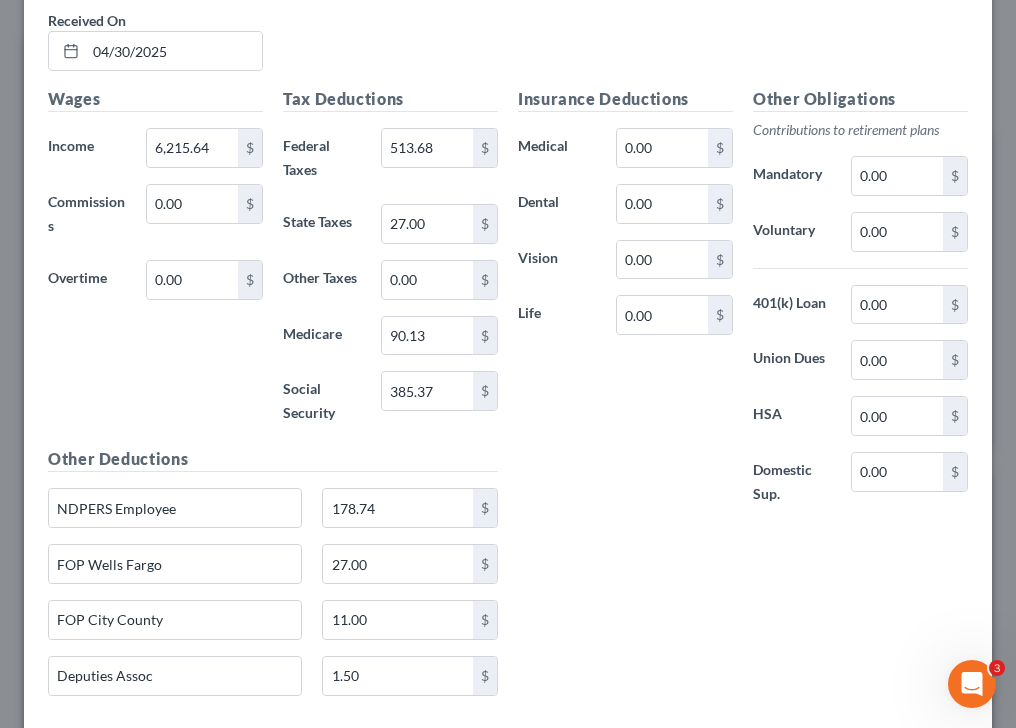 scroll, scrollTop: 3292, scrollLeft: 0, axis: vertical 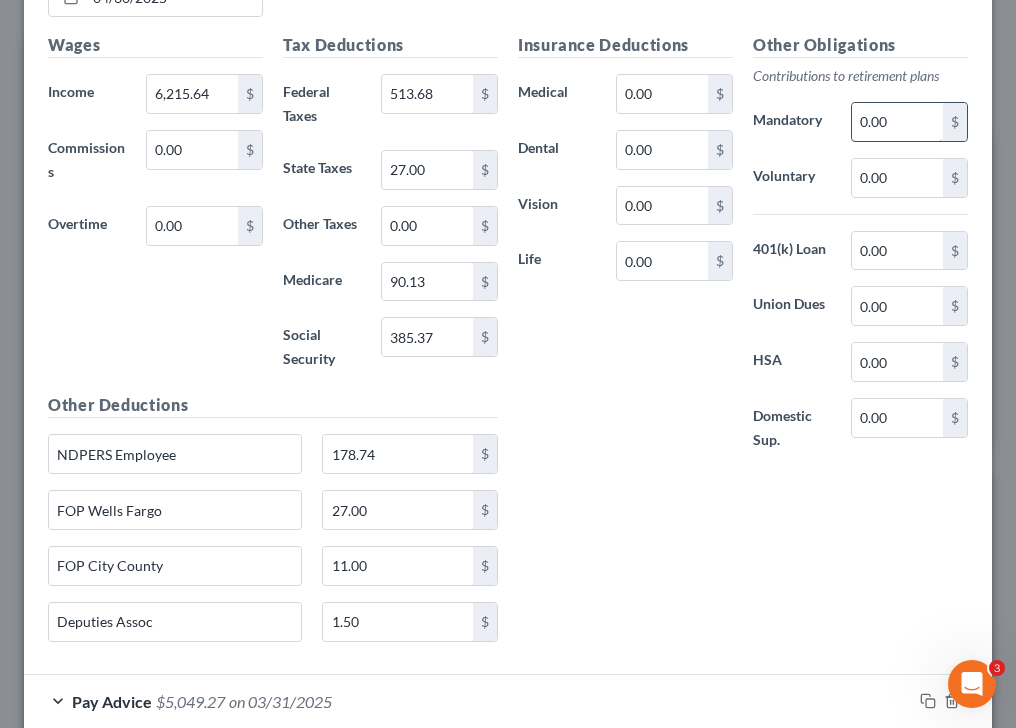 click on "0.00" at bounding box center (897, 122) 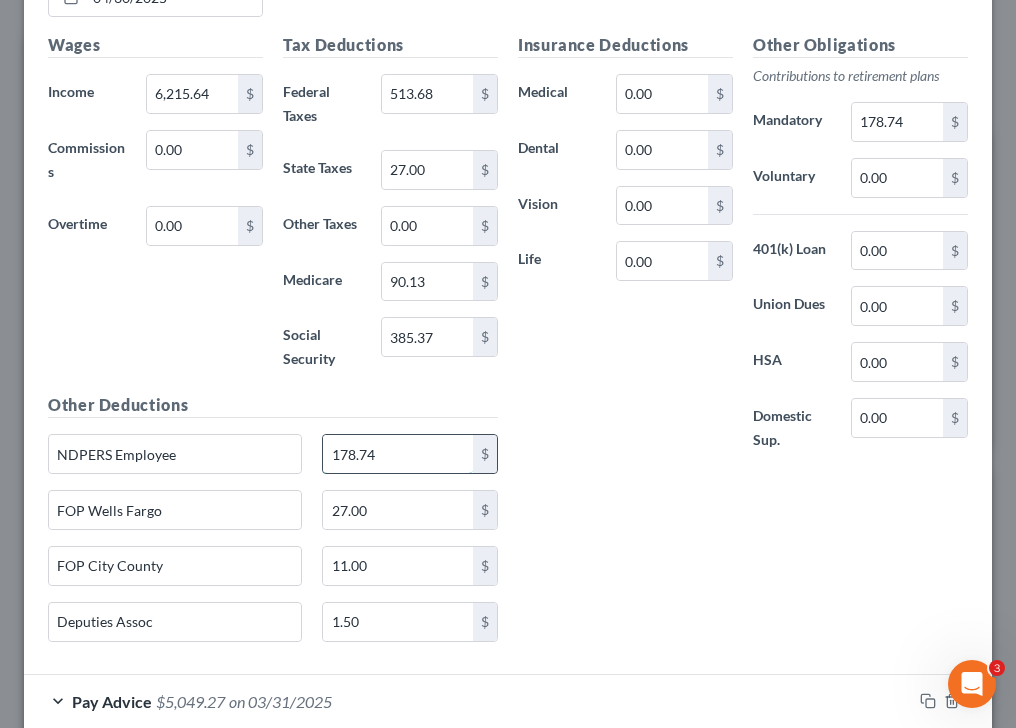 drag, startPoint x: 404, startPoint y: 450, endPoint x: 433, endPoint y: 464, distance: 32.202484 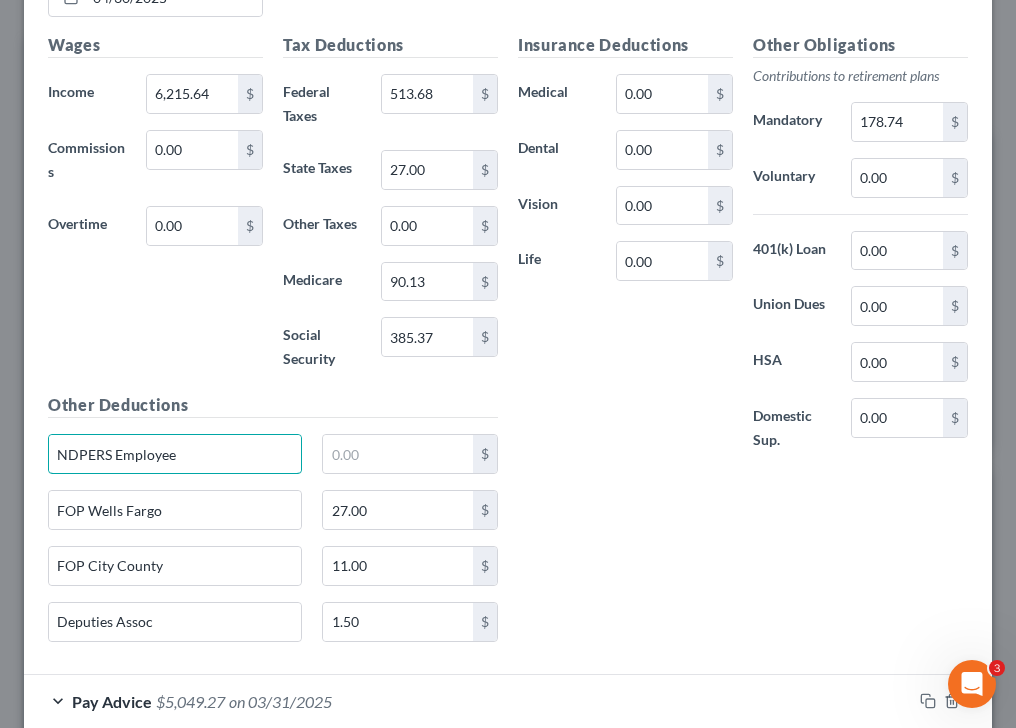 drag, startPoint x: 200, startPoint y: 465, endPoint x: 13, endPoint y: 457, distance: 187.17105 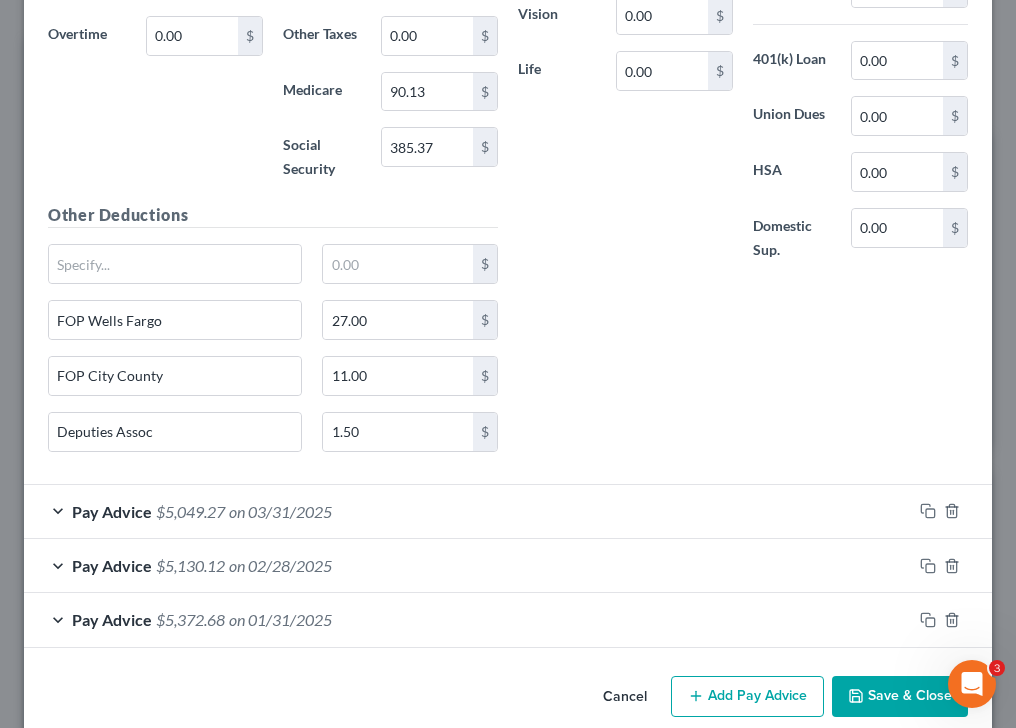 scroll, scrollTop: 3511, scrollLeft: 0, axis: vertical 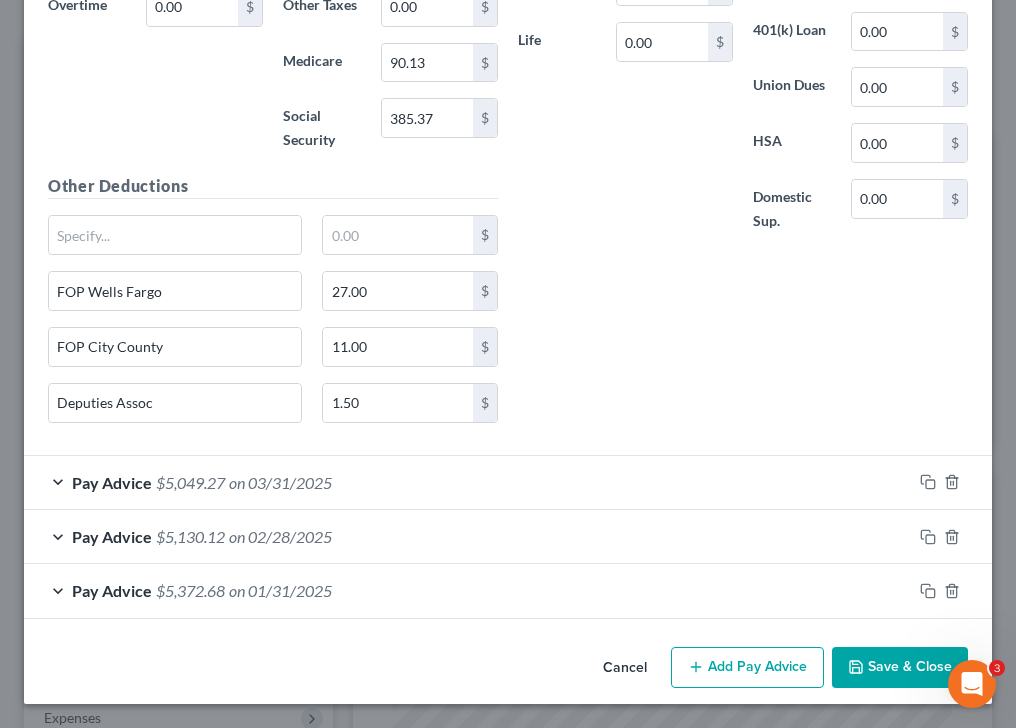 click on "Pay Advice $[AMOUNT] on [DATE]" at bounding box center (468, 482) 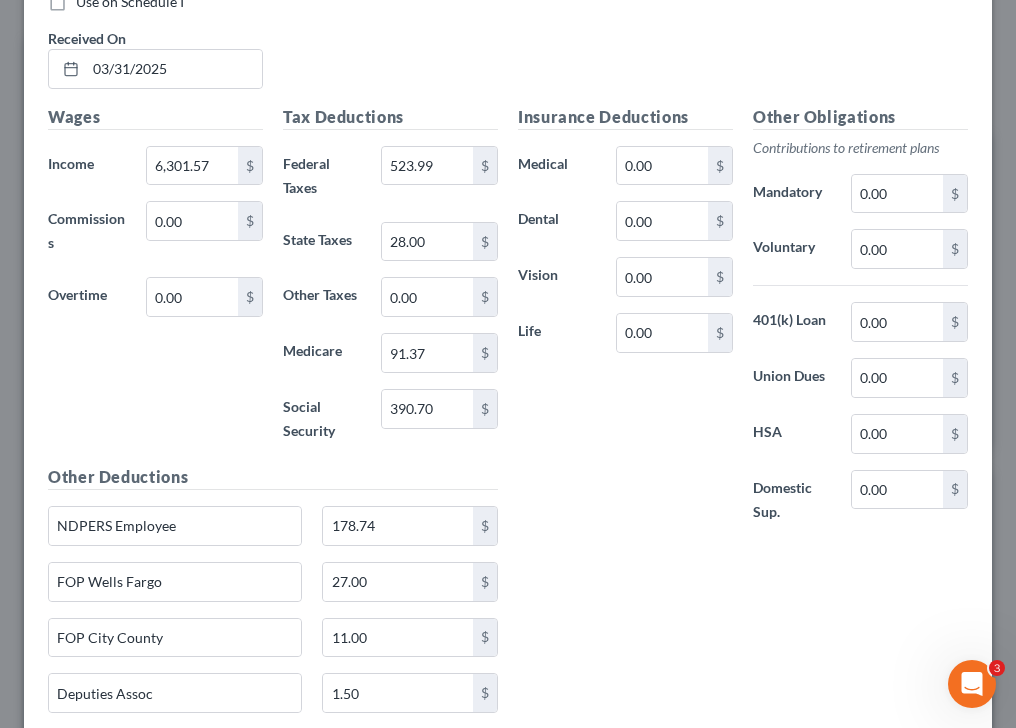 scroll, scrollTop: 4118, scrollLeft: 0, axis: vertical 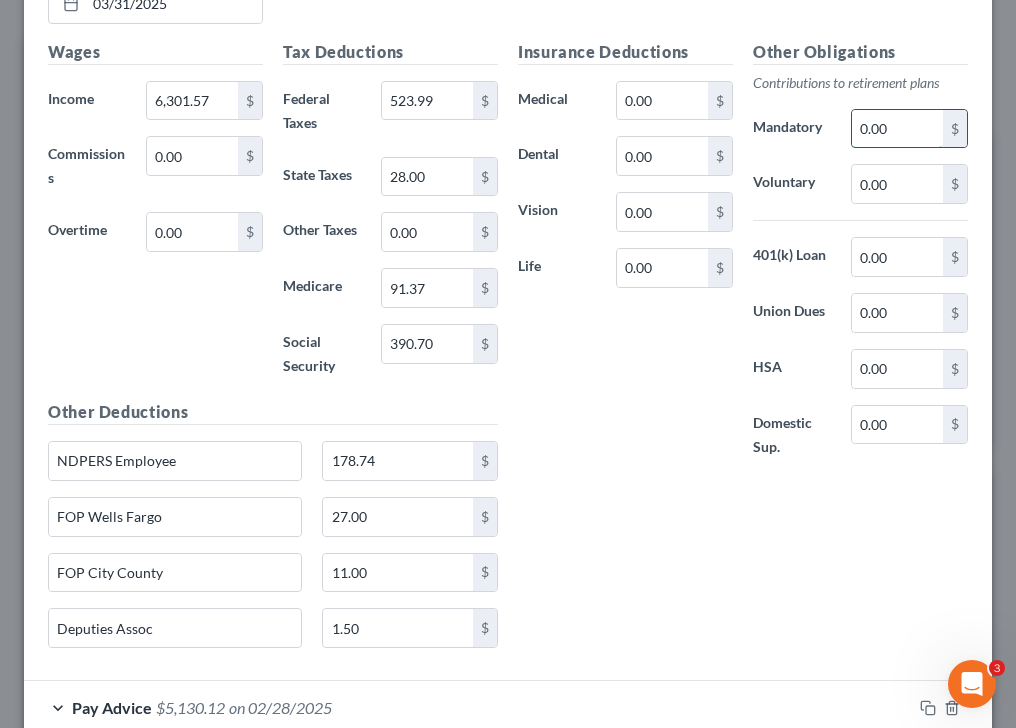 click on "0.00" at bounding box center [897, 129] 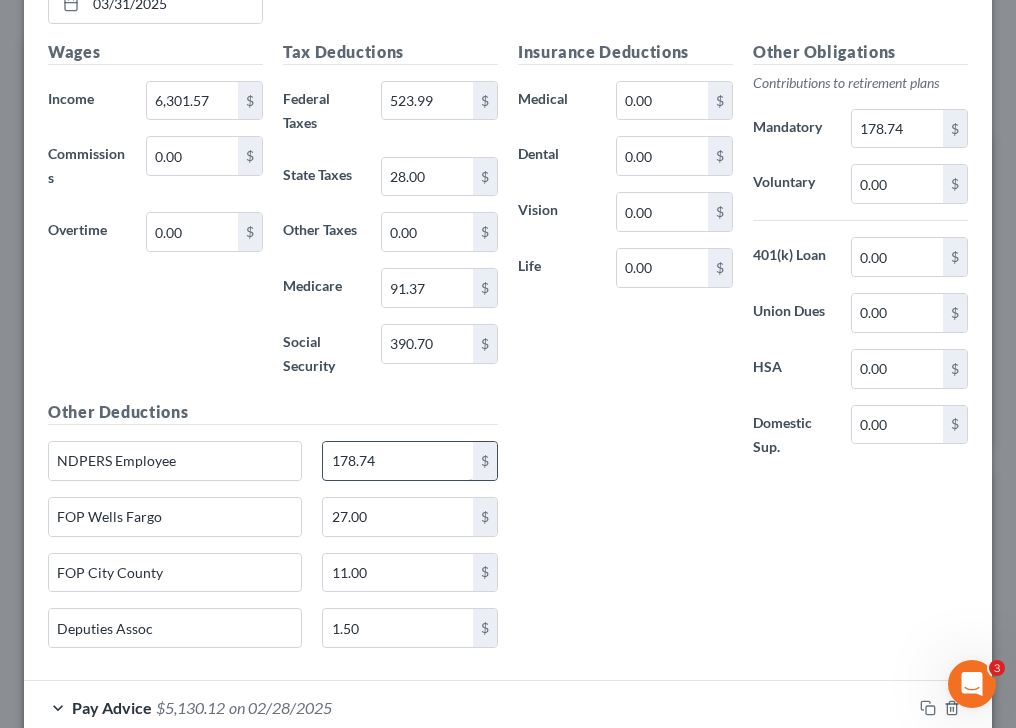 drag, startPoint x: 399, startPoint y: 460, endPoint x: 468, endPoint y: 469, distance: 69.58448 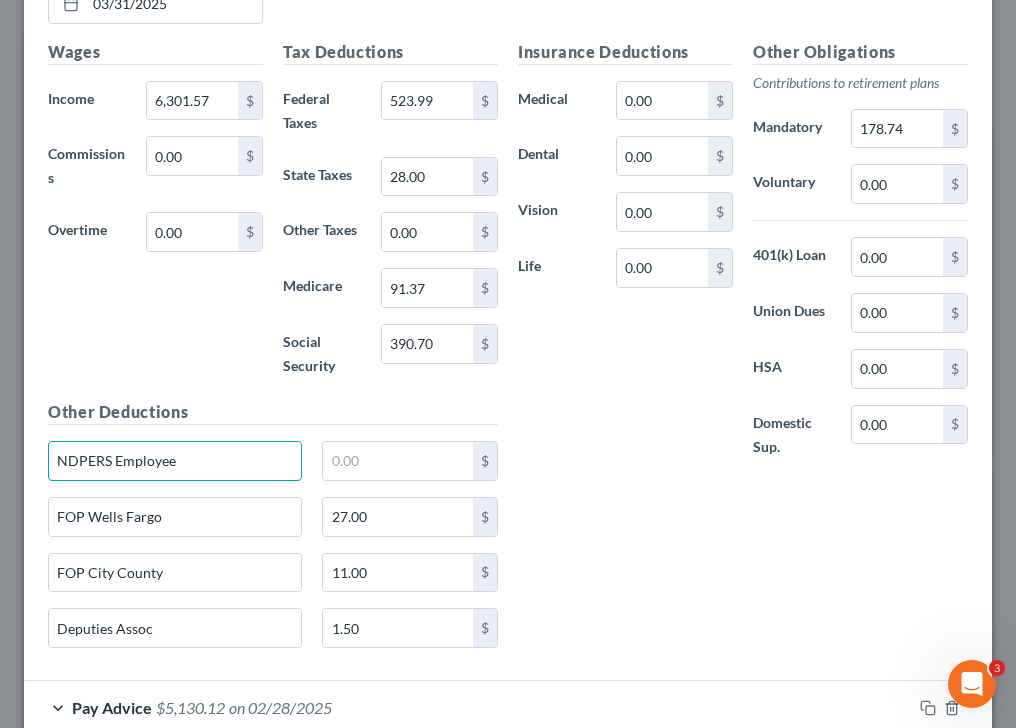 drag, startPoint x: 224, startPoint y: 459, endPoint x: 26, endPoint y: 456, distance: 198.02272 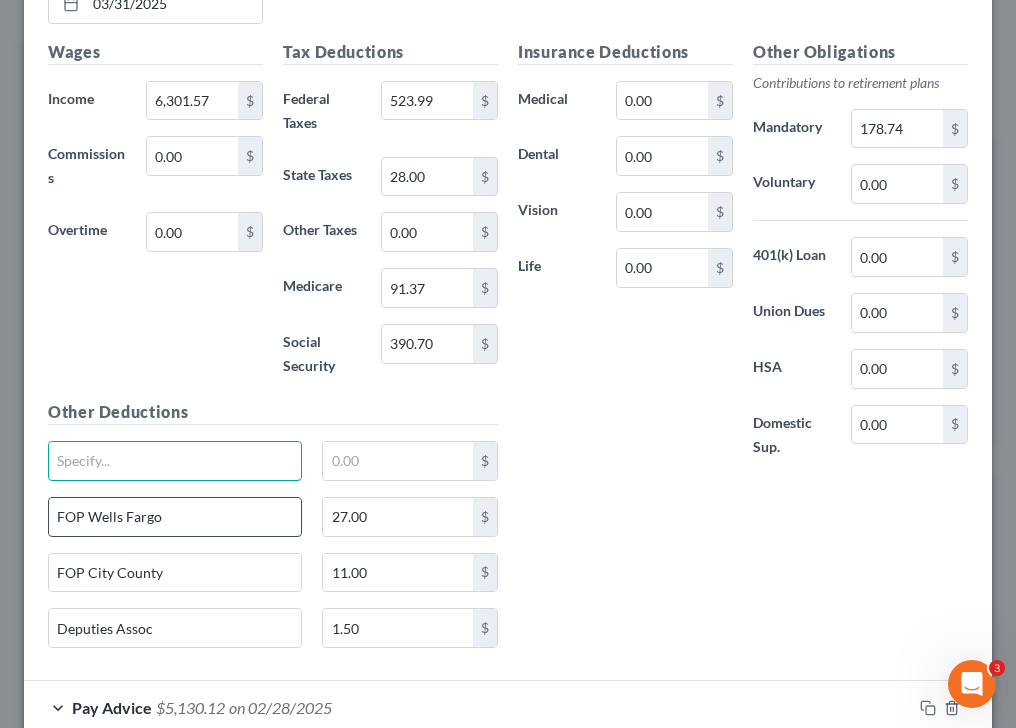 scroll, scrollTop: 4290, scrollLeft: 0, axis: vertical 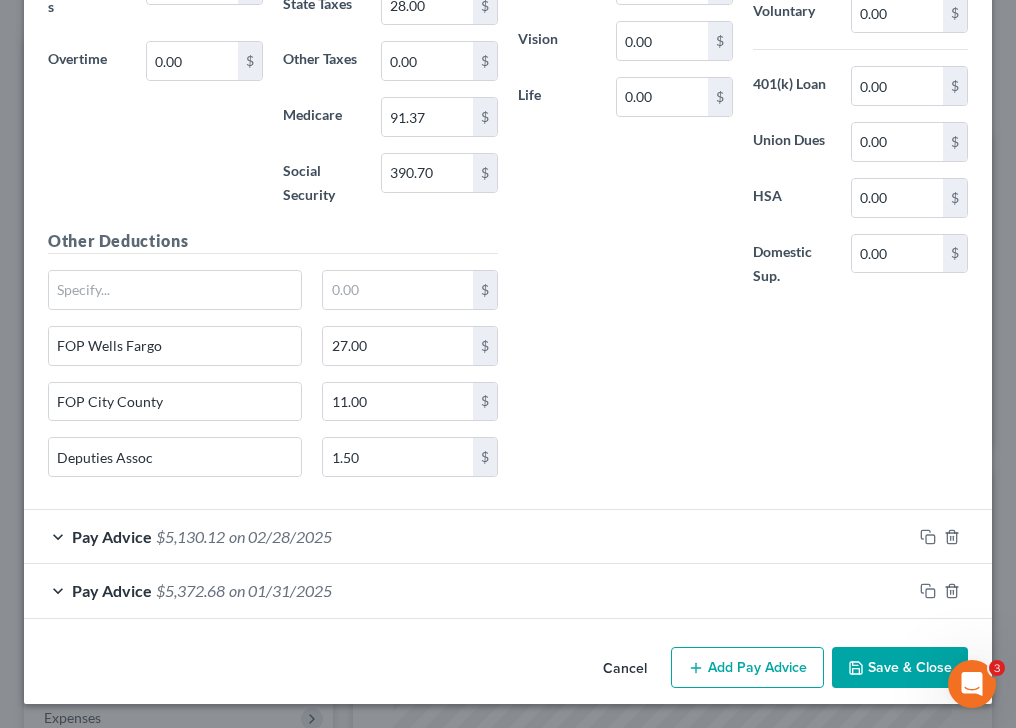 click on "$5,130.12" at bounding box center (190, 536) 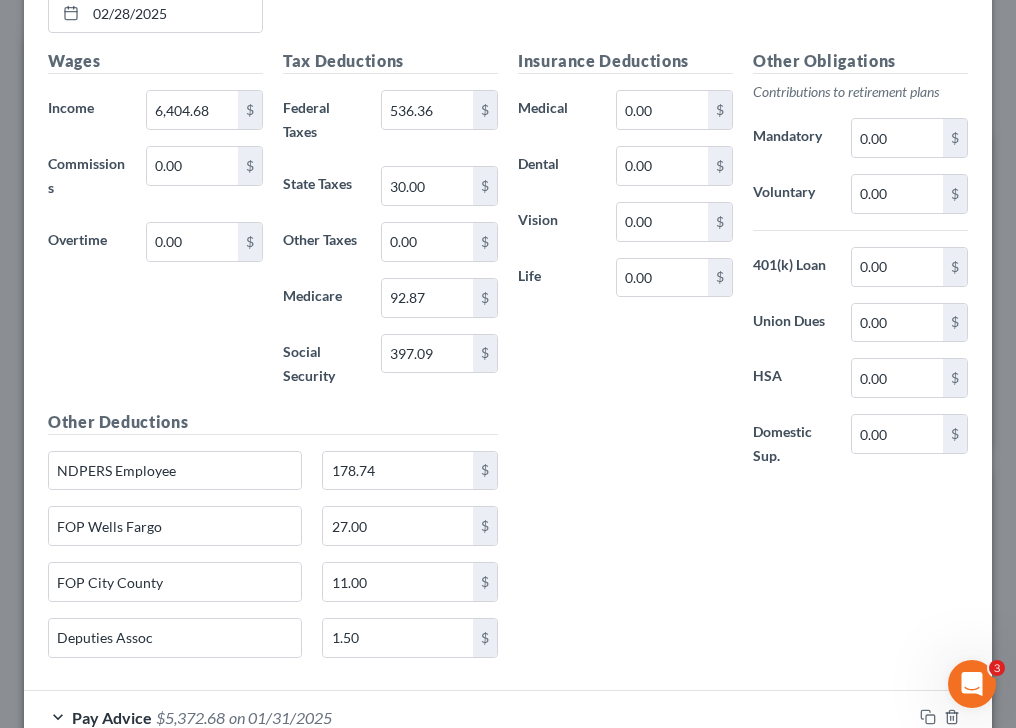 scroll, scrollTop: 4984, scrollLeft: 0, axis: vertical 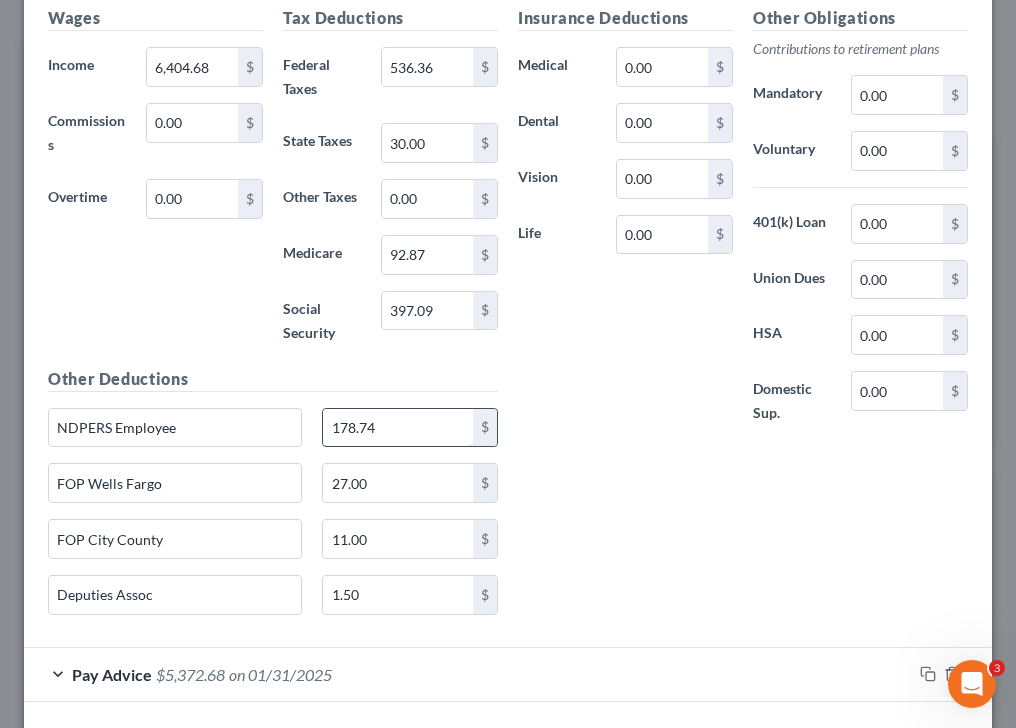 drag, startPoint x: 418, startPoint y: 427, endPoint x: 480, endPoint y: 440, distance: 63.348244 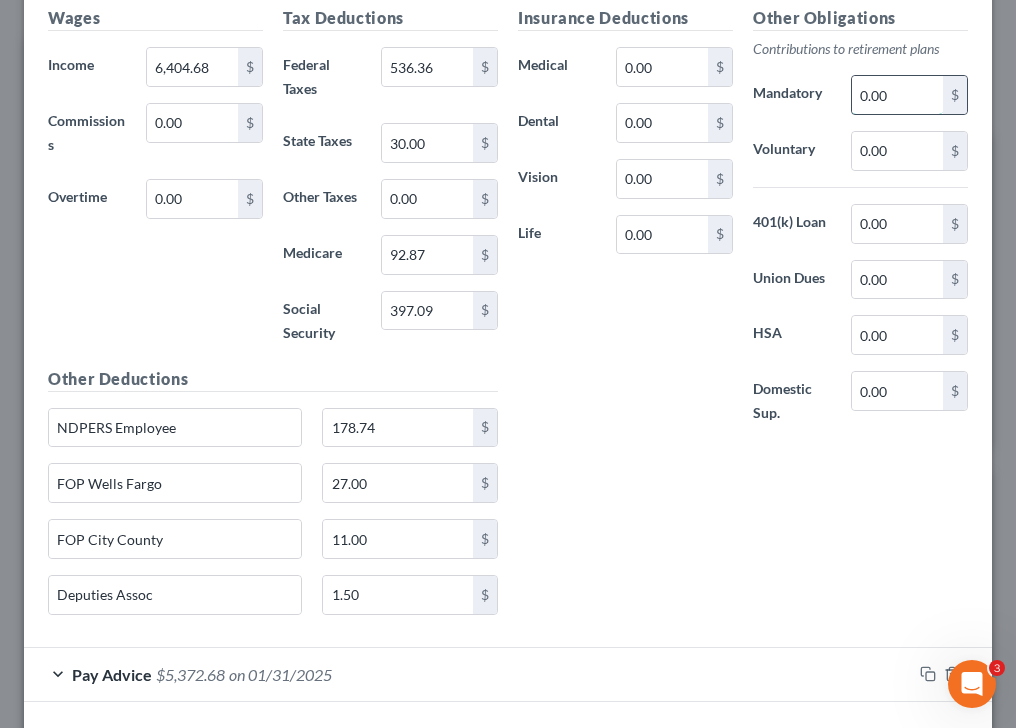 click on "0.00" at bounding box center [897, 95] 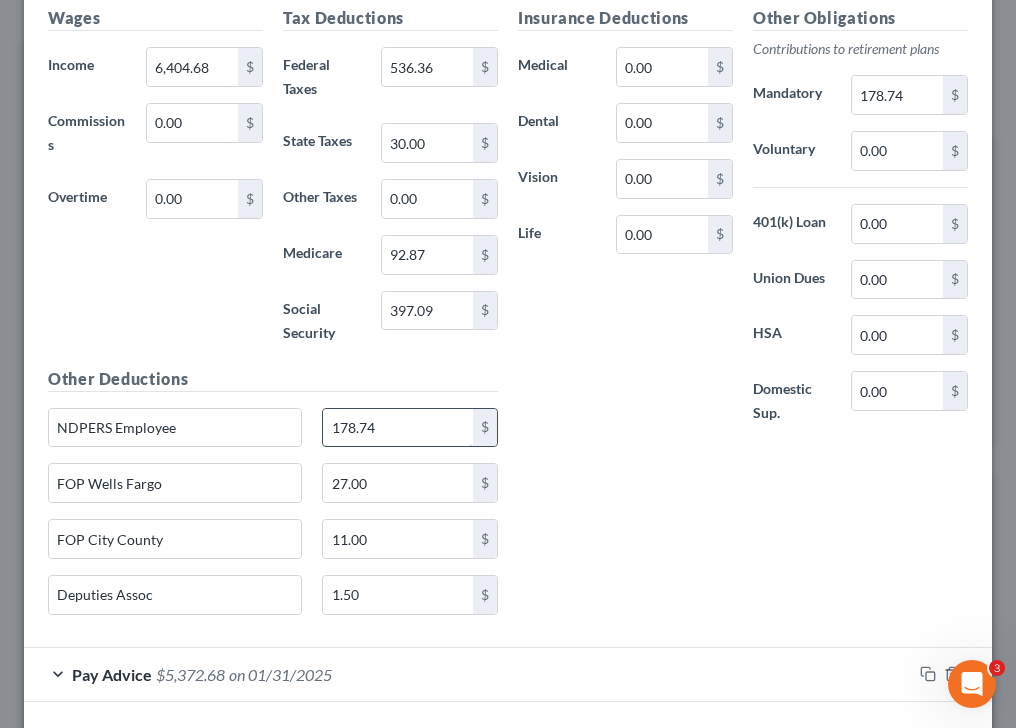 drag, startPoint x: 395, startPoint y: 424, endPoint x: 436, endPoint y: 424, distance: 41 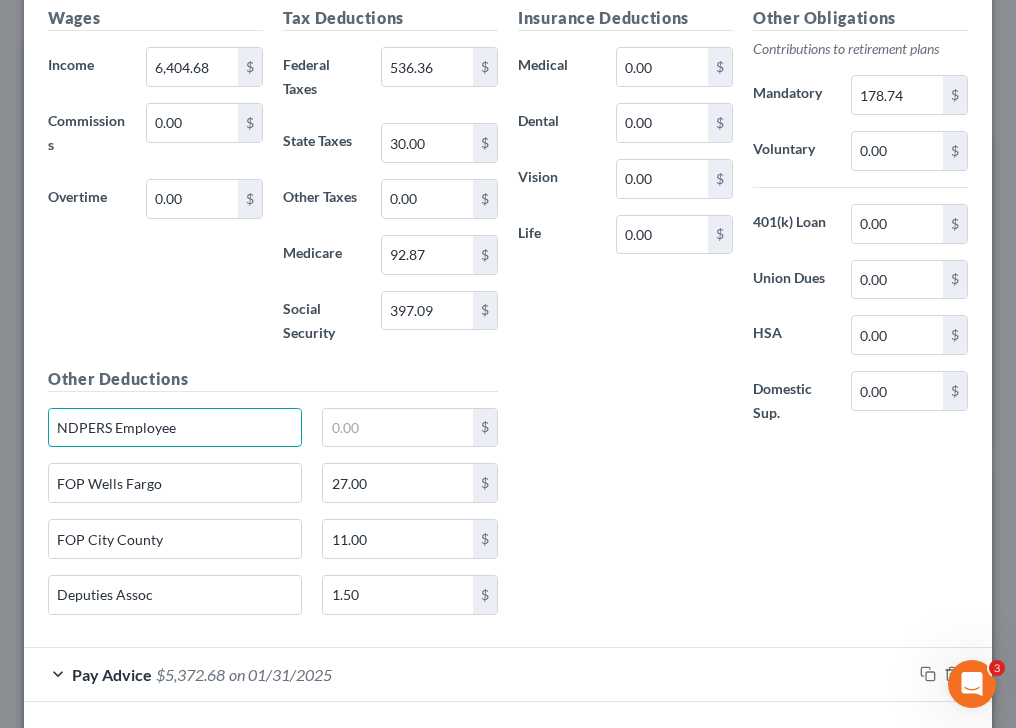 drag, startPoint x: 194, startPoint y: 436, endPoint x: -13, endPoint y: 431, distance: 207.06038 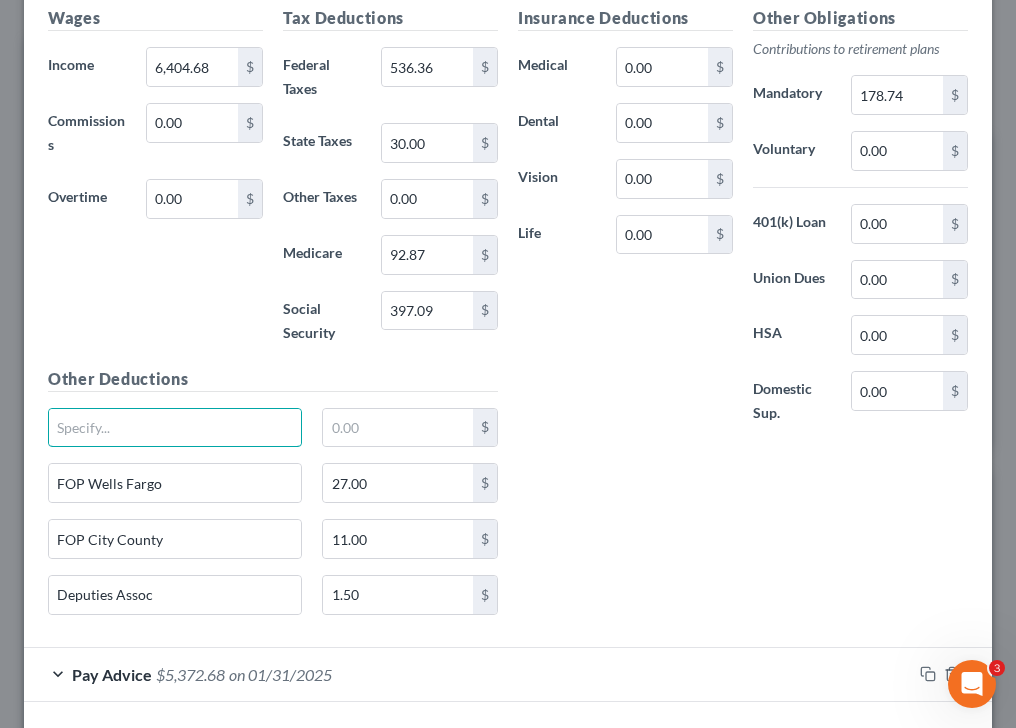 scroll, scrollTop: 5068, scrollLeft: 0, axis: vertical 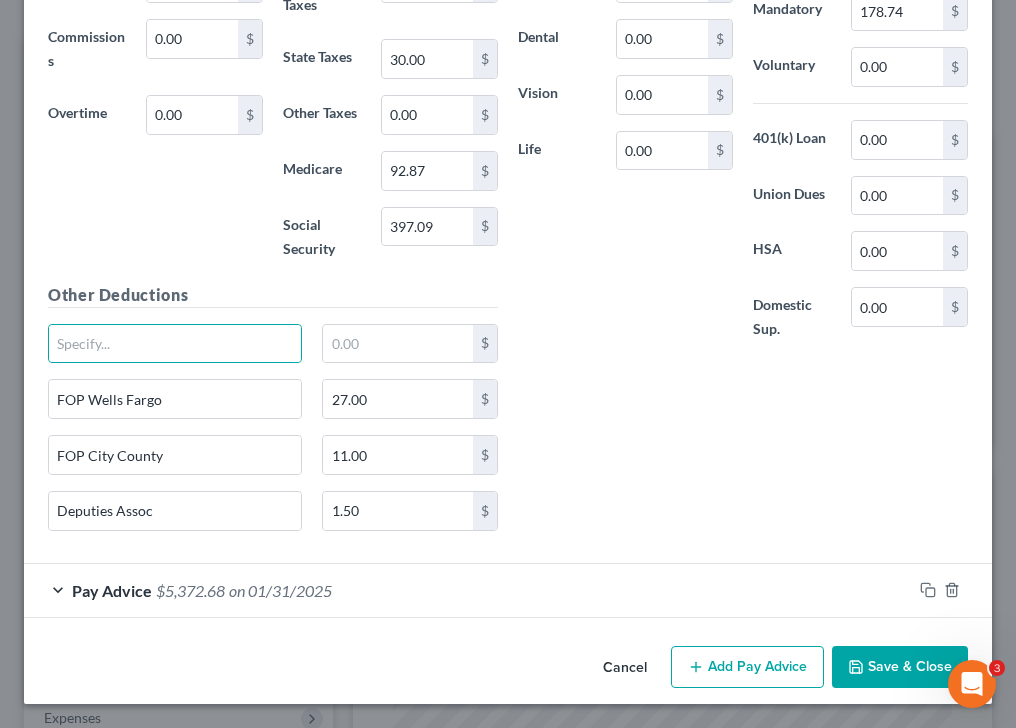 click on "Pay Advice" at bounding box center (112, 590) 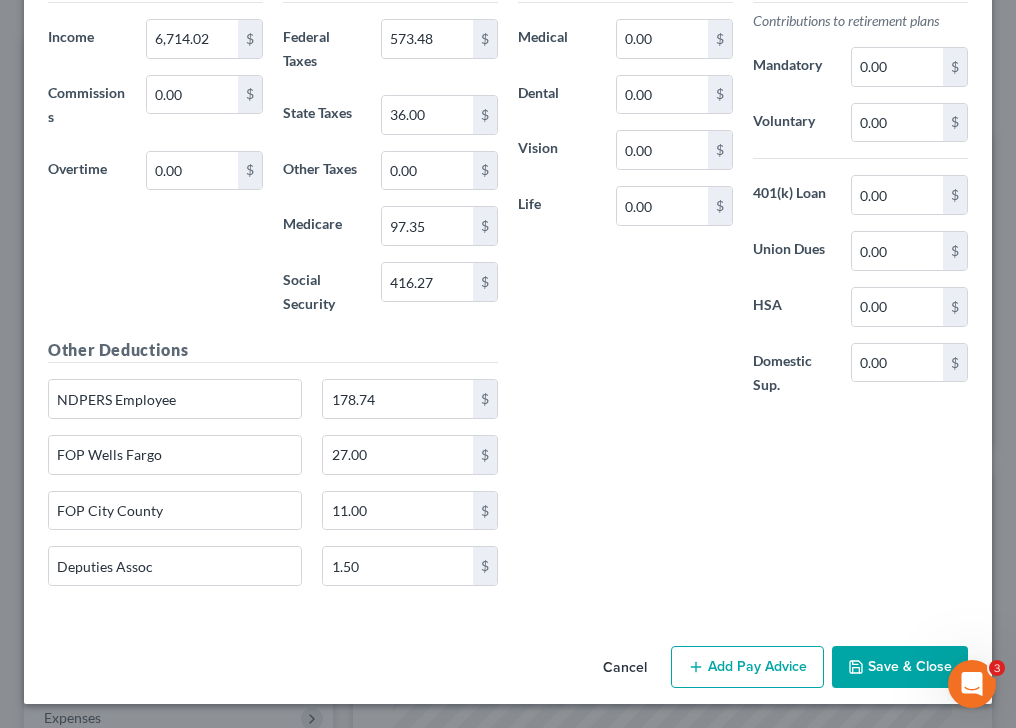 scroll, scrollTop: 5751, scrollLeft: 0, axis: vertical 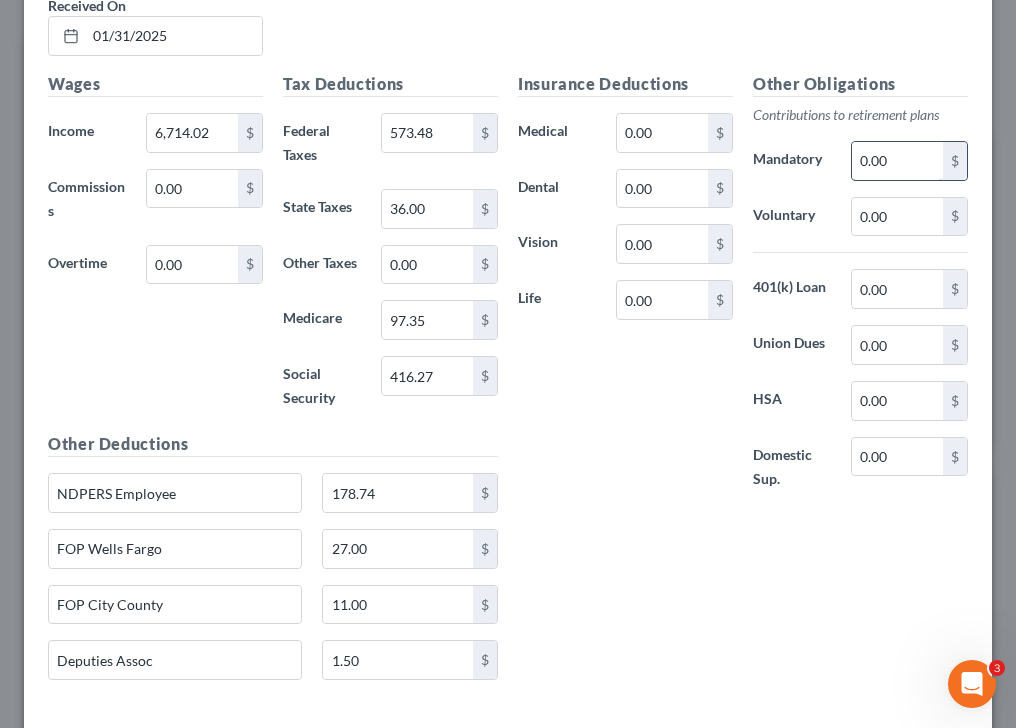 click on "0.00" at bounding box center (897, 161) 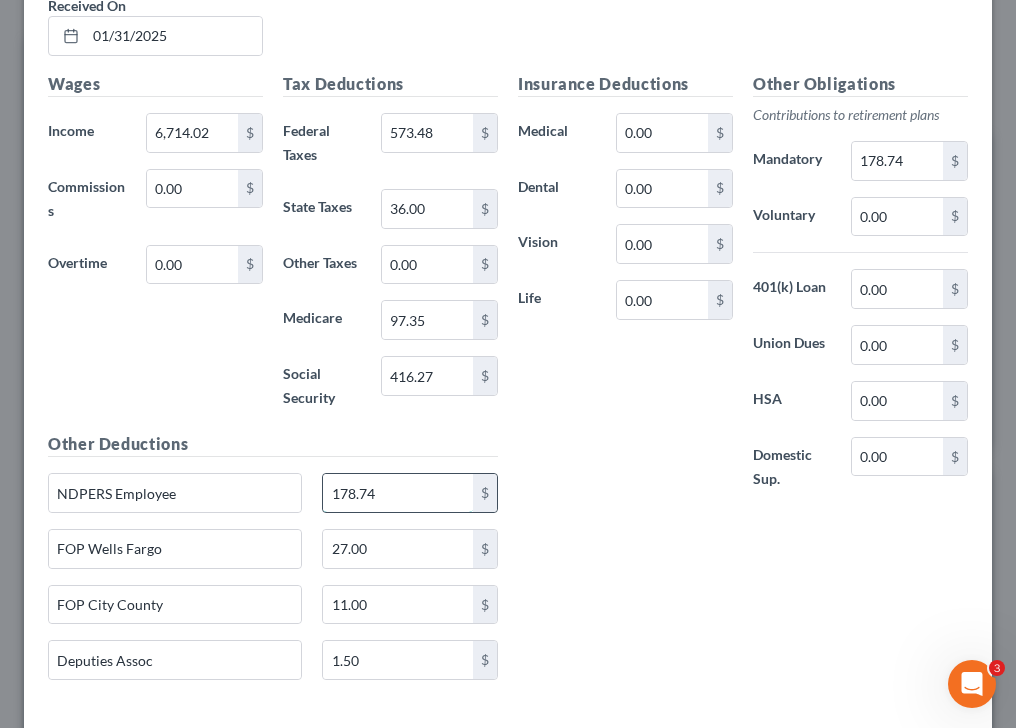 click on "178.74" at bounding box center (398, 493) 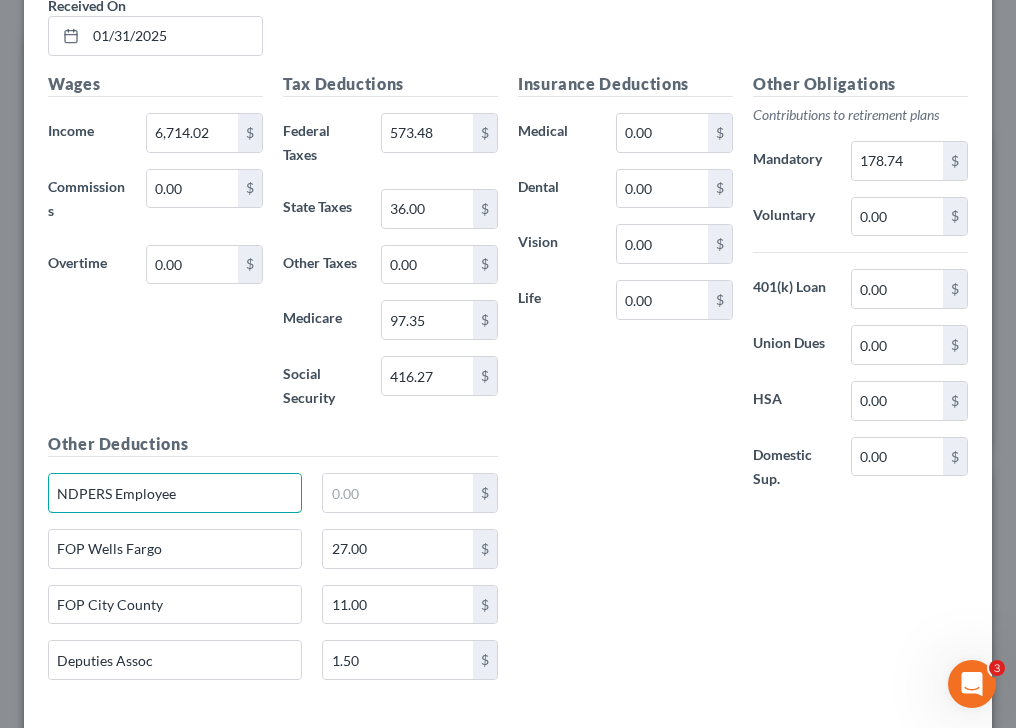 drag, startPoint x: 183, startPoint y: 506, endPoint x: 19, endPoint y: 498, distance: 164.195 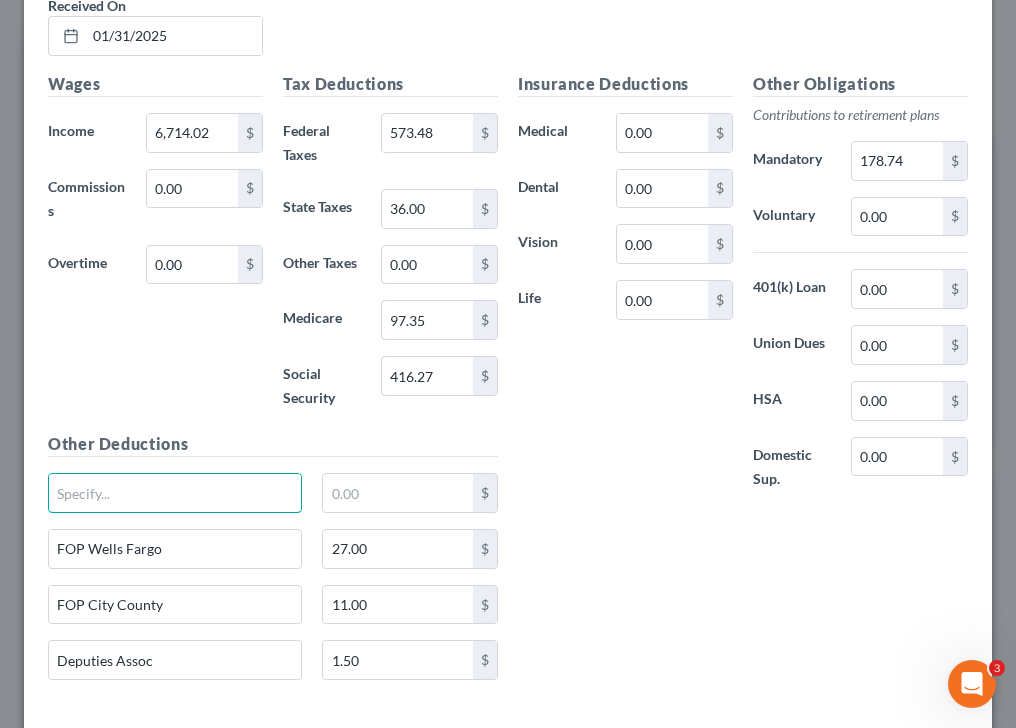 scroll, scrollTop: 5846, scrollLeft: 0, axis: vertical 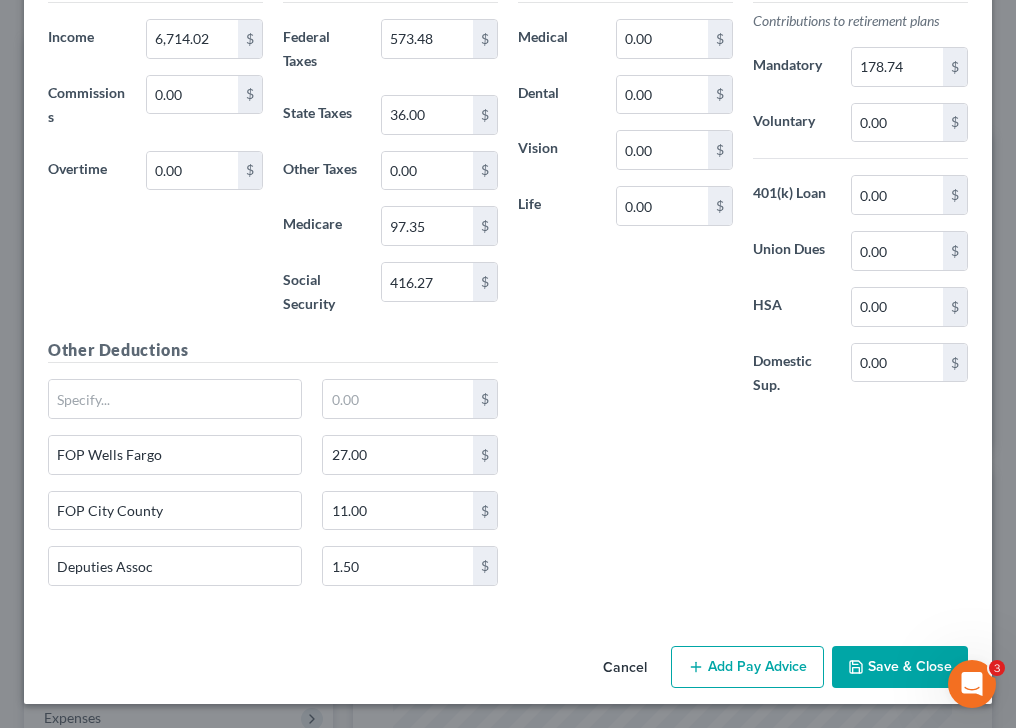 click on "Save & Close" at bounding box center [900, 667] 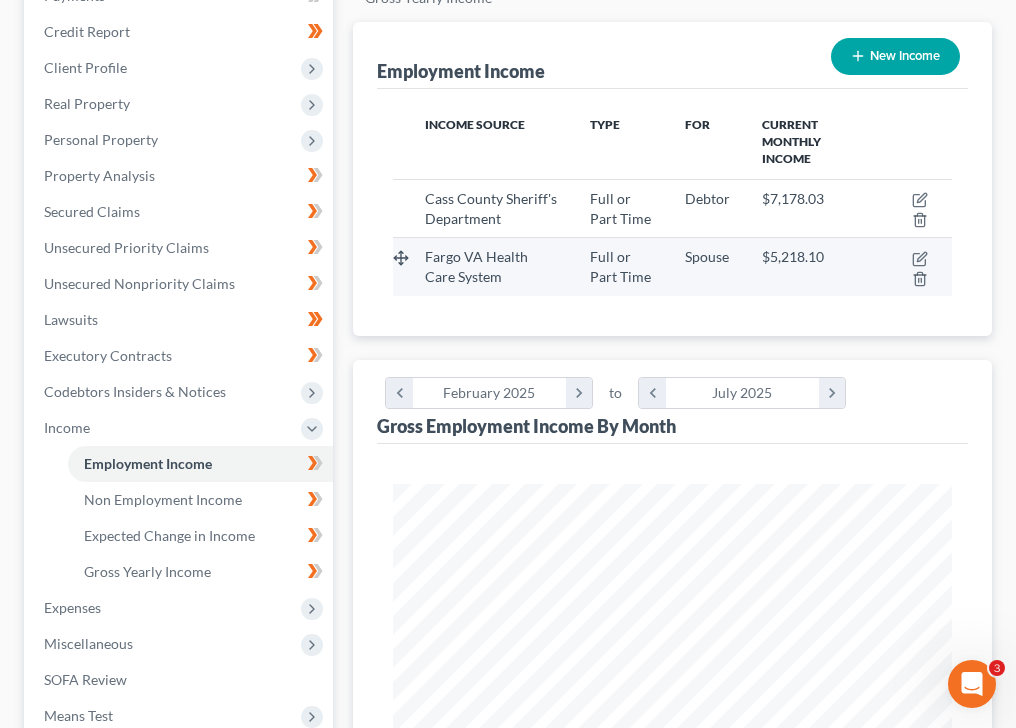 scroll, scrollTop: 422, scrollLeft: 0, axis: vertical 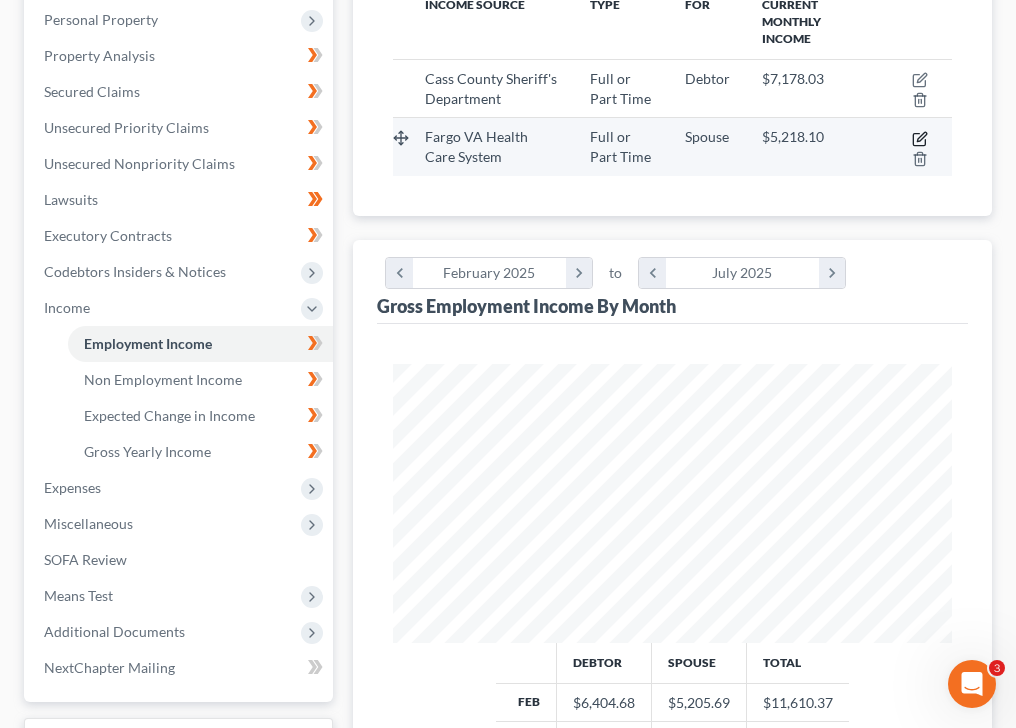 click 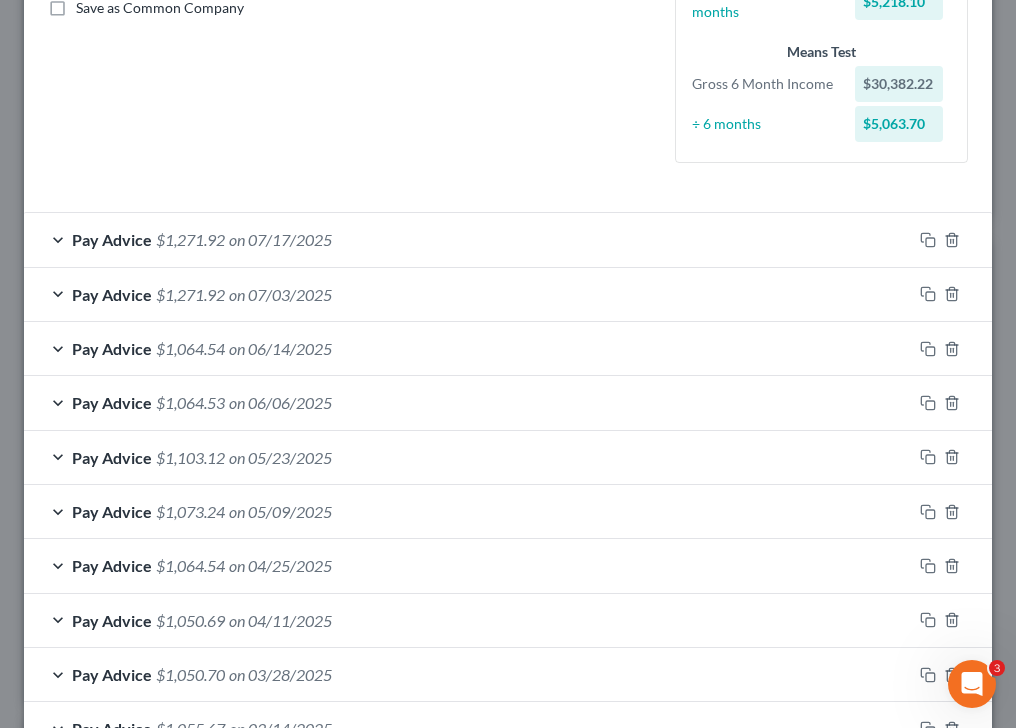 scroll, scrollTop: 430, scrollLeft: 0, axis: vertical 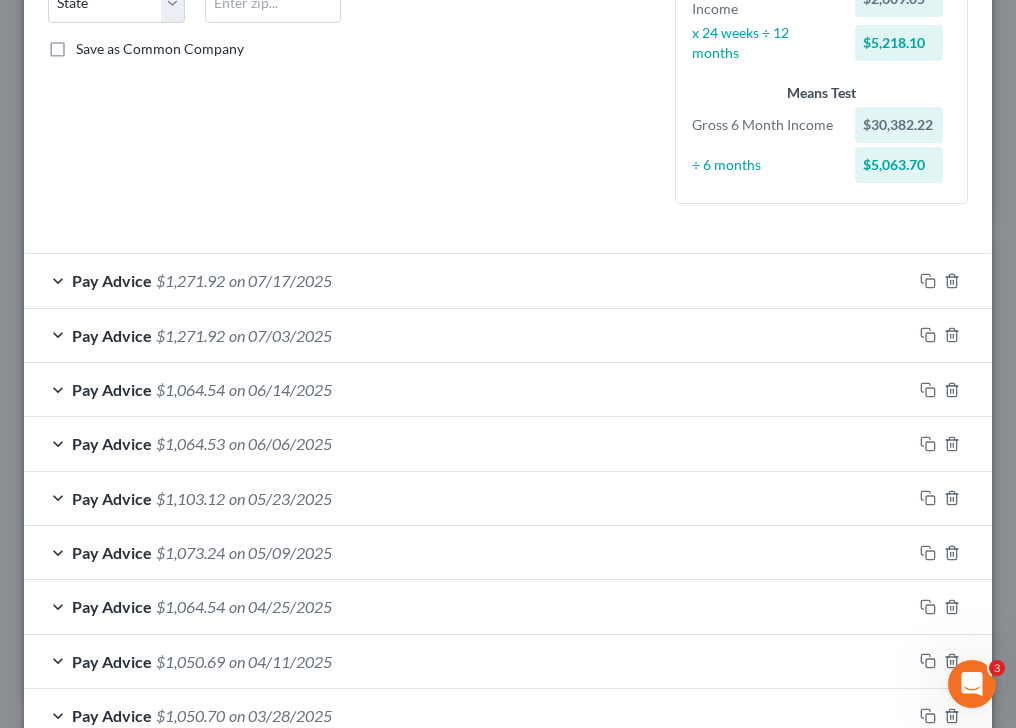 click on "Pay Advice $[AMOUNT] on [DATE]" at bounding box center [468, 280] 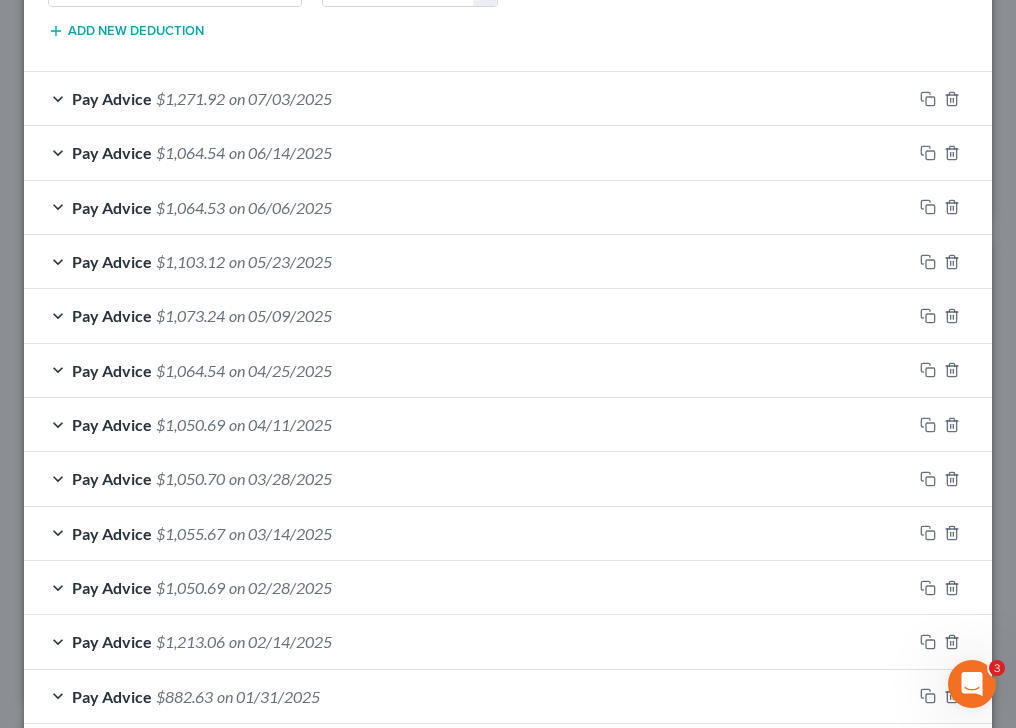 scroll, scrollTop: 1581, scrollLeft: 0, axis: vertical 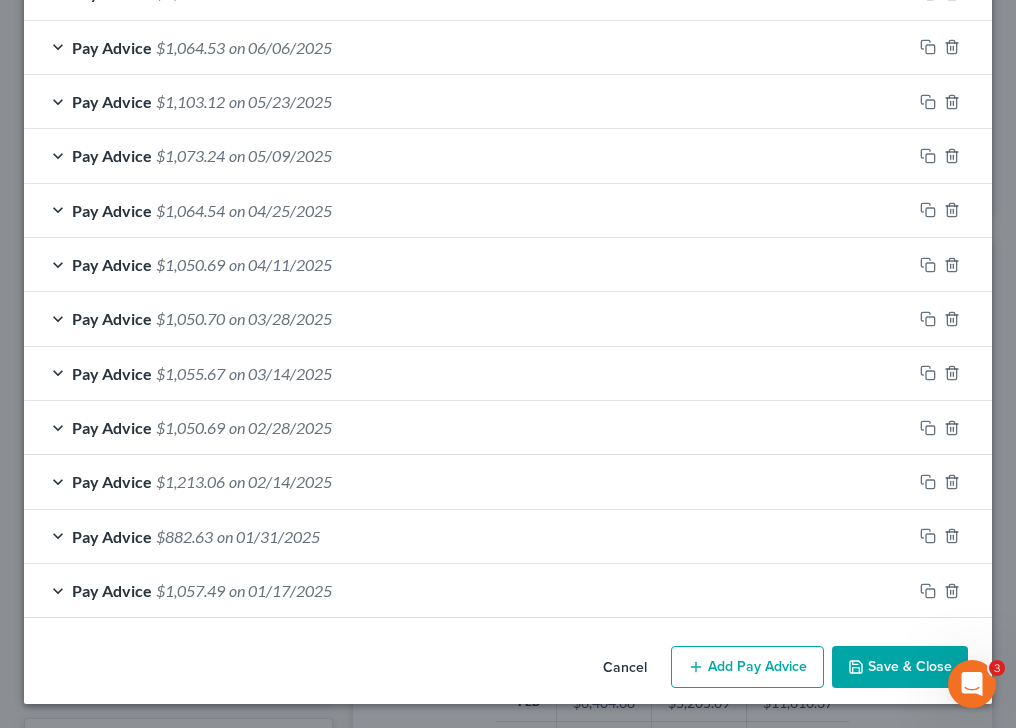 click 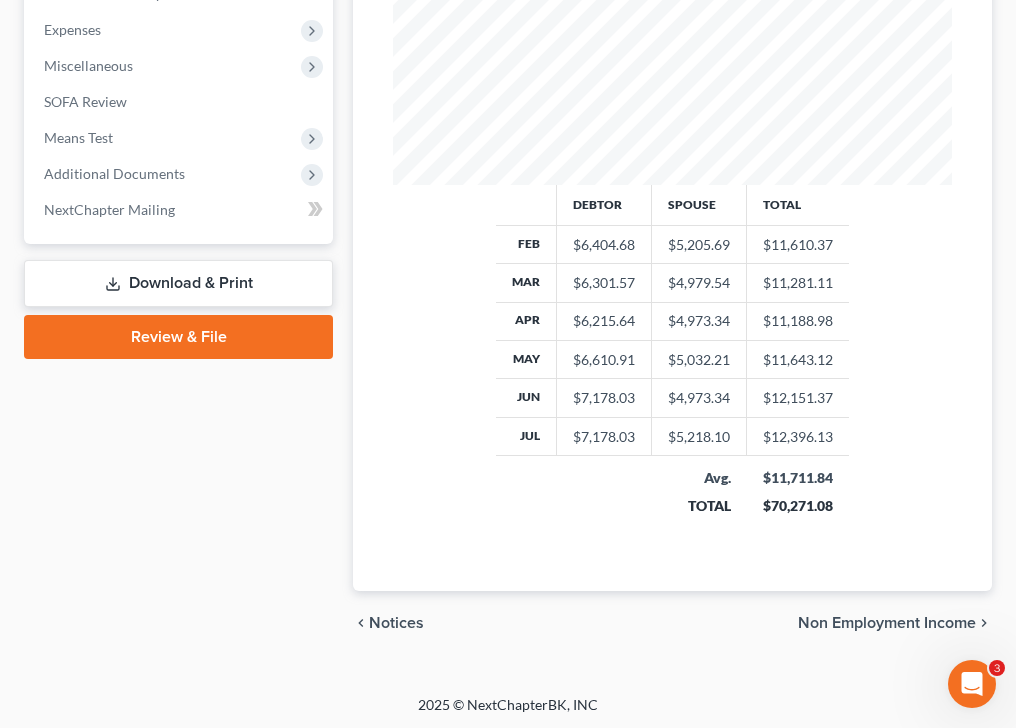 scroll, scrollTop: 882, scrollLeft: 0, axis: vertical 